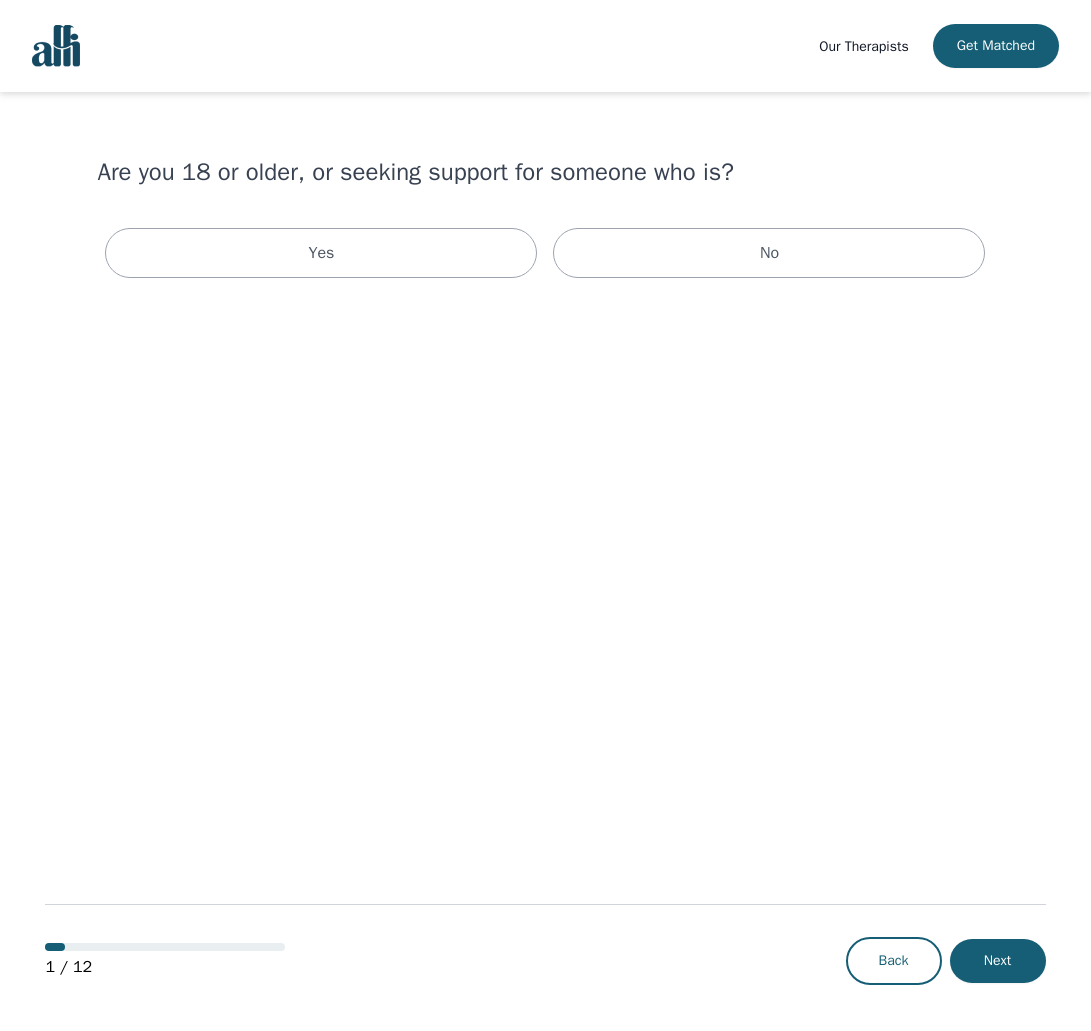 scroll, scrollTop: 0, scrollLeft: 0, axis: both 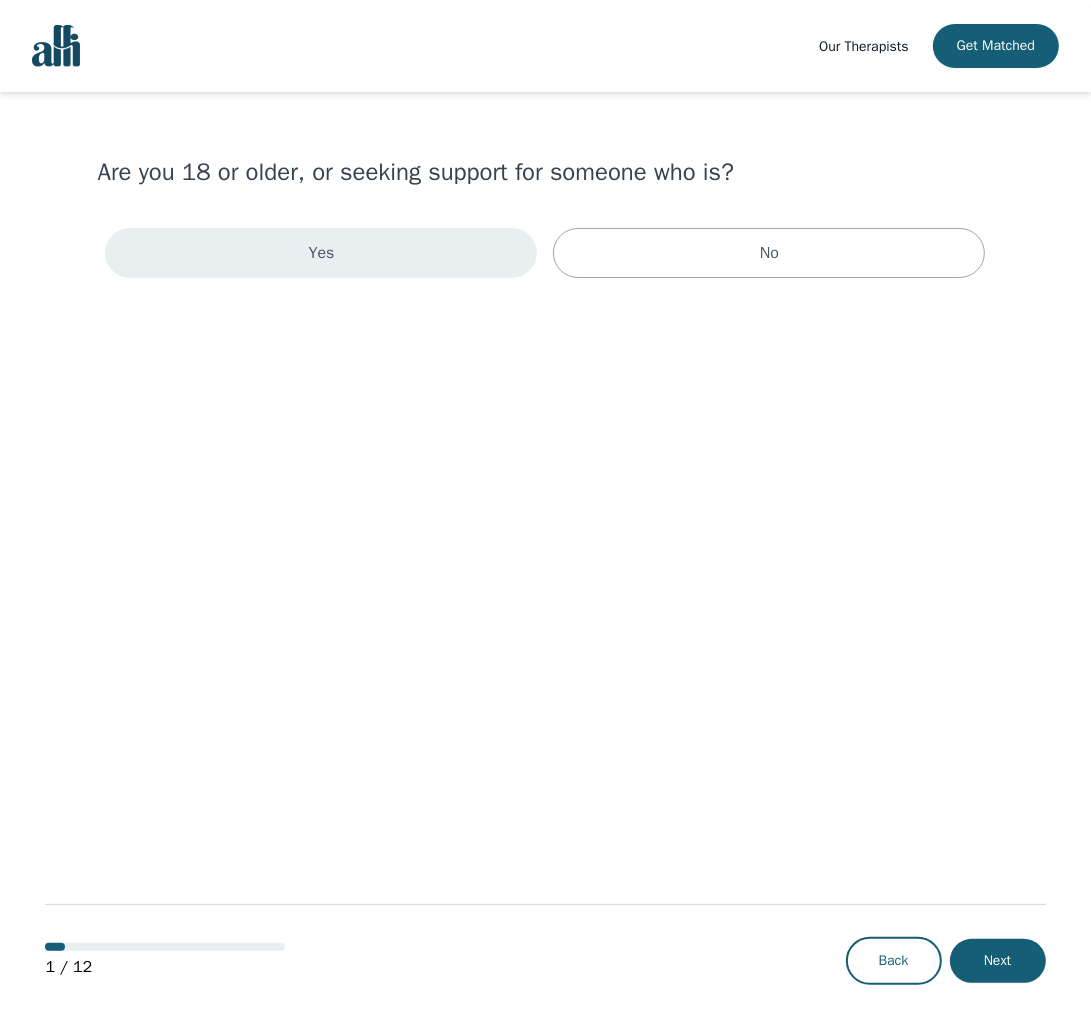 click on "Yes" at bounding box center (321, 253) 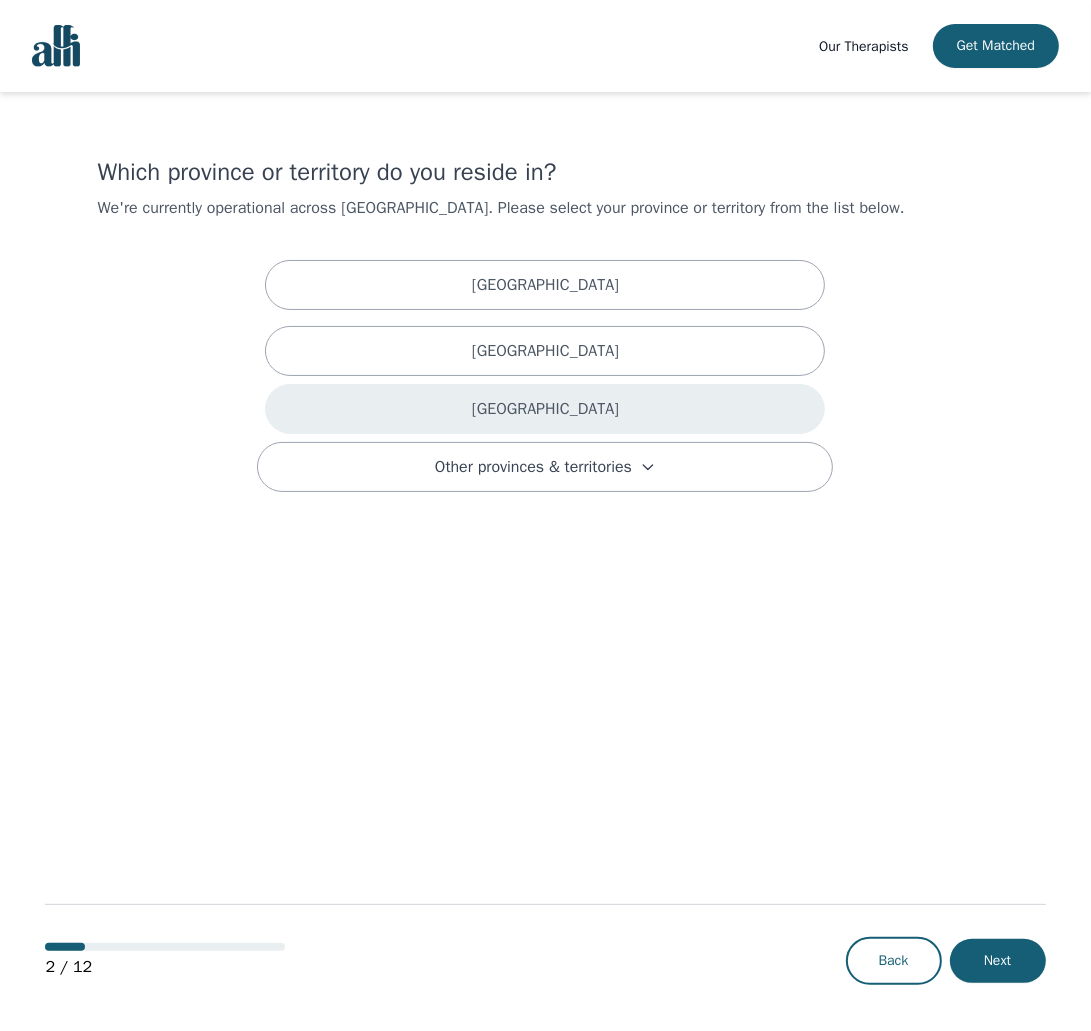 click on "[GEOGRAPHIC_DATA]" at bounding box center (545, 409) 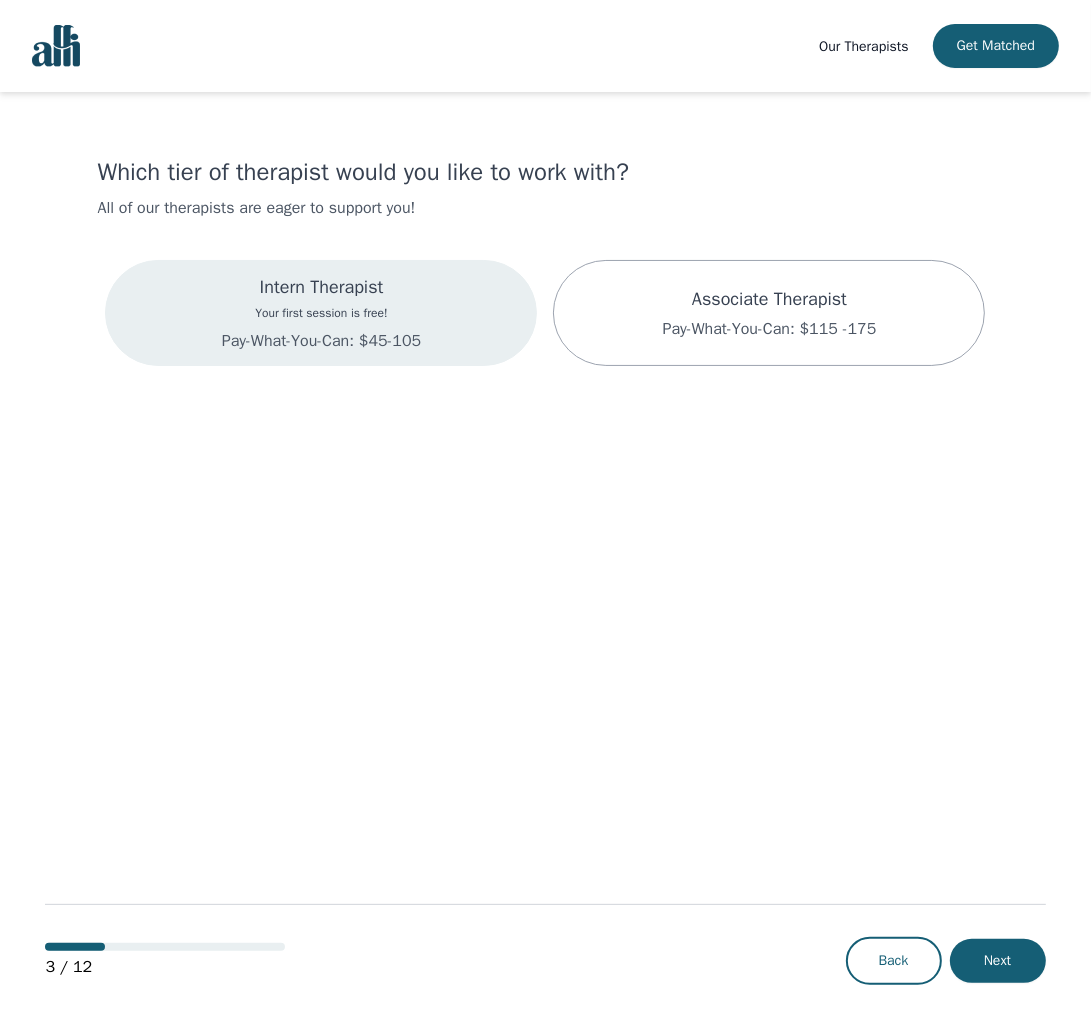click on "Intern Therapist Your first session is free! Pay-What-You-Can: $45-105" at bounding box center [321, 313] 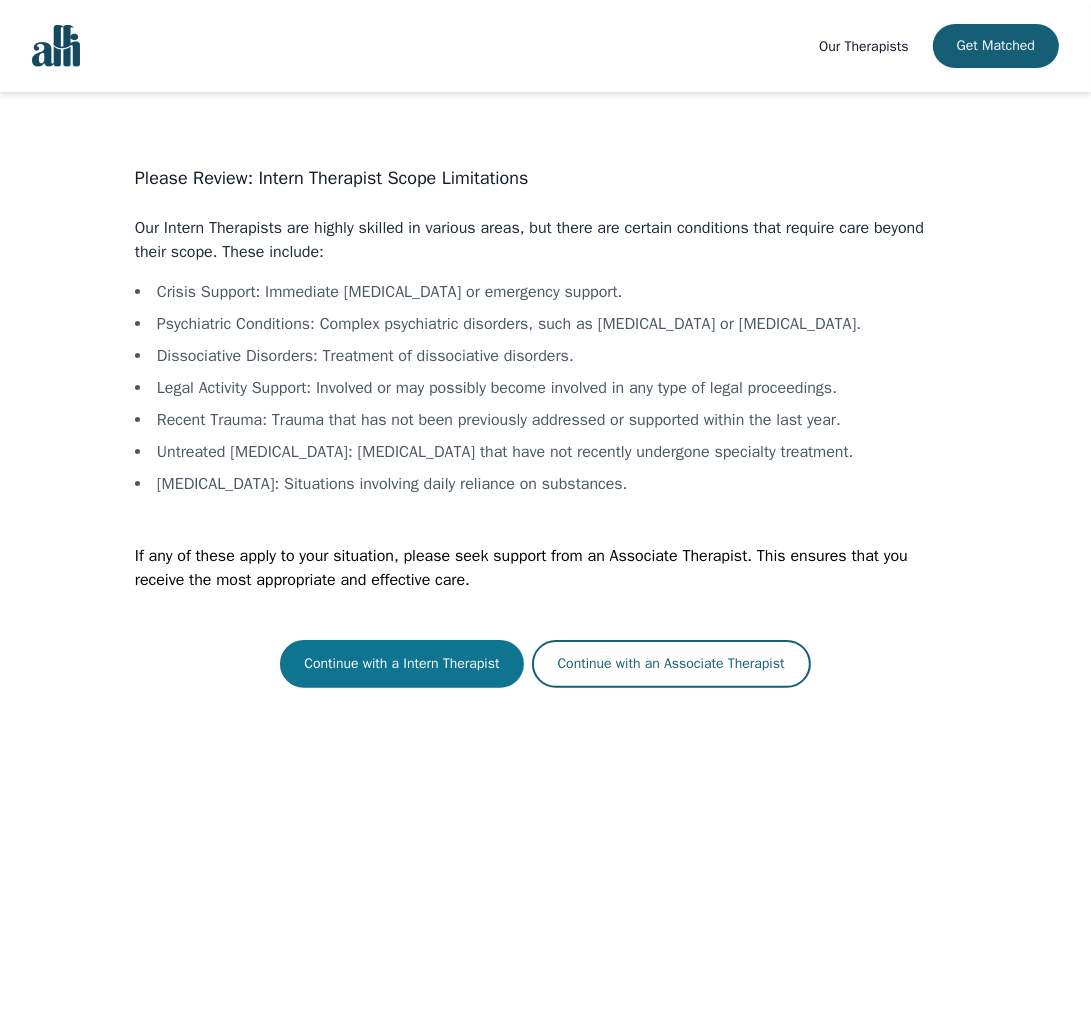 click on "Continue with a Intern Therapist" at bounding box center [401, 664] 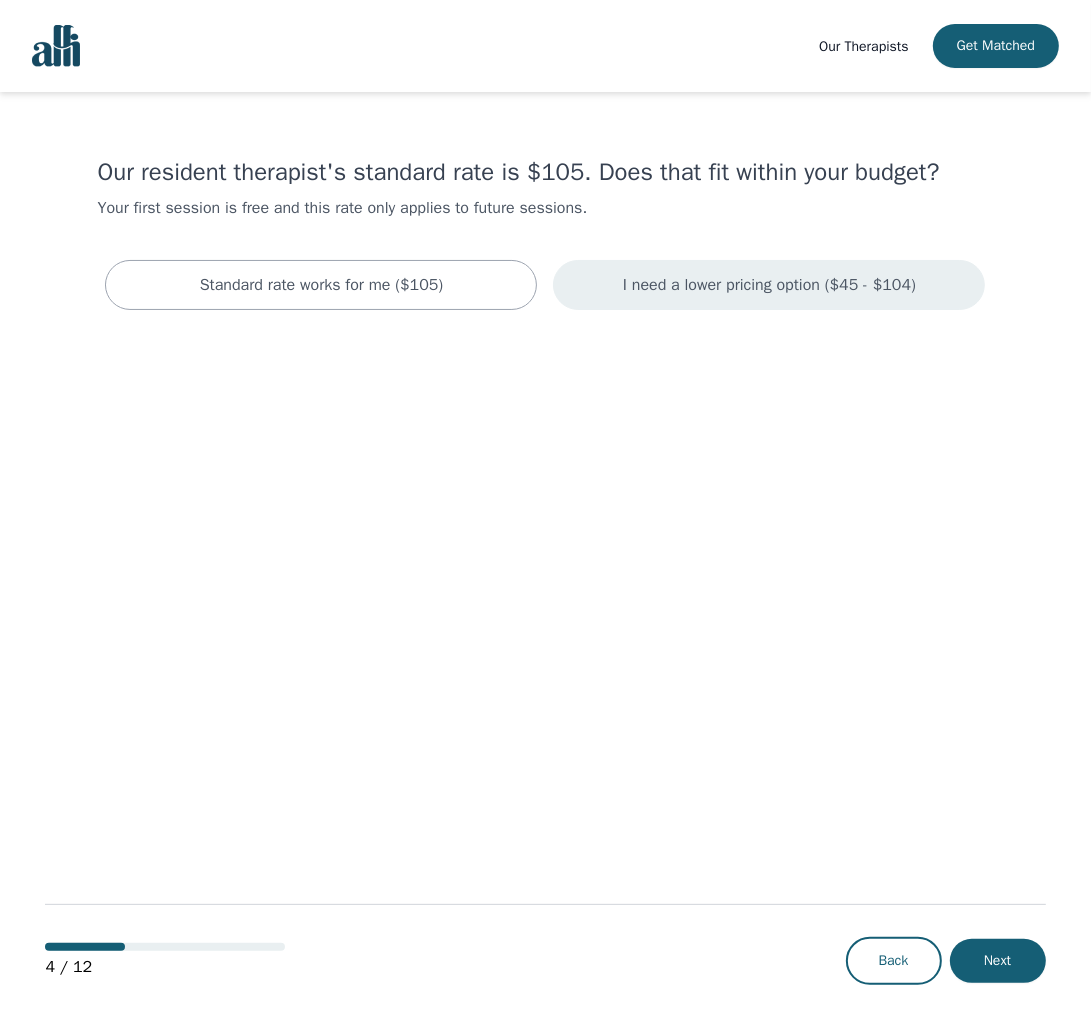 click on "I need a lower pricing option ($45 - $104)" at bounding box center (769, 285) 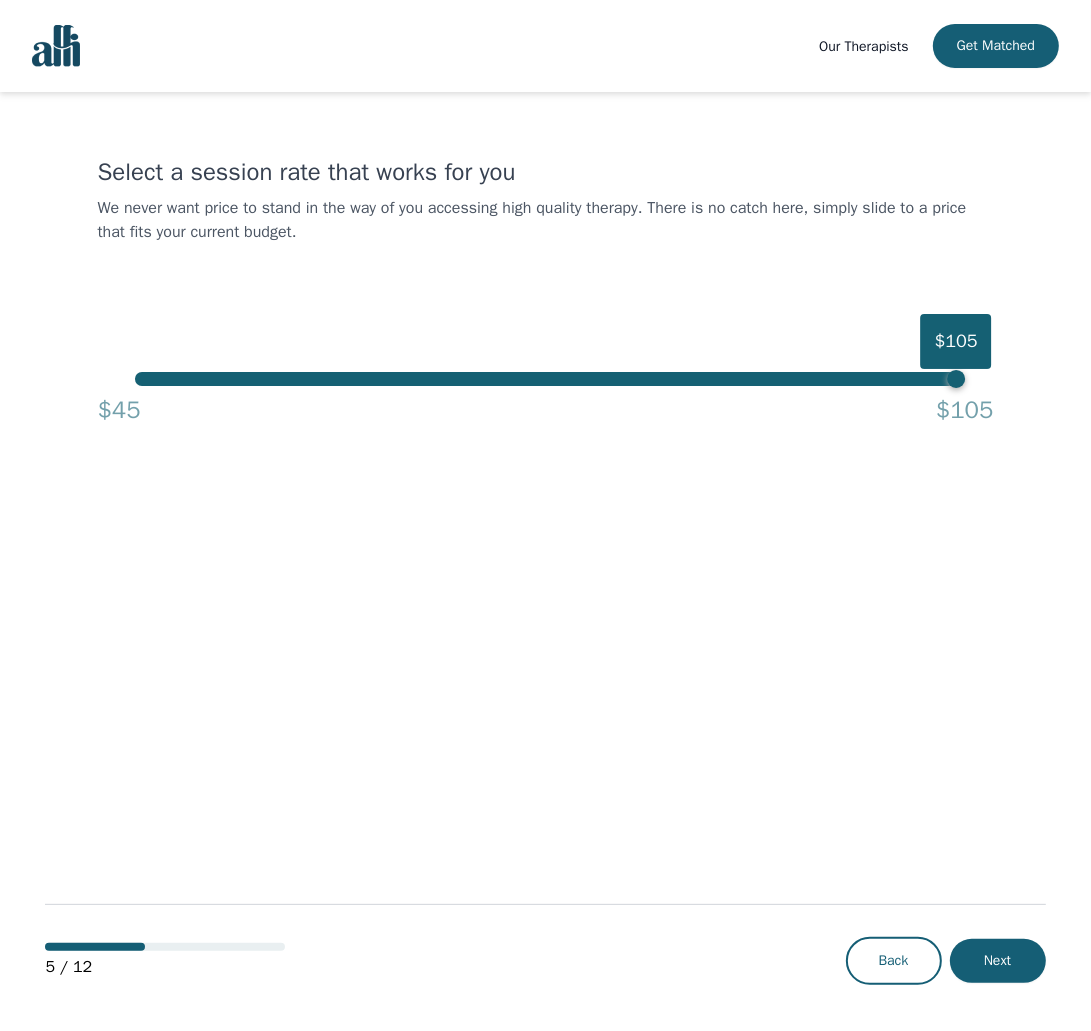 click on "$105" at bounding box center (956, 379) 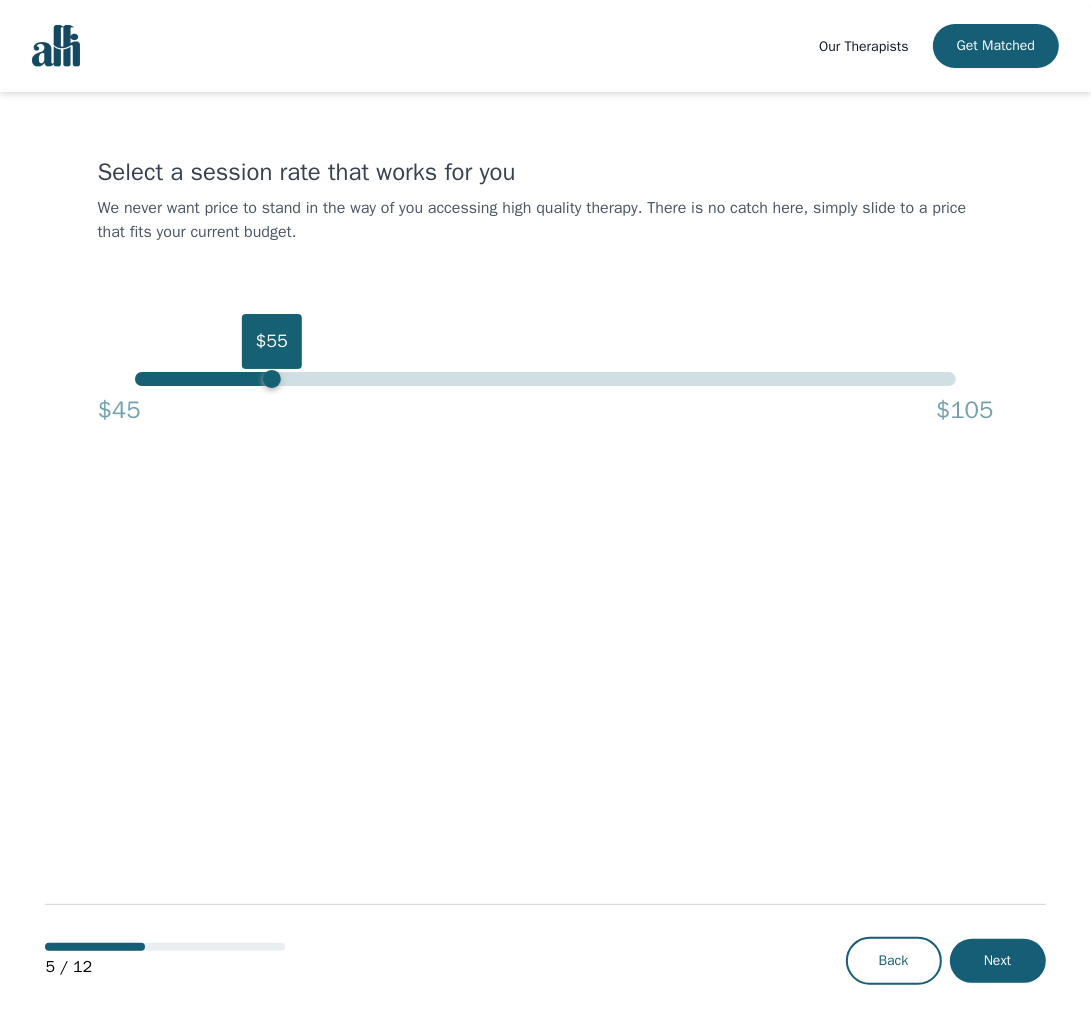 drag, startPoint x: 942, startPoint y: 383, endPoint x: 269, endPoint y: 385, distance: 673.003 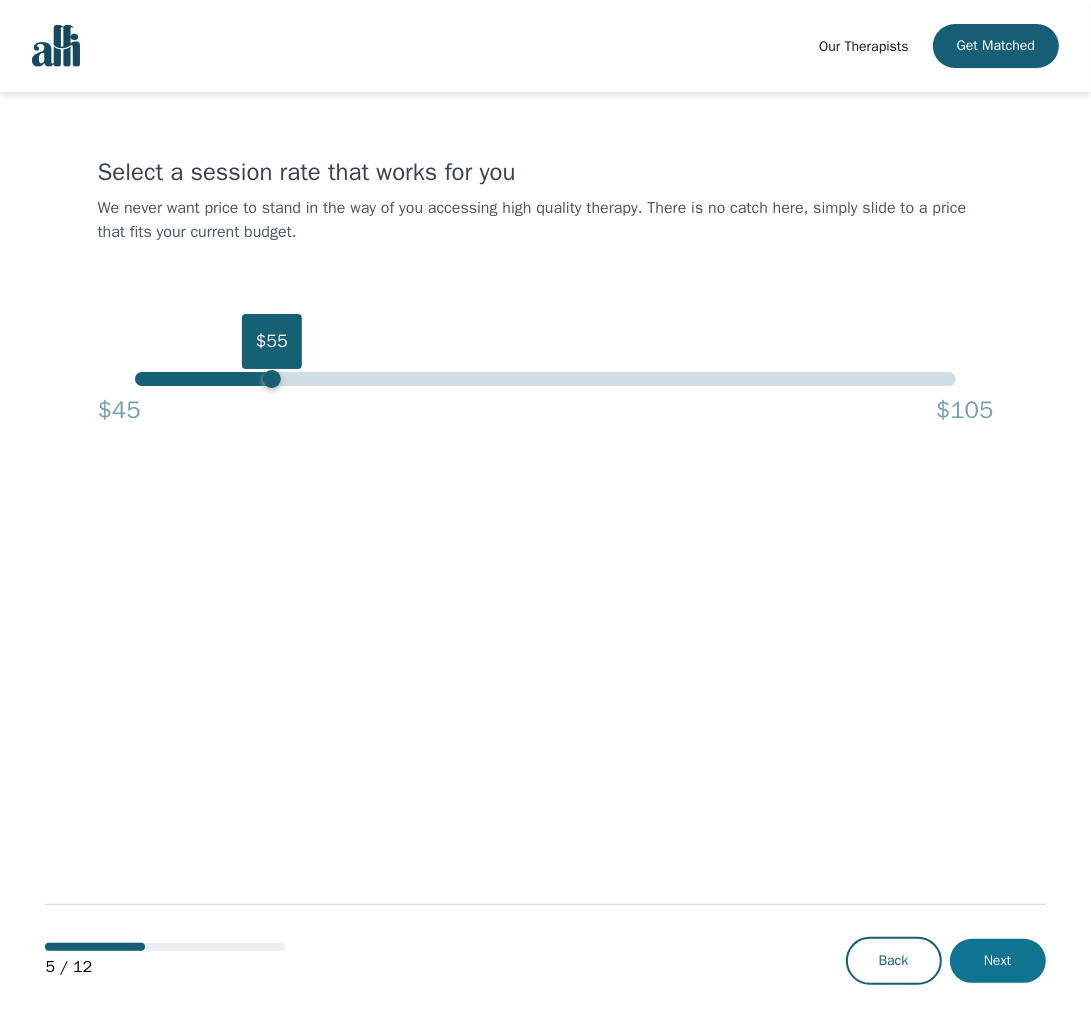 click on "Next" at bounding box center (998, 961) 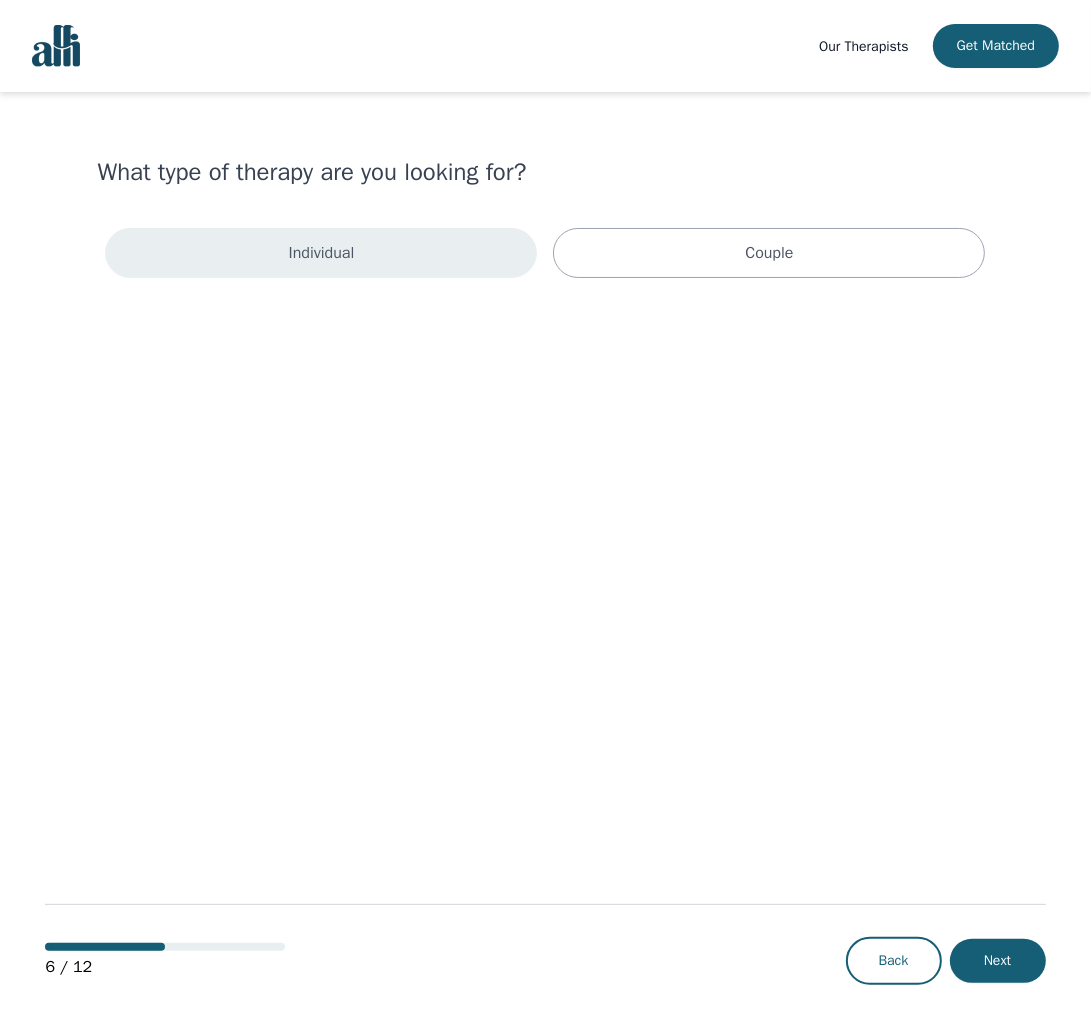 click on "Individual" at bounding box center [321, 253] 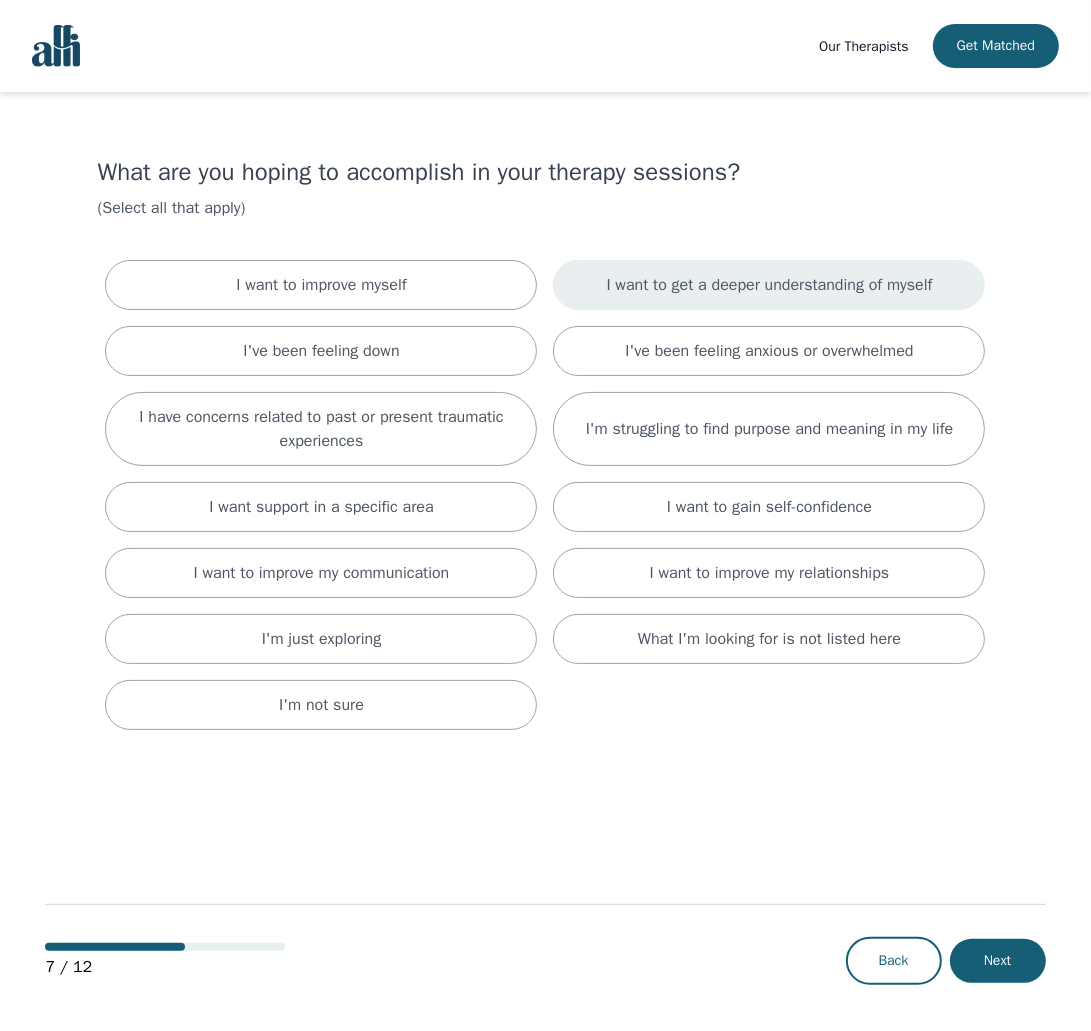 click on "I want to get a deeper understanding of myself" at bounding box center [770, 285] 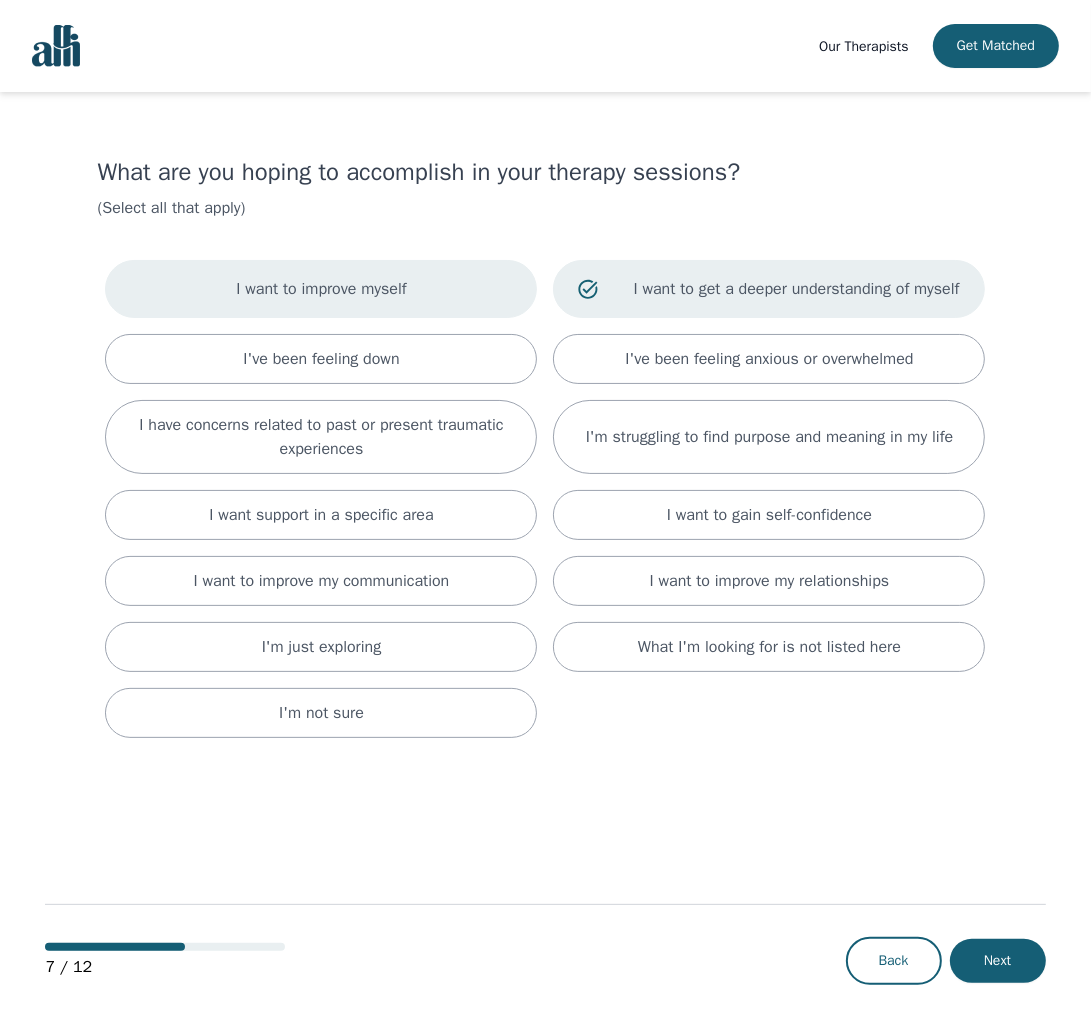 click on "I want to improve myself" at bounding box center (321, 289) 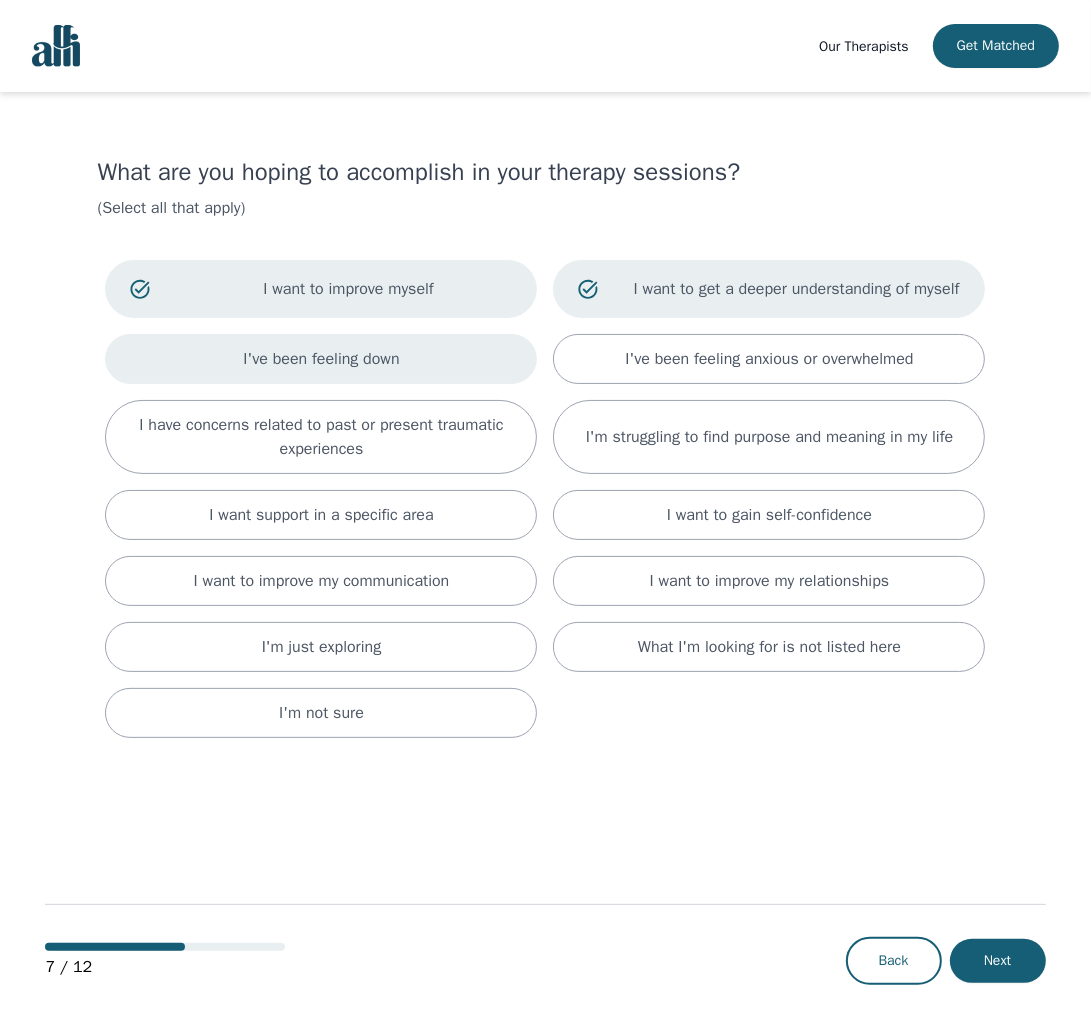 click on "I've been feeling down" at bounding box center [321, 359] 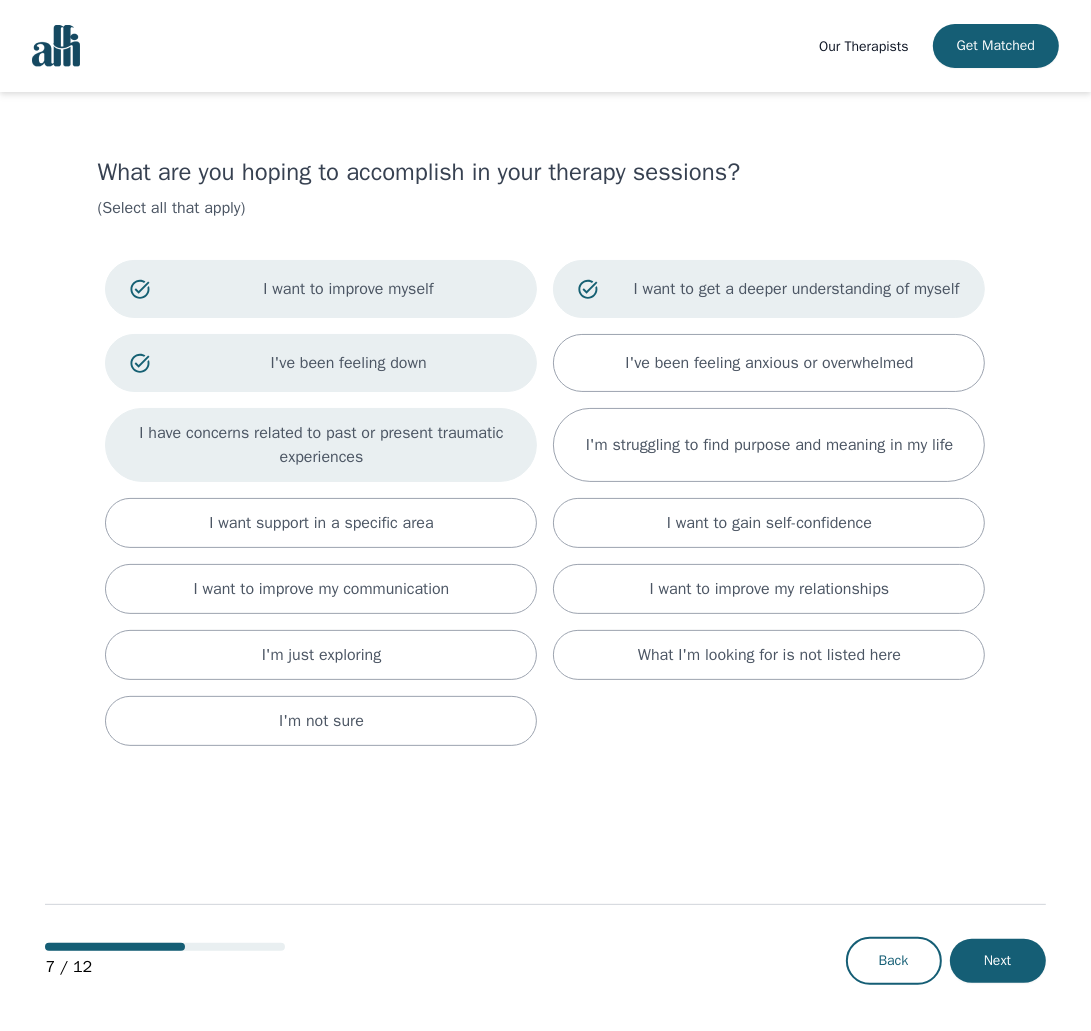 click on "I have concerns related to past or present traumatic experiences" at bounding box center [321, 445] 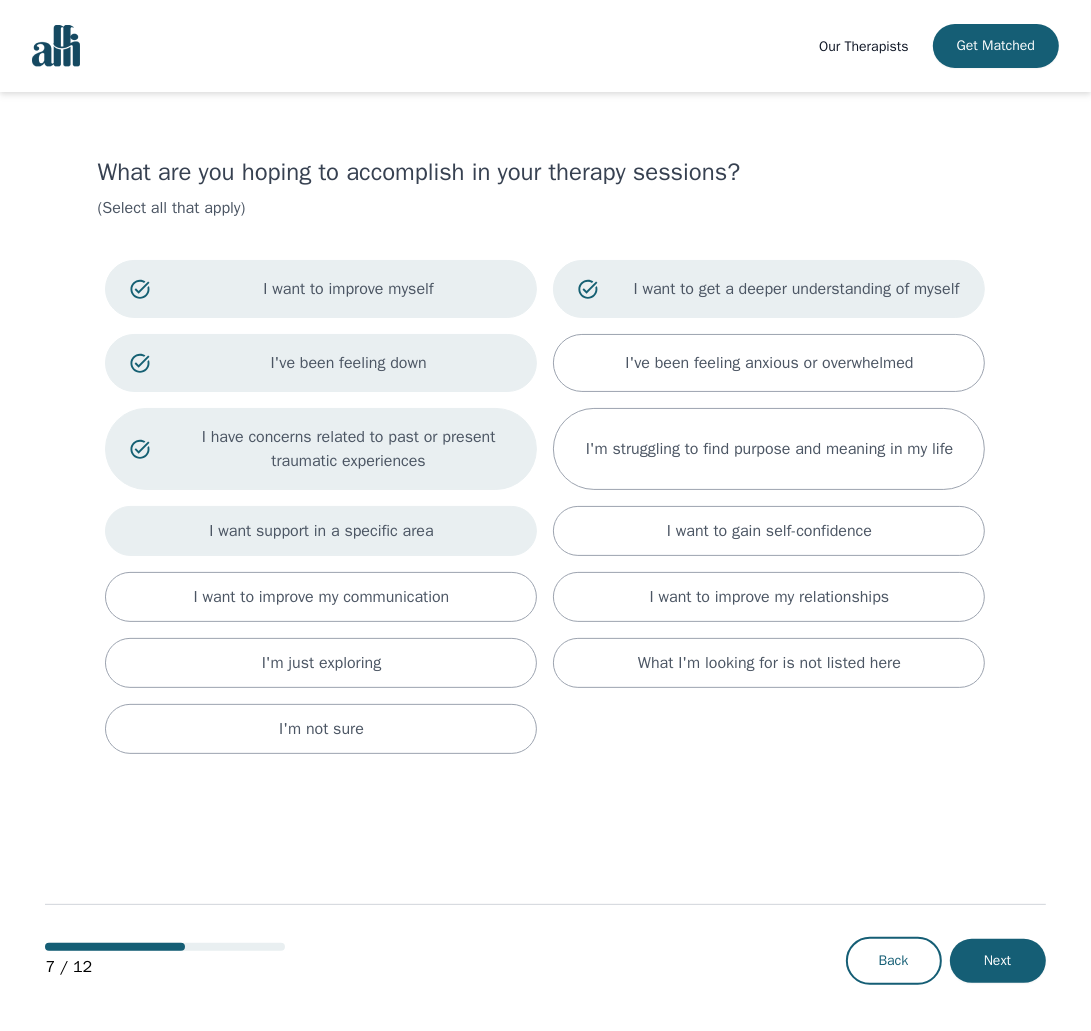 click on "I want support in a specific area" at bounding box center (321, 531) 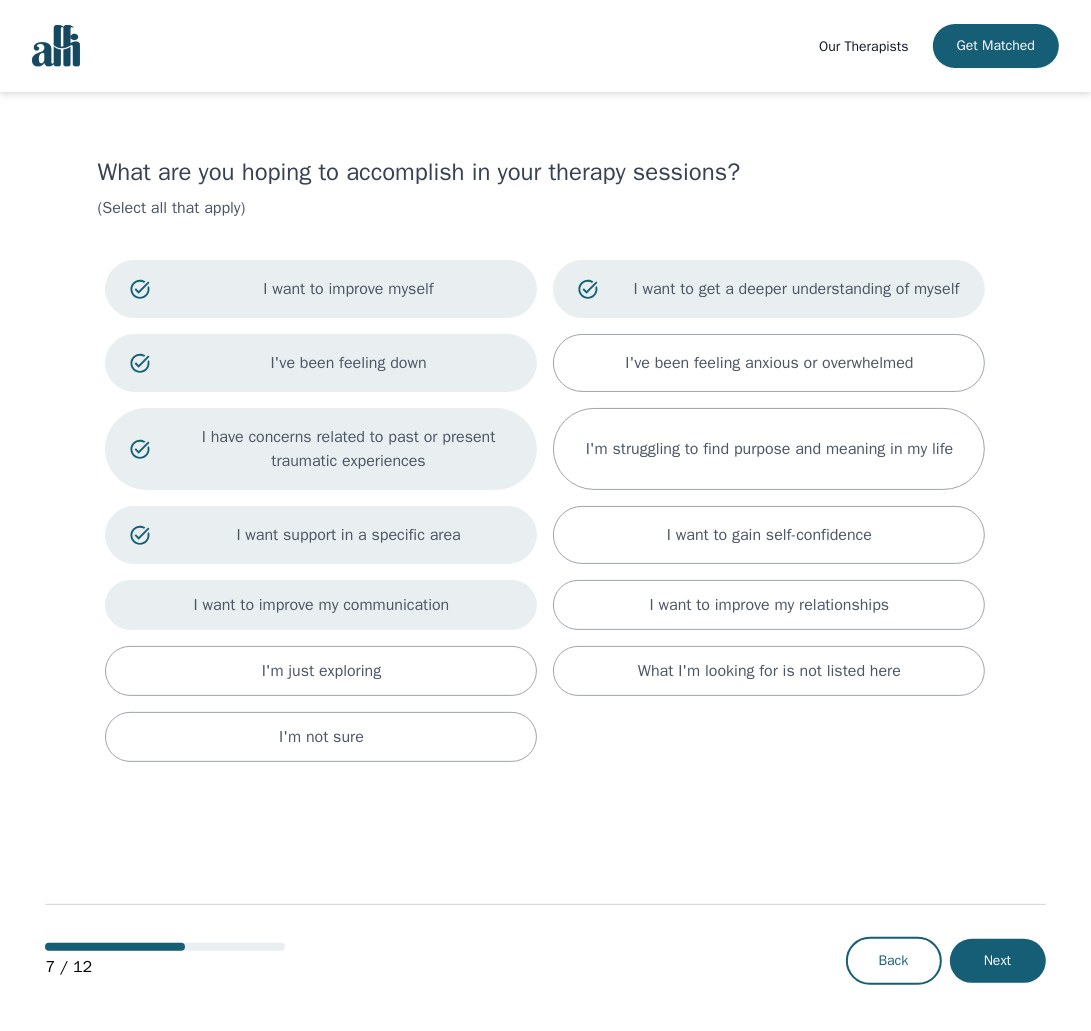 click on "I want to improve my communication" at bounding box center (322, 605) 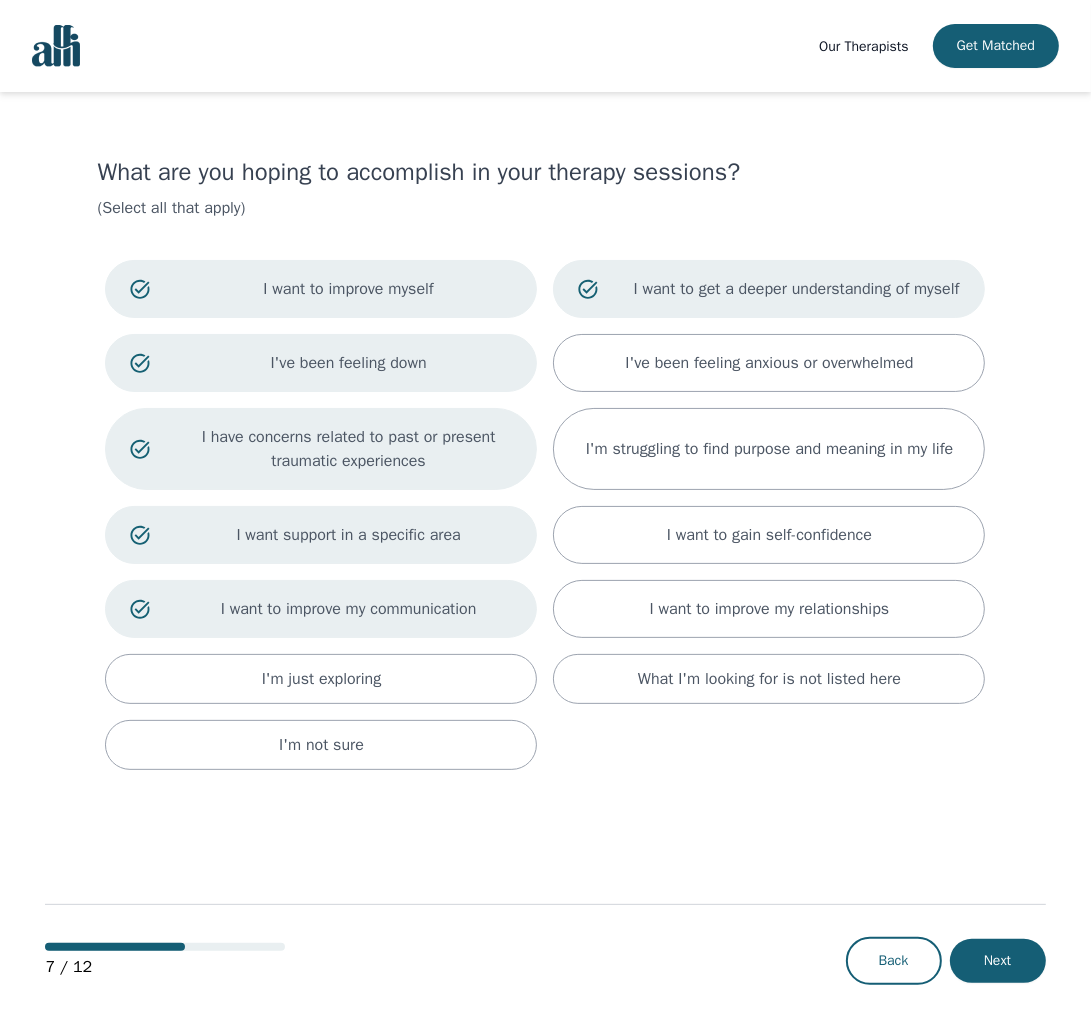 drag, startPoint x: 404, startPoint y: 597, endPoint x: 542, endPoint y: 833, distance: 273.38617 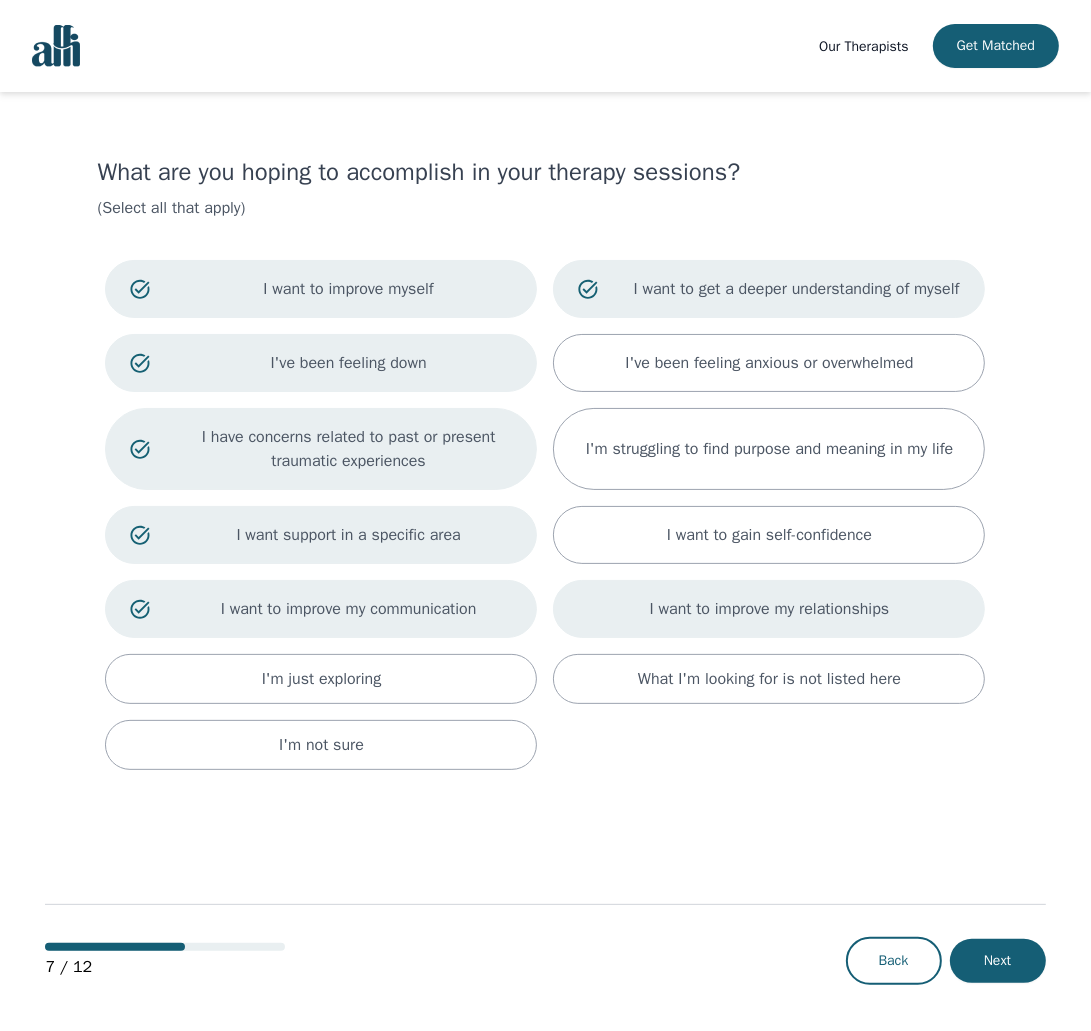 click on "I want to improve my relationships" at bounding box center (770, 609) 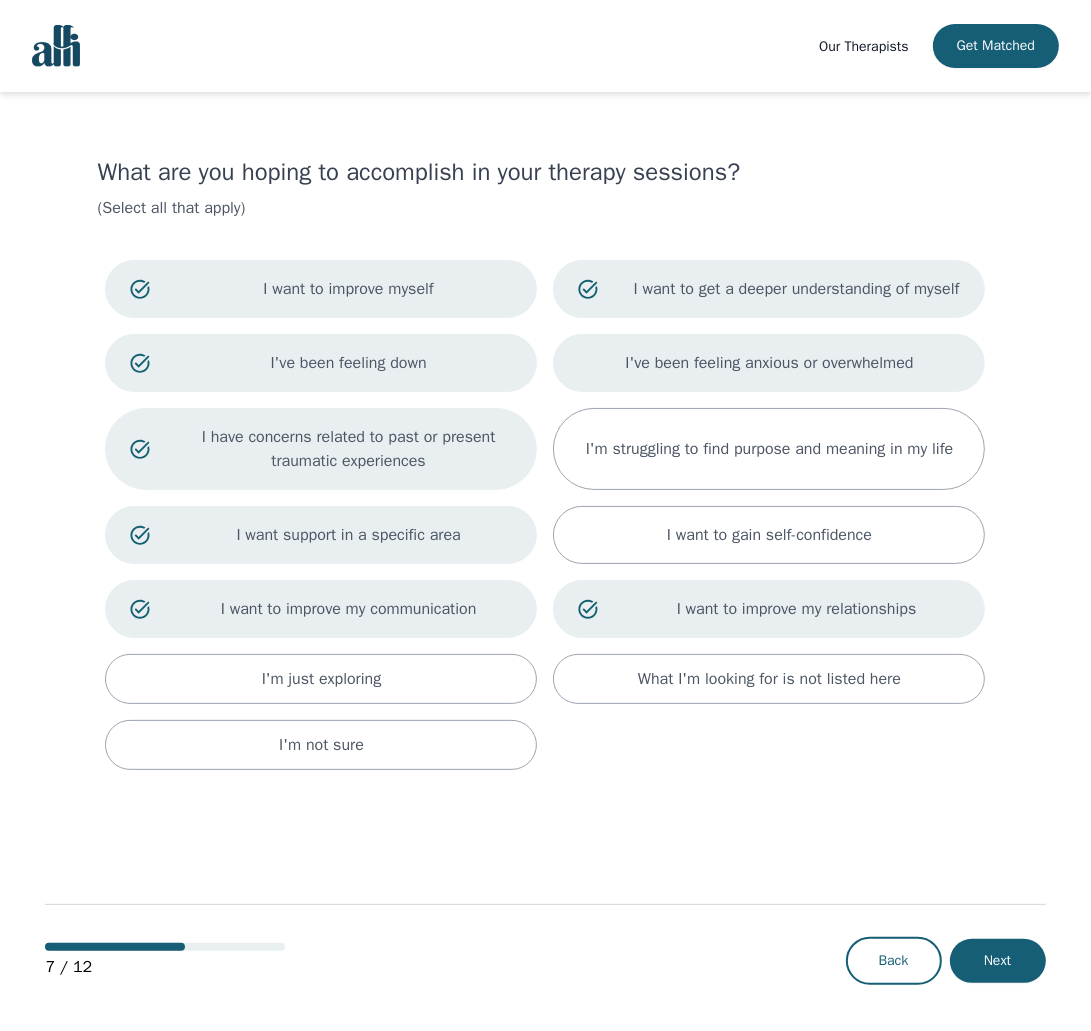 click on "I've been feeling anxious or overwhelmed" at bounding box center [769, 363] 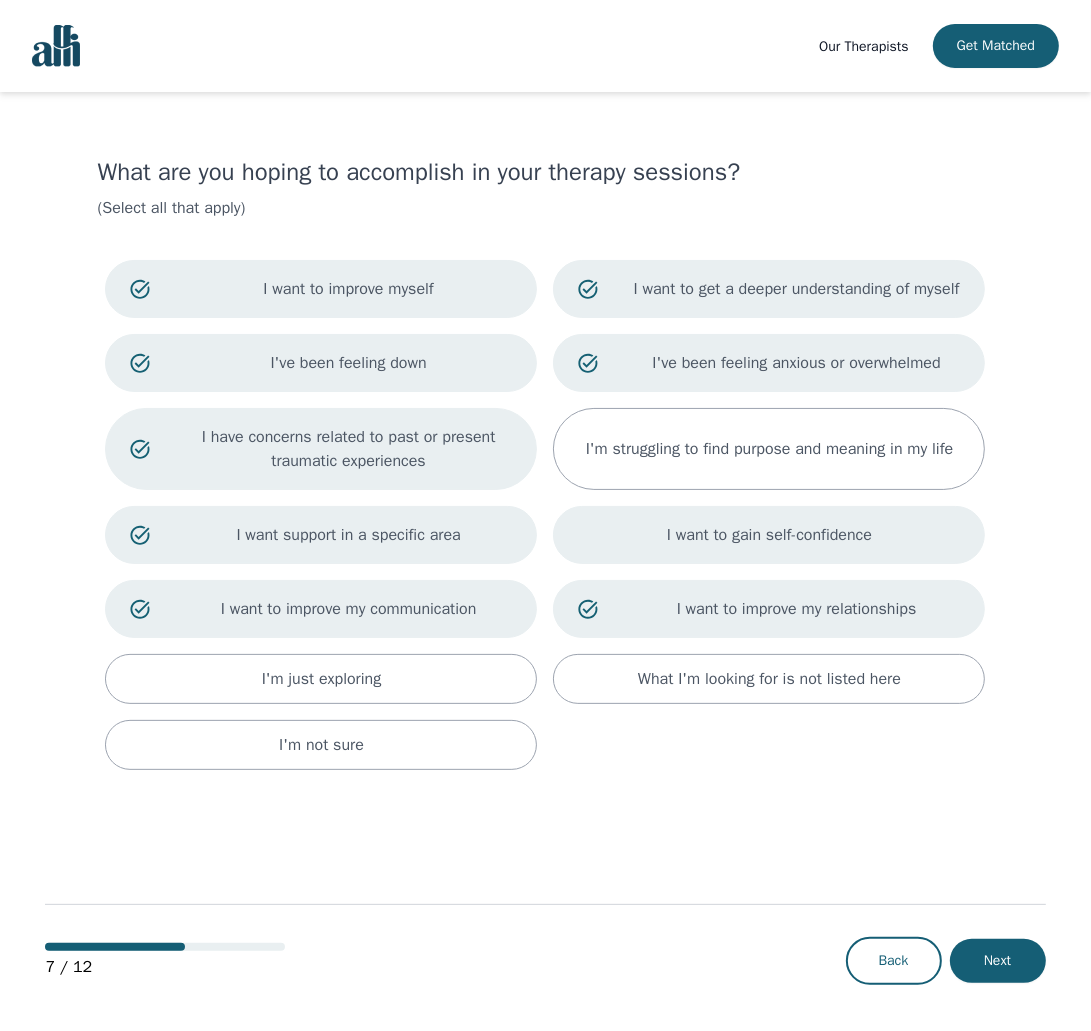 click on "I want to gain self-confidence" at bounding box center (769, 535) 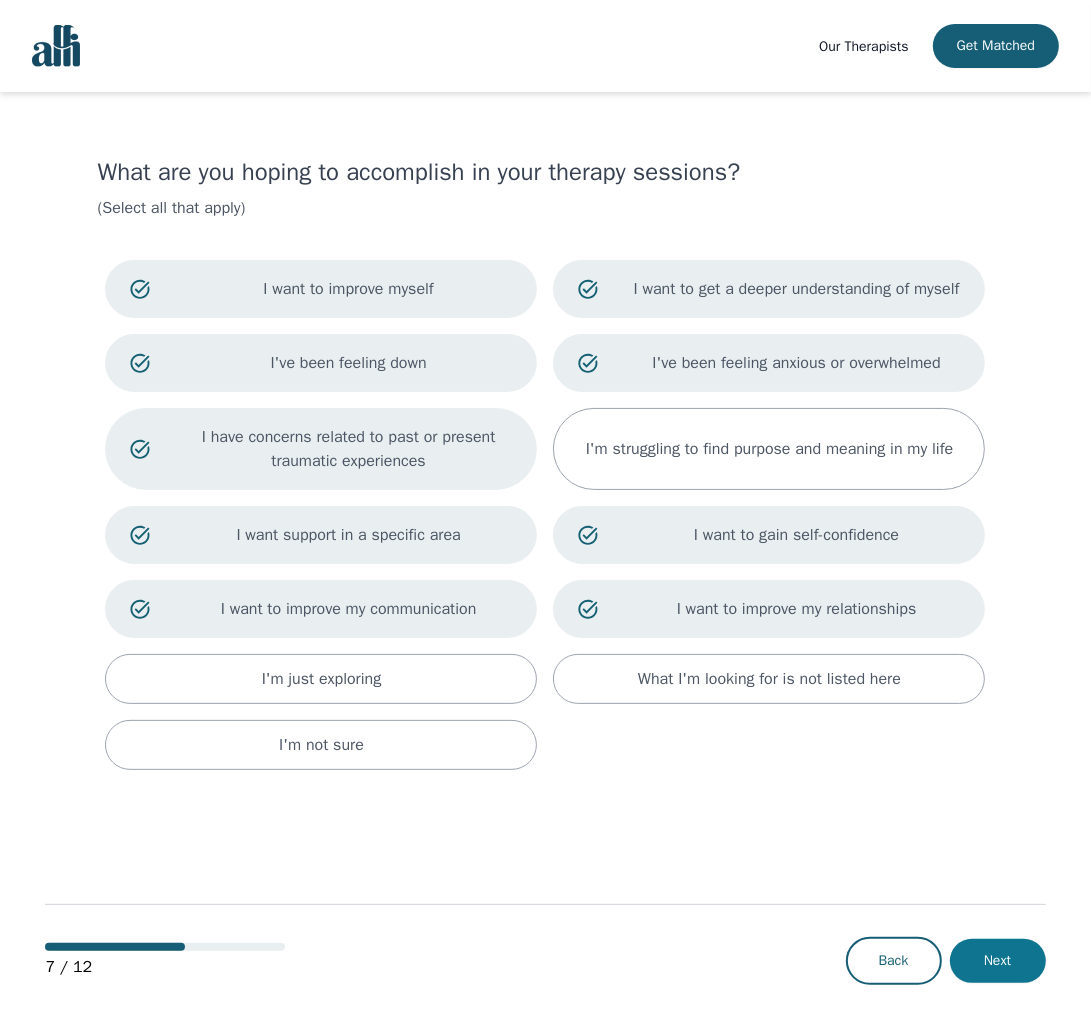 click on "Next" at bounding box center (998, 961) 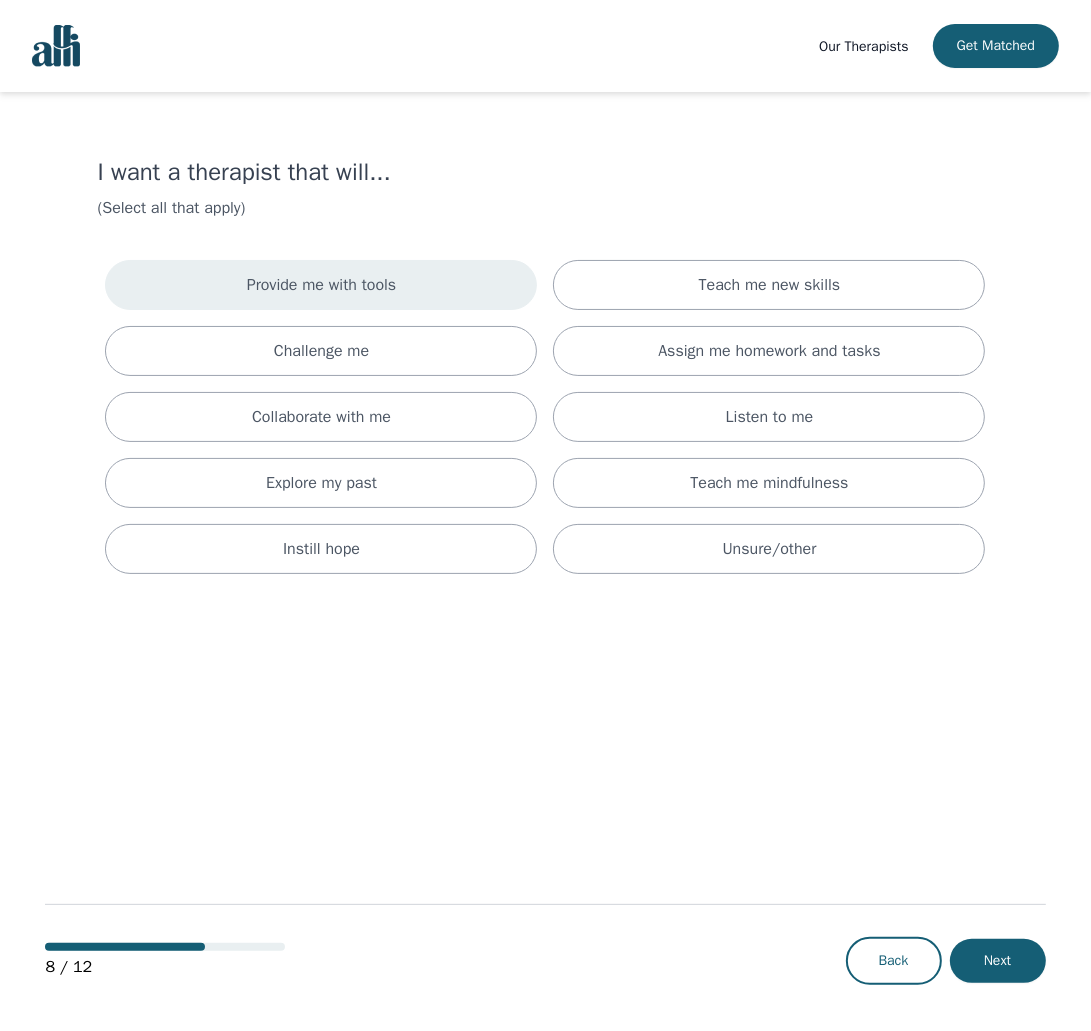 click on "Provide me with tools" at bounding box center (321, 285) 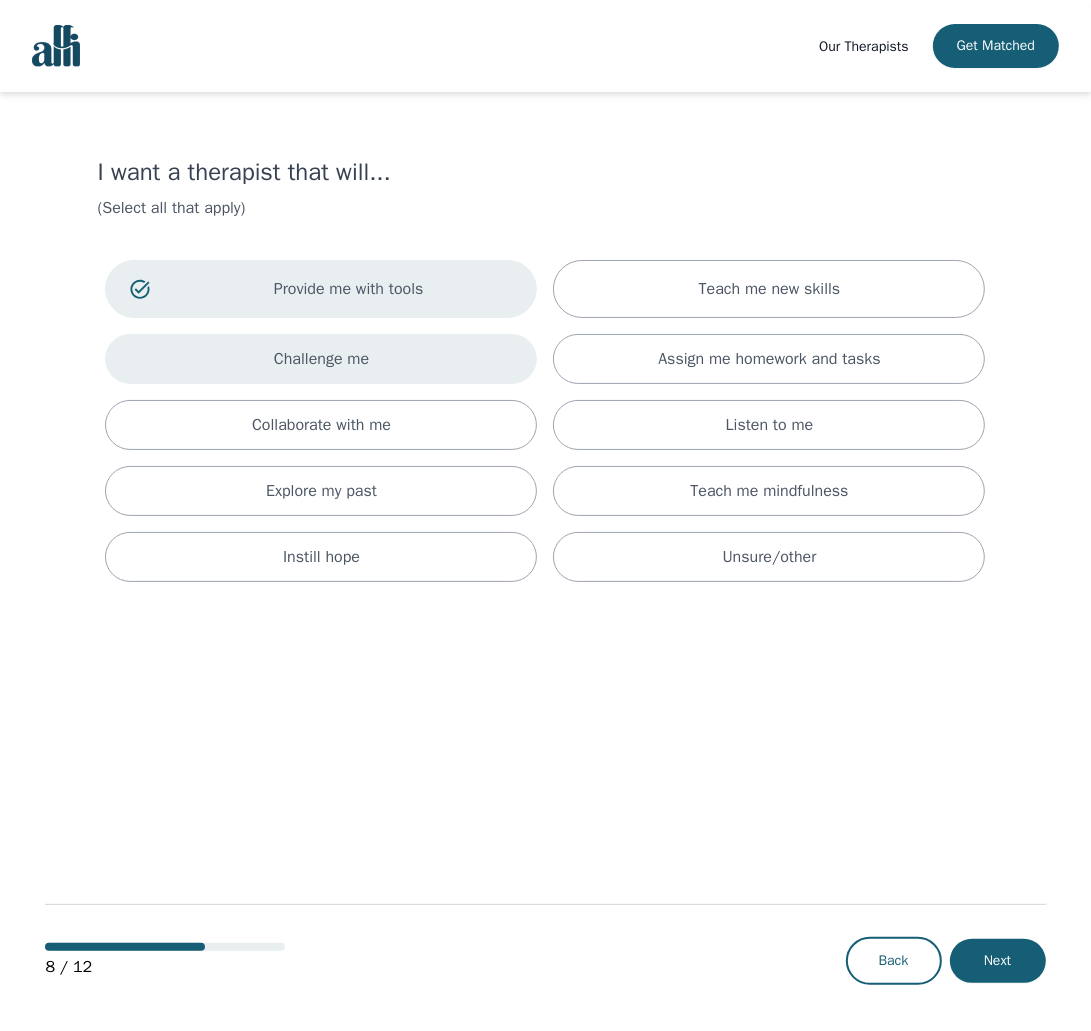 click on "Challenge me" at bounding box center [321, 359] 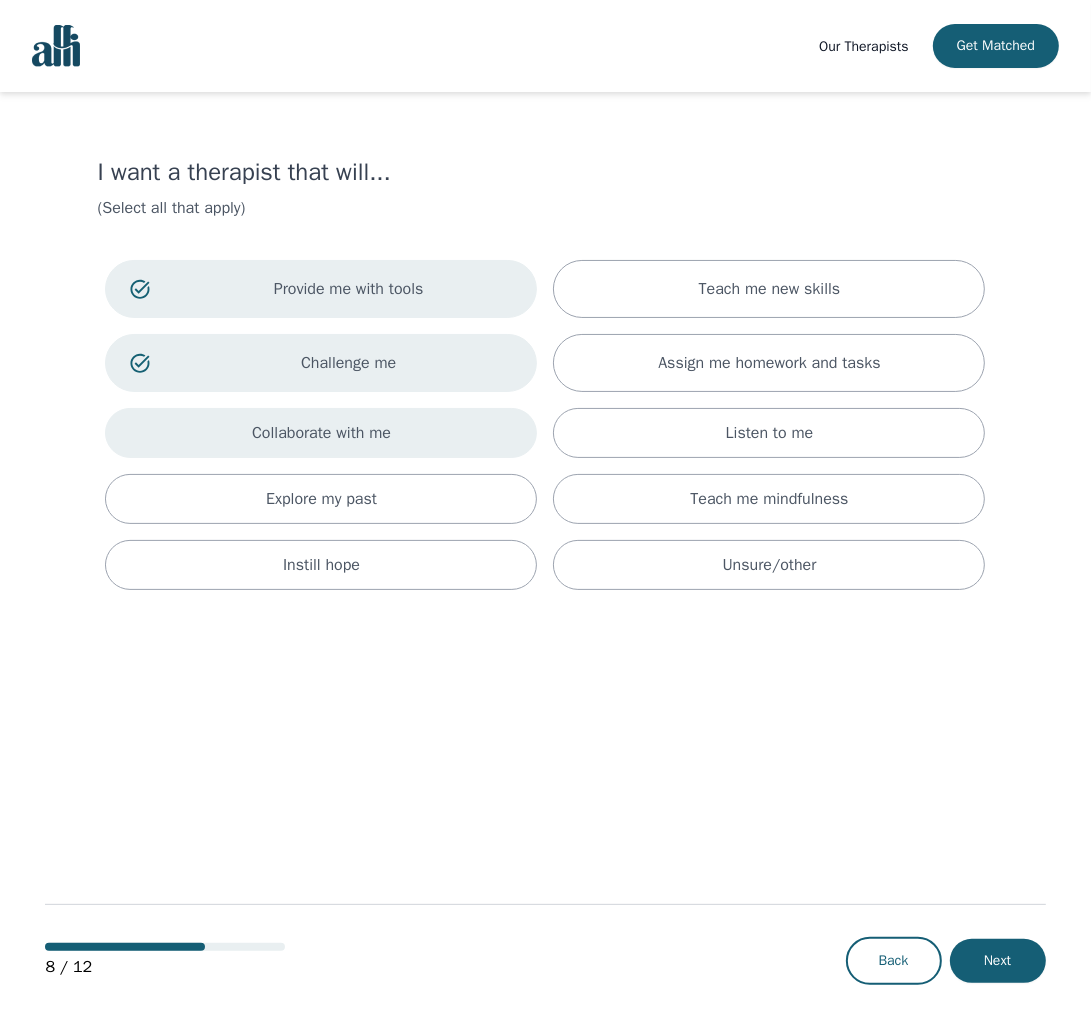 click on "Collaborate with me" at bounding box center (321, 433) 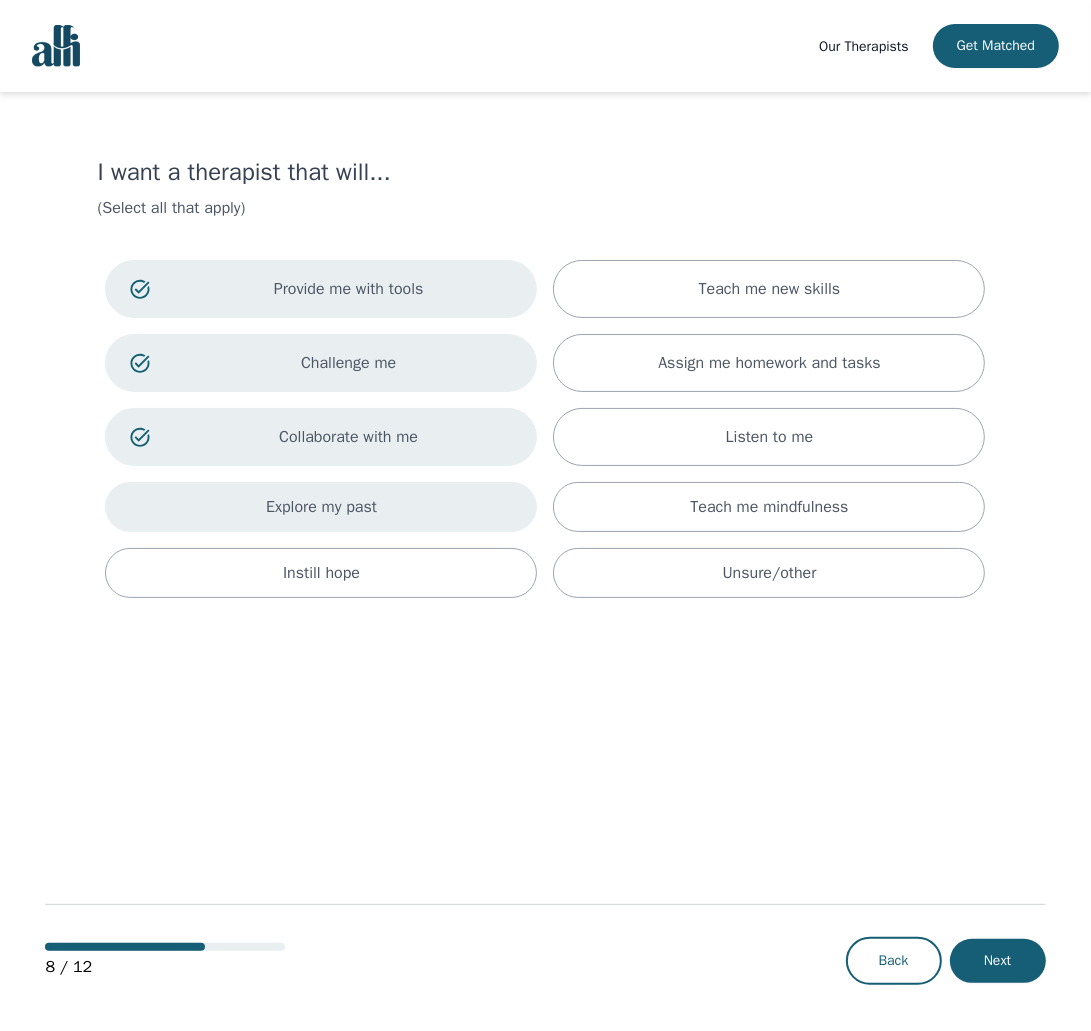 drag, startPoint x: 279, startPoint y: 429, endPoint x: 220, endPoint y: 504, distance: 95.42536 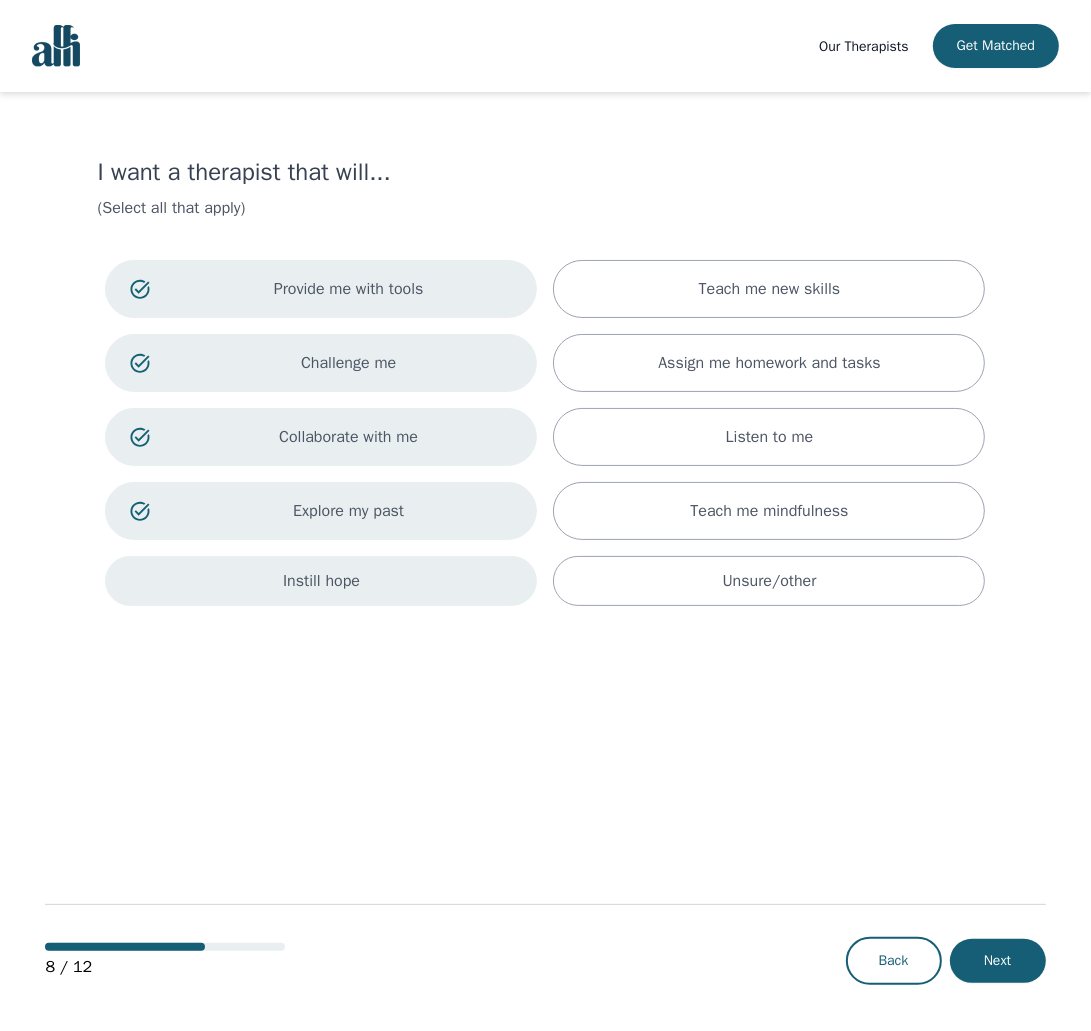 click on "Instill hope" at bounding box center (321, 581) 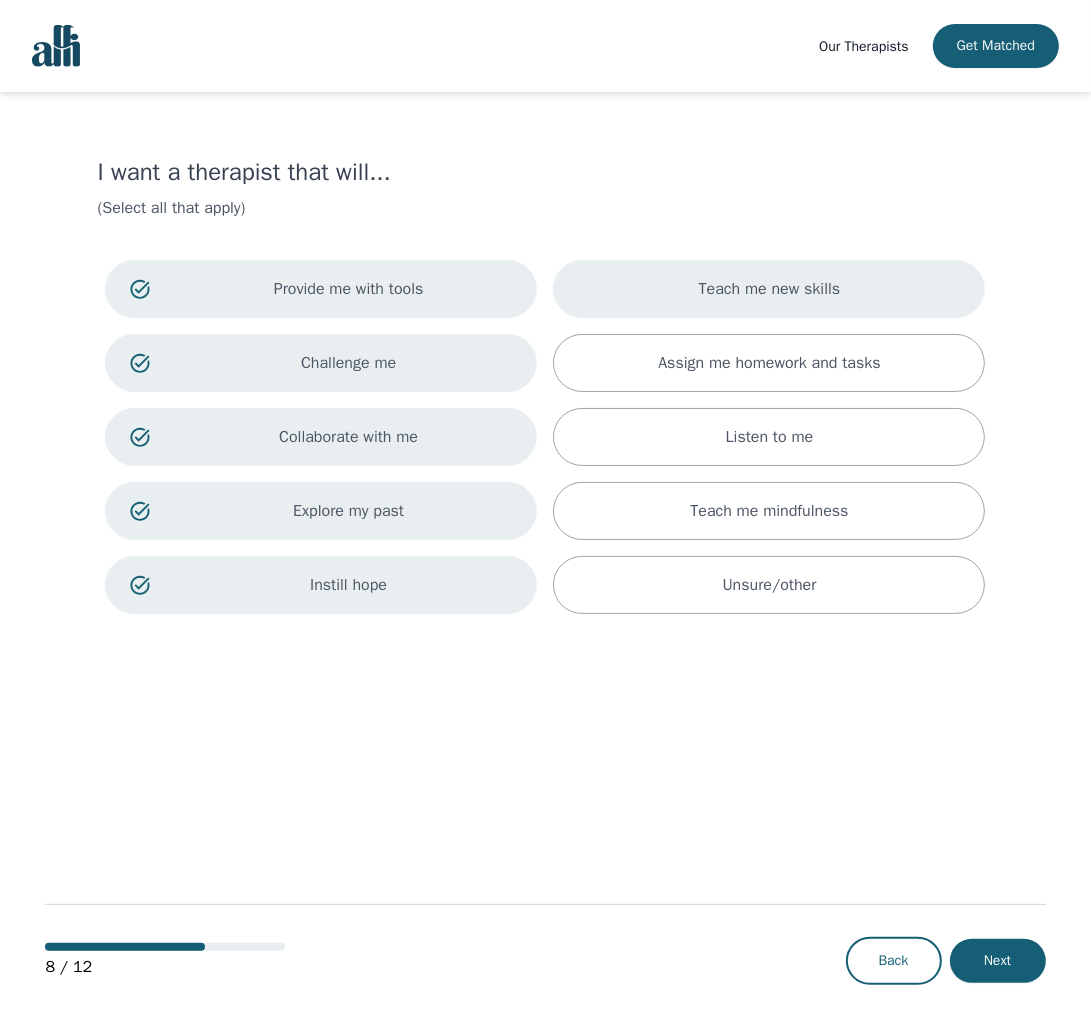 click on "Teach me new skills" at bounding box center [769, 289] 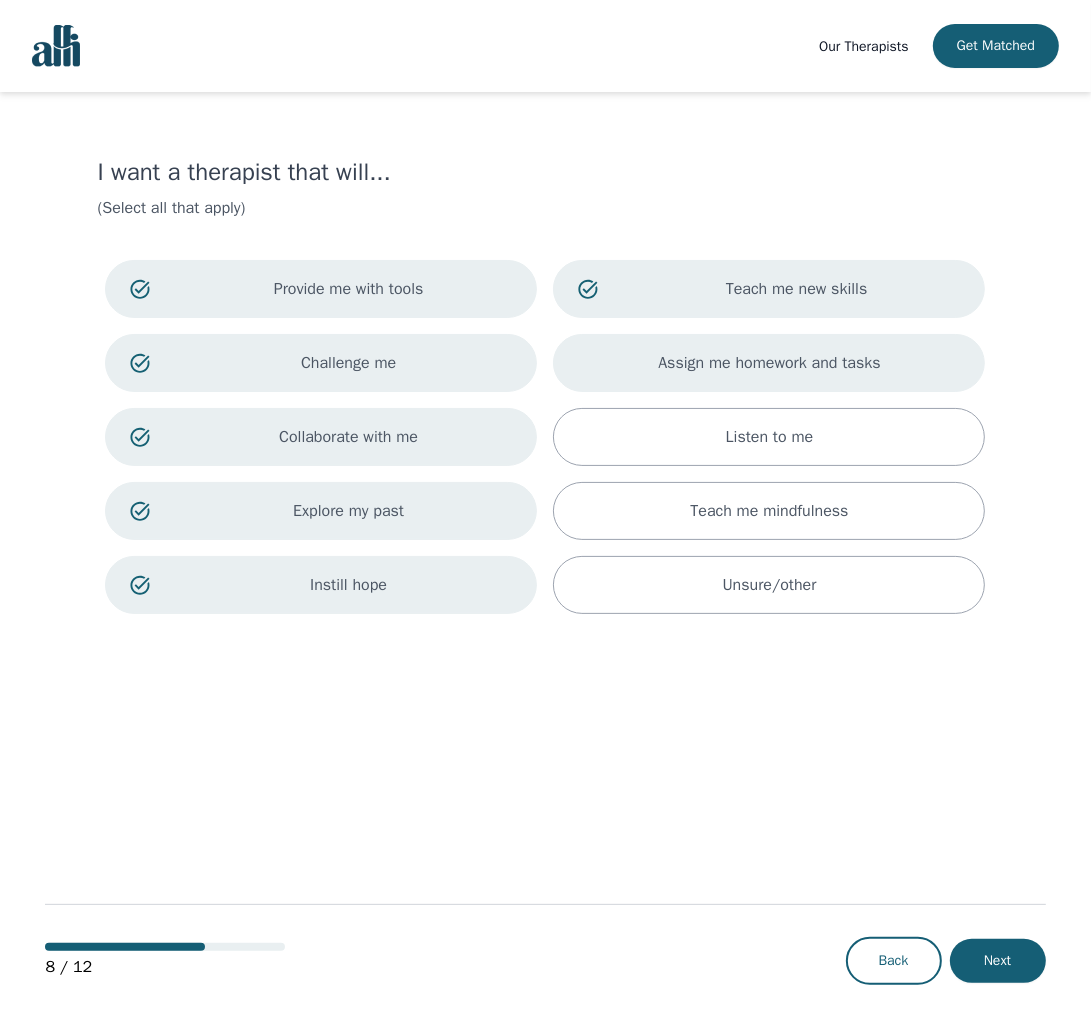 click on "Assign me homework and tasks" at bounding box center [769, 363] 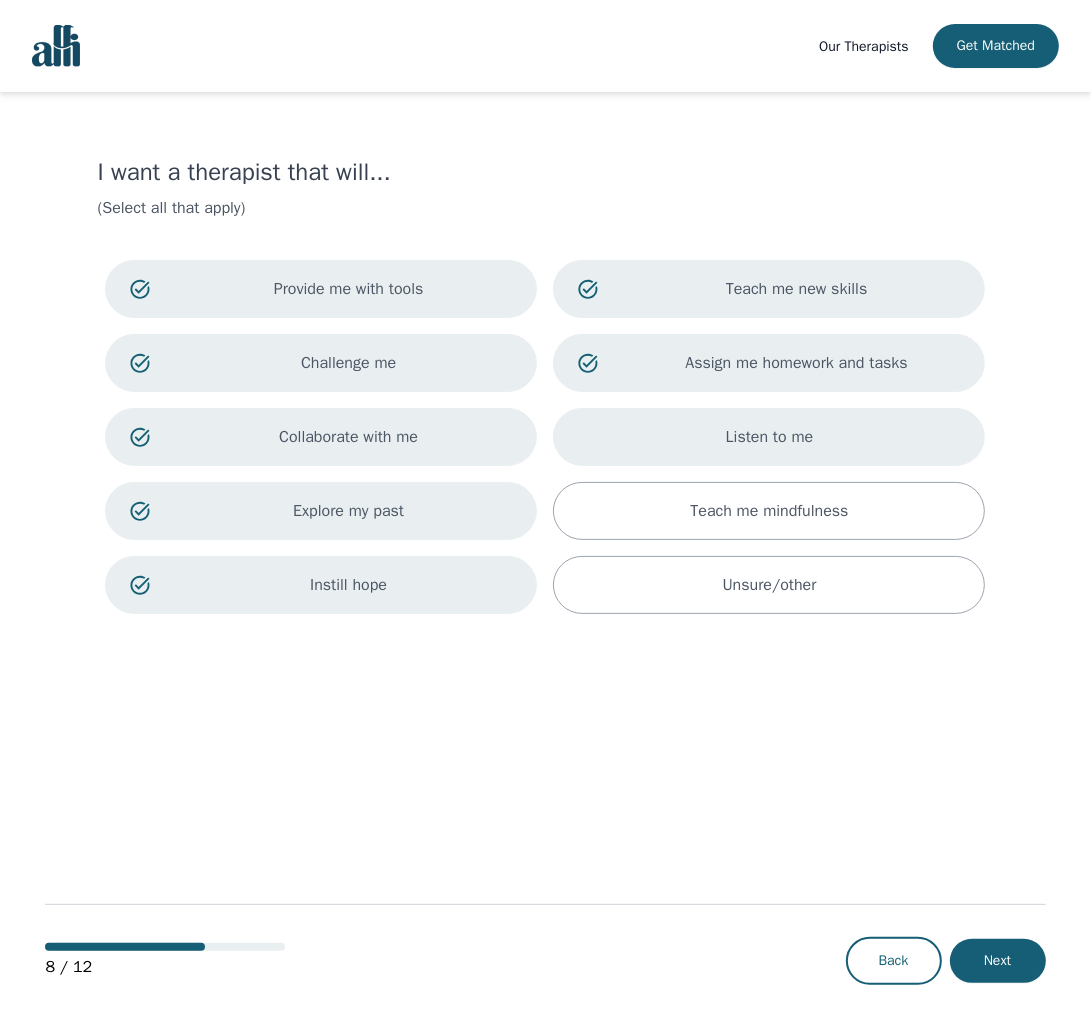 click on "Listen to me" at bounding box center [770, 437] 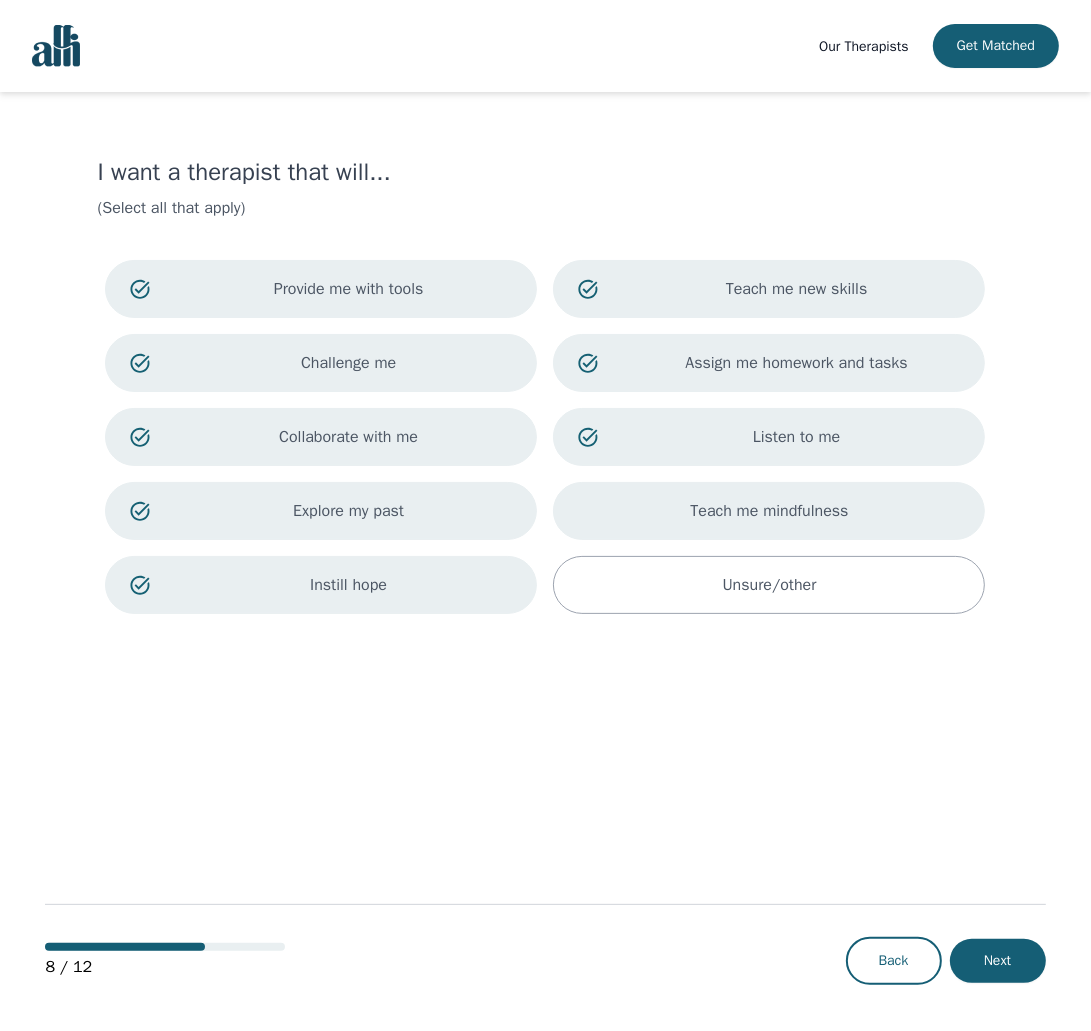 click on "Teach me mindfulness" at bounding box center [769, 511] 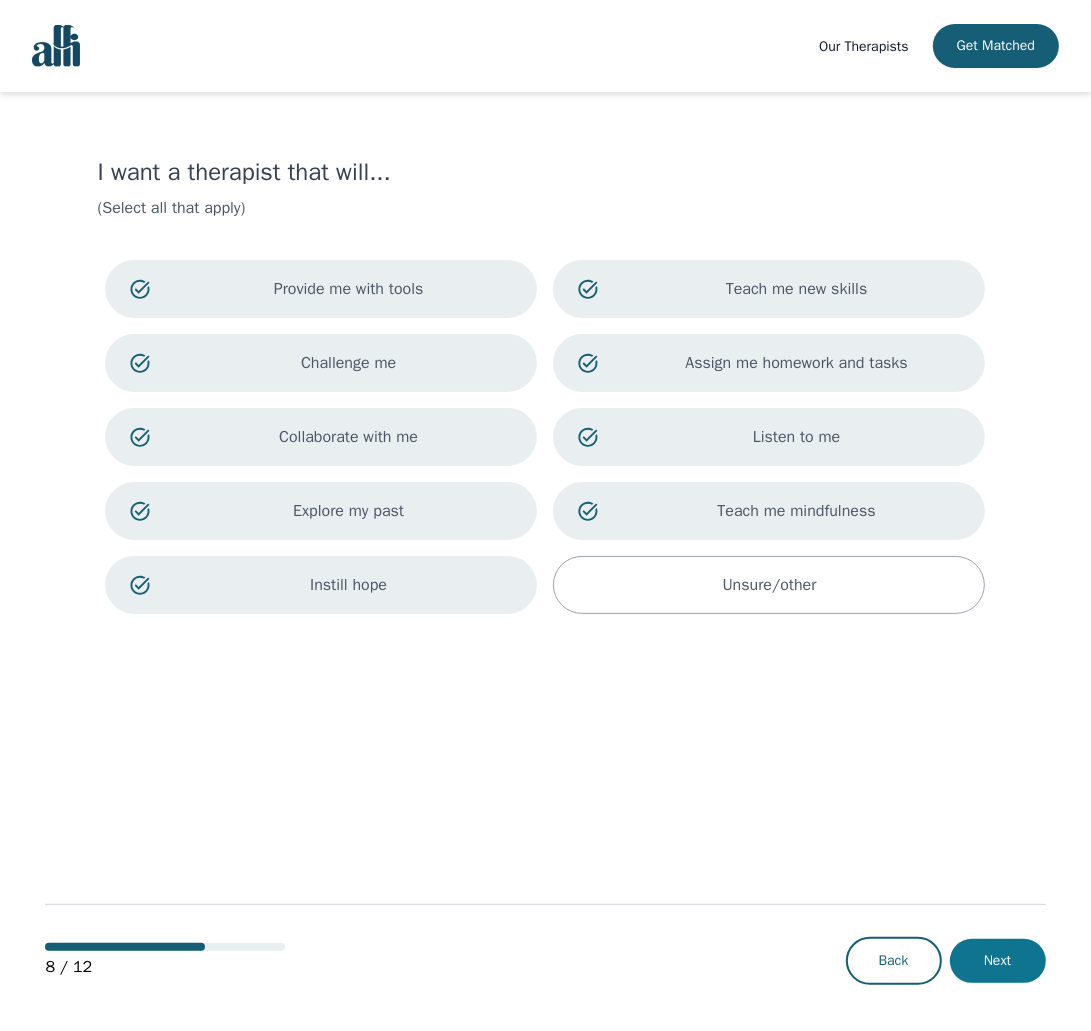 click on "Next" at bounding box center (998, 961) 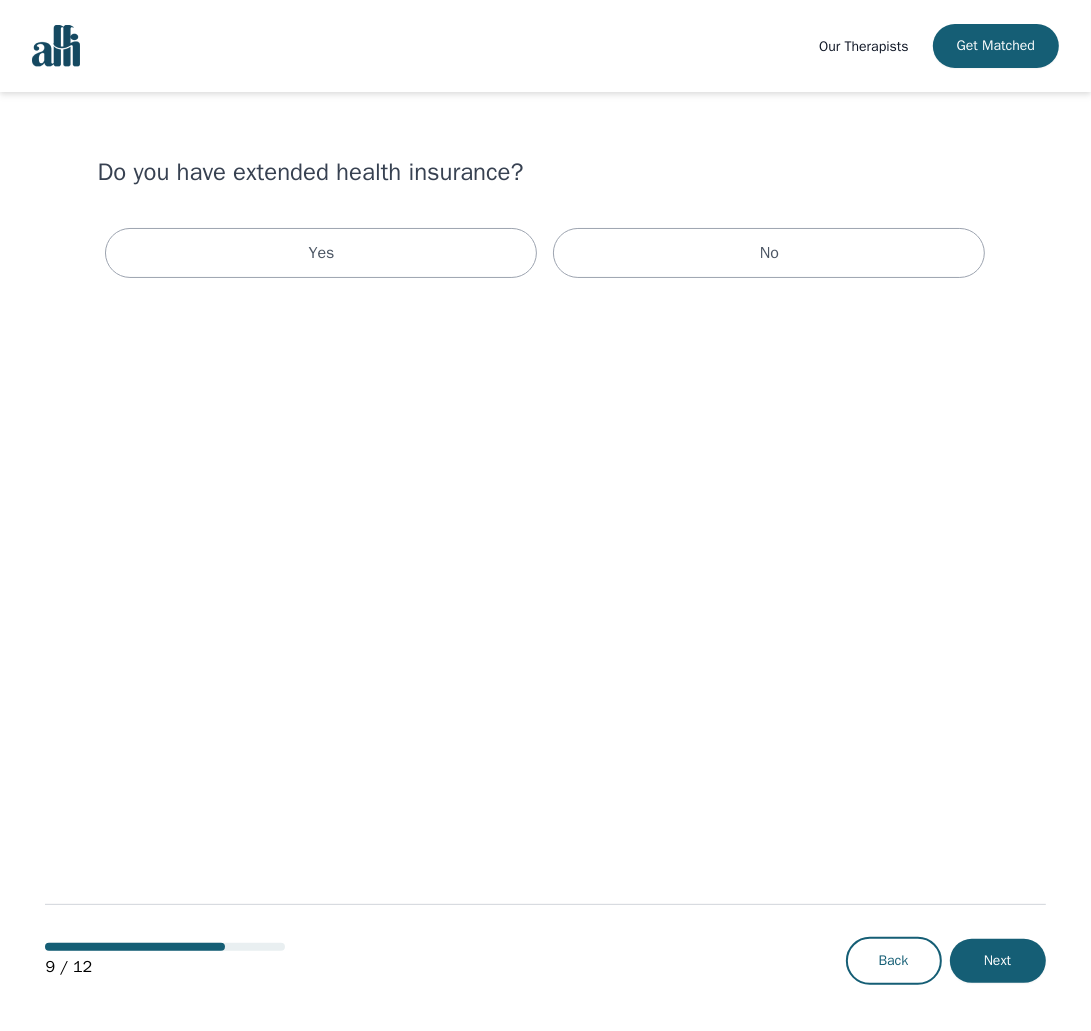 click on "Do you have extended health insurance? Yes No" at bounding box center (545, 221) 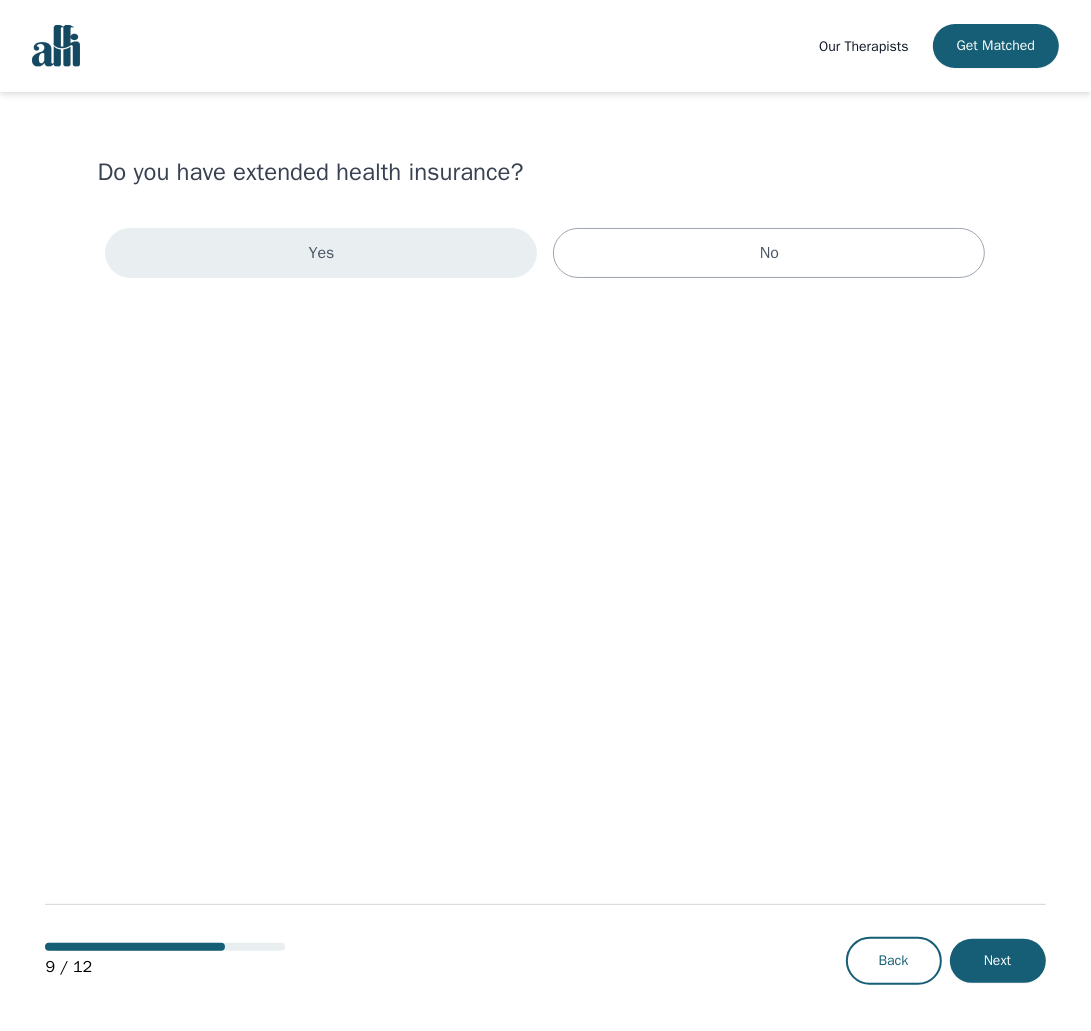click on "Yes" at bounding box center [322, 253] 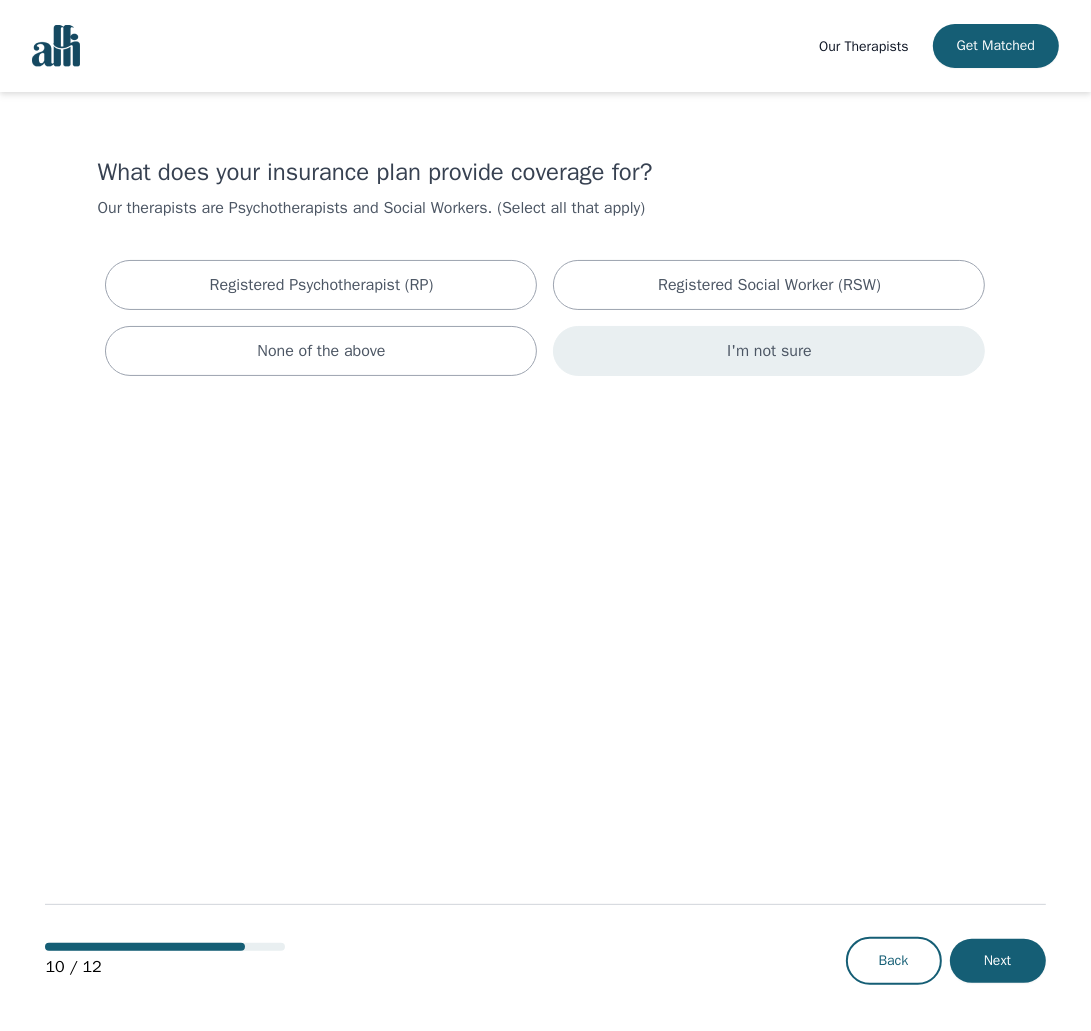 click on "I'm not sure" at bounding box center (769, 351) 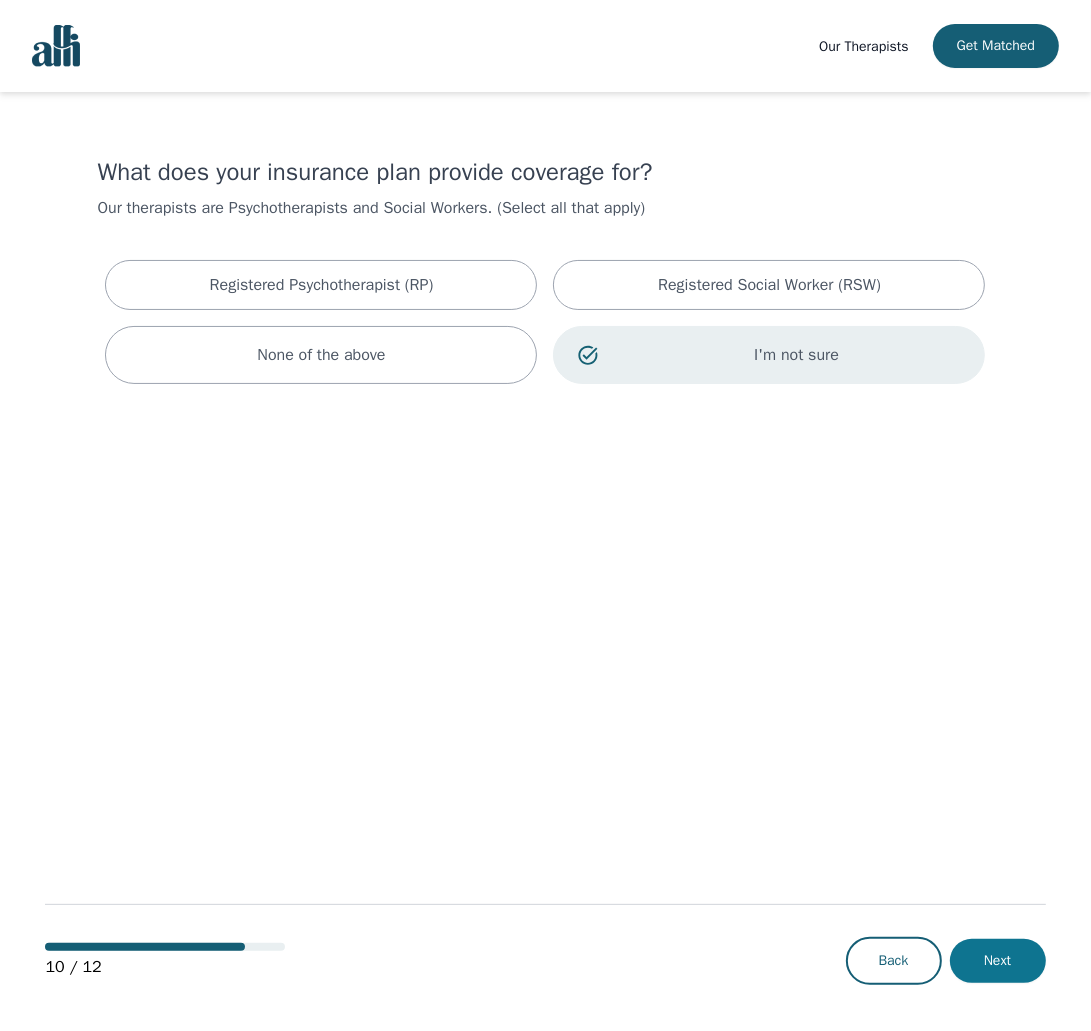 click on "Next" at bounding box center [998, 961] 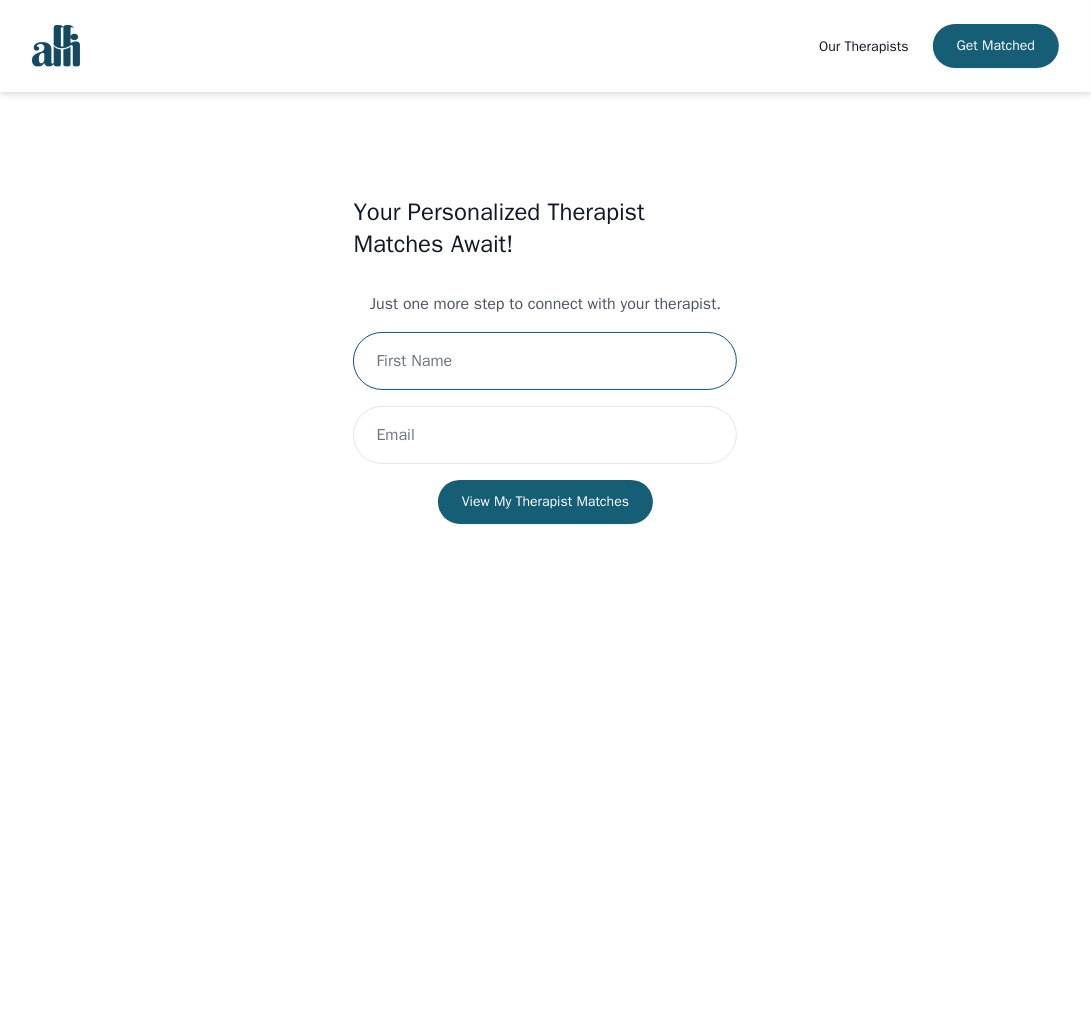 click at bounding box center [545, 361] 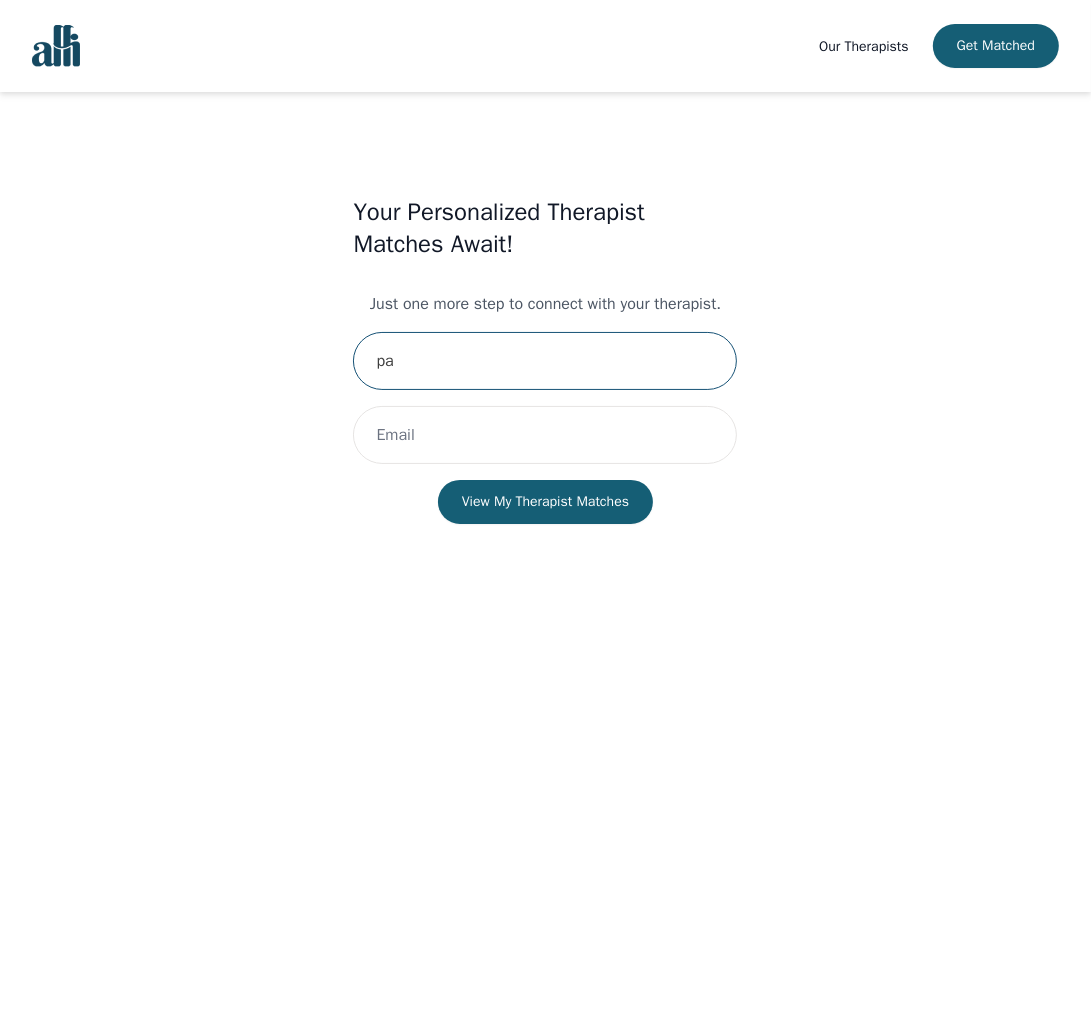 type on "p" 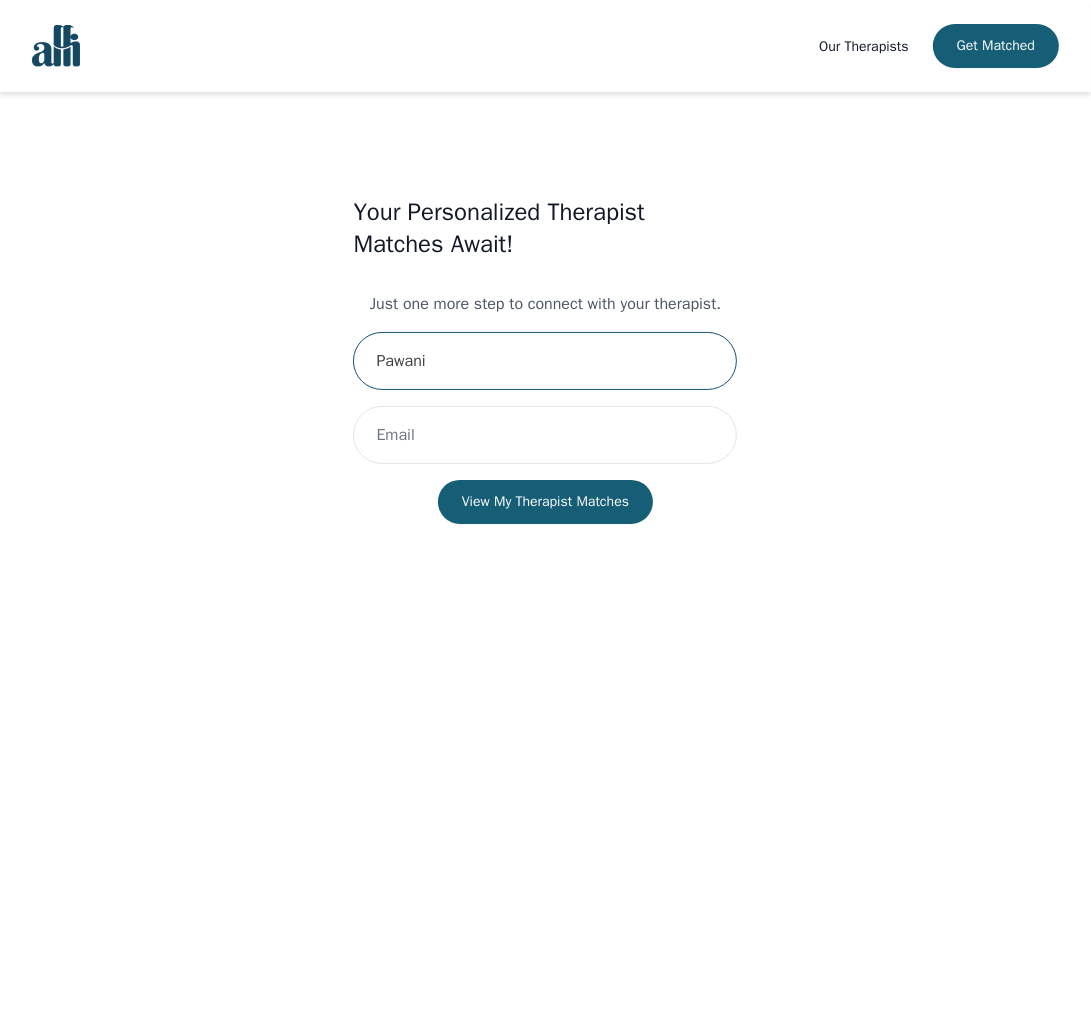 type on "Pawani" 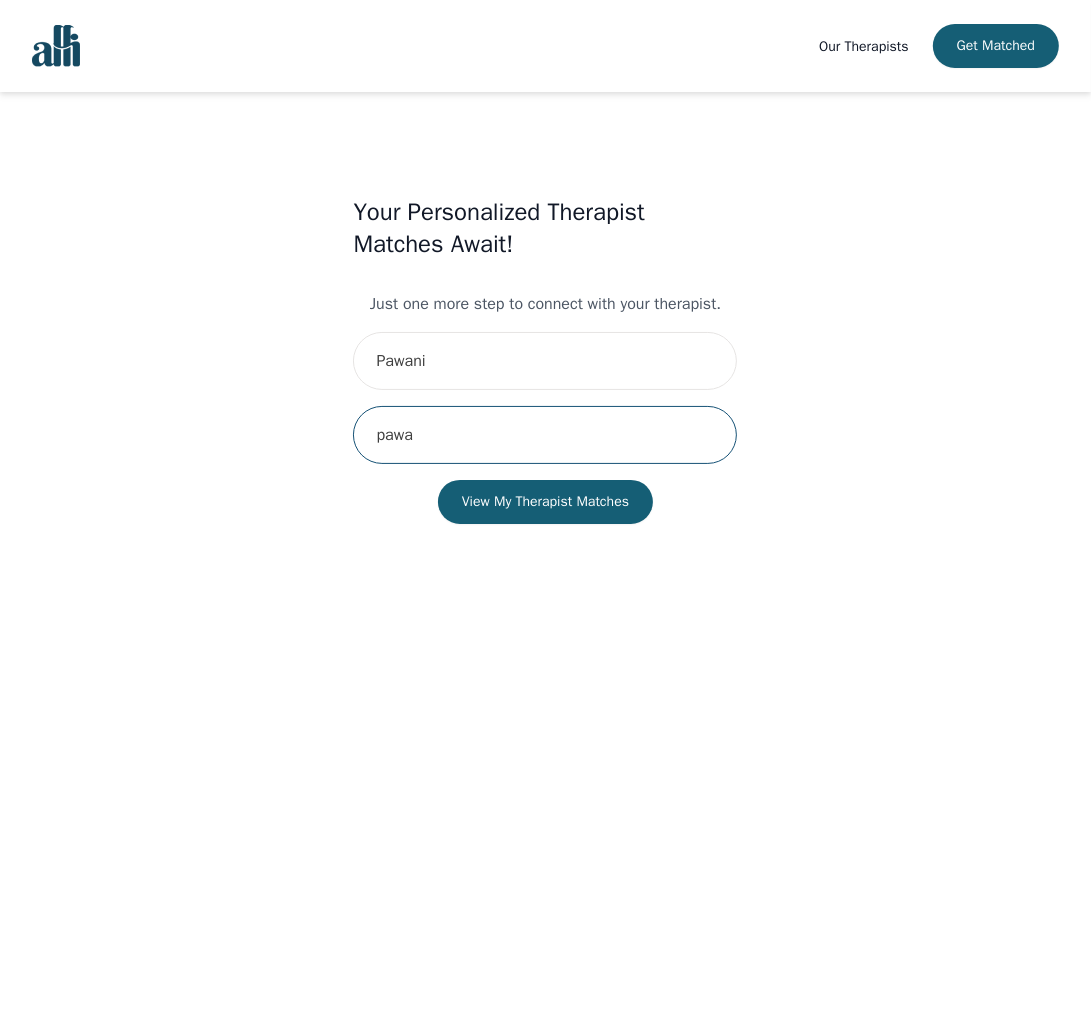 type on "[EMAIL_ADDRESS][DOMAIN_NAME]" 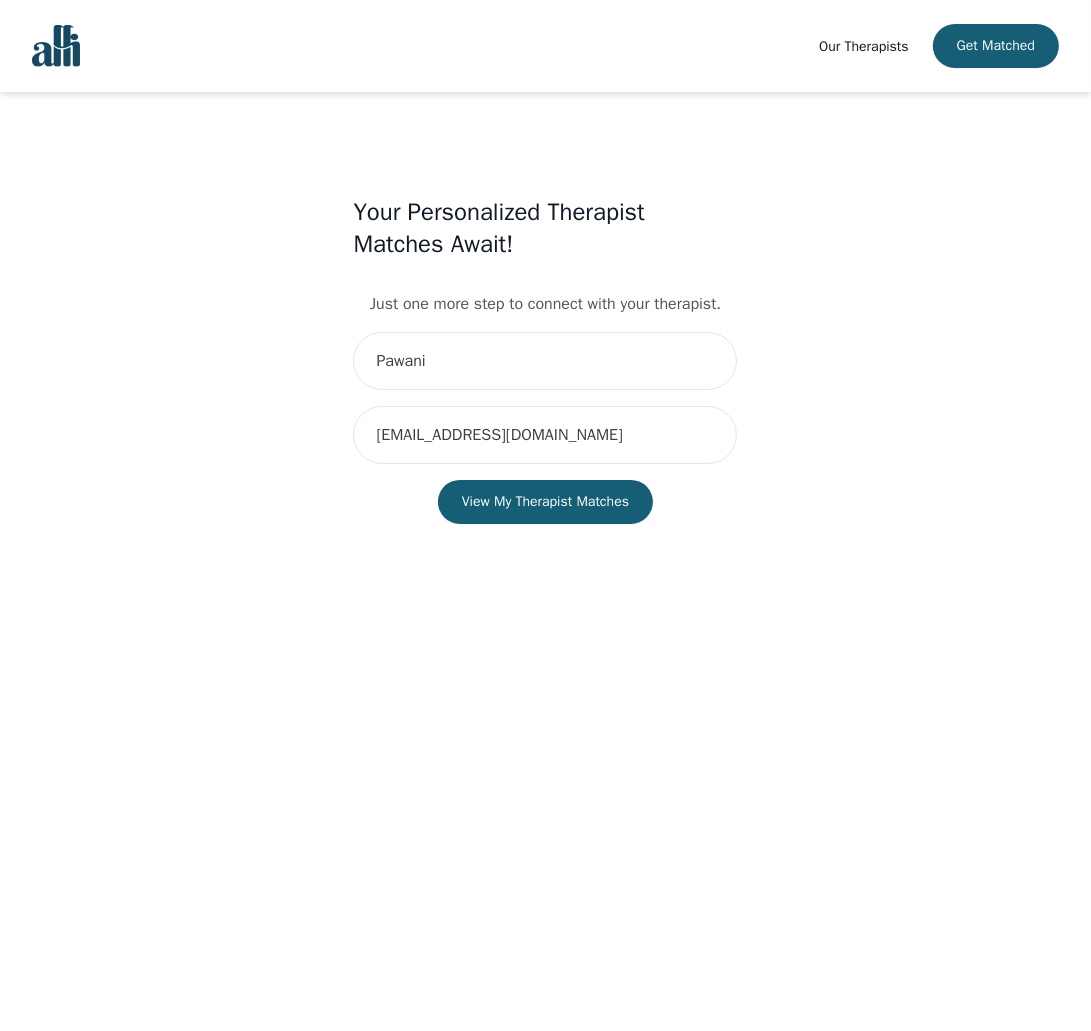 click on "Your Personalized Therapist Matches Await! Just one more step to connect with your therapist. Pawani [EMAIL_ADDRESS][DOMAIN_NAME] View My Therapist Matches" at bounding box center (545, 562) 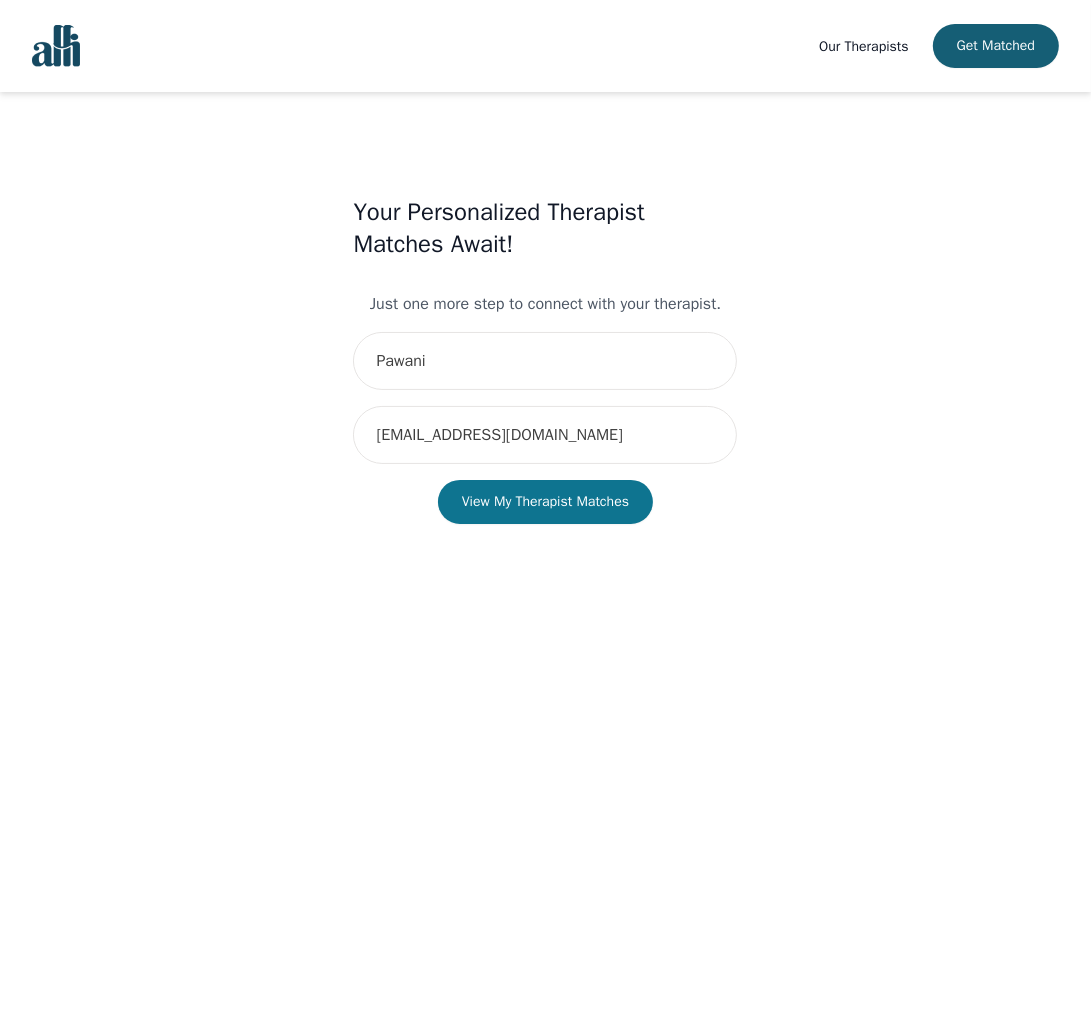 click on "View My Therapist Matches" at bounding box center (545, 502) 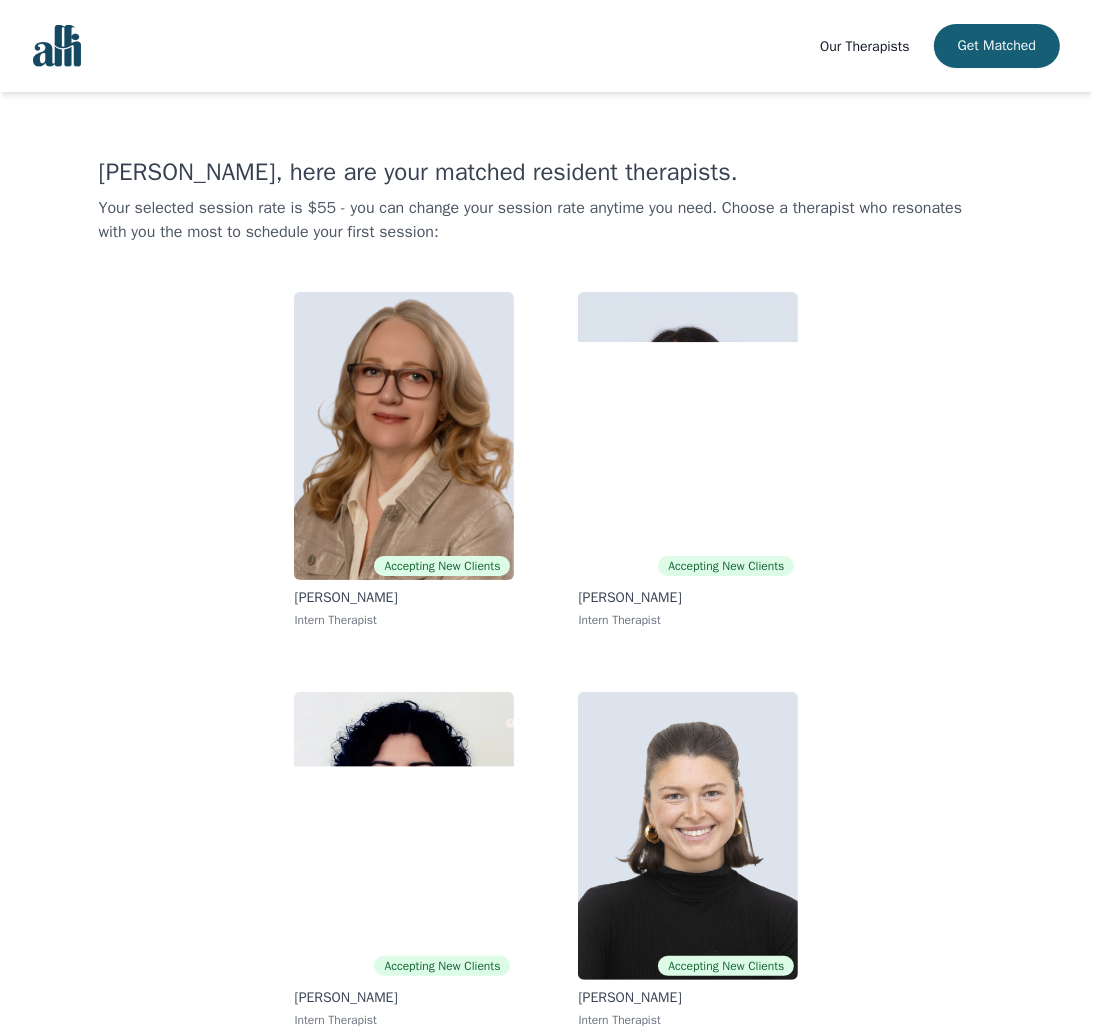 scroll, scrollTop: 12, scrollLeft: 0, axis: vertical 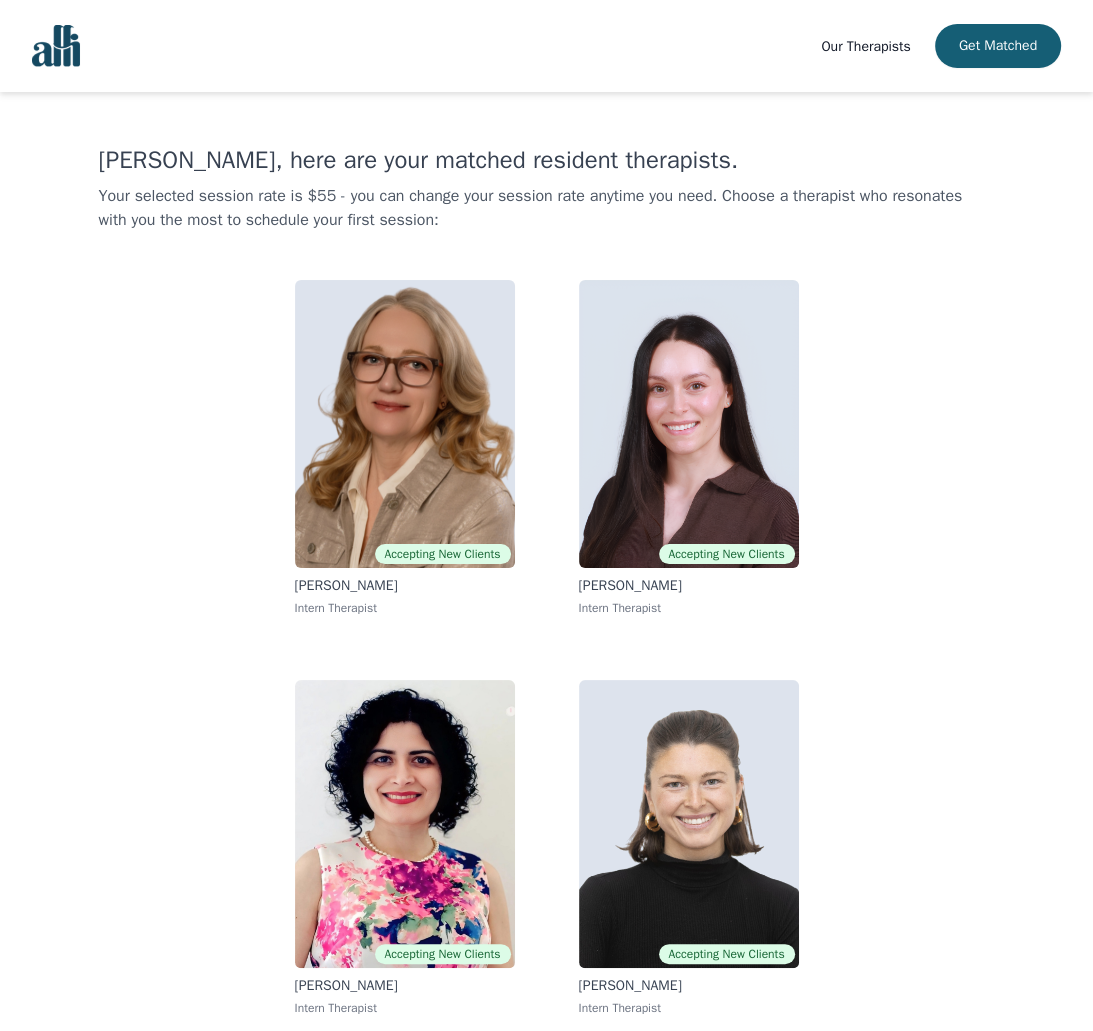 click on "[PERSON_NAME], here are your matched resident therapists. Your selected session rate is $55 - you can change your session rate anytime you need. Choose a therapist who resonates with you the most to schedule your first session: Accepting New Clients [PERSON_NAME] Intern Therapist Accepting New Clients [PERSON_NAME] Intern Therapist Accepting New Clients [PERSON_NAME] Intern Therapist Accepting New Clients [PERSON_NAME] Intern Therapist" at bounding box center [547, 588] 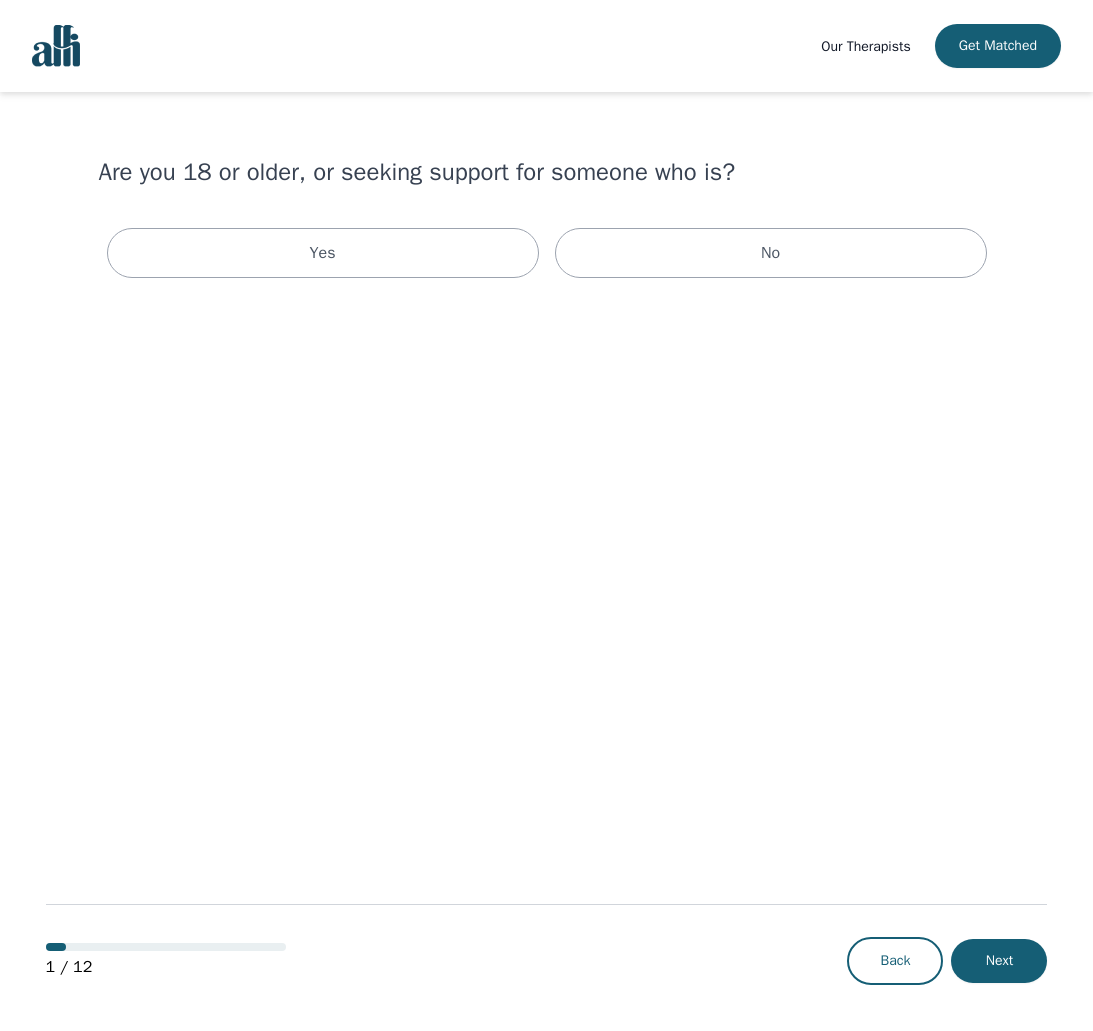 scroll, scrollTop: 0, scrollLeft: 0, axis: both 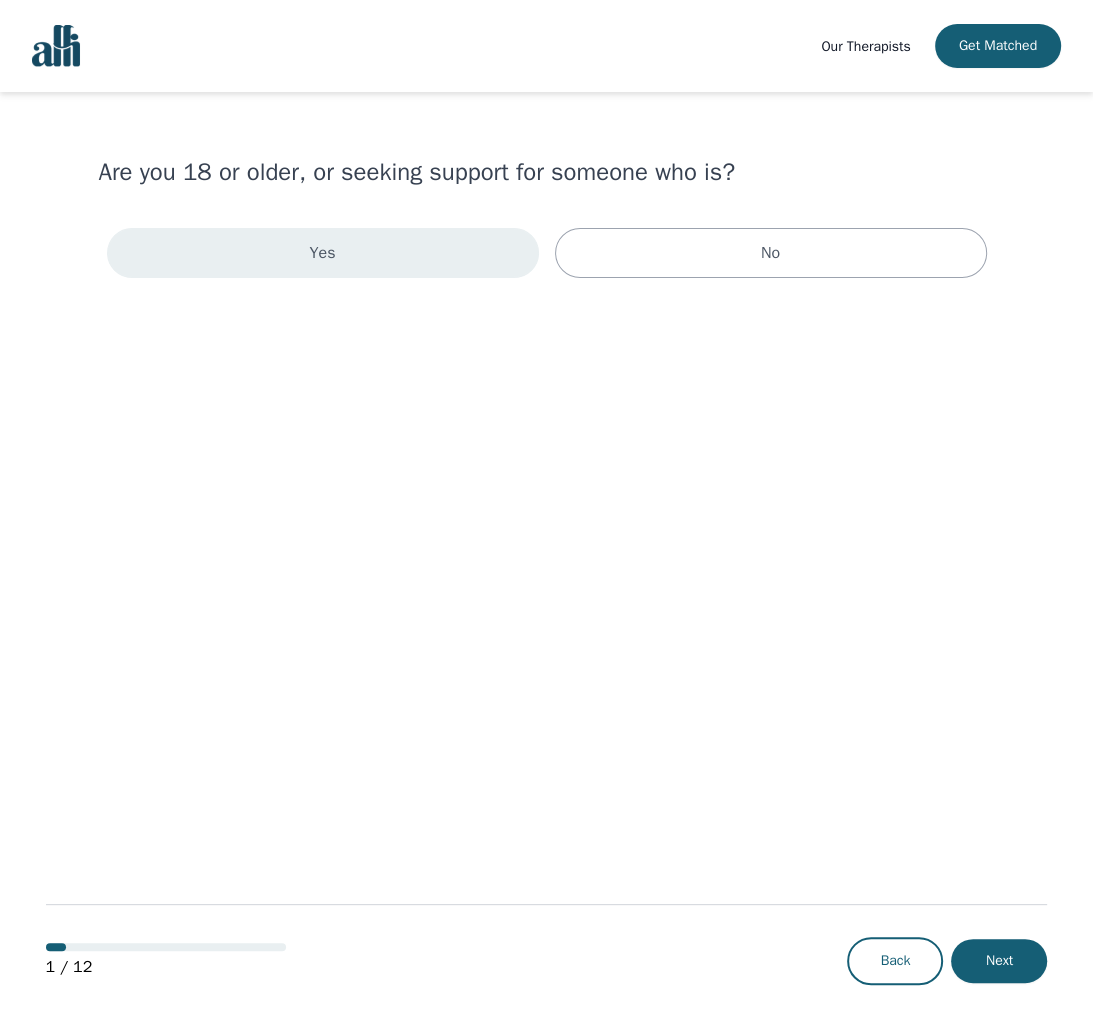click on "Yes" at bounding box center (323, 253) 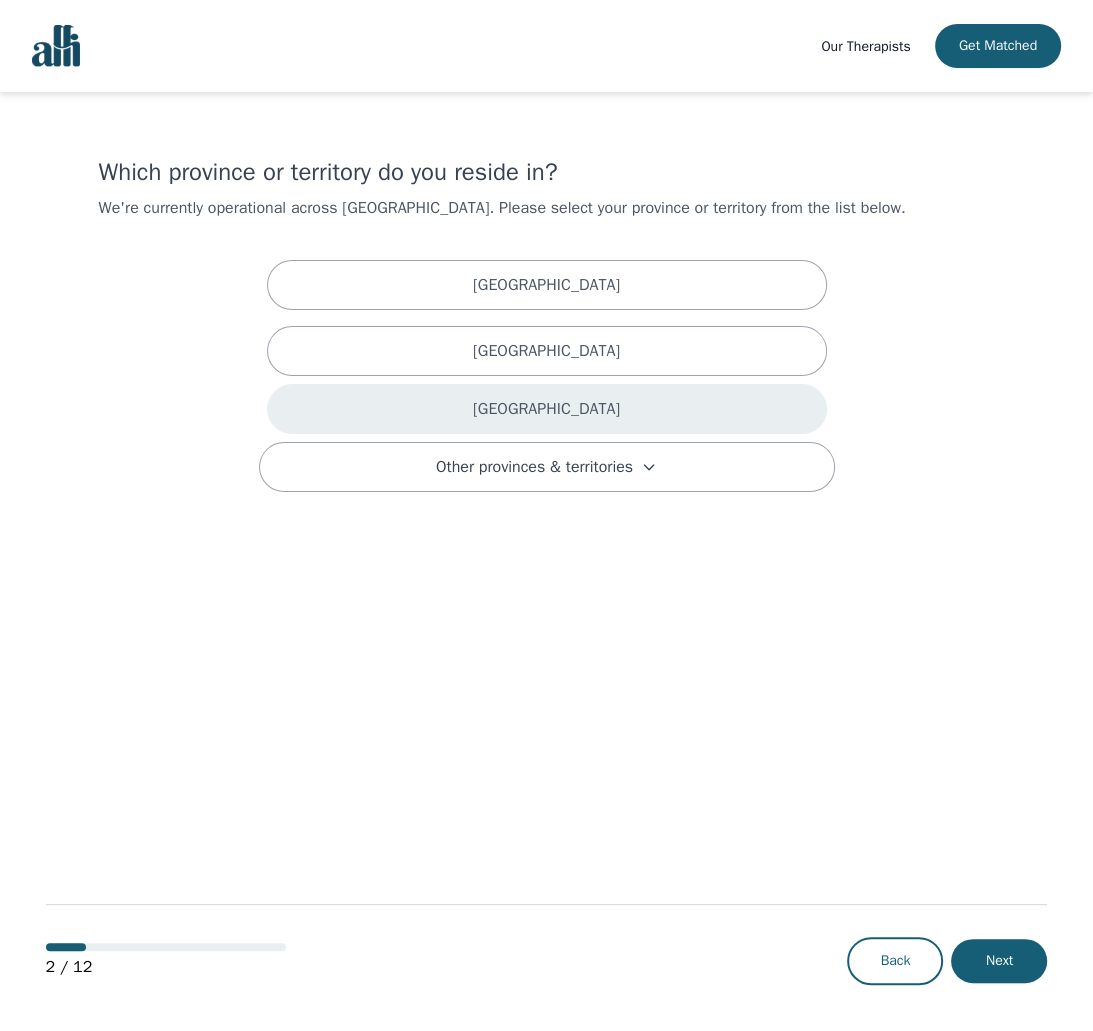 click on "[GEOGRAPHIC_DATA]" at bounding box center [547, 409] 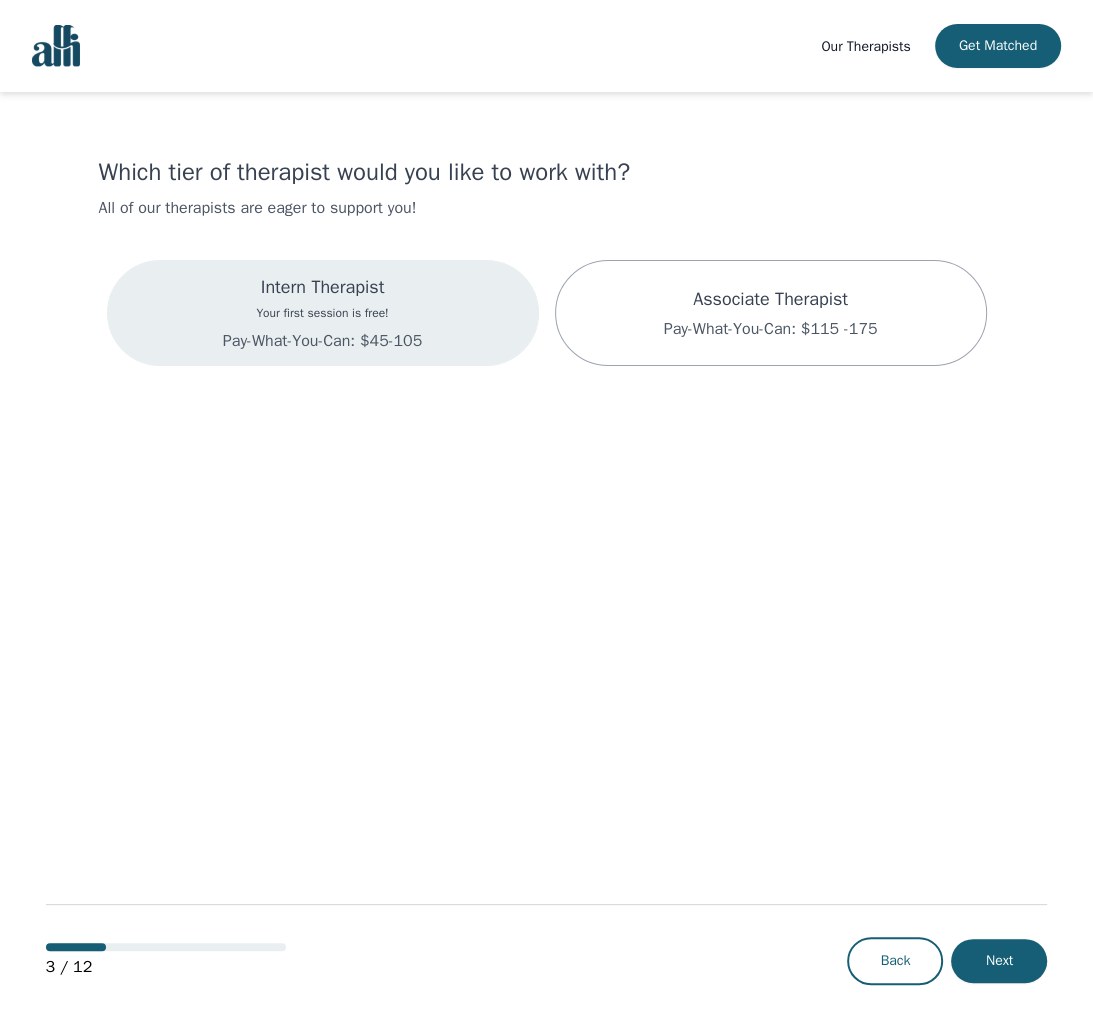 click on "Pay-What-You-Can: $45-105" at bounding box center [322, 341] 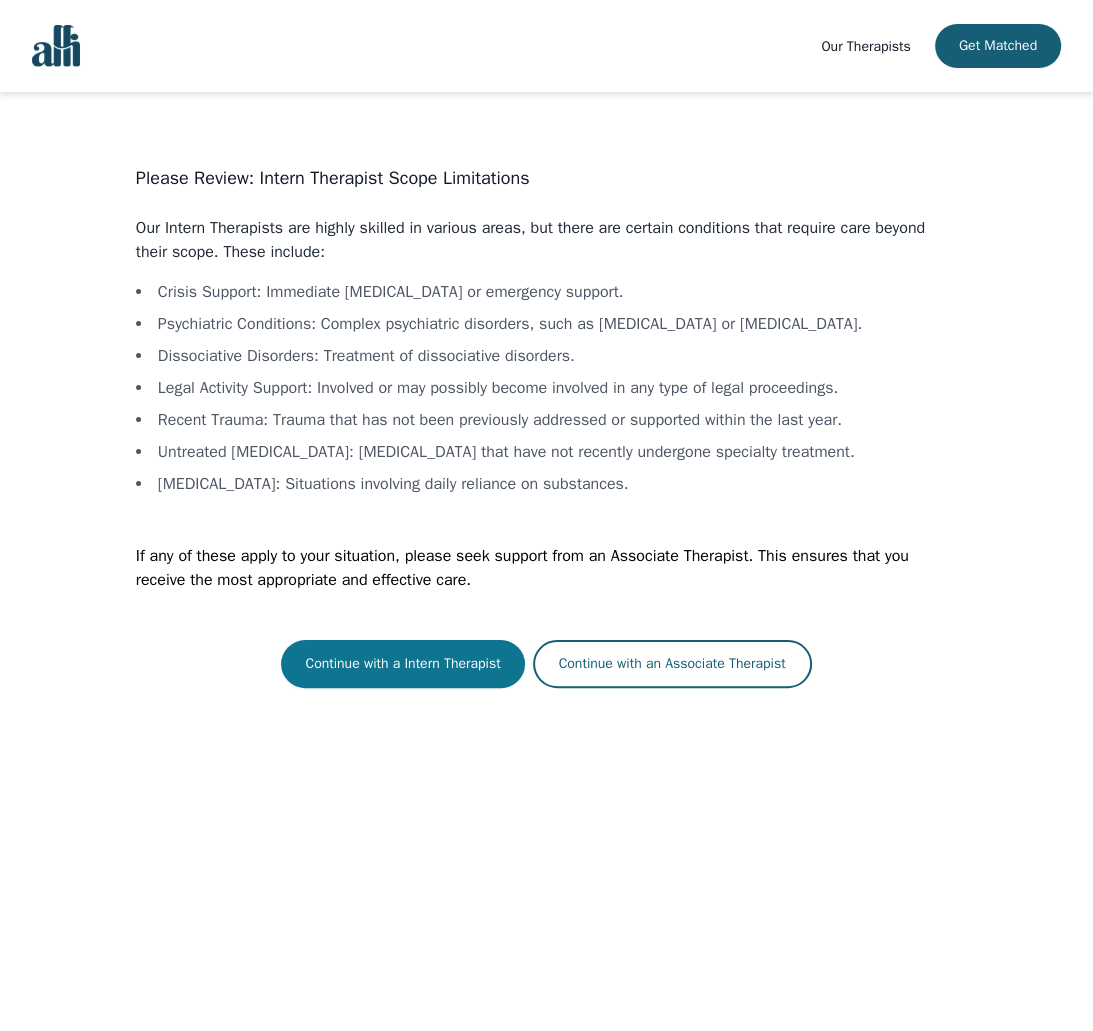 click on "Continue with a Intern Therapist" at bounding box center [402, 664] 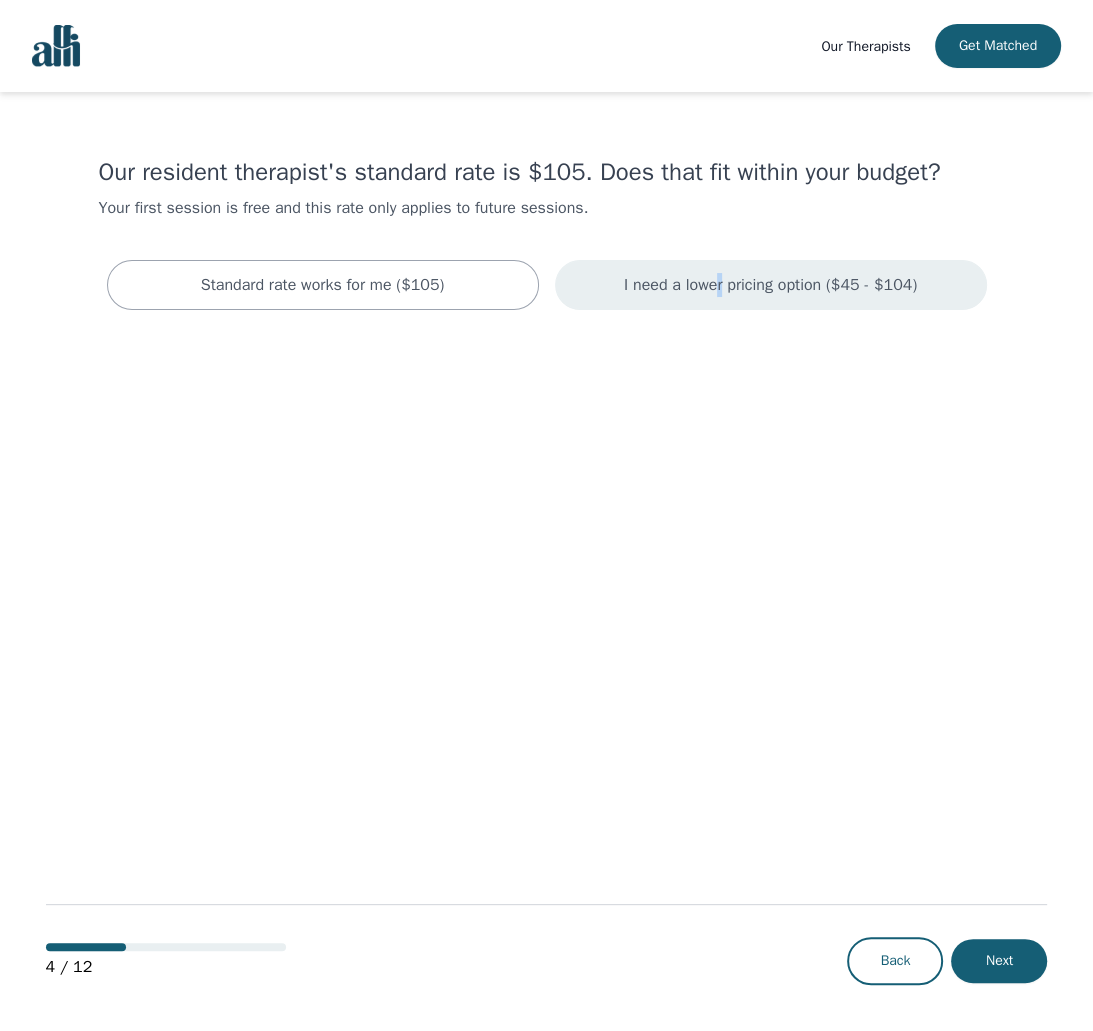 click on "I need a lower pricing option ($45 - $104)" at bounding box center [770, 285] 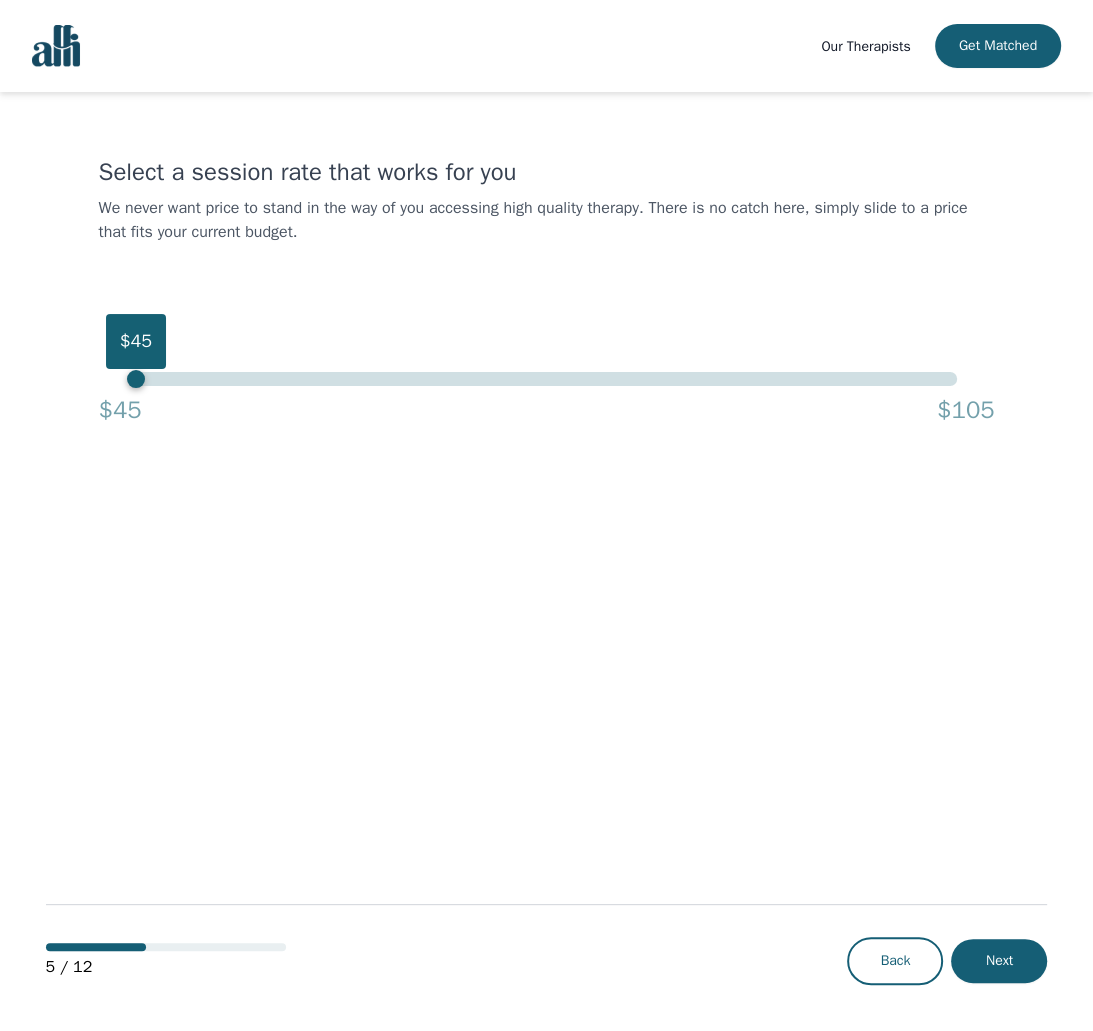 drag, startPoint x: 963, startPoint y: 379, endPoint x: -138, endPoint y: 394, distance: 1101.1022 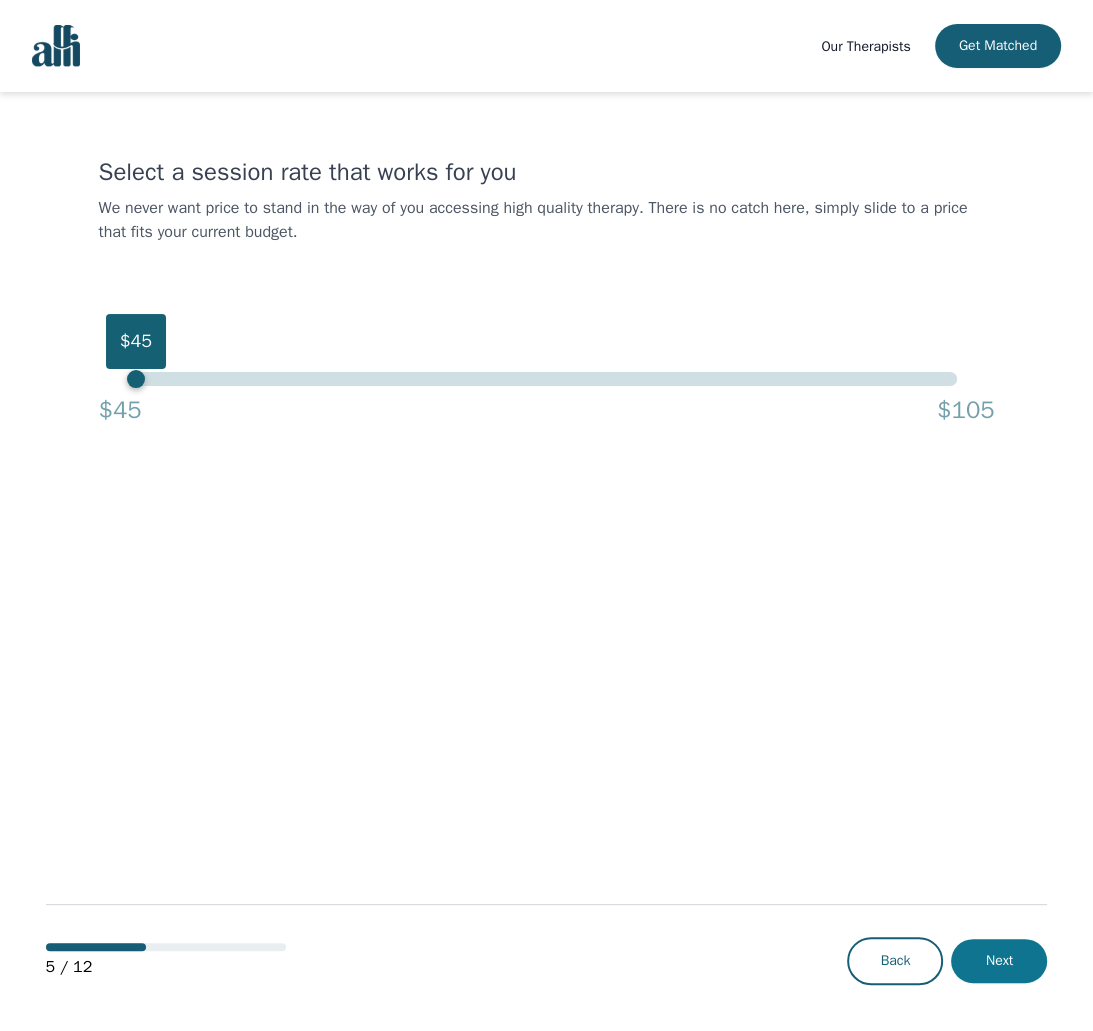 click on "Next" at bounding box center [999, 961] 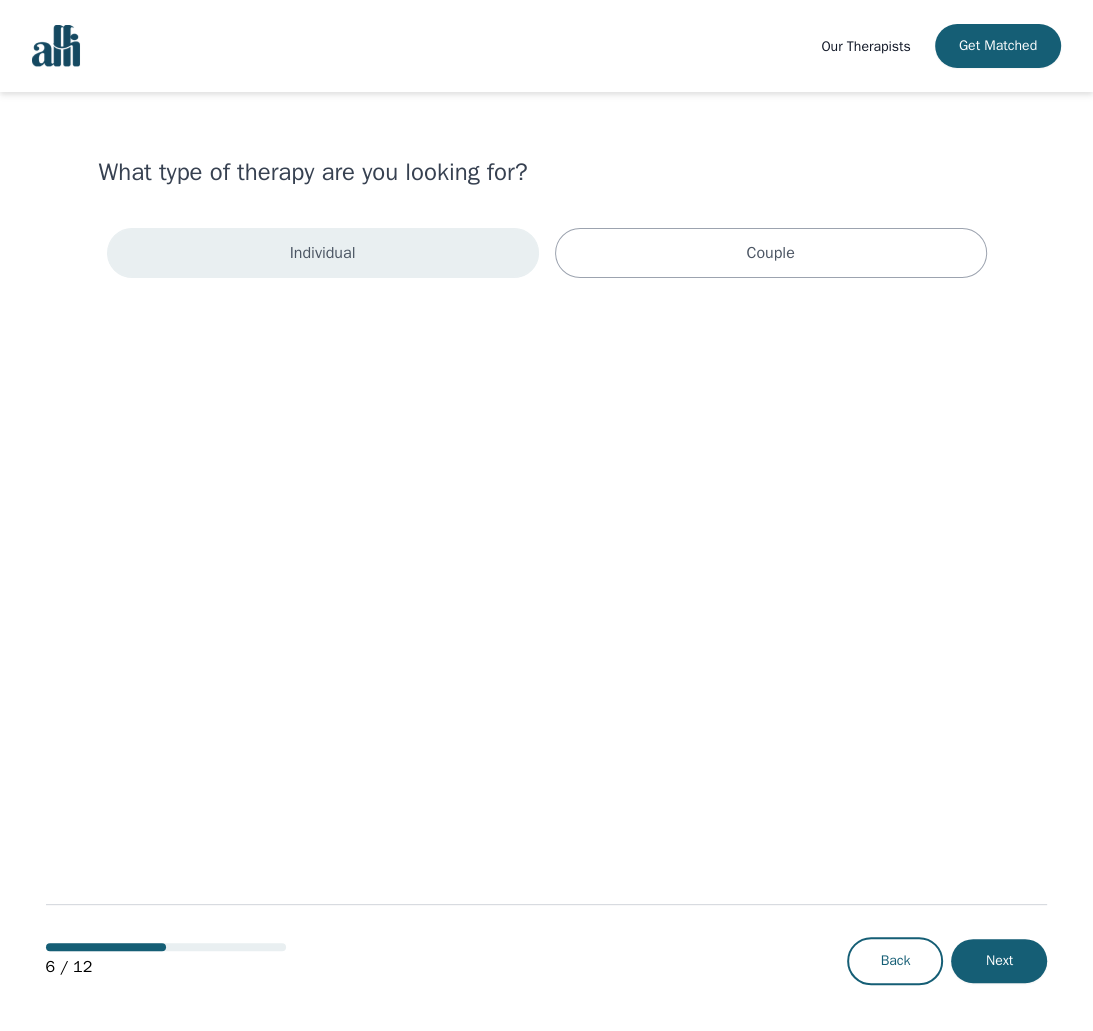 click on "Individual" at bounding box center [323, 253] 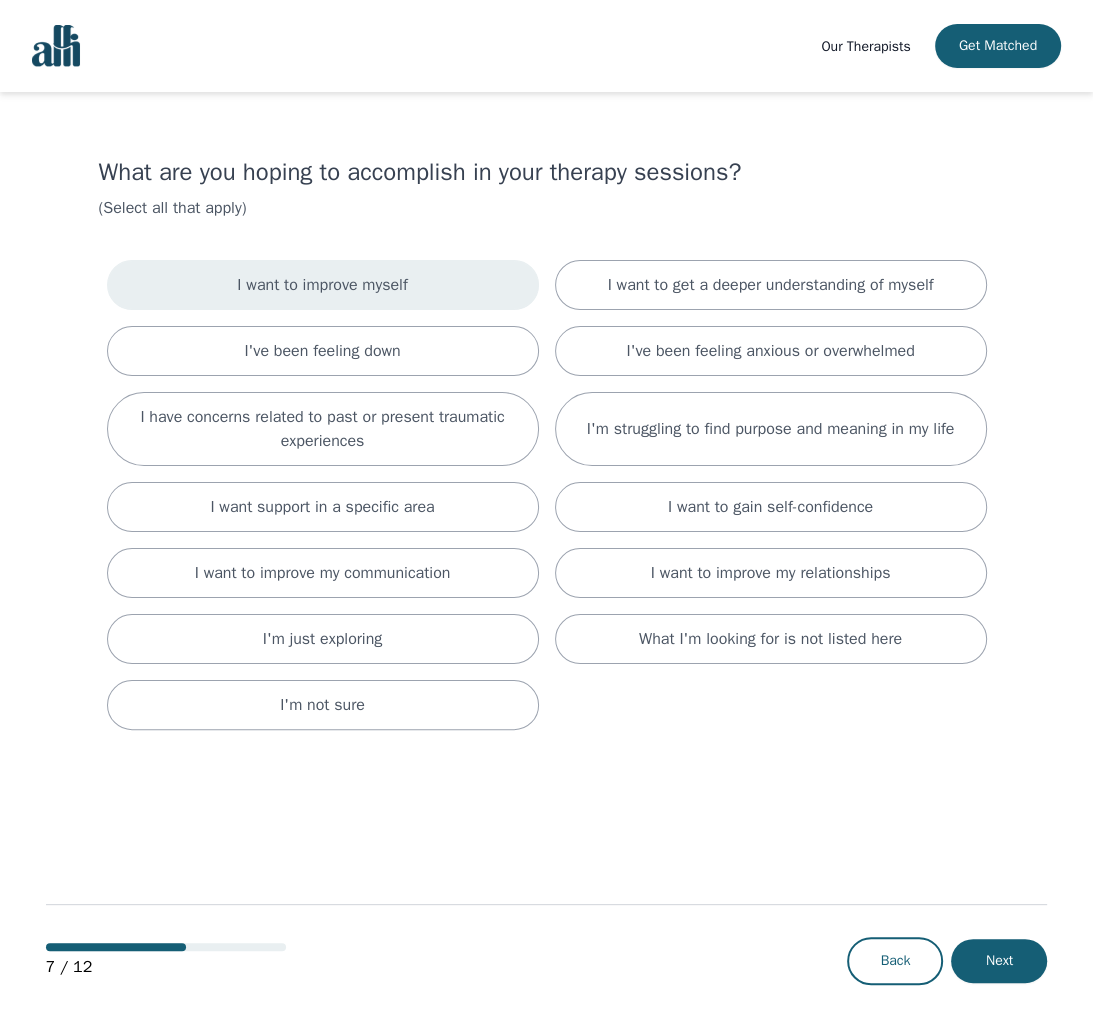 click on "I want to improve myself" at bounding box center [322, 285] 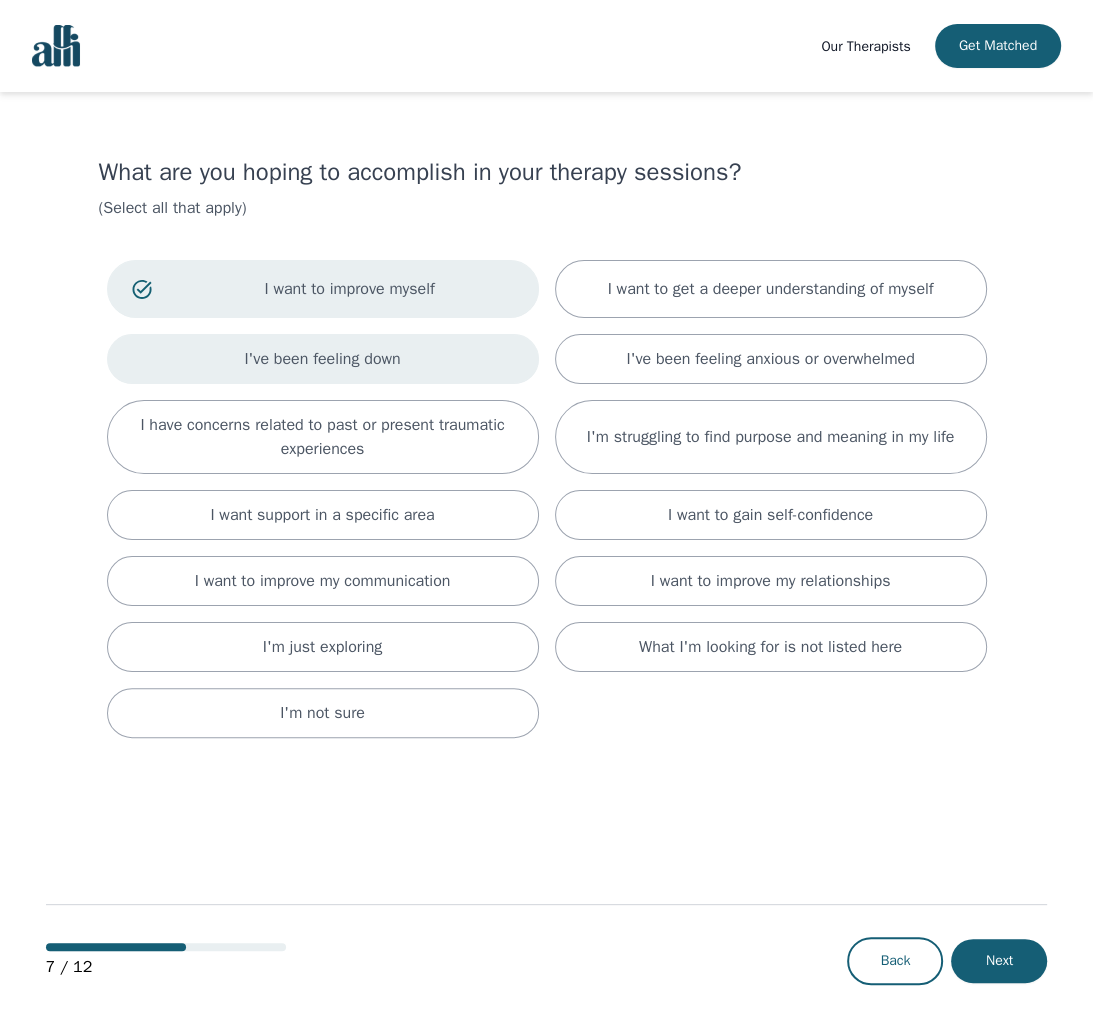 click on "I've been feeling down" at bounding box center (322, 359) 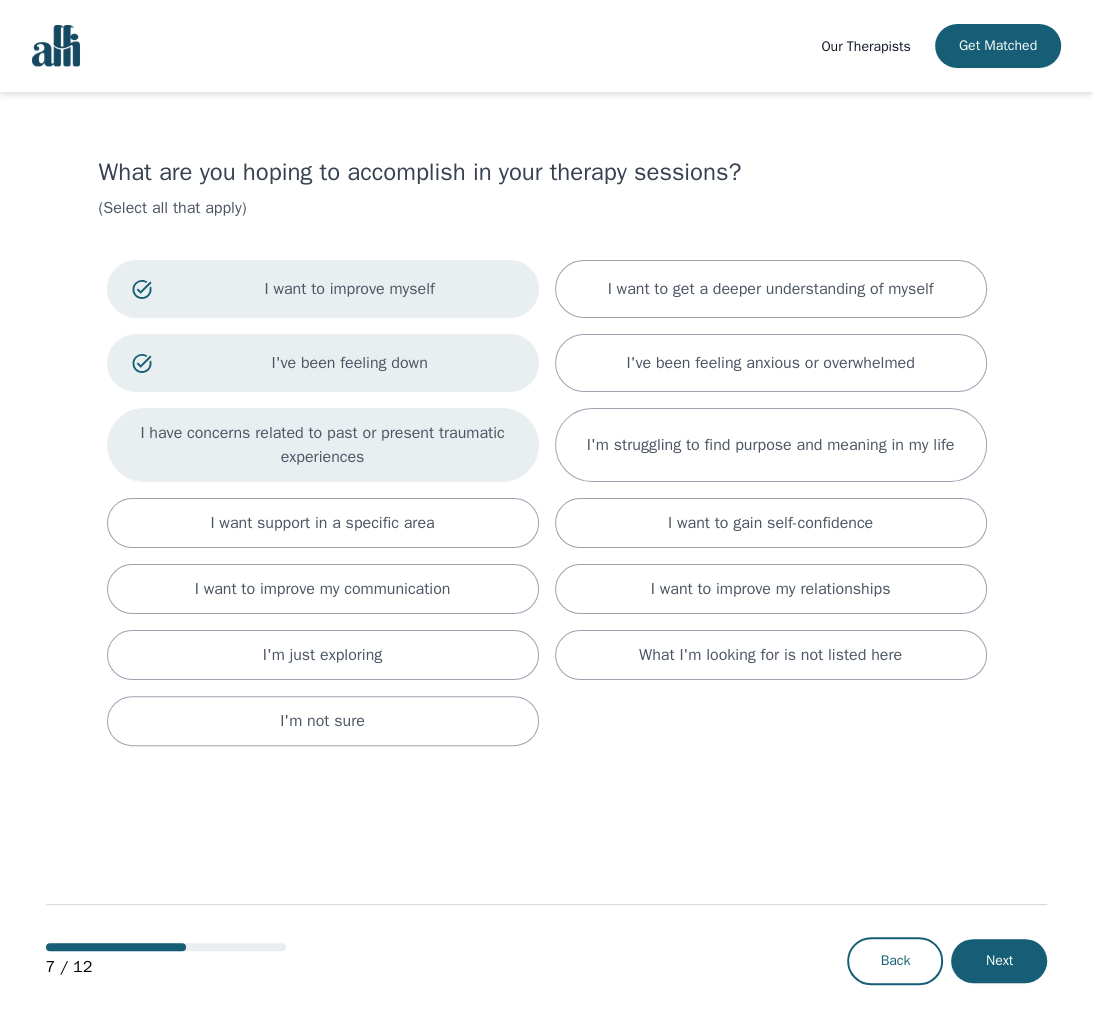 click on "I have concerns related to past or present traumatic experiences" at bounding box center [323, 445] 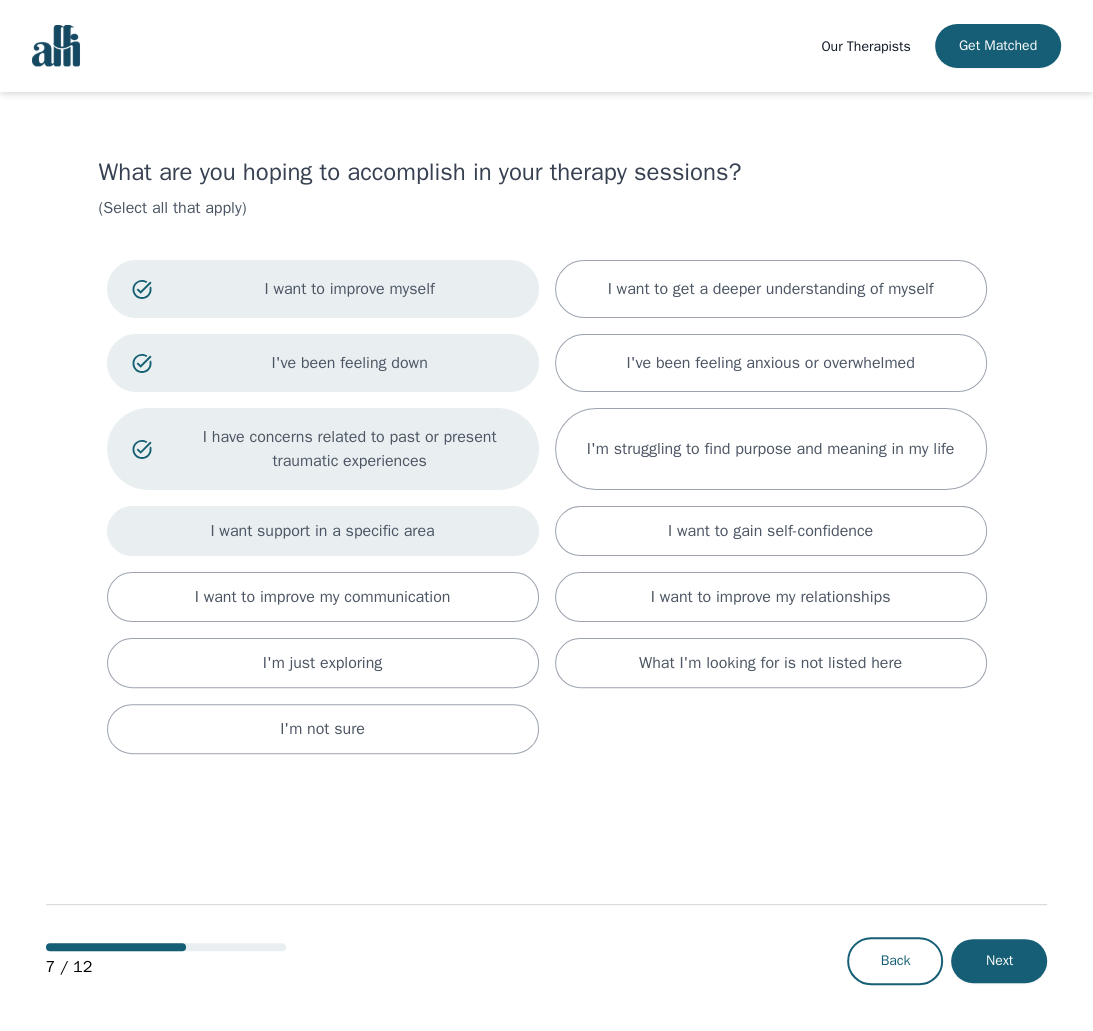 click on "I want support in a specific area" at bounding box center (322, 531) 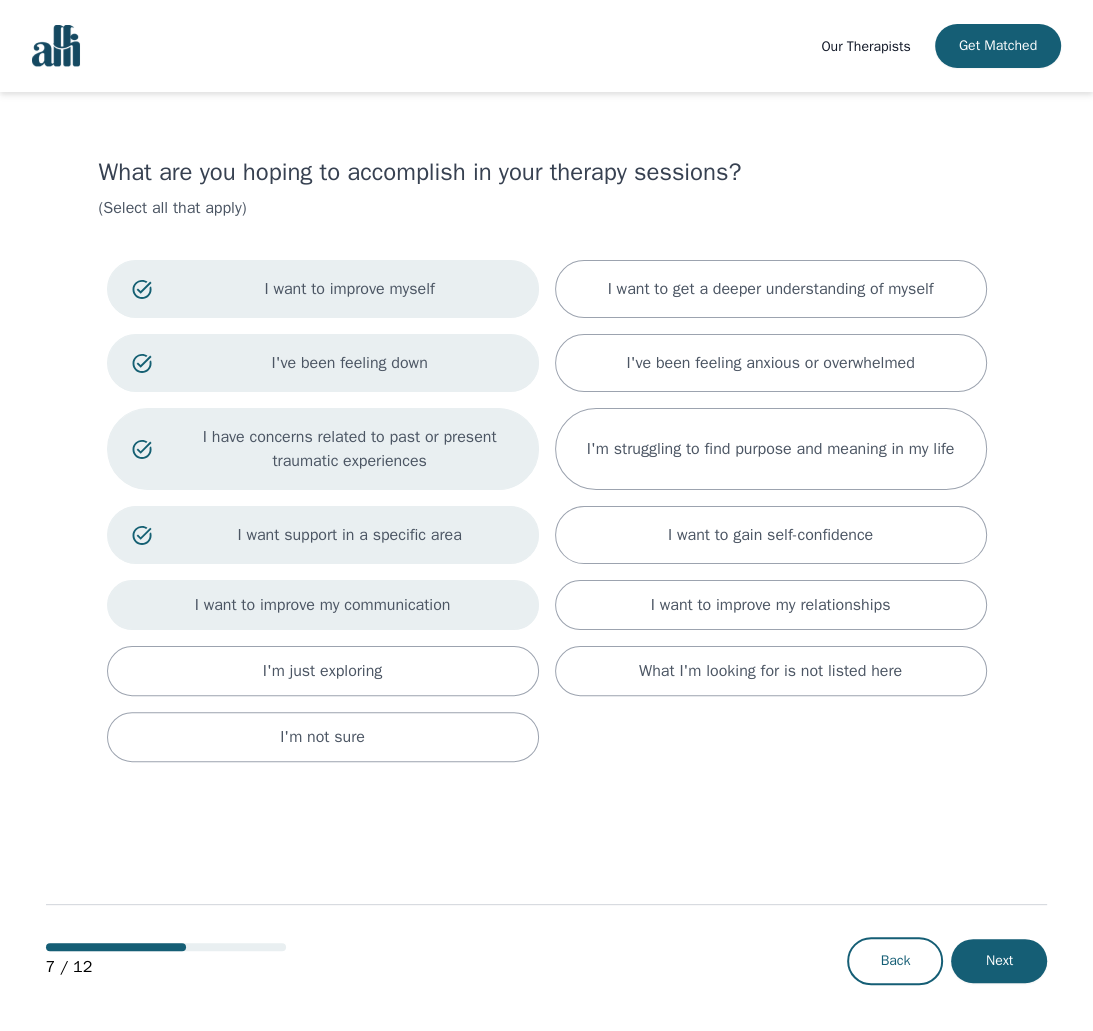 click on "I want to improve my communication" at bounding box center [323, 605] 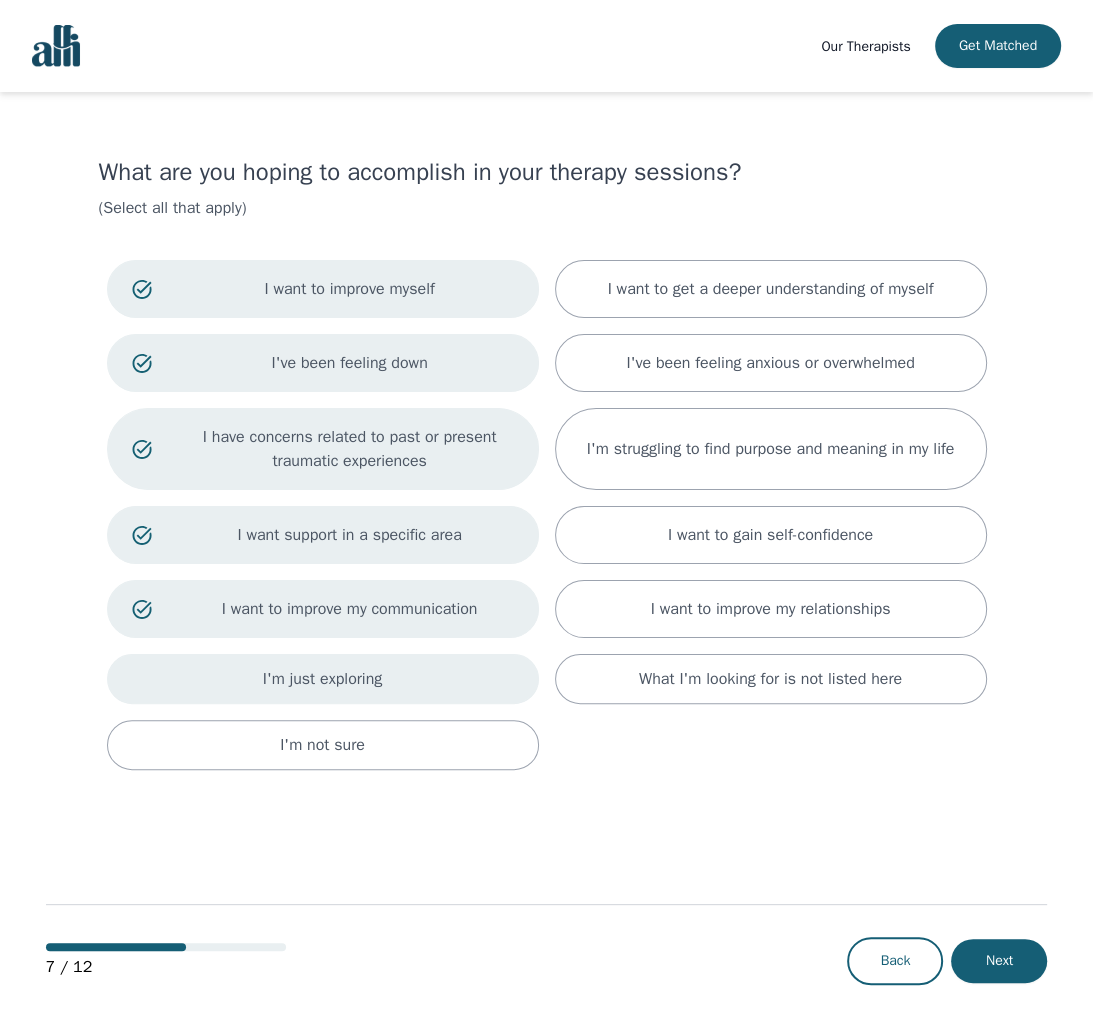 click on "I'm just exploring" at bounding box center [323, 679] 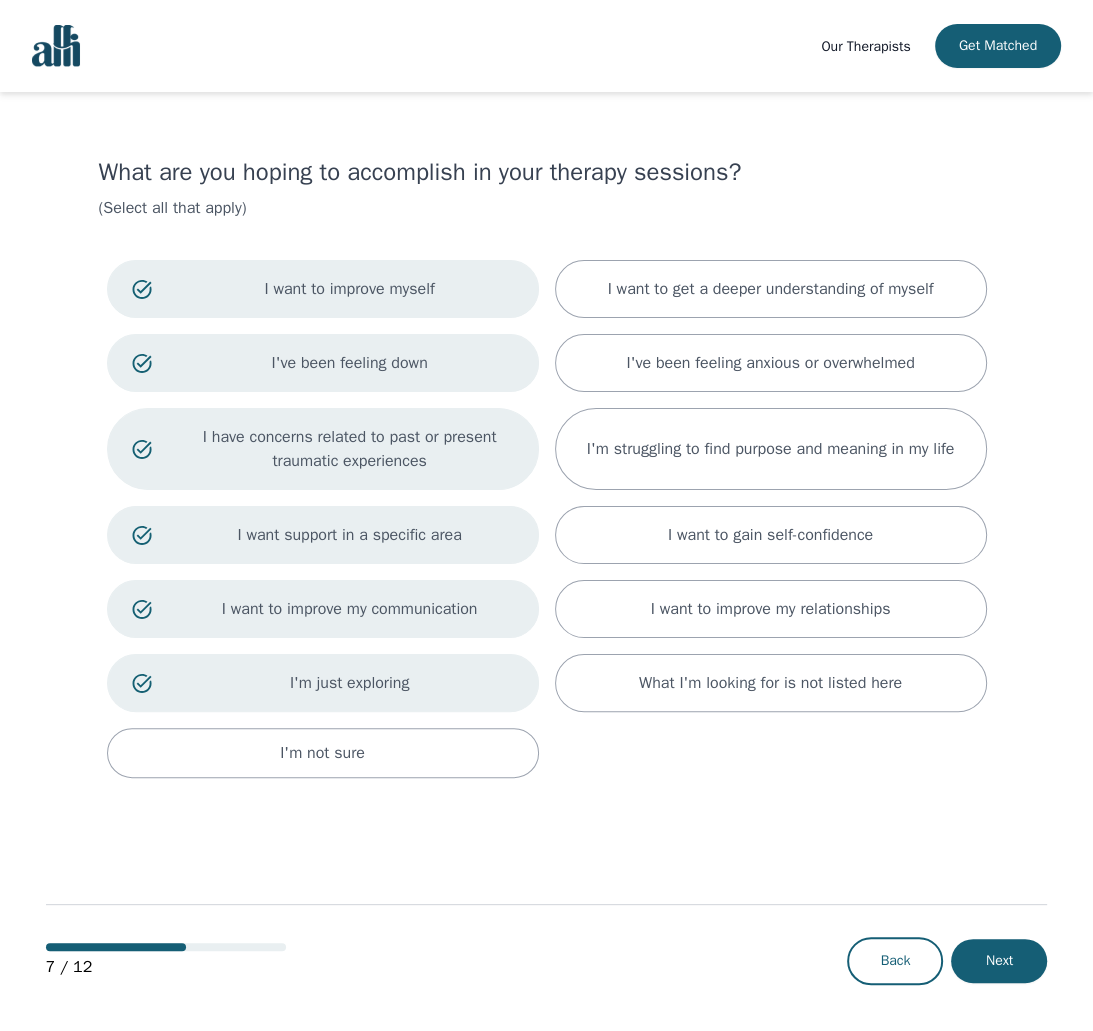 click on "I'm just exploring" at bounding box center [350, 683] 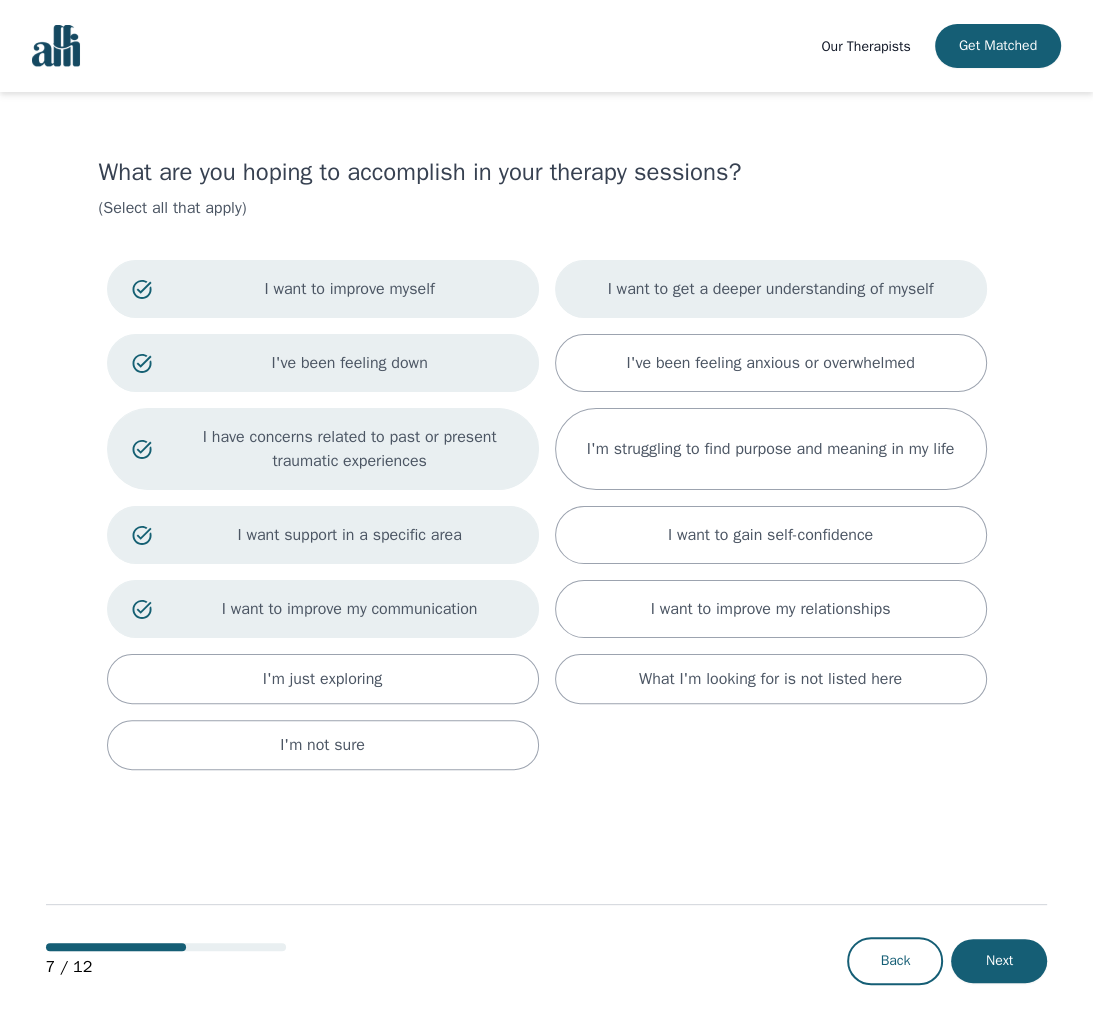 click on "I want to get a deeper understanding of myself" at bounding box center (771, 289) 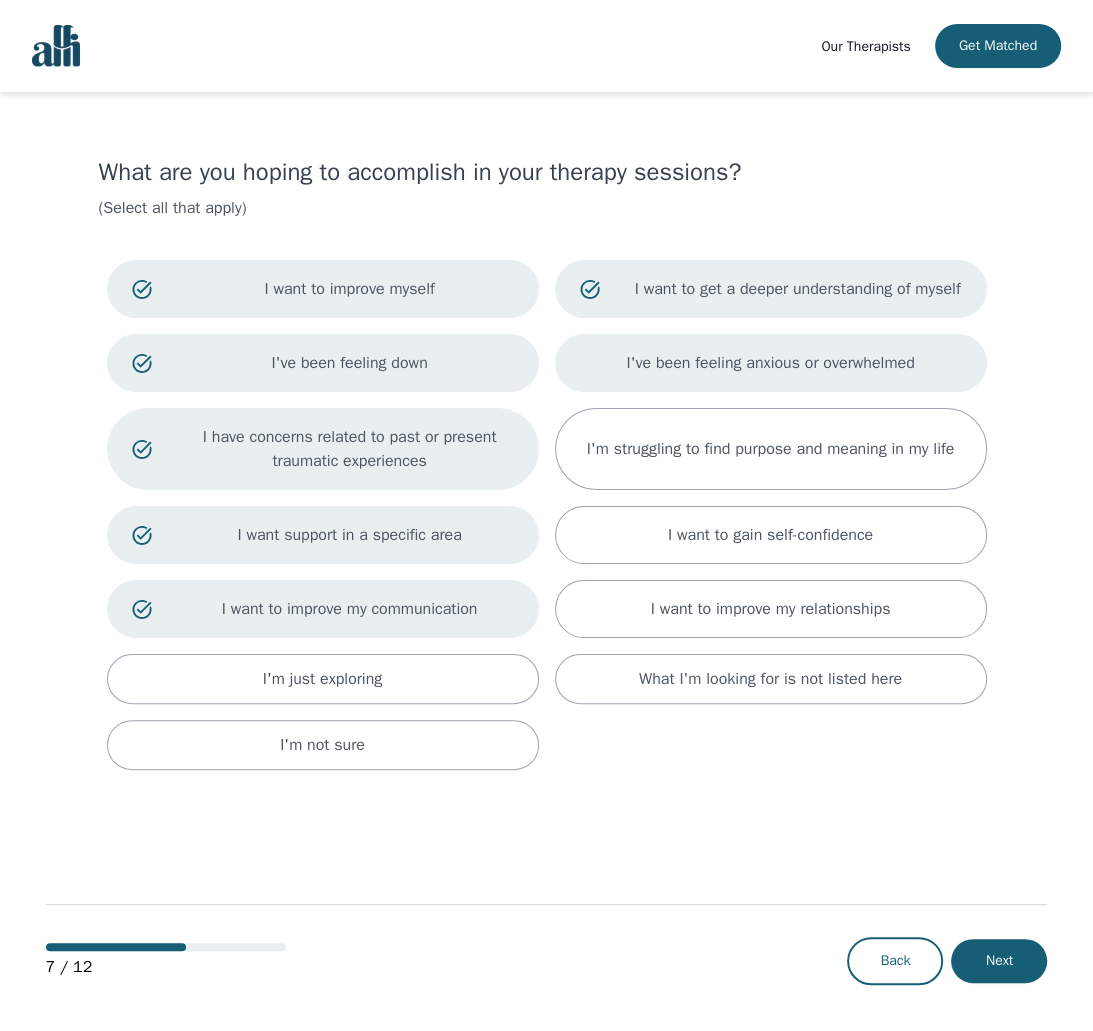 click on "I've been feeling anxious or overwhelmed" at bounding box center (770, 363) 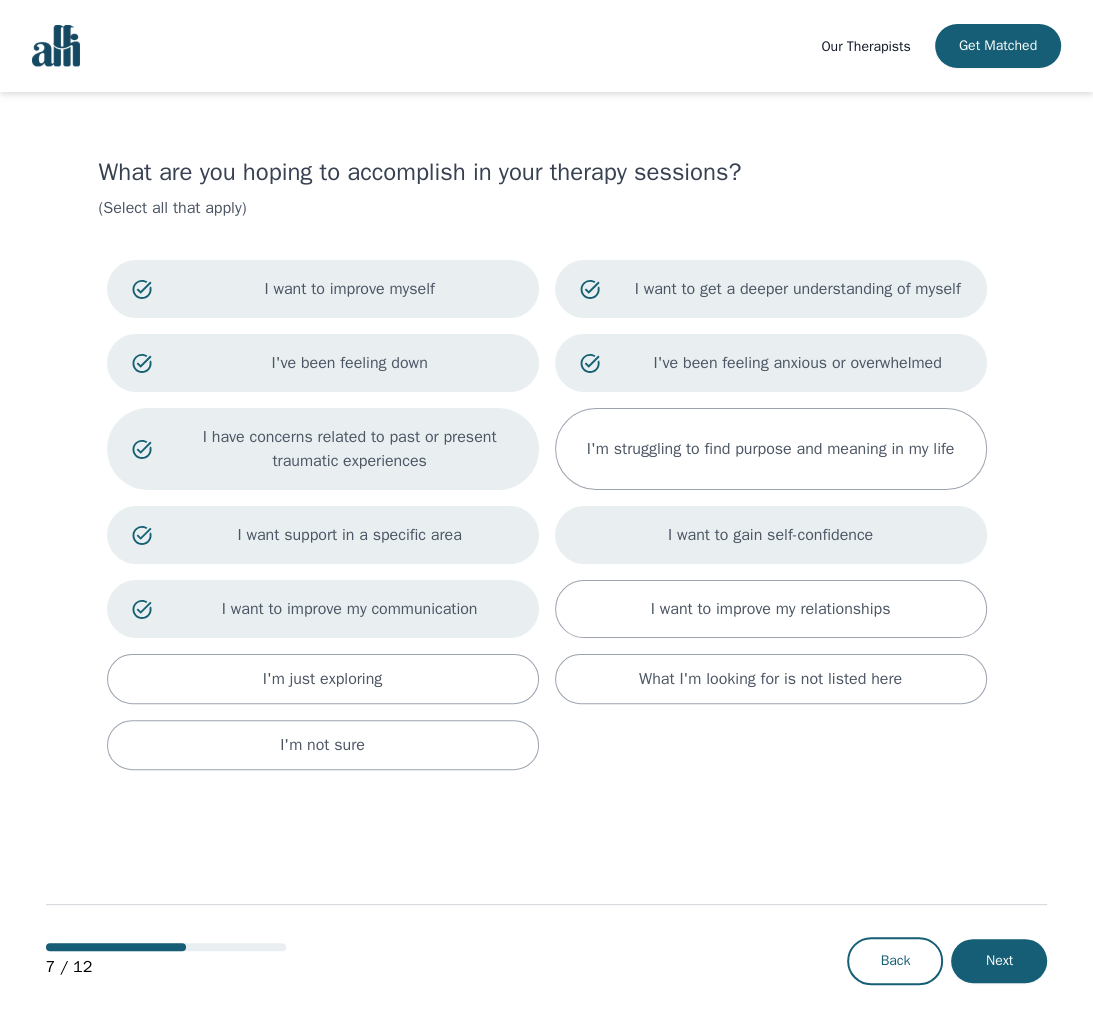 click on "I want to gain self-confidence" at bounding box center (771, 535) 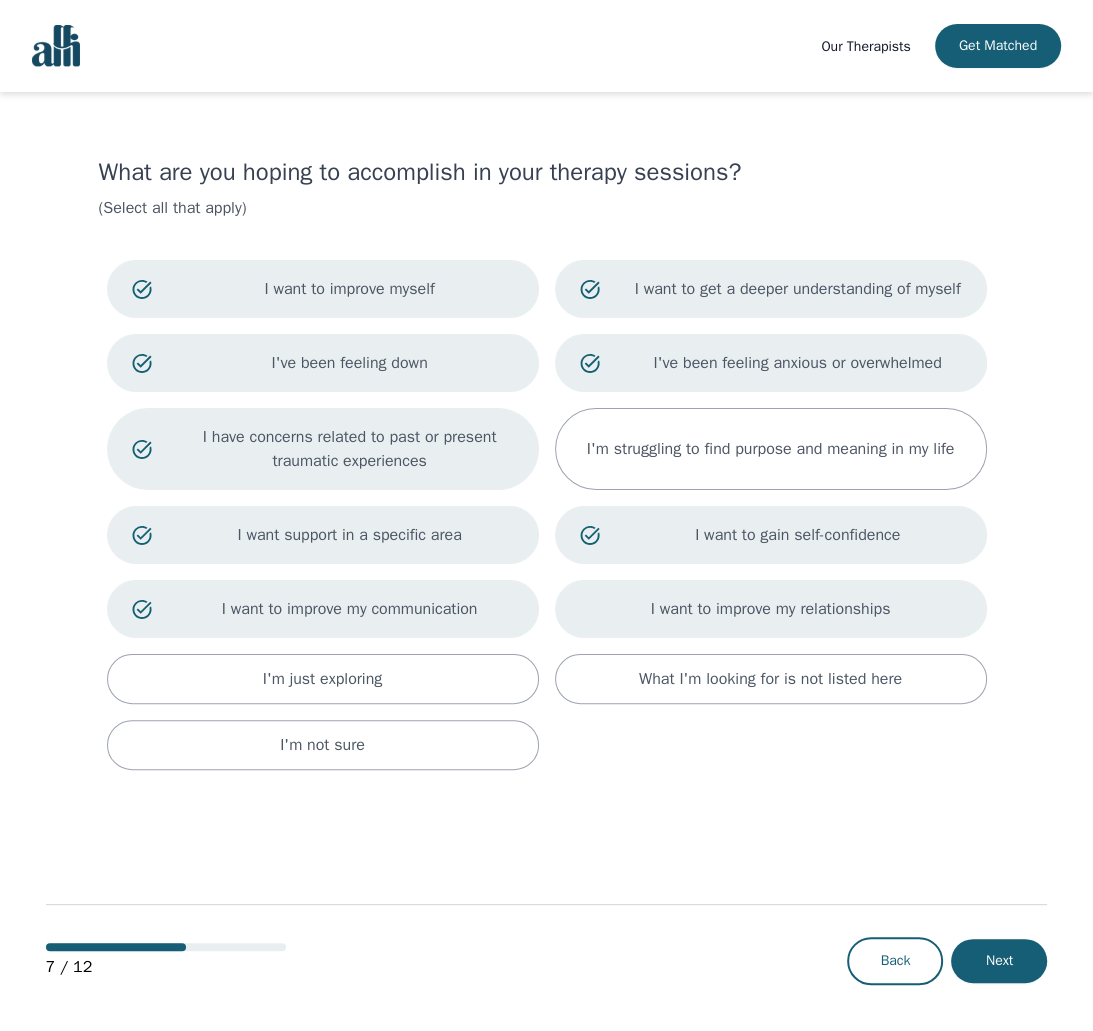 click on "I want to improve my relationships" at bounding box center [771, 609] 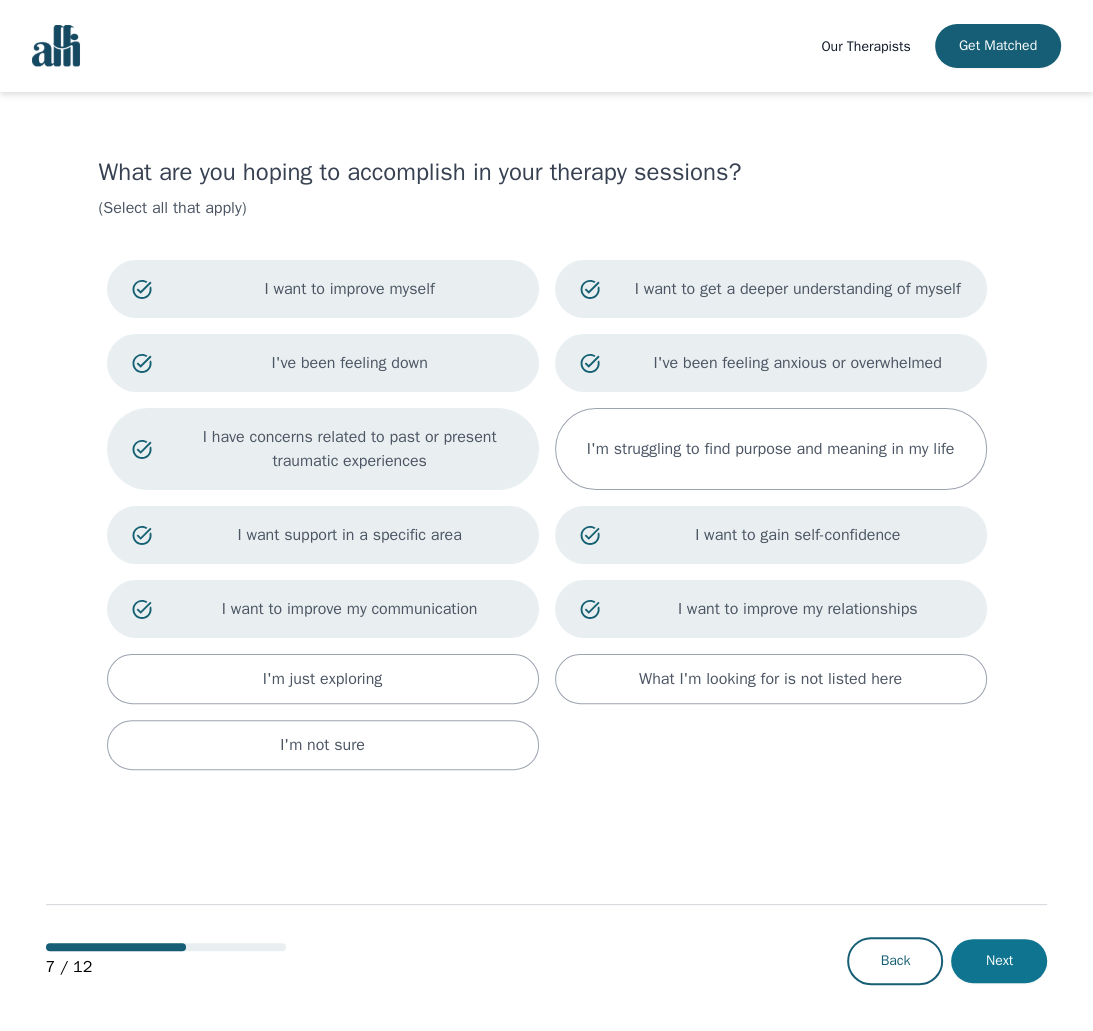 click on "Next" at bounding box center [999, 961] 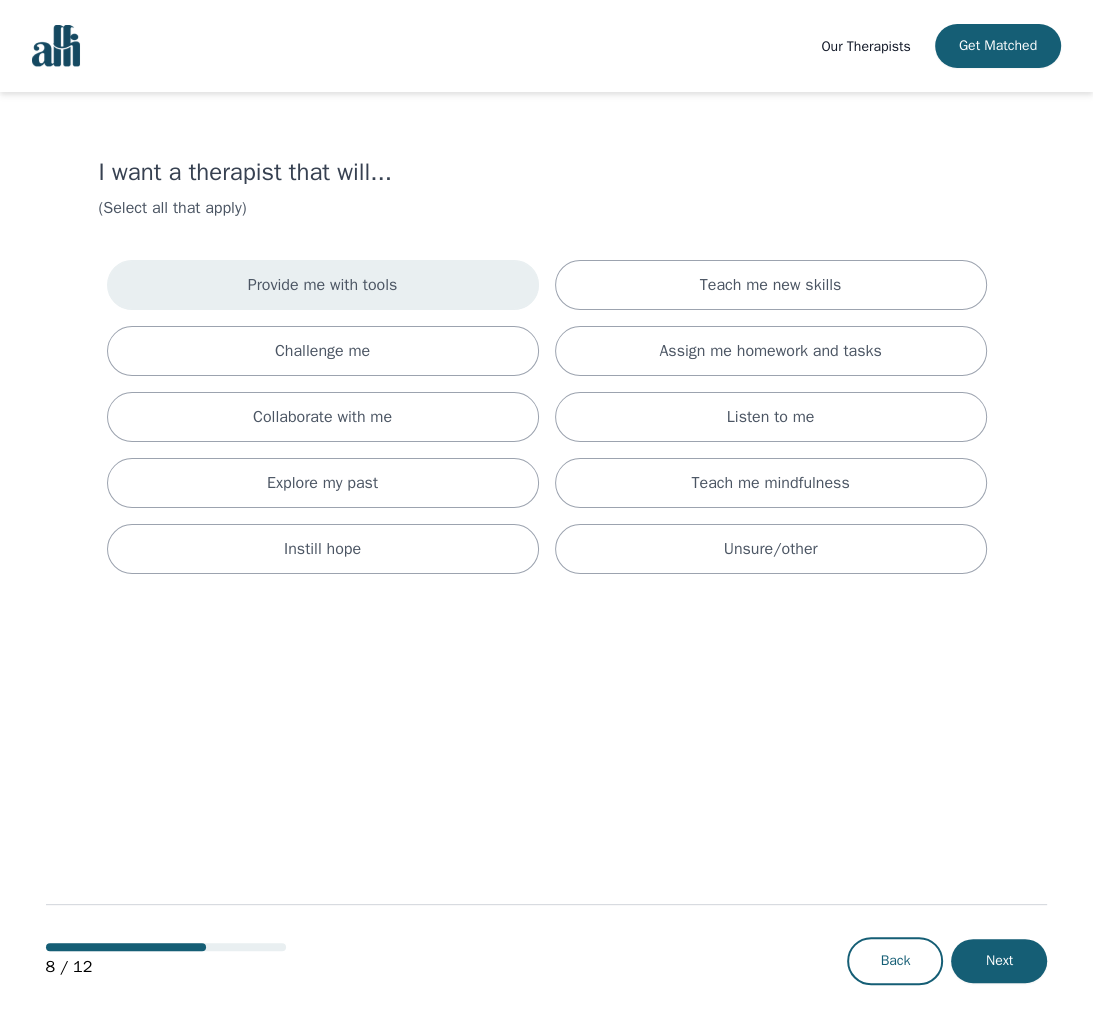 click on "Provide me with tools" at bounding box center (323, 285) 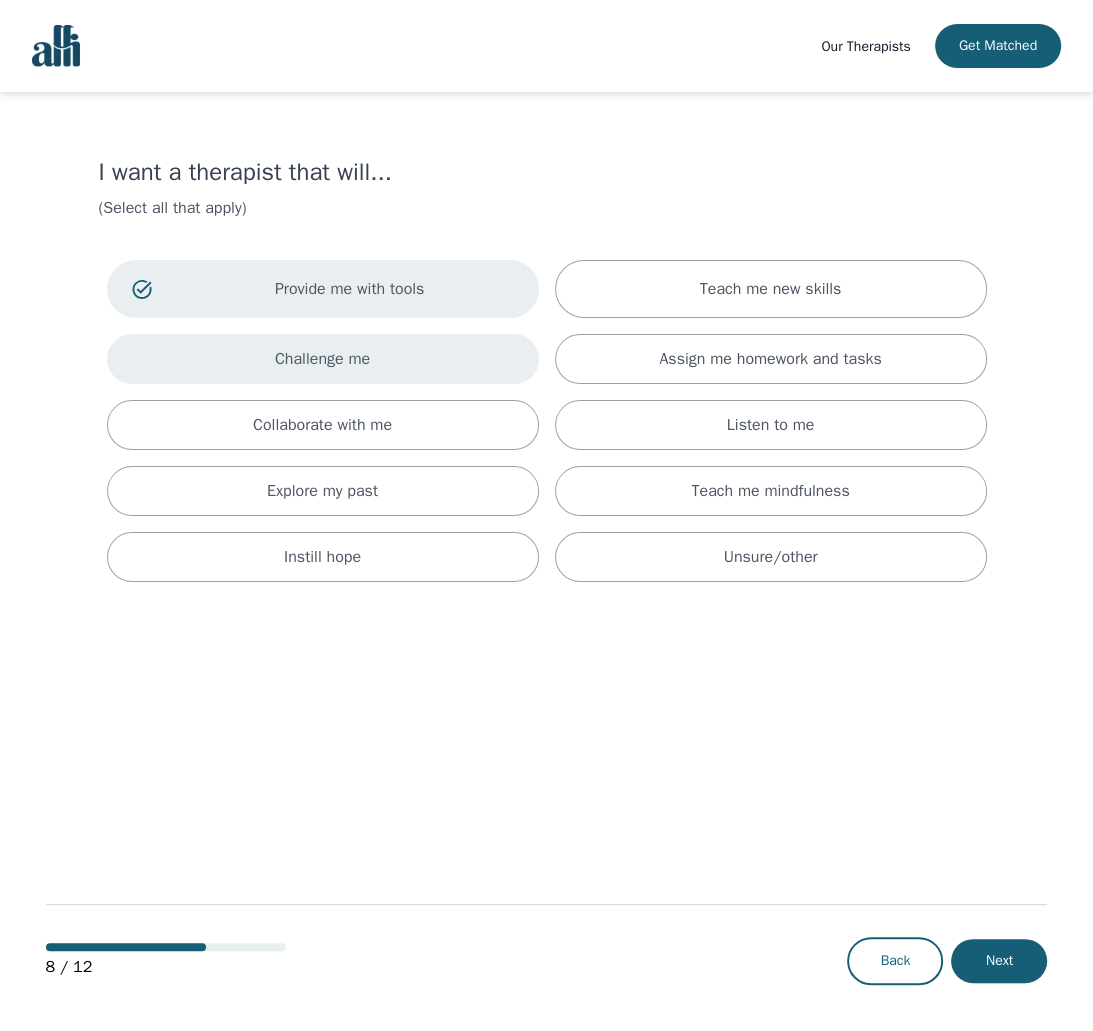 click on "Challenge me" at bounding box center (323, 359) 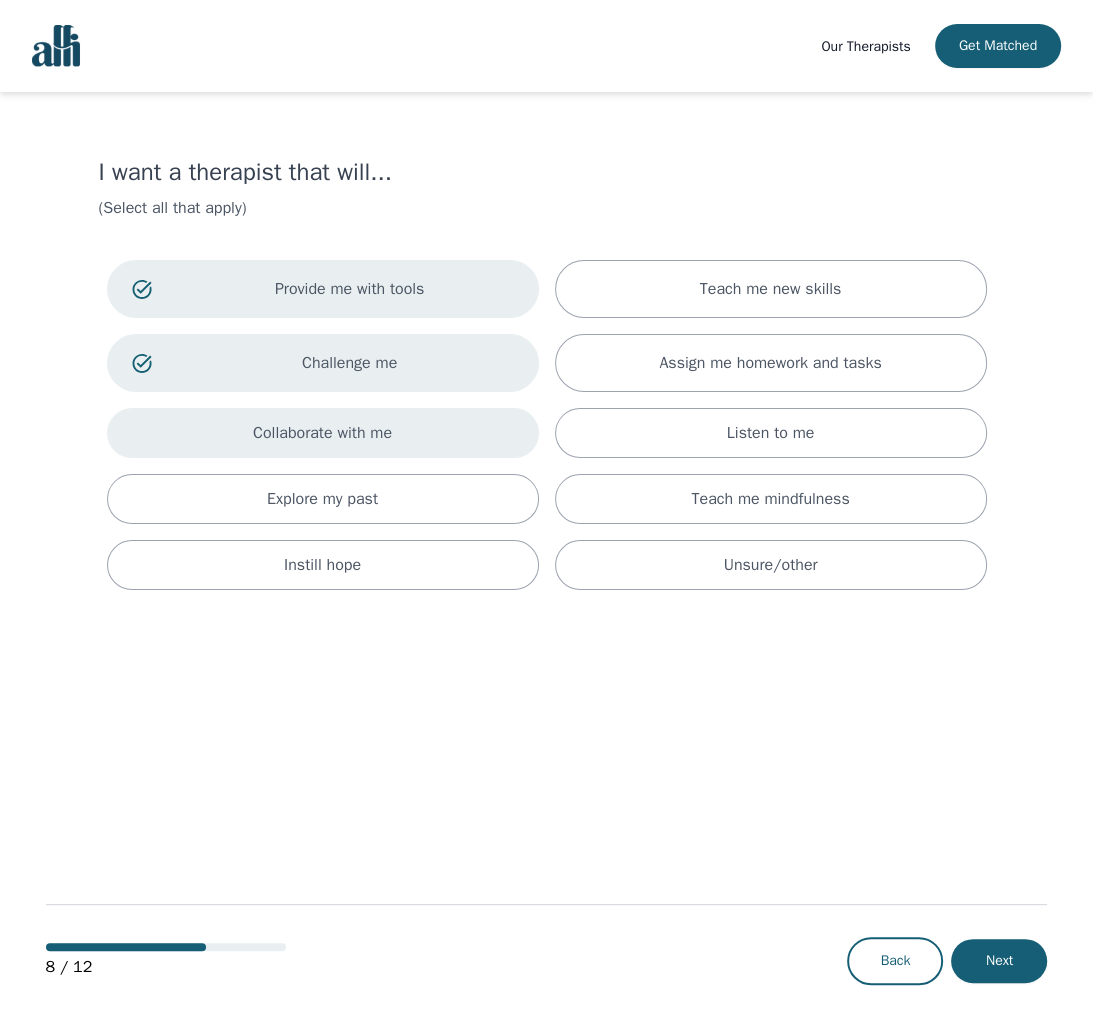 click on "Collaborate with me" at bounding box center (323, 433) 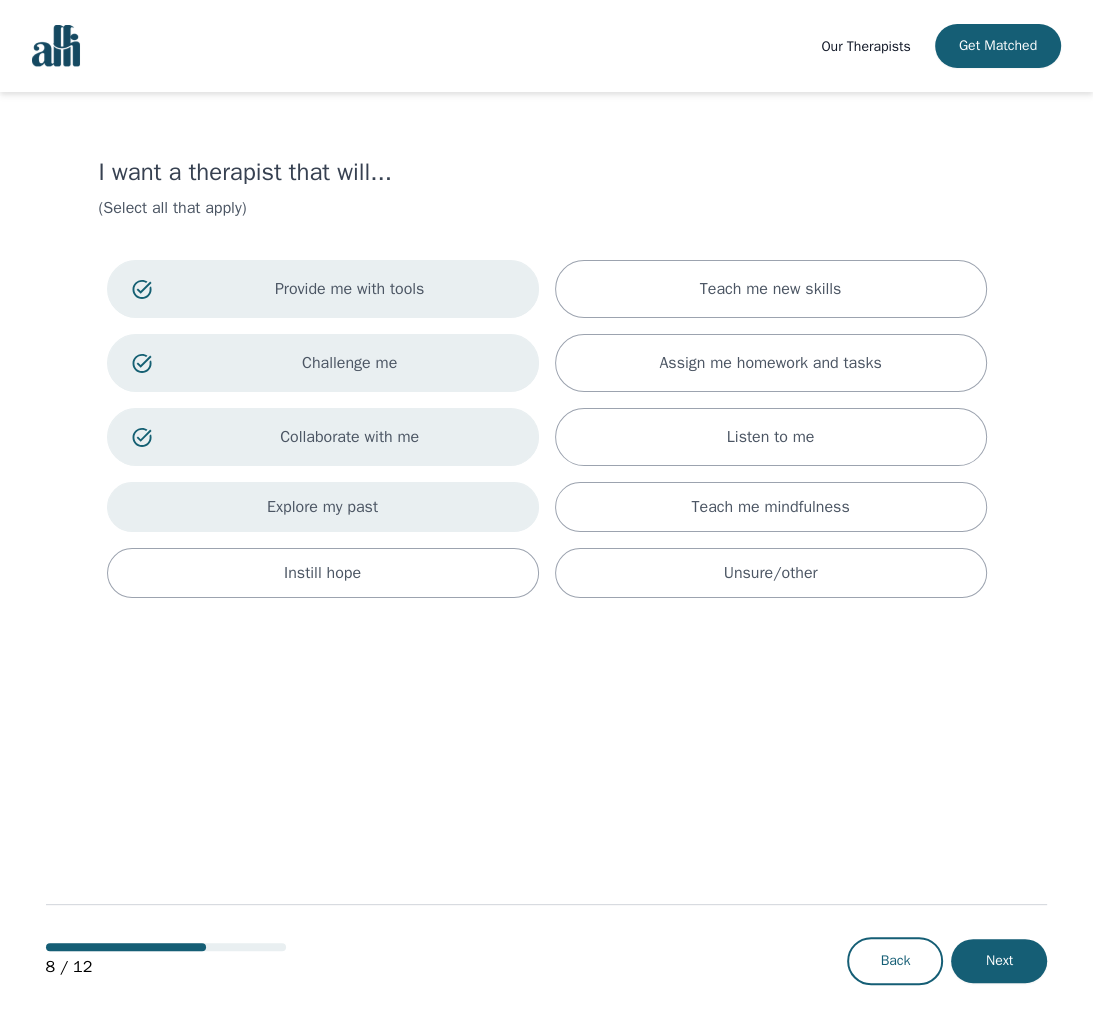 click on "Explore my past" at bounding box center (323, 507) 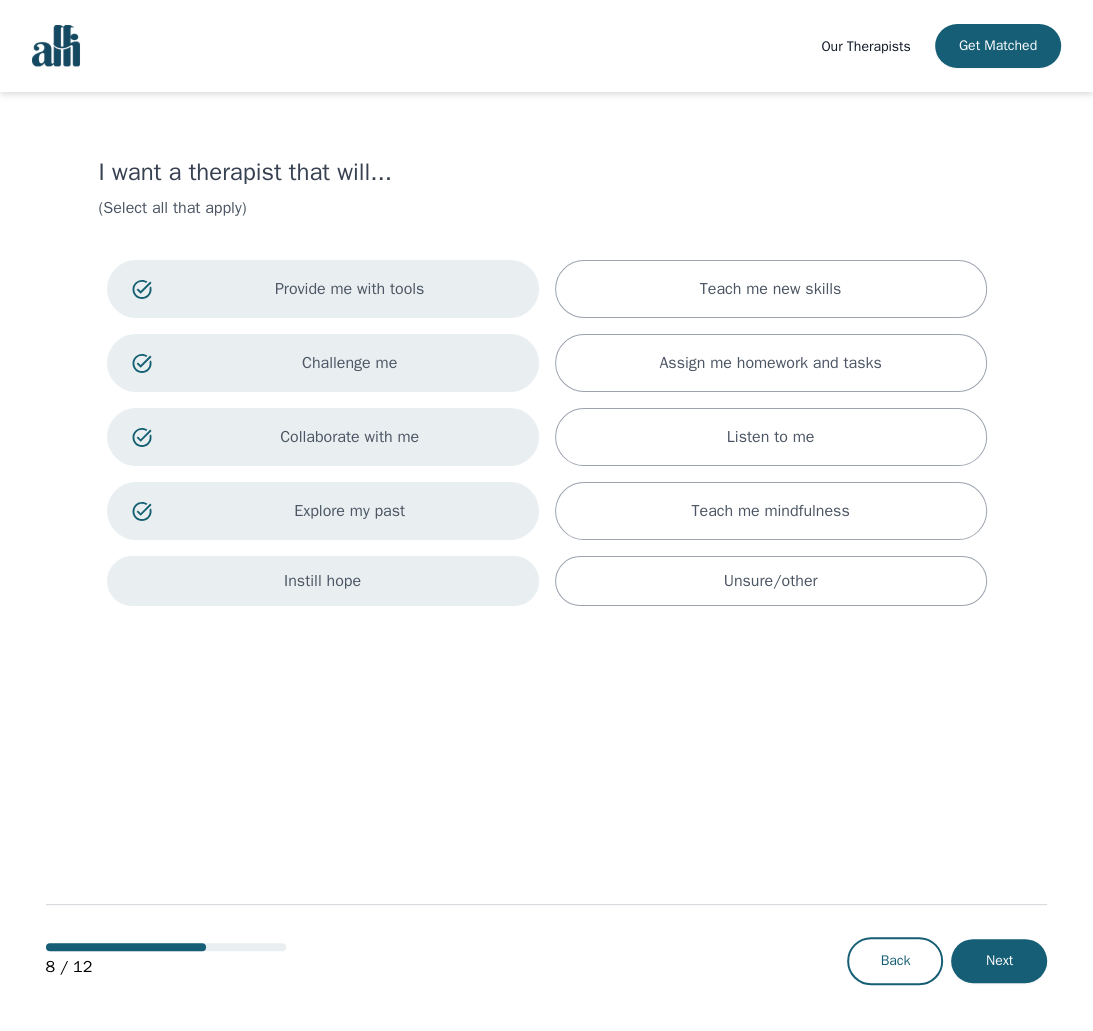 click on "Instill hope" at bounding box center [323, 581] 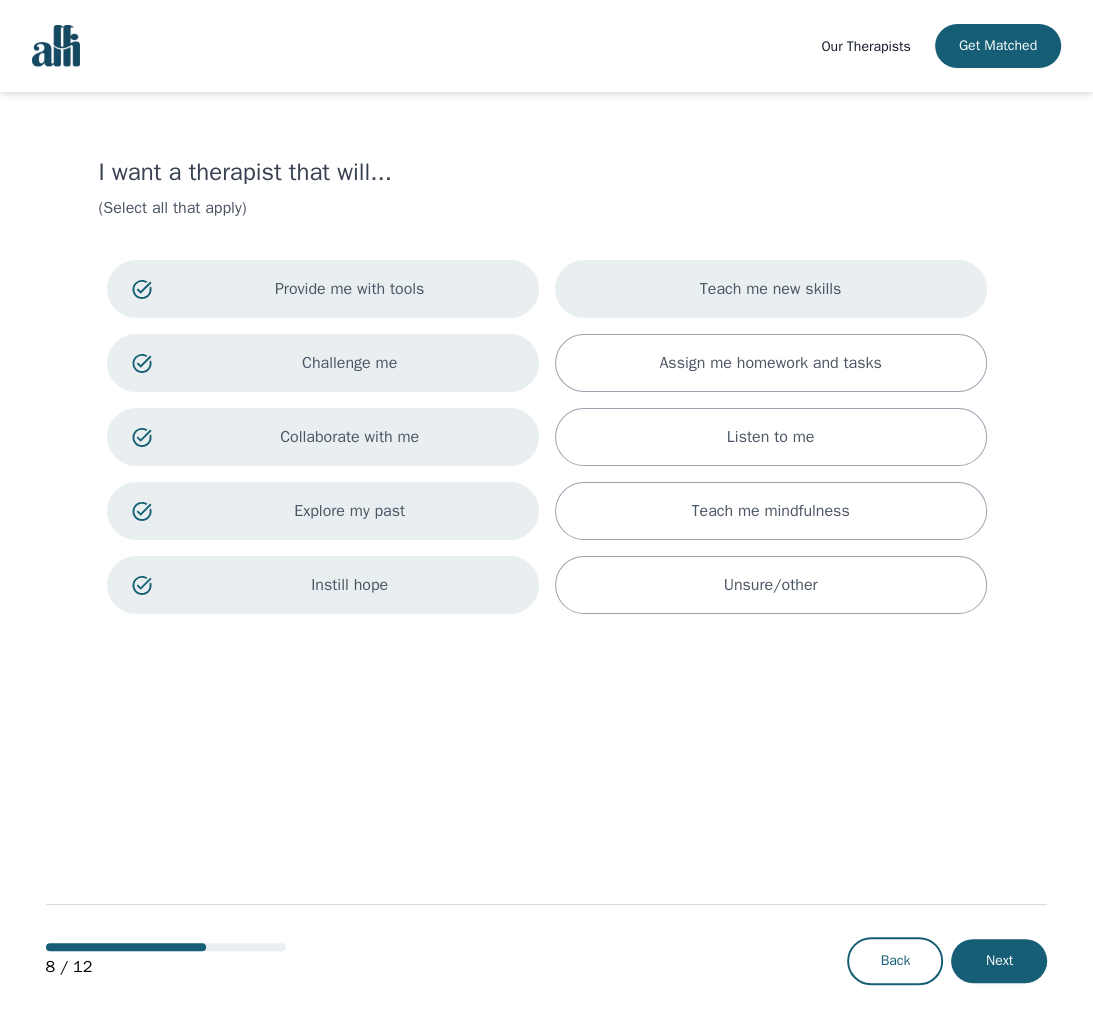 click on "Teach me new skills" at bounding box center [771, 289] 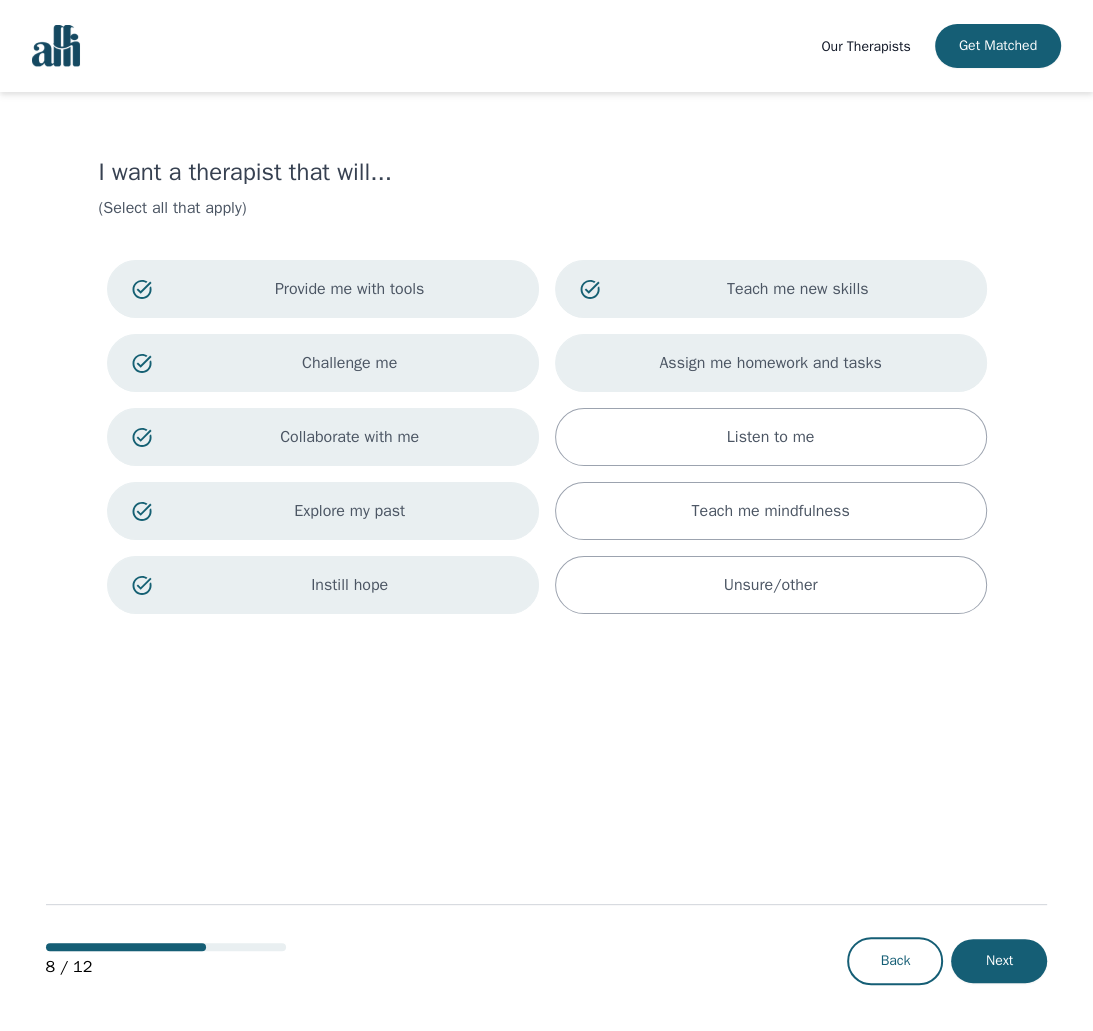 click on "Assign me homework and tasks" at bounding box center (770, 363) 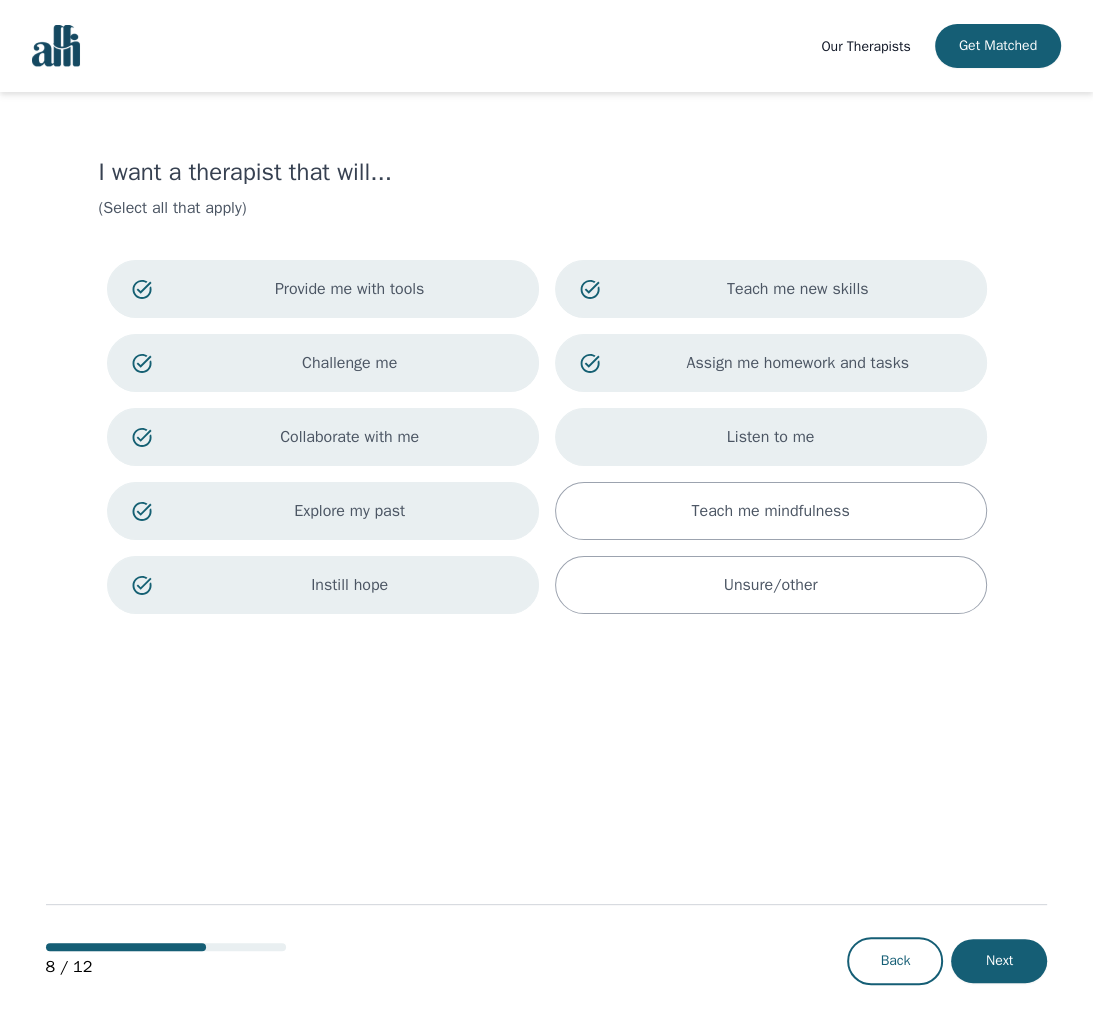 click on "Listen to me" at bounding box center [771, 437] 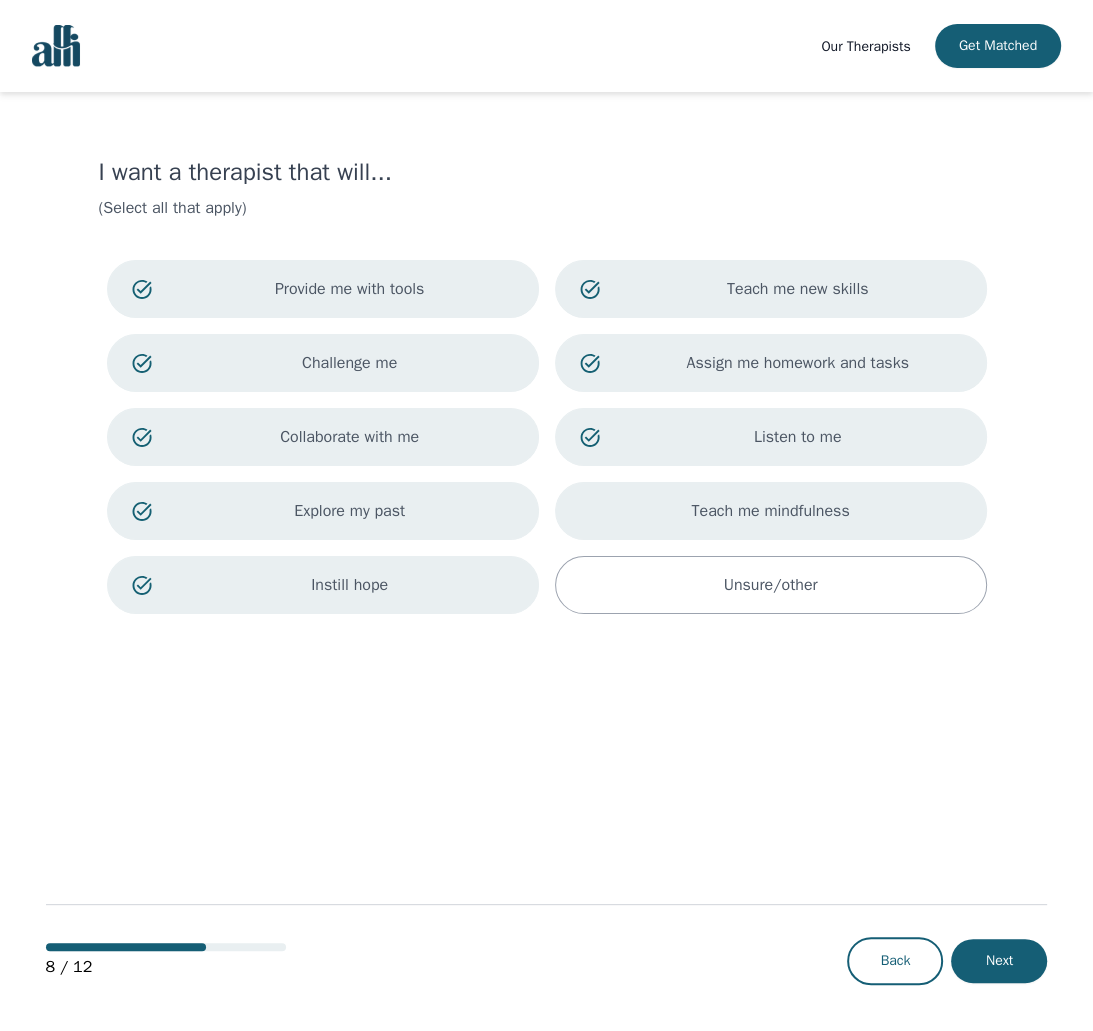 click on "Teach me mindfulness" at bounding box center (771, 511) 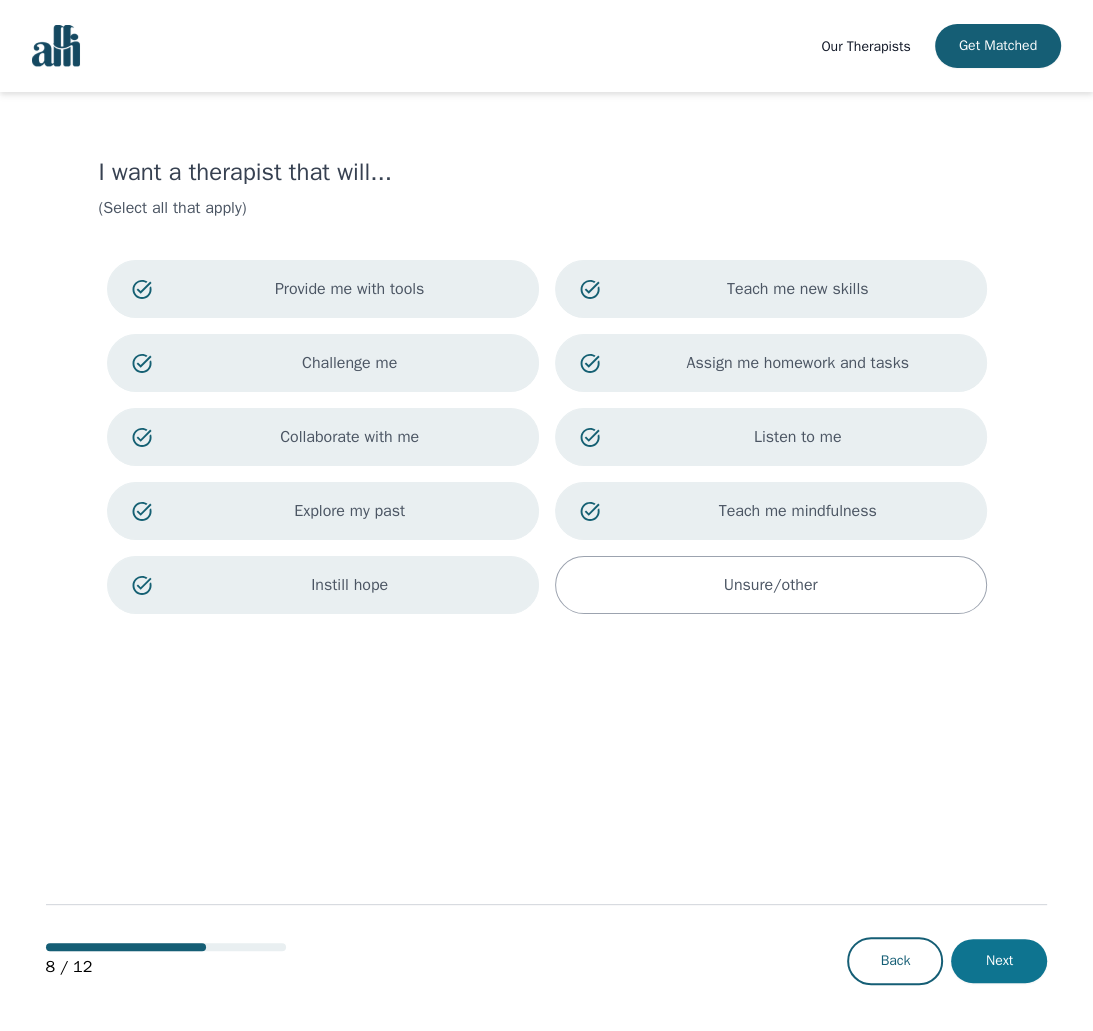 click on "Next" at bounding box center (999, 961) 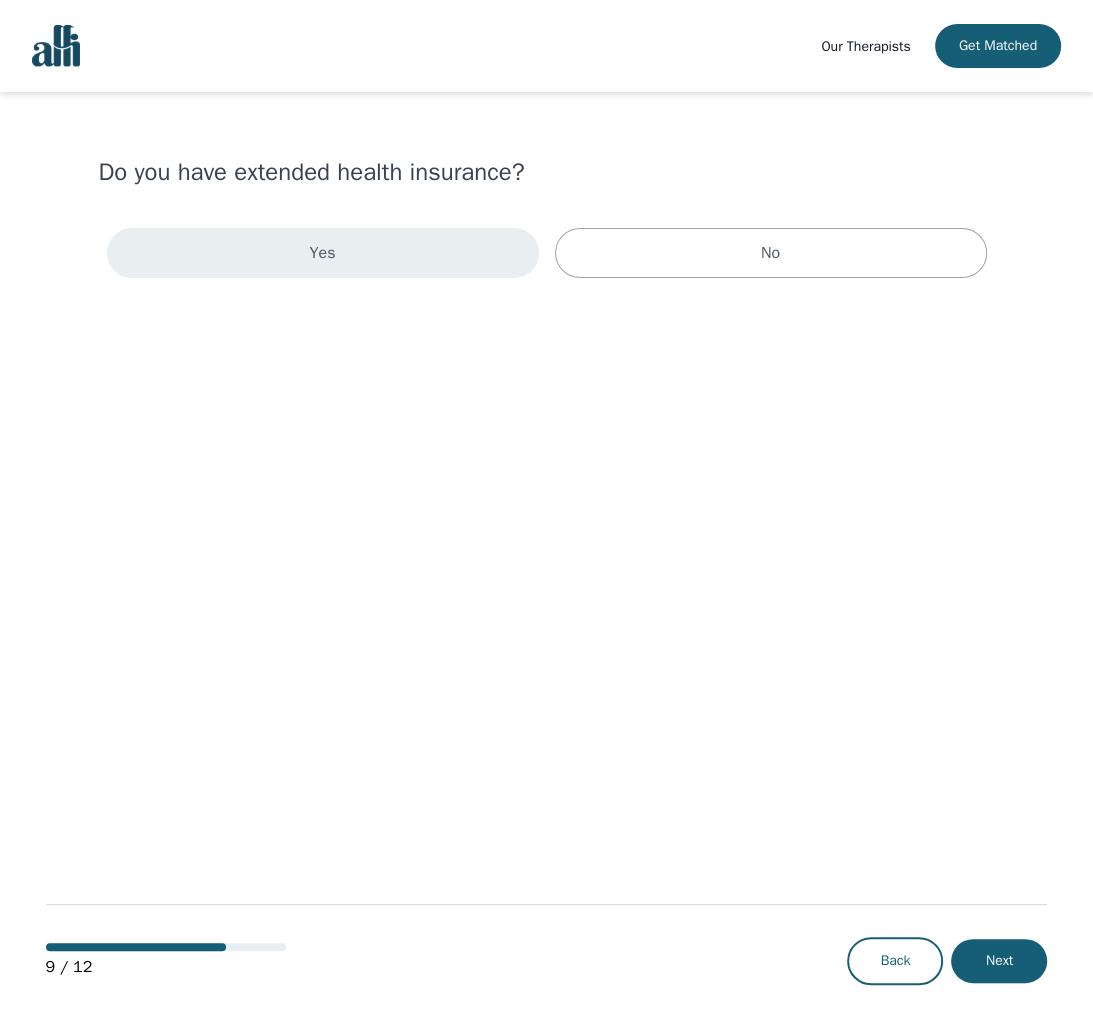 click on "Yes" at bounding box center [323, 253] 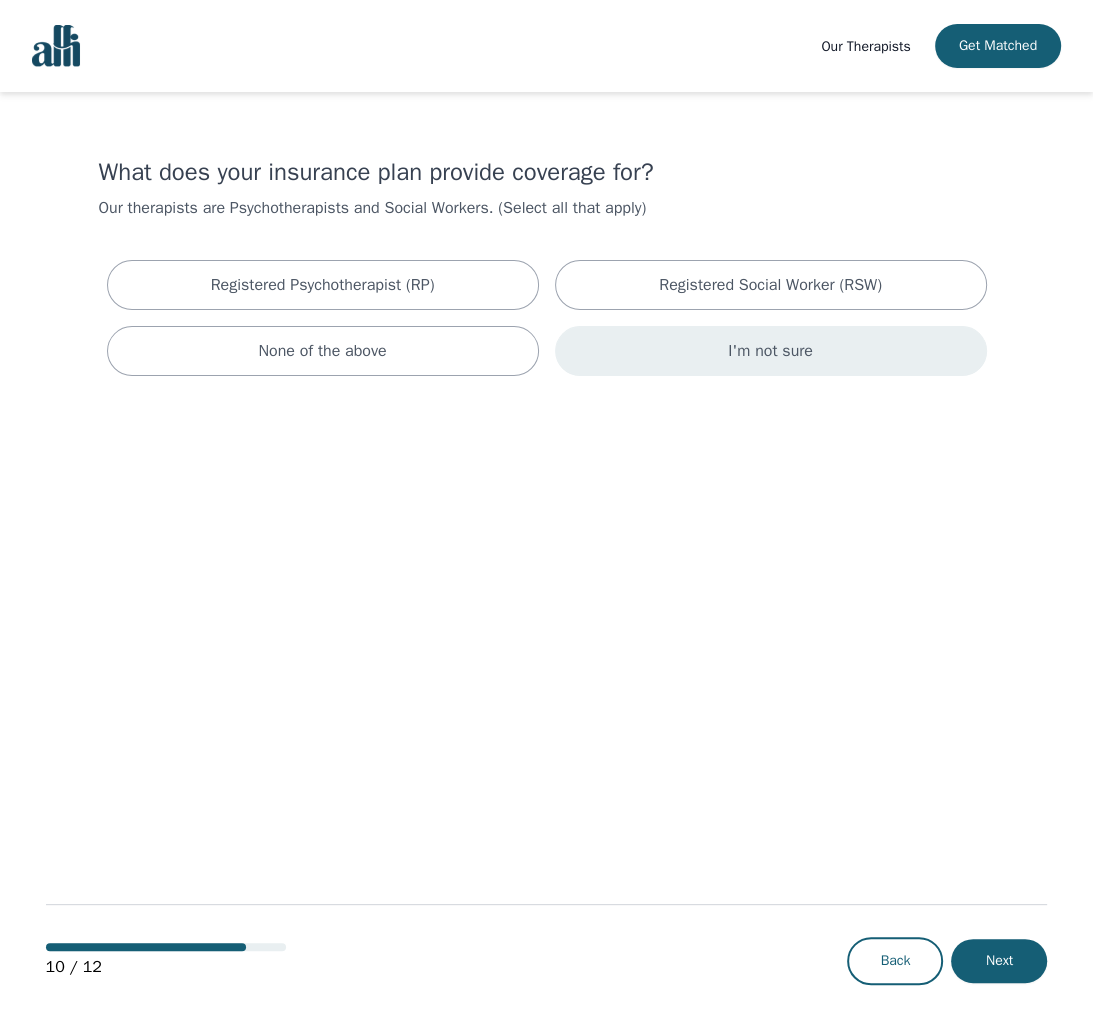 click on "I'm not sure" at bounding box center (771, 351) 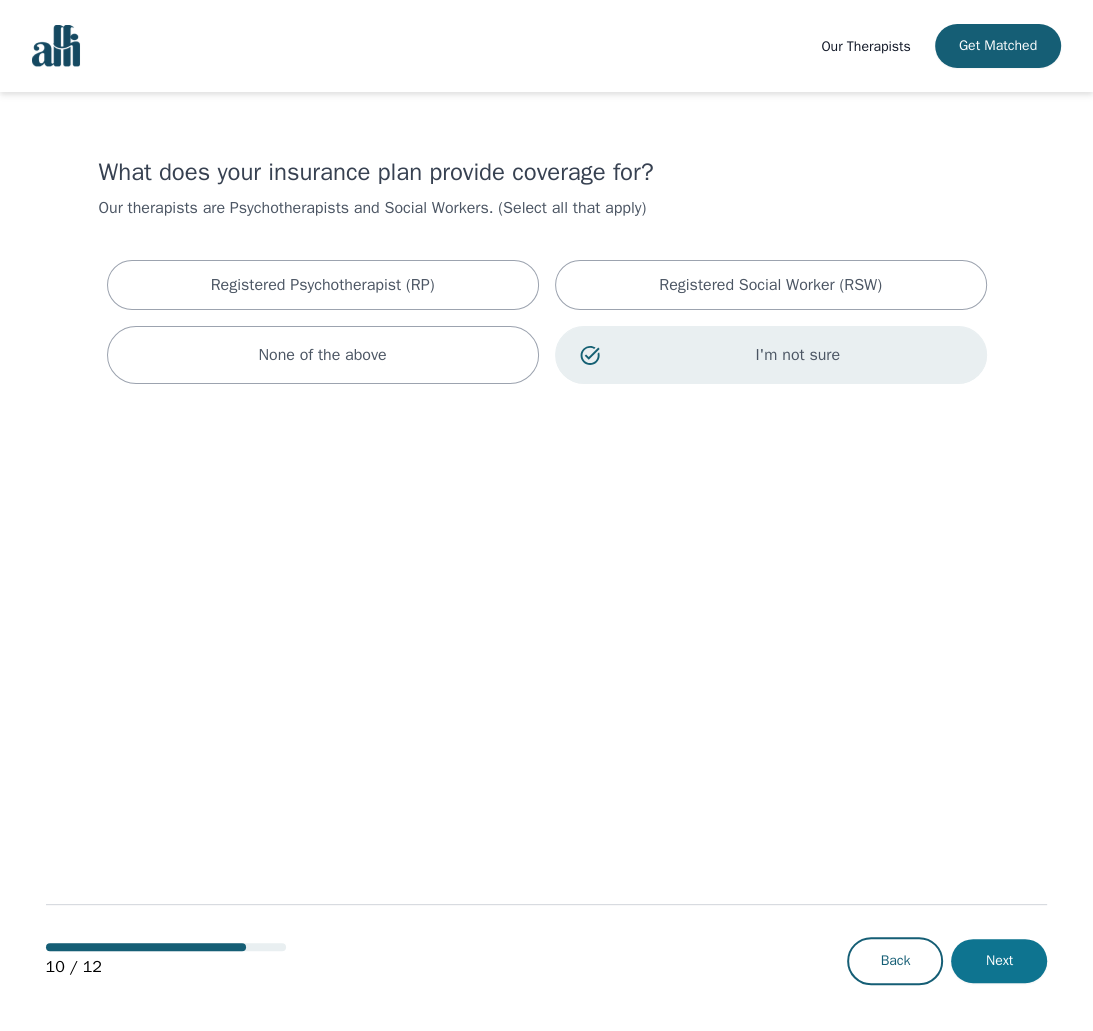 click on "Next" at bounding box center [999, 961] 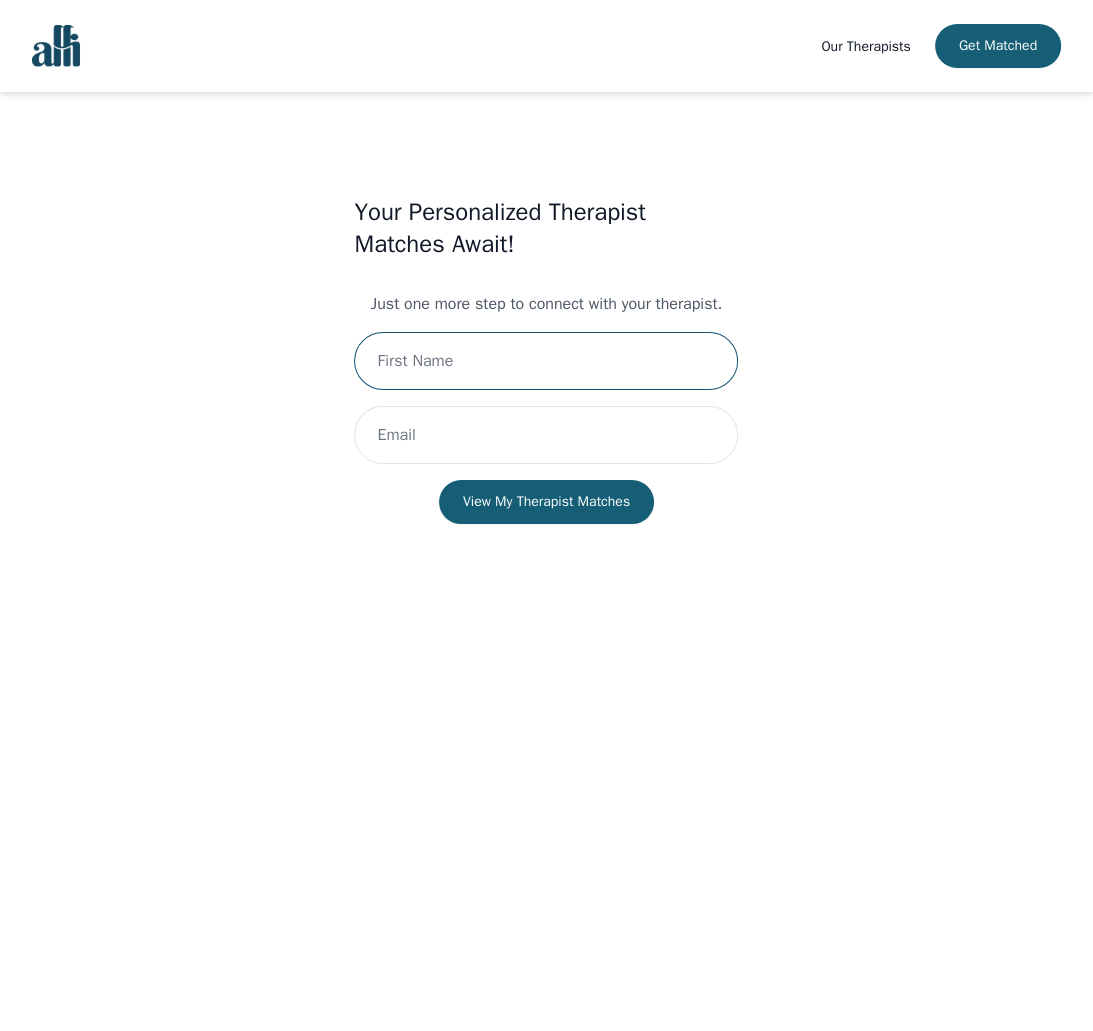 click at bounding box center [546, 361] 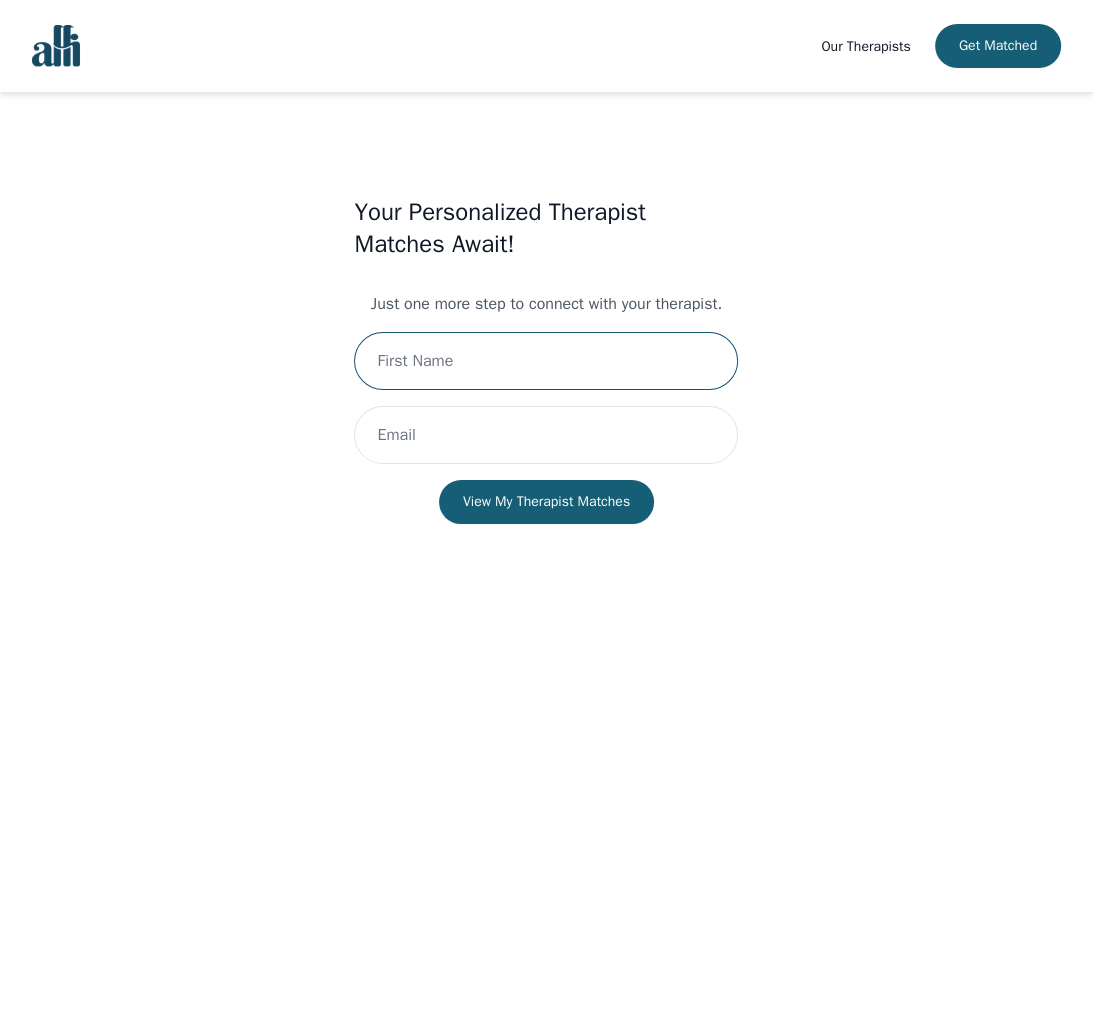type on "Pawani" 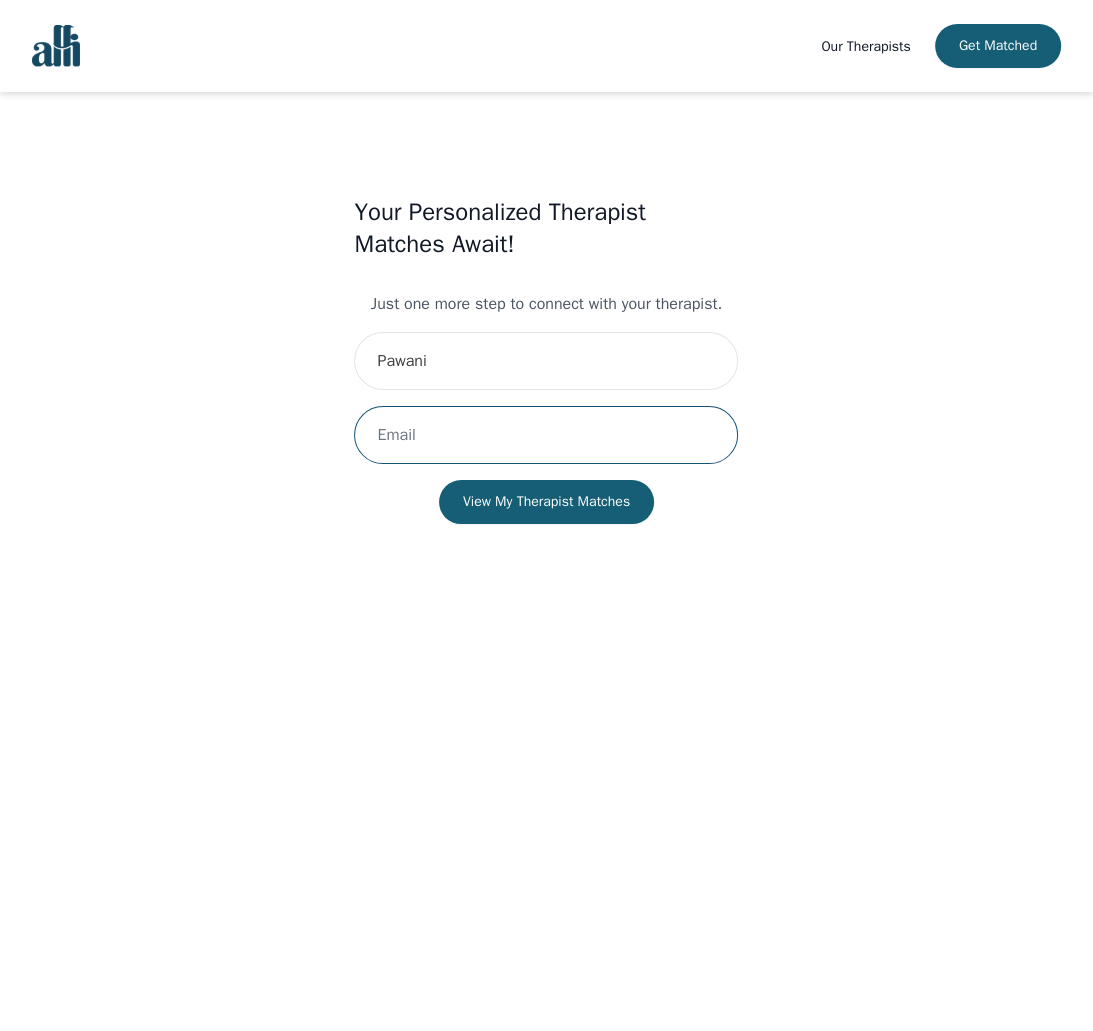 type on "[EMAIL_ADDRESS][DOMAIN_NAME]" 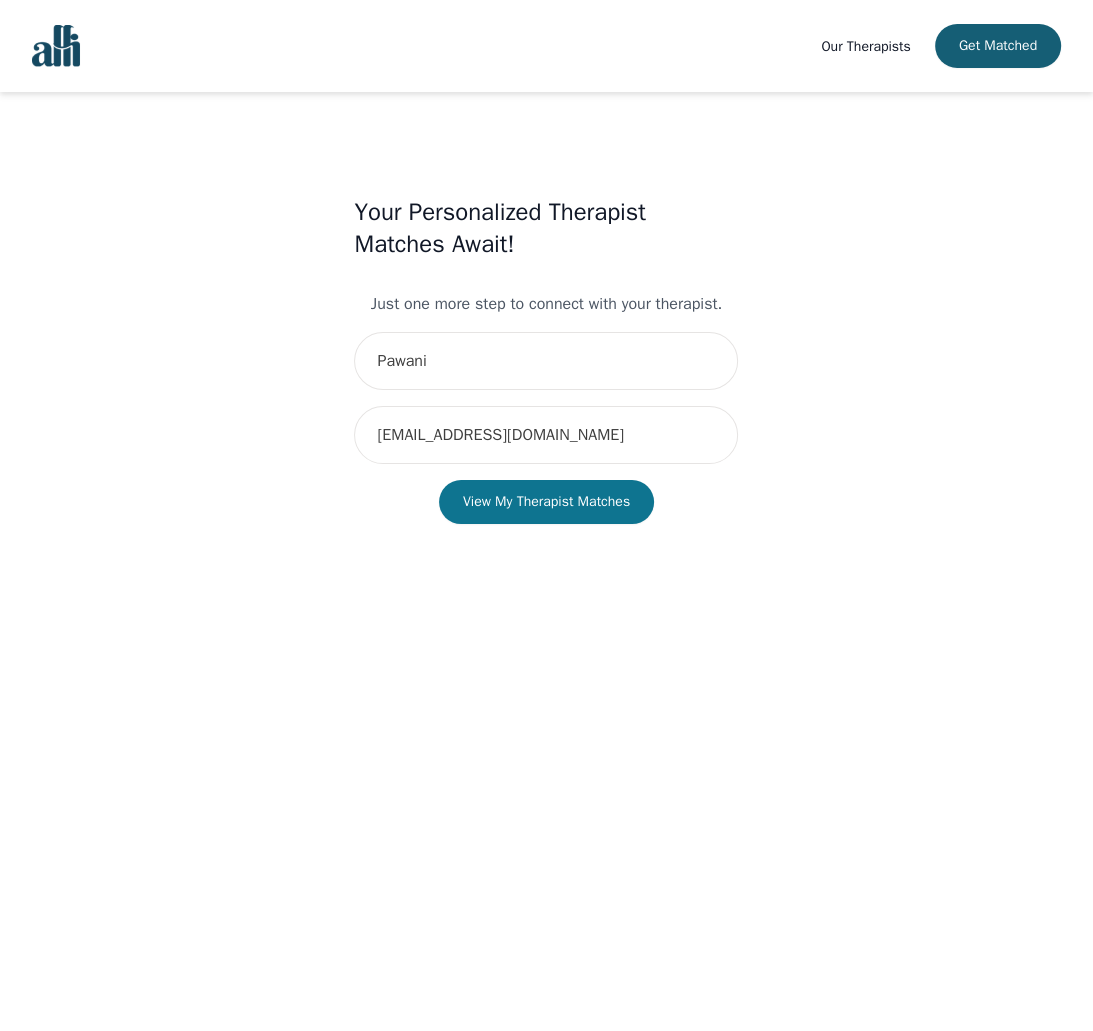 click on "View My Therapist Matches" at bounding box center [546, 502] 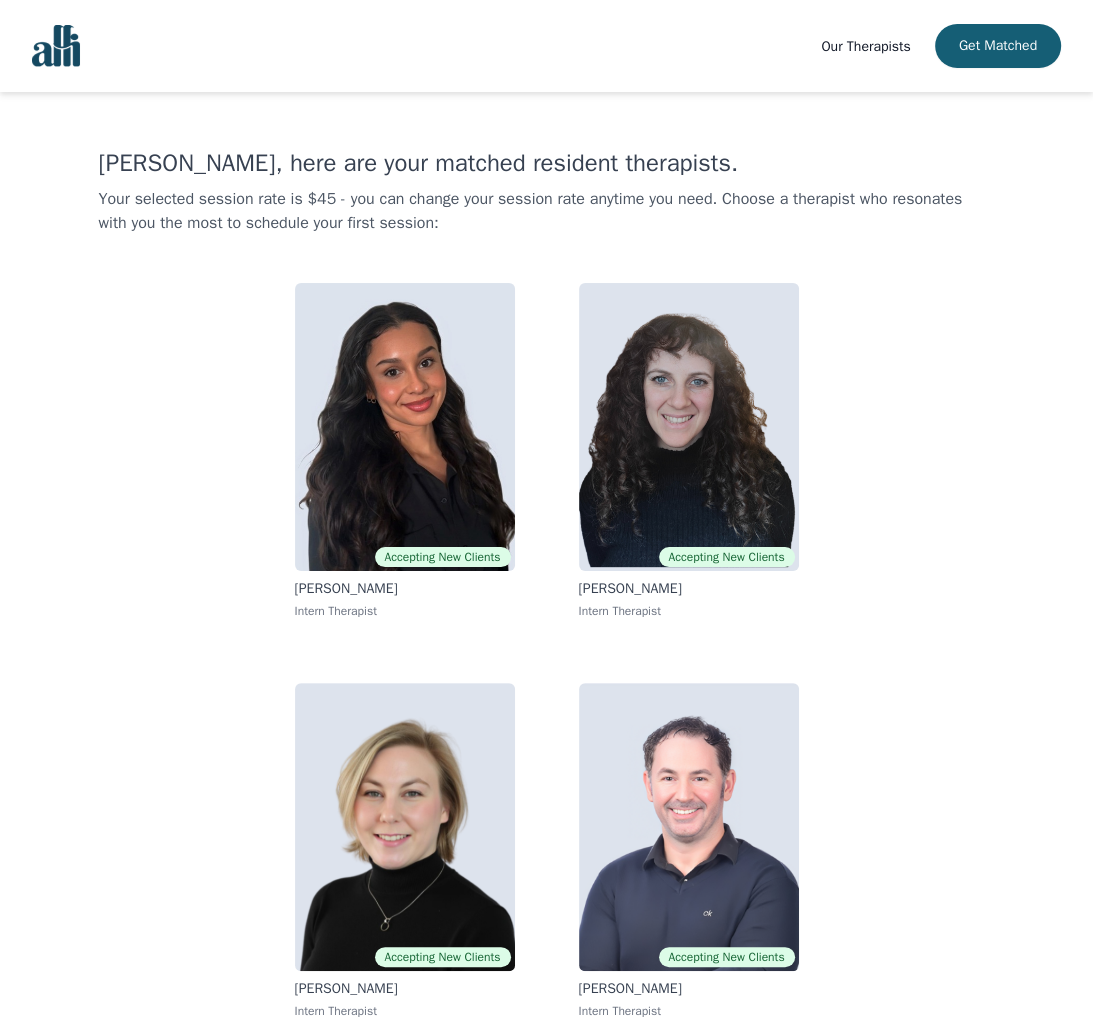 scroll, scrollTop: 12, scrollLeft: 0, axis: vertical 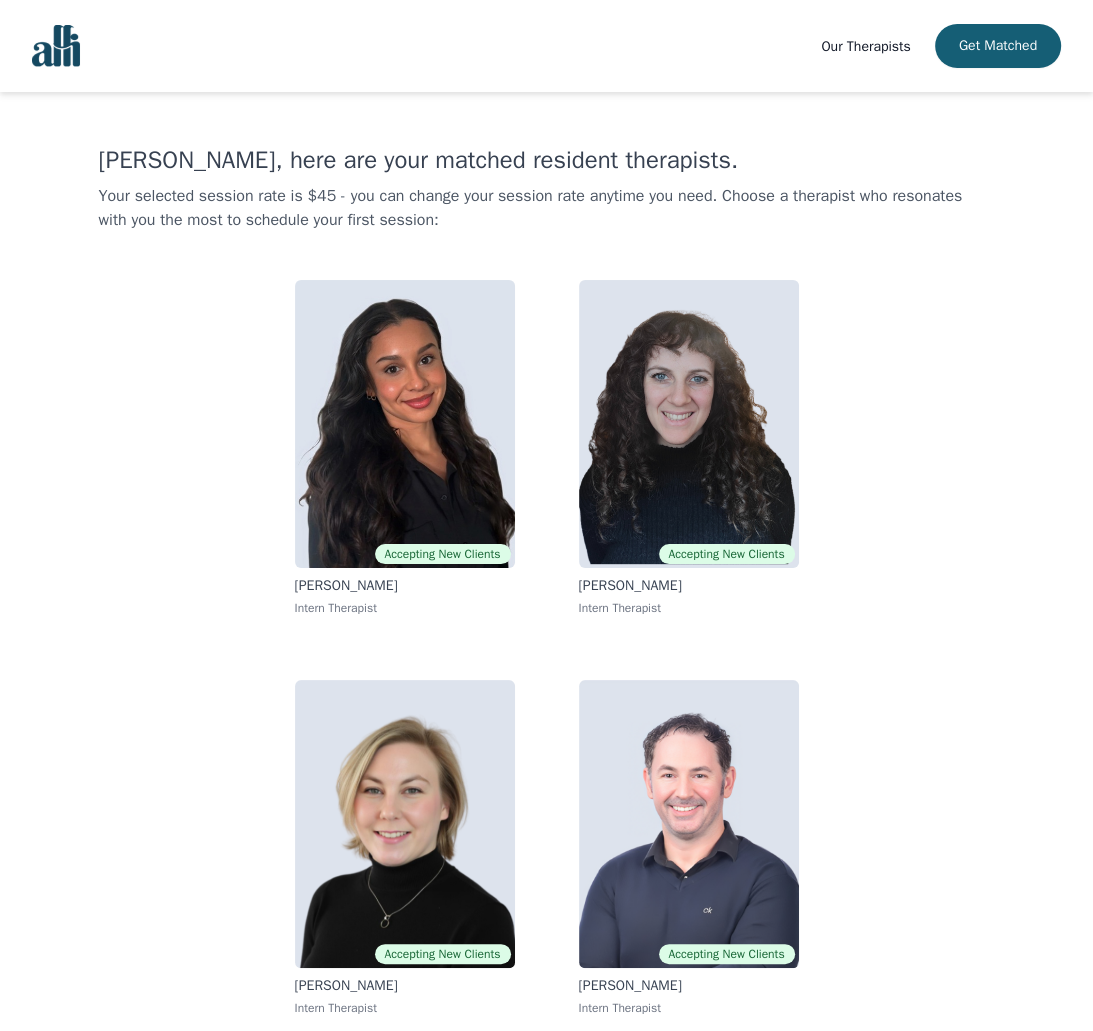 click on "Our Therapists" at bounding box center [865, 46] 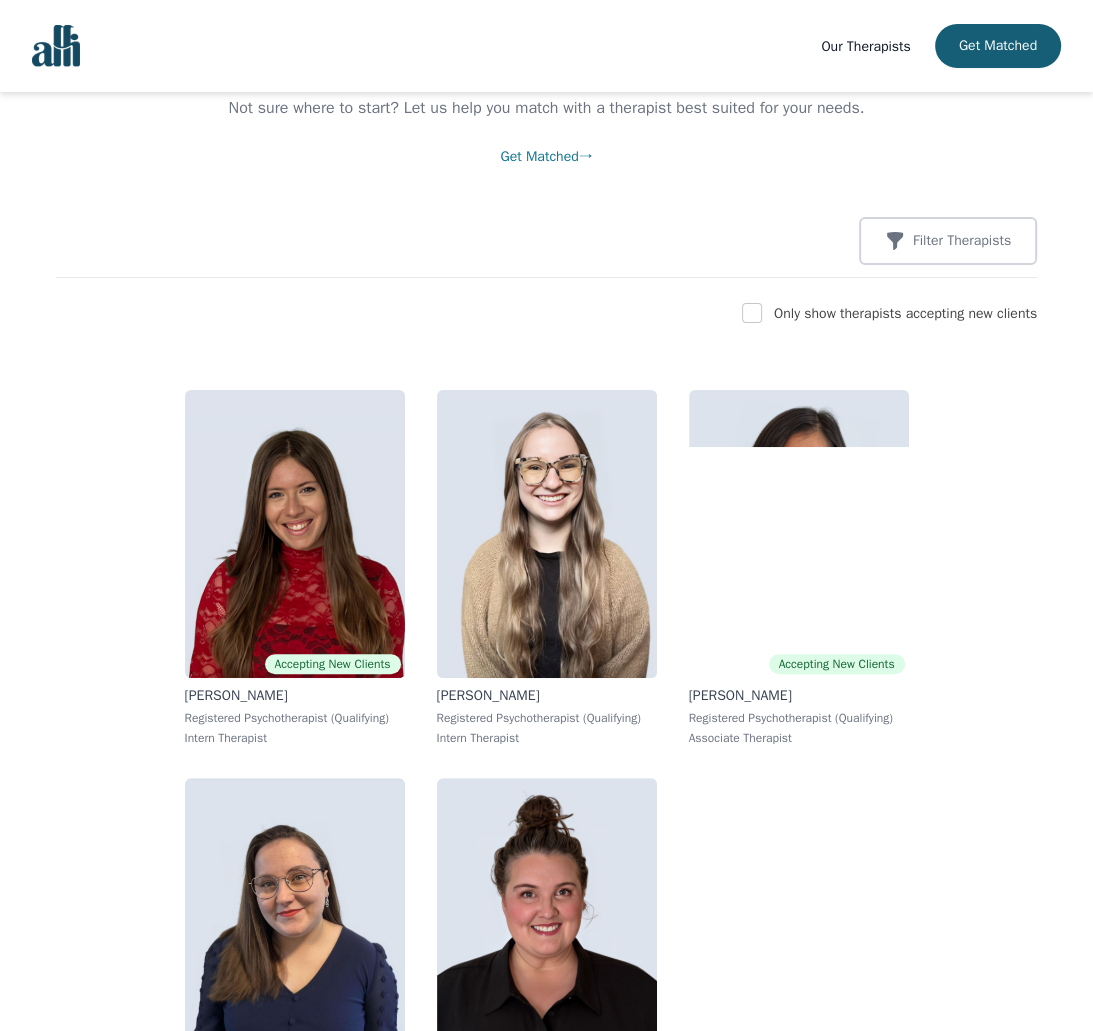 scroll, scrollTop: 0, scrollLeft: 0, axis: both 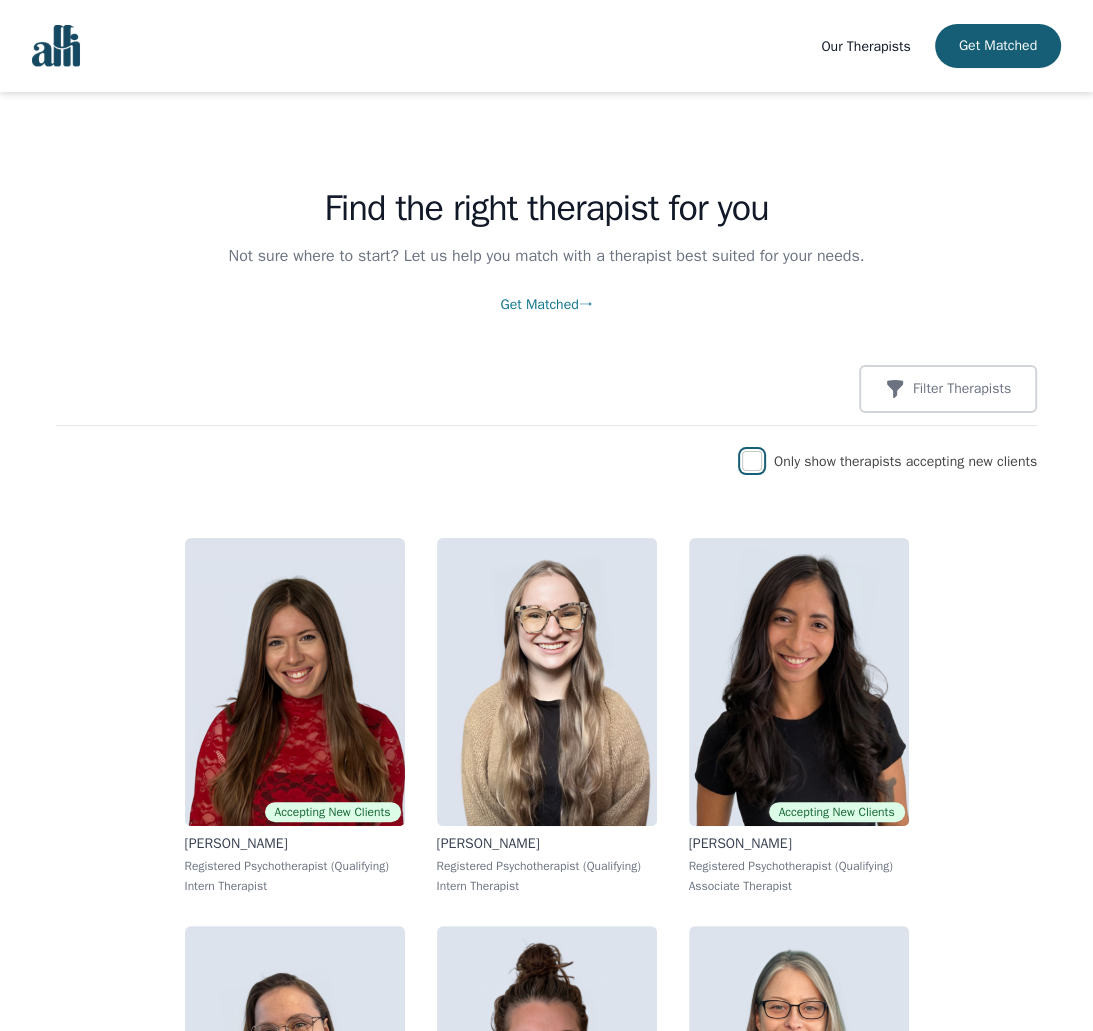 click at bounding box center (752, 461) 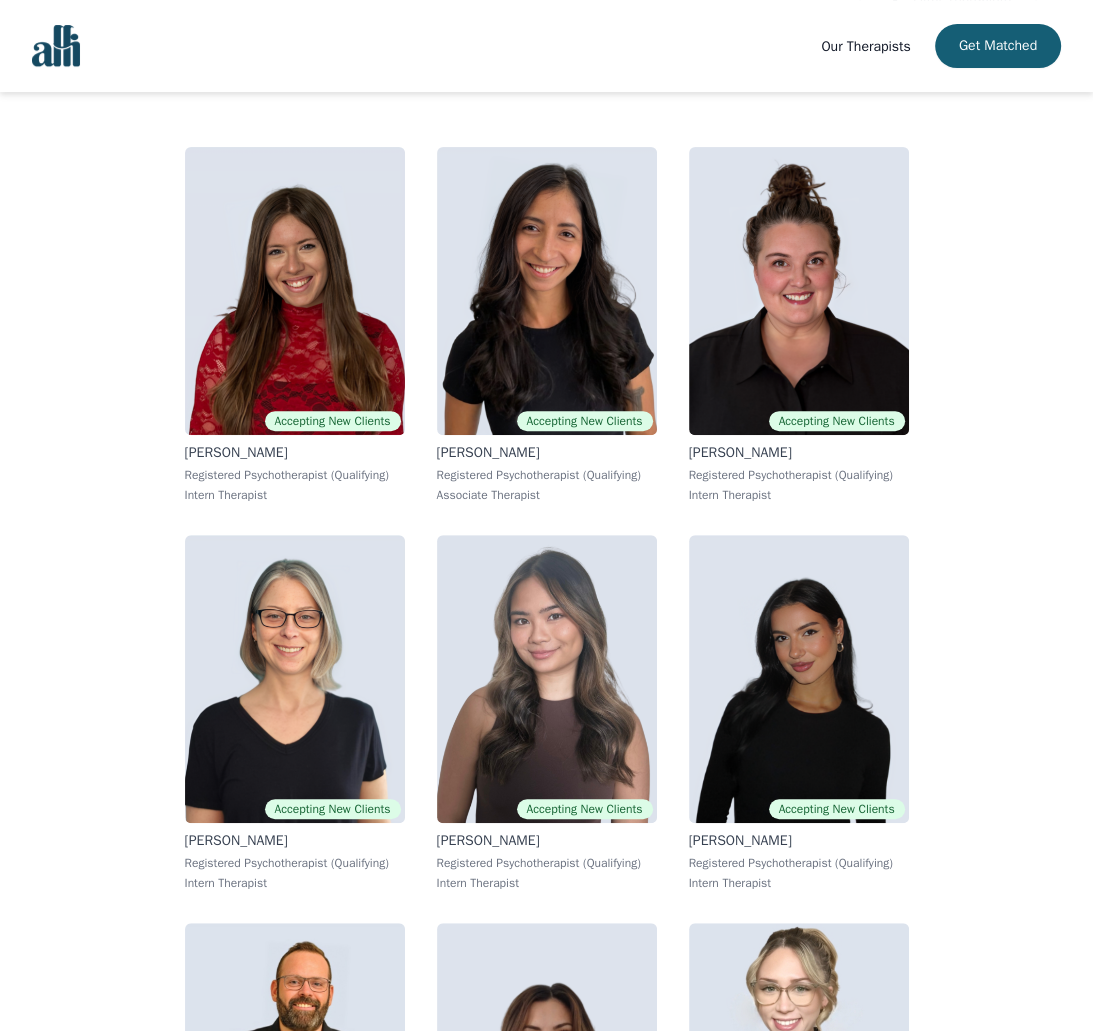 scroll, scrollTop: 500, scrollLeft: 0, axis: vertical 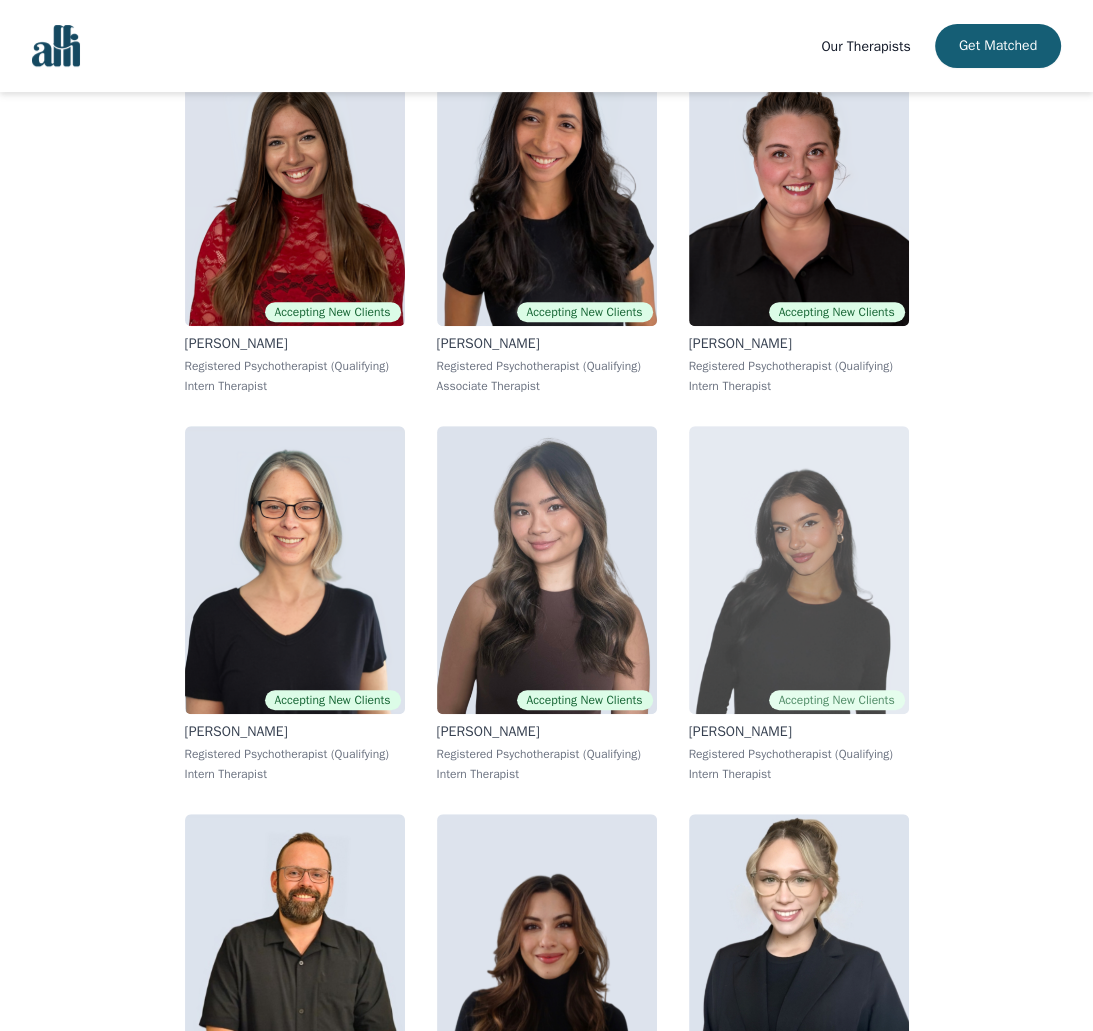 click at bounding box center [799, 570] 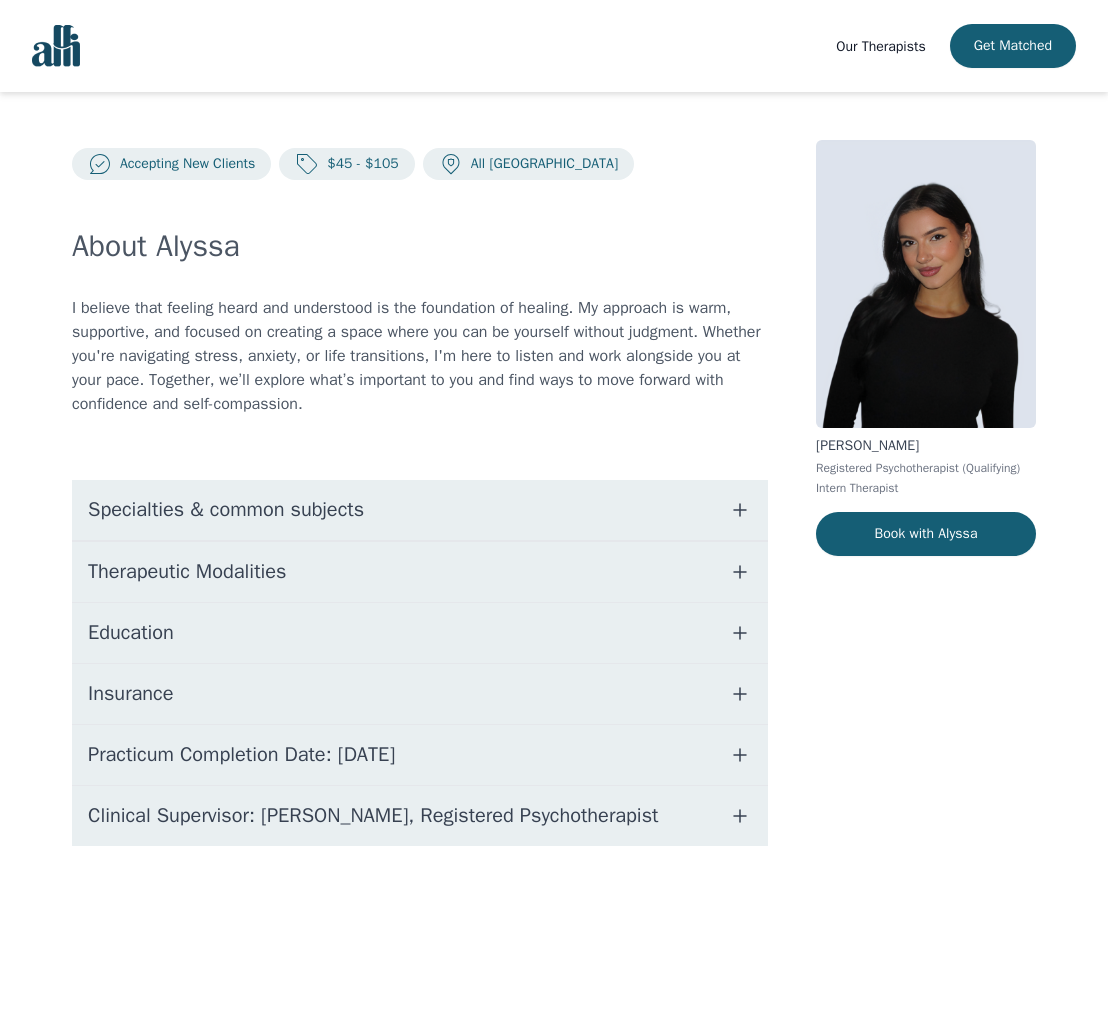 click 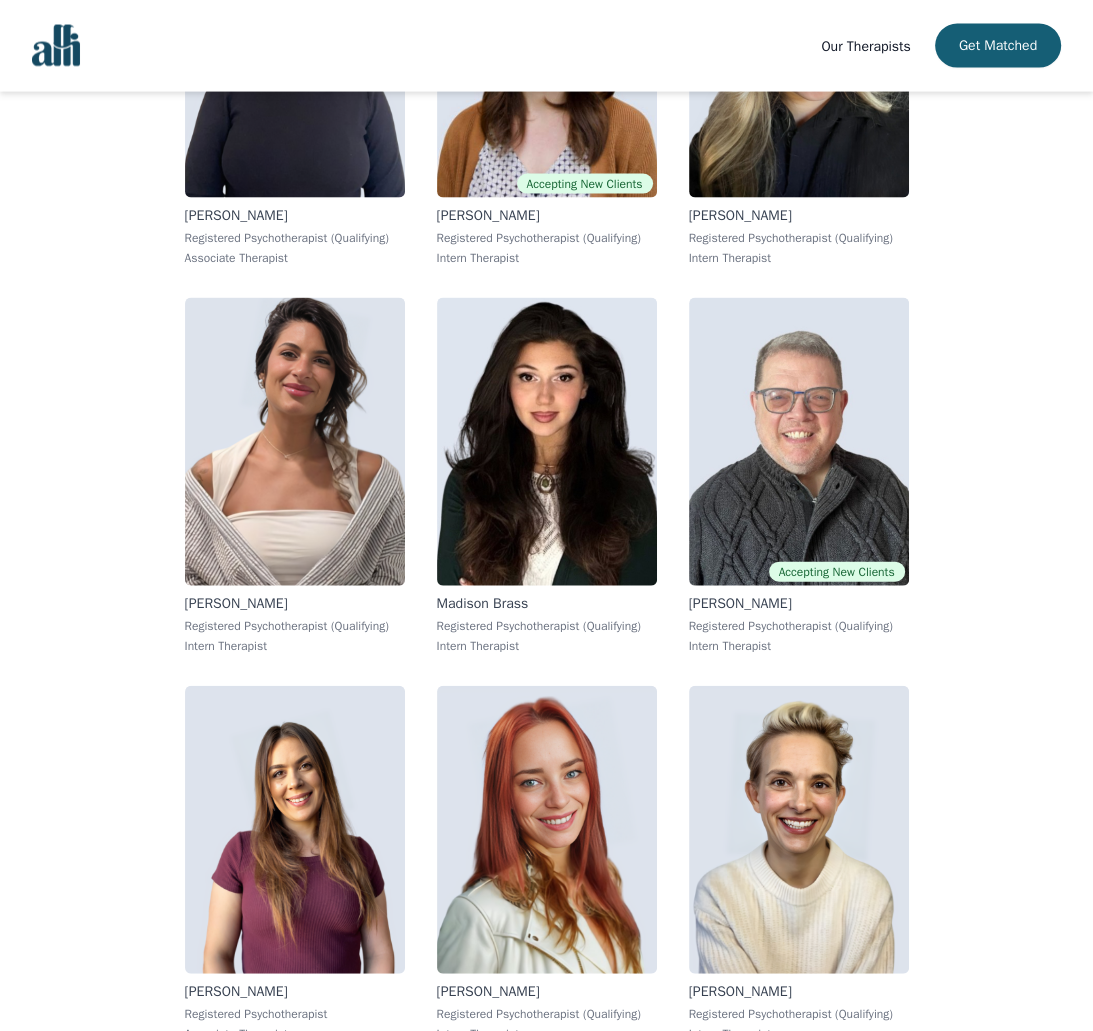 scroll, scrollTop: 3021, scrollLeft: 0, axis: vertical 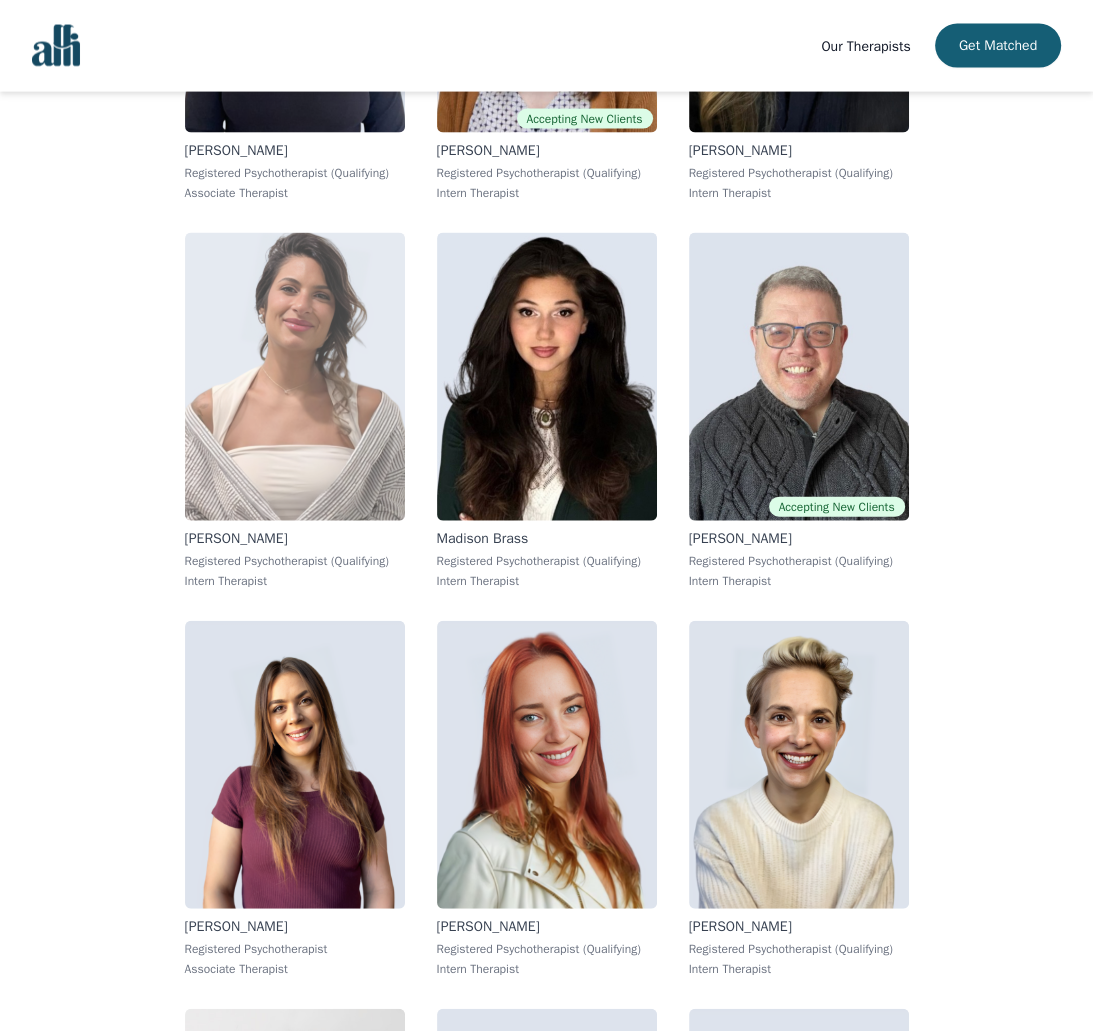 click at bounding box center (295, 377) 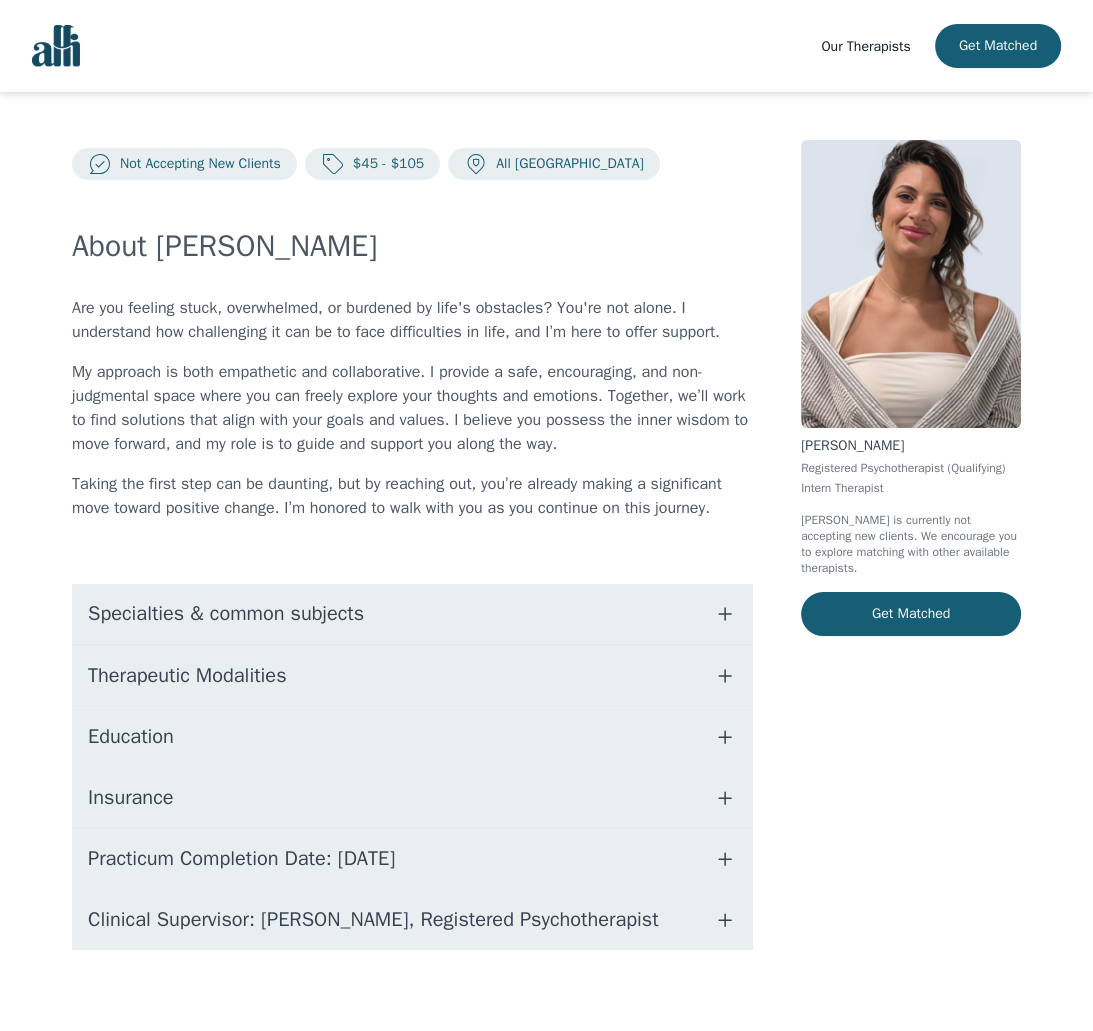 scroll, scrollTop: 13, scrollLeft: 0, axis: vertical 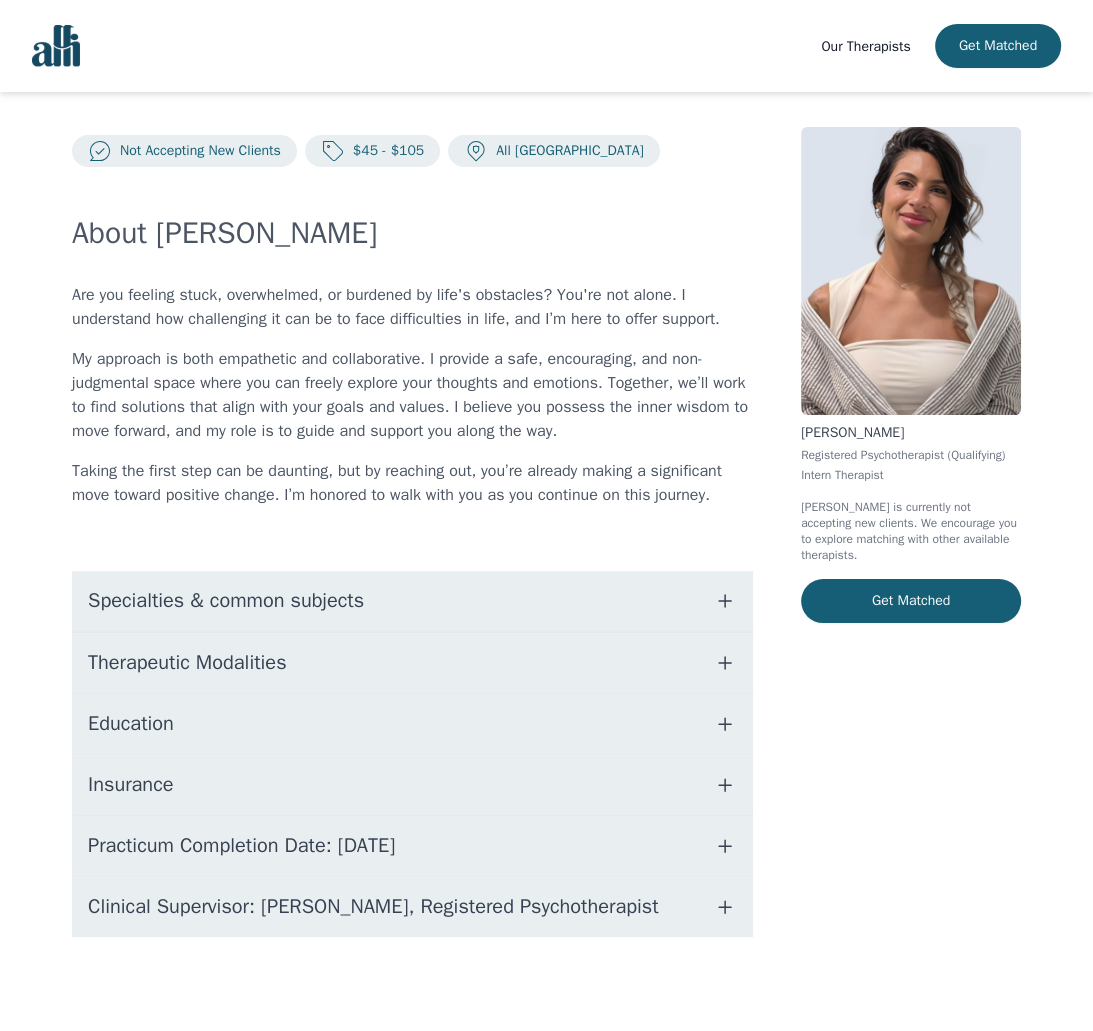 click 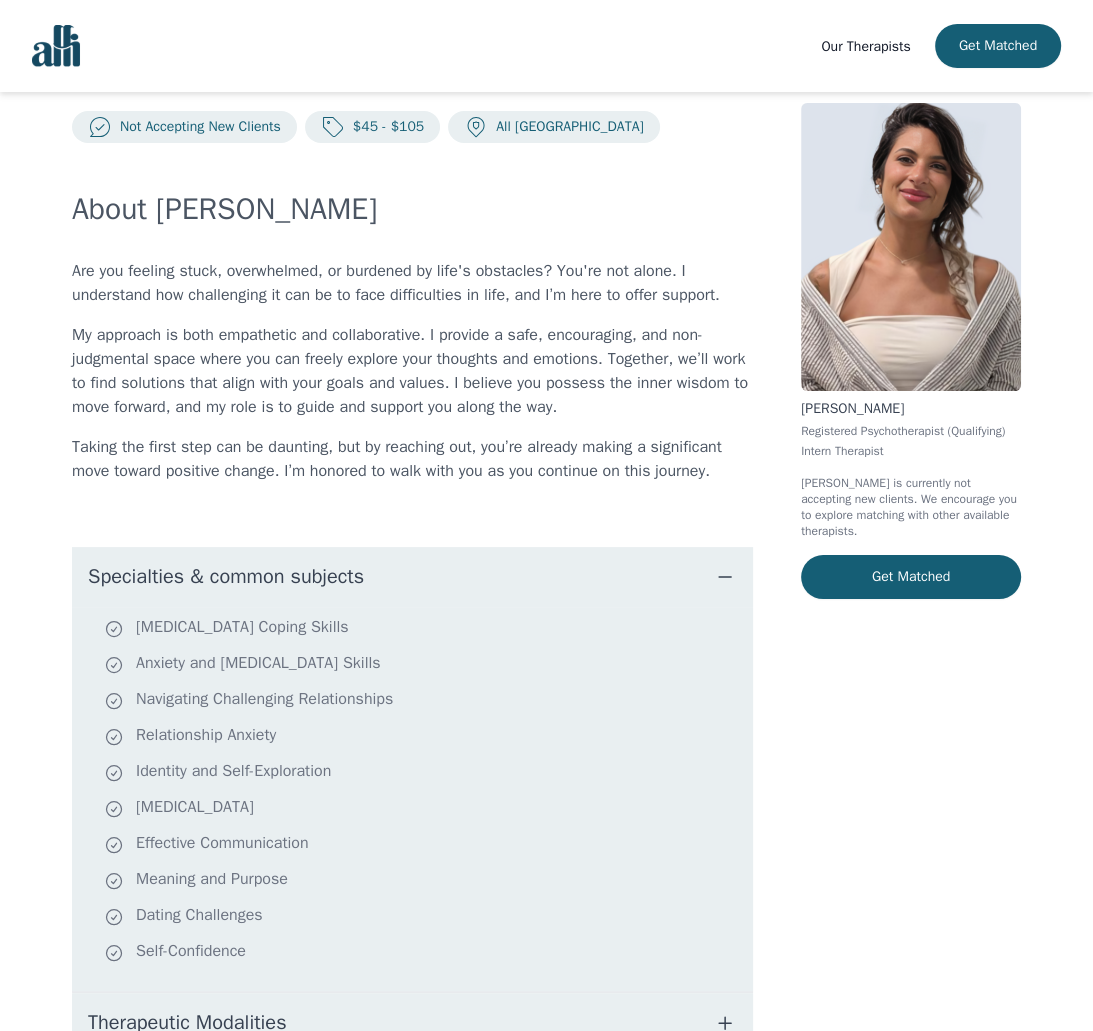 scroll, scrollTop: 0, scrollLeft: 0, axis: both 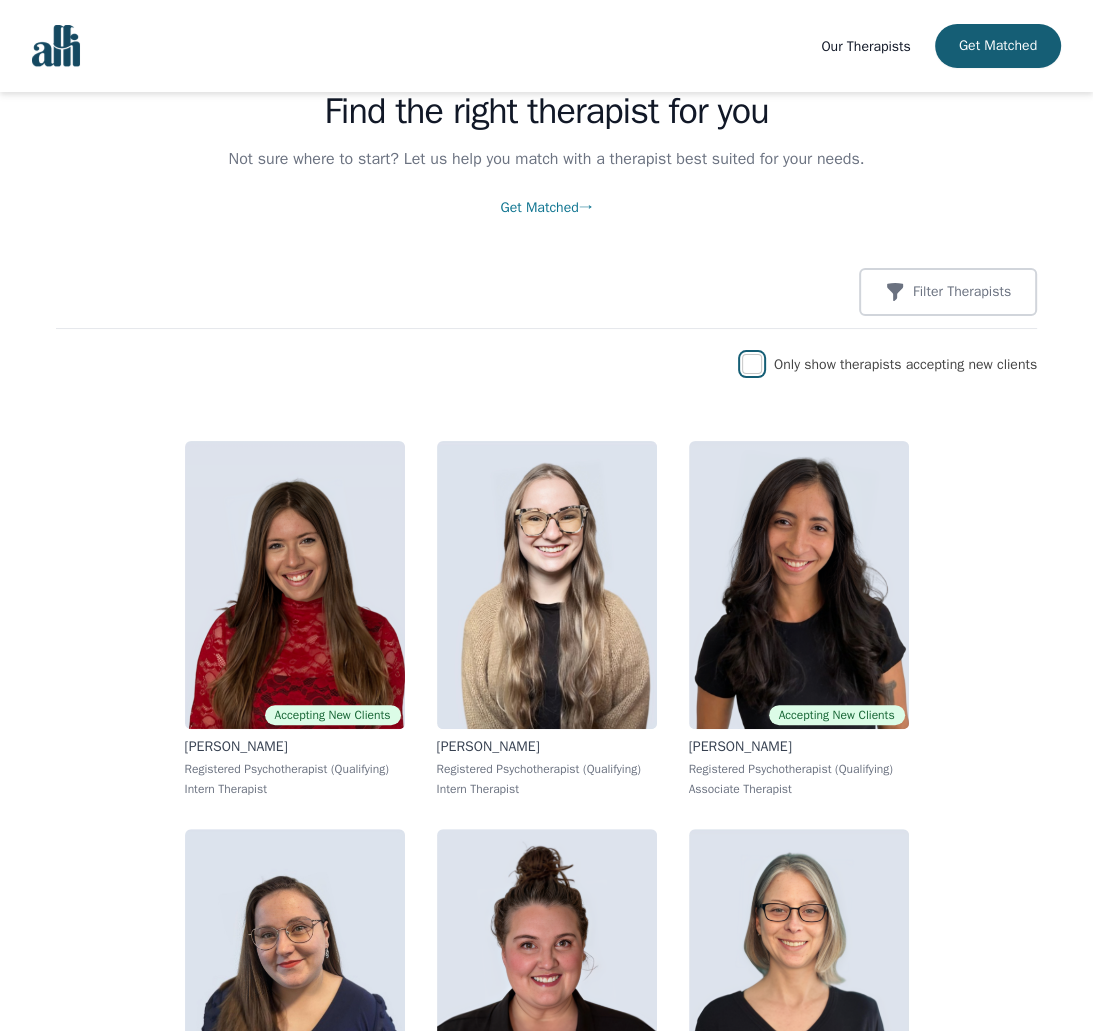 click at bounding box center (752, 364) 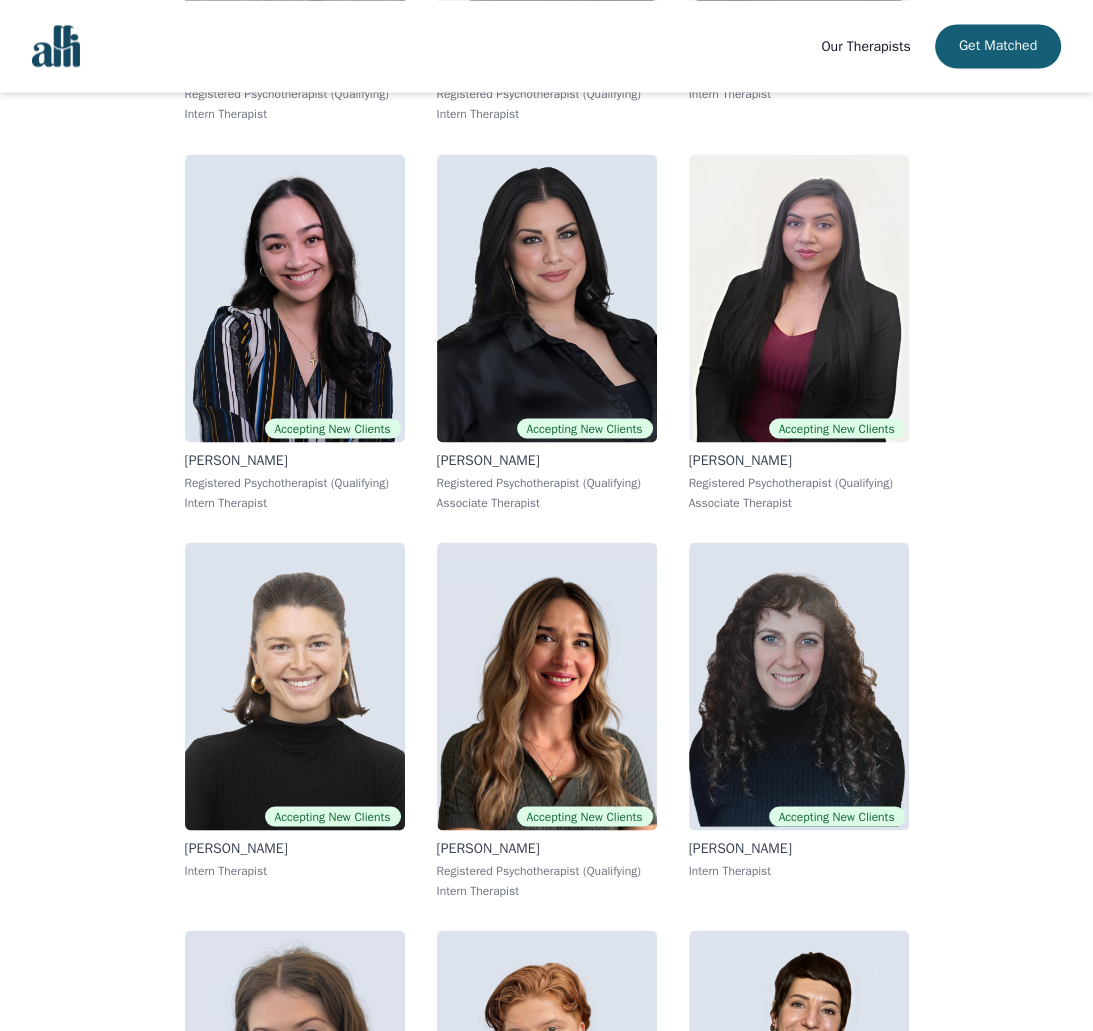 scroll, scrollTop: 2397, scrollLeft: 0, axis: vertical 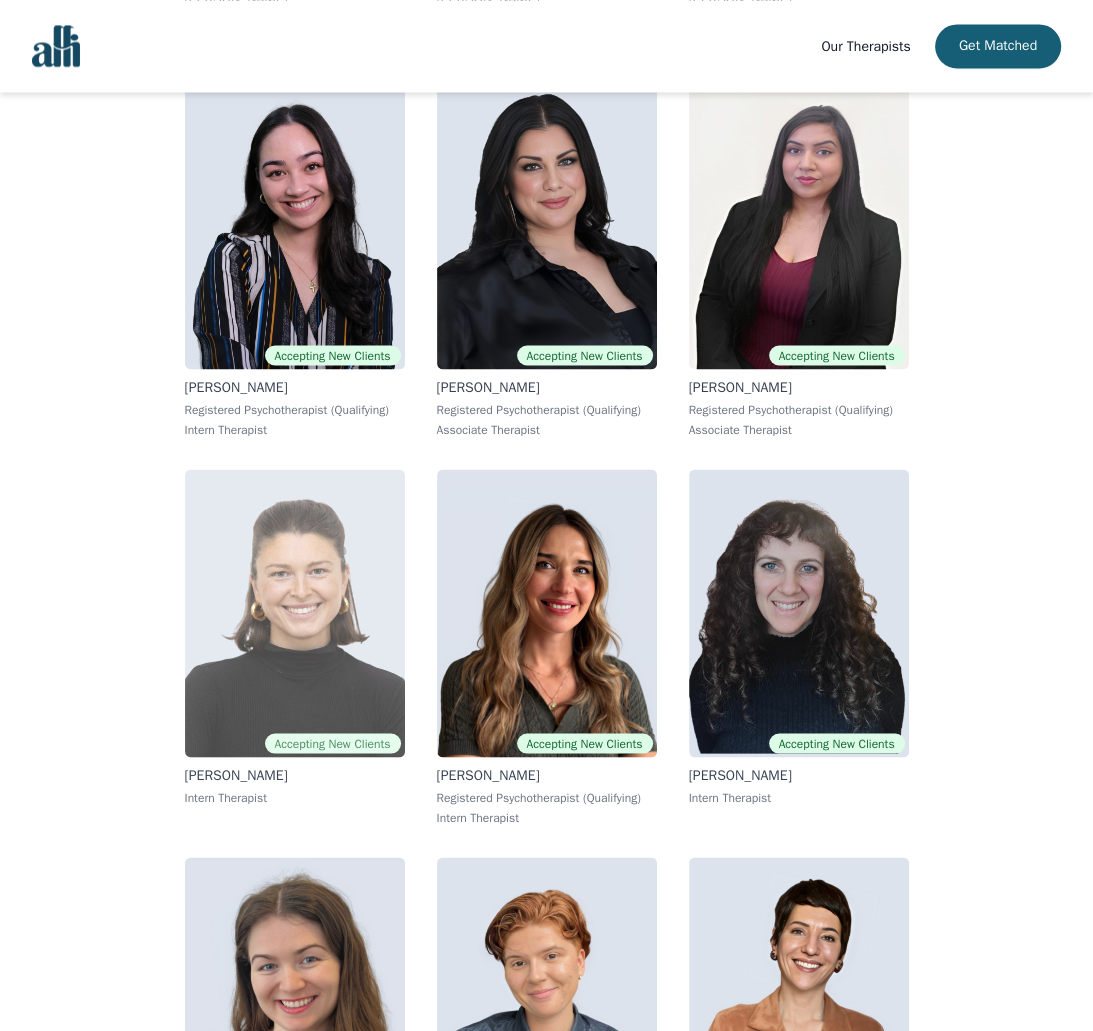click at bounding box center (295, 613) 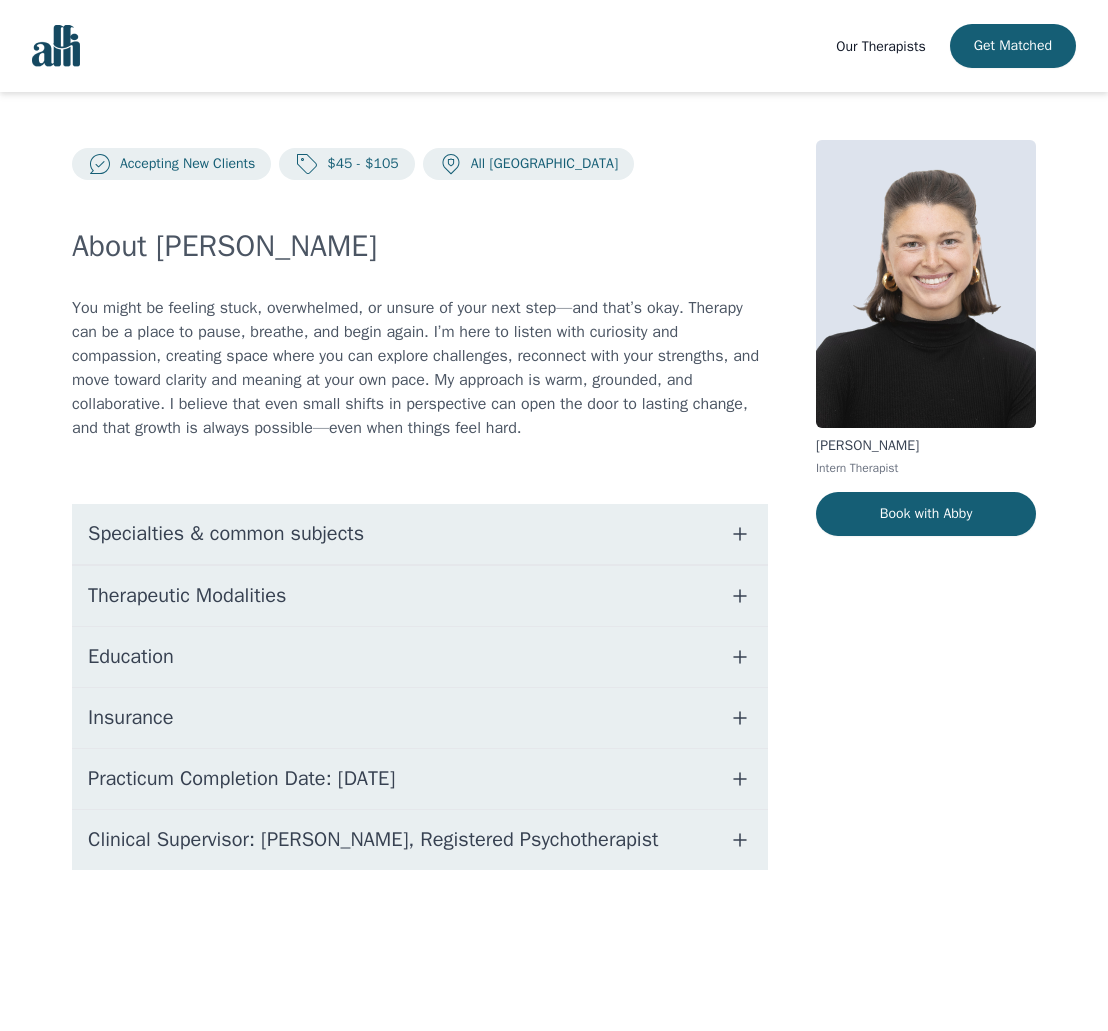 click 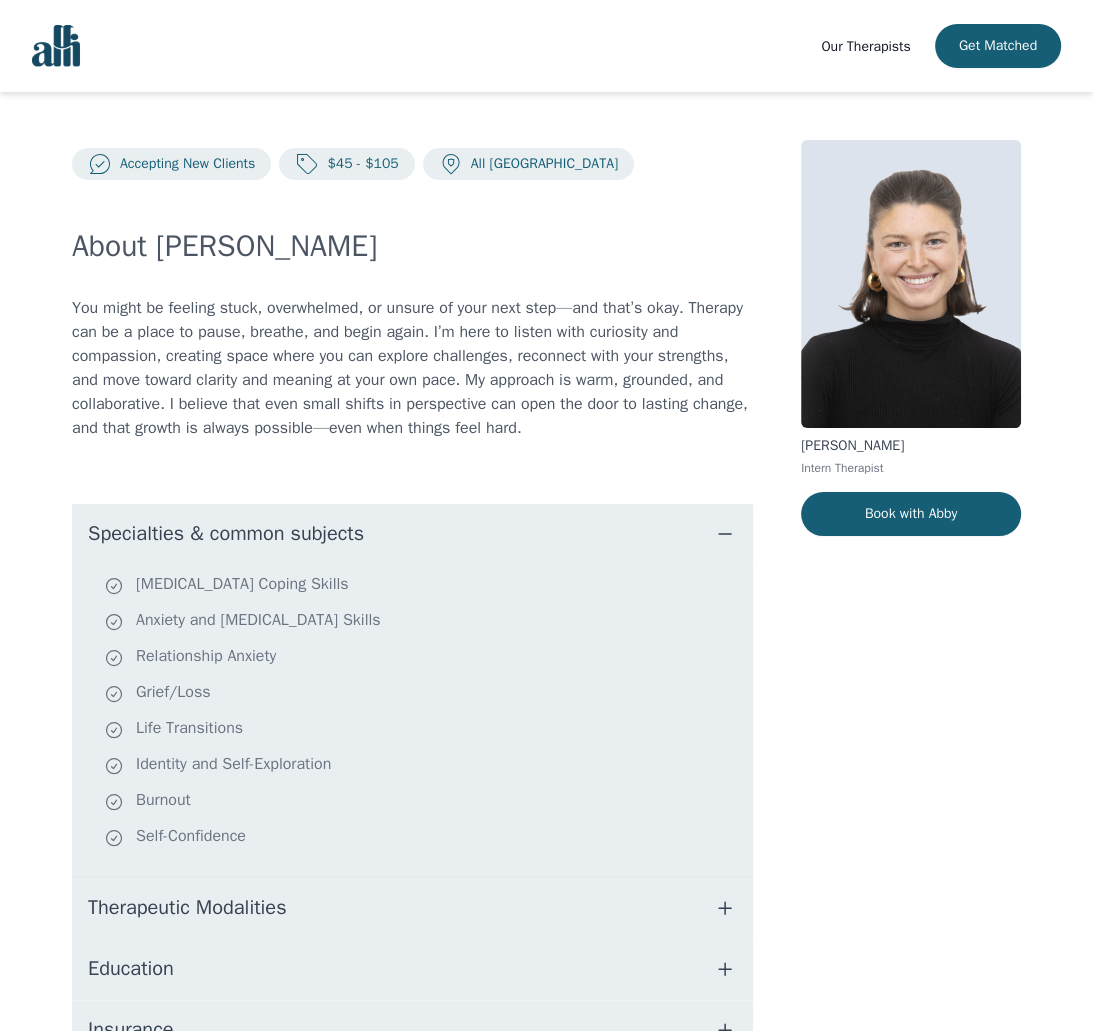 scroll, scrollTop: 245, scrollLeft: 0, axis: vertical 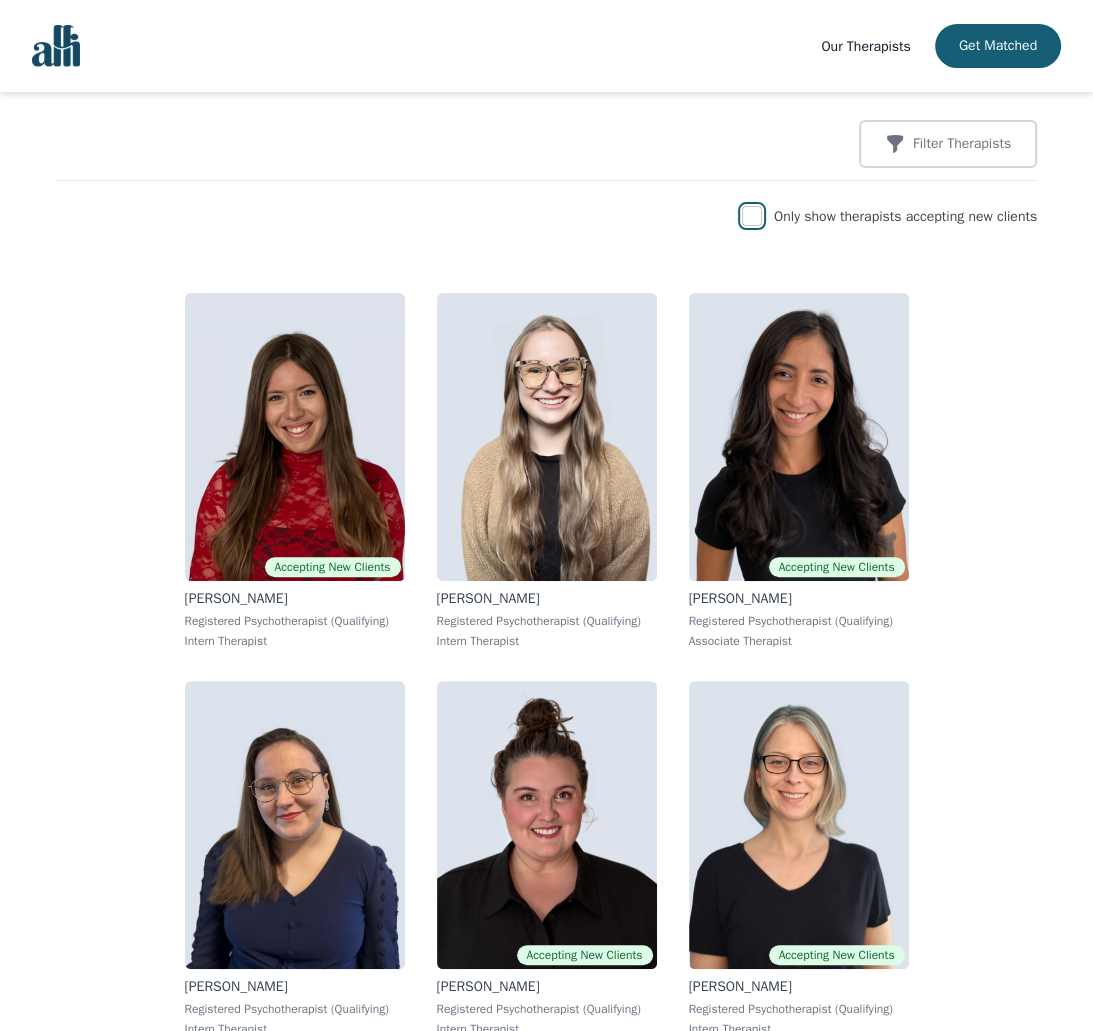 click at bounding box center (752, 216) 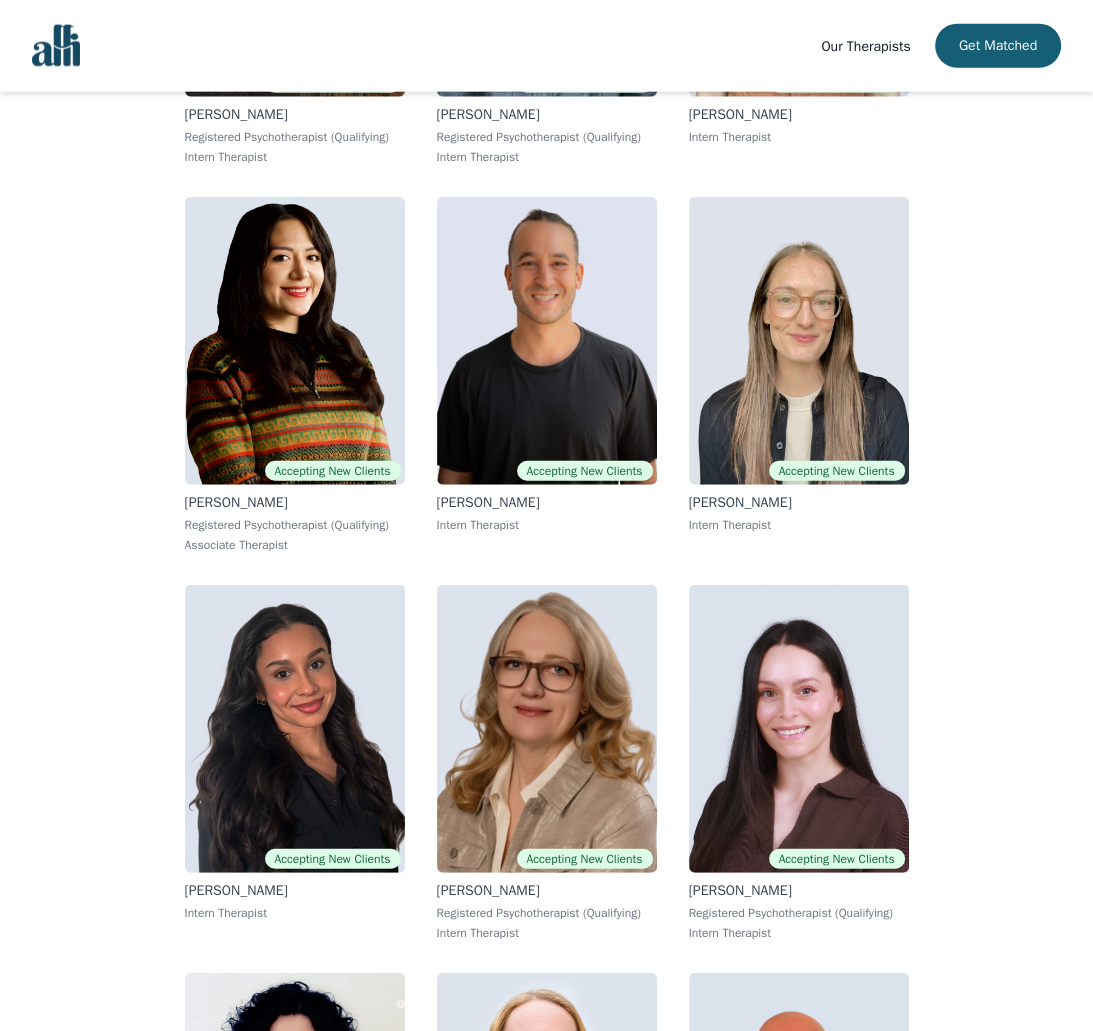 scroll, scrollTop: 3645, scrollLeft: 0, axis: vertical 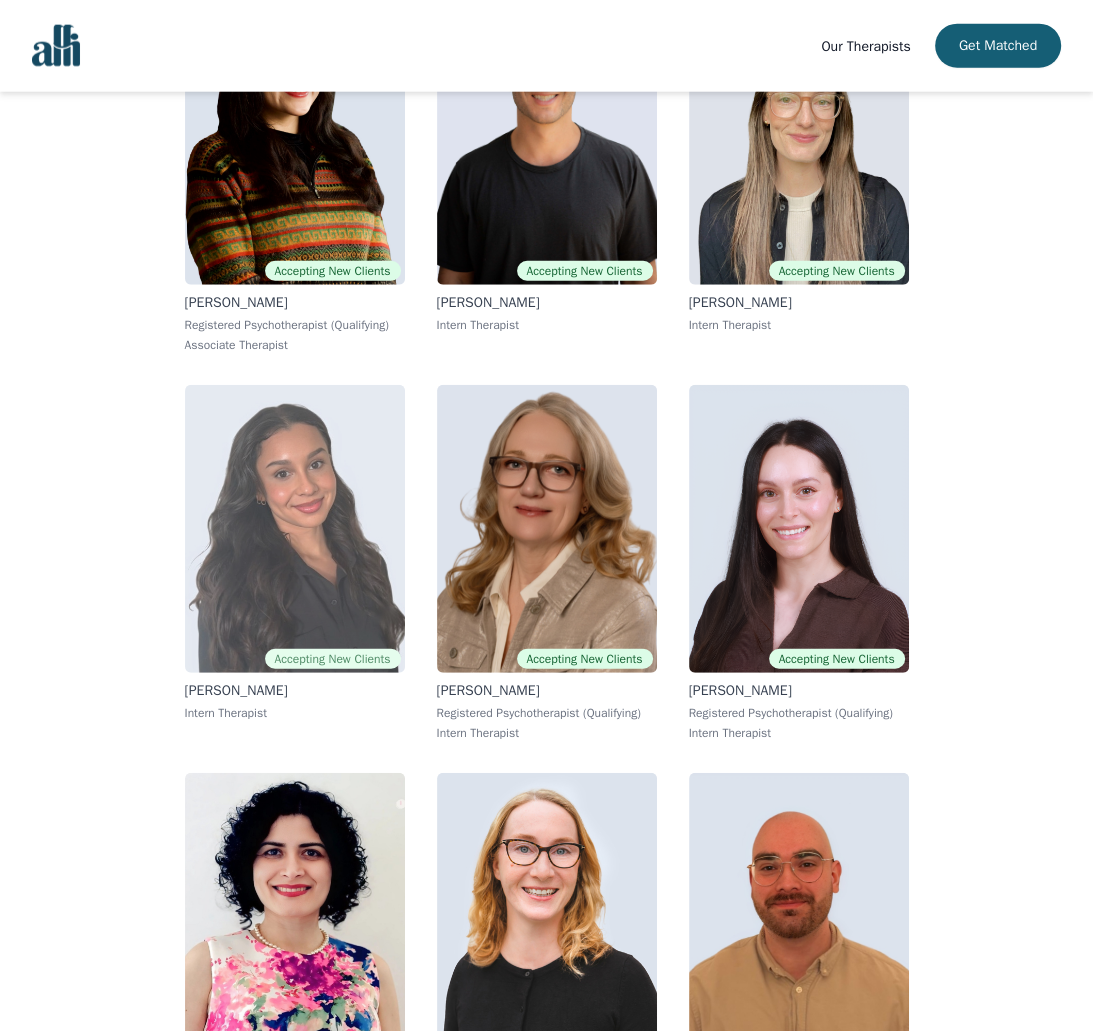 click at bounding box center [295, 529] 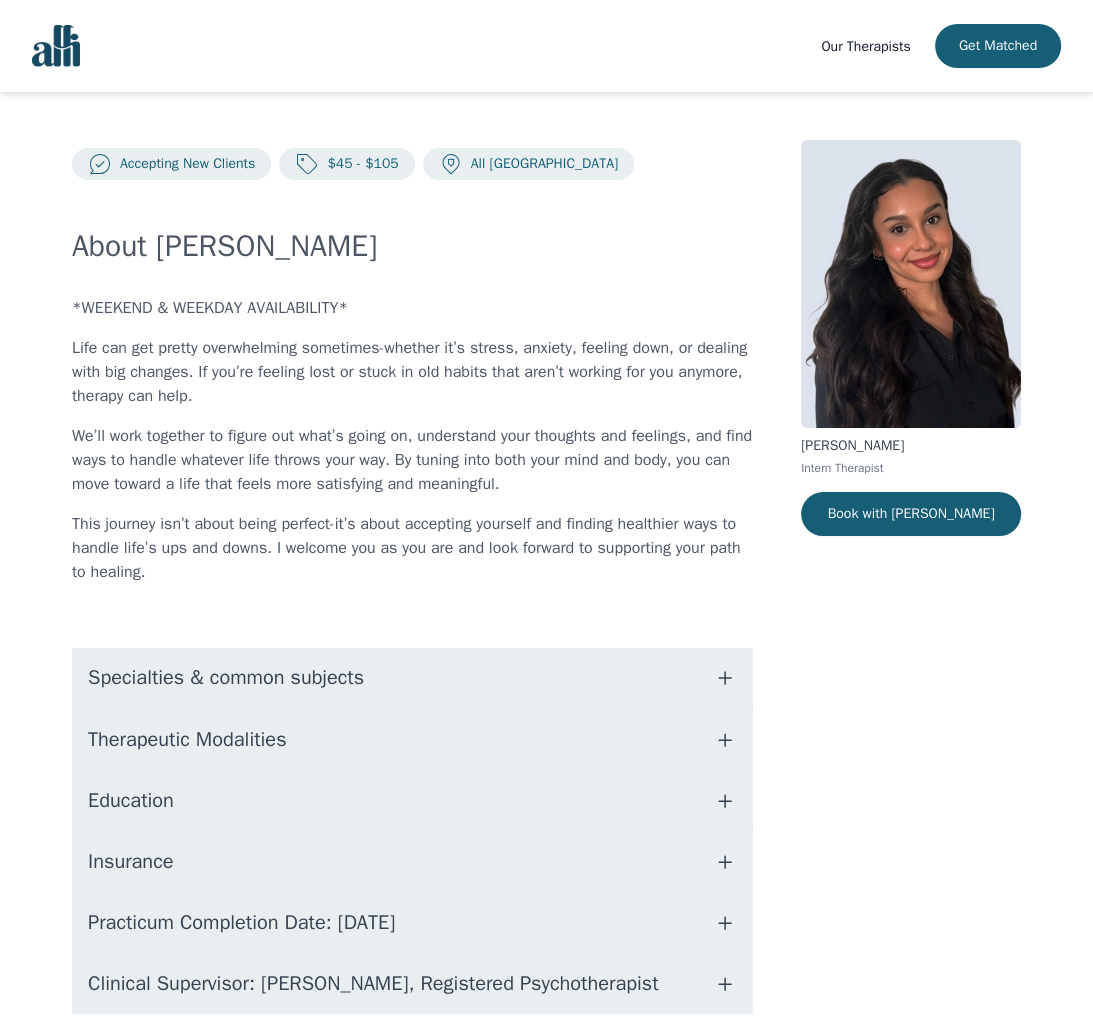 scroll, scrollTop: 77, scrollLeft: 0, axis: vertical 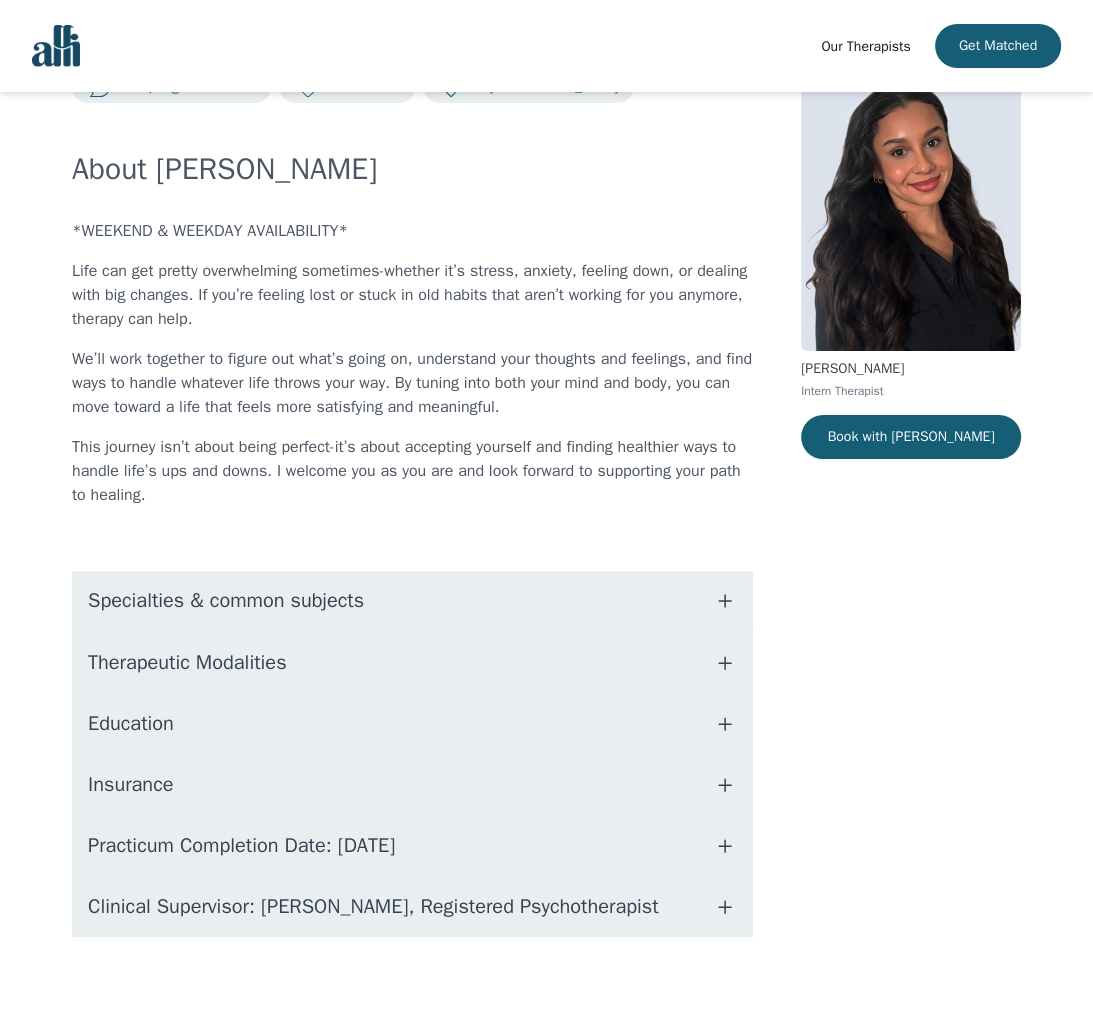 click 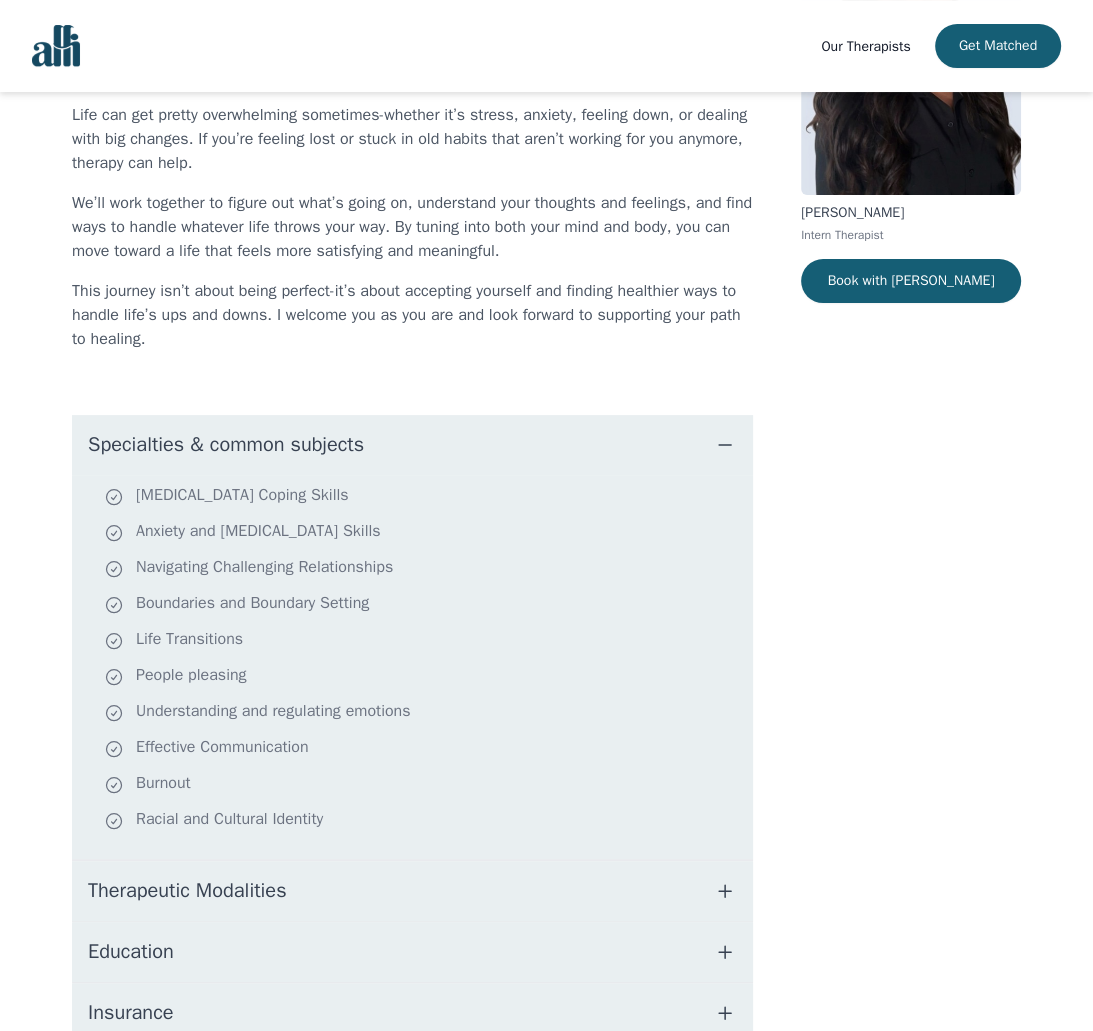 scroll, scrollTop: 277, scrollLeft: 0, axis: vertical 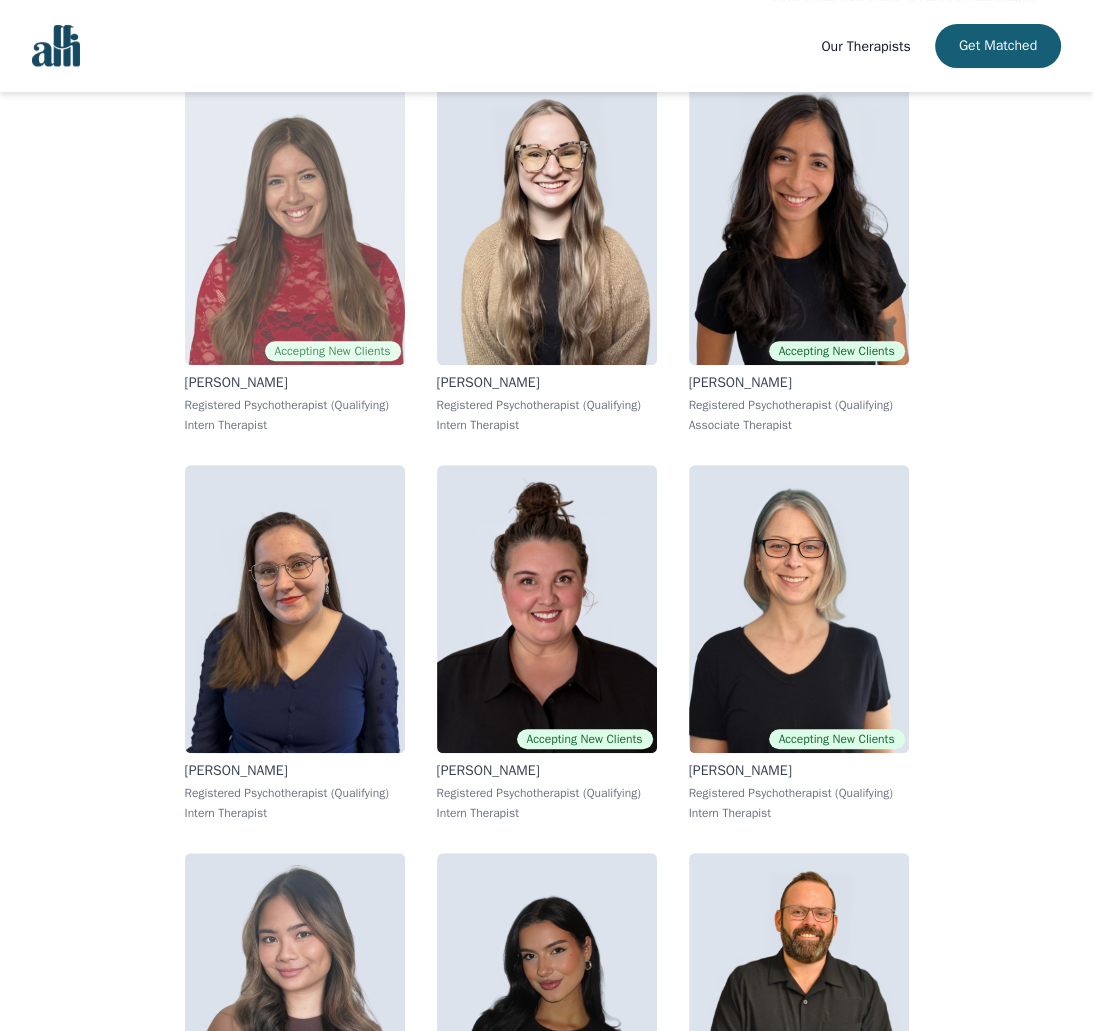 click at bounding box center (295, 221) 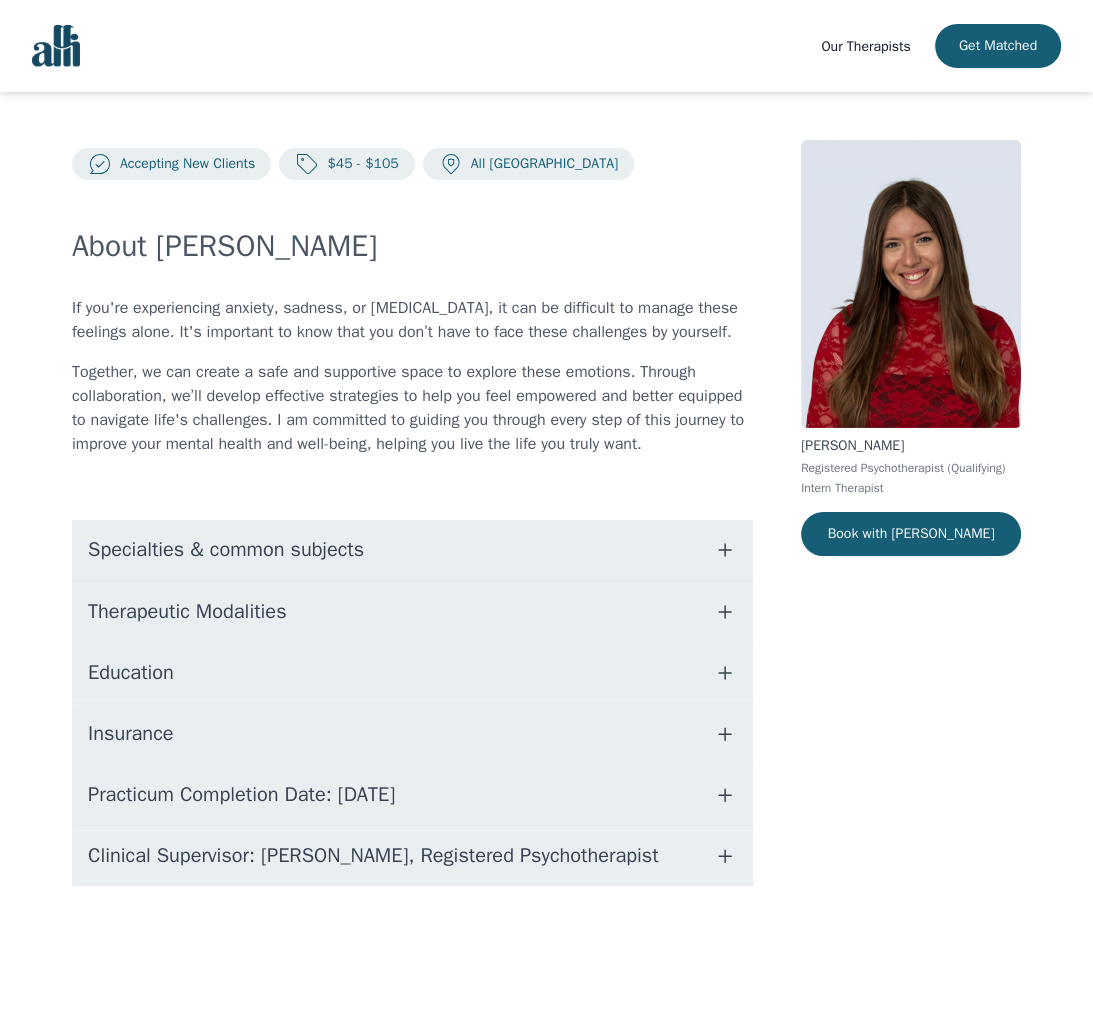 scroll, scrollTop: 0, scrollLeft: 0, axis: both 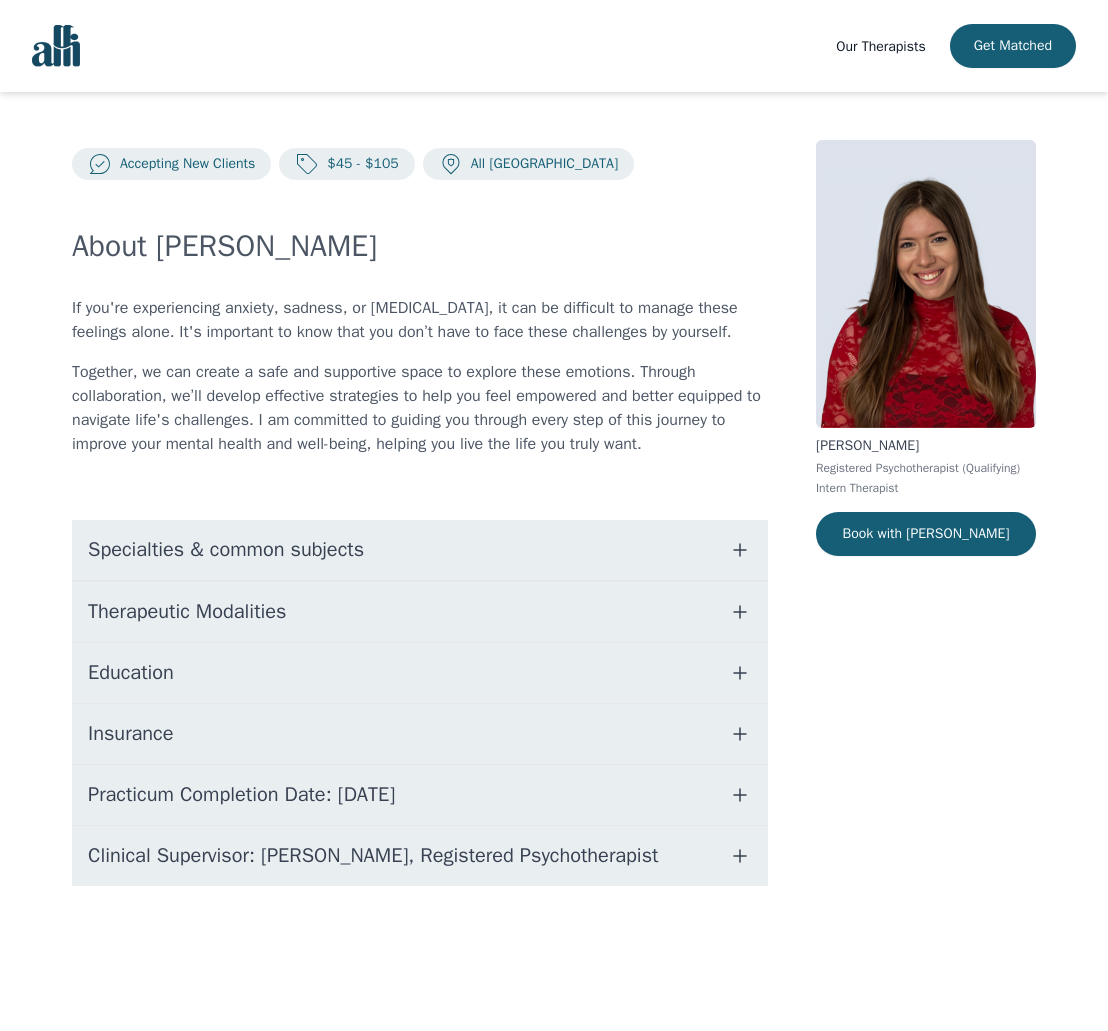 click 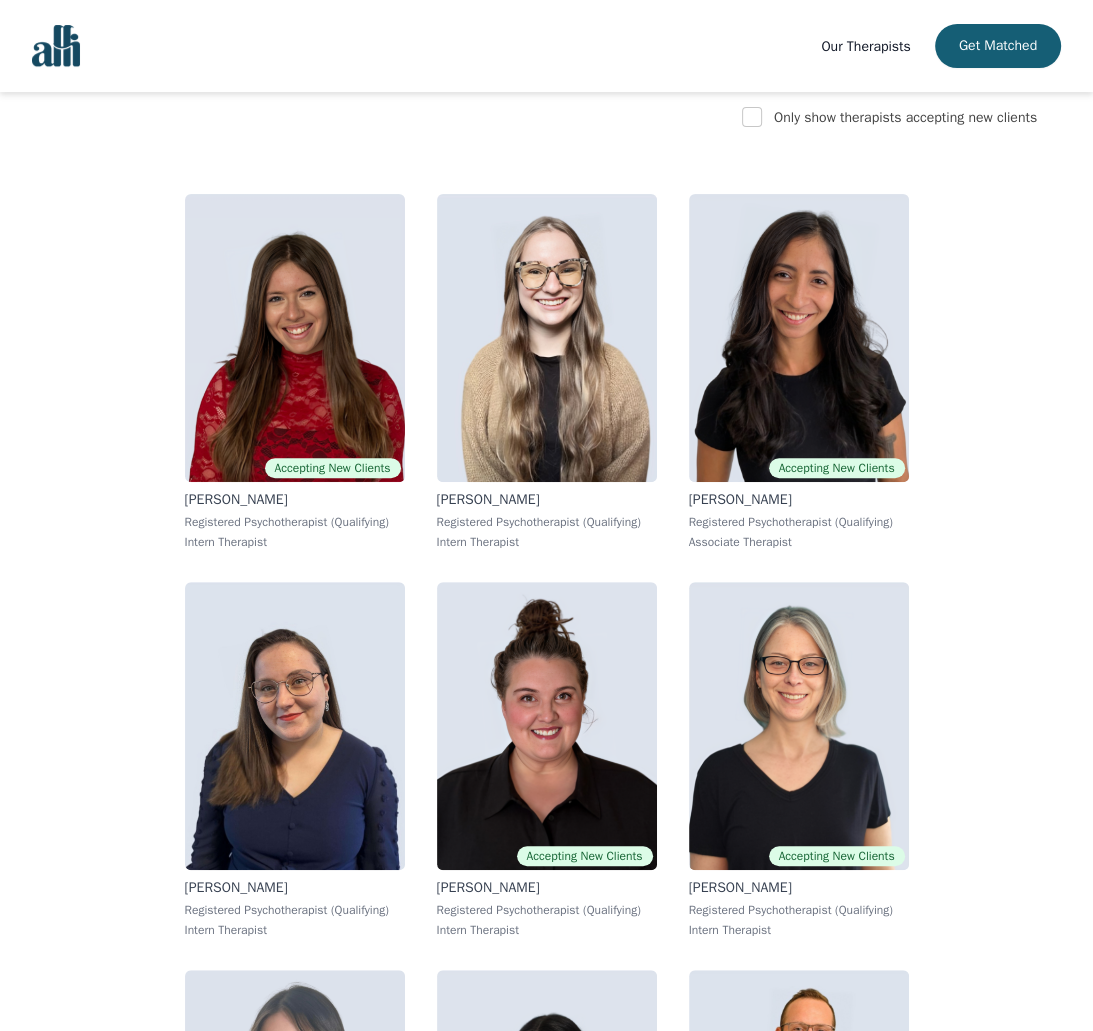 scroll, scrollTop: 233, scrollLeft: 0, axis: vertical 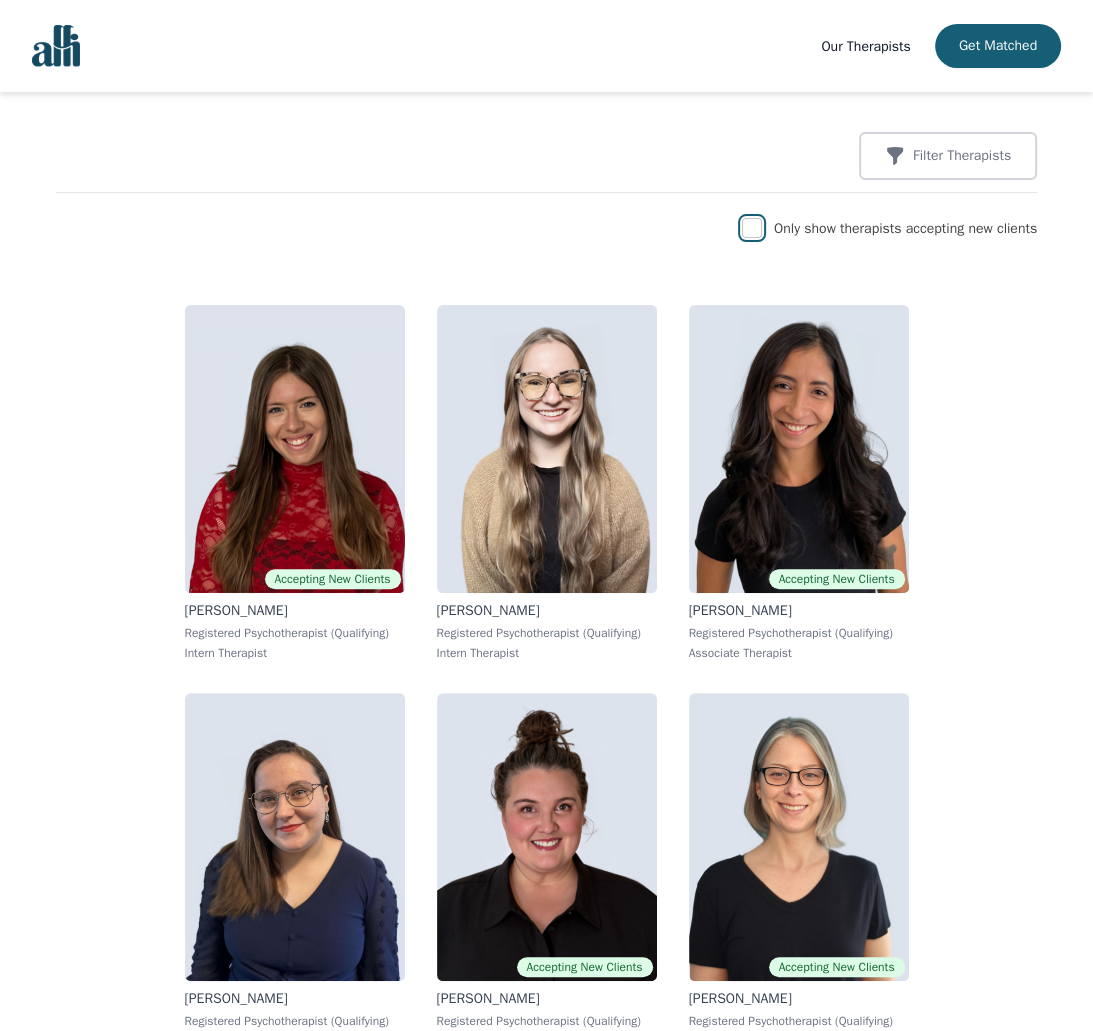 click at bounding box center [752, 228] 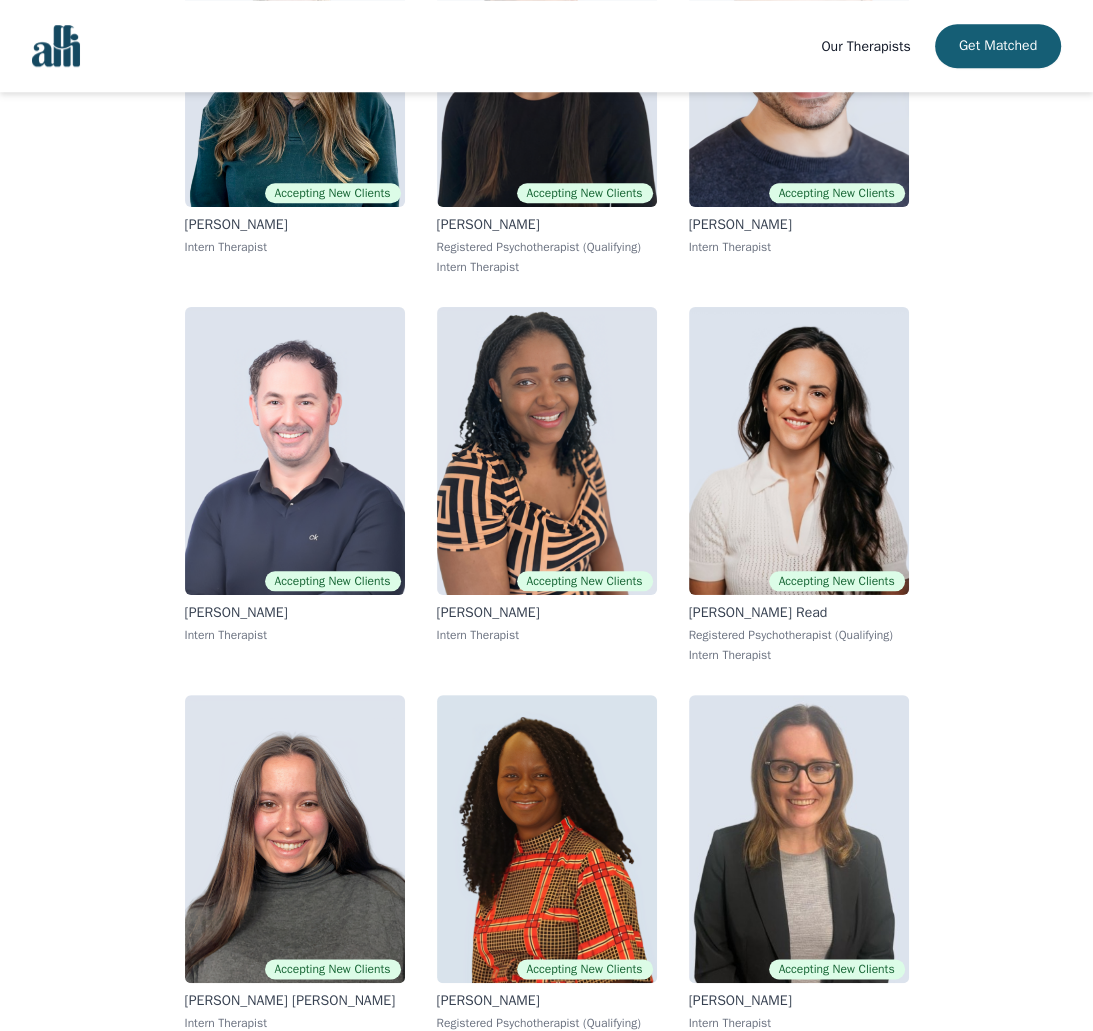 scroll, scrollTop: 12333, scrollLeft: 0, axis: vertical 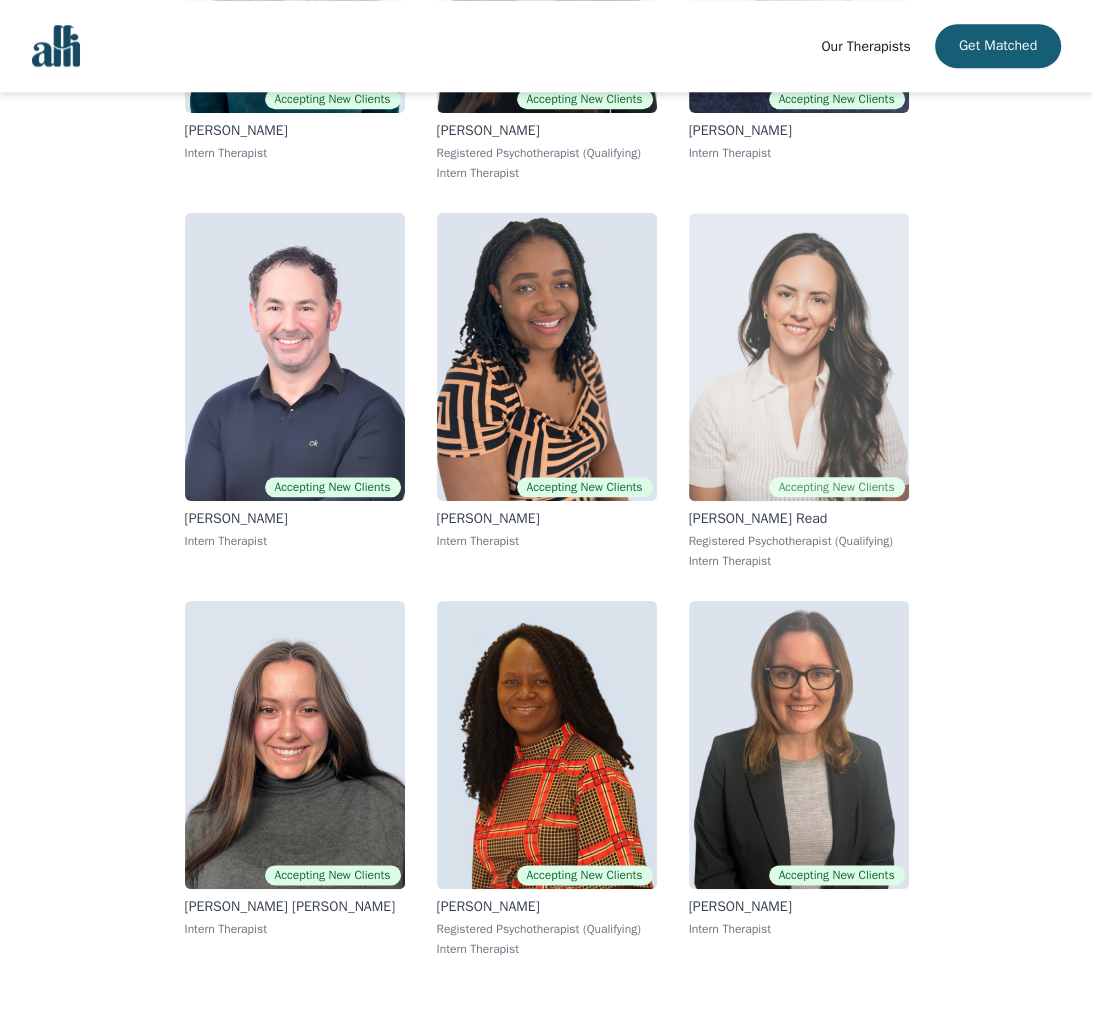 click at bounding box center [799, 357] 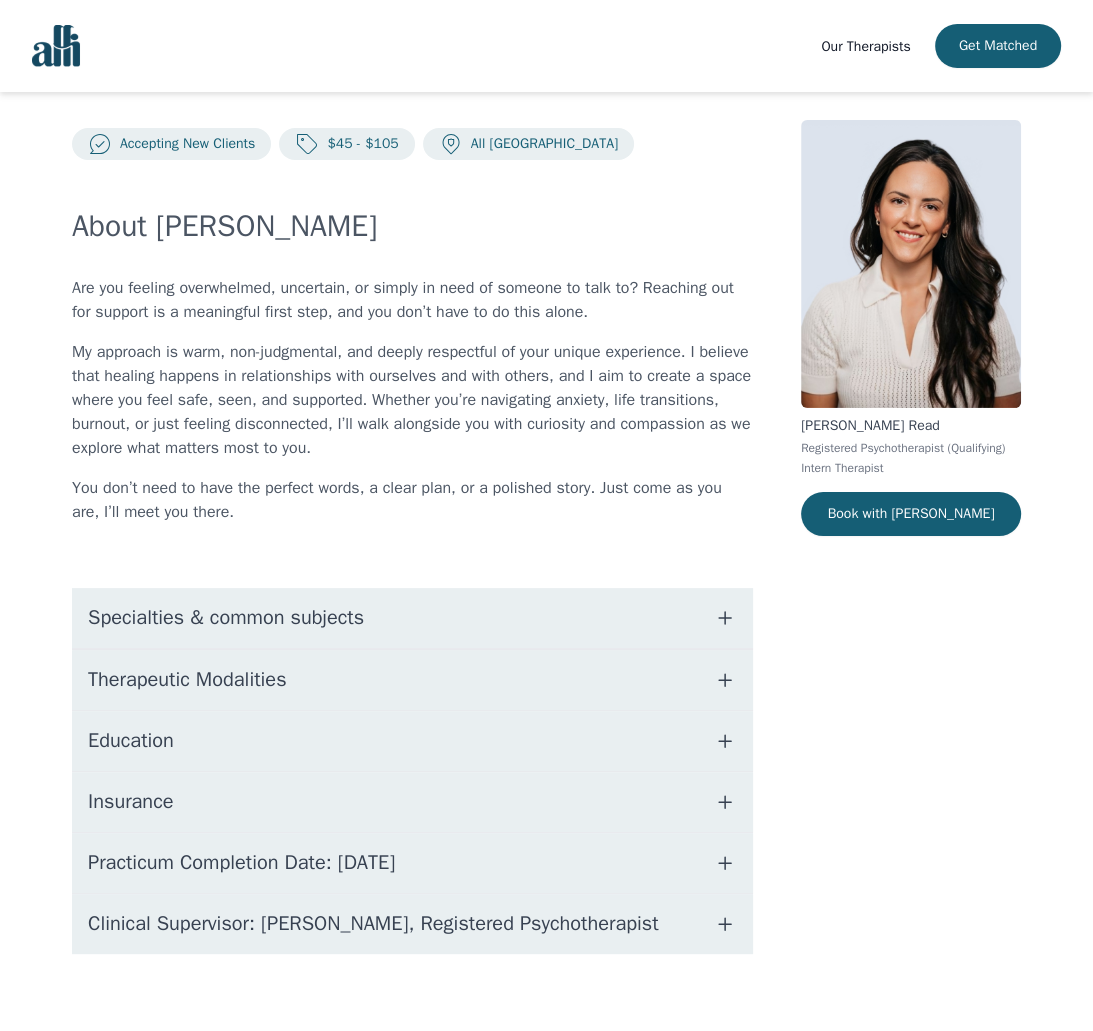 scroll, scrollTop: 37, scrollLeft: 0, axis: vertical 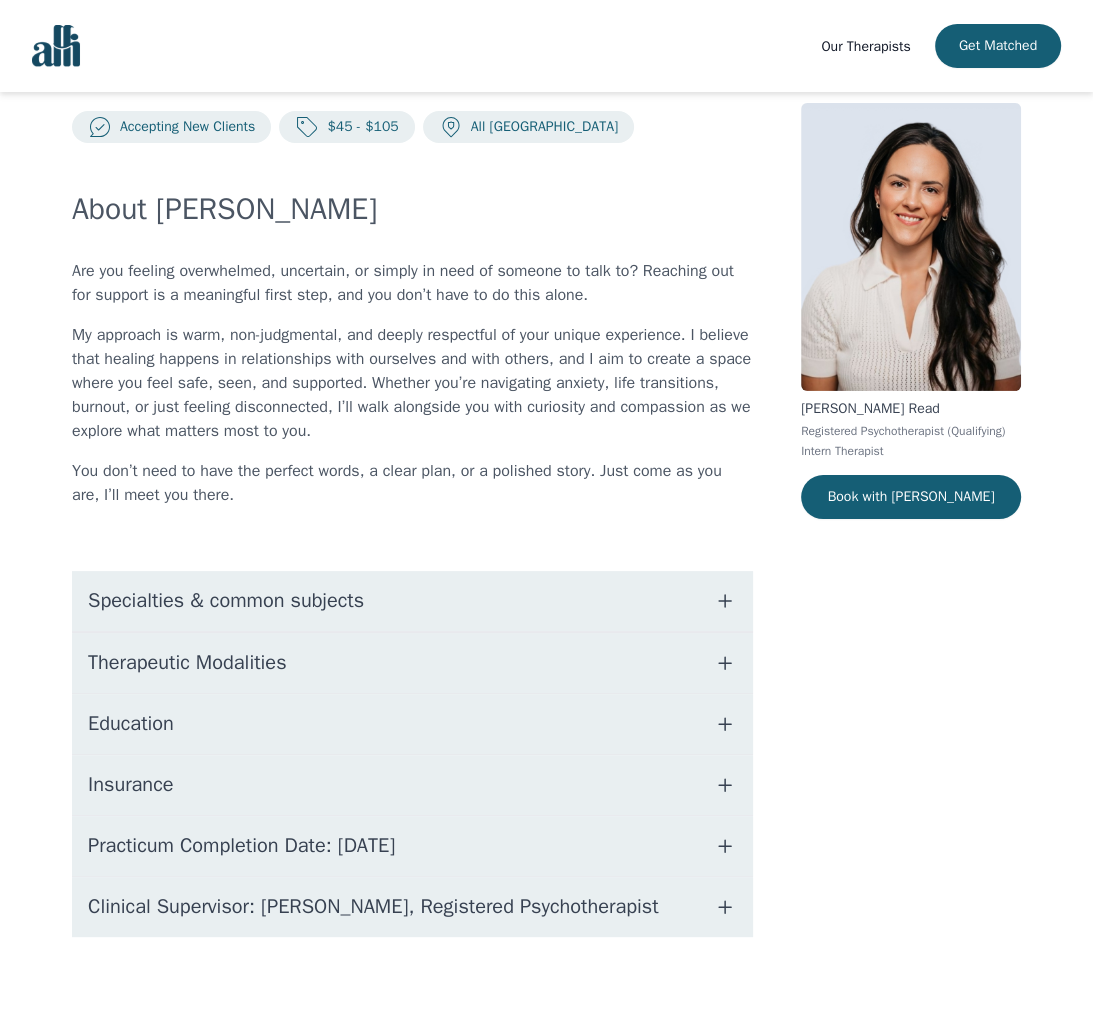 click 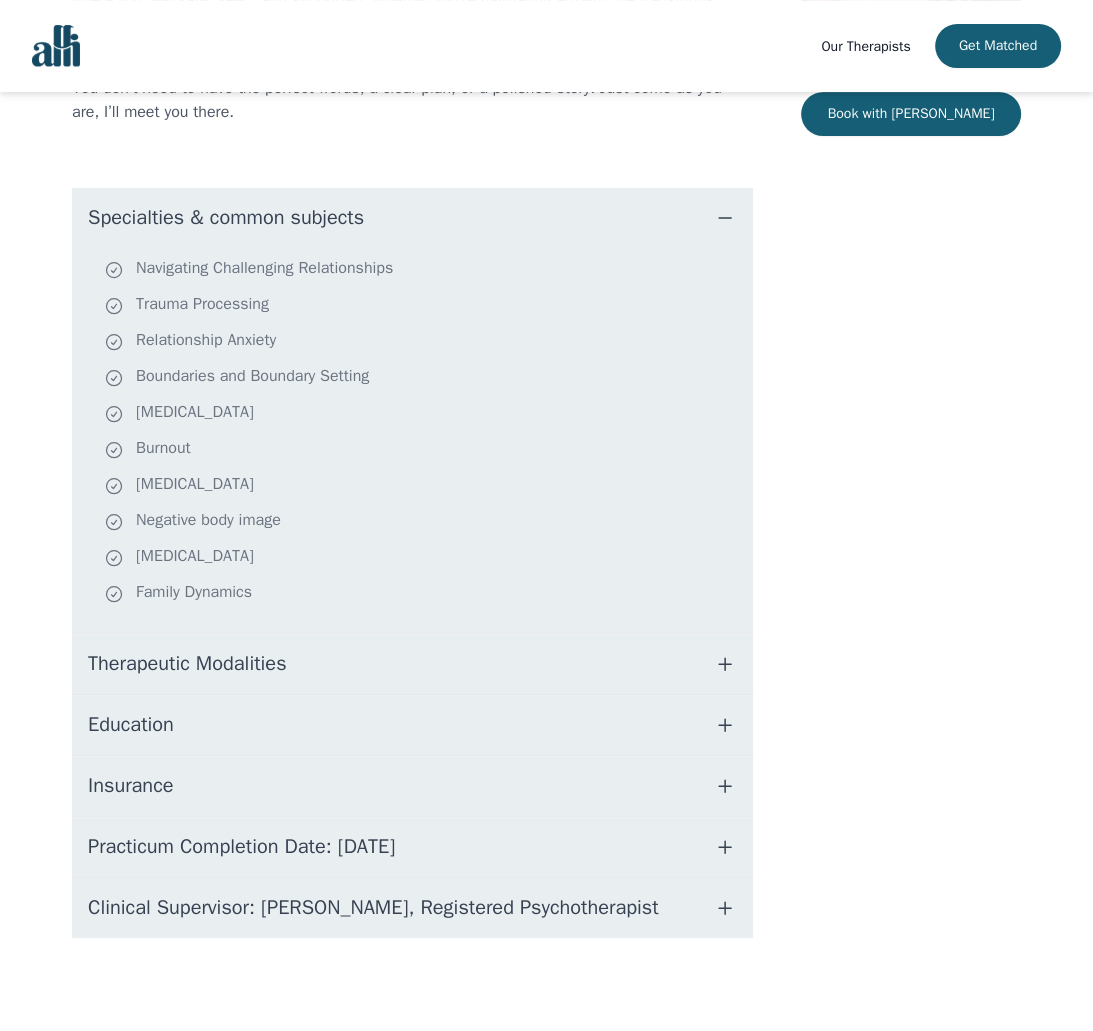scroll, scrollTop: 421, scrollLeft: 0, axis: vertical 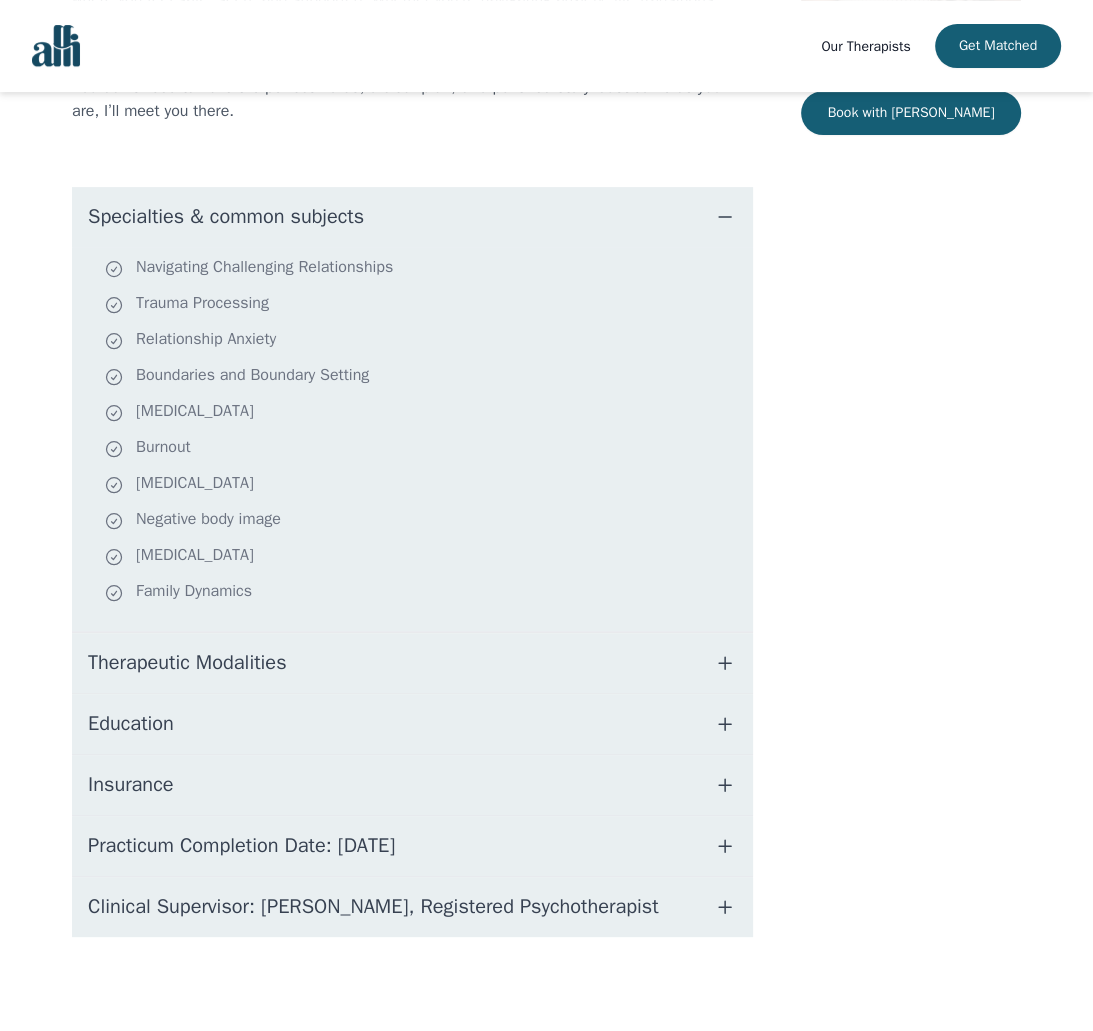 click on "Therapeutic Modalities" at bounding box center (412, 663) 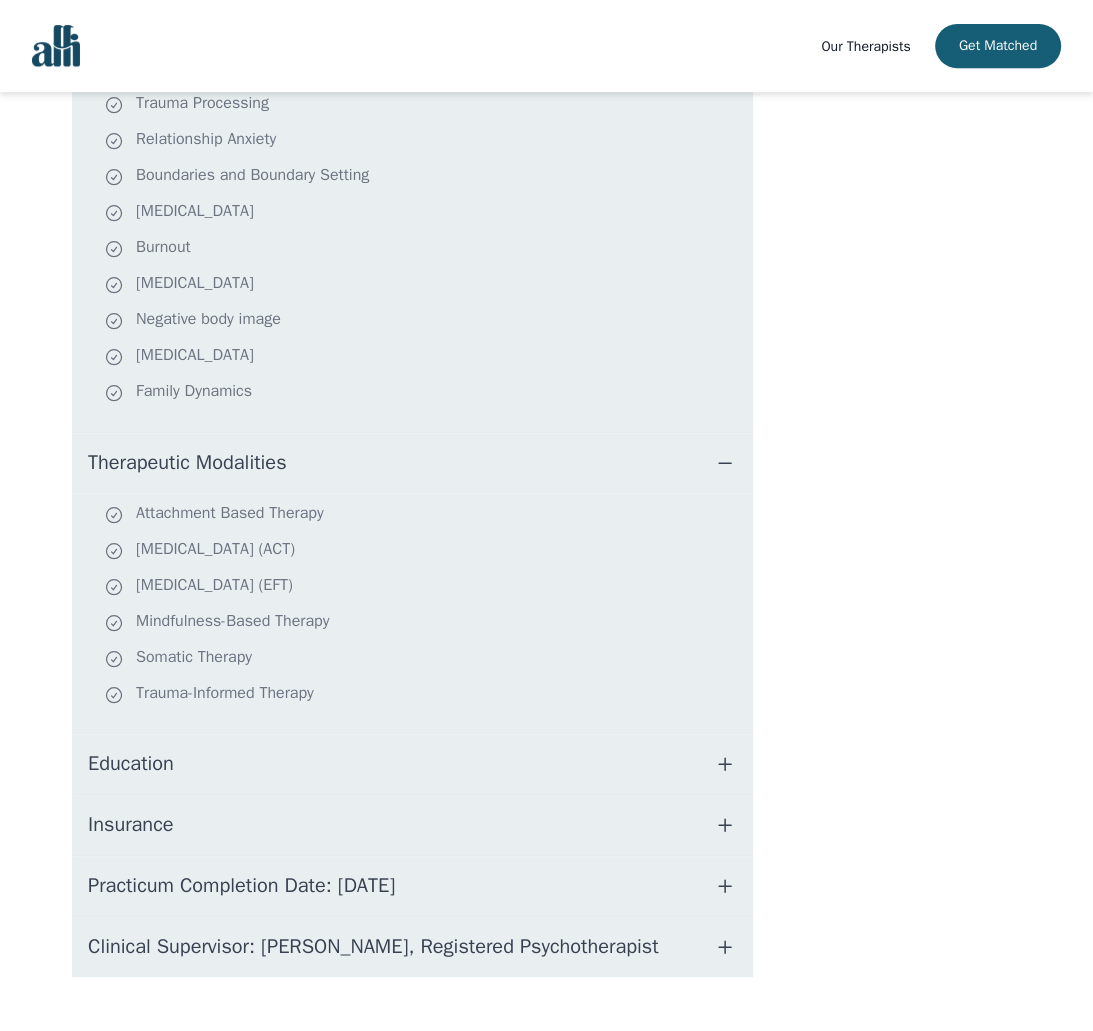 scroll, scrollTop: 661, scrollLeft: 0, axis: vertical 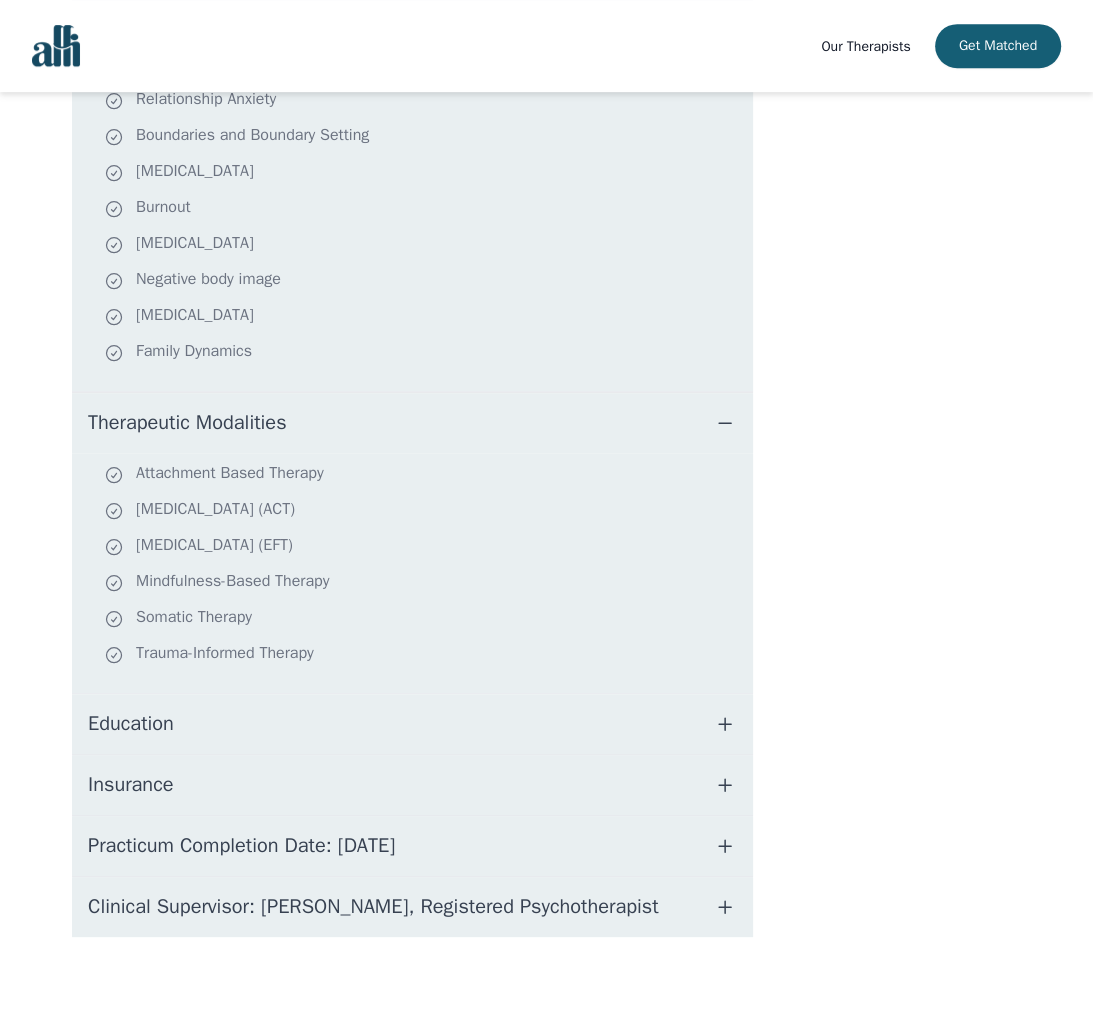 click 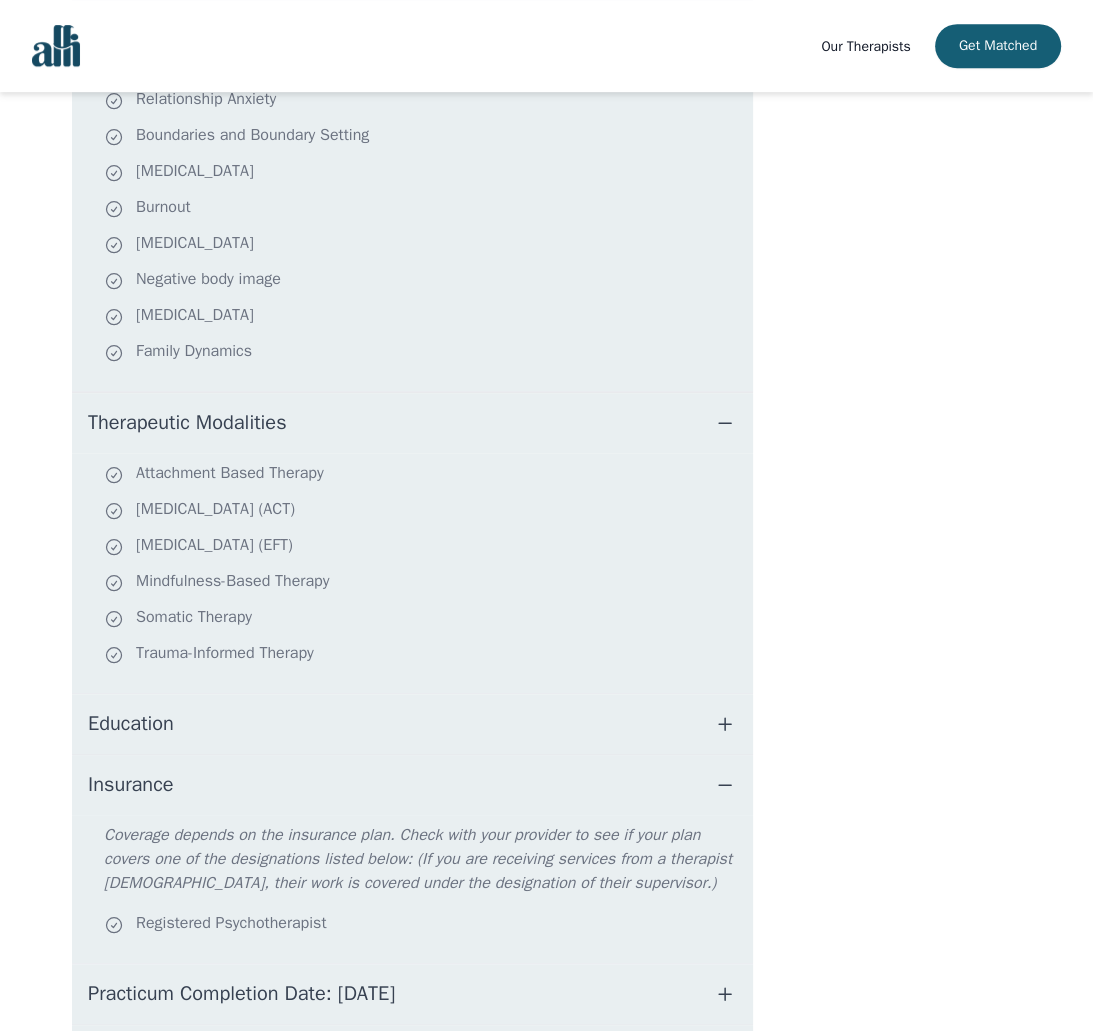 click 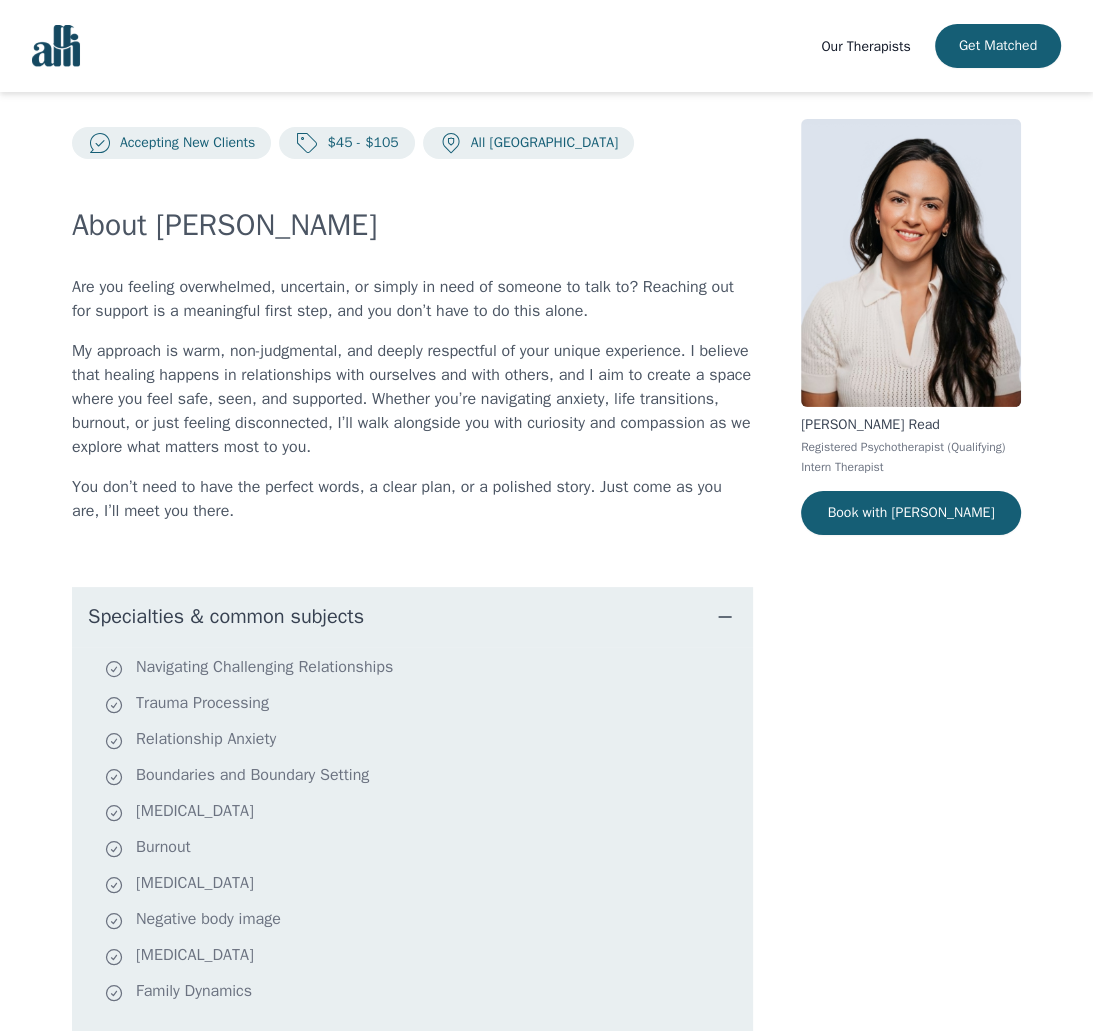 scroll, scrollTop: 0, scrollLeft: 0, axis: both 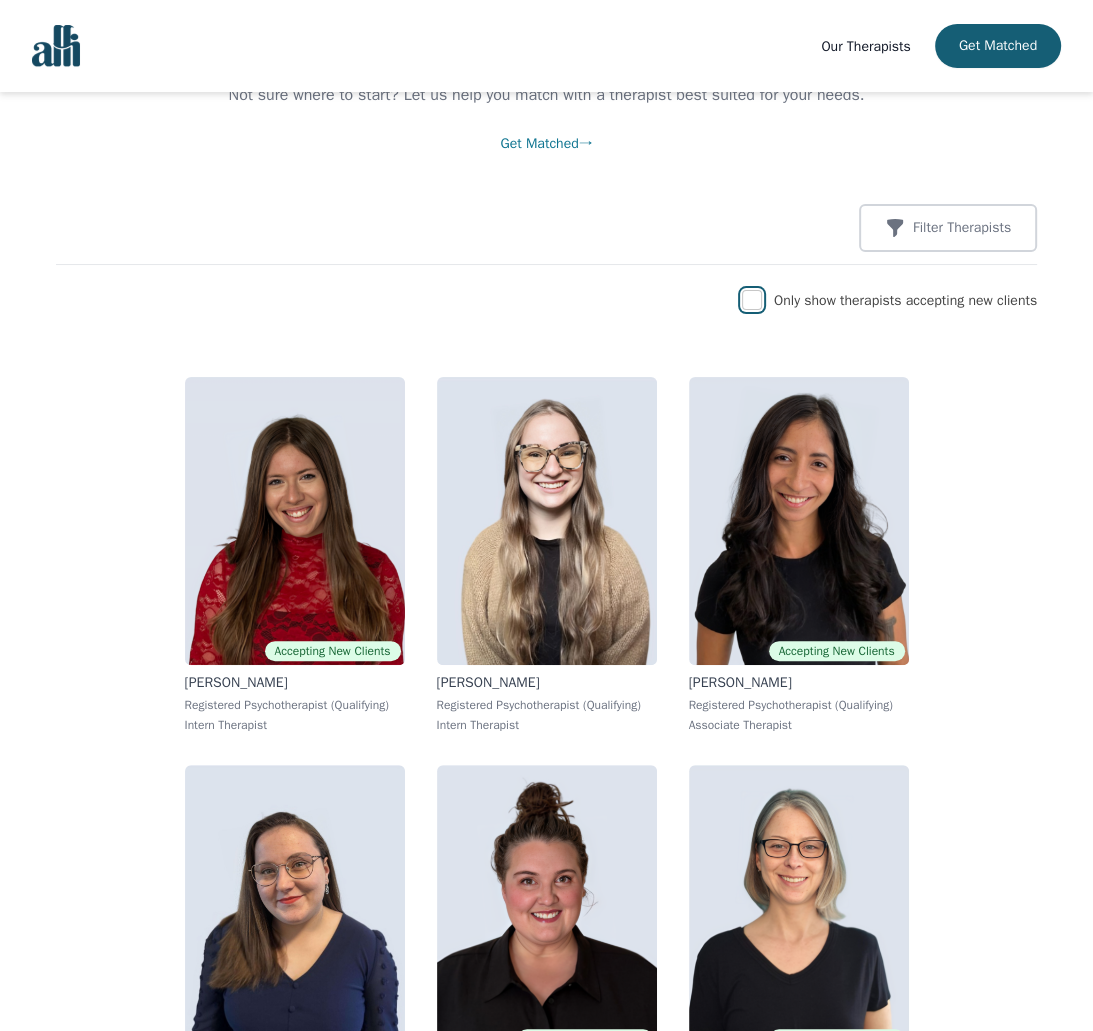 click at bounding box center (752, 300) 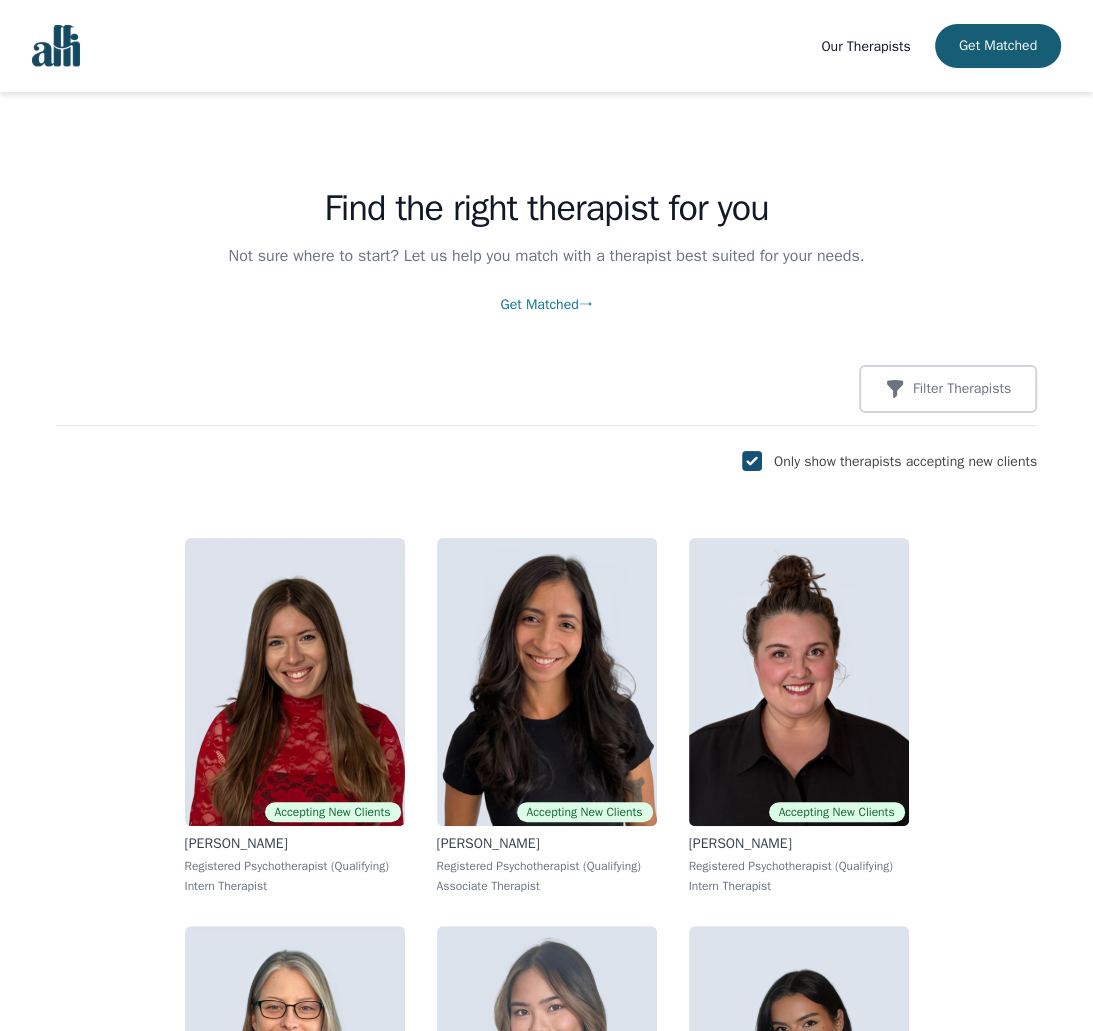scroll, scrollTop: 0, scrollLeft: 0, axis: both 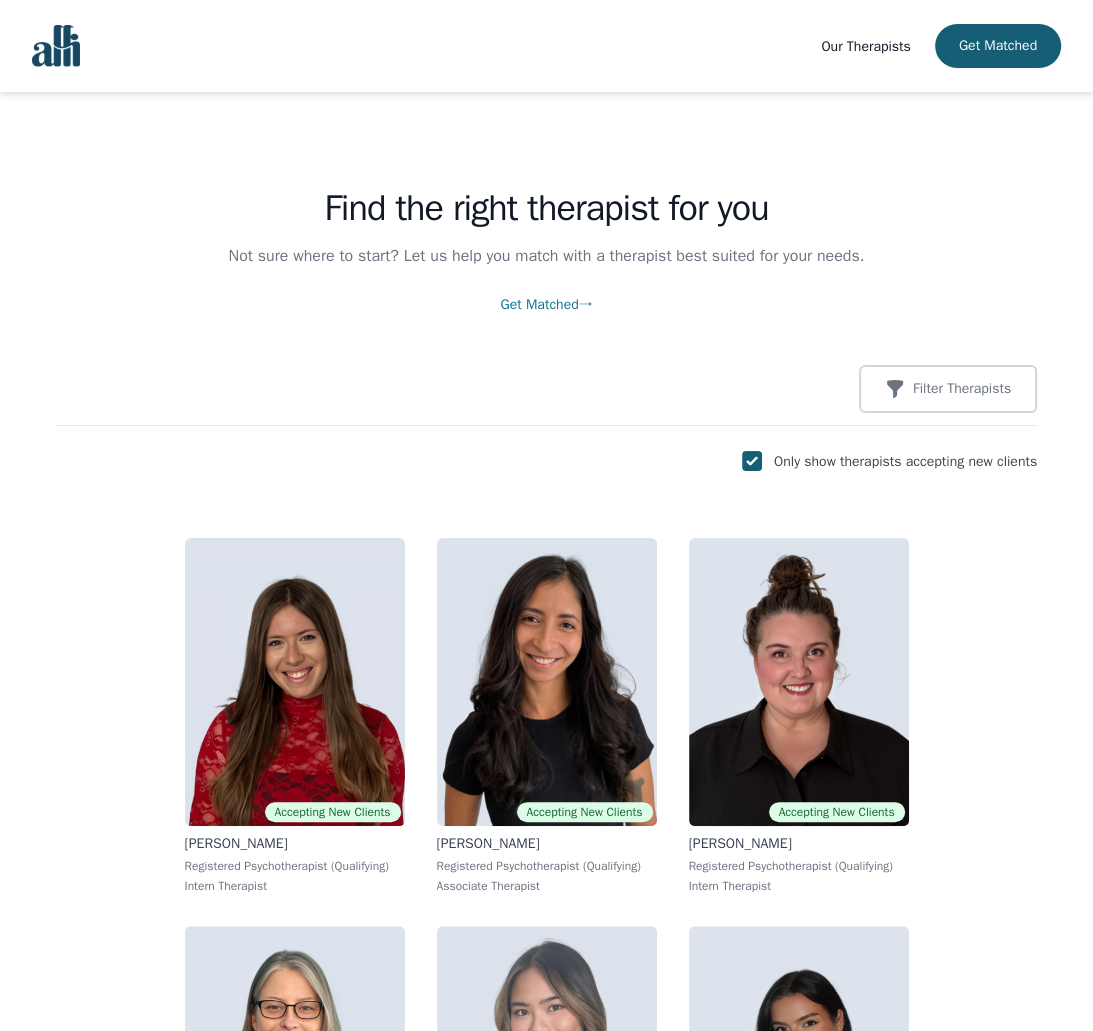 click on "Get Matched  →" at bounding box center (546, 304) 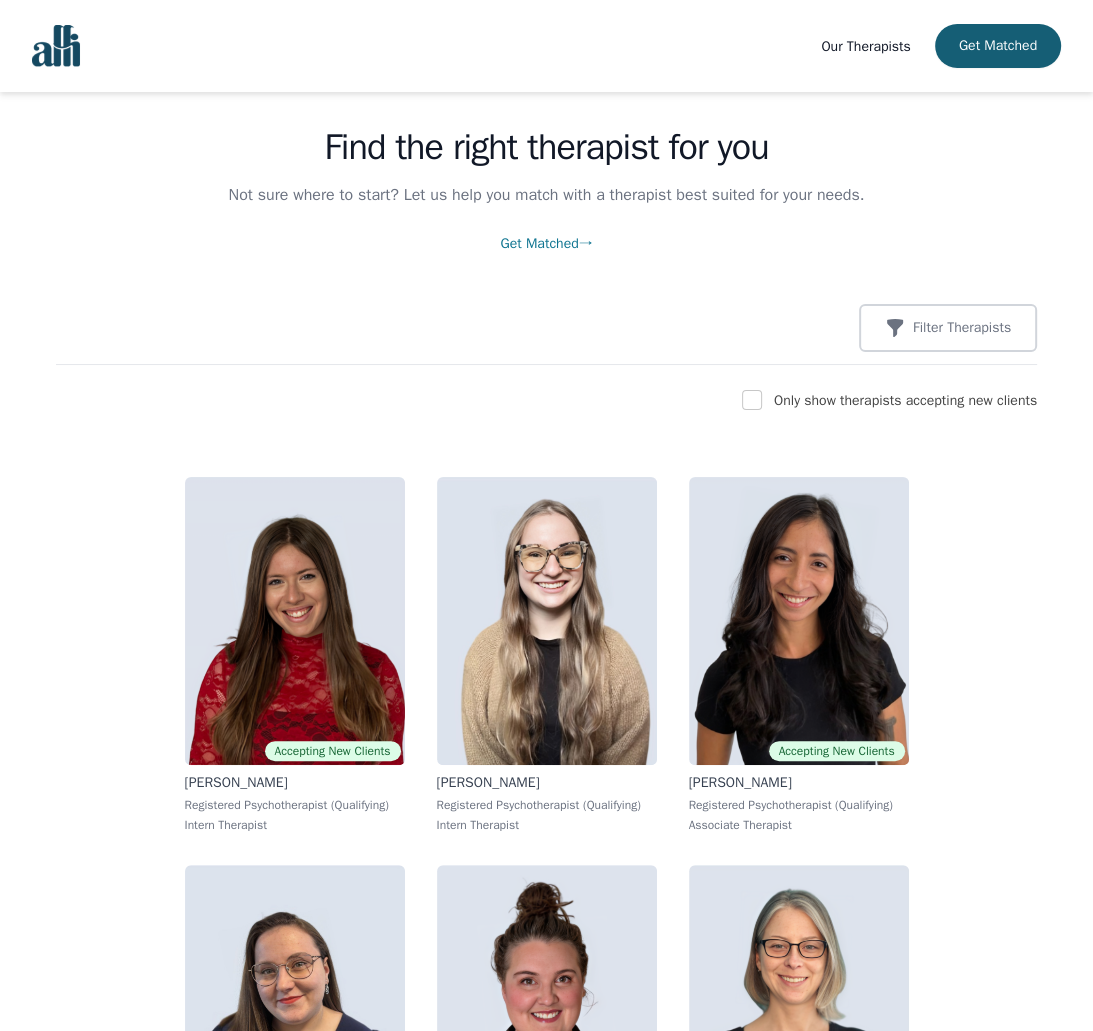 scroll, scrollTop: 0, scrollLeft: 0, axis: both 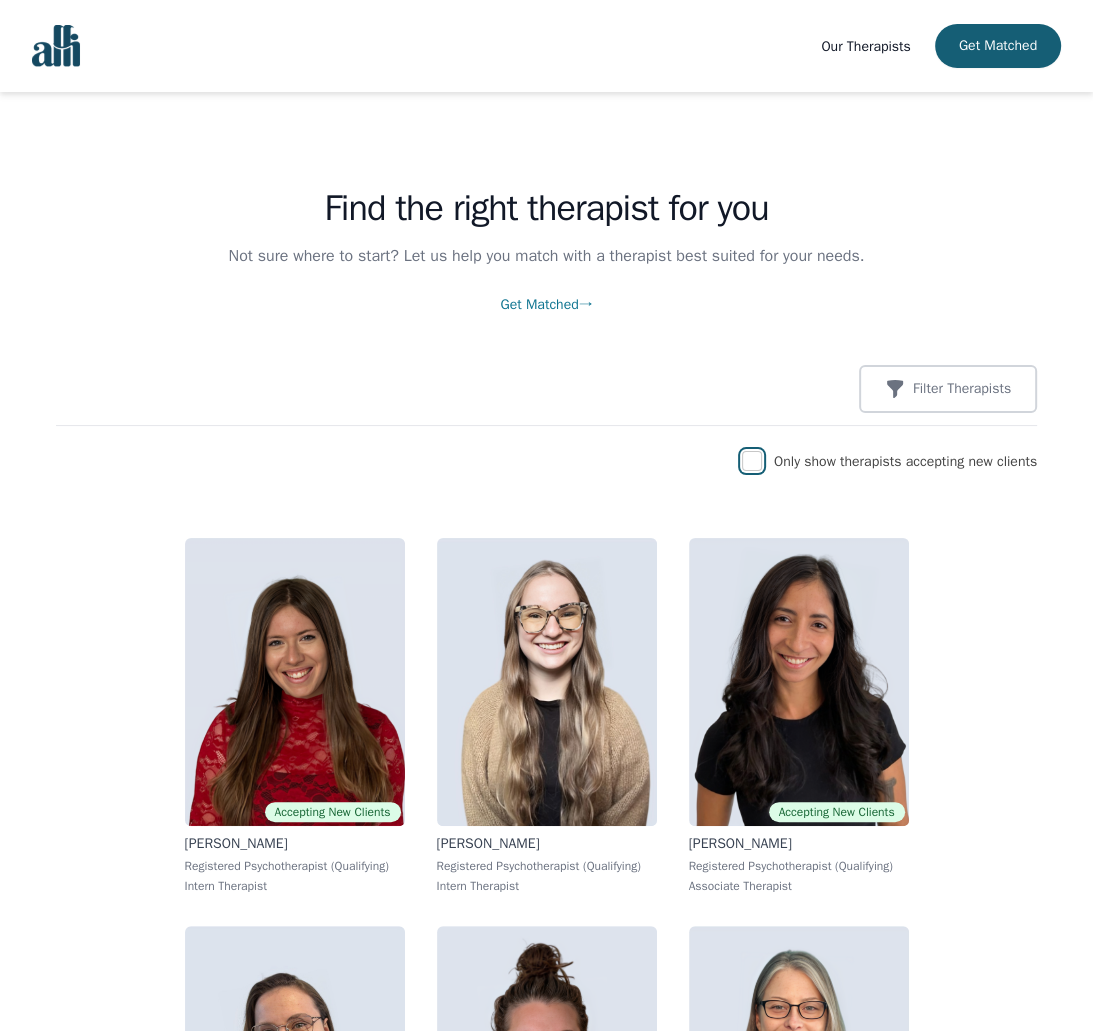 click at bounding box center [752, 461] 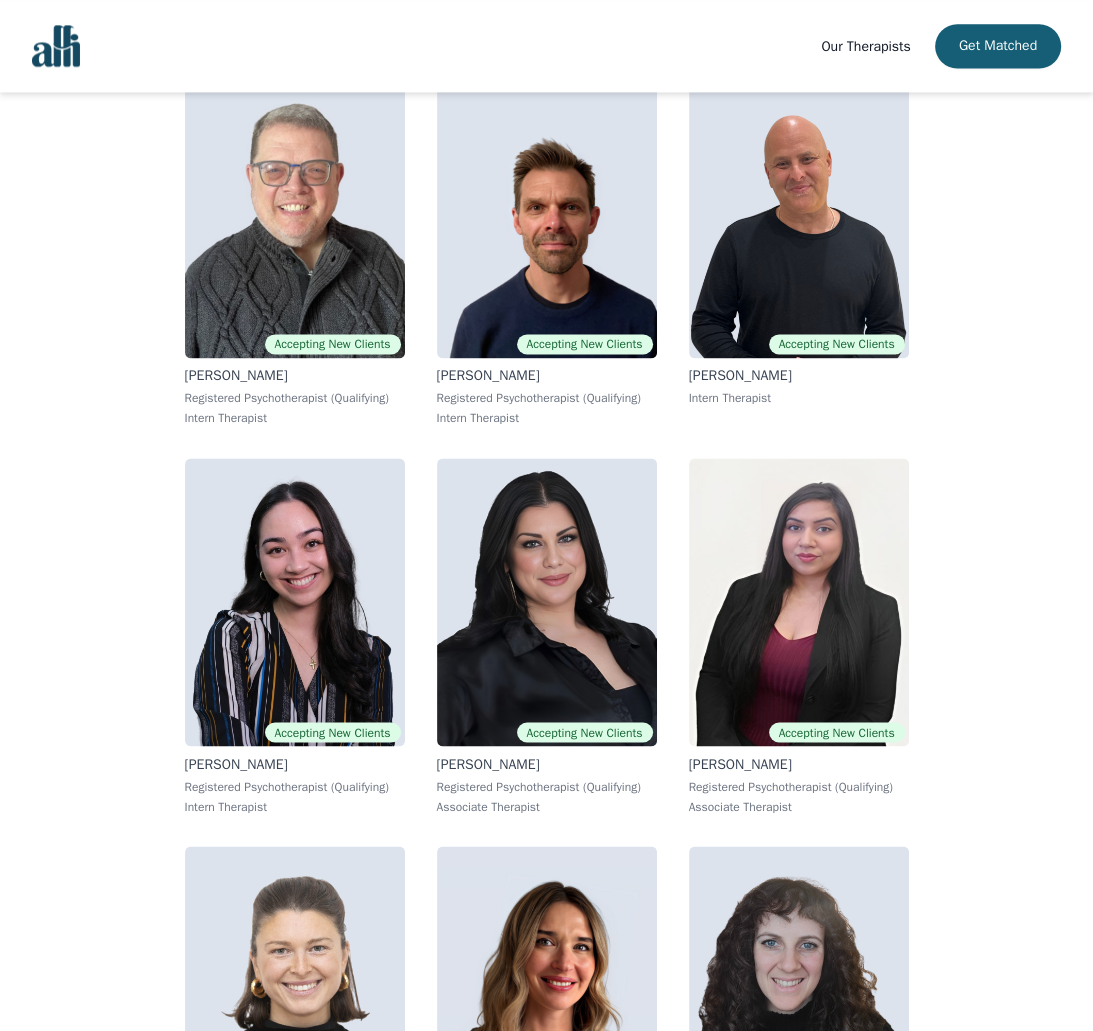 scroll, scrollTop: 2400, scrollLeft: 0, axis: vertical 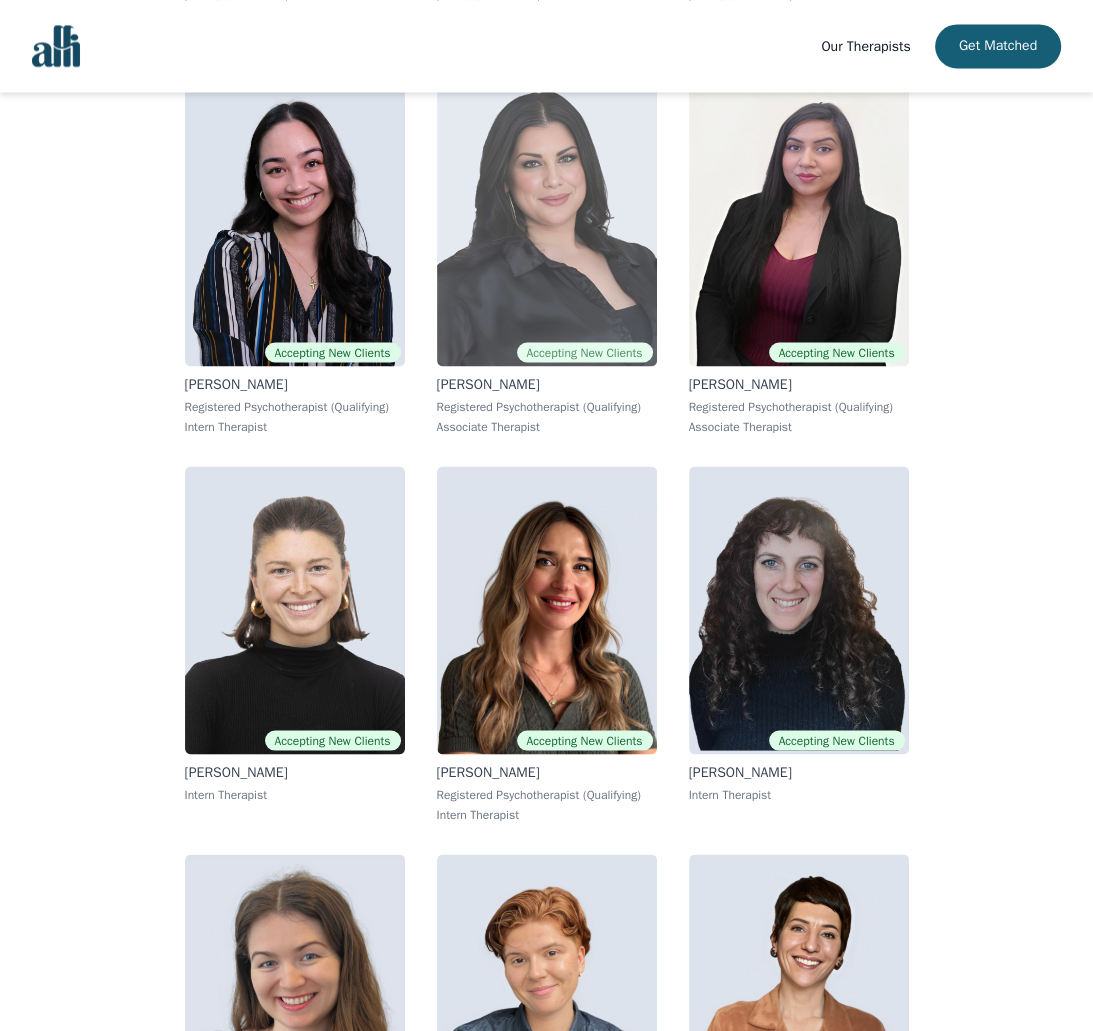 click at bounding box center [547, 222] 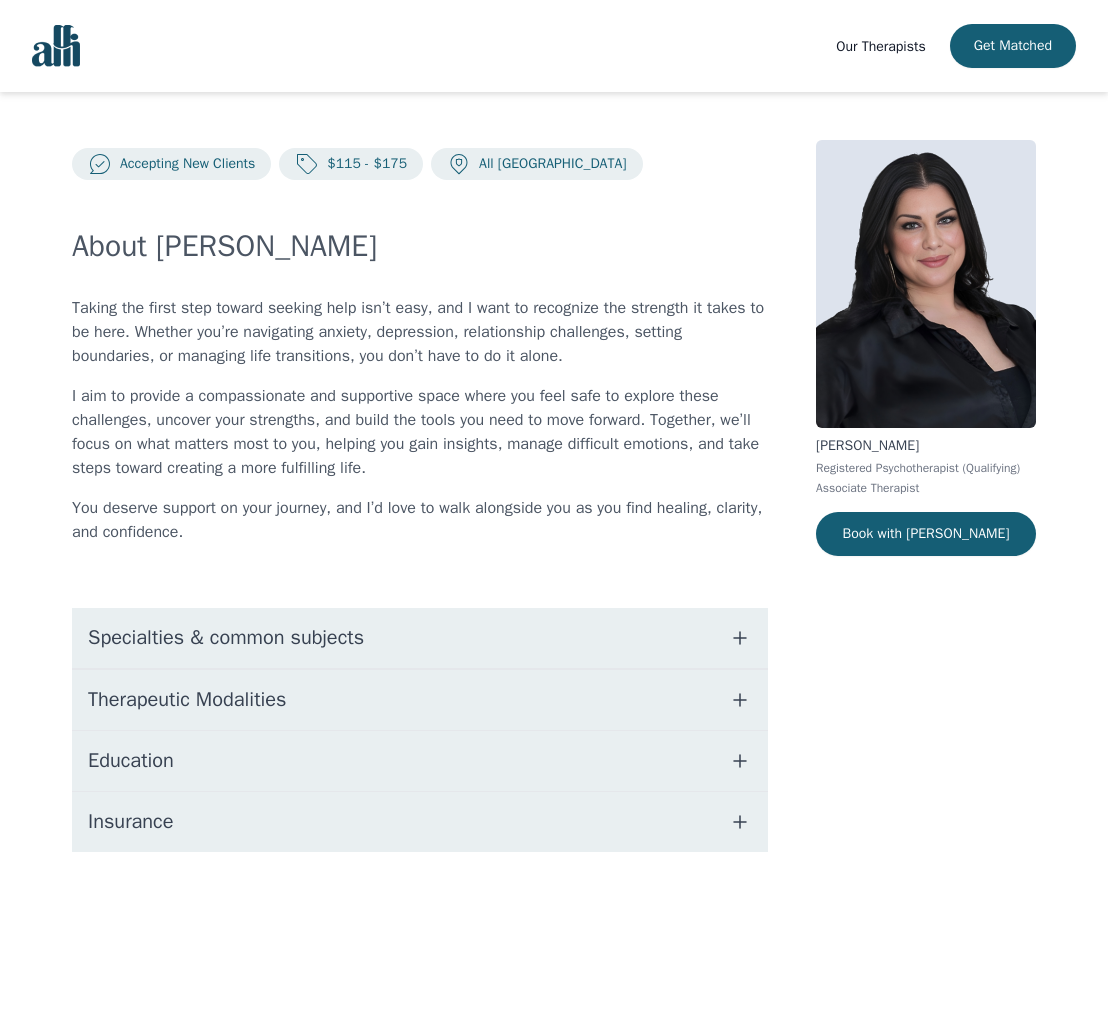 click 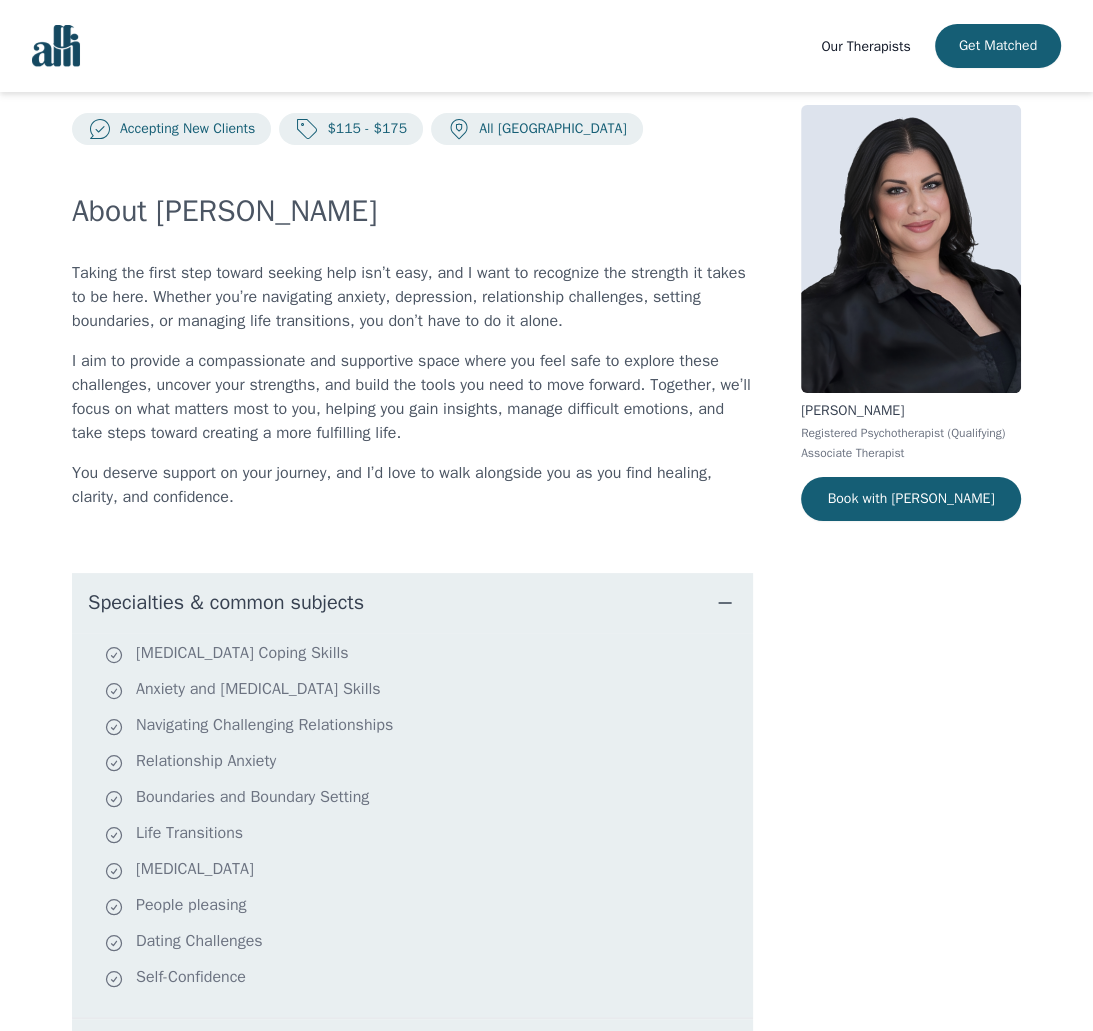 scroll, scrollTop: 0, scrollLeft: 0, axis: both 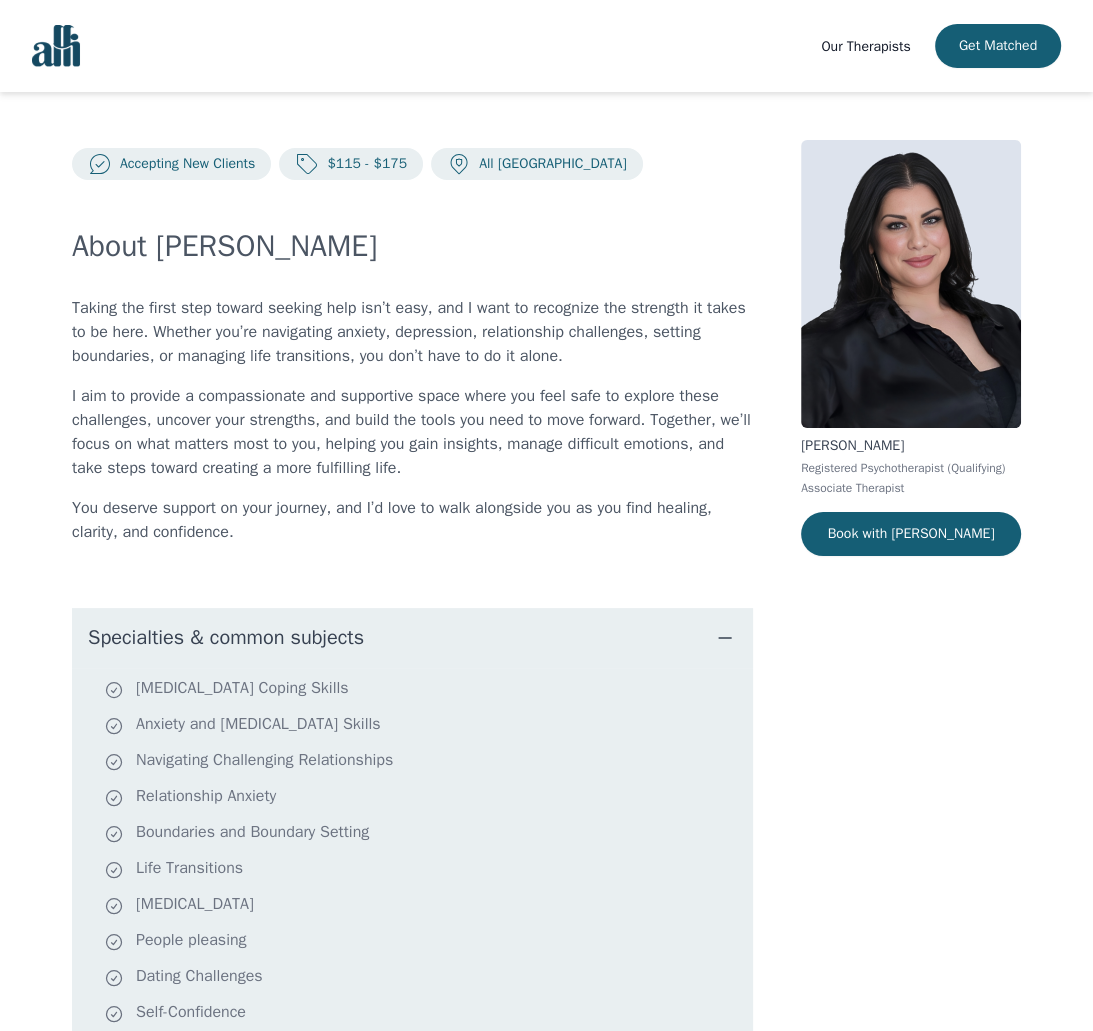 click on "$115 - $175" at bounding box center [363, 164] 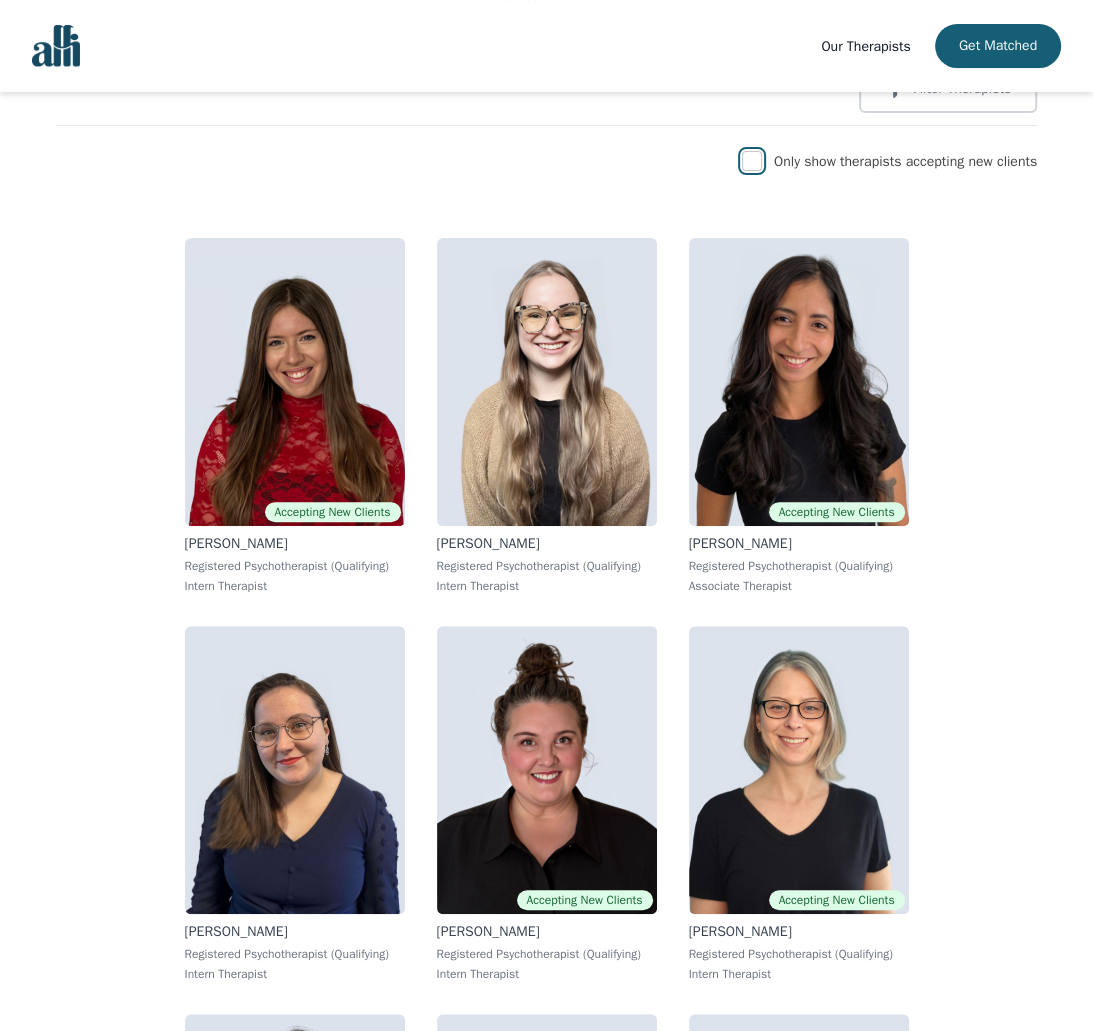 click at bounding box center [752, 161] 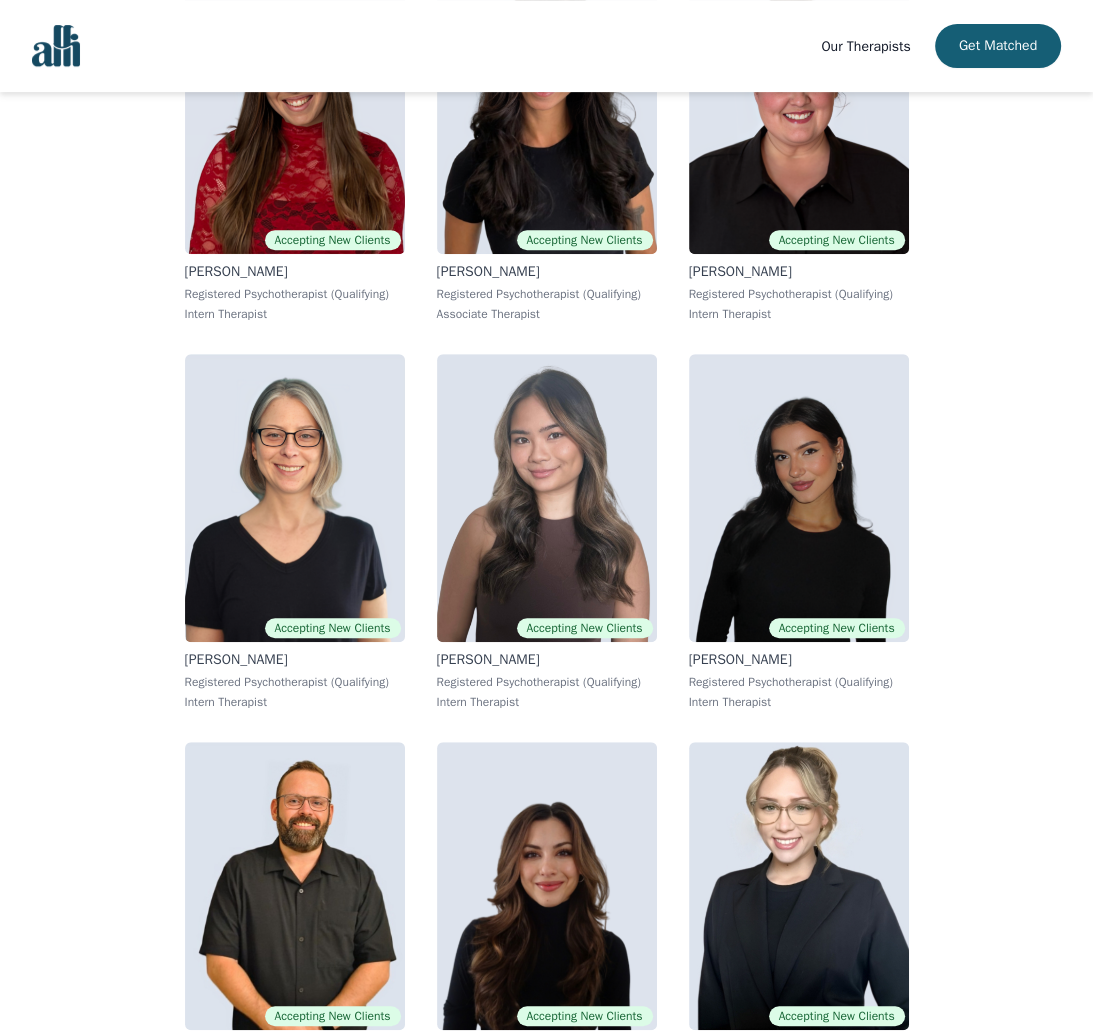 scroll, scrollTop: 700, scrollLeft: 0, axis: vertical 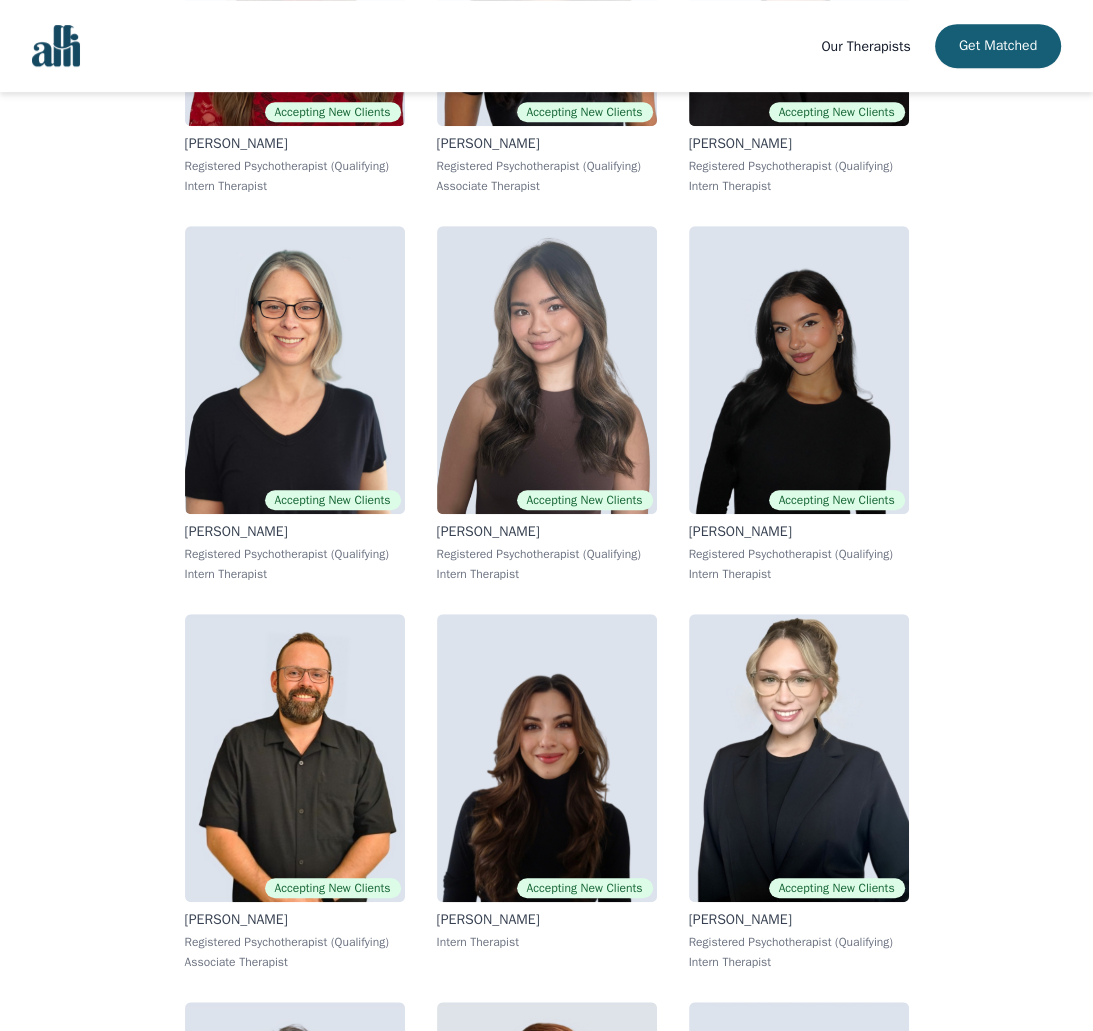 click on "Accepting New Clients Alisha Levine Registered Psychotherapist (Qualifying) Intern Therapist Accepting New Clients Natalia Sarmiento Registered Psychotherapist (Qualifying) Associate Therapist Accepting New Clients Janelle Rushton Registered Psychotherapist (Qualifying) Intern Therapist Accepting New Clients Meghan Dudley Registered Psychotherapist (Qualifying) Intern Therapist Accepting New Clients Noreen Clare Tibudan Registered Psychotherapist (Qualifying) Intern Therapist Accepting New Clients Alyssa Tweedie Registered Psychotherapist (Qualifying) Intern Therapist Accepting New Clients Josh Cadieux Registered Psychotherapist (Qualifying) Associate Therapist Accepting New Clients Saba Salemi Intern Therapist Accepting New Clients Olivia Moore Registered Psychotherapist (Qualifying) Intern Therapist Accepting New Clients Melanie Crocker Registered Psychotherapist (Qualifying) Intern Therapist Accepting New Clients Ava Pouyandeh Registered Psychotherapist (Qualifying) Associate Therapist Taylor Watson" at bounding box center [546, 6214] 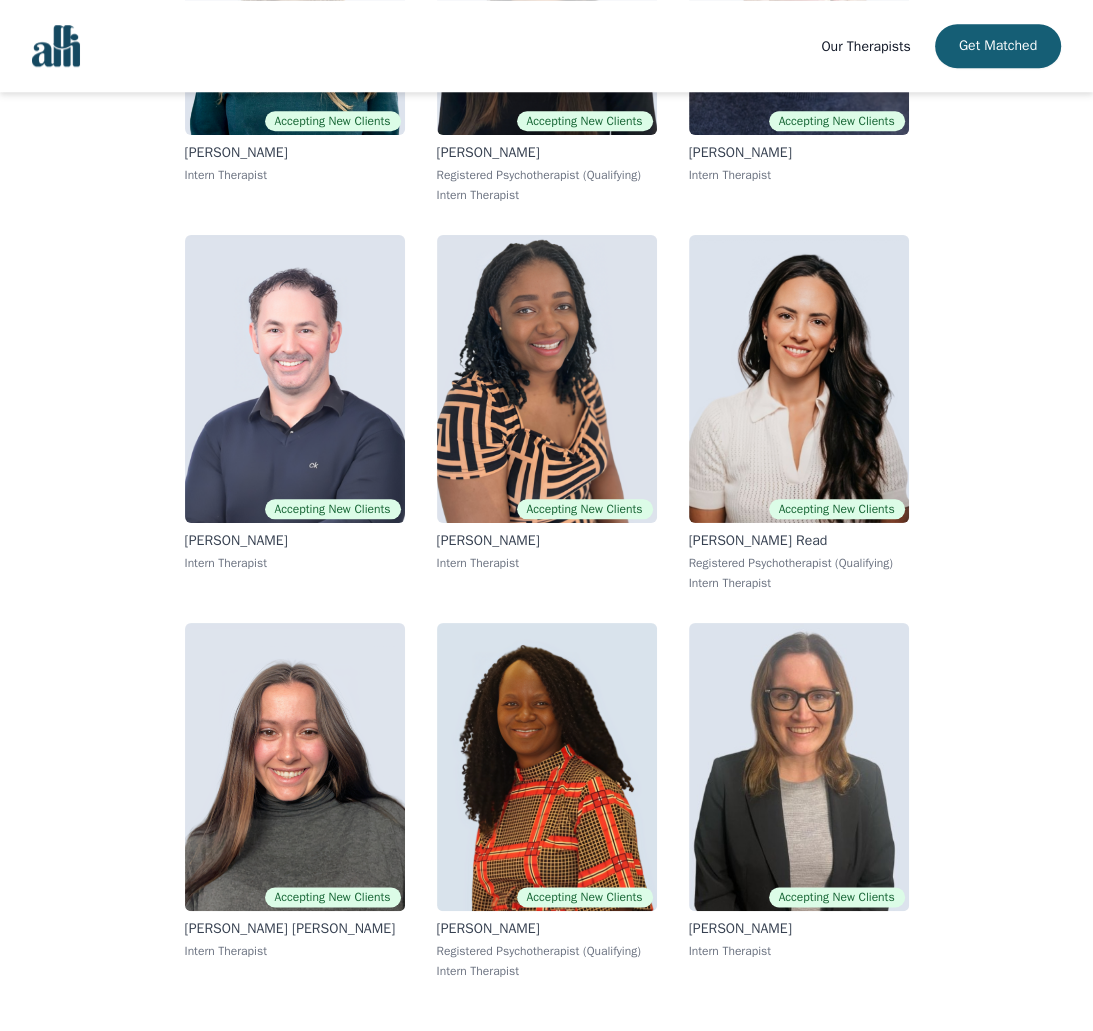scroll, scrollTop: 12369, scrollLeft: 0, axis: vertical 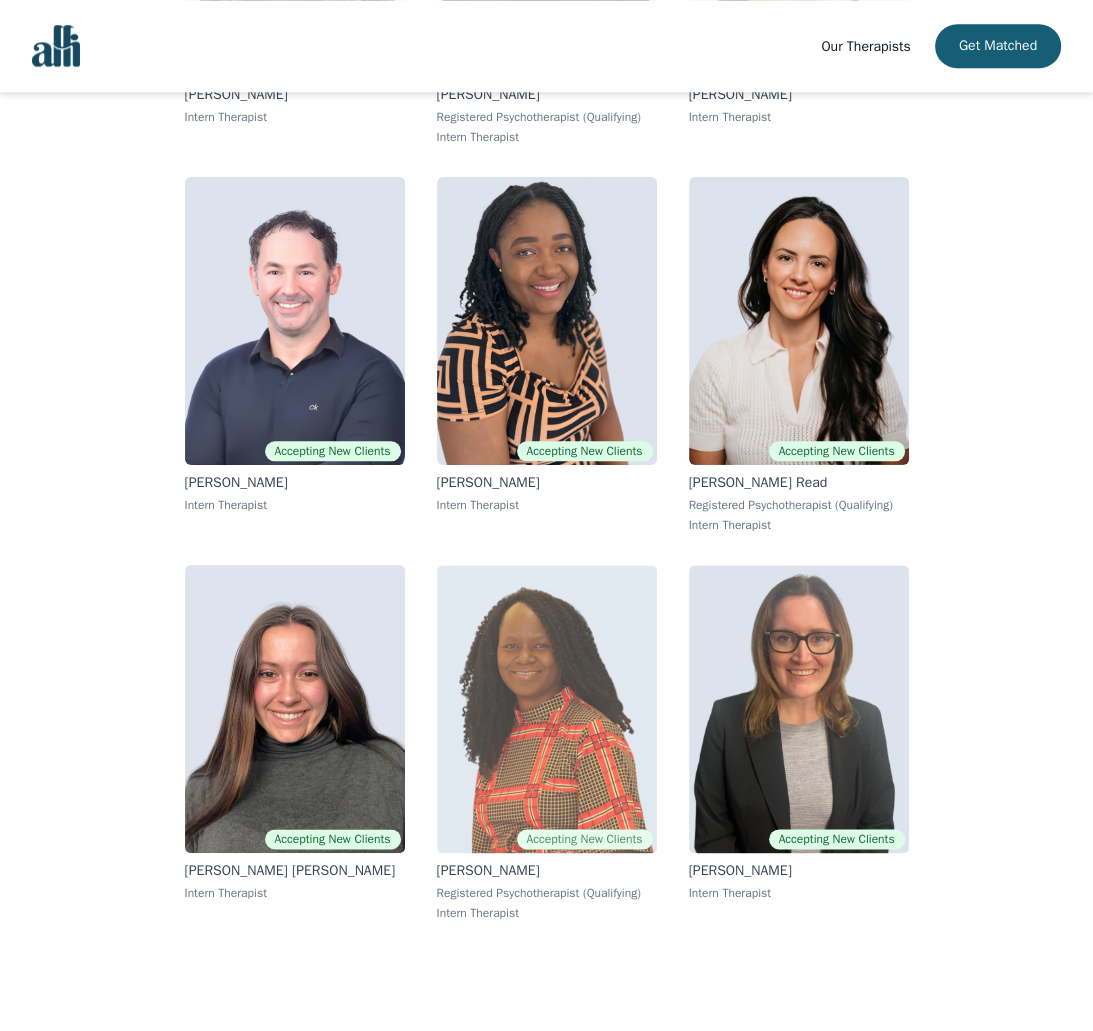 click at bounding box center (547, 709) 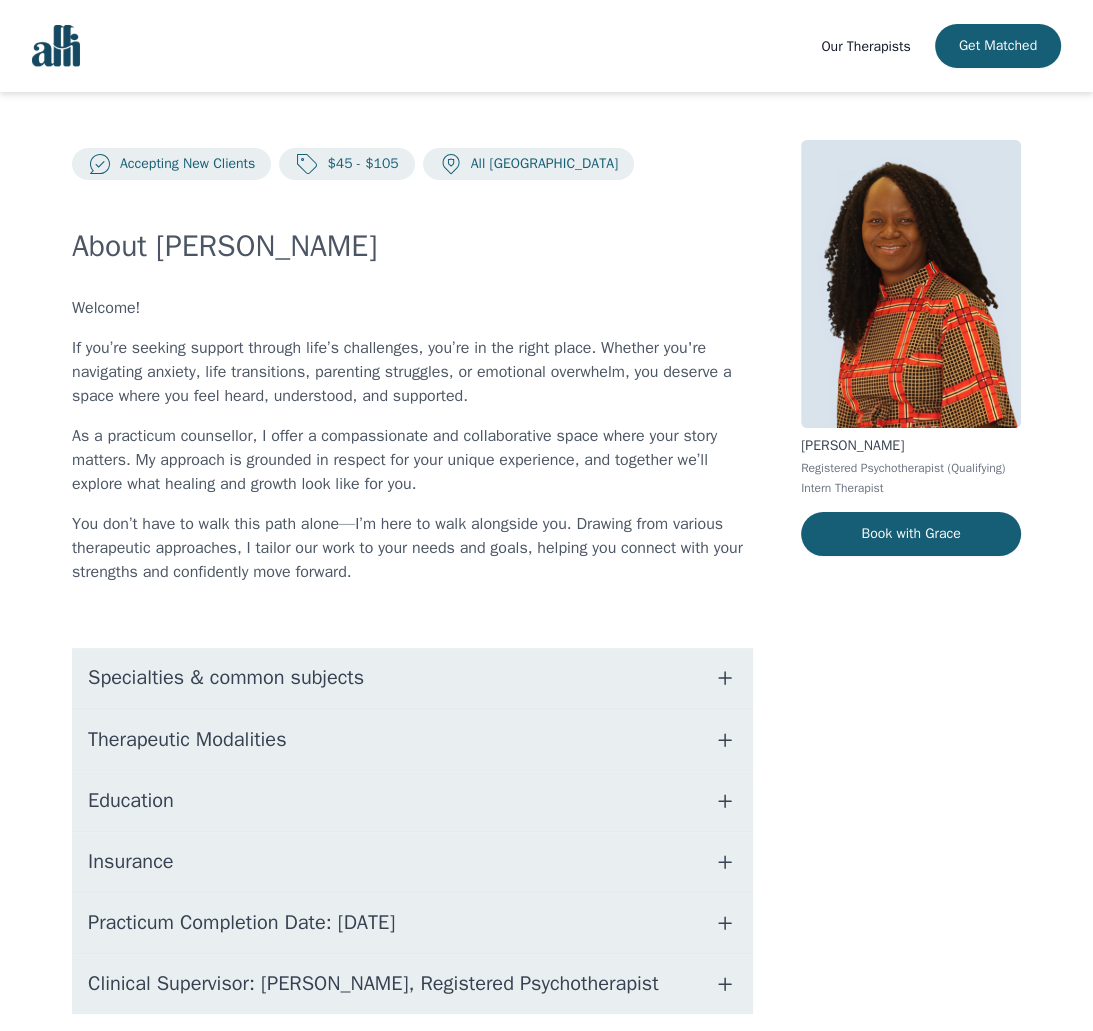 scroll, scrollTop: 77, scrollLeft: 0, axis: vertical 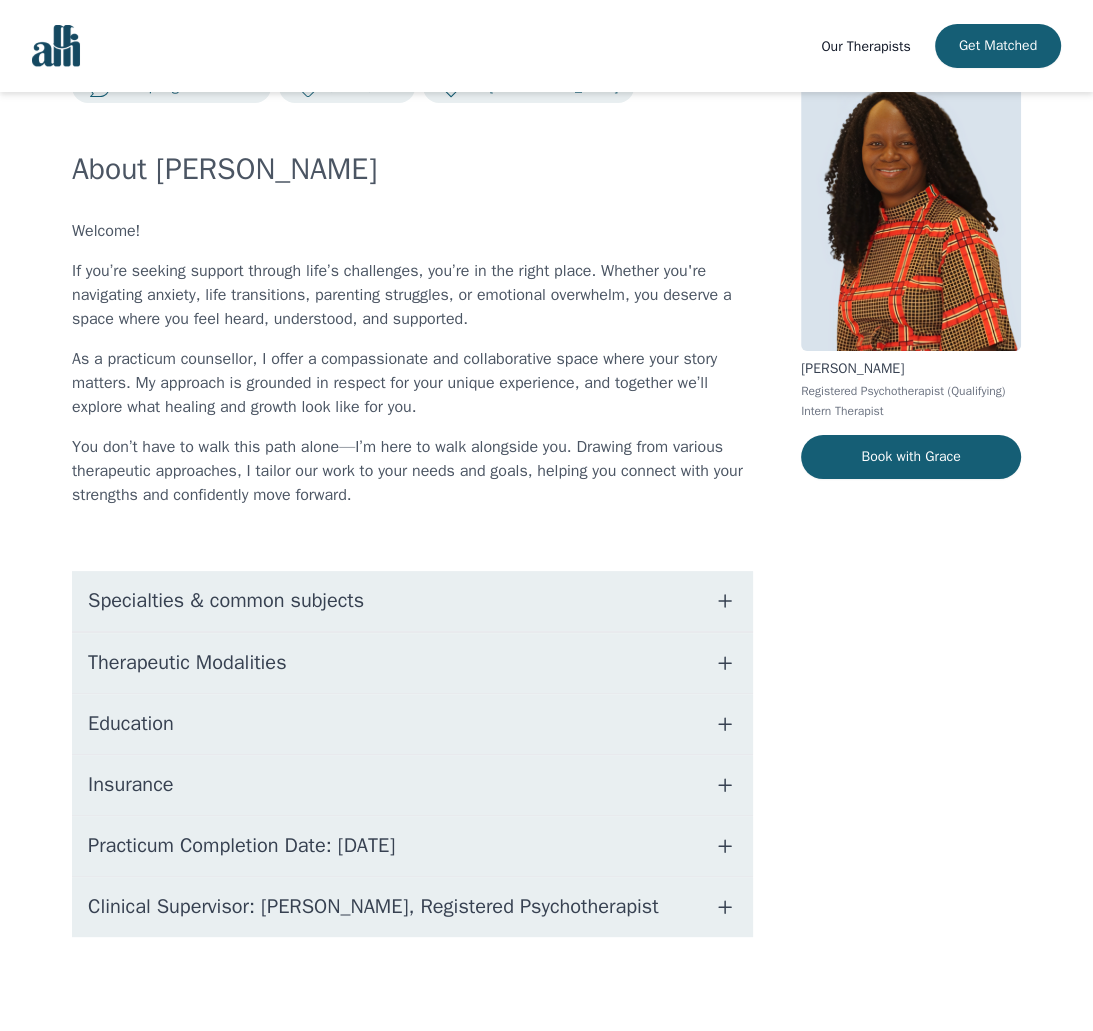 click 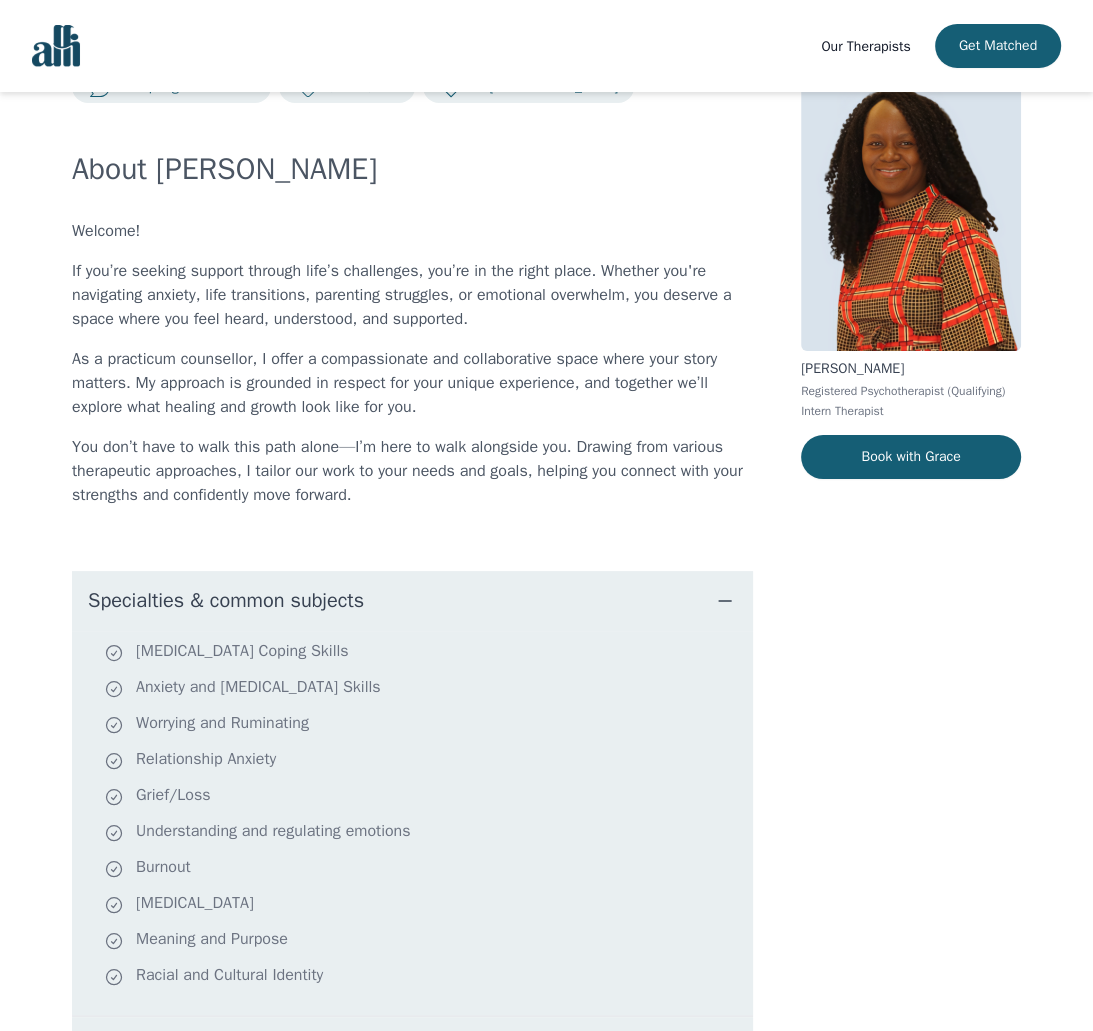 scroll, scrollTop: 0, scrollLeft: 0, axis: both 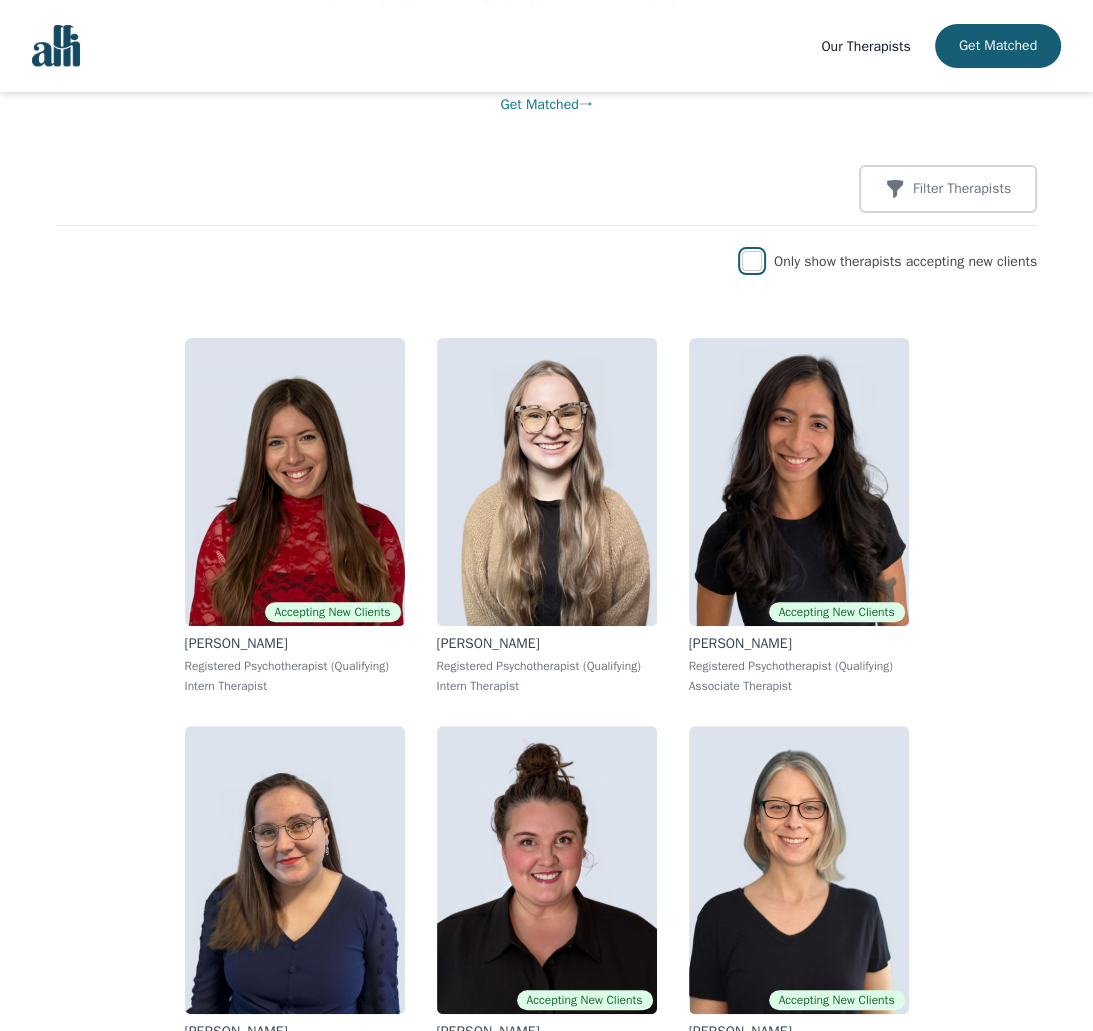 click at bounding box center (752, 261) 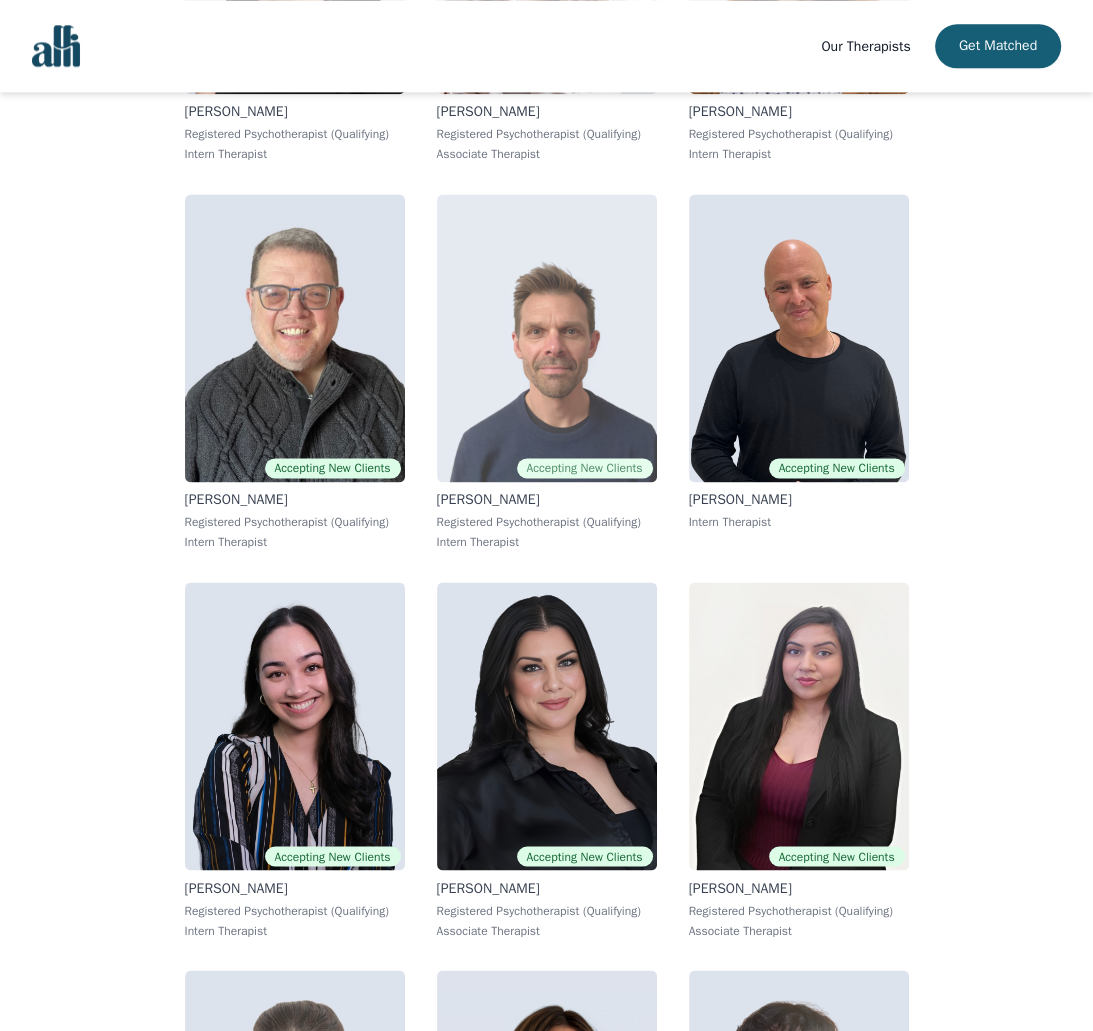 scroll, scrollTop: 2000, scrollLeft: 0, axis: vertical 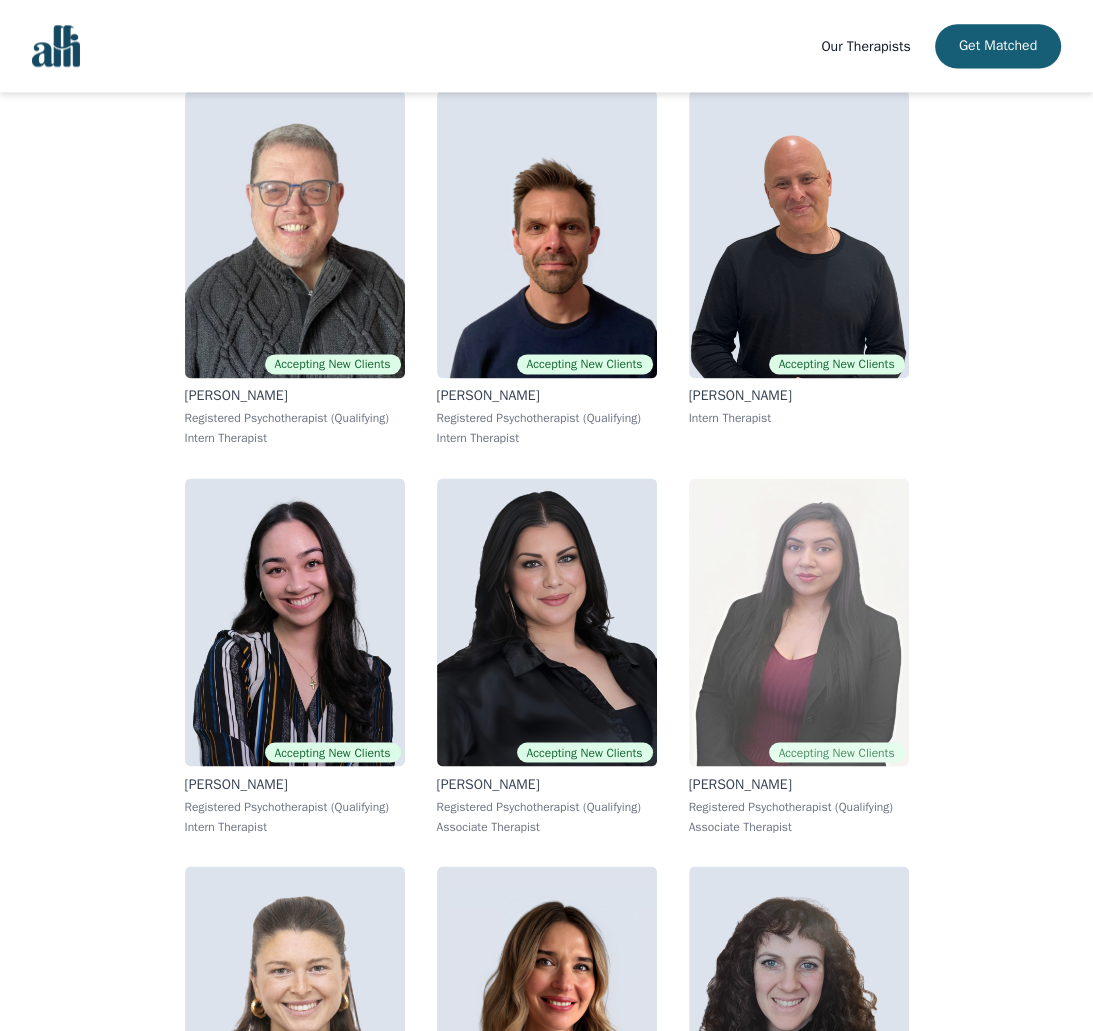 click at bounding box center (799, 622) 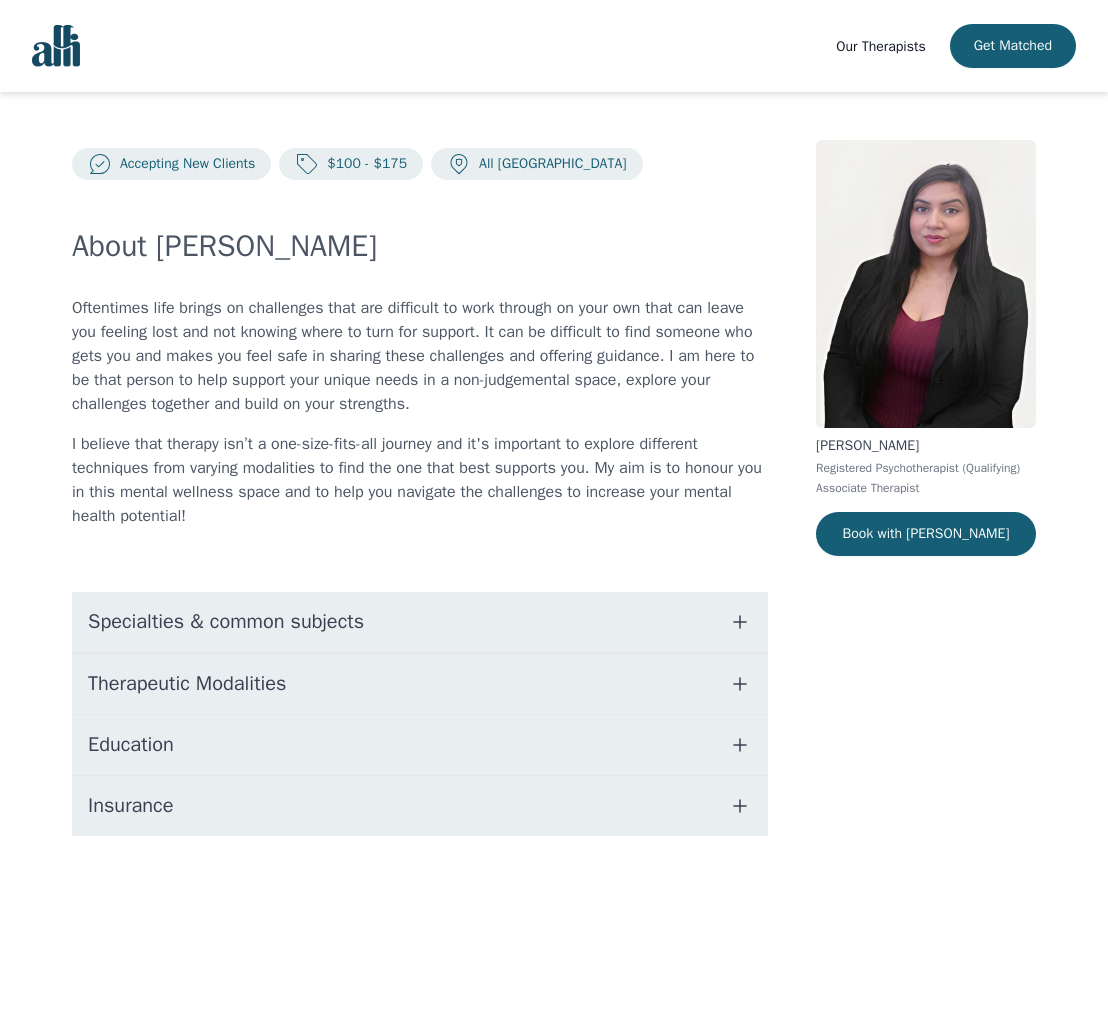 click 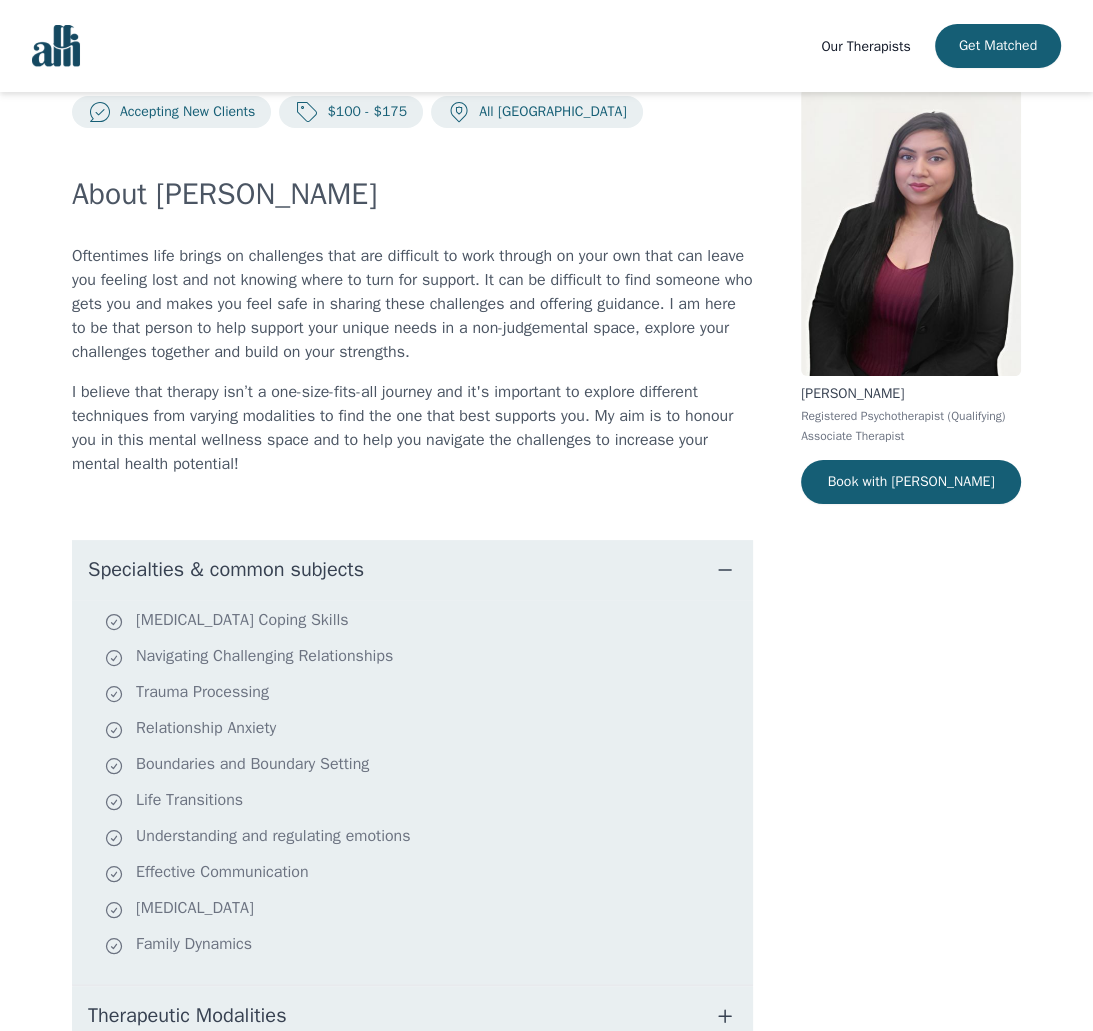 scroll, scrollTop: 100, scrollLeft: 0, axis: vertical 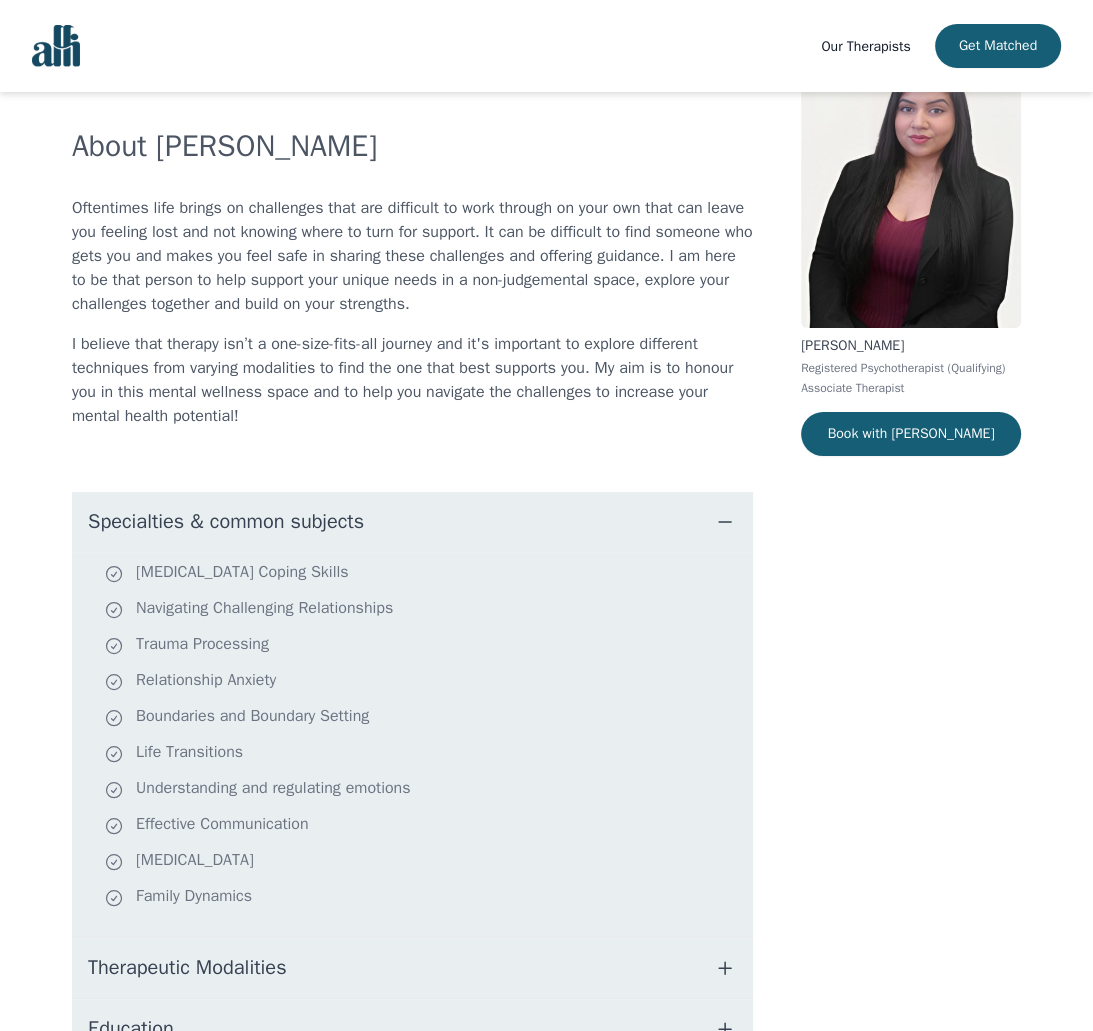 click 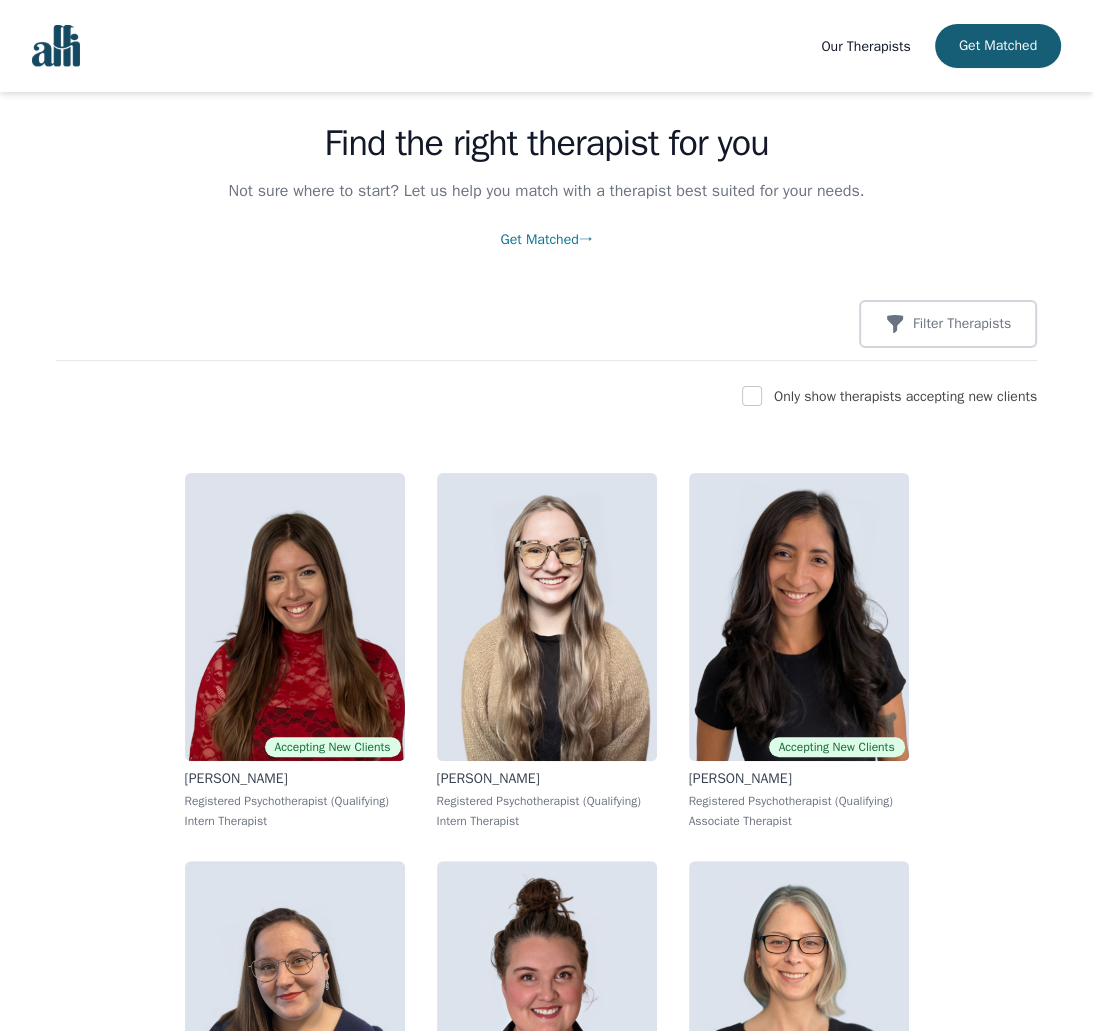 scroll, scrollTop: 0, scrollLeft: 0, axis: both 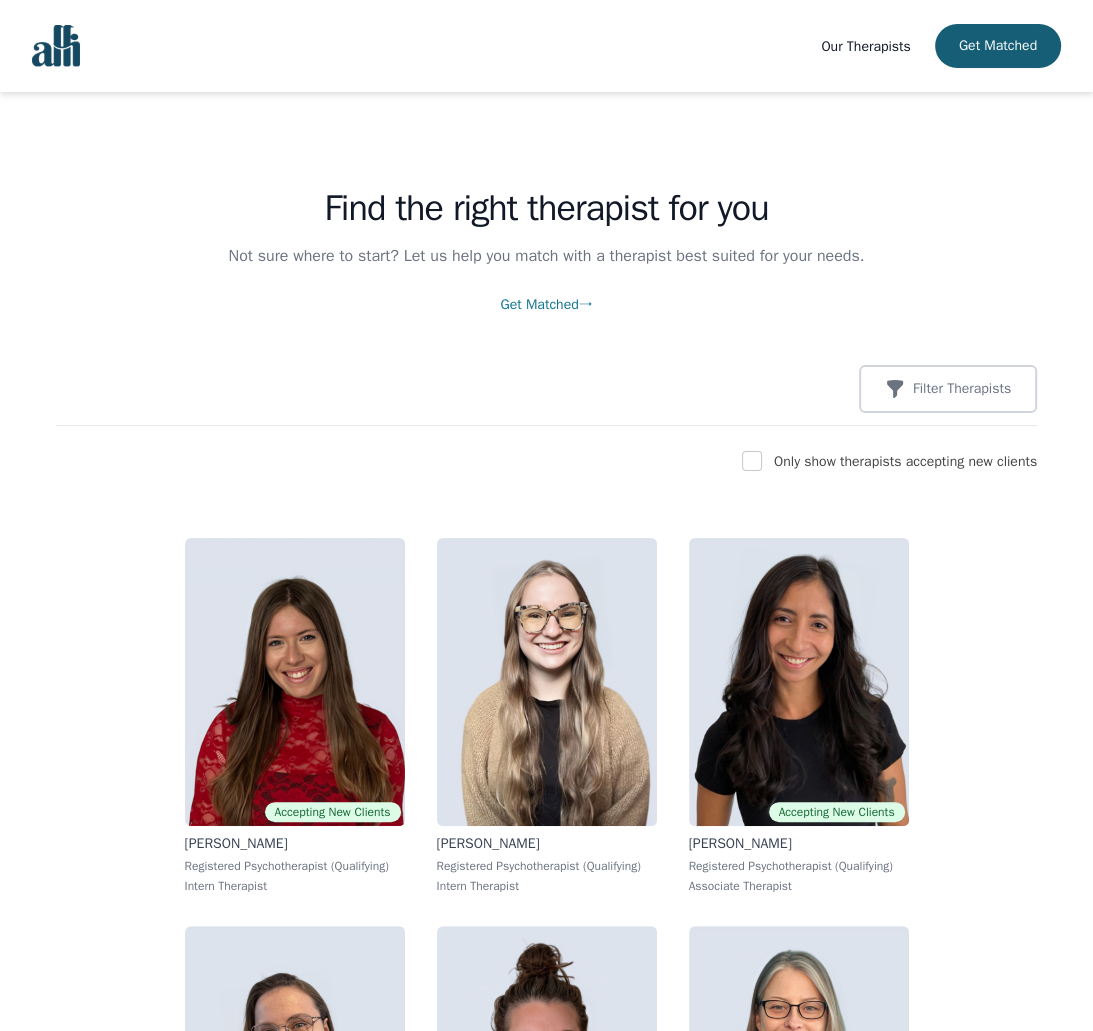 click on "Only show therapists accepting new clients" at bounding box center [905, 461] 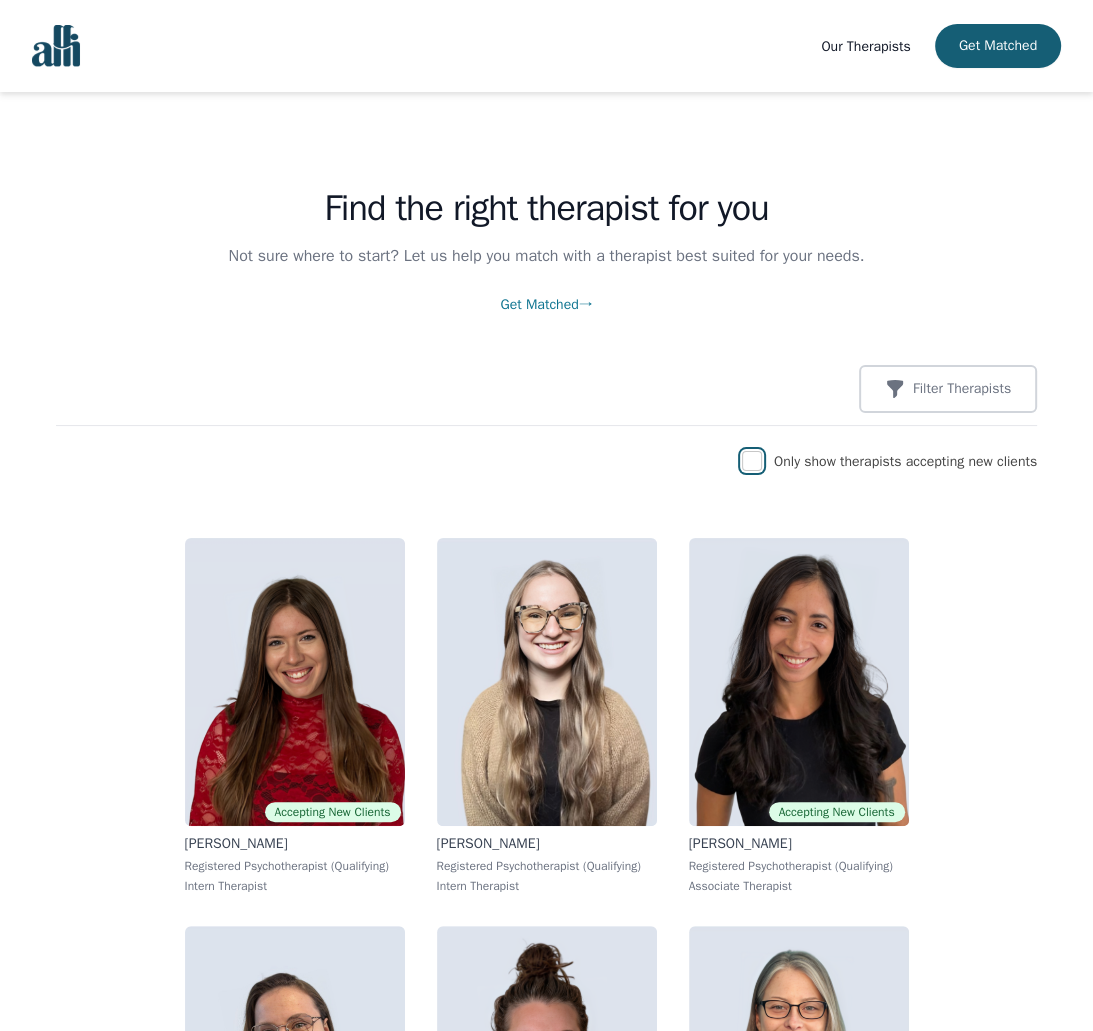 click at bounding box center (752, 461) 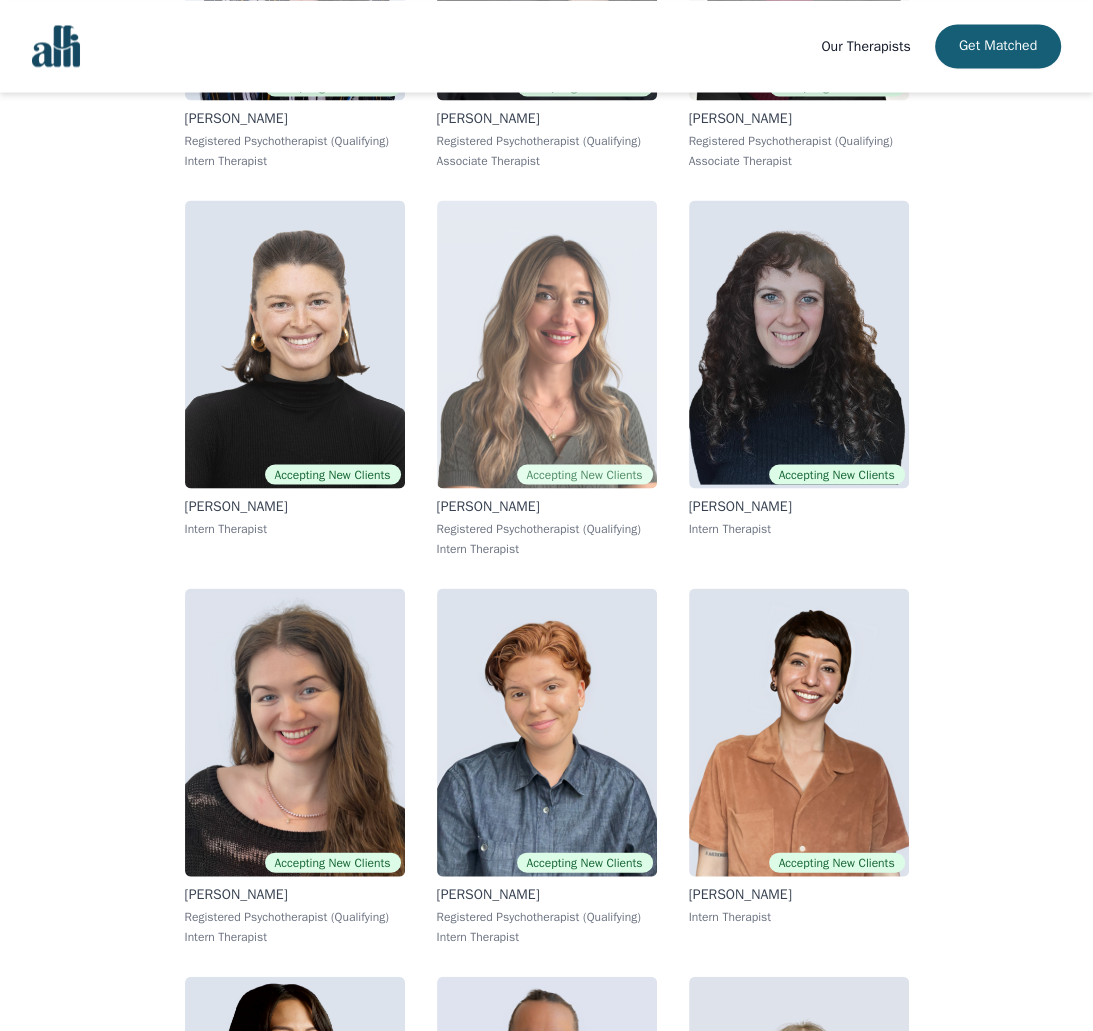 scroll, scrollTop: 2700, scrollLeft: 0, axis: vertical 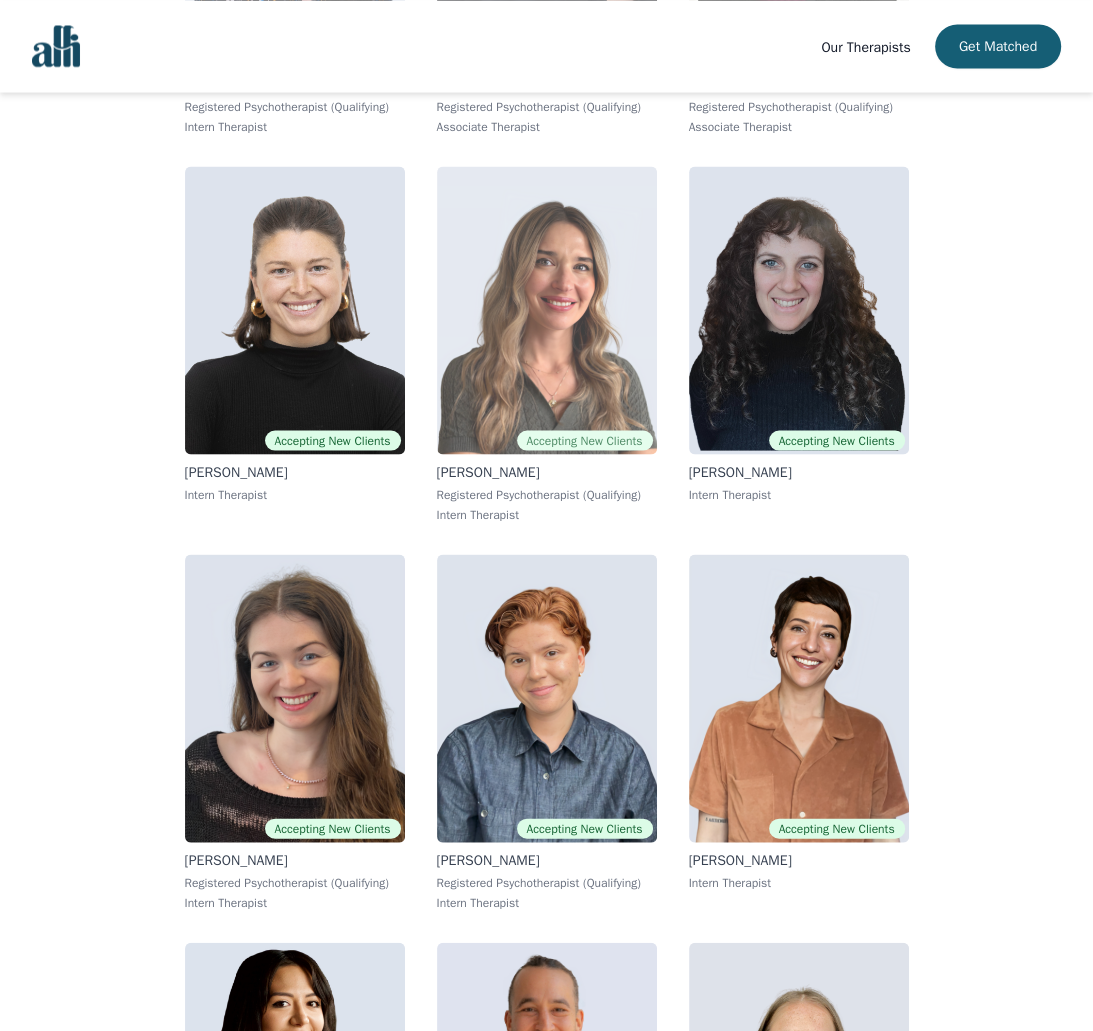 click at bounding box center (547, 310) 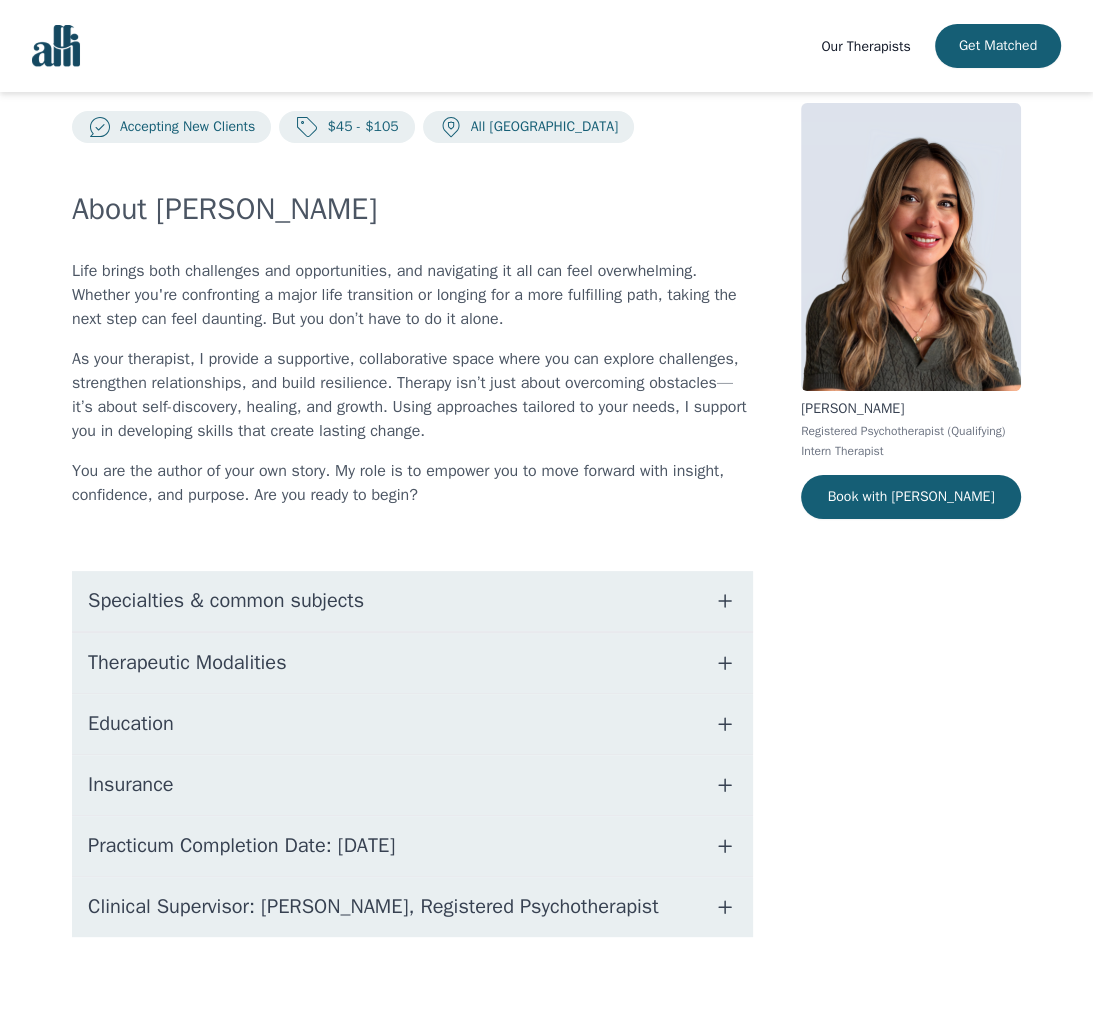 scroll, scrollTop: 0, scrollLeft: 0, axis: both 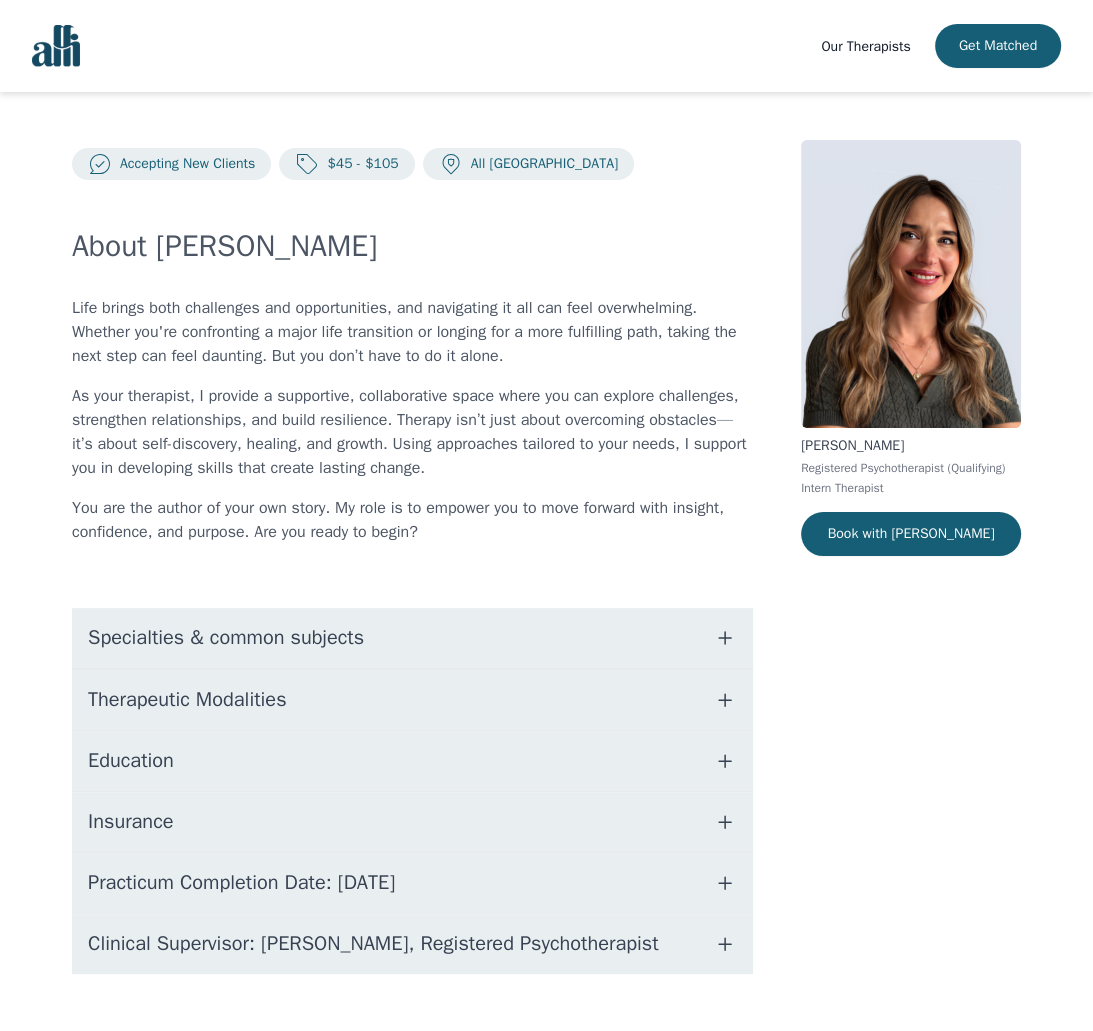 click 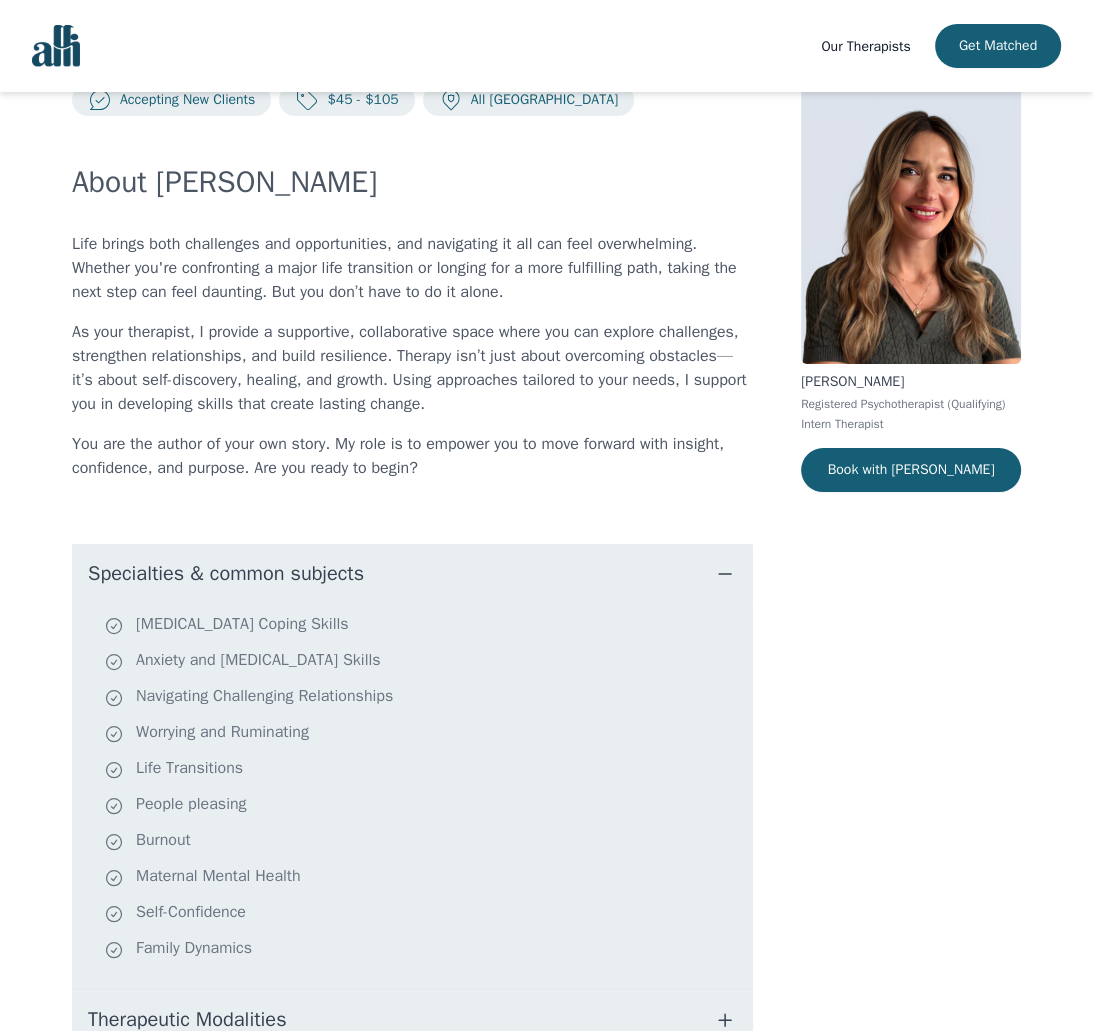 scroll, scrollTop: 100, scrollLeft: 0, axis: vertical 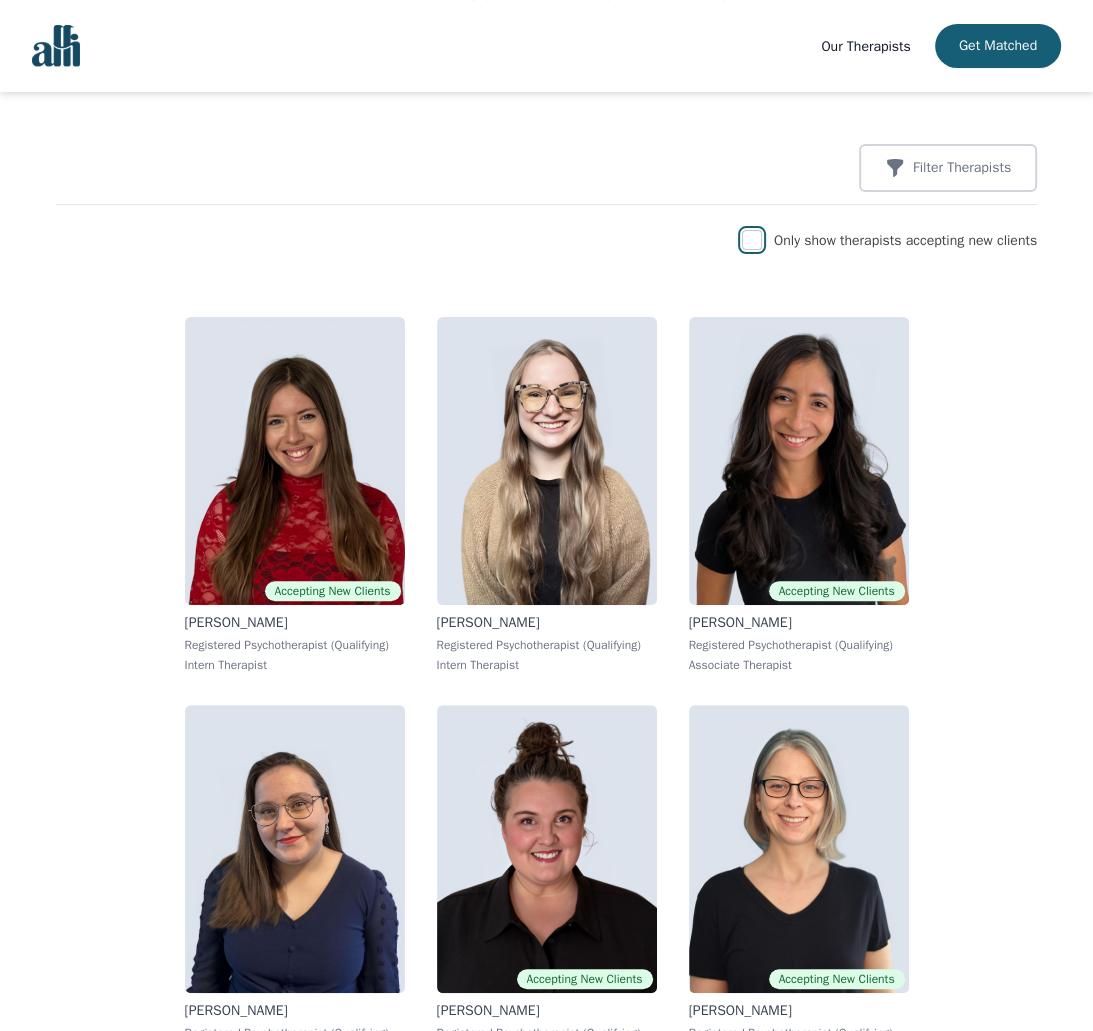 click at bounding box center [752, 240] 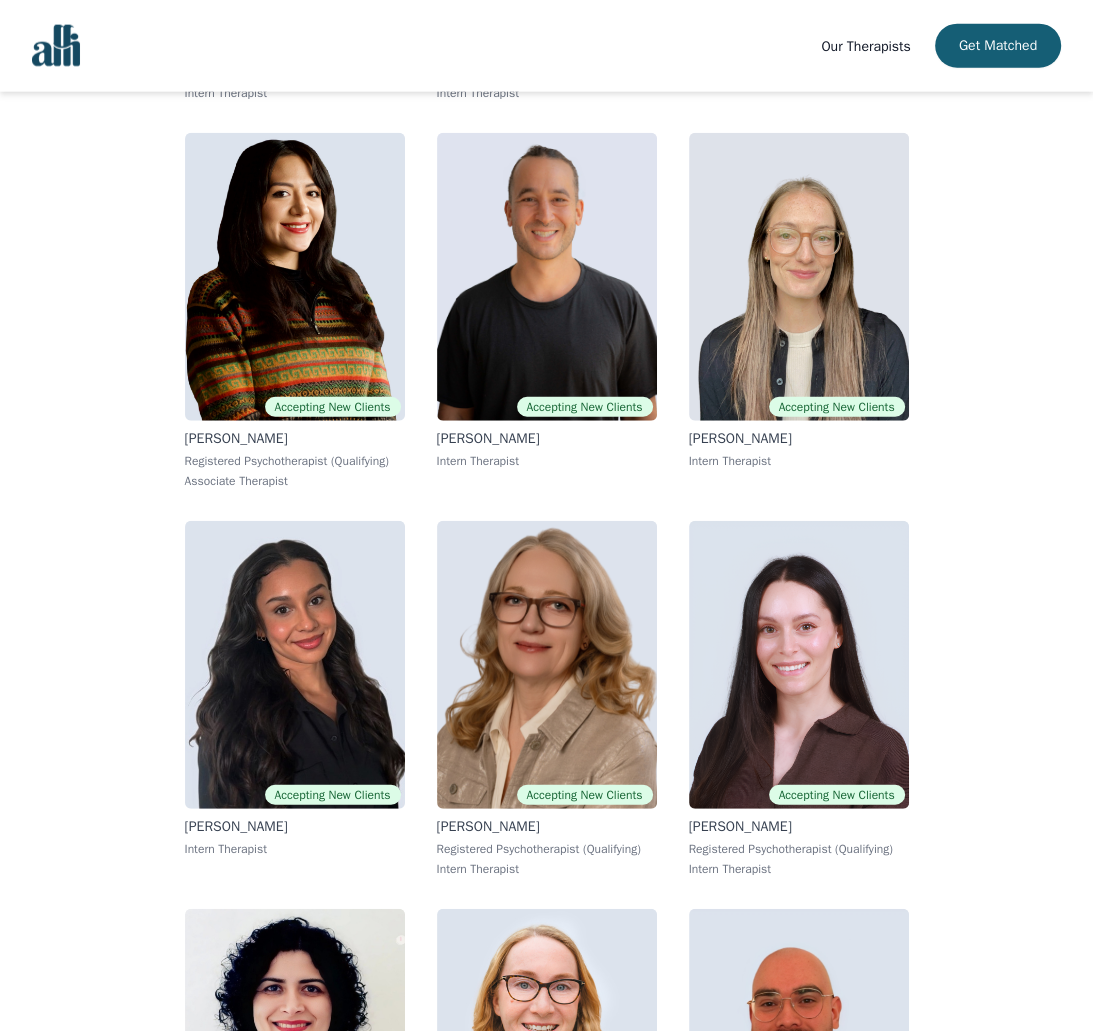 scroll, scrollTop: 3521, scrollLeft: 0, axis: vertical 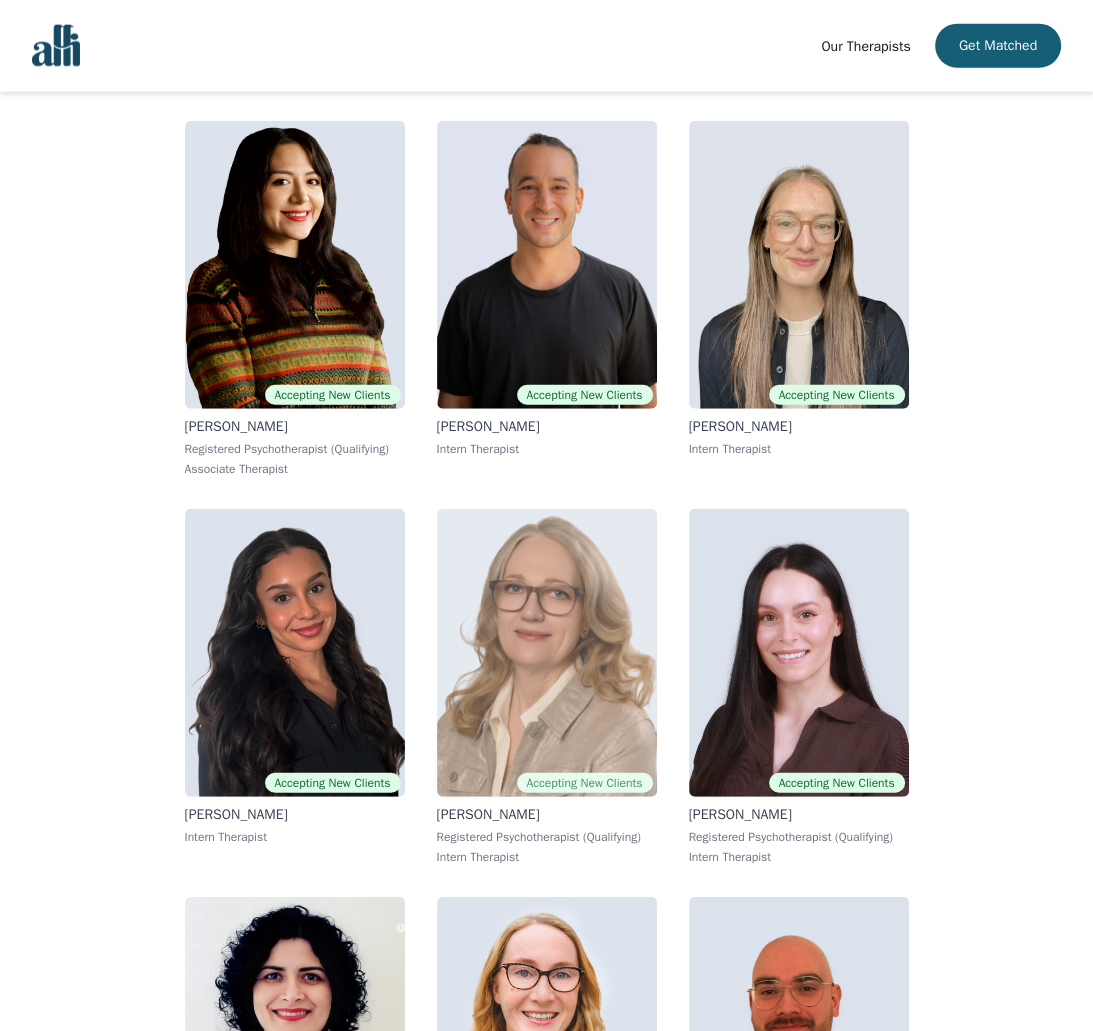 click at bounding box center [547, 653] 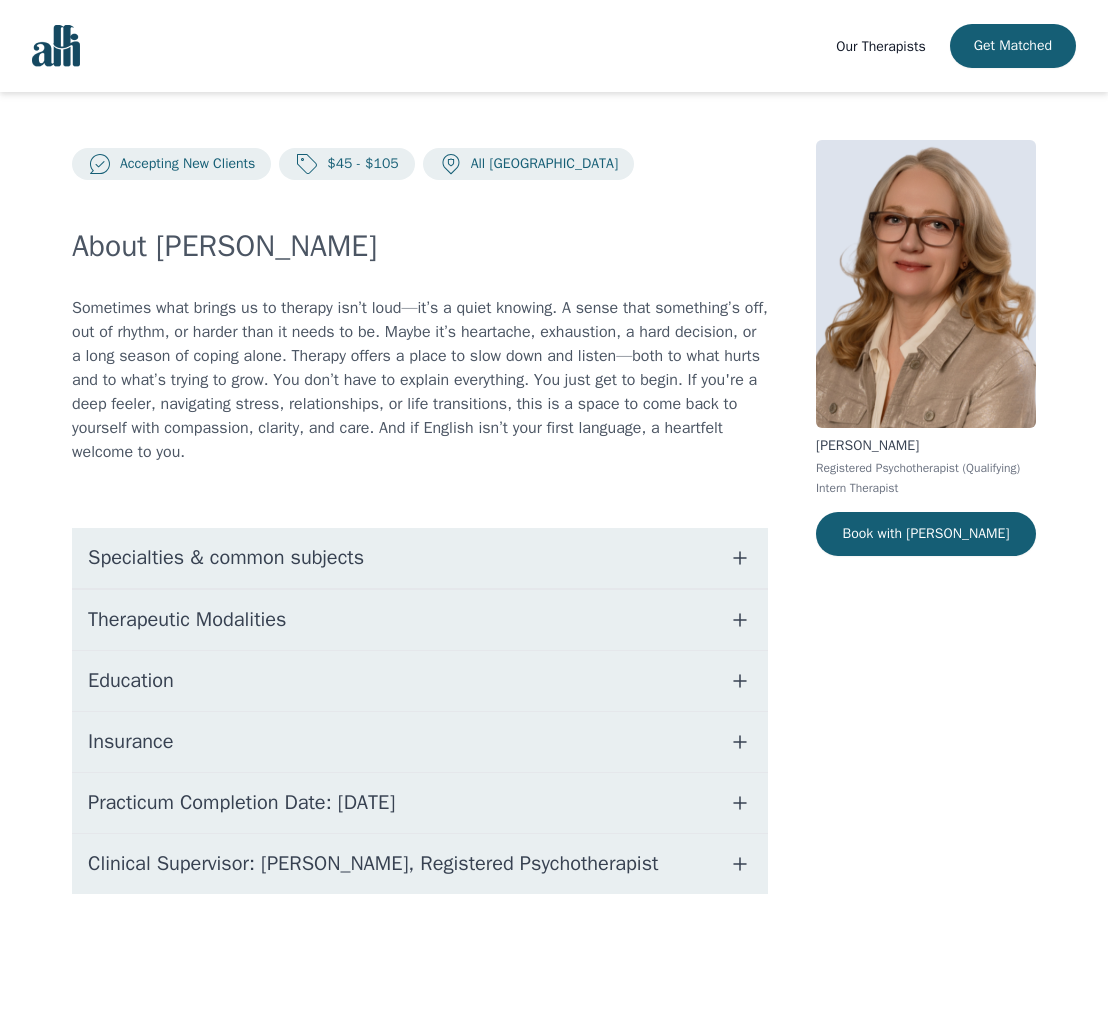 click 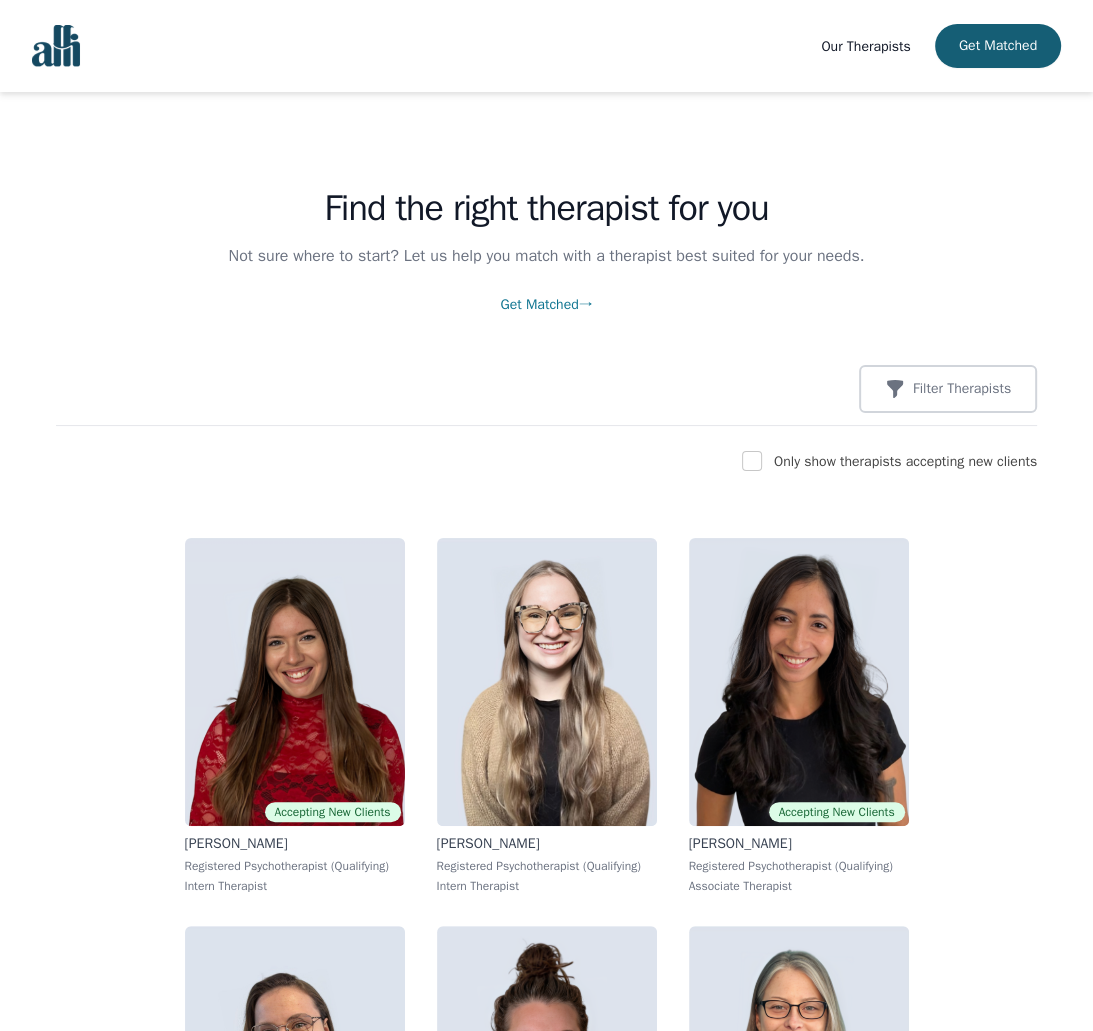 scroll, scrollTop: 341, scrollLeft: 0, axis: vertical 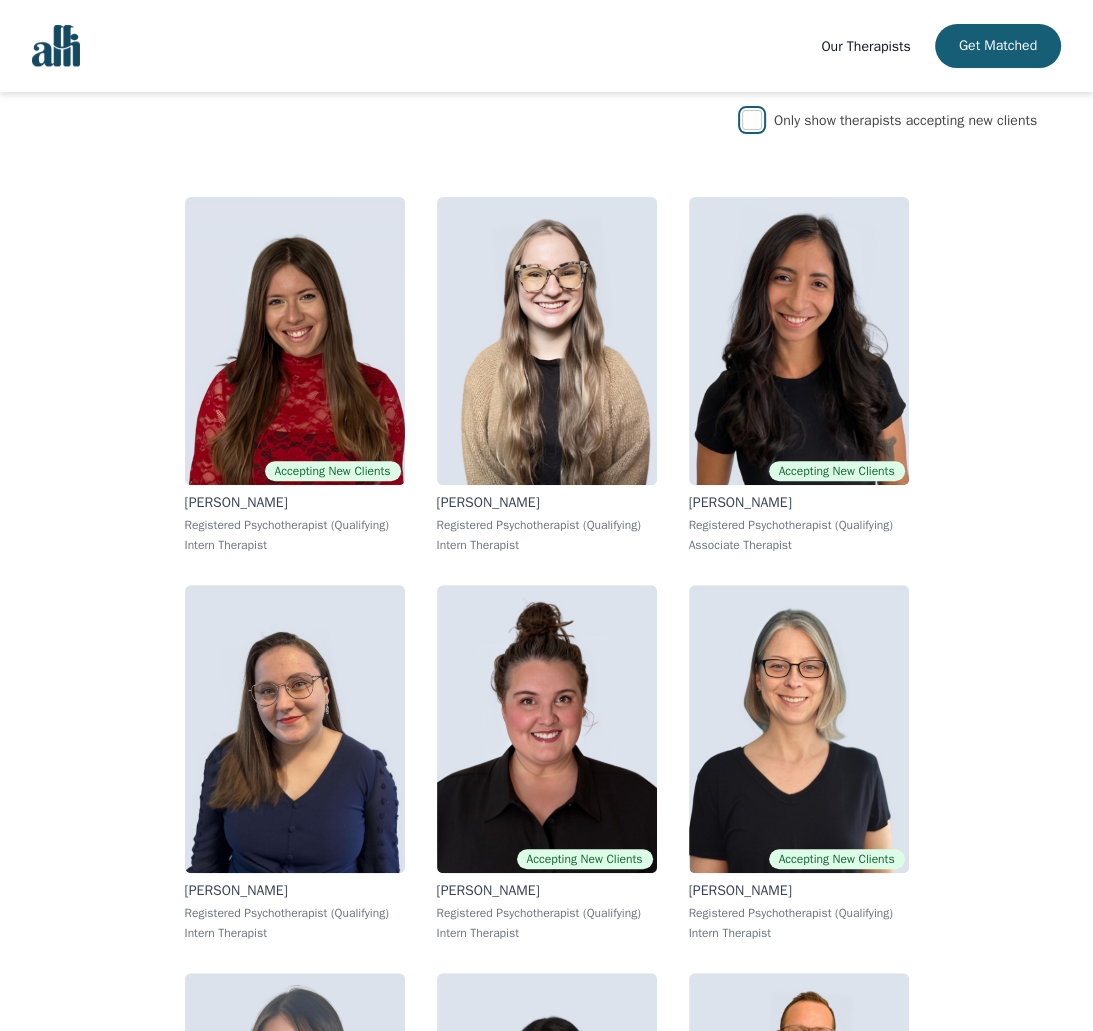 click at bounding box center (752, 120) 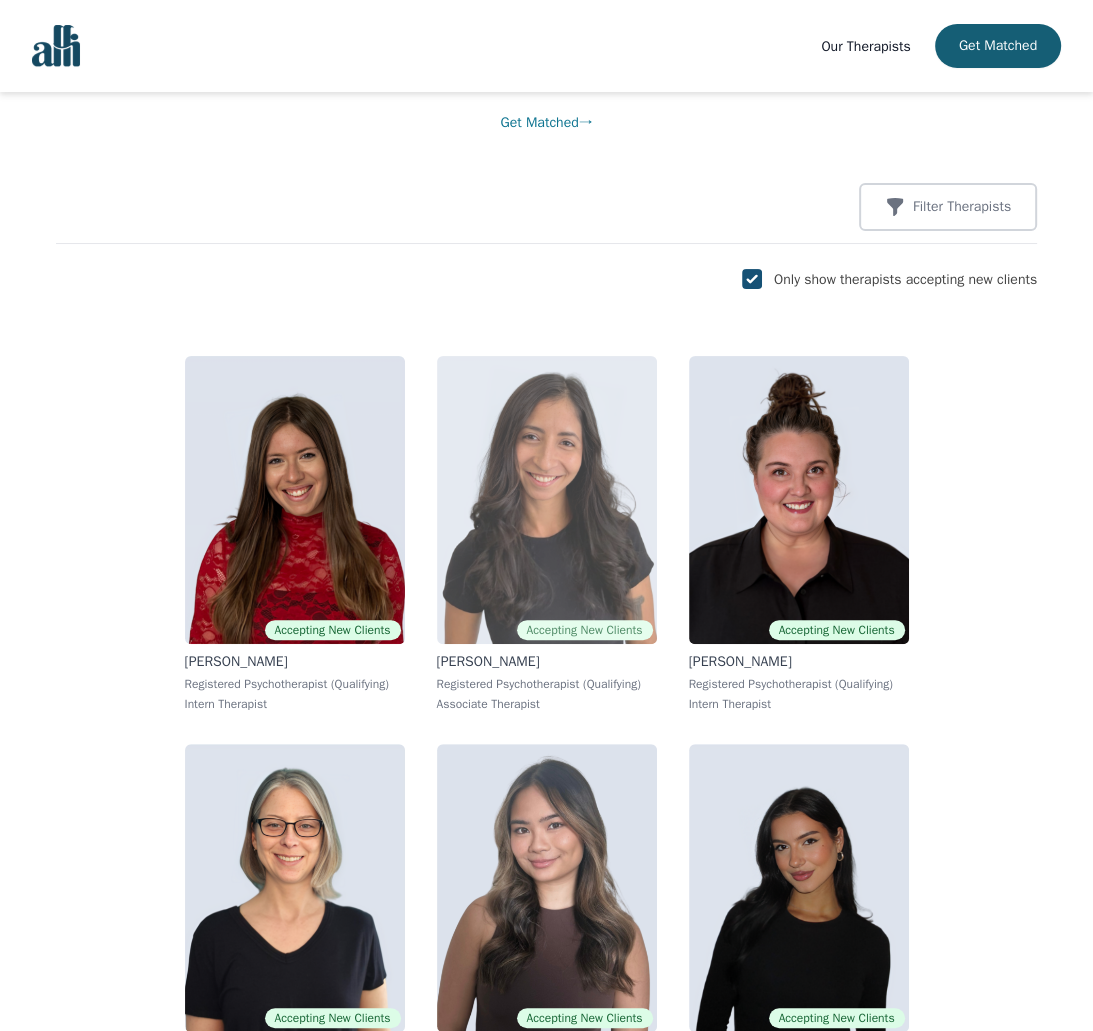 scroll, scrollTop: 0, scrollLeft: 0, axis: both 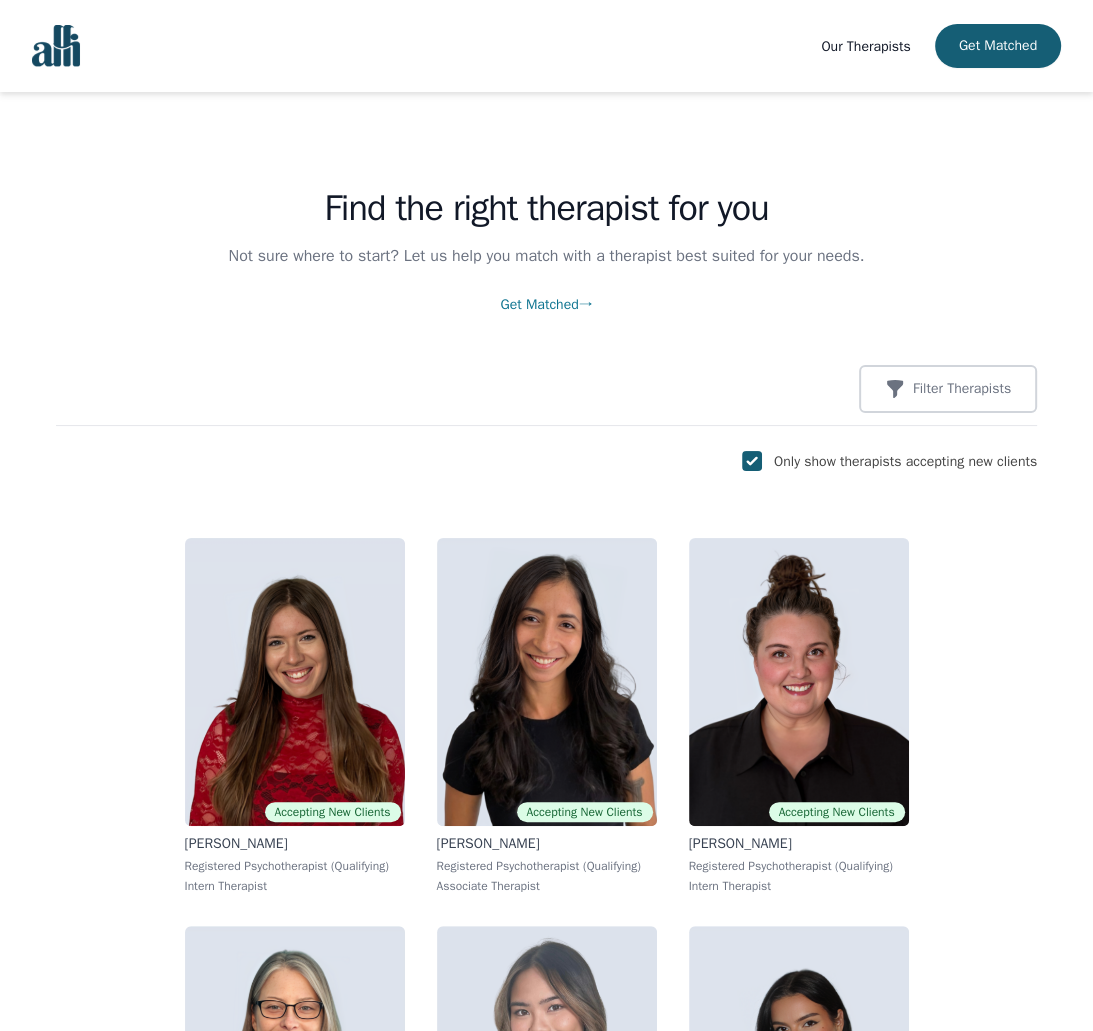 click on "Get Matched  →" at bounding box center [546, 304] 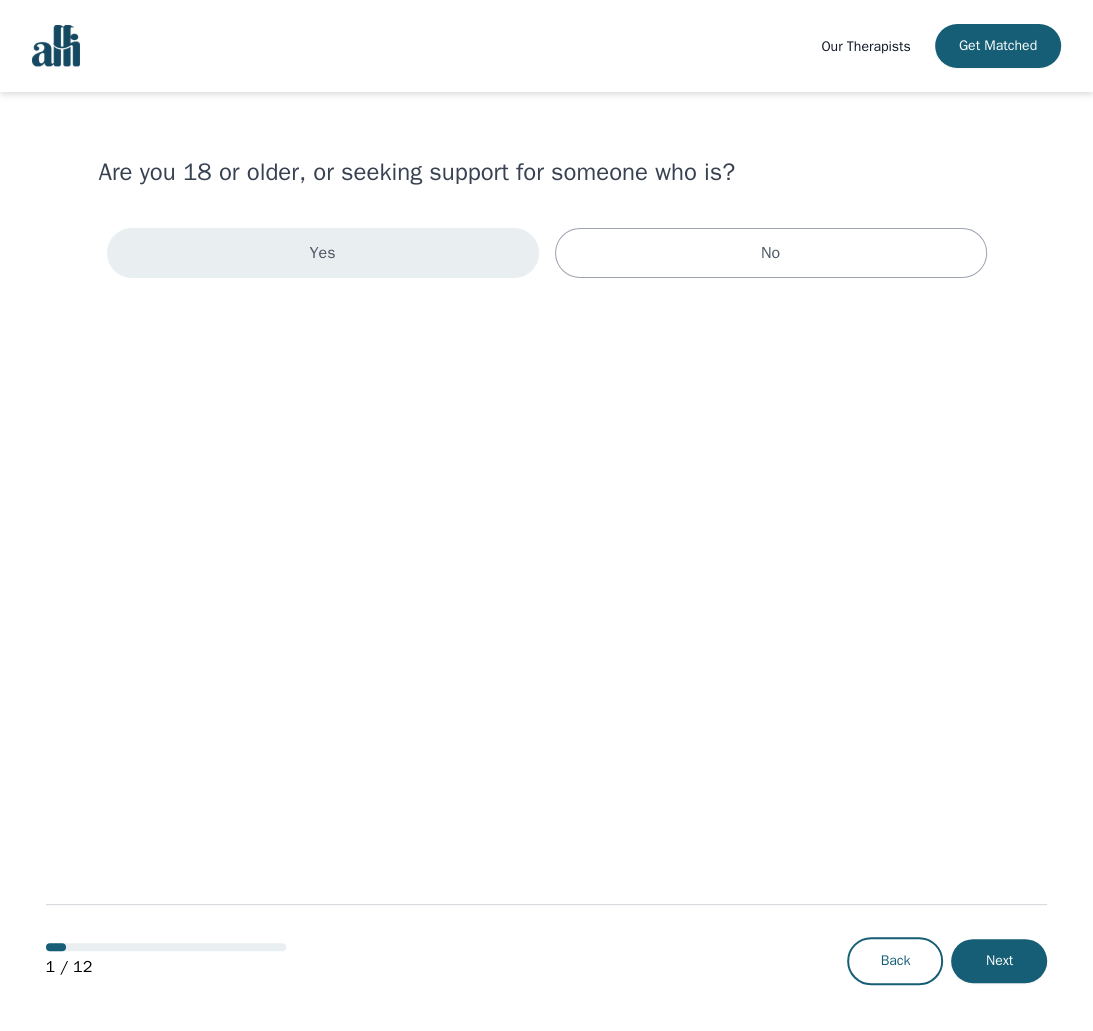 click on "Yes" at bounding box center (323, 253) 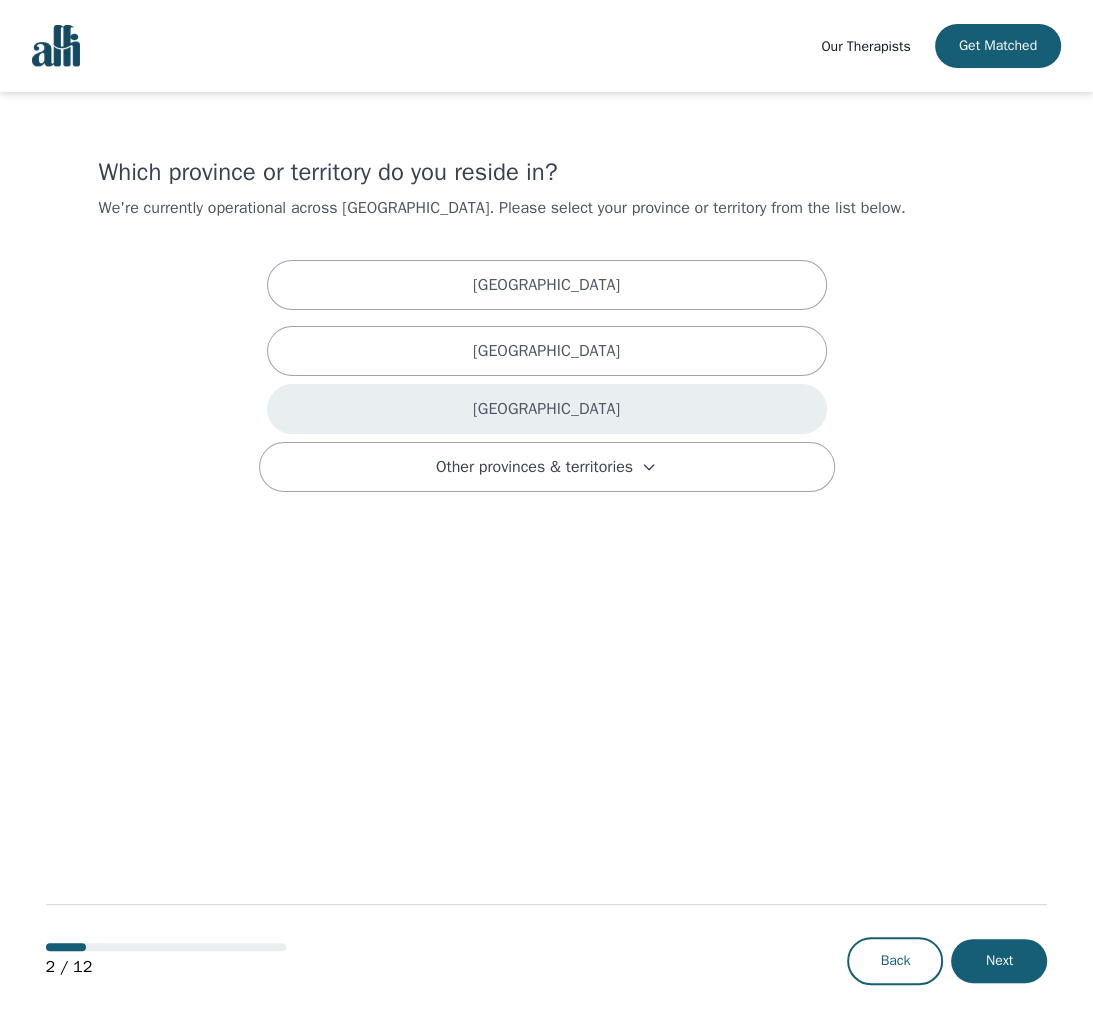 click on "[GEOGRAPHIC_DATA]" at bounding box center (547, 409) 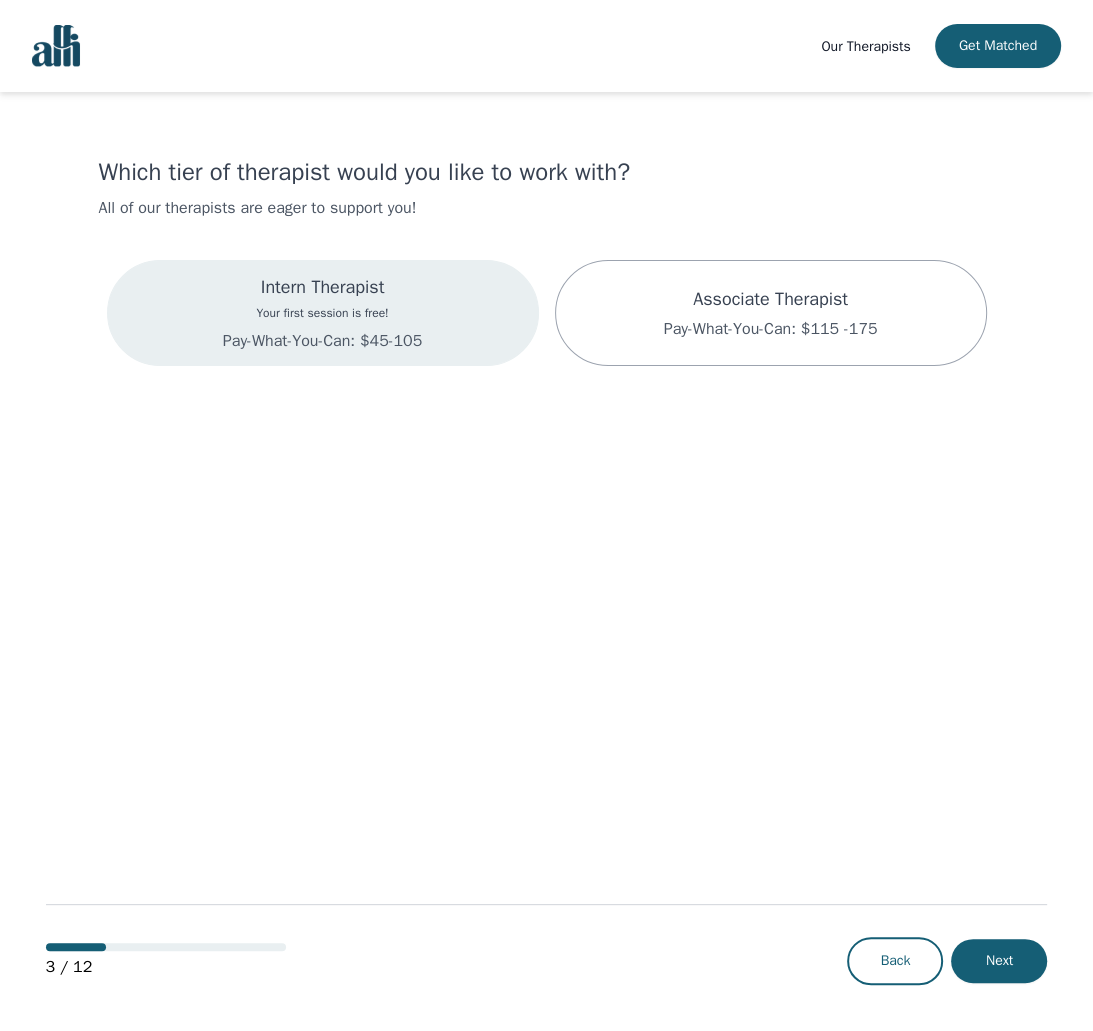 click on "Your first session is free!" at bounding box center [322, 313] 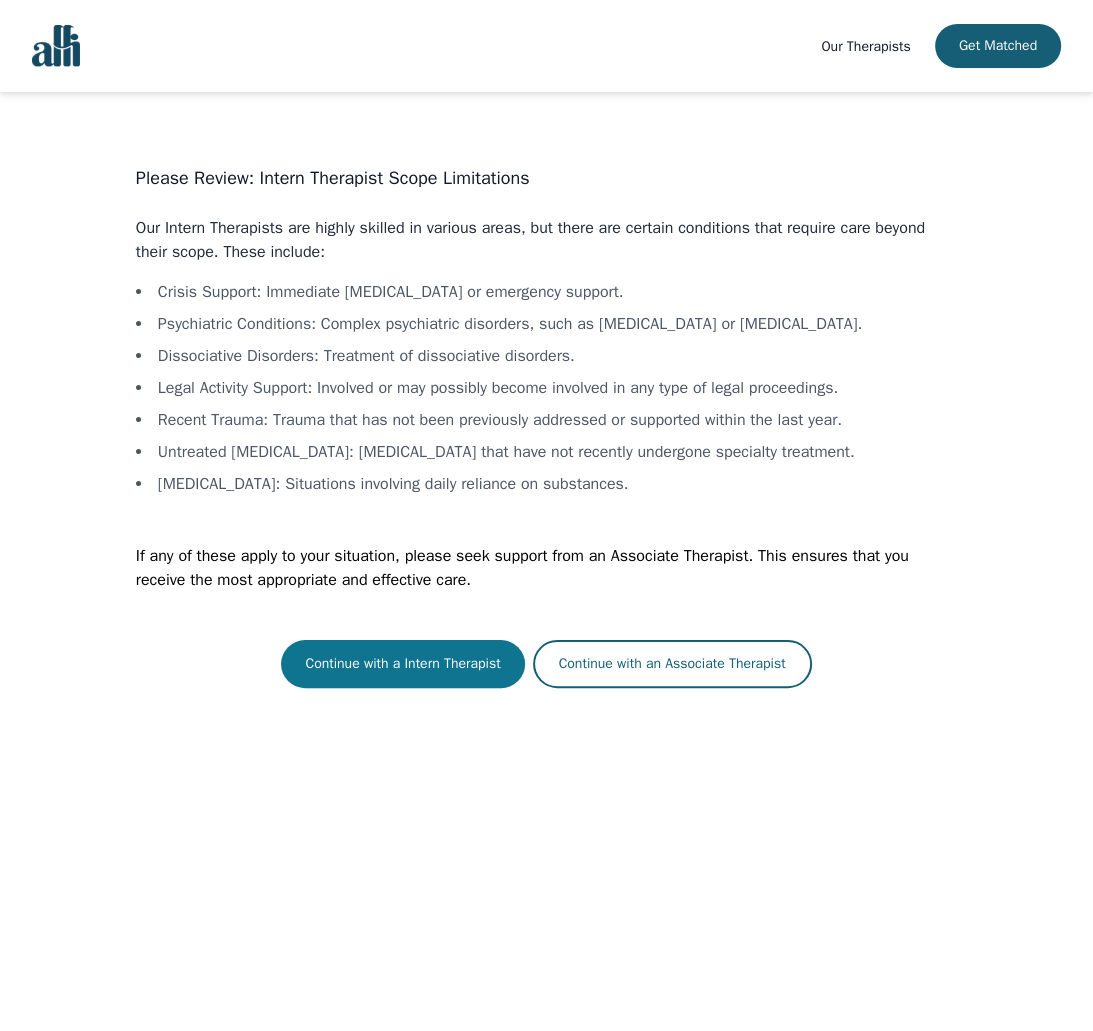 click on "Continue with a Intern Therapist" at bounding box center [402, 664] 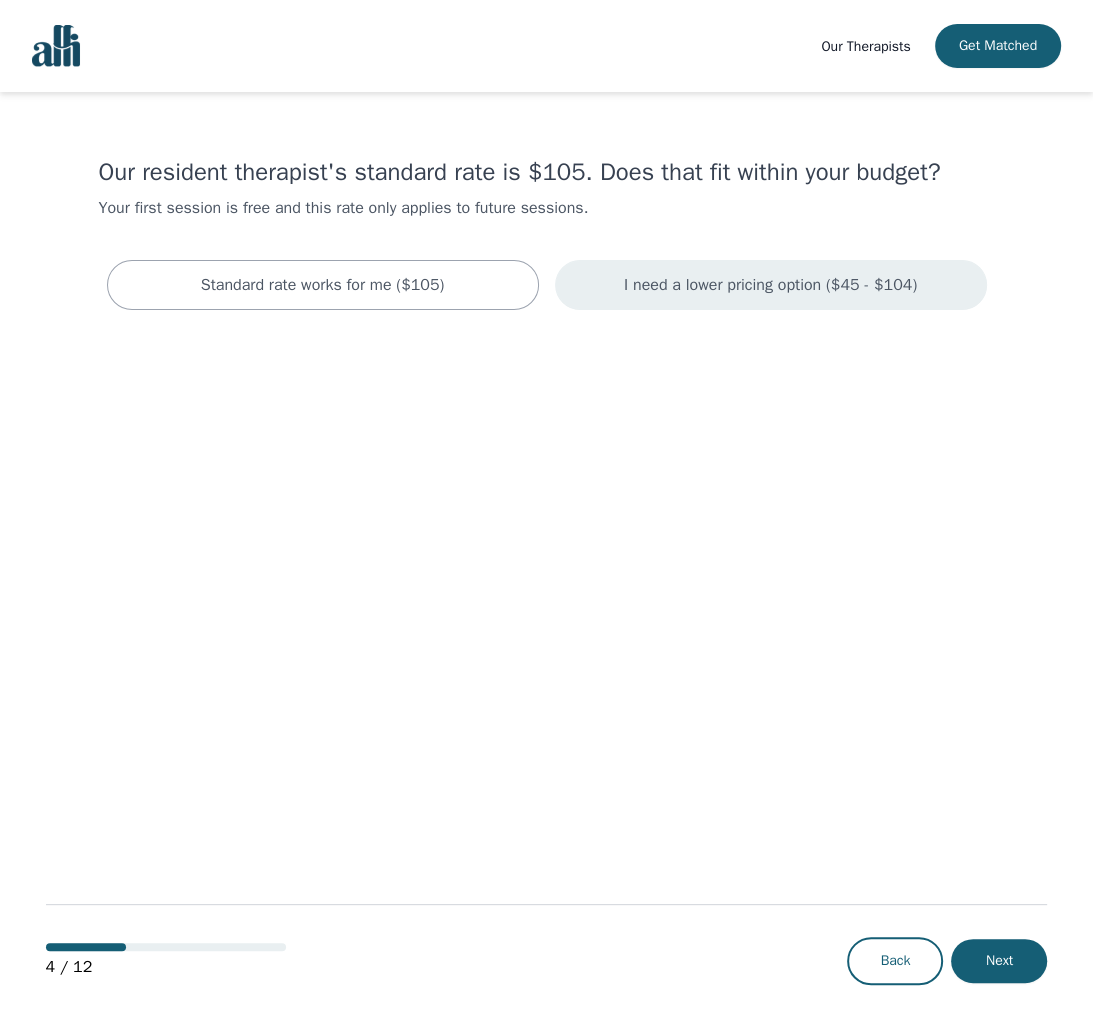 click on "I need a lower pricing option ($45 - $104)" at bounding box center (770, 285) 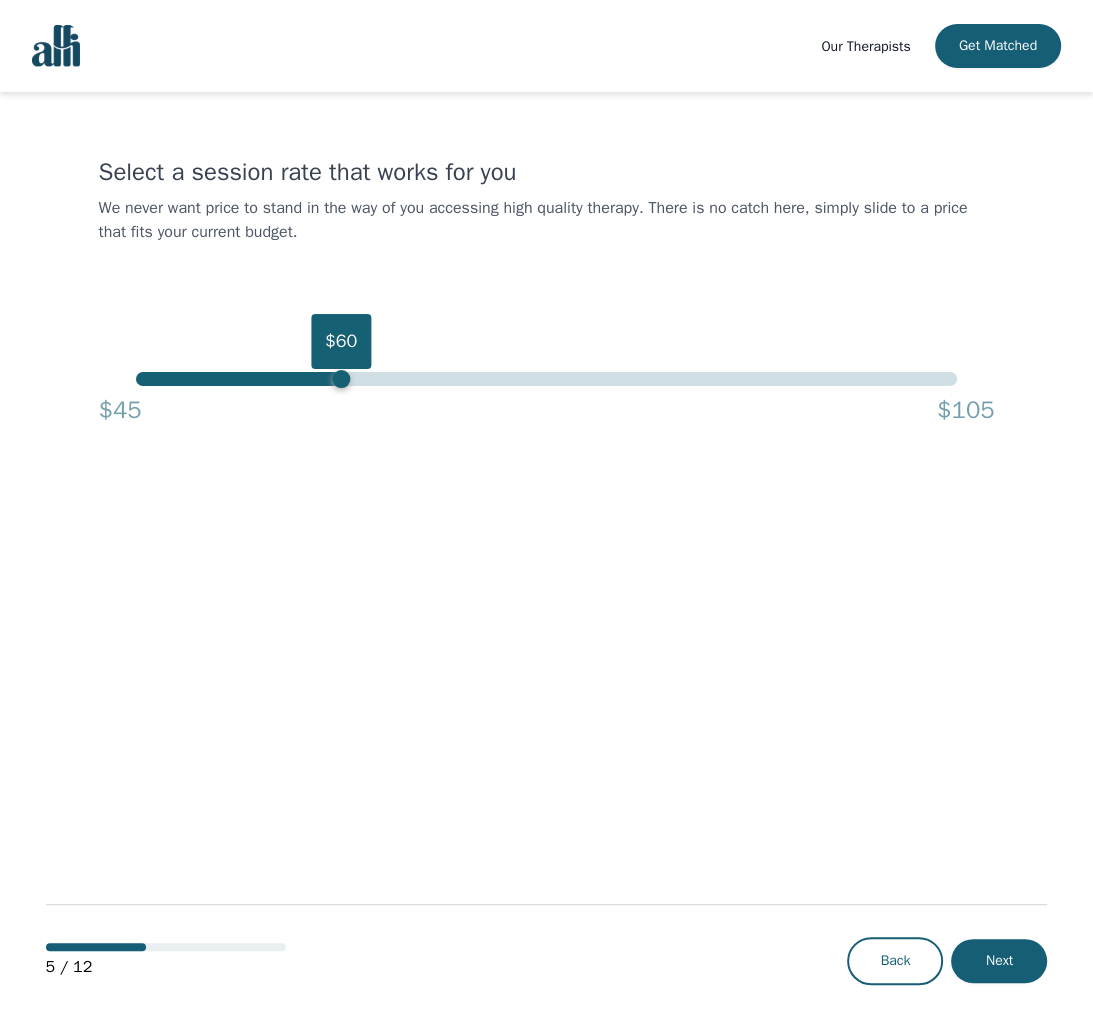 drag, startPoint x: 953, startPoint y: 383, endPoint x: 344, endPoint y: 417, distance: 609.94836 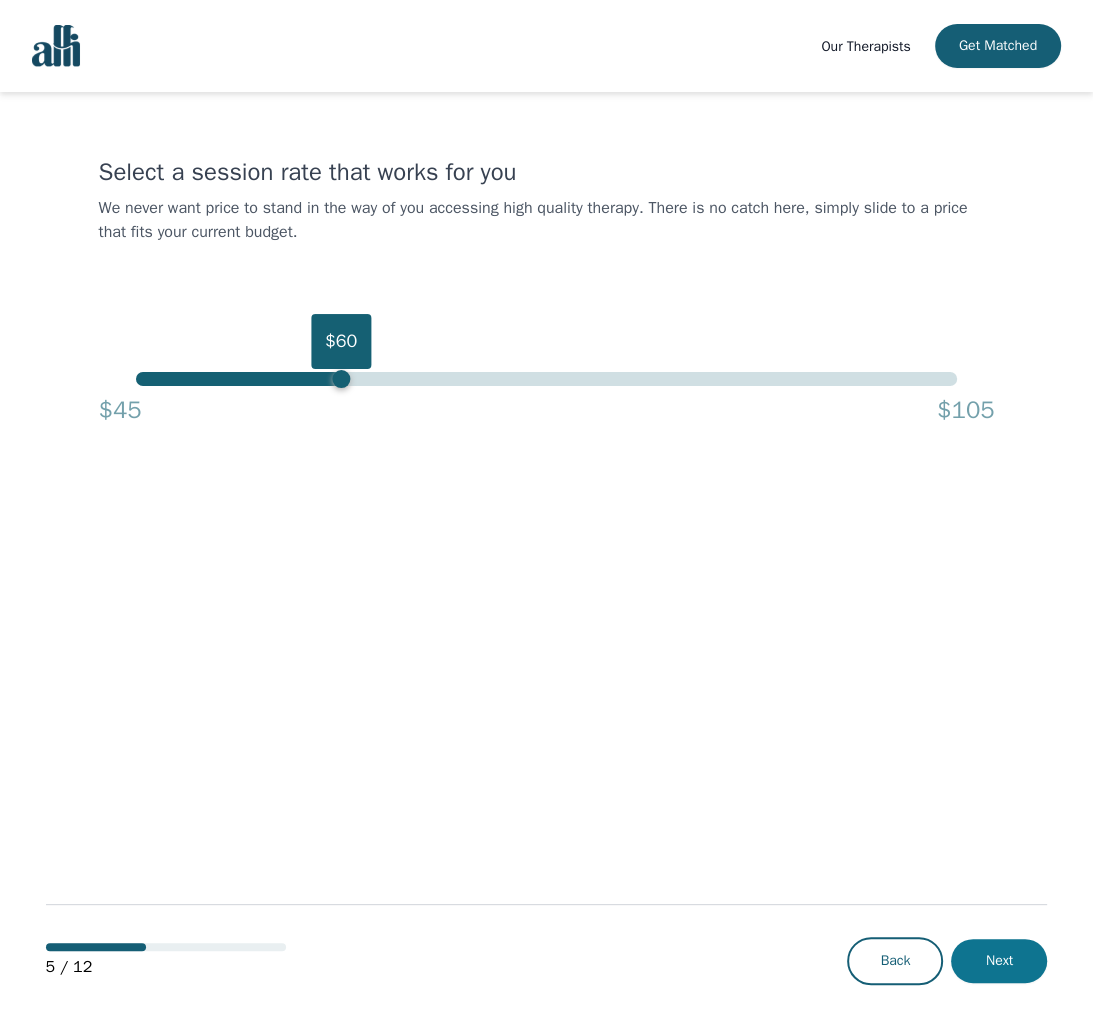click on "Next" at bounding box center (999, 961) 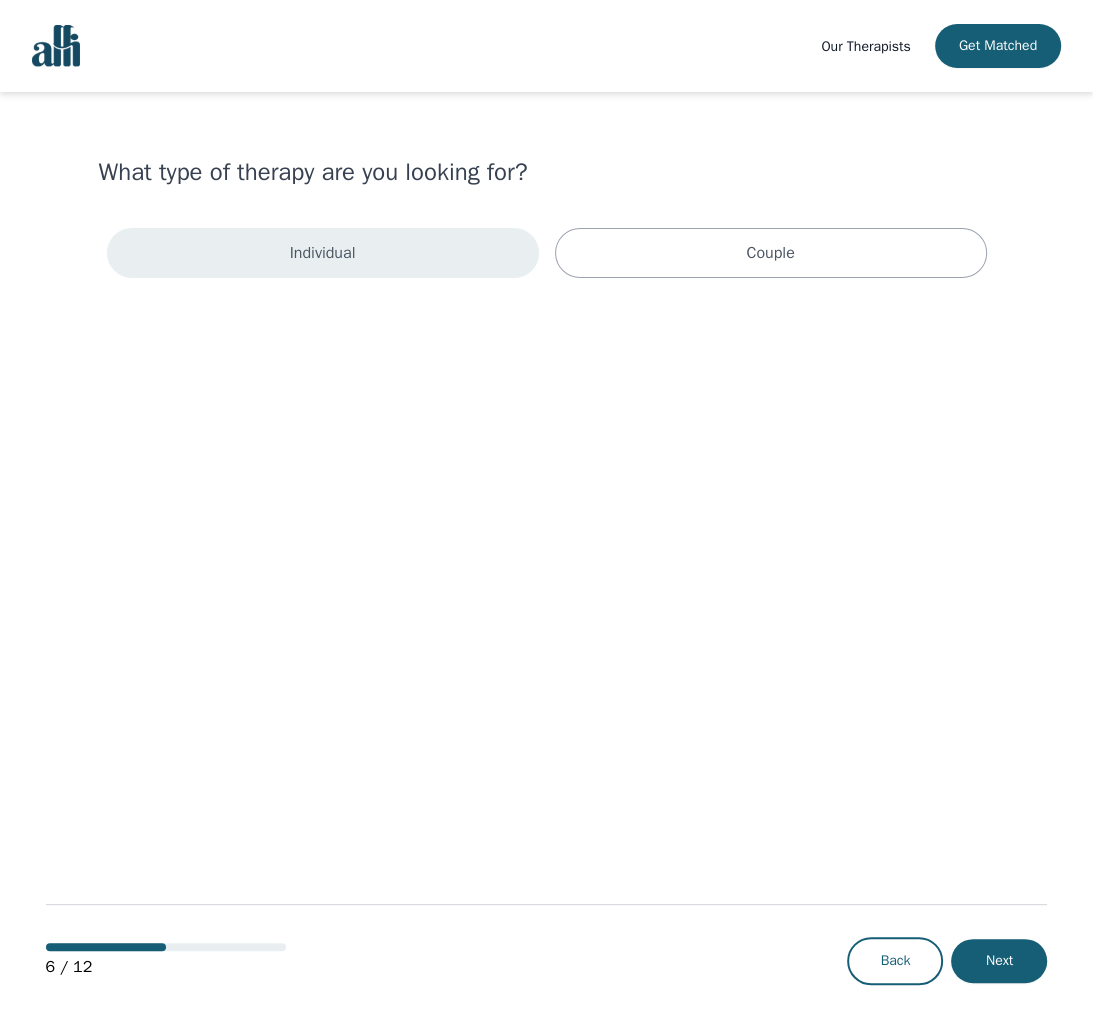 click on "Individual" at bounding box center (323, 253) 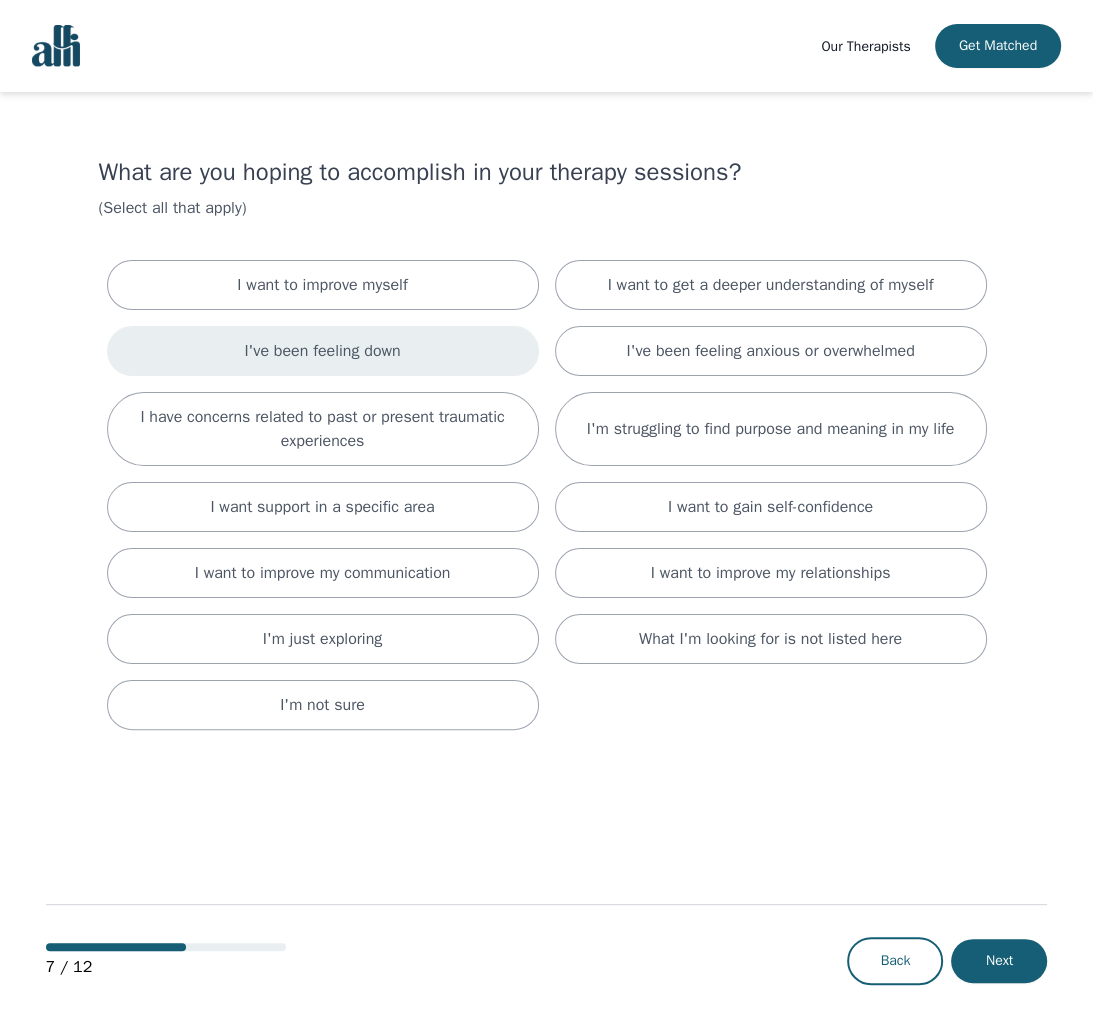 click on "I've been feeling down" at bounding box center [322, 351] 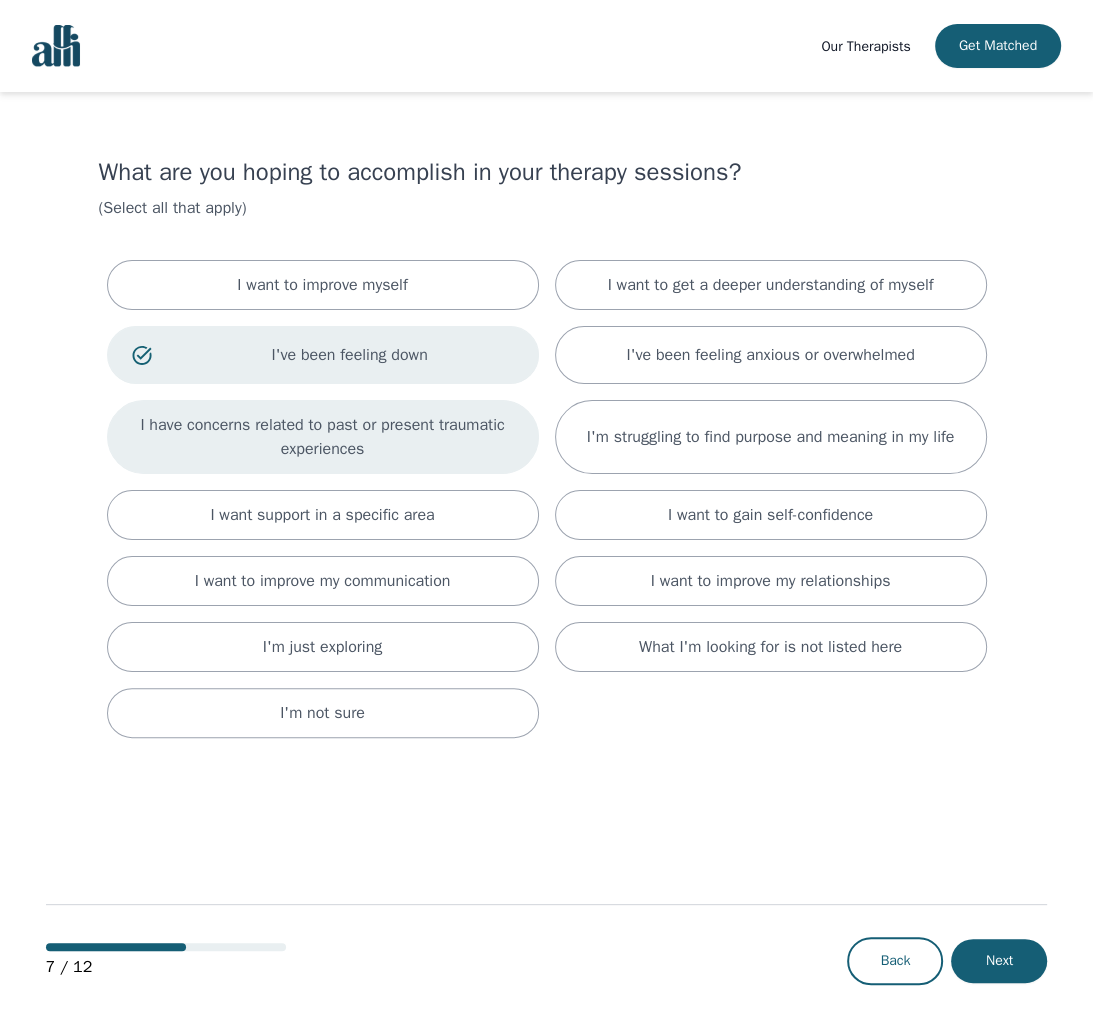 click on "I have concerns related to past or present traumatic experiences" at bounding box center (323, 437) 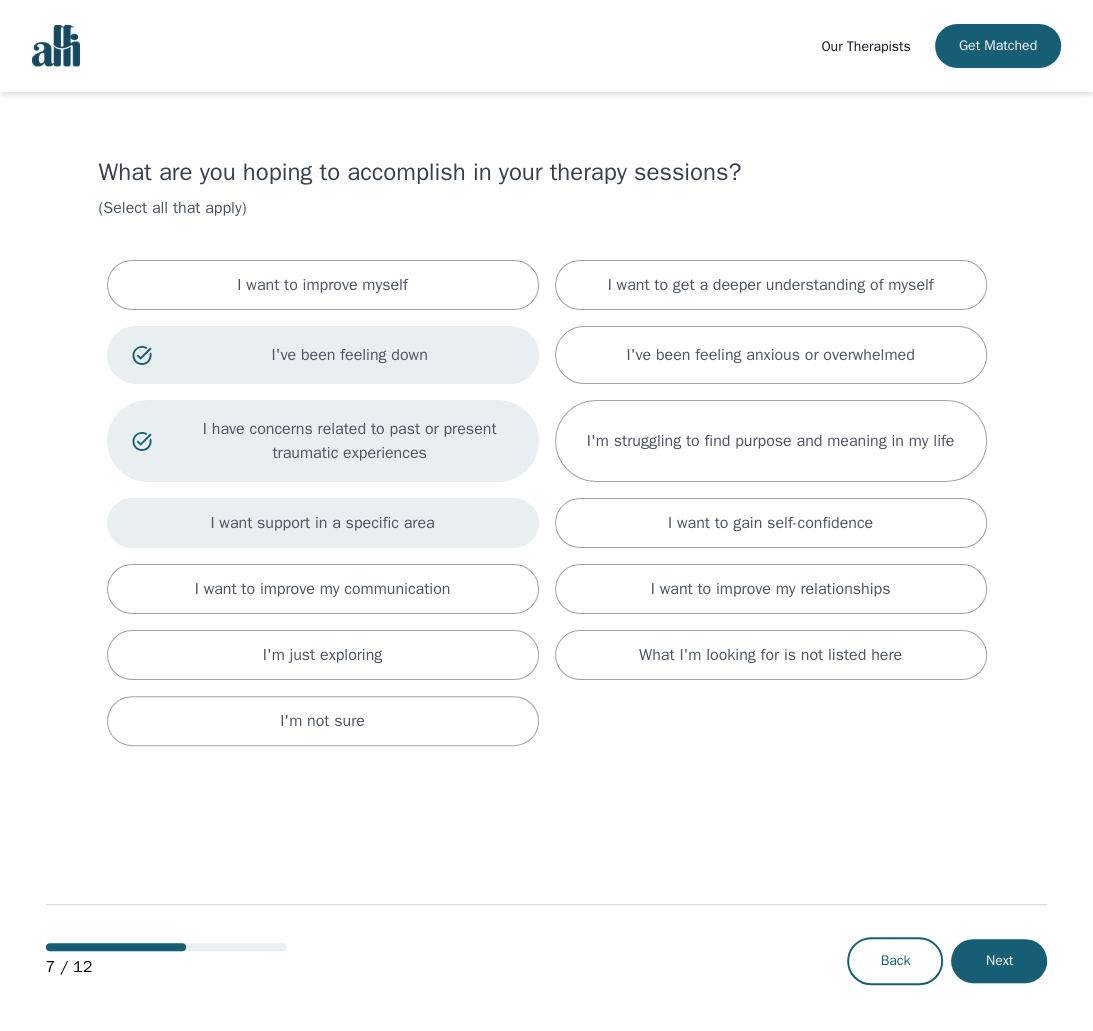 click on "I want support in a specific area" at bounding box center [322, 523] 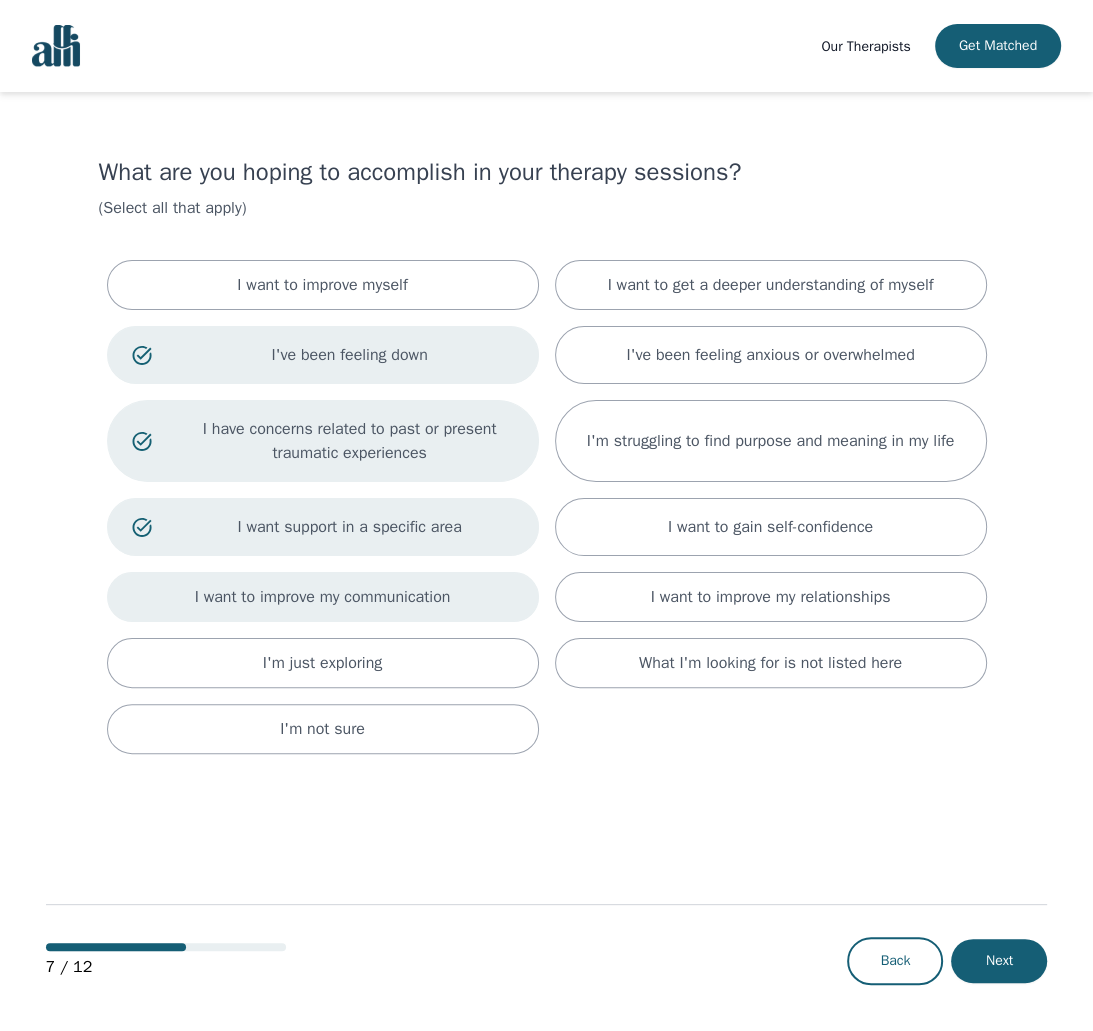 click on "I want to improve my communication" at bounding box center (323, 597) 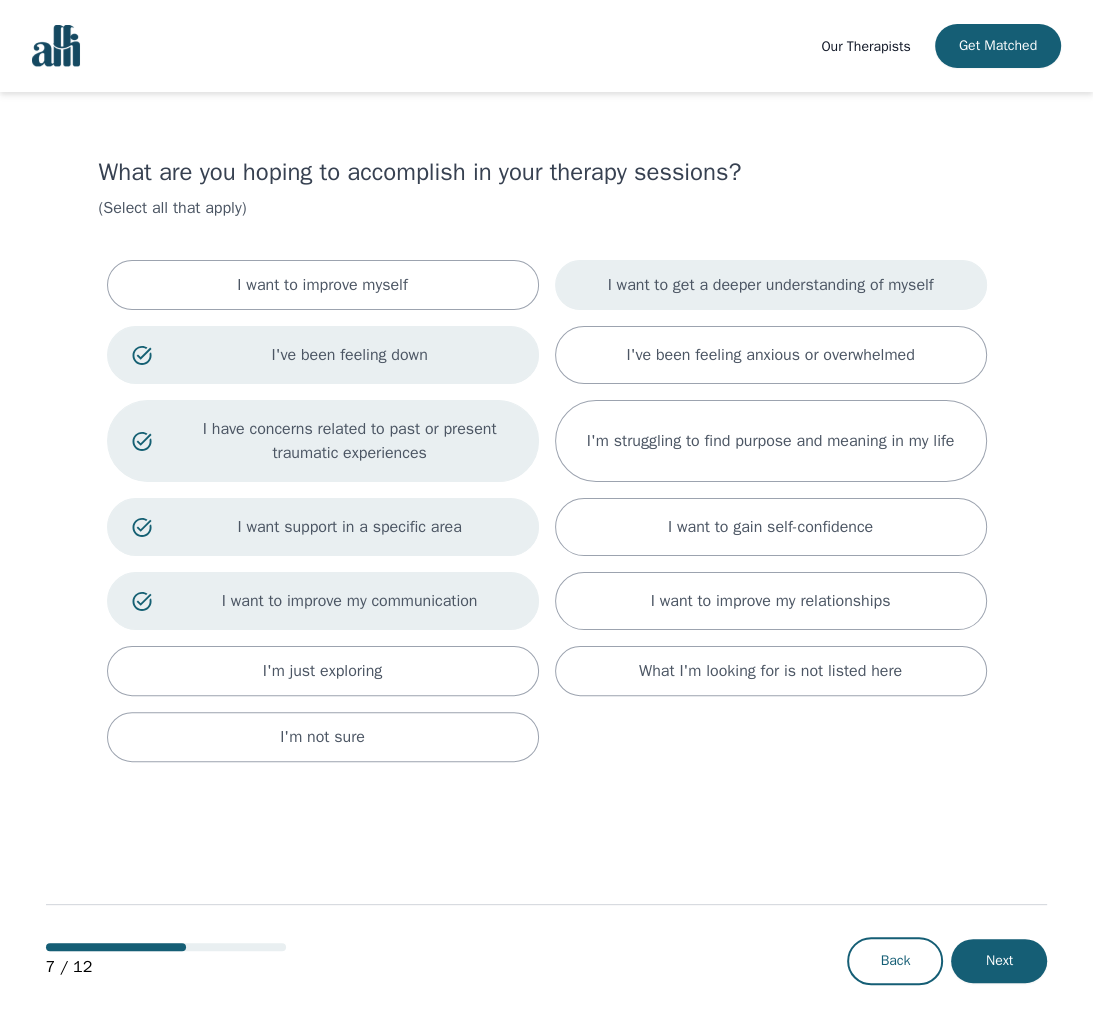 click on "I want to get a deeper understanding of myself" at bounding box center [771, 285] 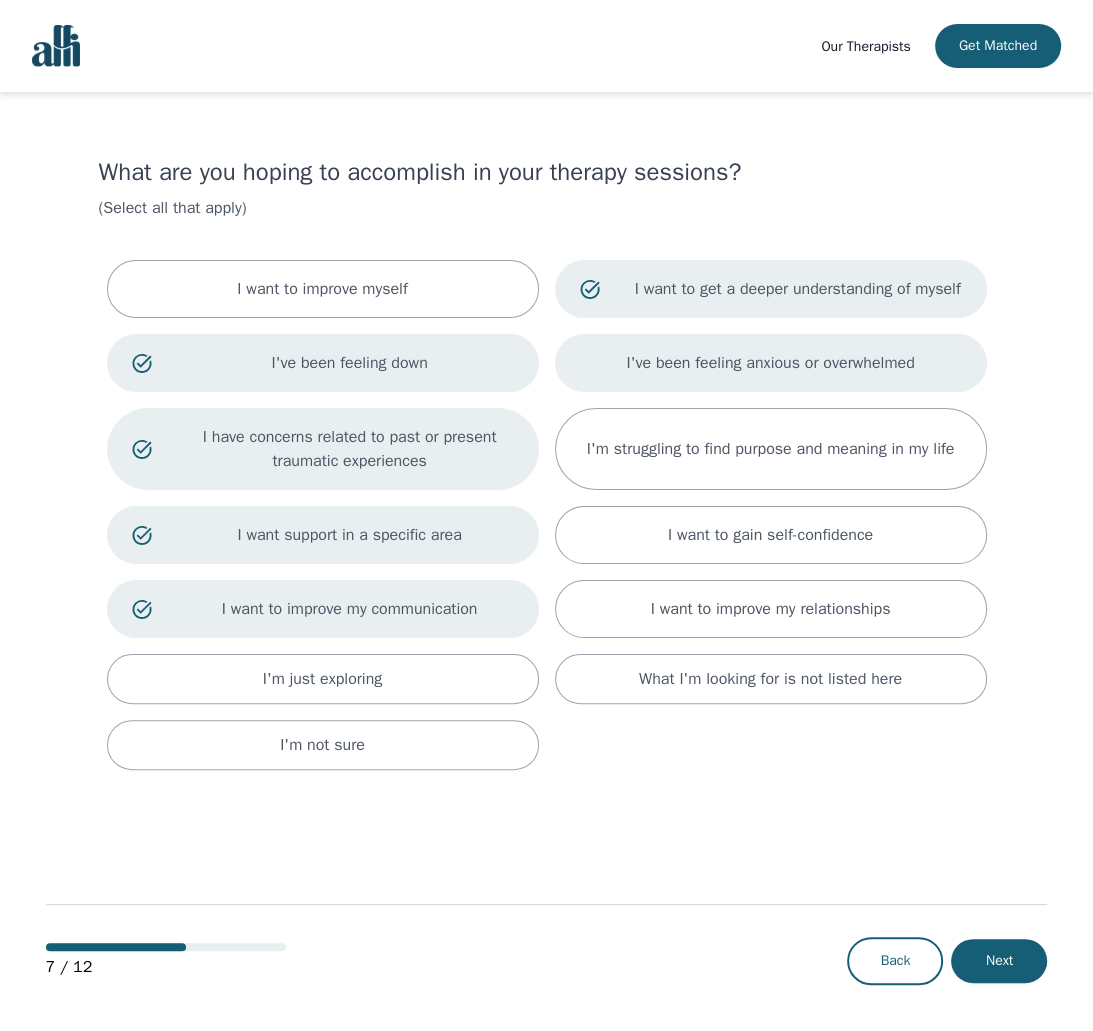 click on "I've been feeling anxious or overwhelmed" at bounding box center [770, 363] 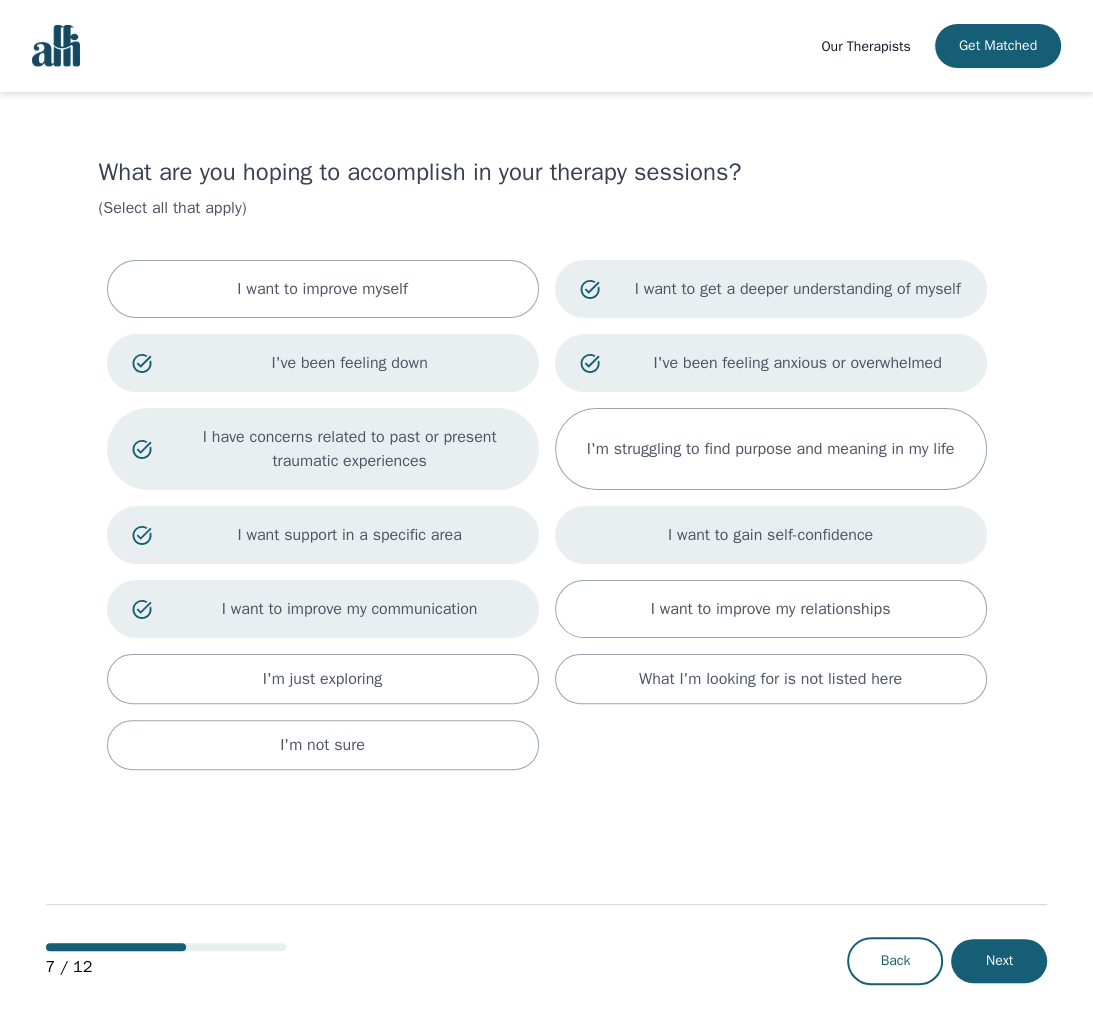 click on "I want to gain self-confidence" at bounding box center [770, 535] 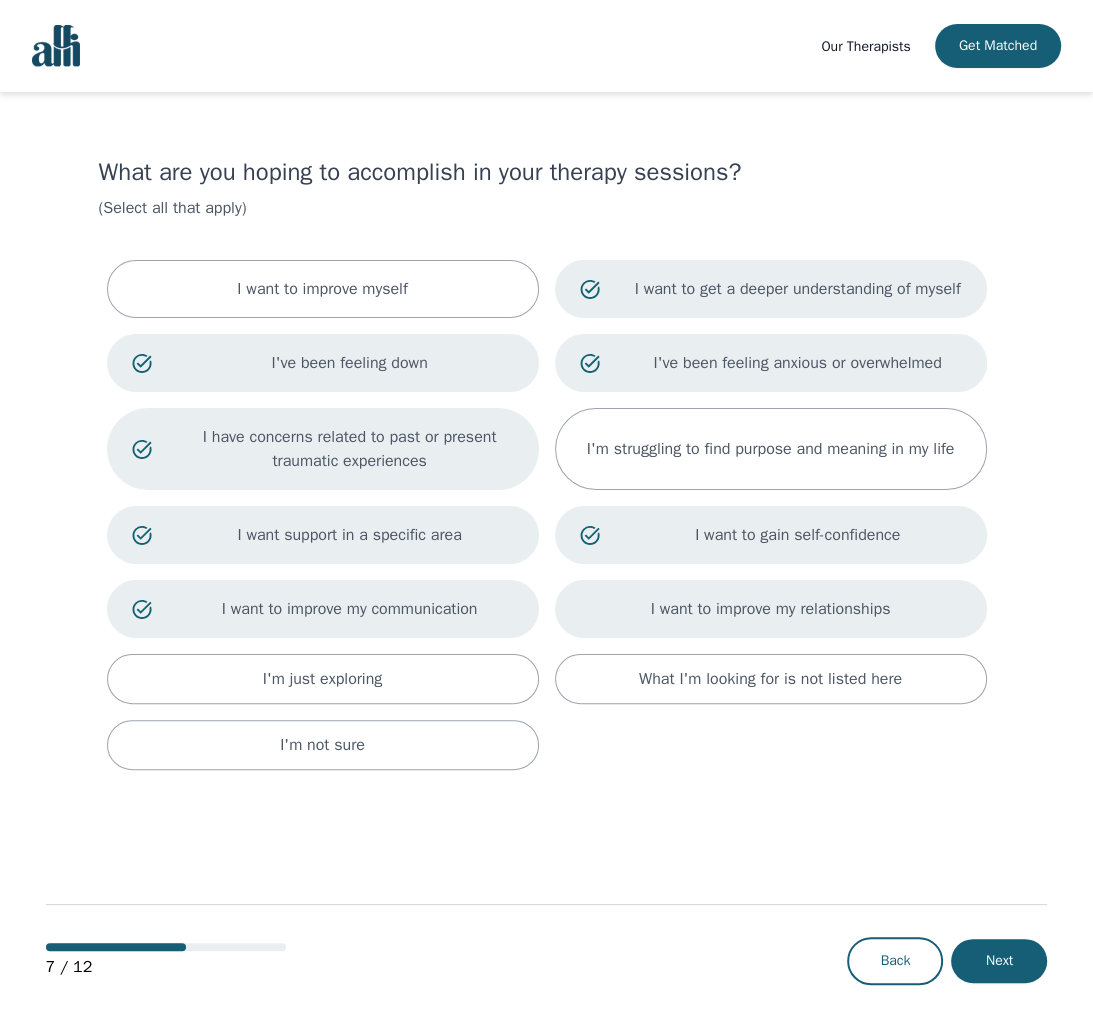 click on "I want to improve my relationships" at bounding box center [771, 609] 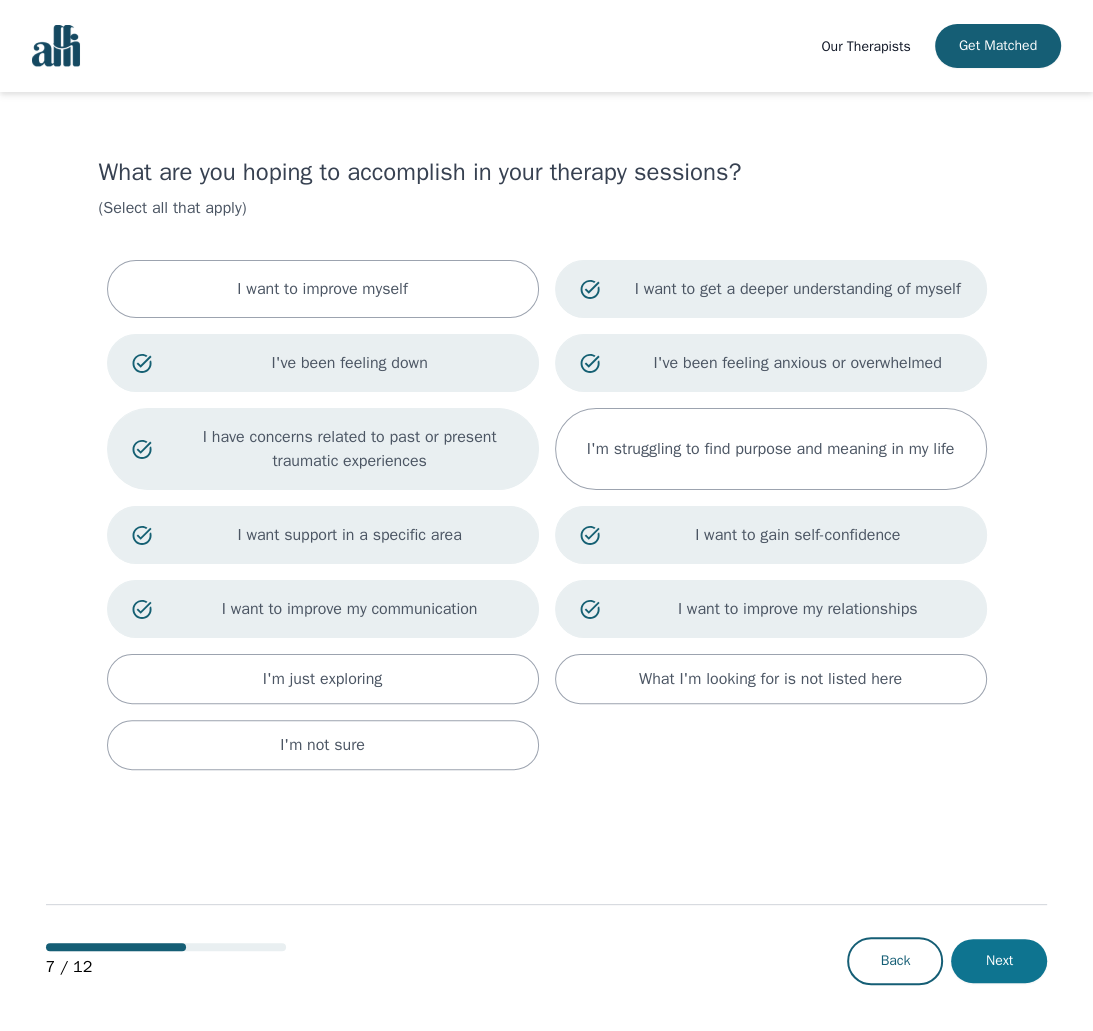 click on "Next" at bounding box center (999, 961) 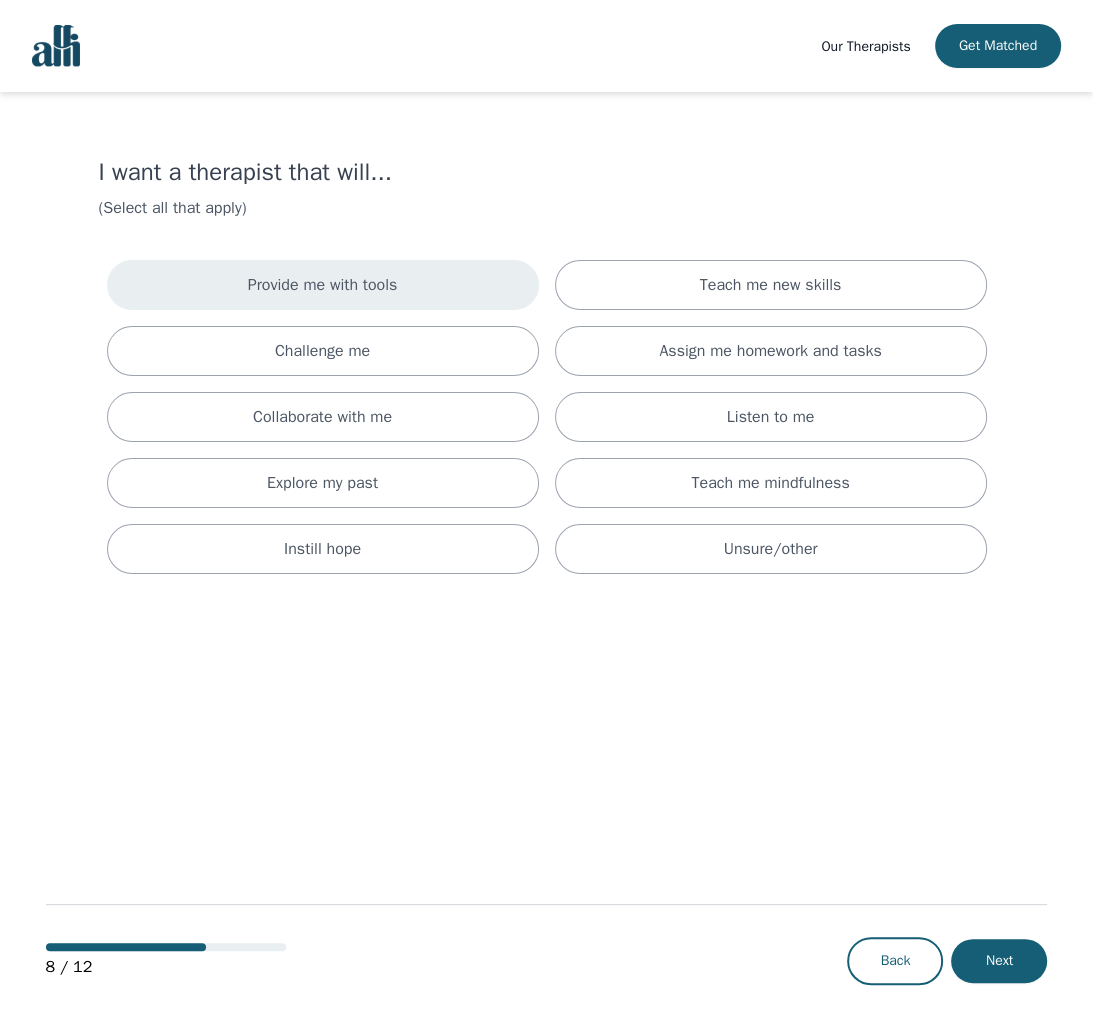 click on "Provide me with tools" at bounding box center [323, 285] 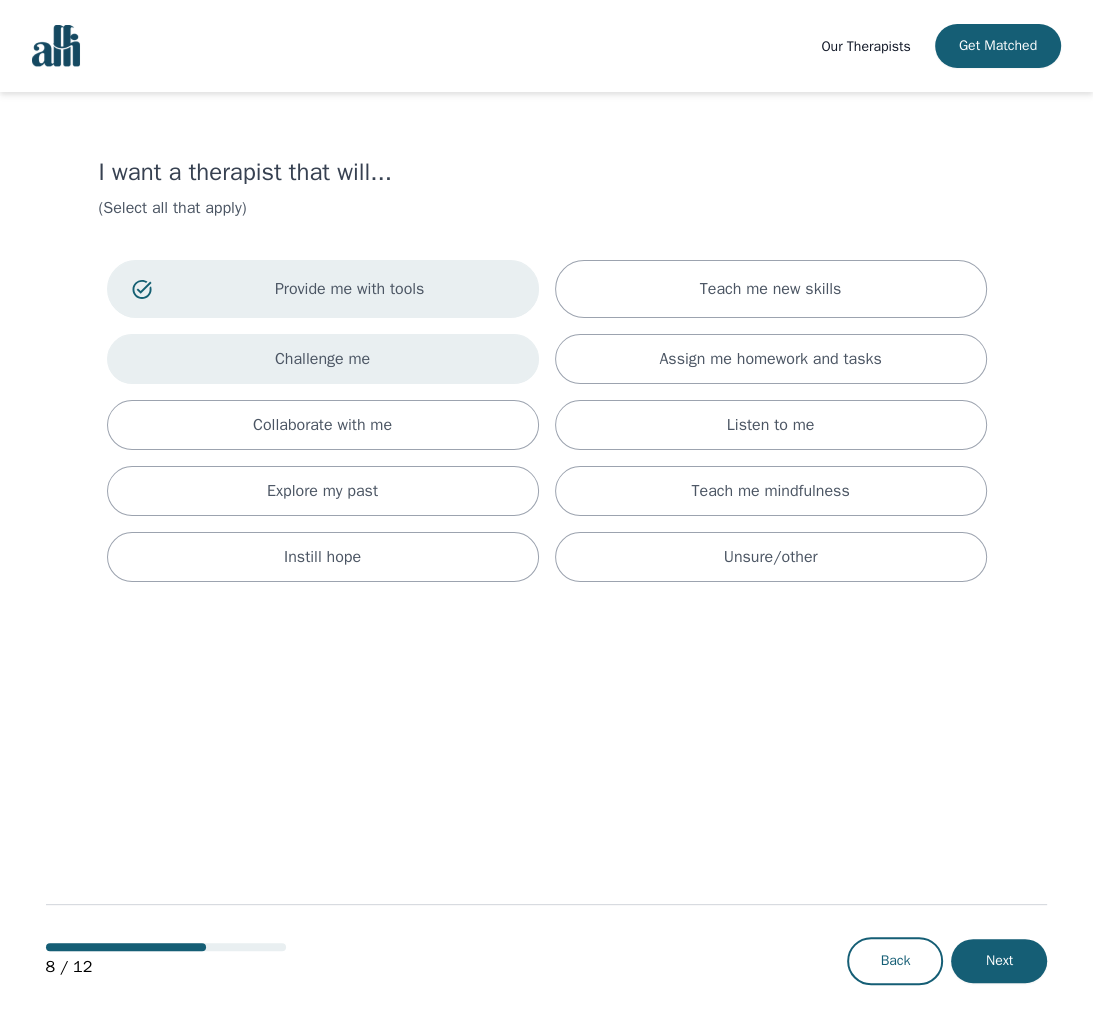 click on "Challenge me" at bounding box center [322, 359] 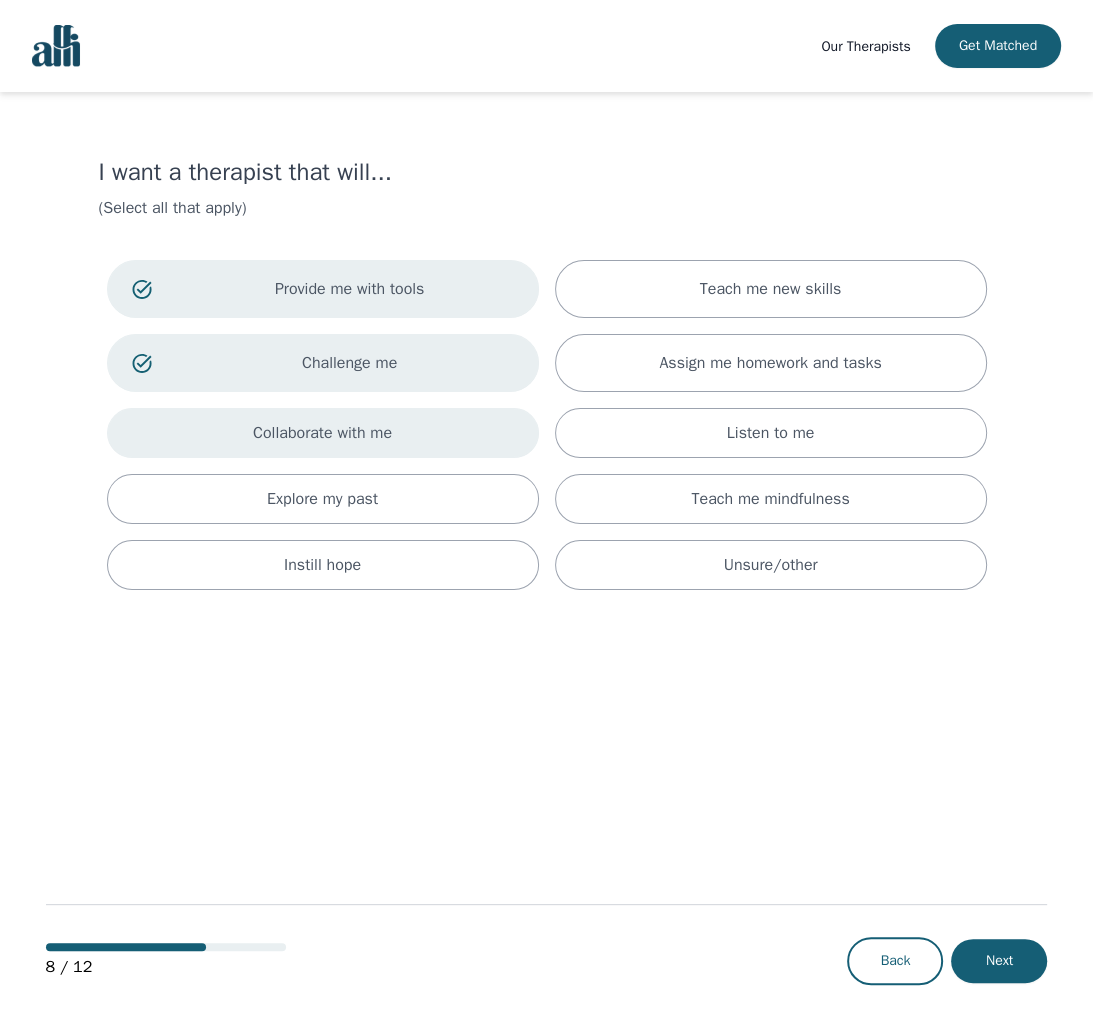 click on "Collaborate with me" at bounding box center [322, 433] 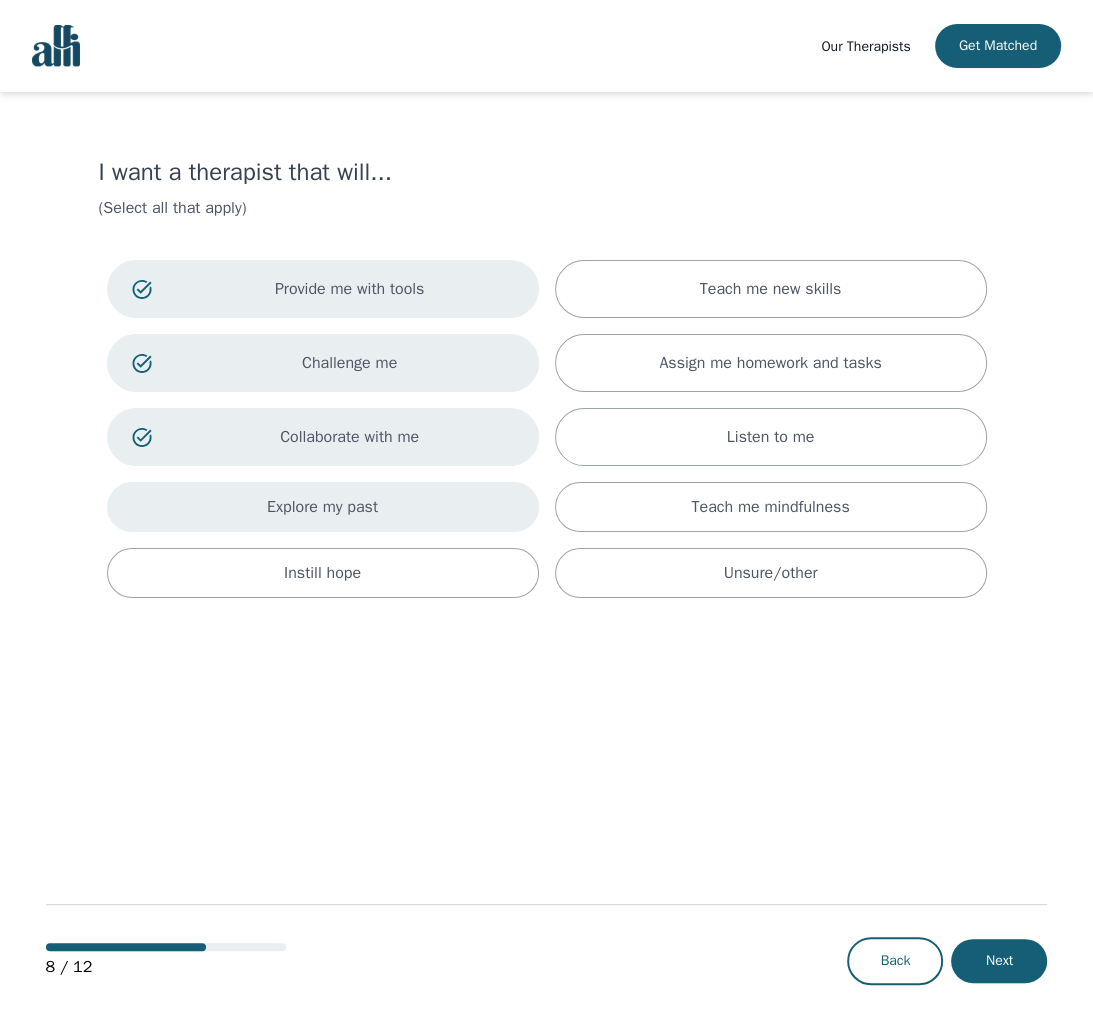 click on "Explore my past" at bounding box center (323, 507) 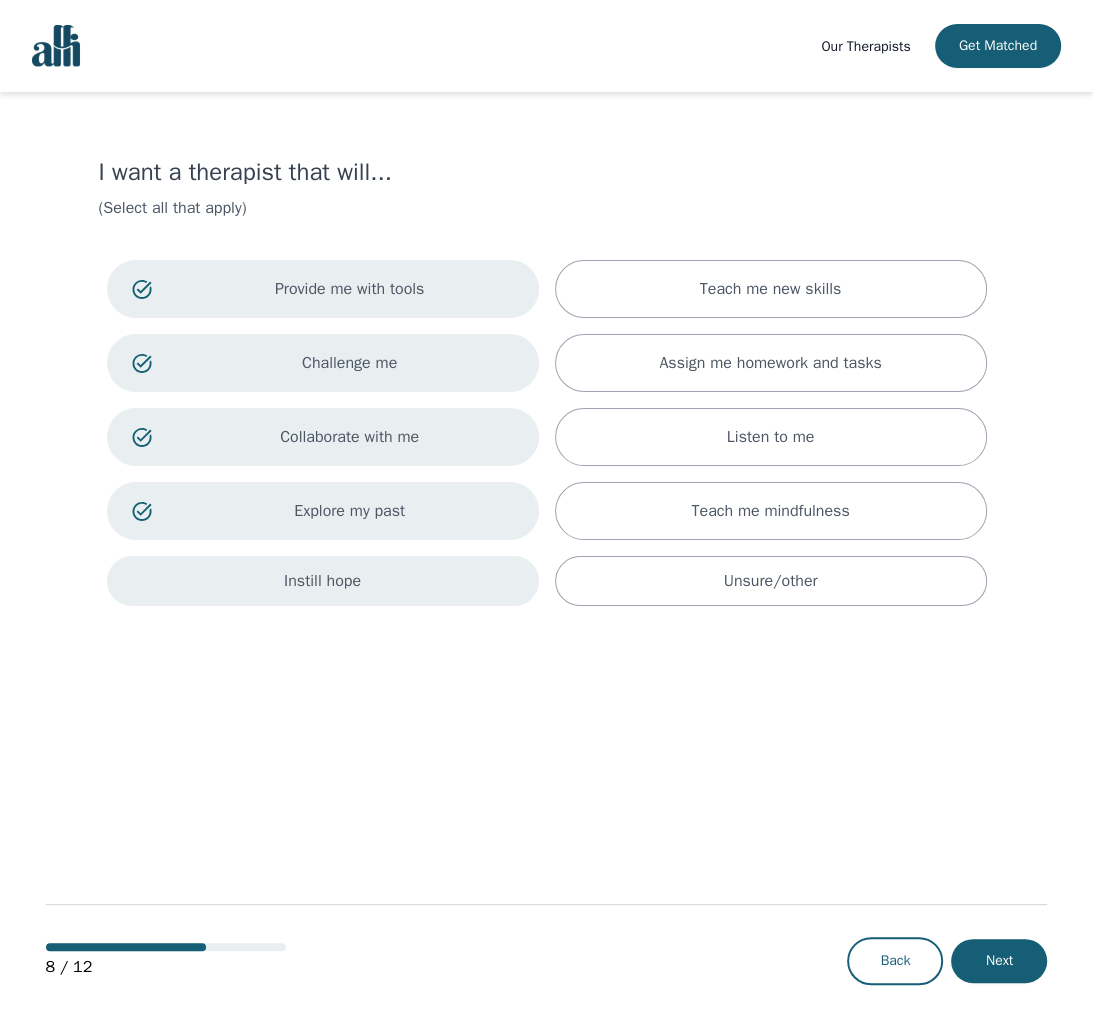 click on "Instill hope" at bounding box center [323, 581] 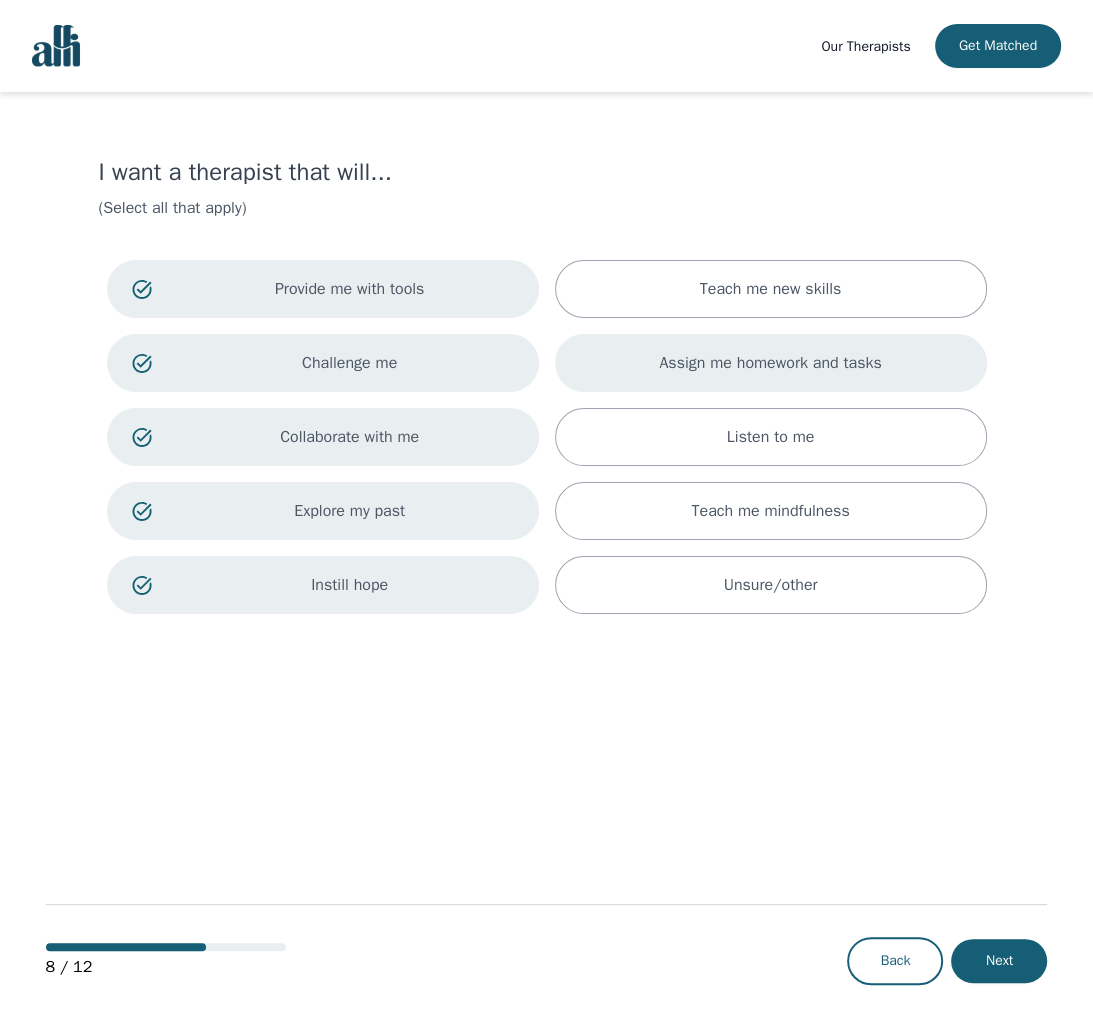 drag, startPoint x: 659, startPoint y: 288, endPoint x: 677, endPoint y: 346, distance: 60.728905 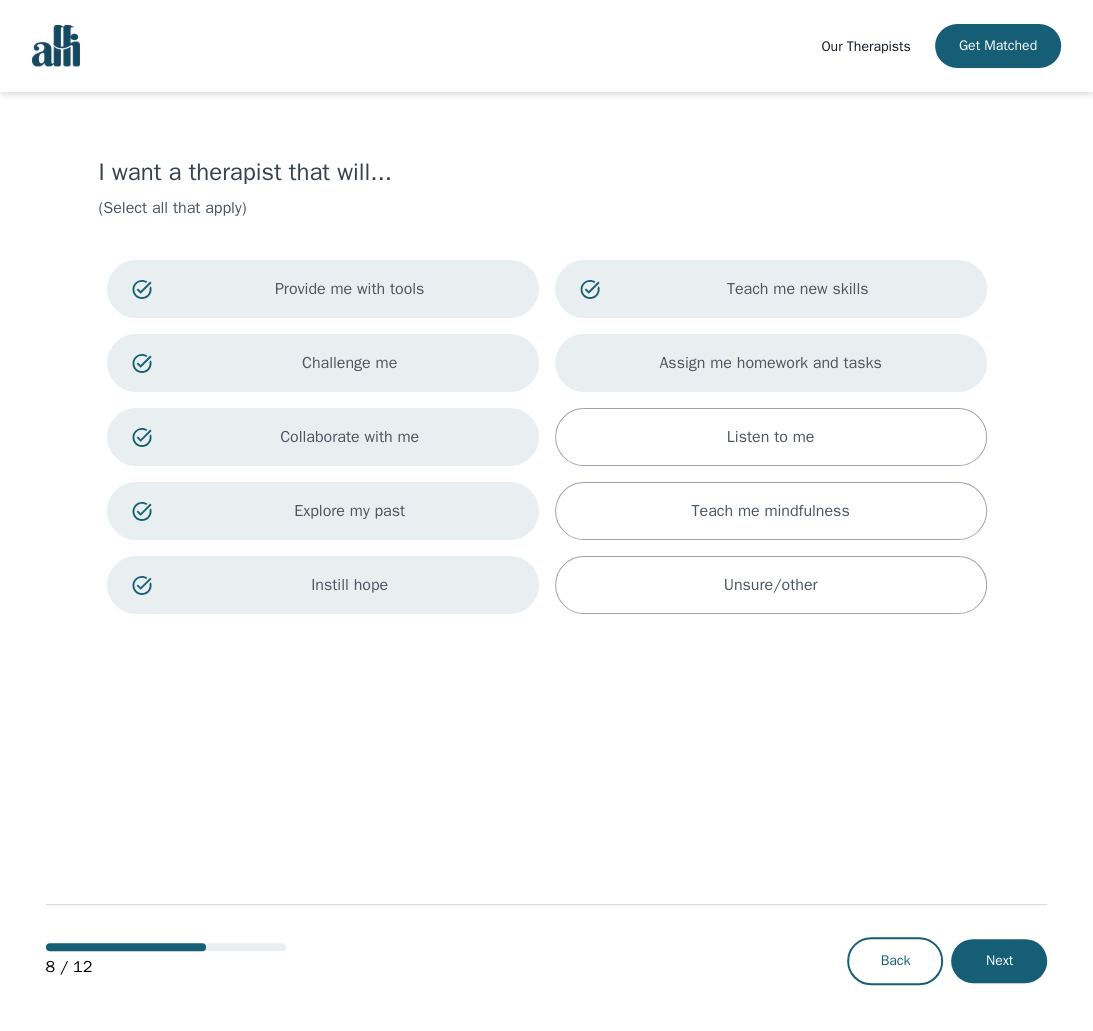 click on "Assign me homework and tasks" at bounding box center (770, 363) 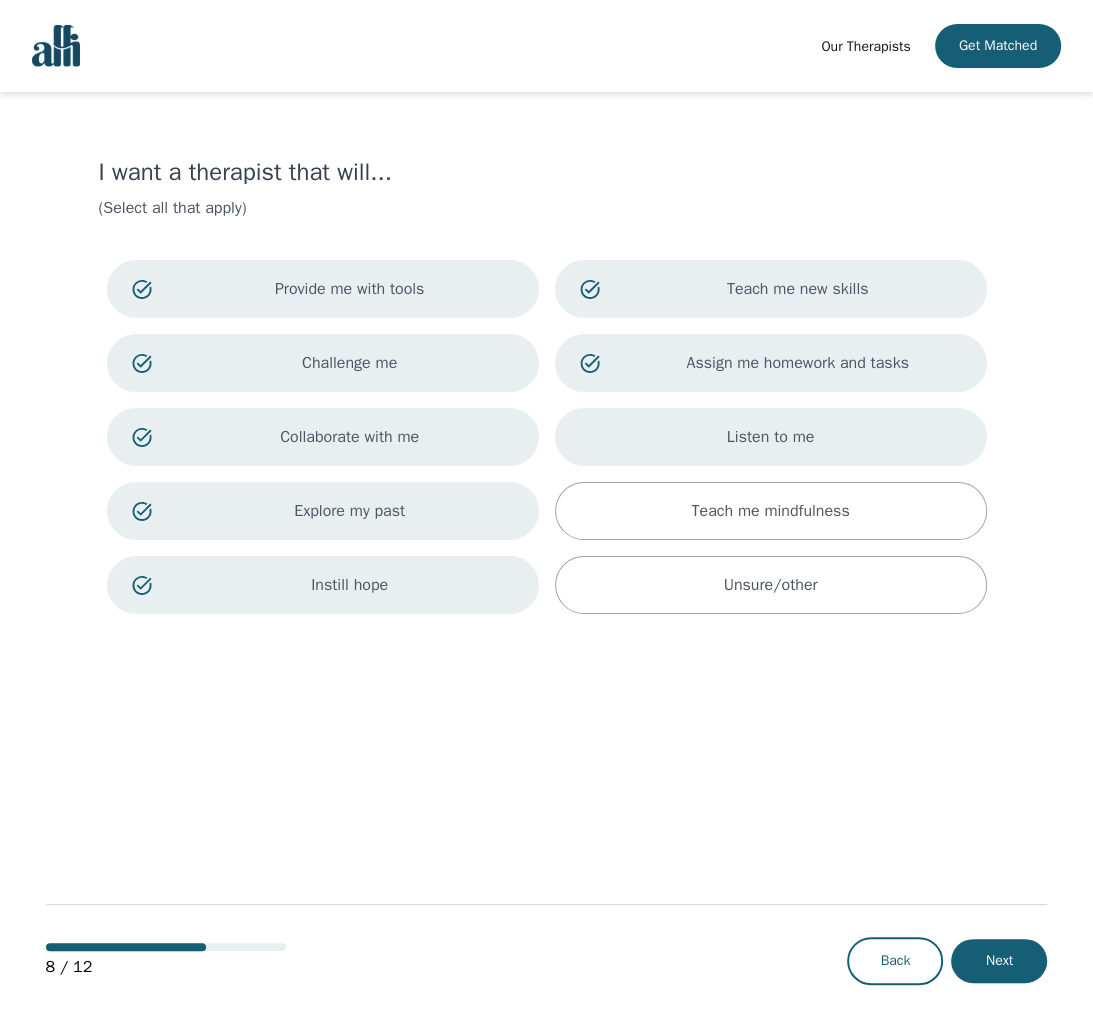 click on "Listen to me" at bounding box center (771, 437) 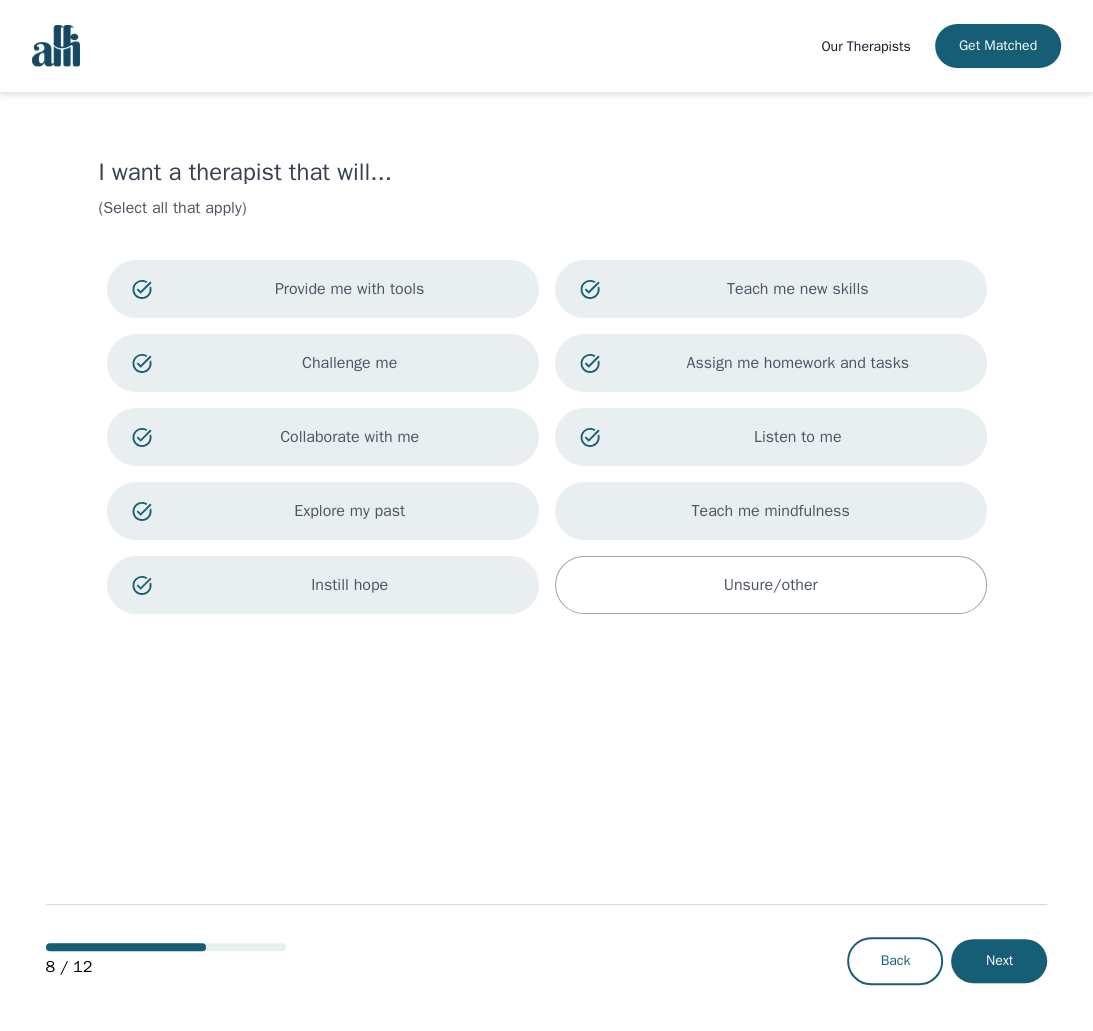 click on "Teach me mindfulness" at bounding box center (770, 511) 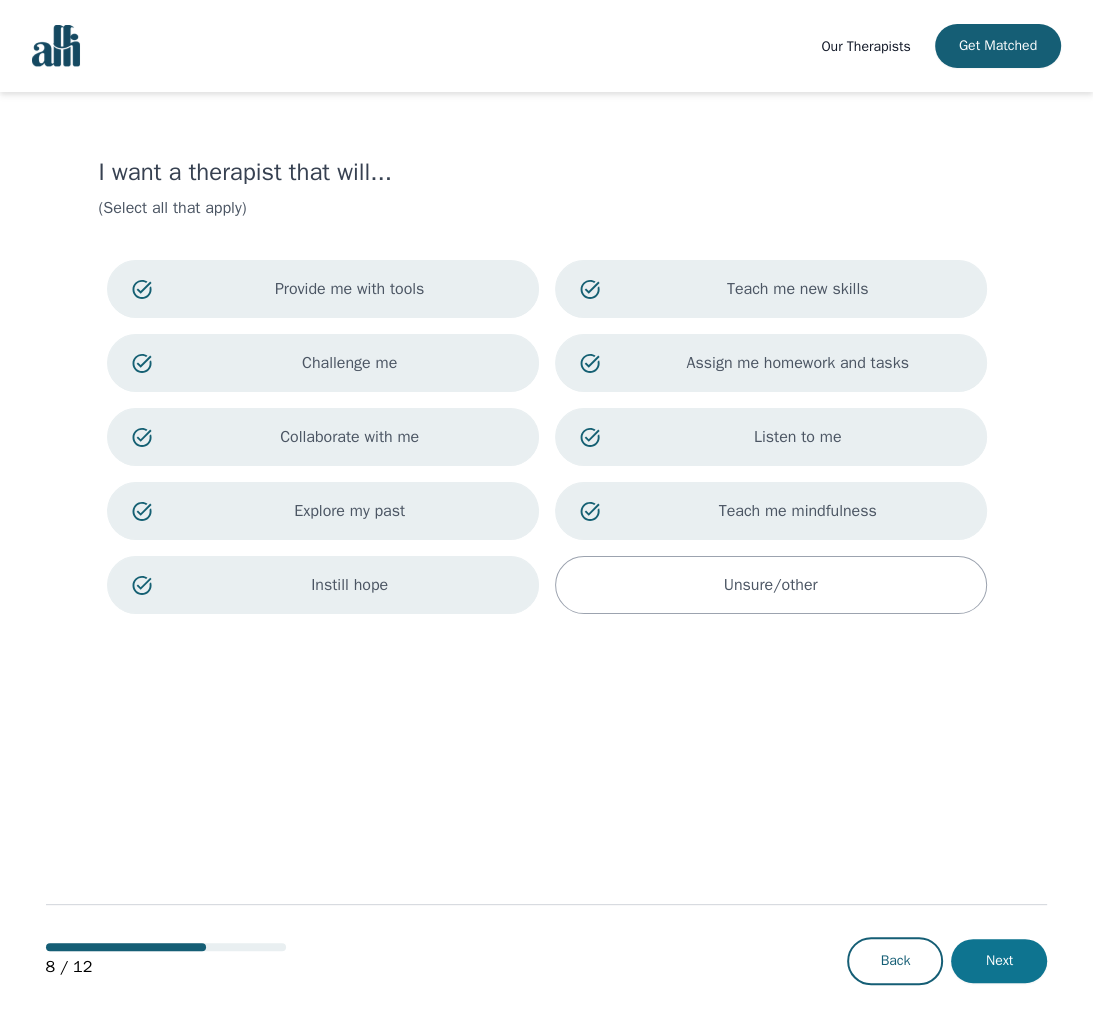 click on "Next" at bounding box center (999, 961) 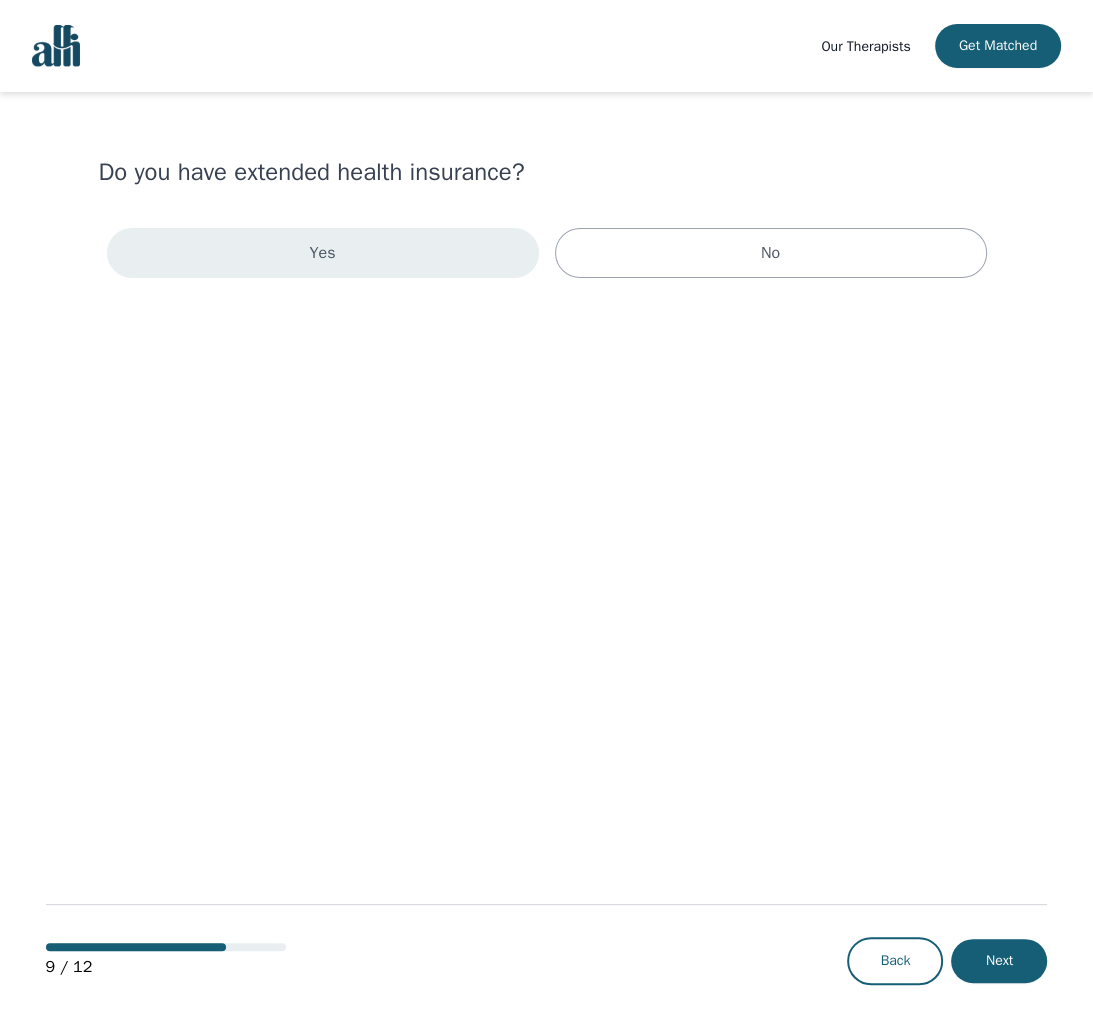 click on "Yes" at bounding box center (323, 253) 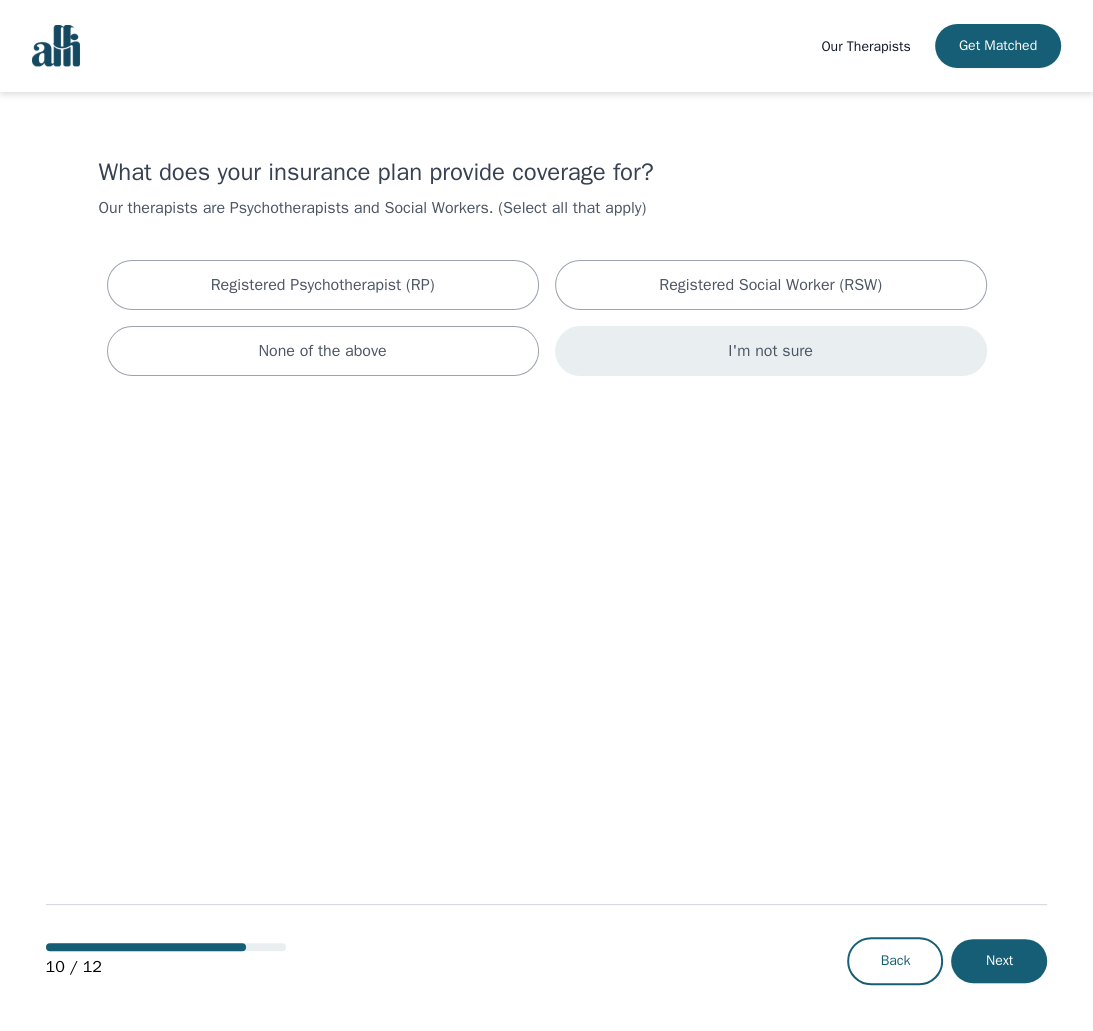 drag, startPoint x: 796, startPoint y: 371, endPoint x: 824, endPoint y: 397, distance: 38.209946 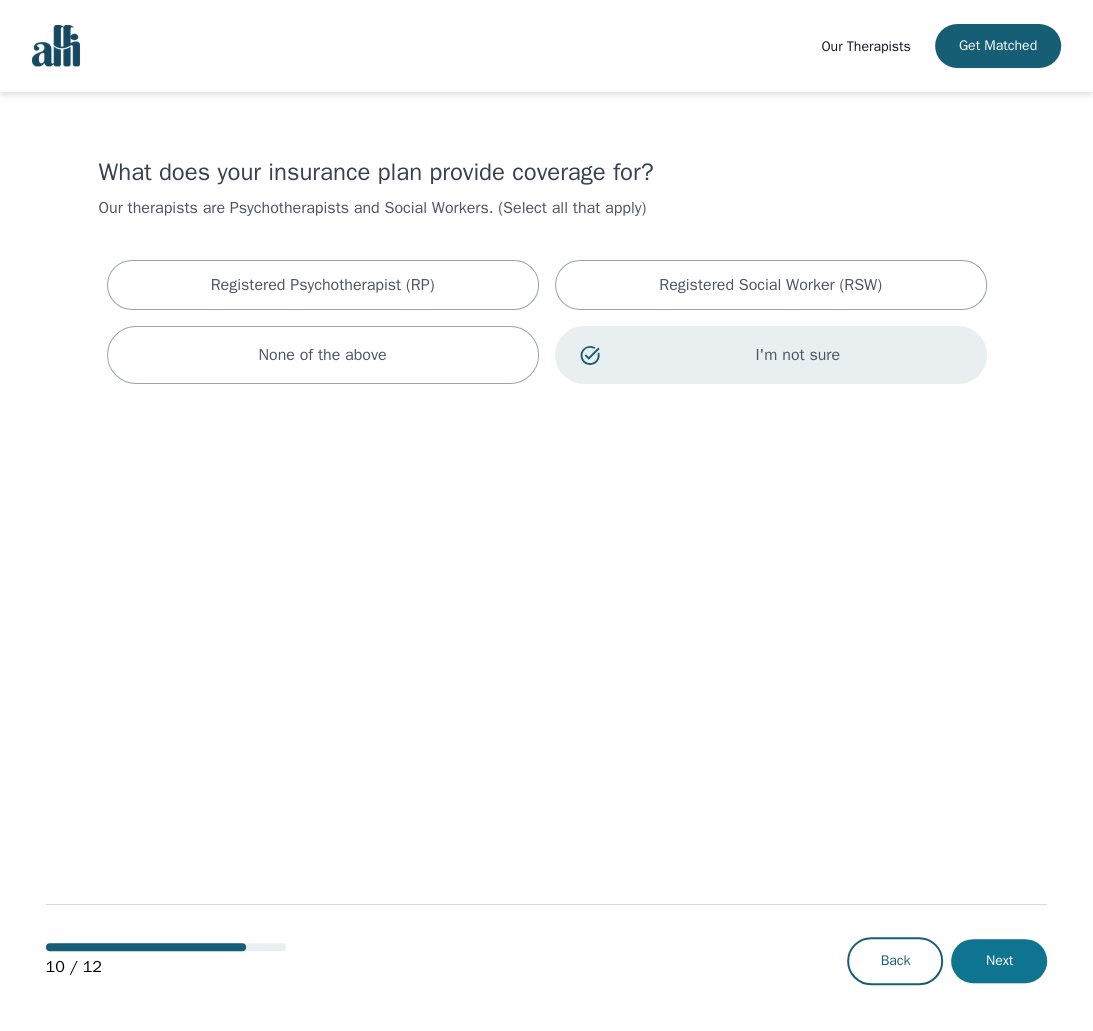 click on "Next" at bounding box center (999, 961) 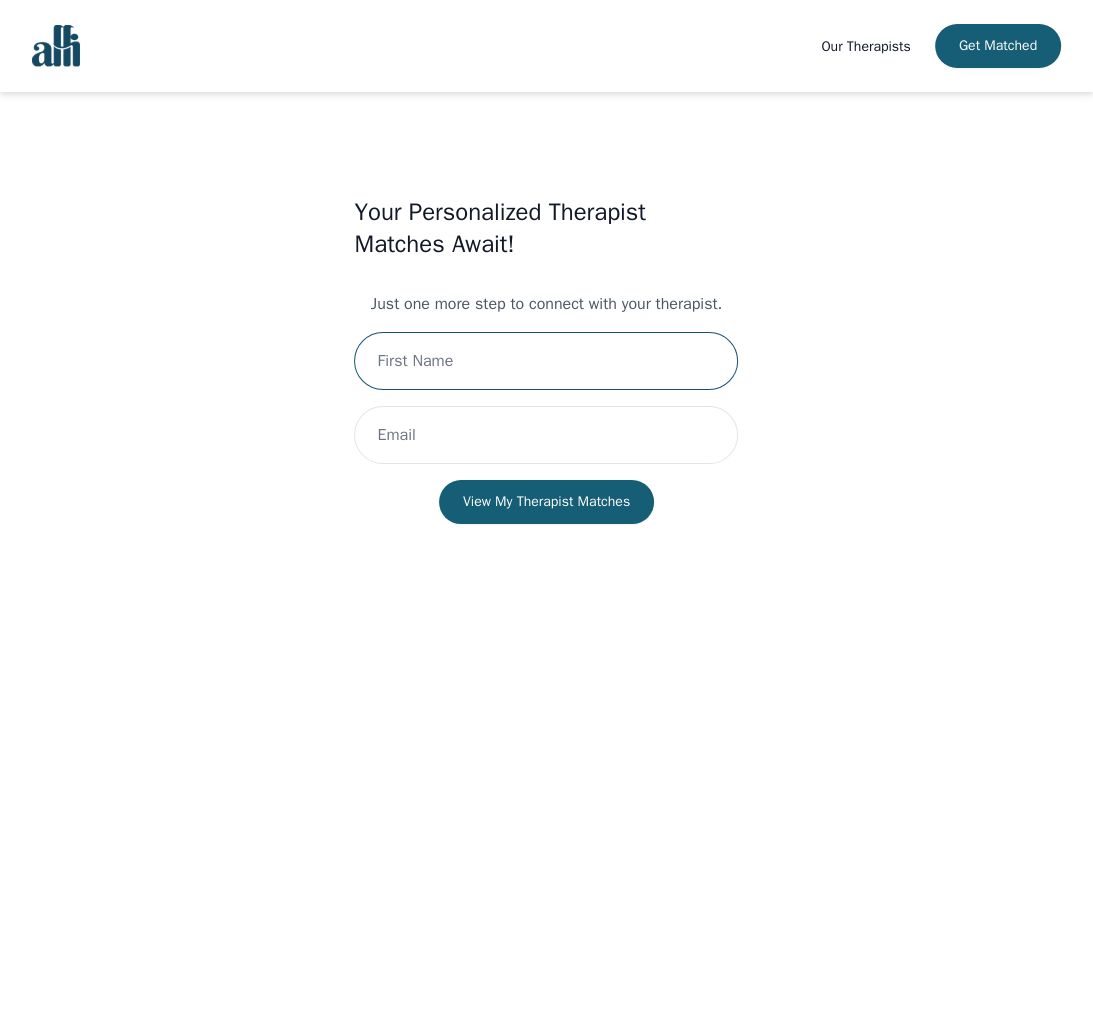 click at bounding box center [546, 361] 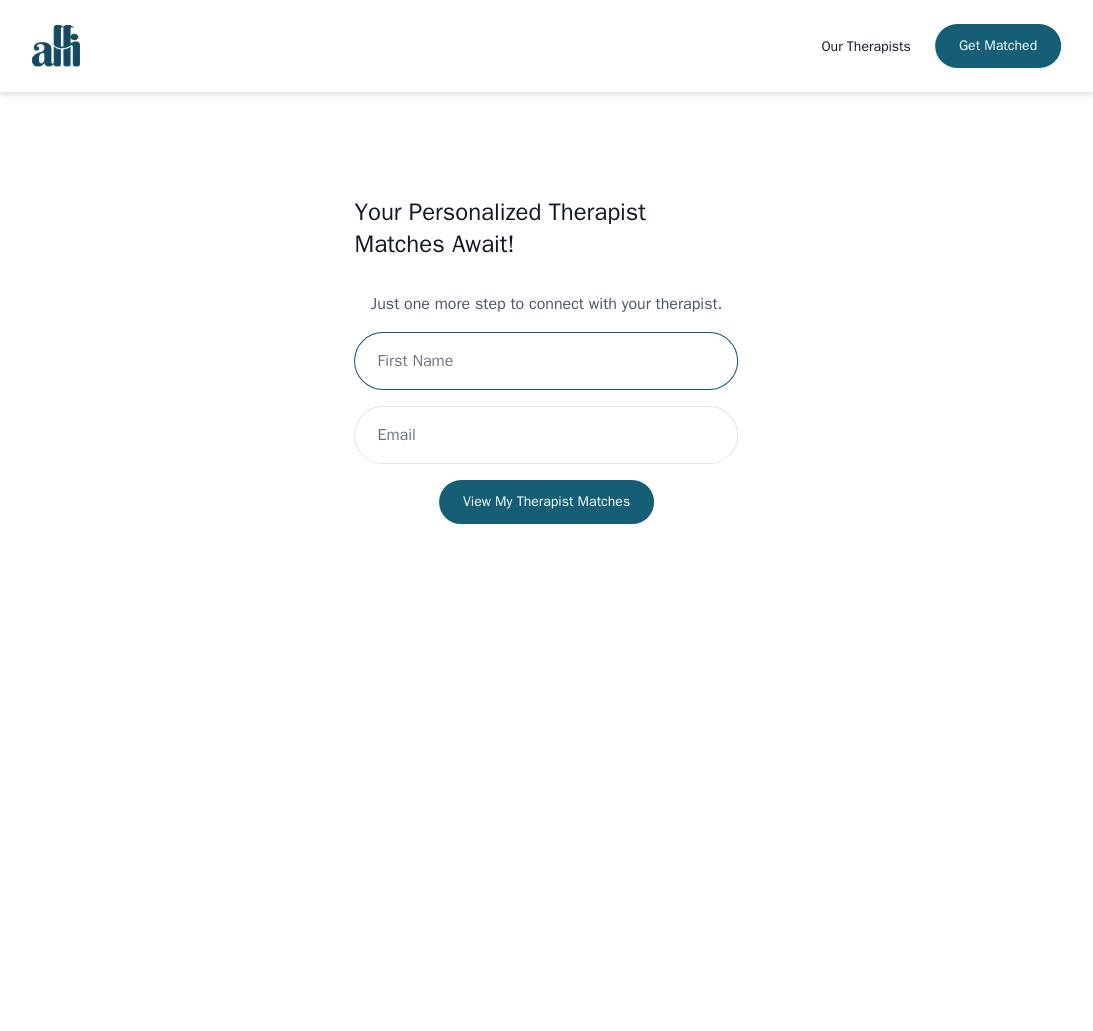 type on "Pawani" 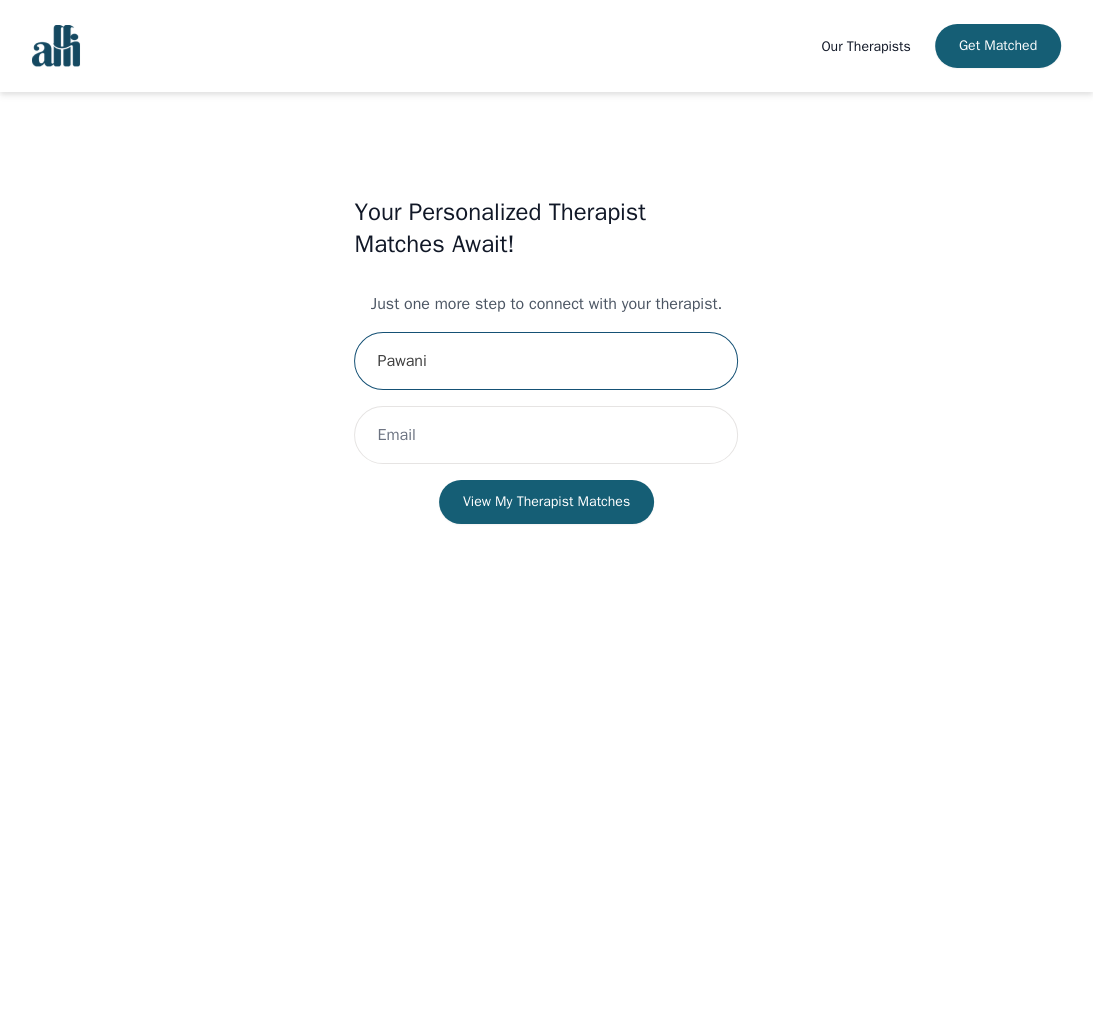 type on "[EMAIL_ADDRESS][DOMAIN_NAME]" 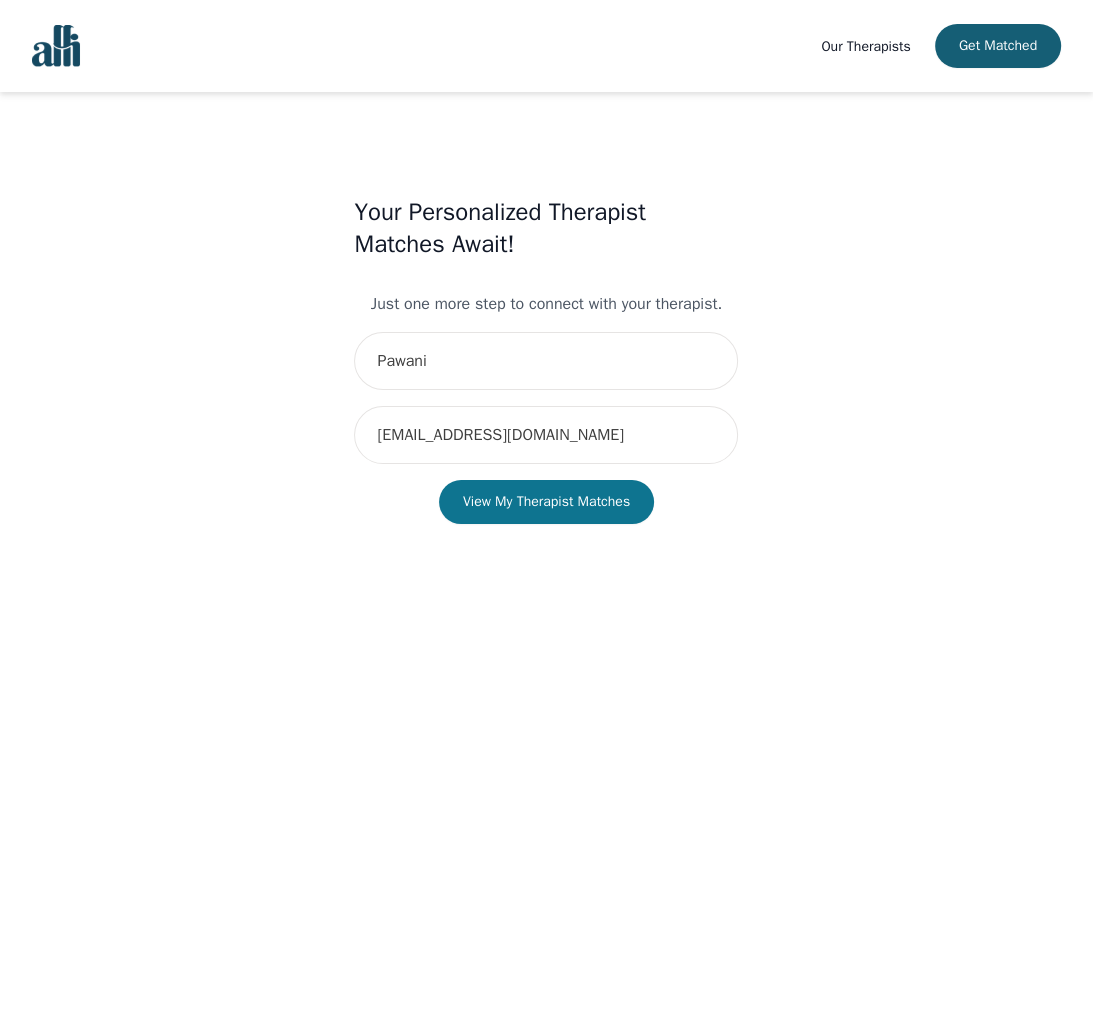 click on "View My Therapist Matches" at bounding box center (546, 502) 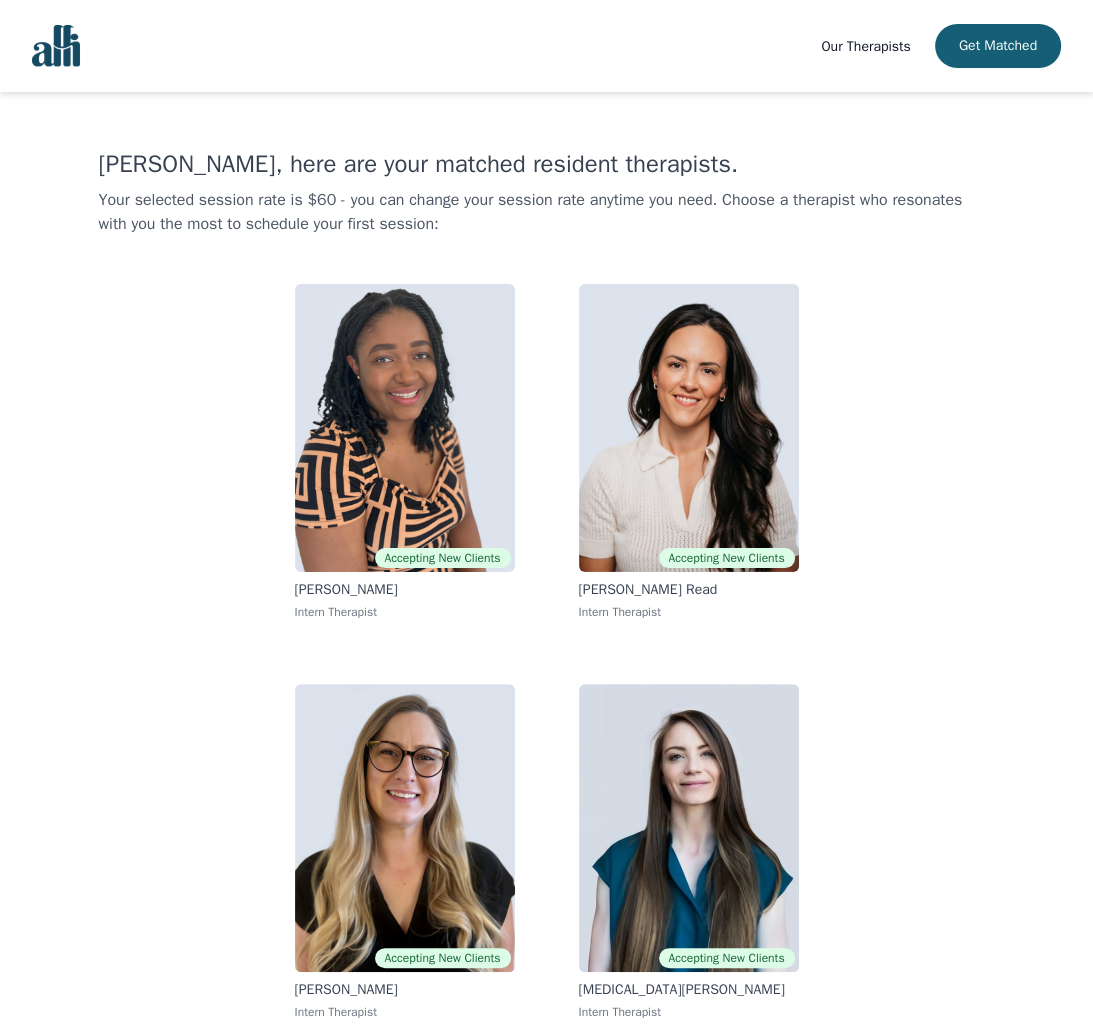 scroll, scrollTop: 12, scrollLeft: 0, axis: vertical 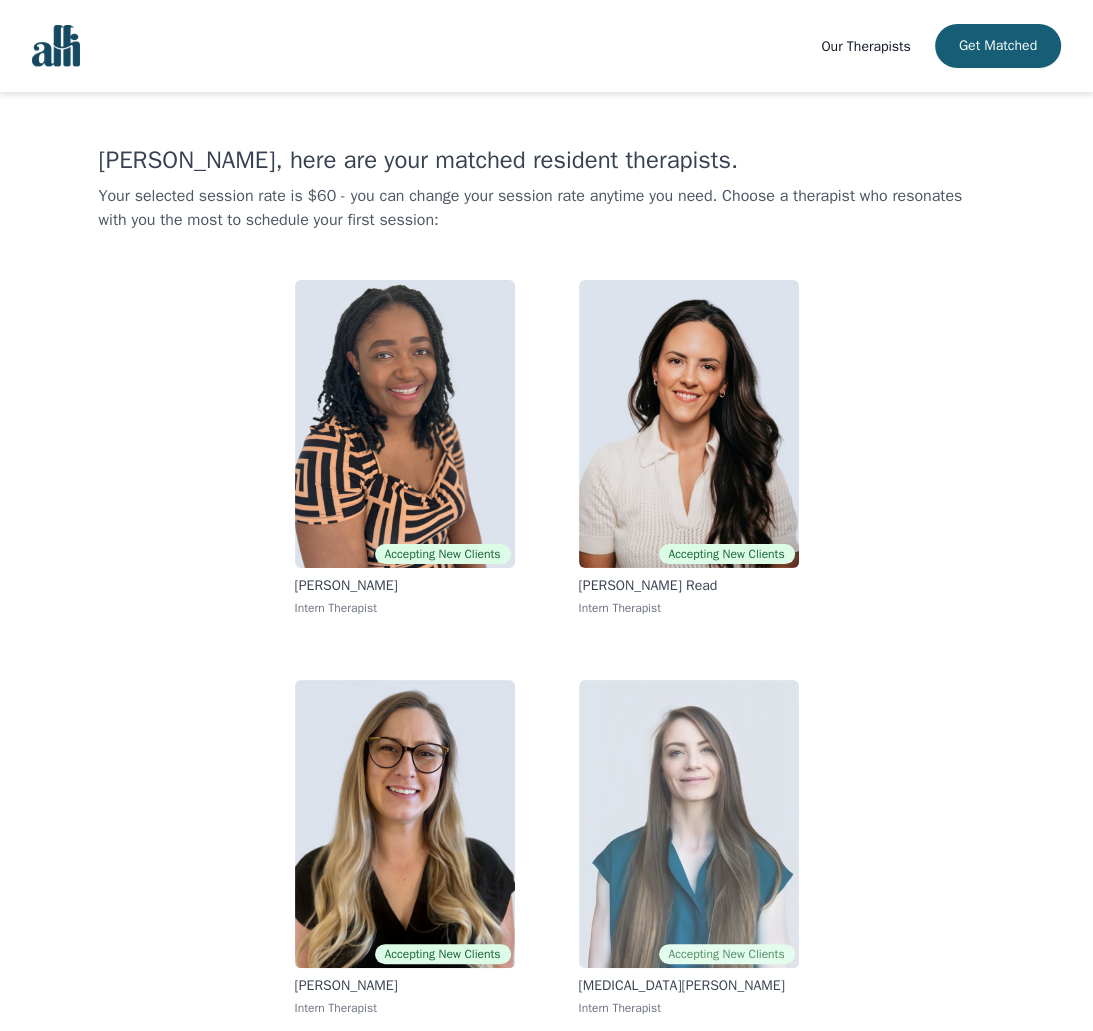 click at bounding box center (689, 824) 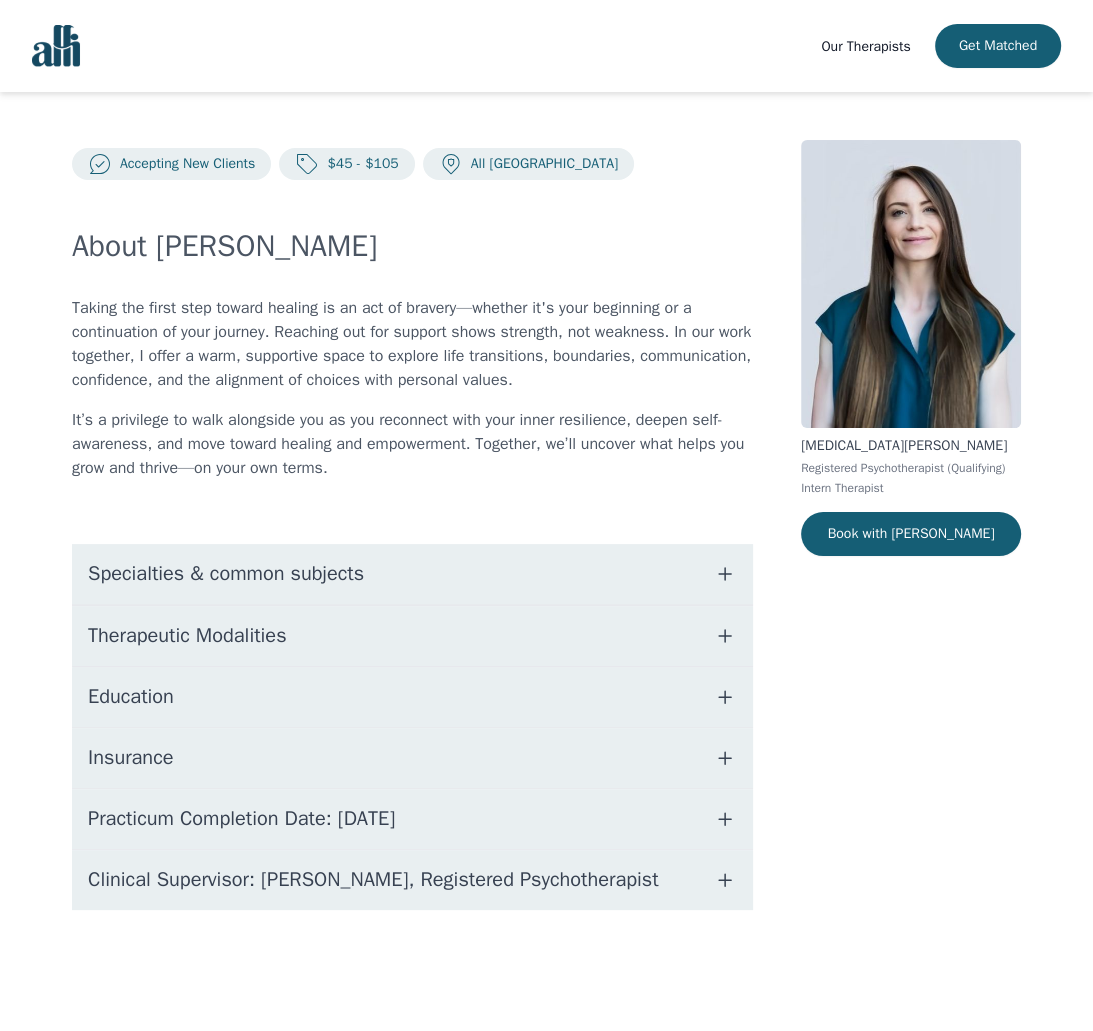 scroll, scrollTop: 0, scrollLeft: 0, axis: both 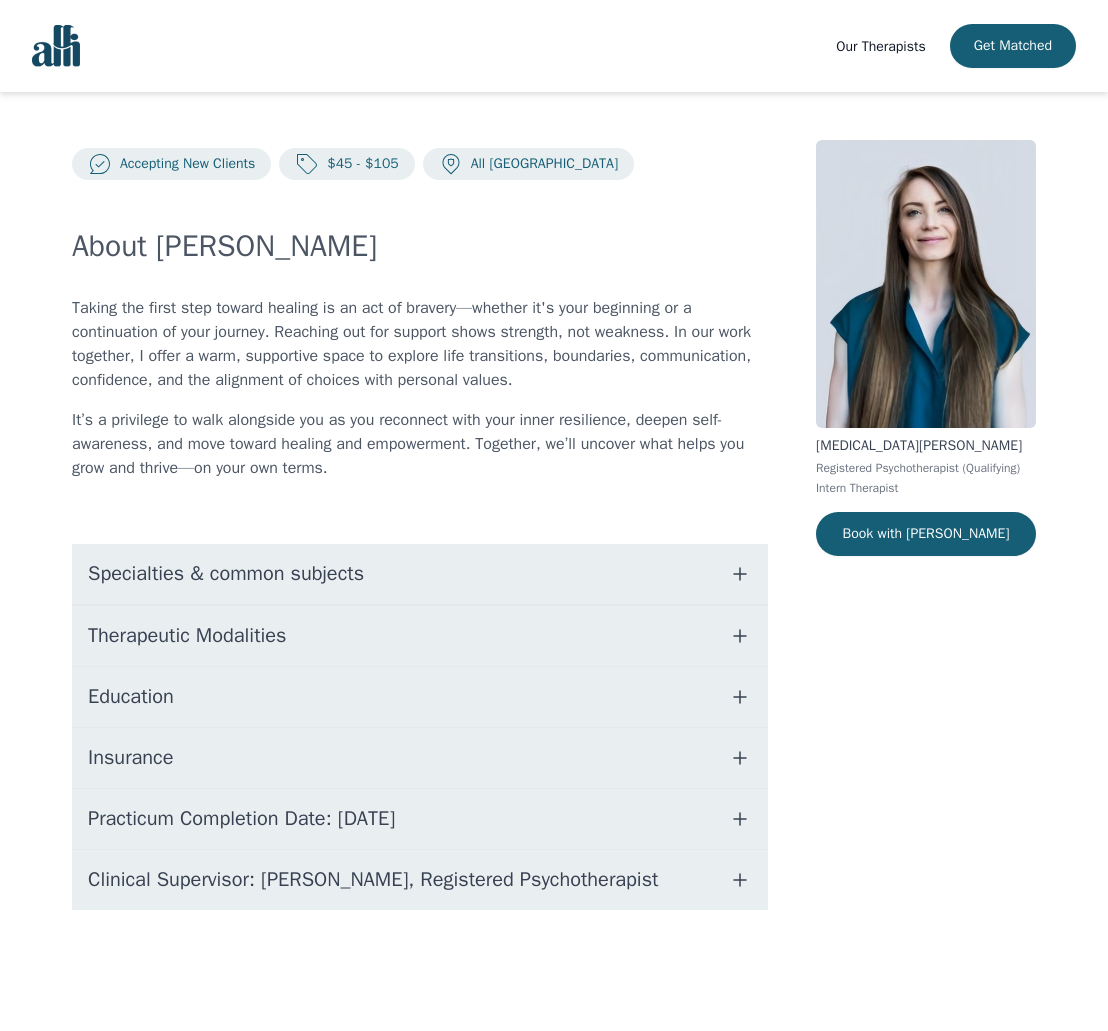 click 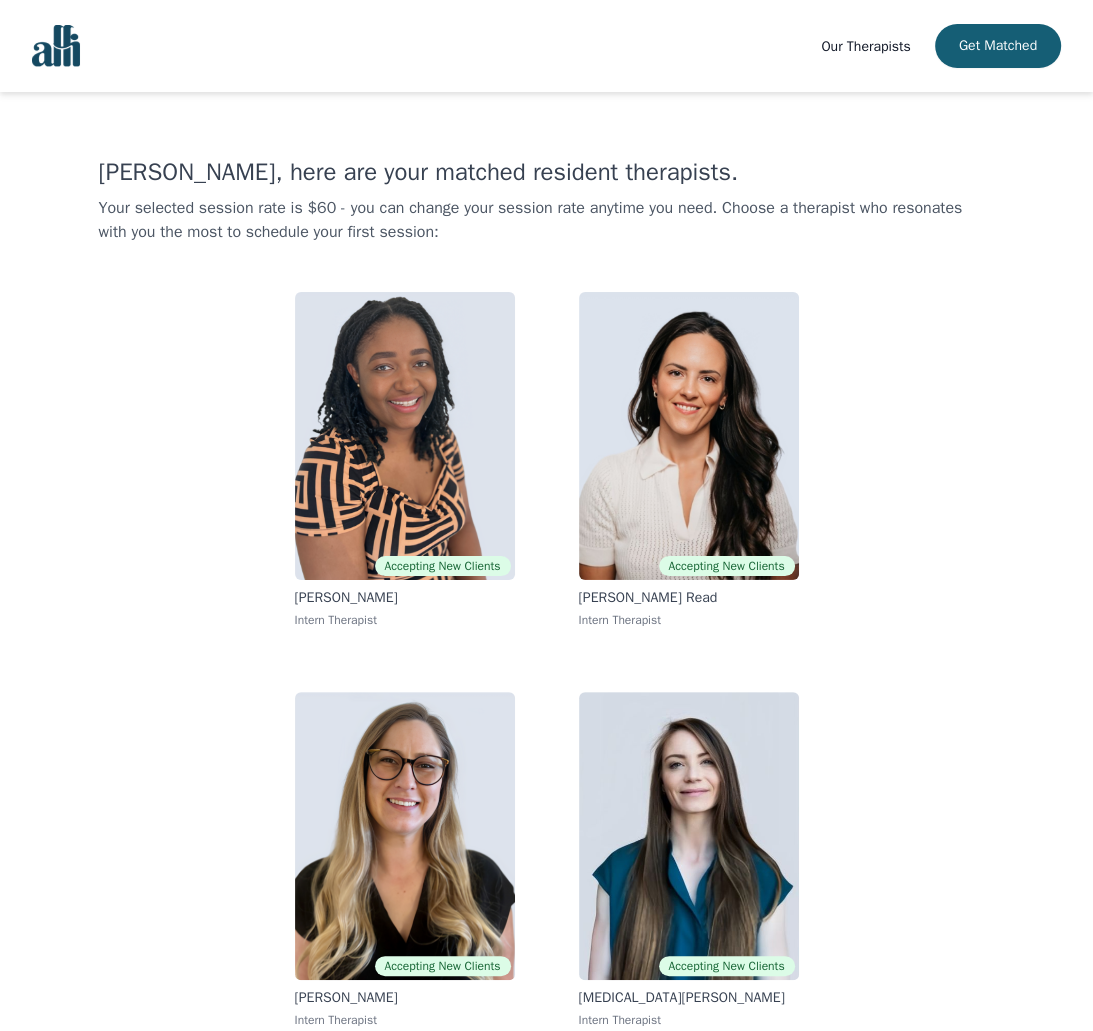scroll, scrollTop: 2, scrollLeft: 0, axis: vertical 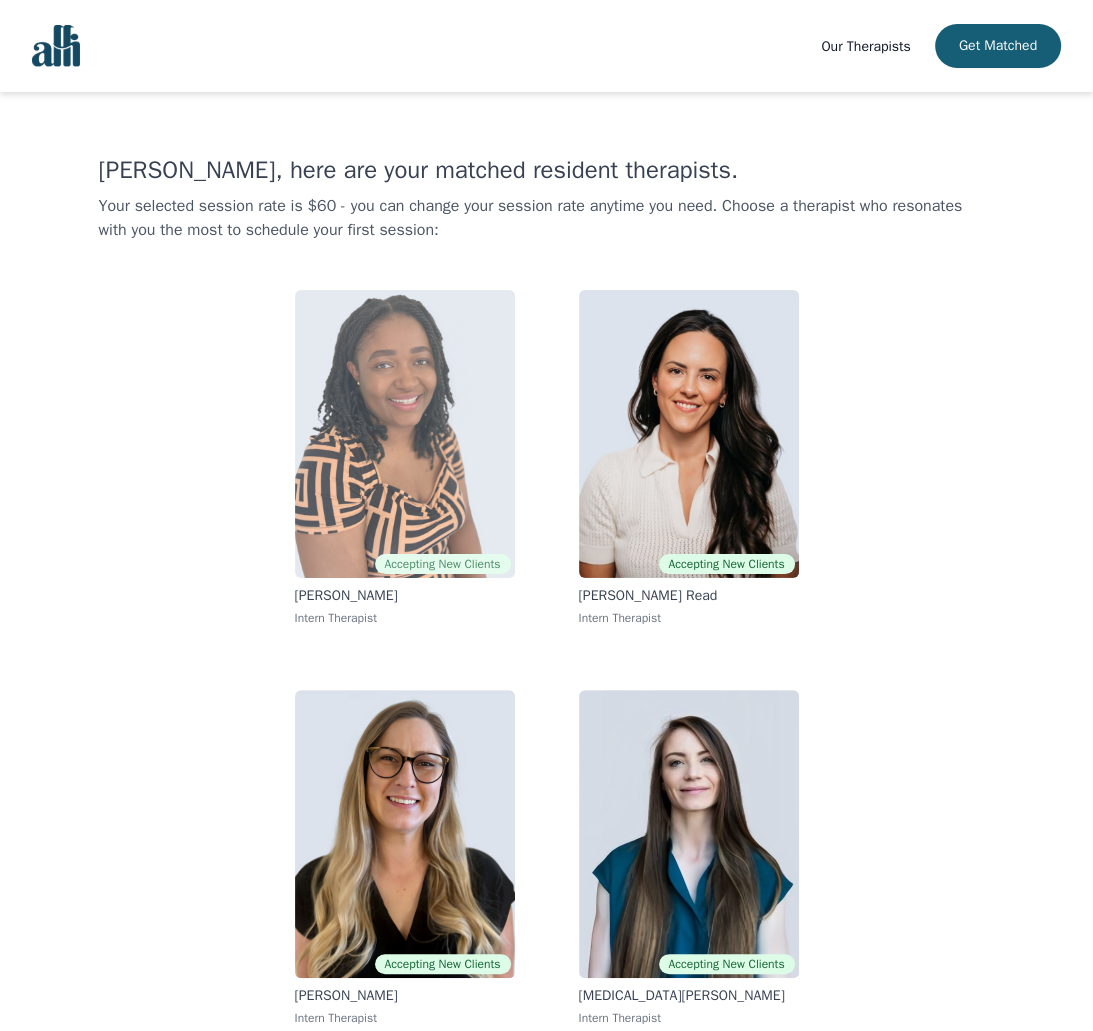 click at bounding box center [405, 434] 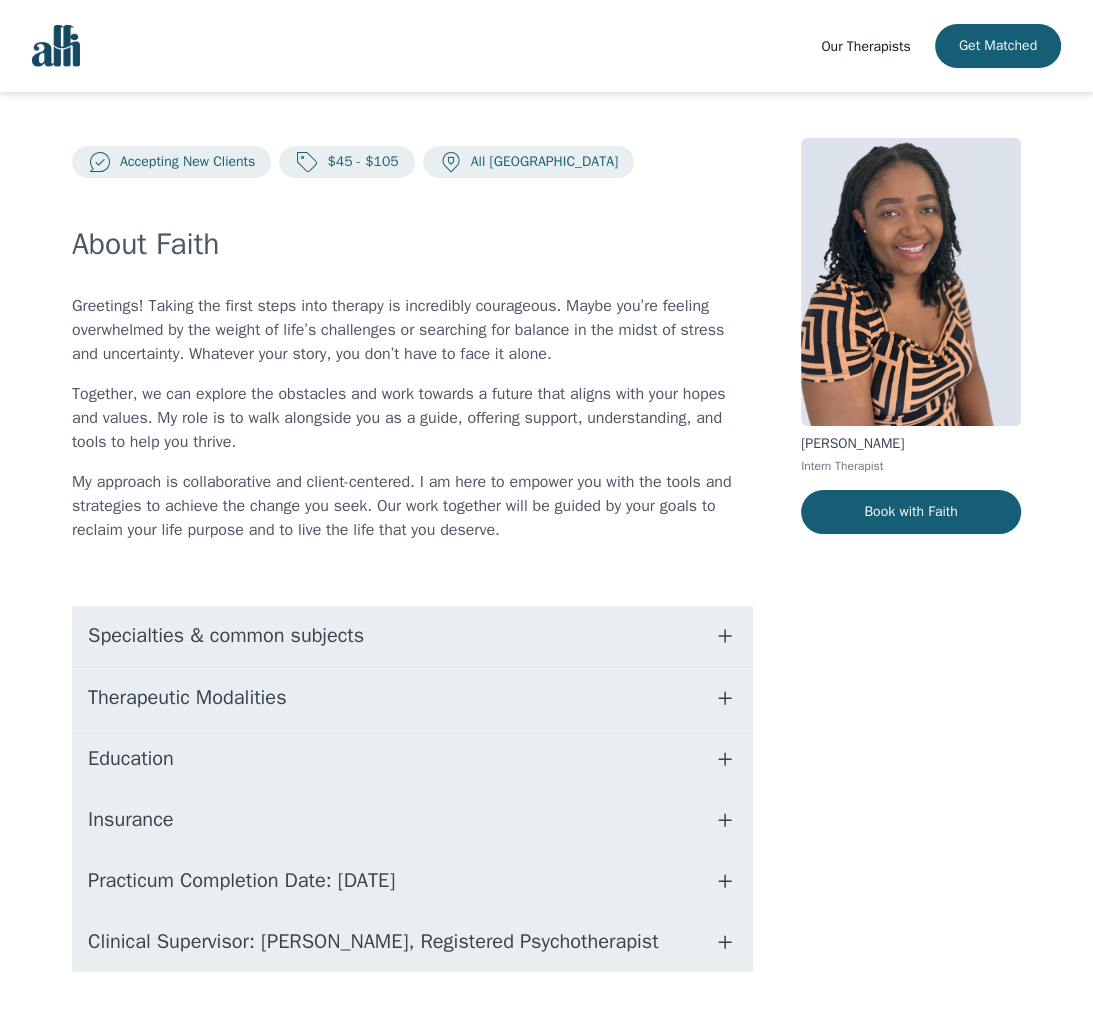 scroll, scrollTop: 0, scrollLeft: 0, axis: both 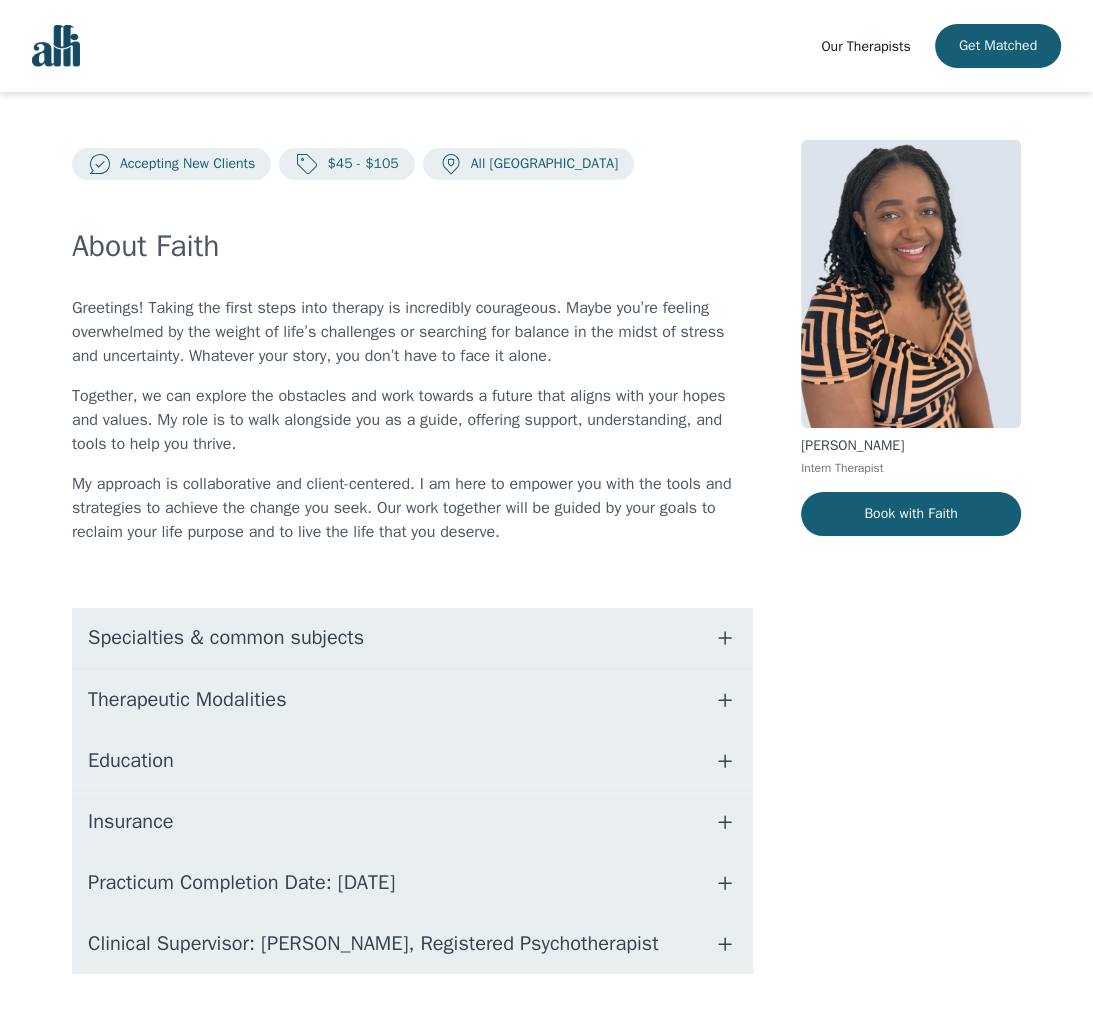 click 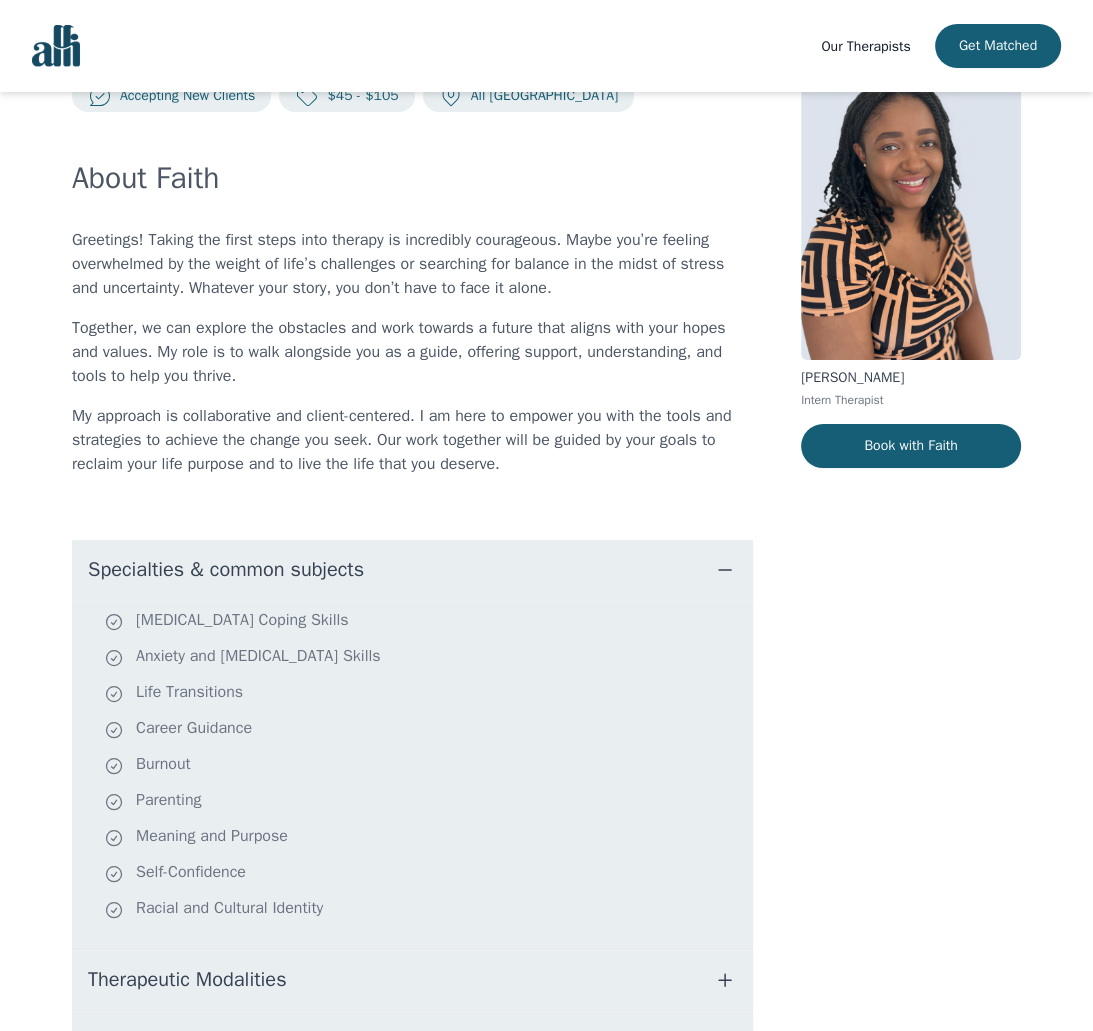 scroll, scrollTop: 100, scrollLeft: 0, axis: vertical 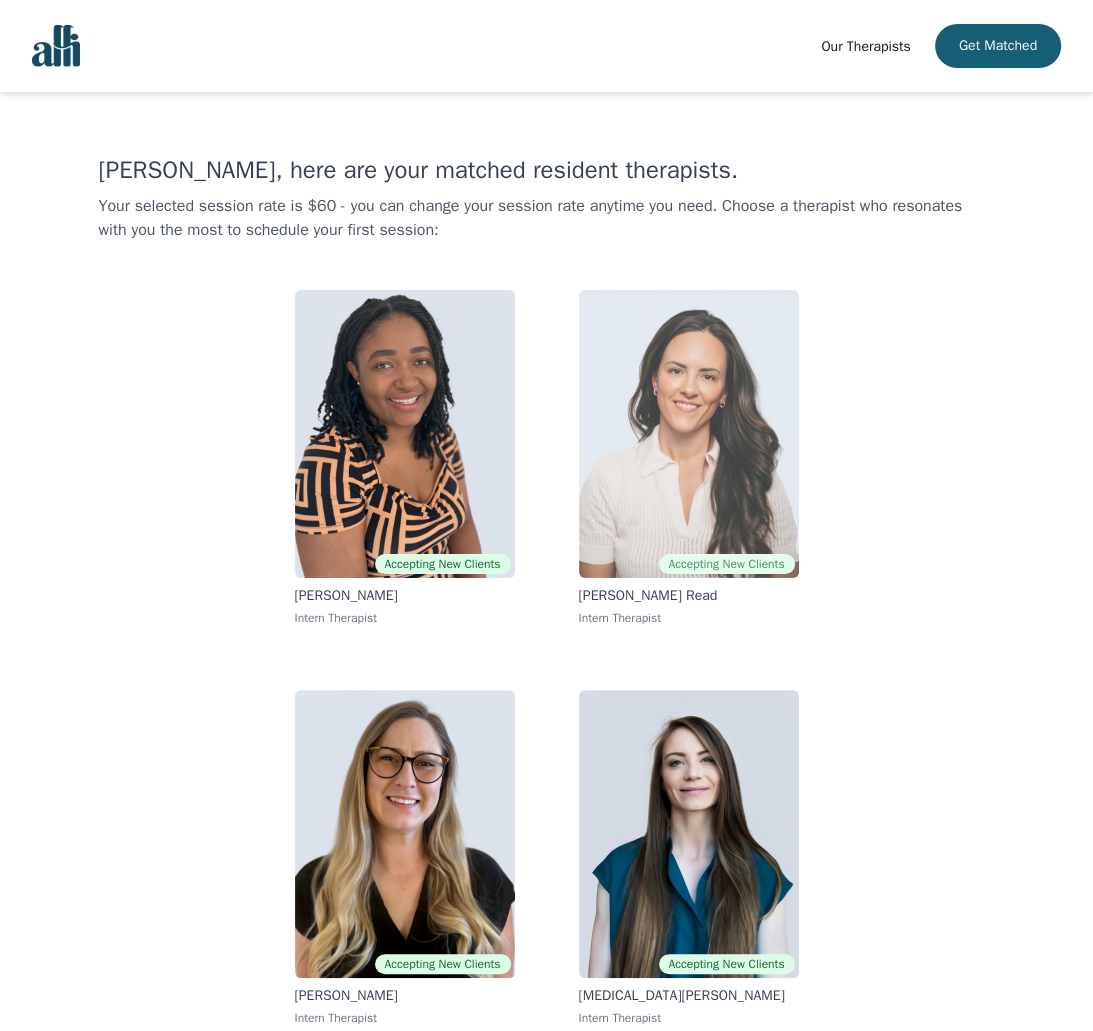 click at bounding box center (689, 434) 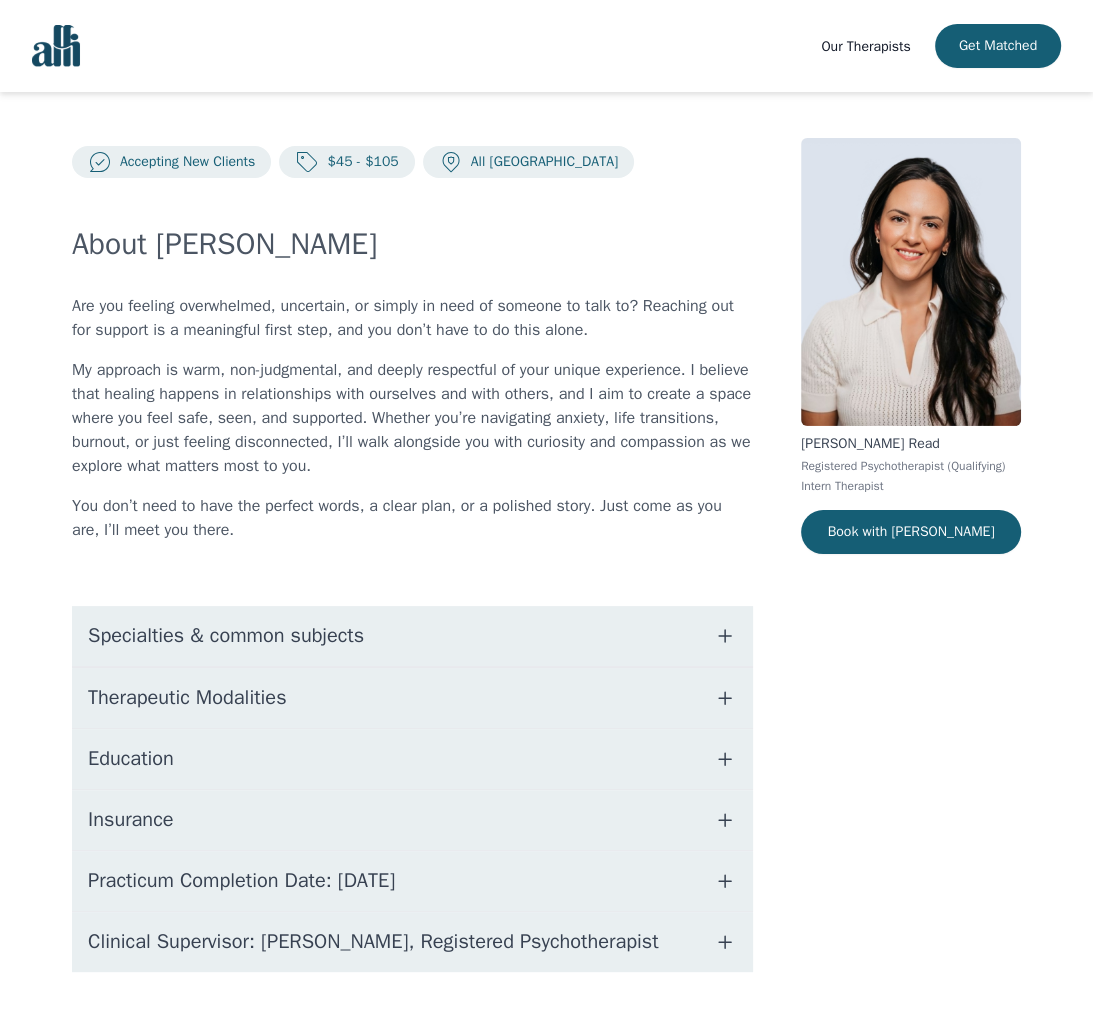 scroll, scrollTop: 0, scrollLeft: 0, axis: both 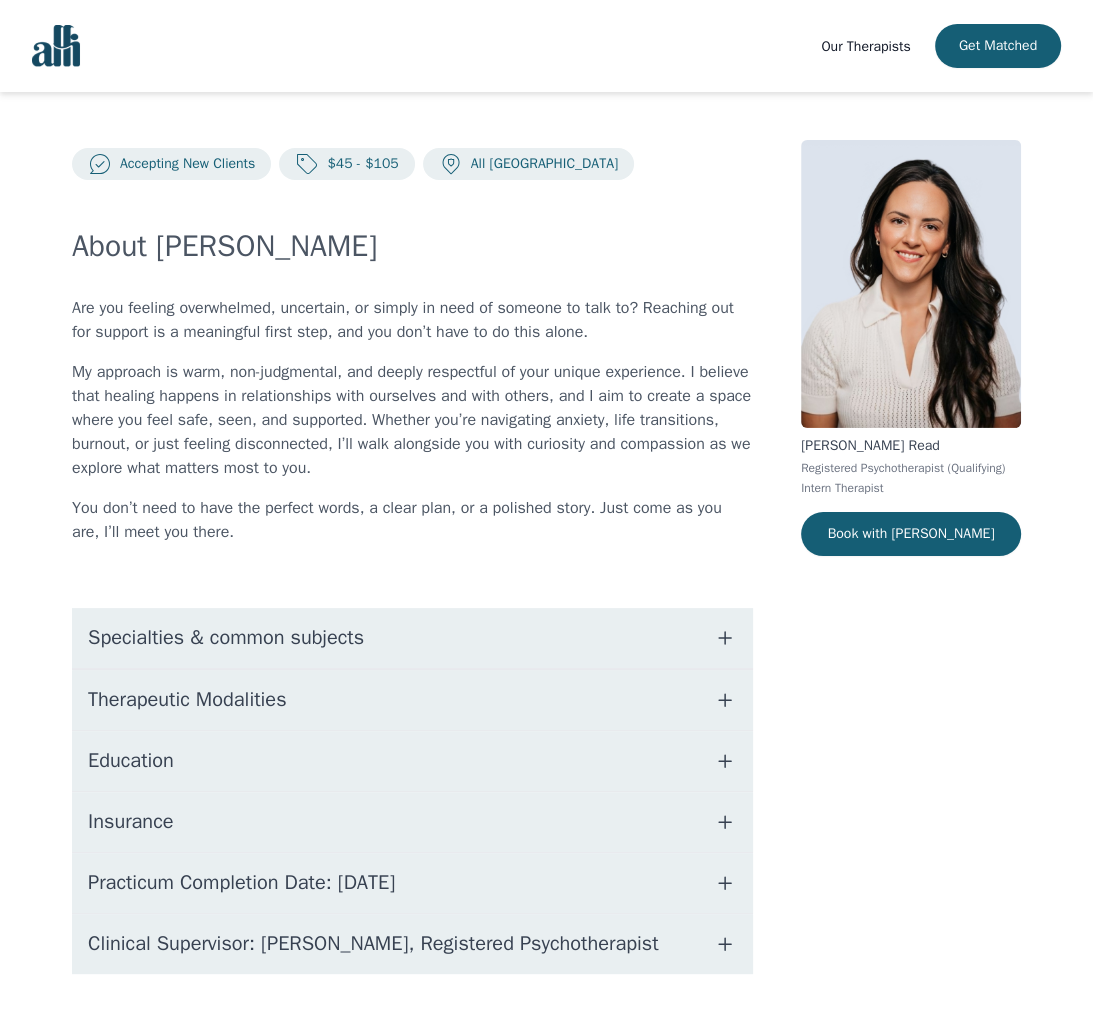 click 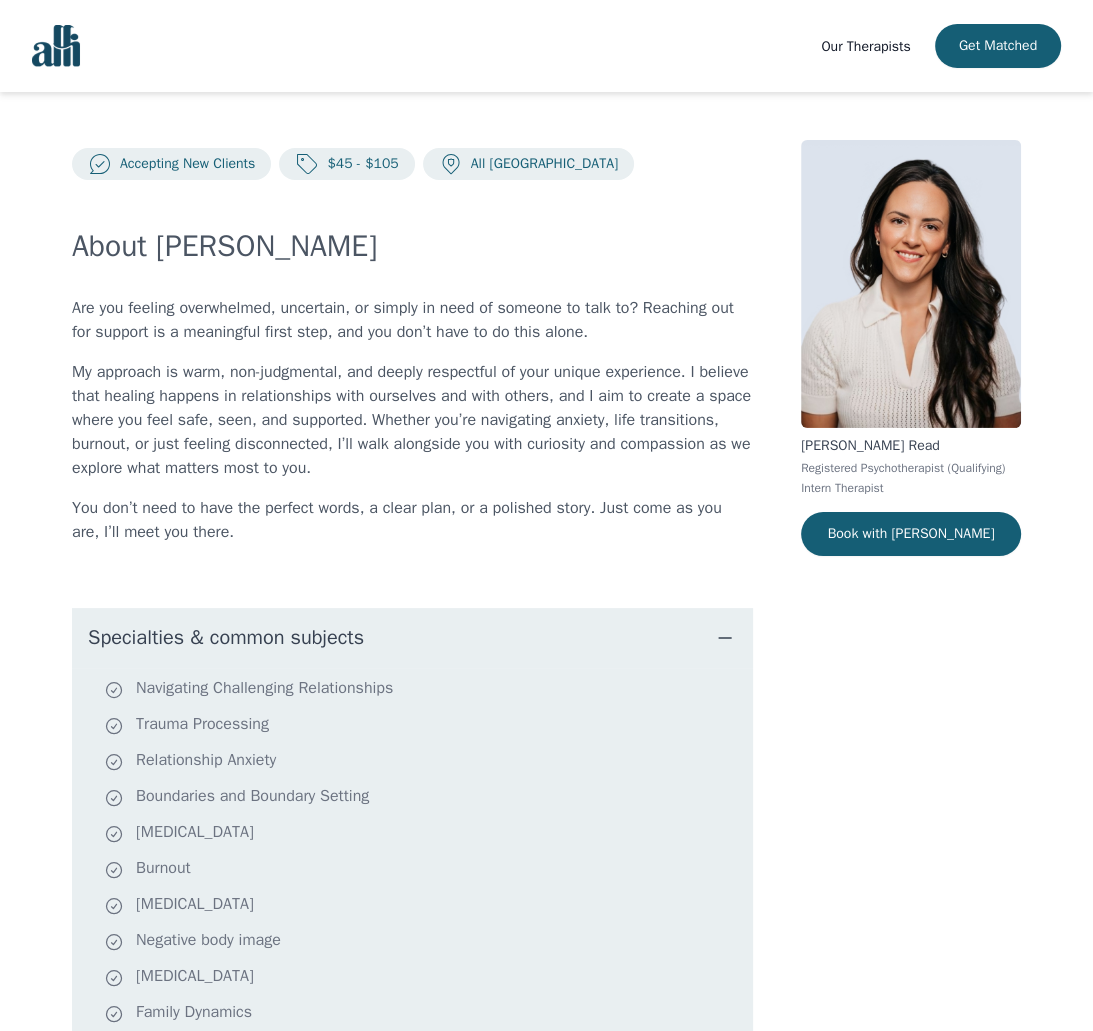 scroll, scrollTop: 100, scrollLeft: 0, axis: vertical 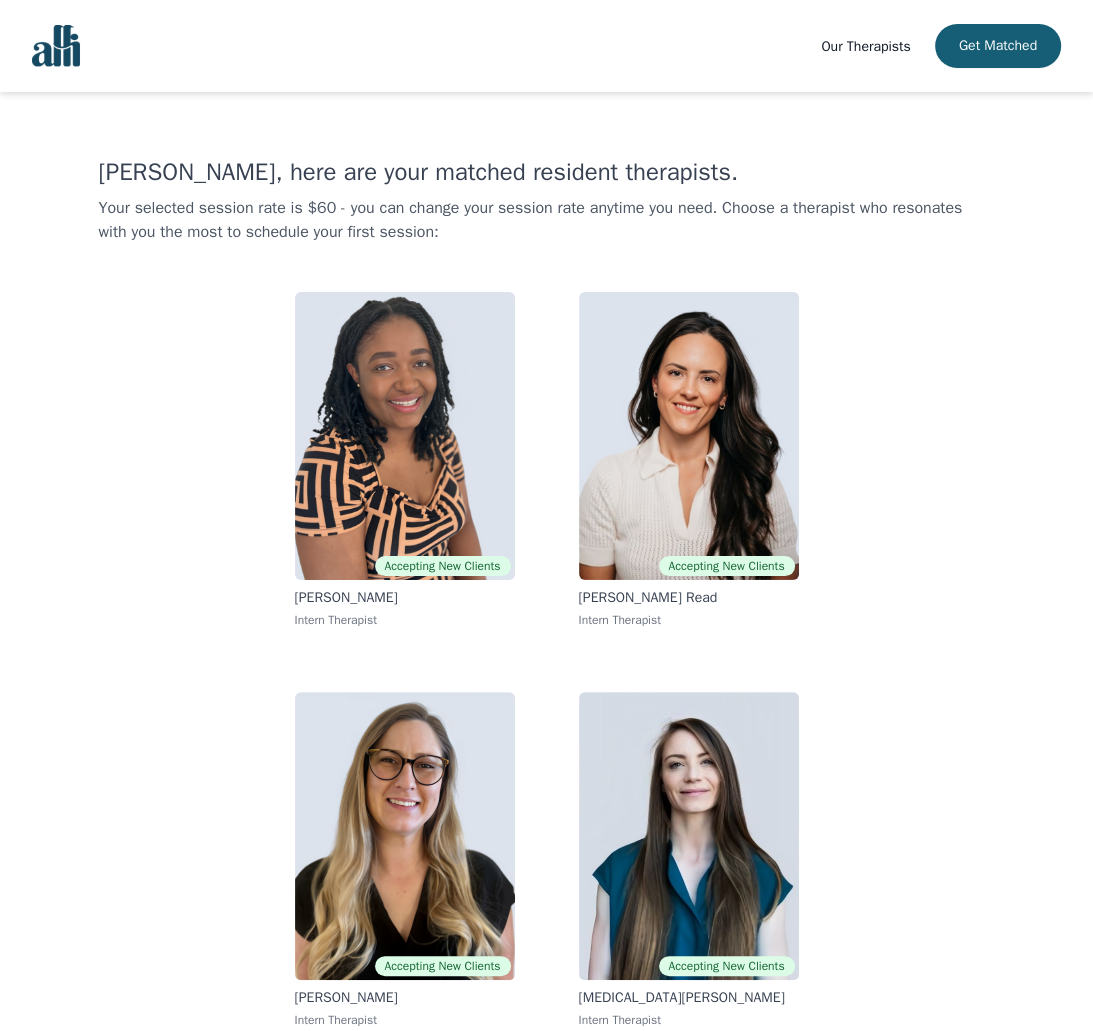 click on "Our Therapists" at bounding box center [865, 46] 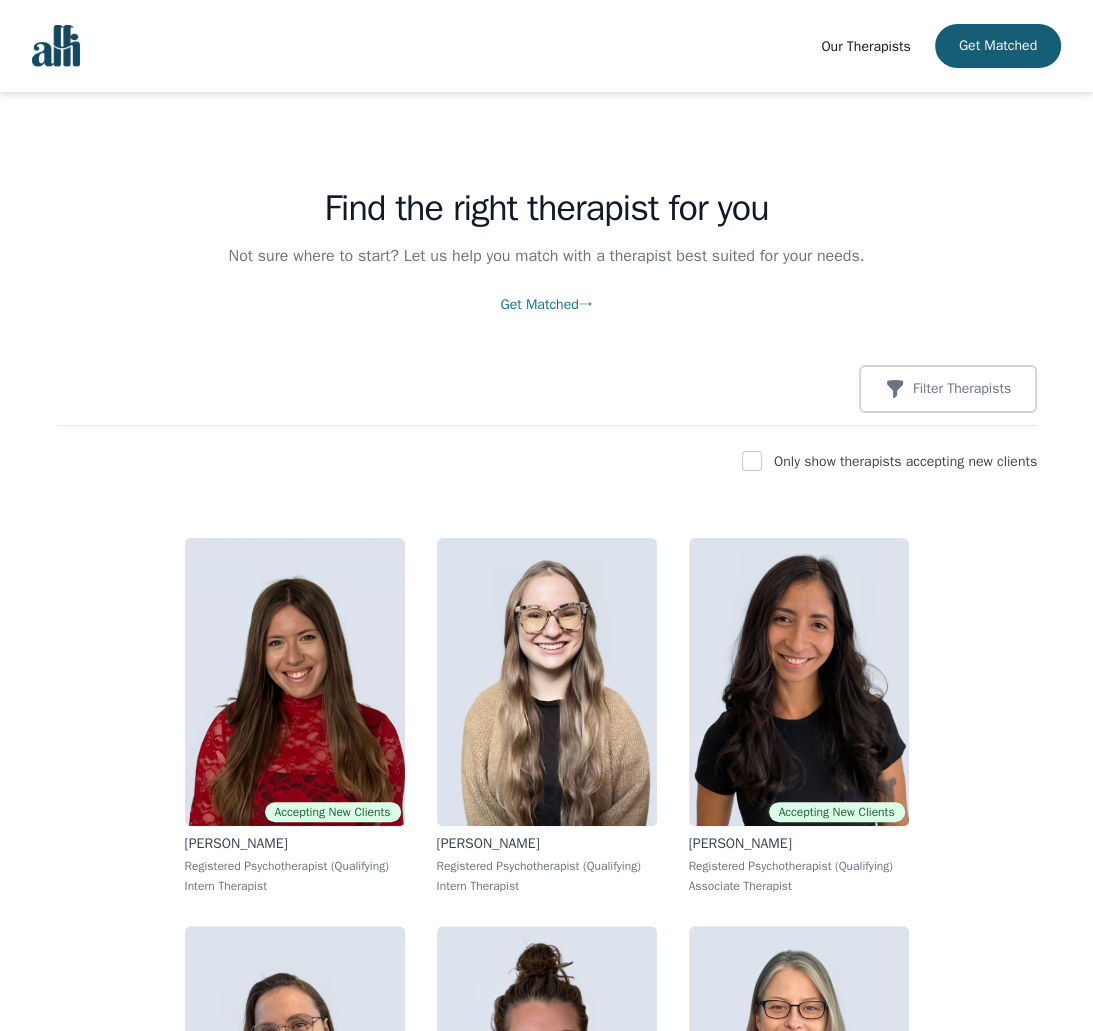 drag, startPoint x: 723, startPoint y: 456, endPoint x: 739, endPoint y: 455, distance: 16.03122 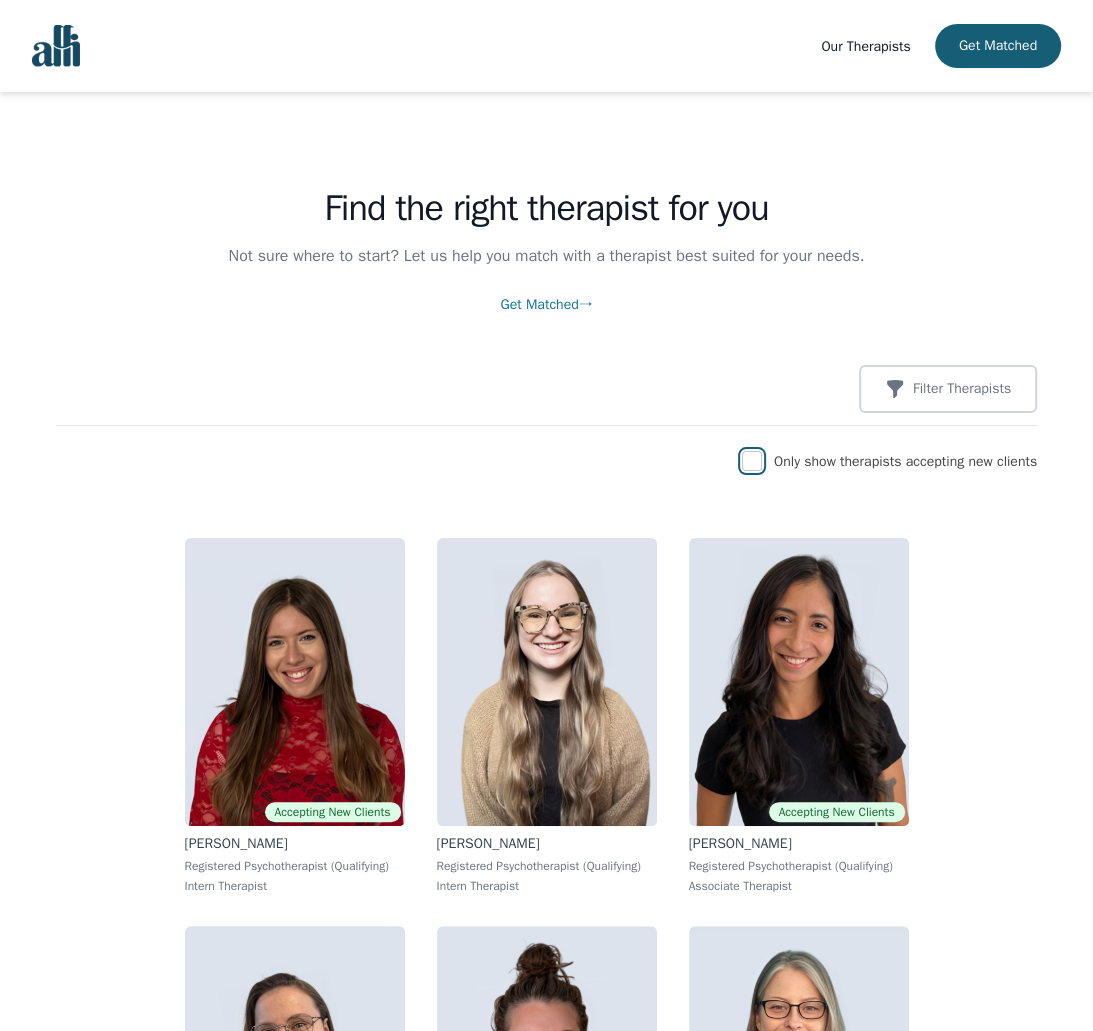 click at bounding box center [752, 461] 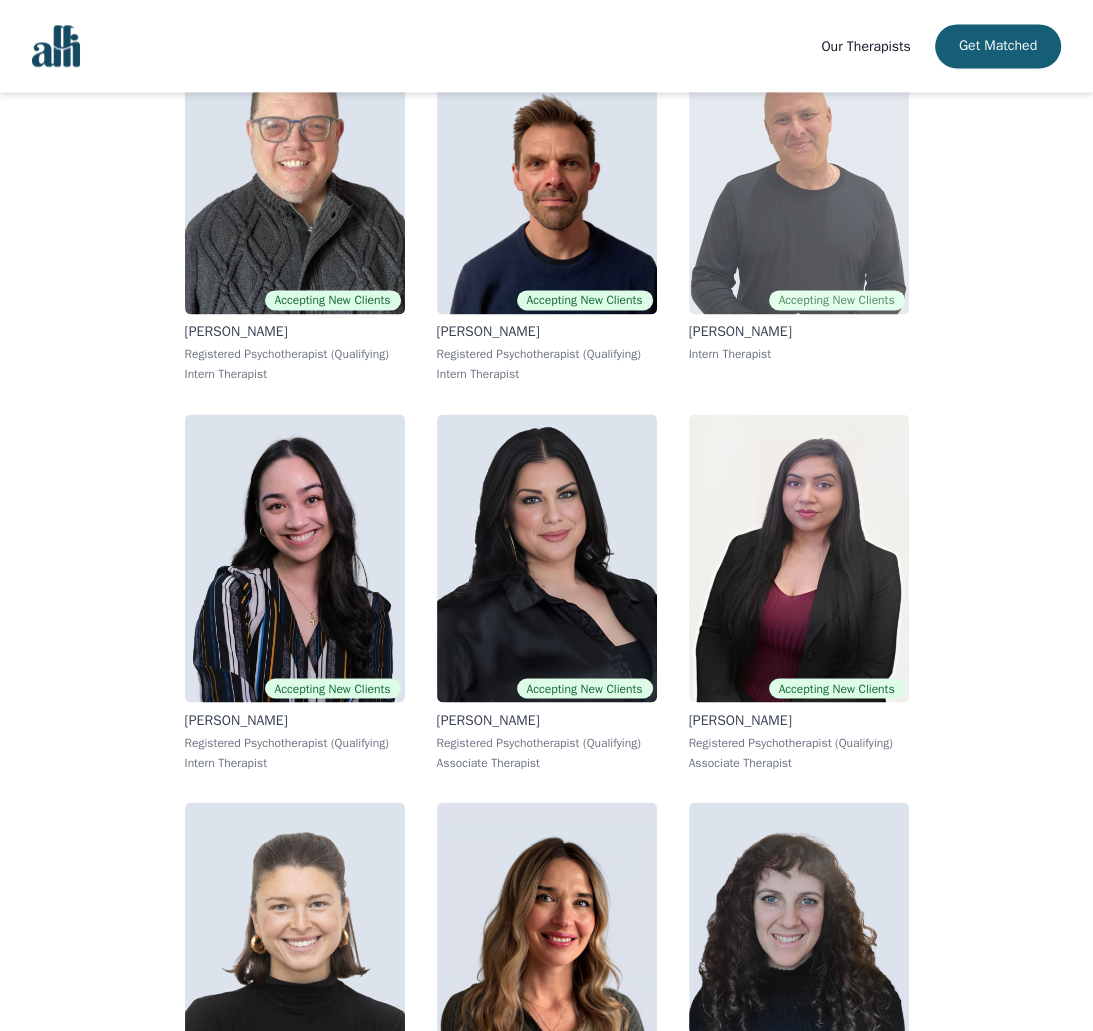 scroll, scrollTop: 2200, scrollLeft: 0, axis: vertical 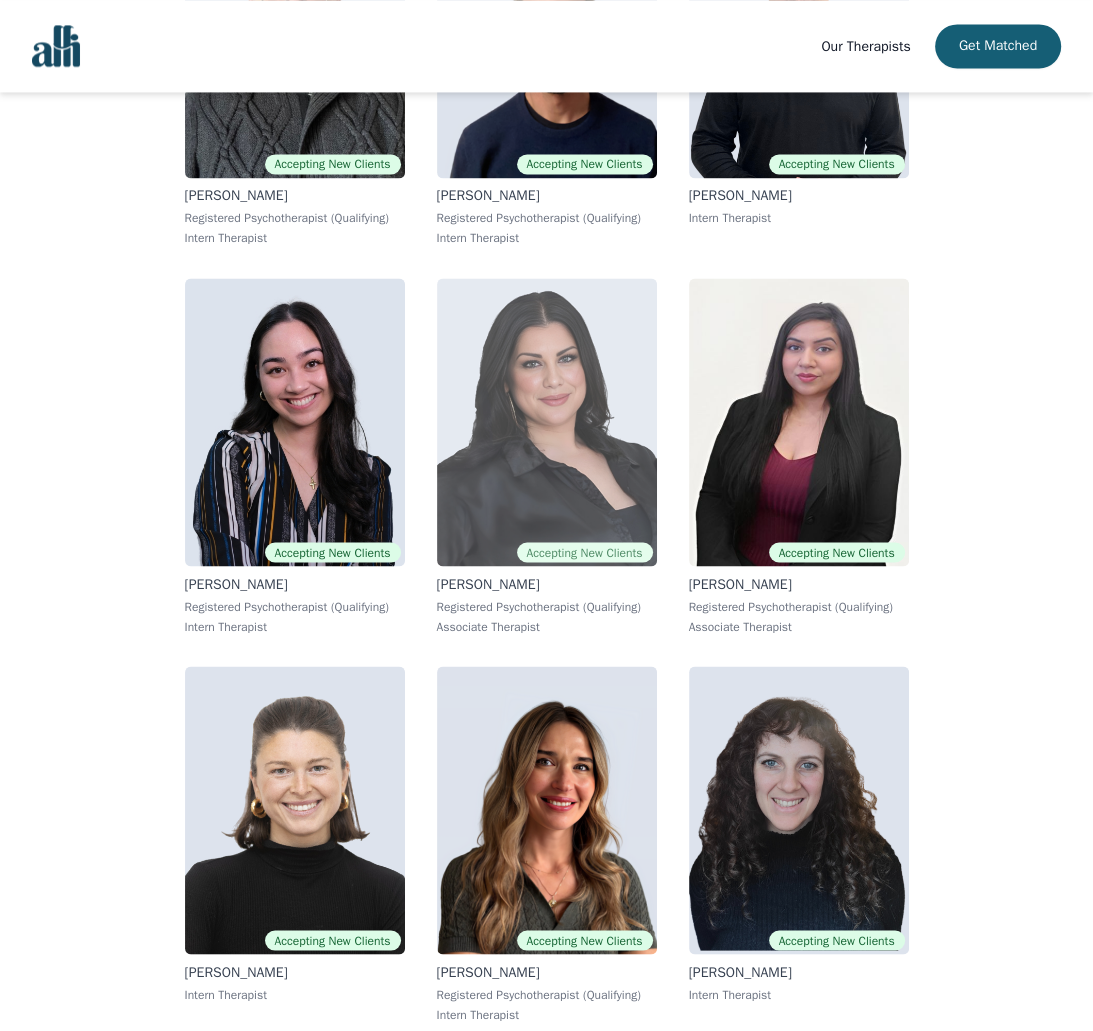 click at bounding box center (547, 422) 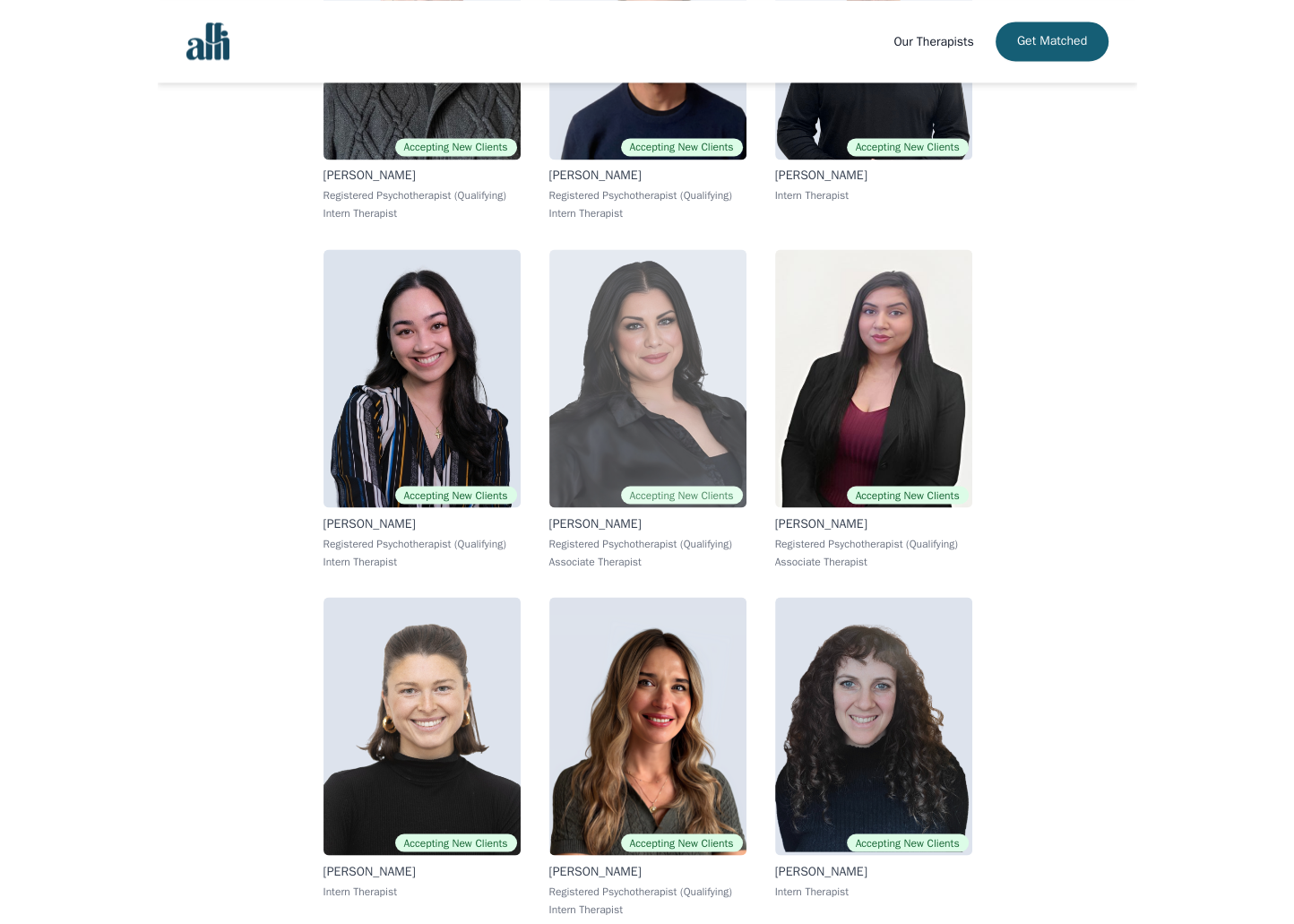 scroll, scrollTop: 0, scrollLeft: 0, axis: both 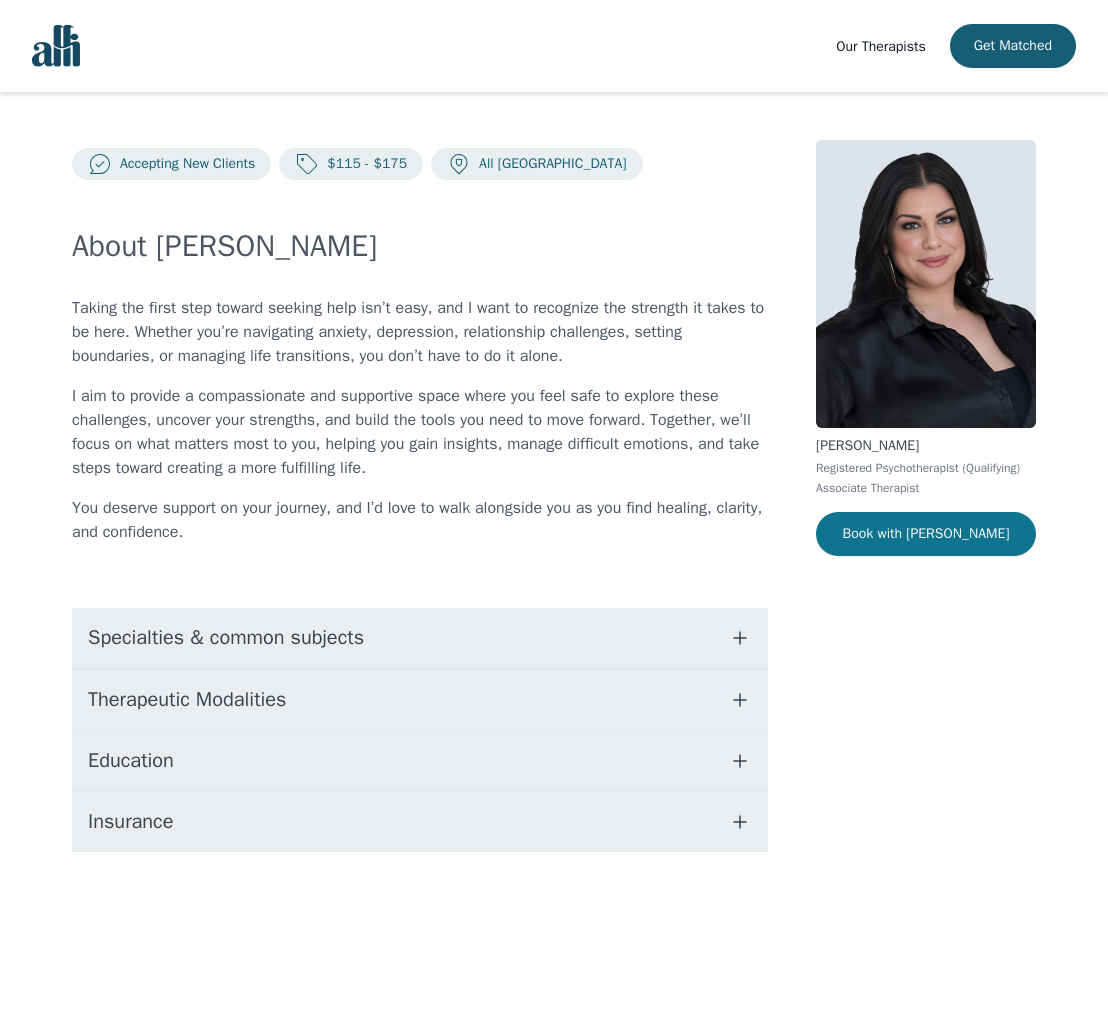 click on "Book with Heather" at bounding box center [926, 534] 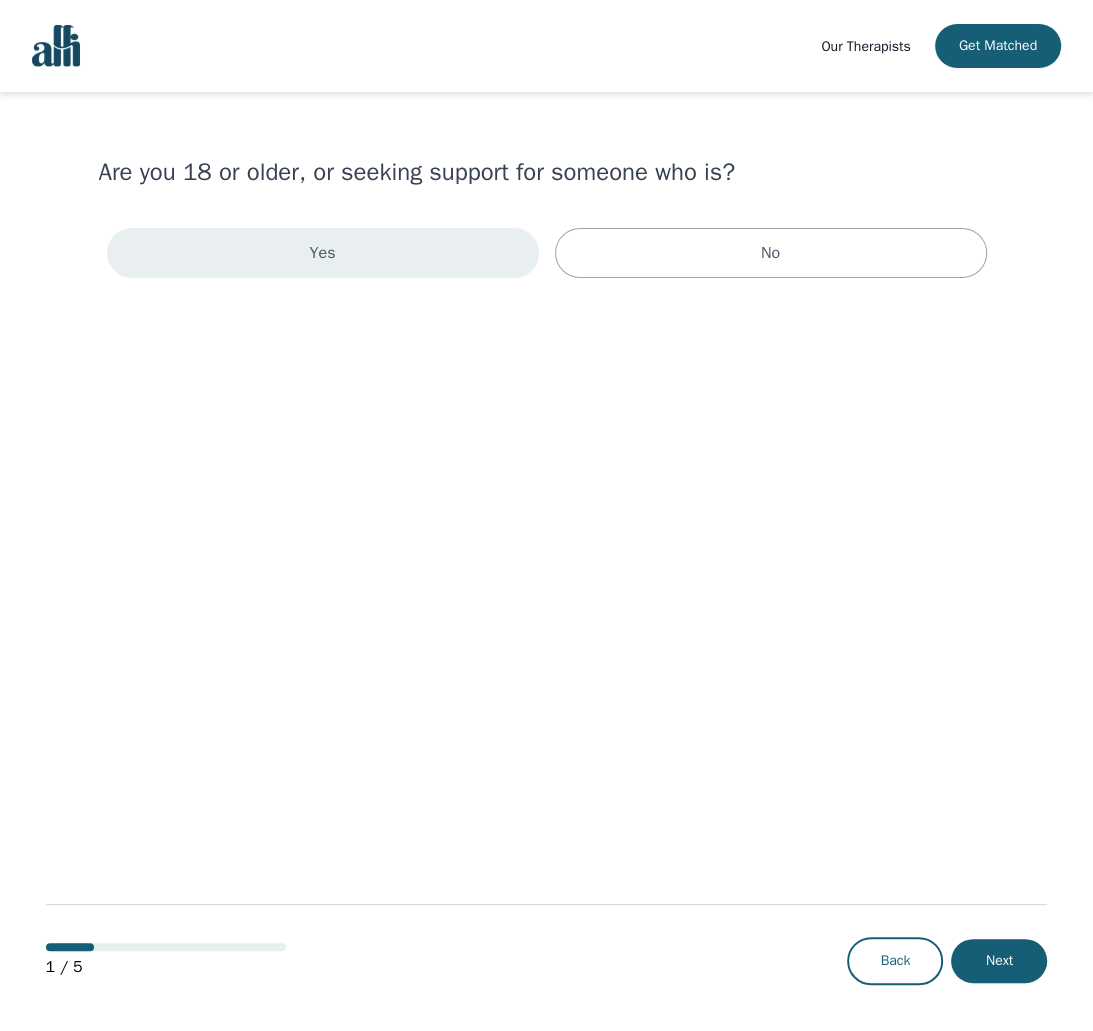 click on "Yes" at bounding box center (323, 253) 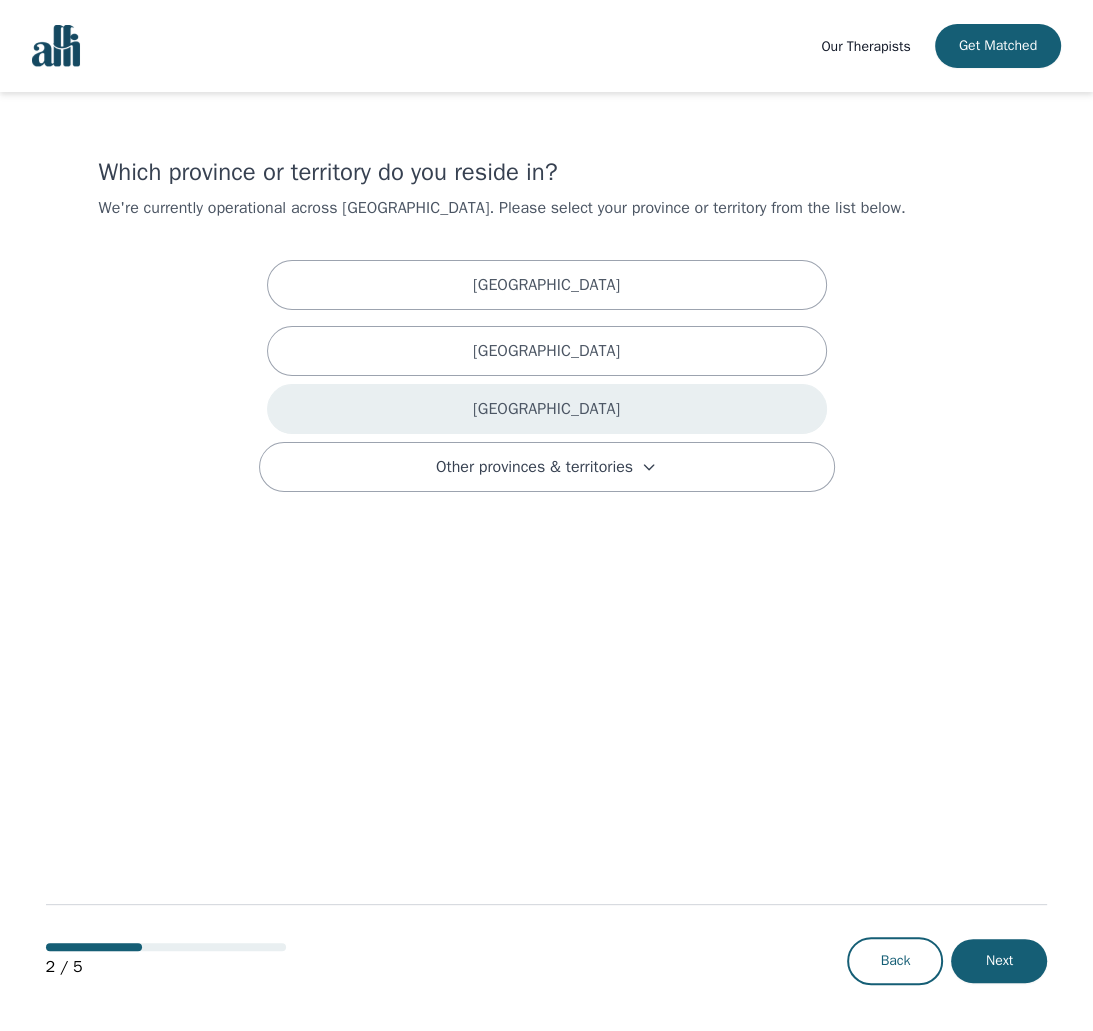 click on "[GEOGRAPHIC_DATA]" at bounding box center (546, 409) 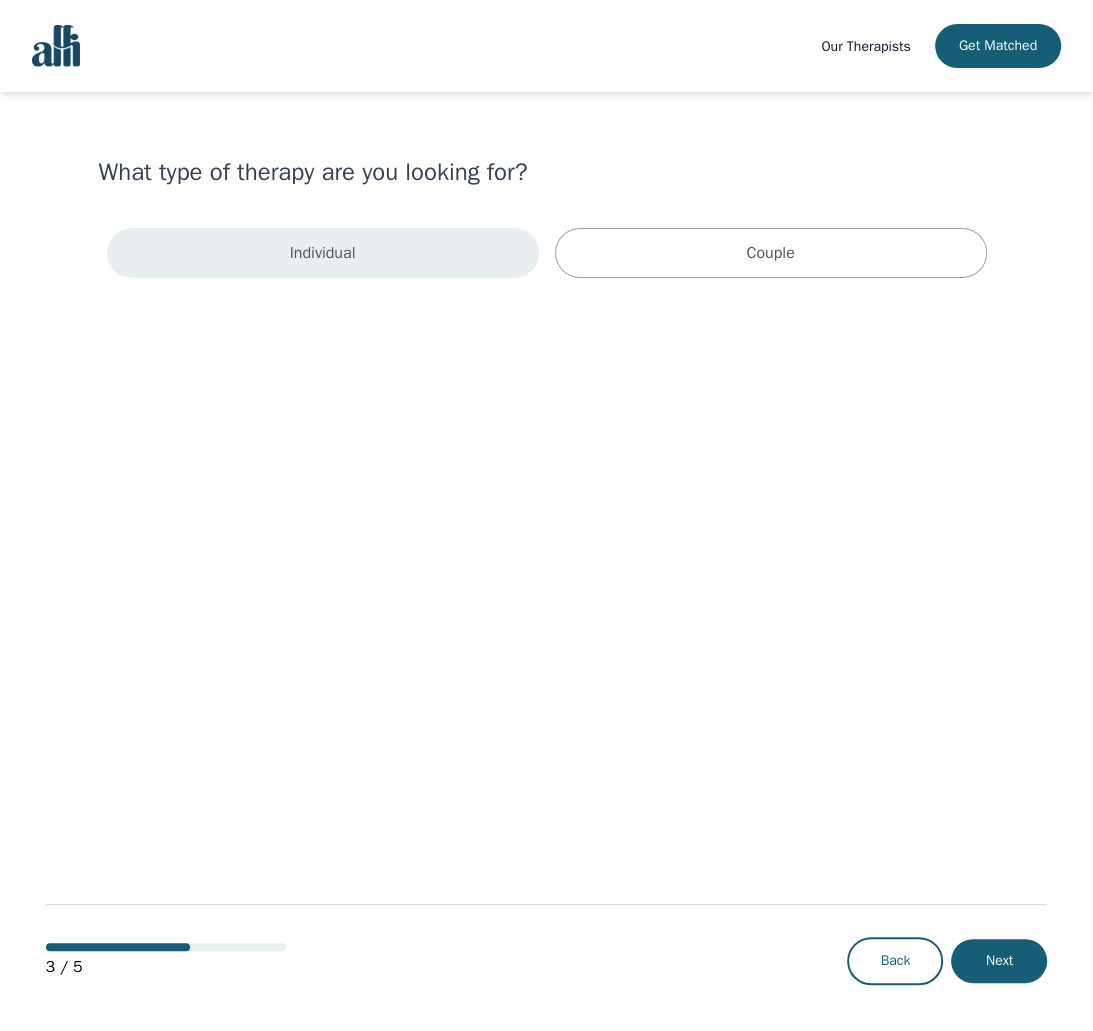 click on "Individual" at bounding box center (323, 253) 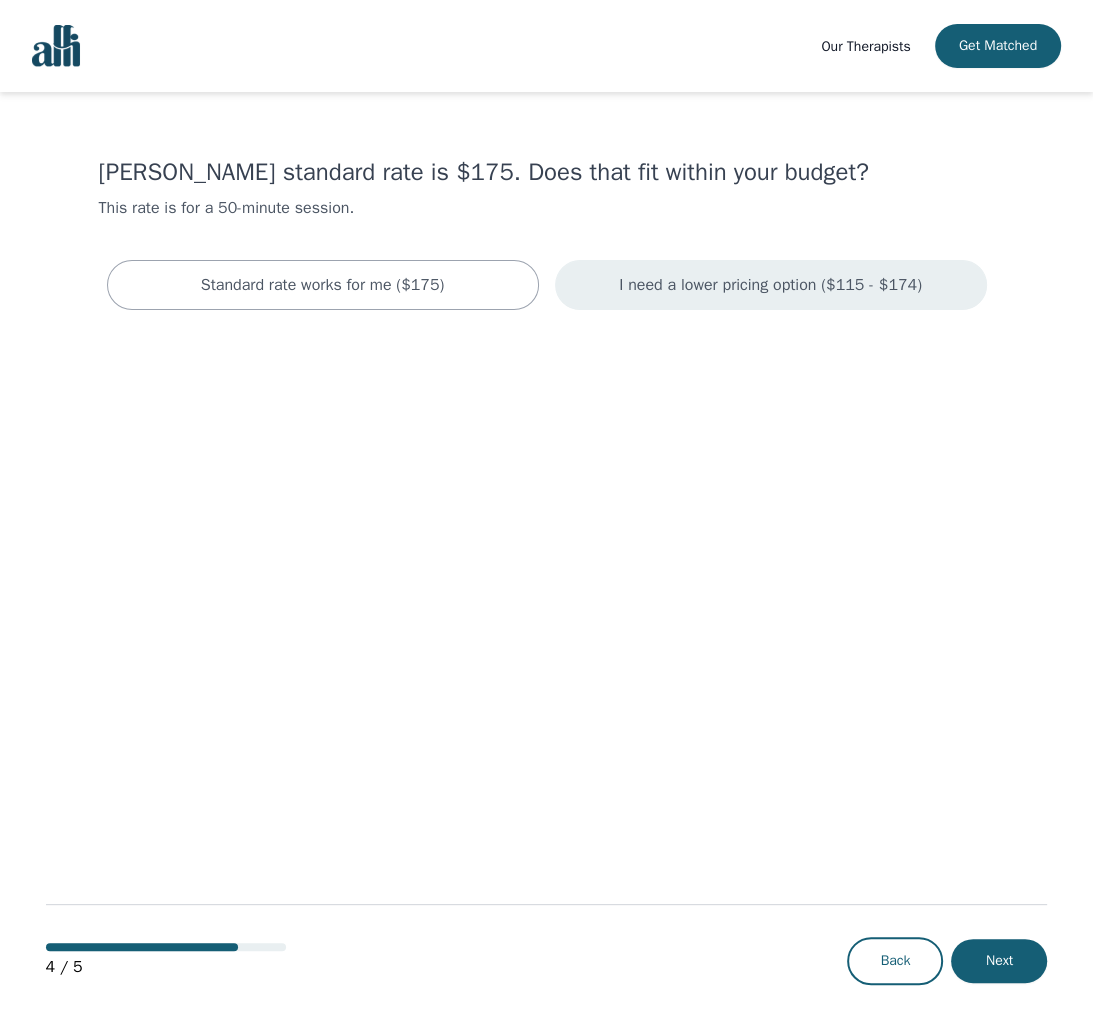 click on "I need a lower pricing option ($115 - $174)" at bounding box center (770, 285) 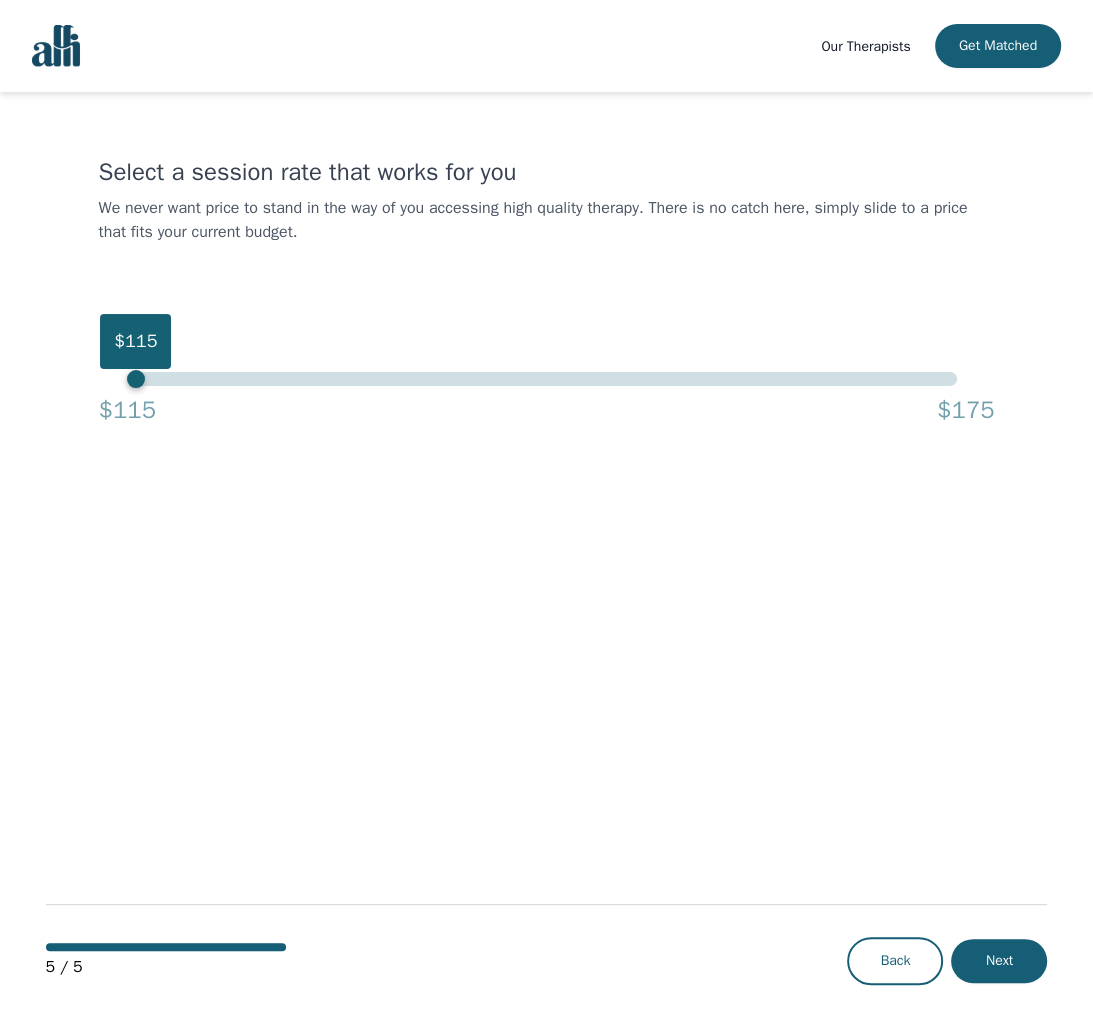 drag, startPoint x: 959, startPoint y: 383, endPoint x: 114, endPoint y: 416, distance: 845.6441 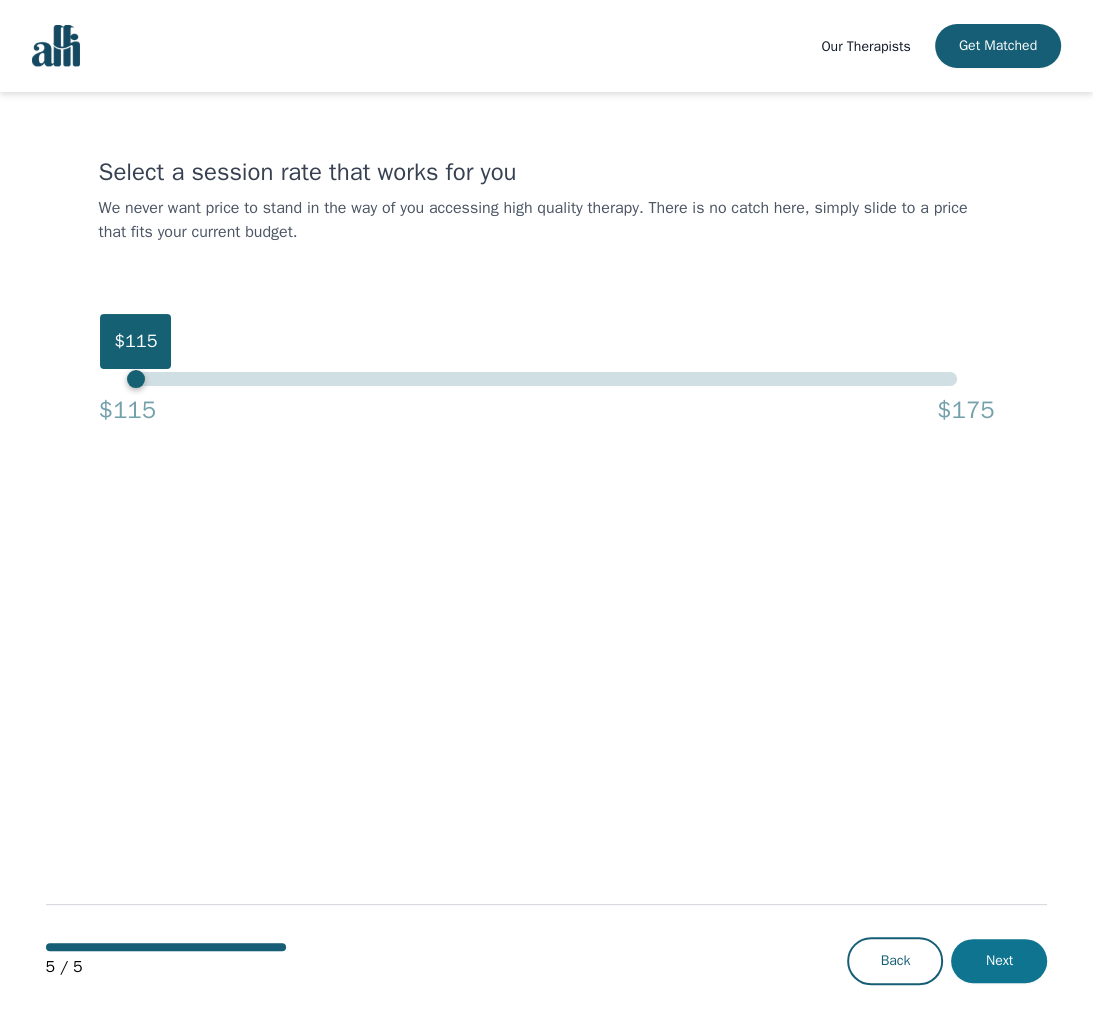 click on "Next" at bounding box center [999, 961] 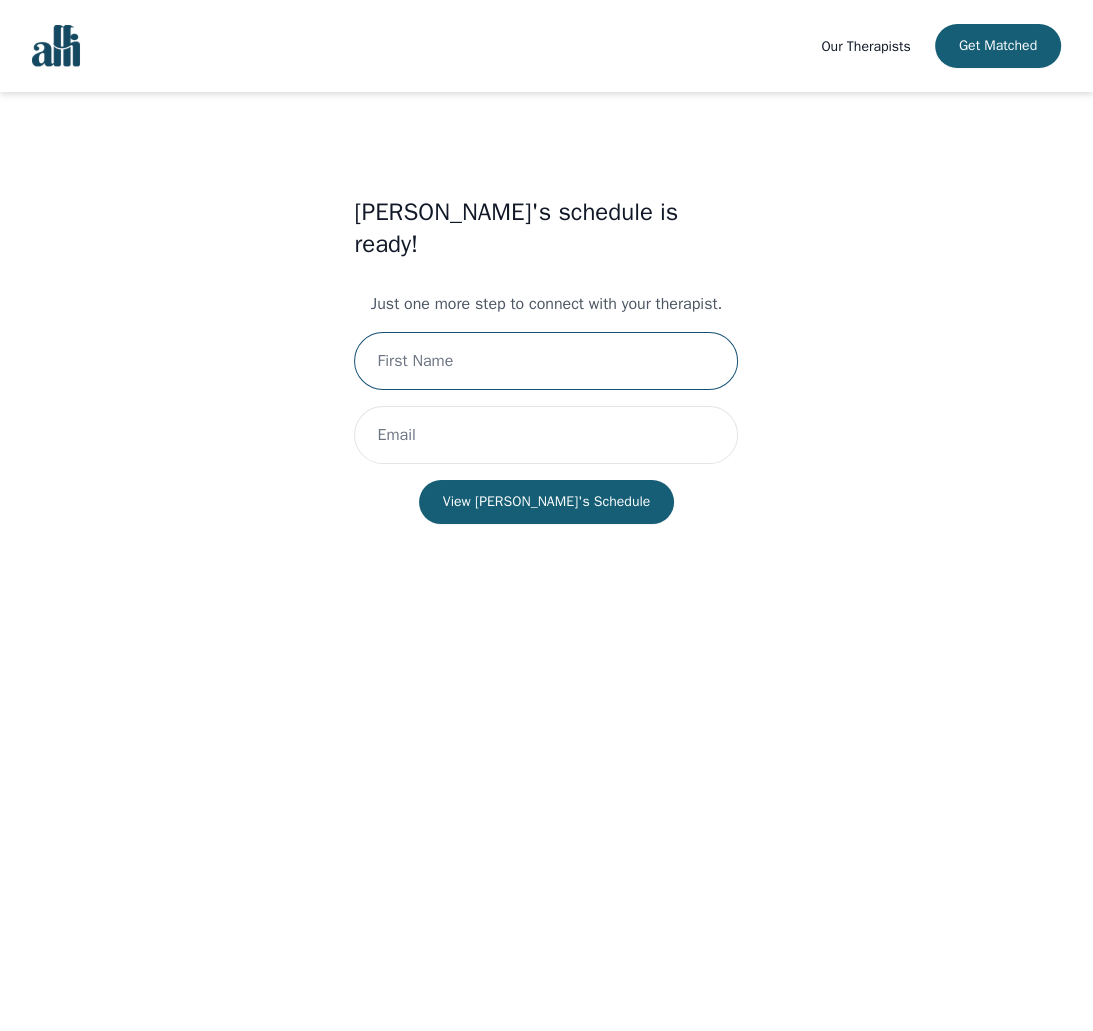 click at bounding box center [546, 361] 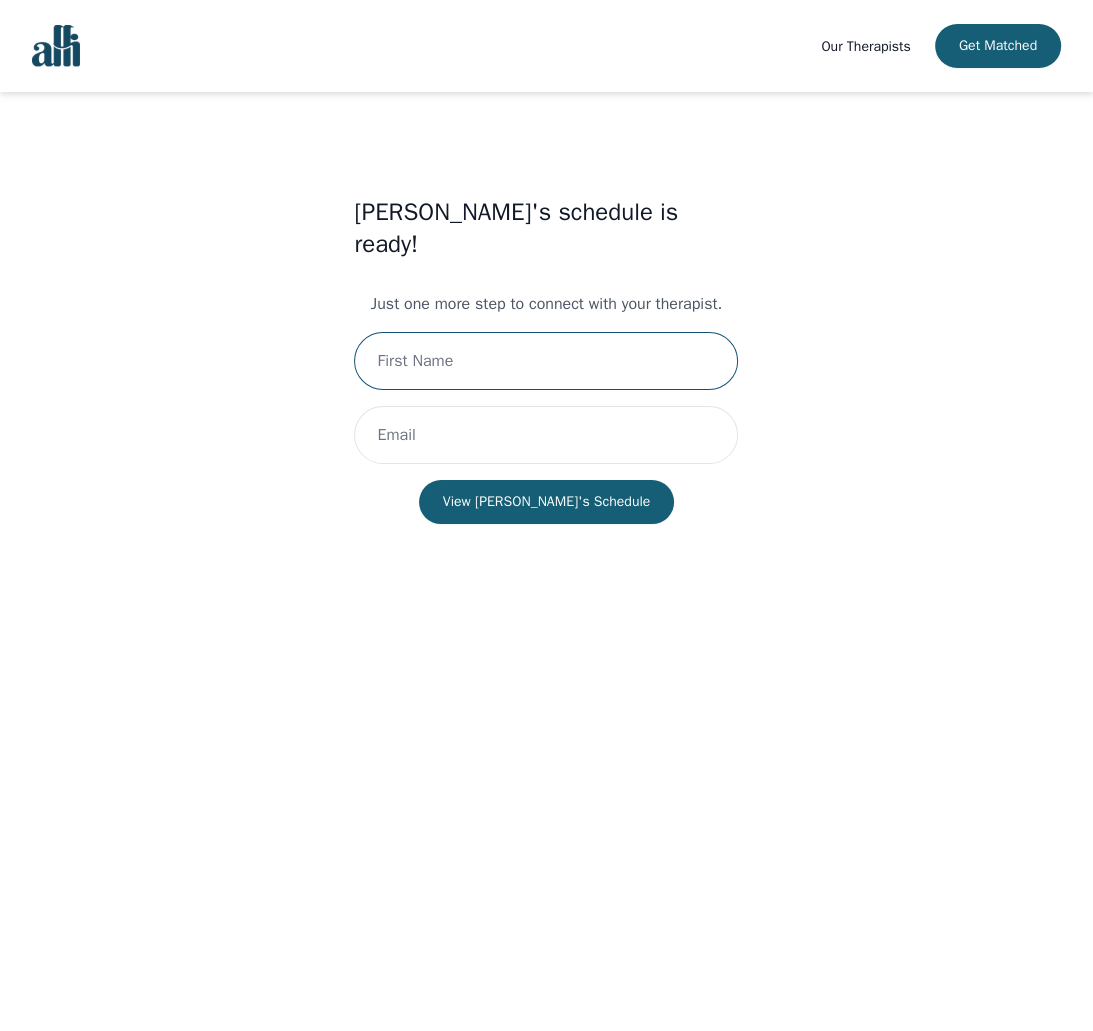 type on "Pawani" 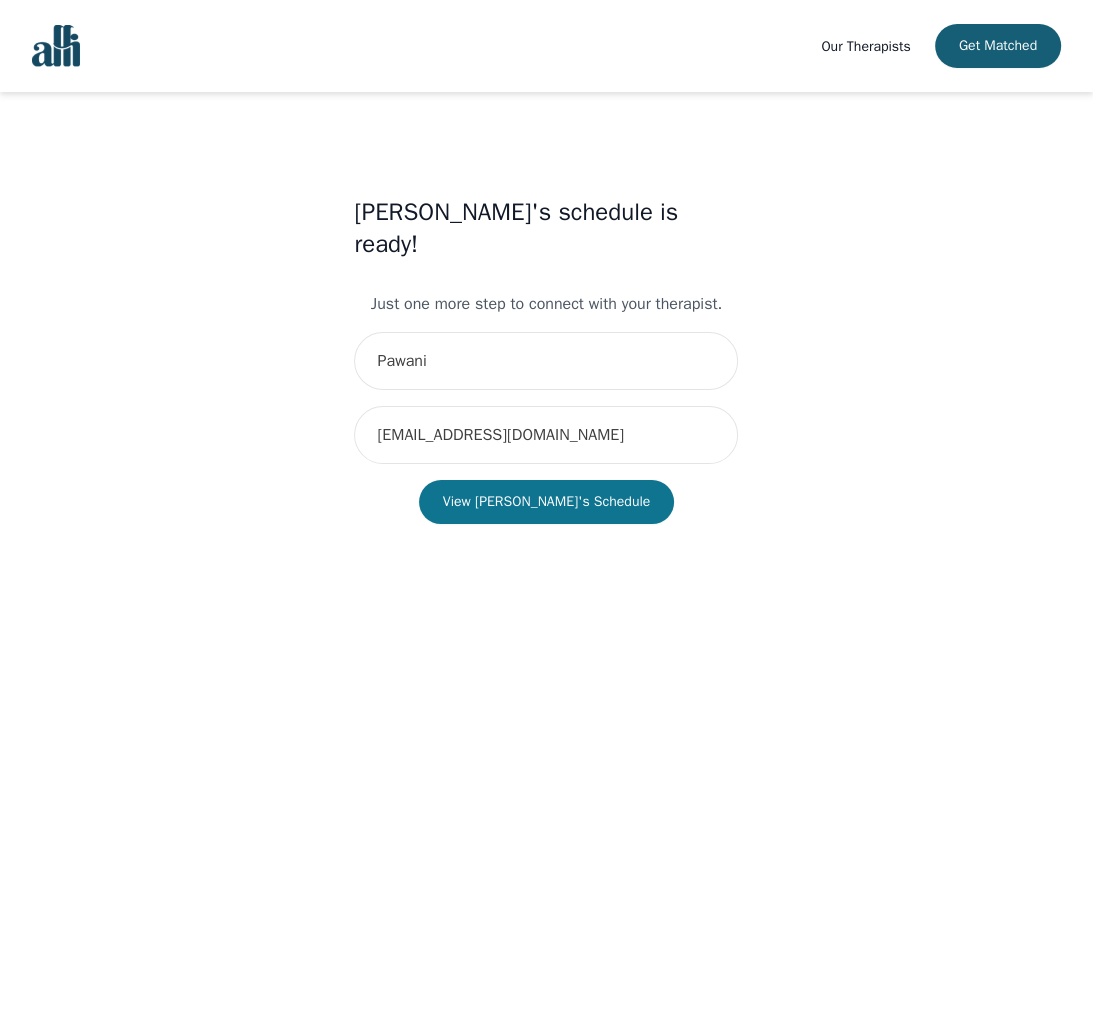 click on "View Heather's Schedule" at bounding box center [547, 502] 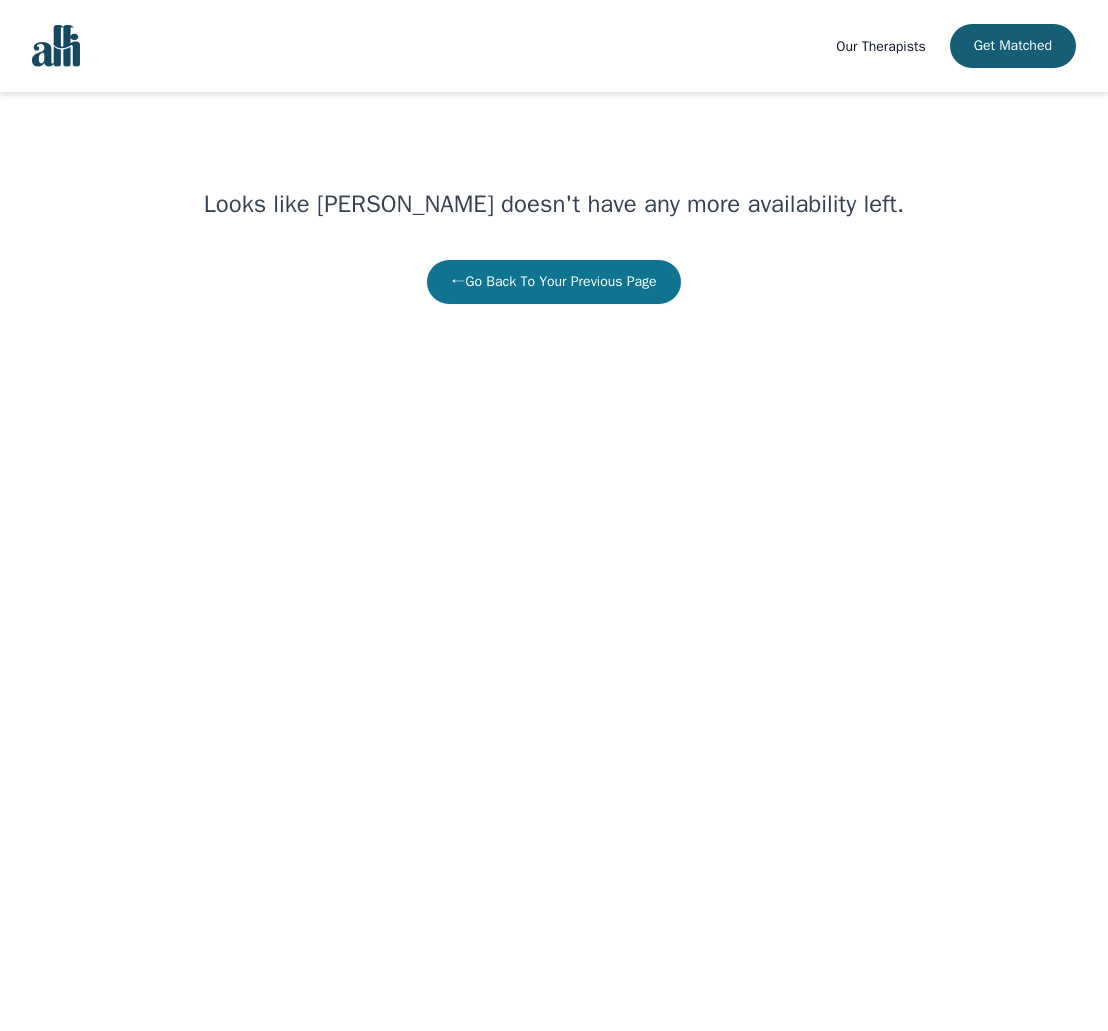 click on "←  Go Back To Your Previous Page" at bounding box center (553, 282) 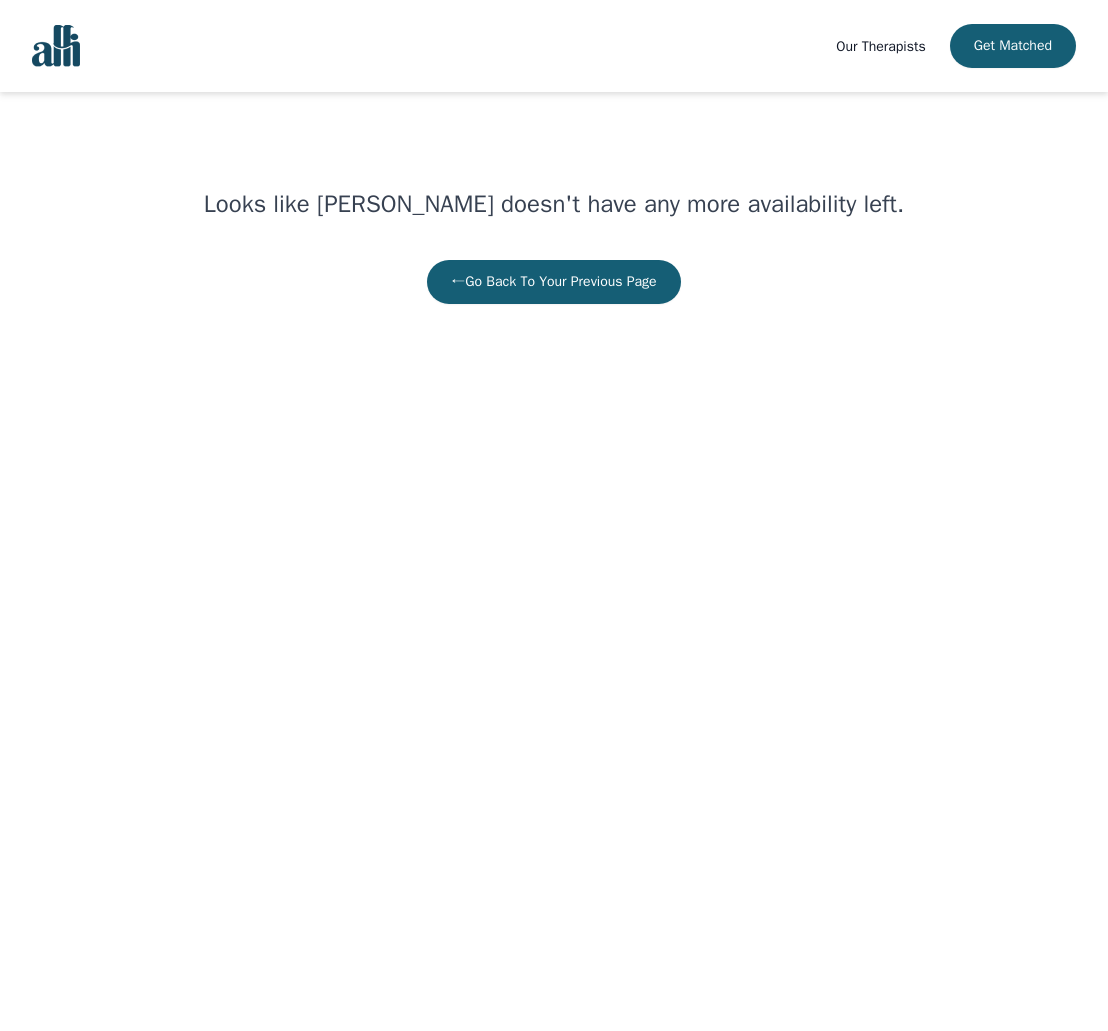 drag, startPoint x: 678, startPoint y: 507, endPoint x: 862, endPoint y: 551, distance: 189.18774 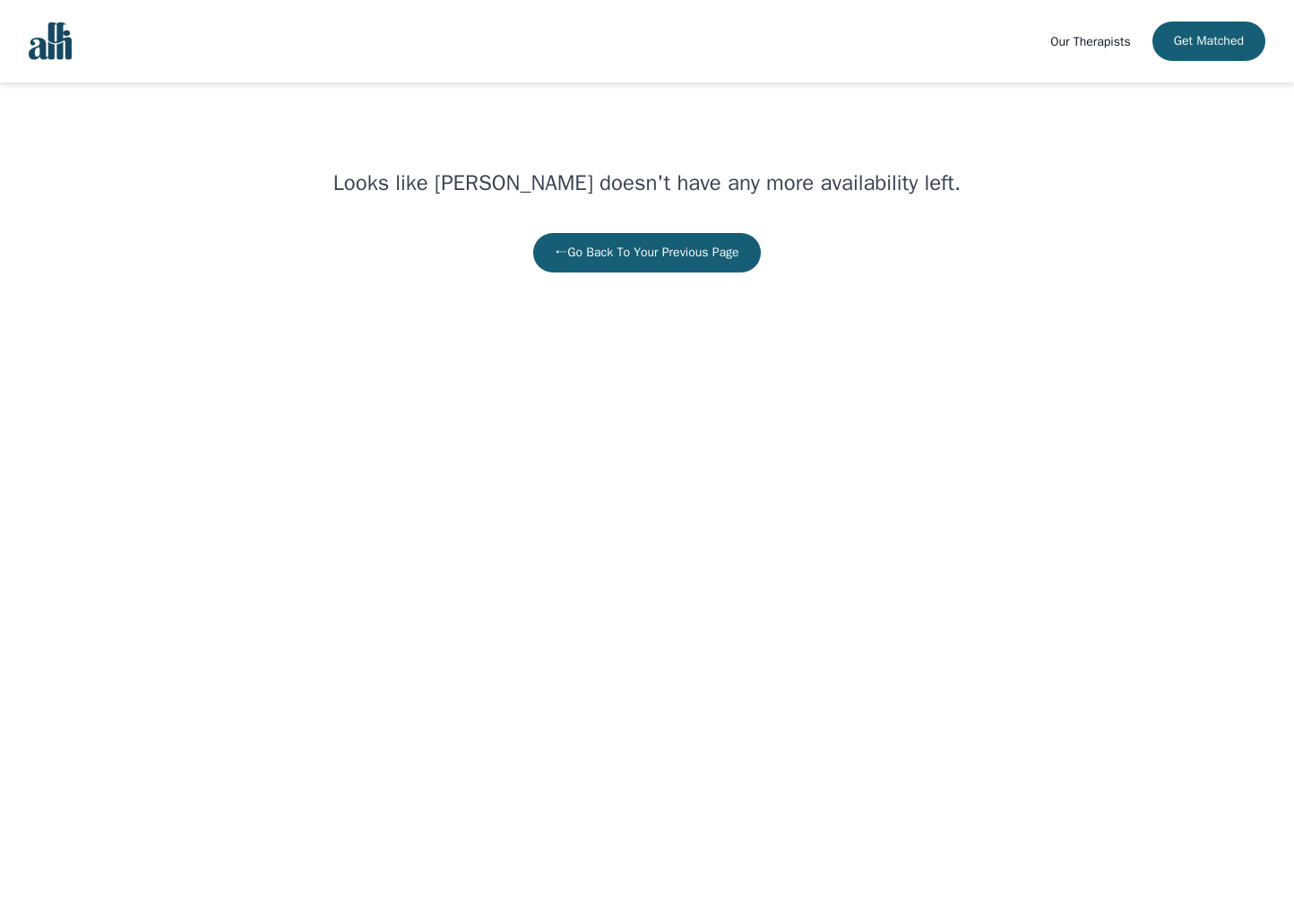 click on "Our Therapists Get Matched Looks like Heather Kay doesn't have any more availability left. ←  Go Back To Your Previous Page Navigated to Looks like Heather Kay doesn't have any more availability left." at bounding box center (647, 136) 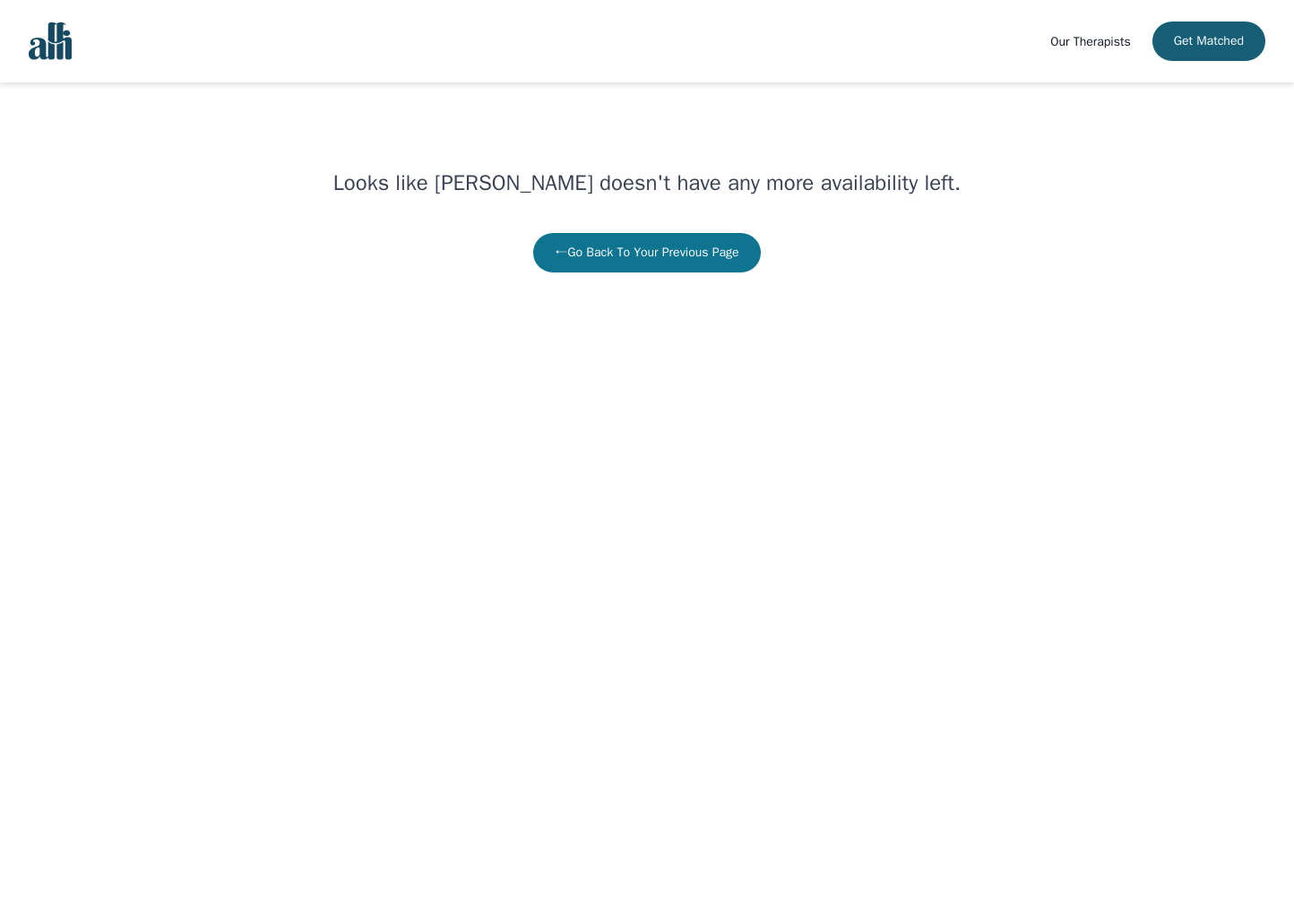 click on "←  Go Back To Your Previous Page" at bounding box center [646, 253] 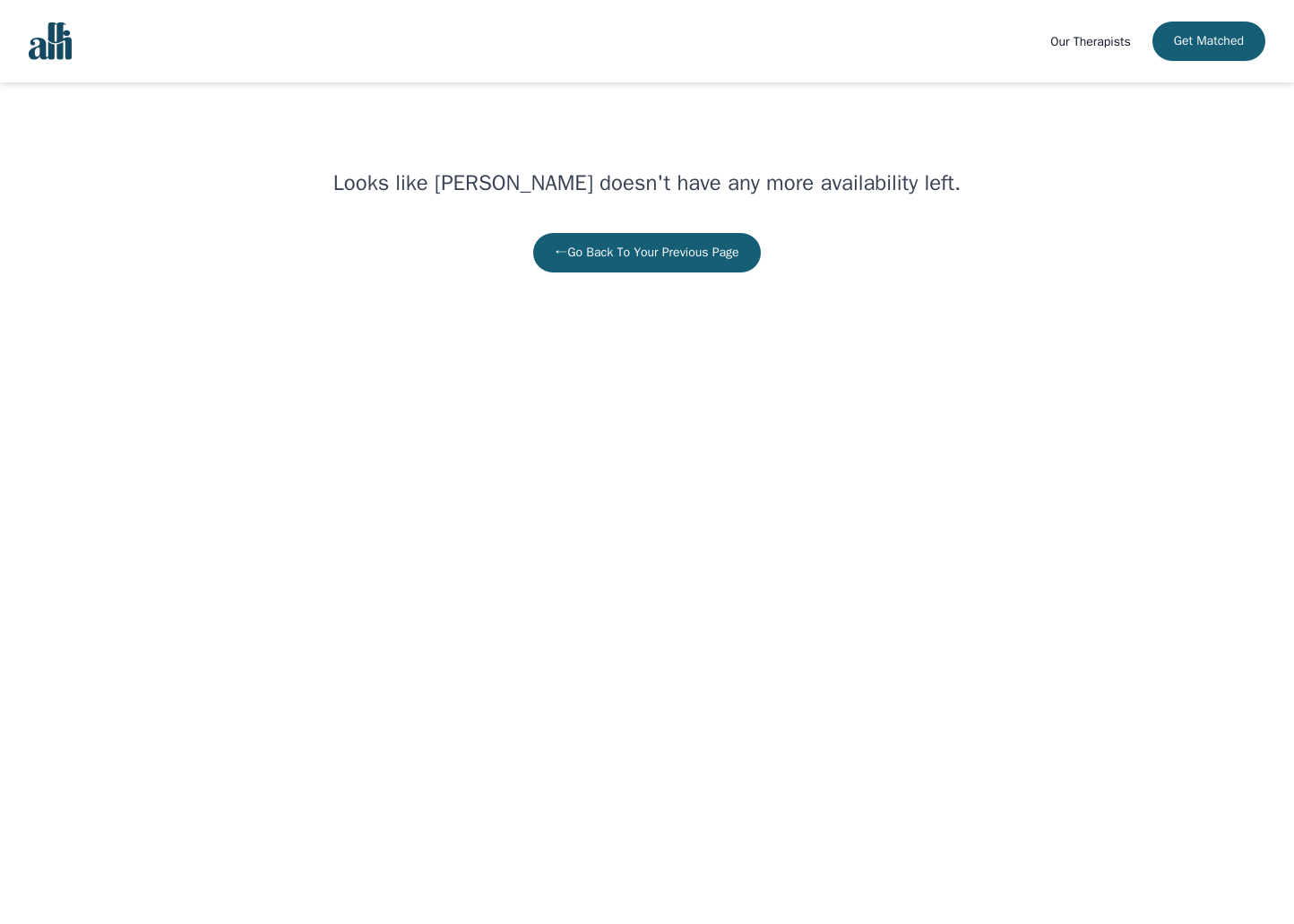 click on "←  Go Back To Your Previous Page" at bounding box center (646, 253) 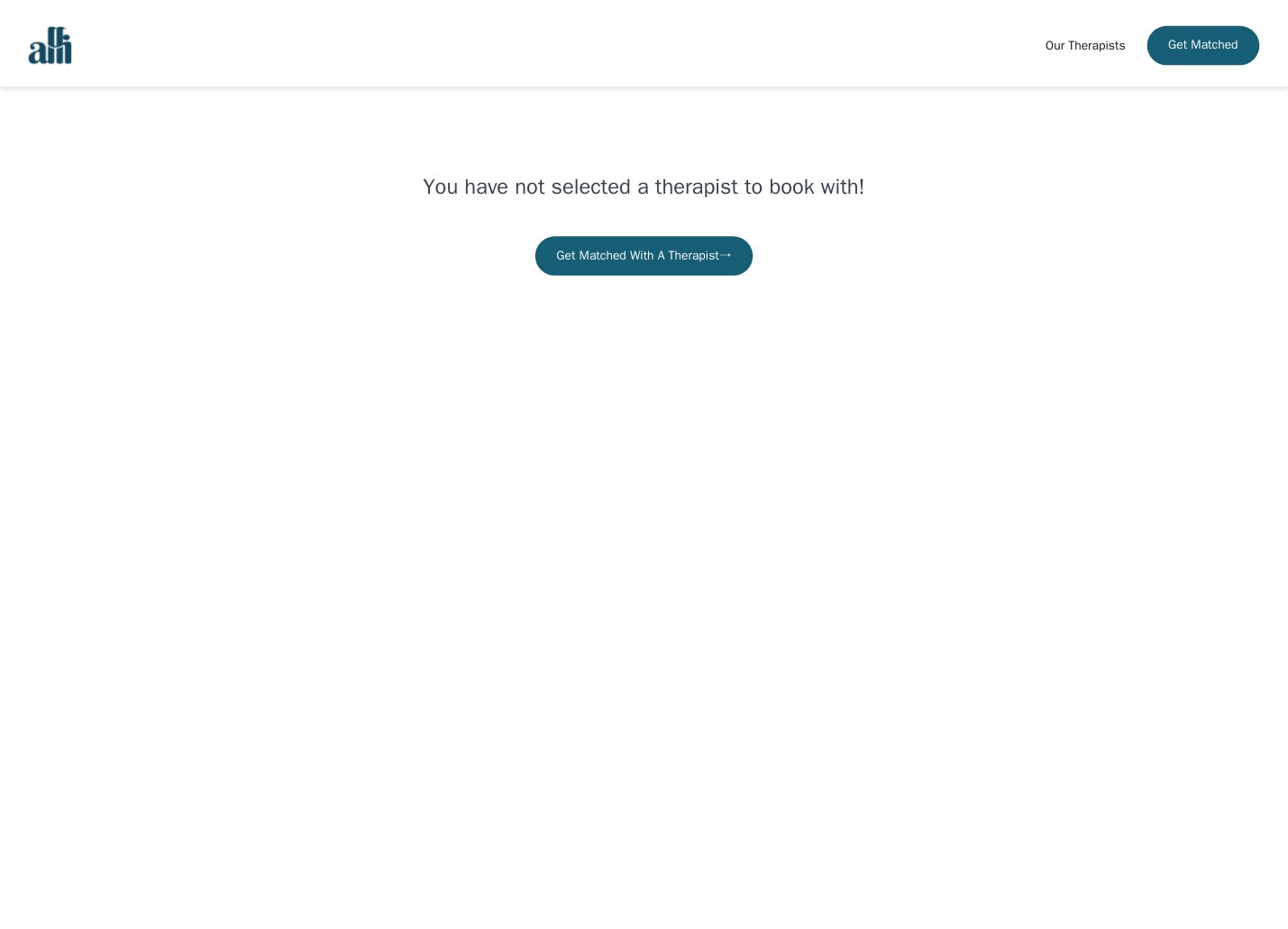 scroll, scrollTop: 0, scrollLeft: 0, axis: both 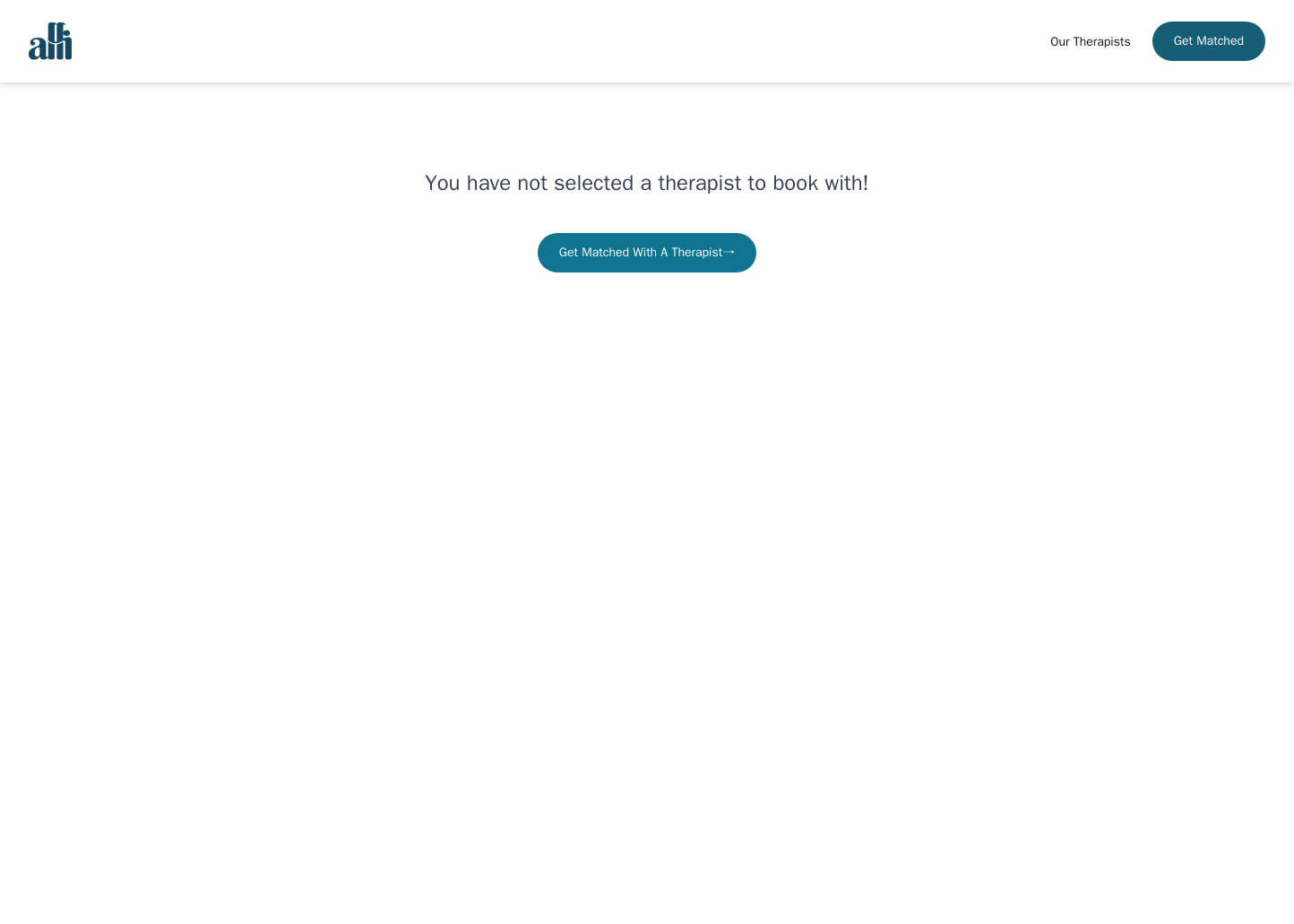 click on "Get Matched With A Therapist →" at bounding box center (647, 253) 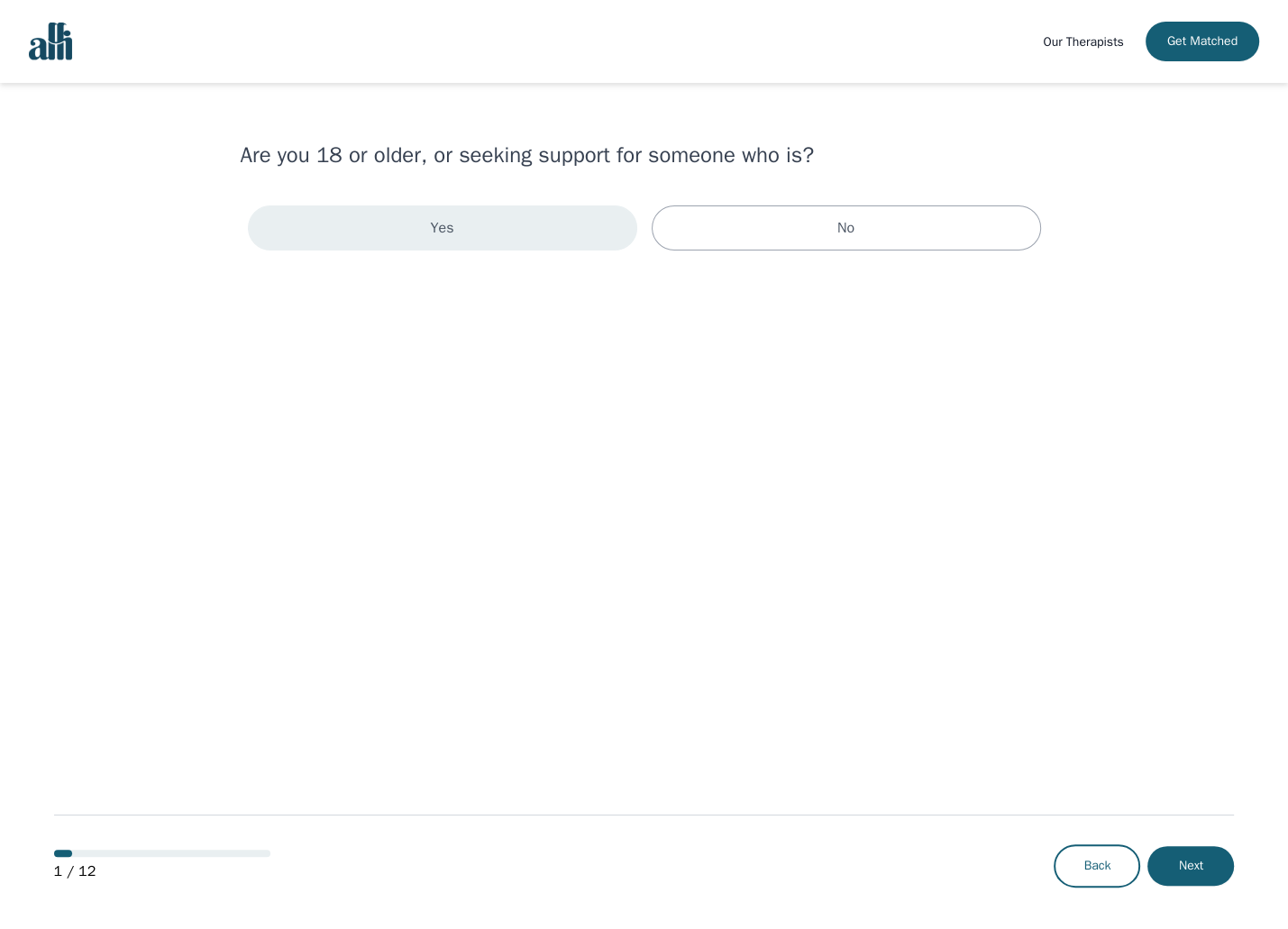 click on "Yes" at bounding box center [443, 228] 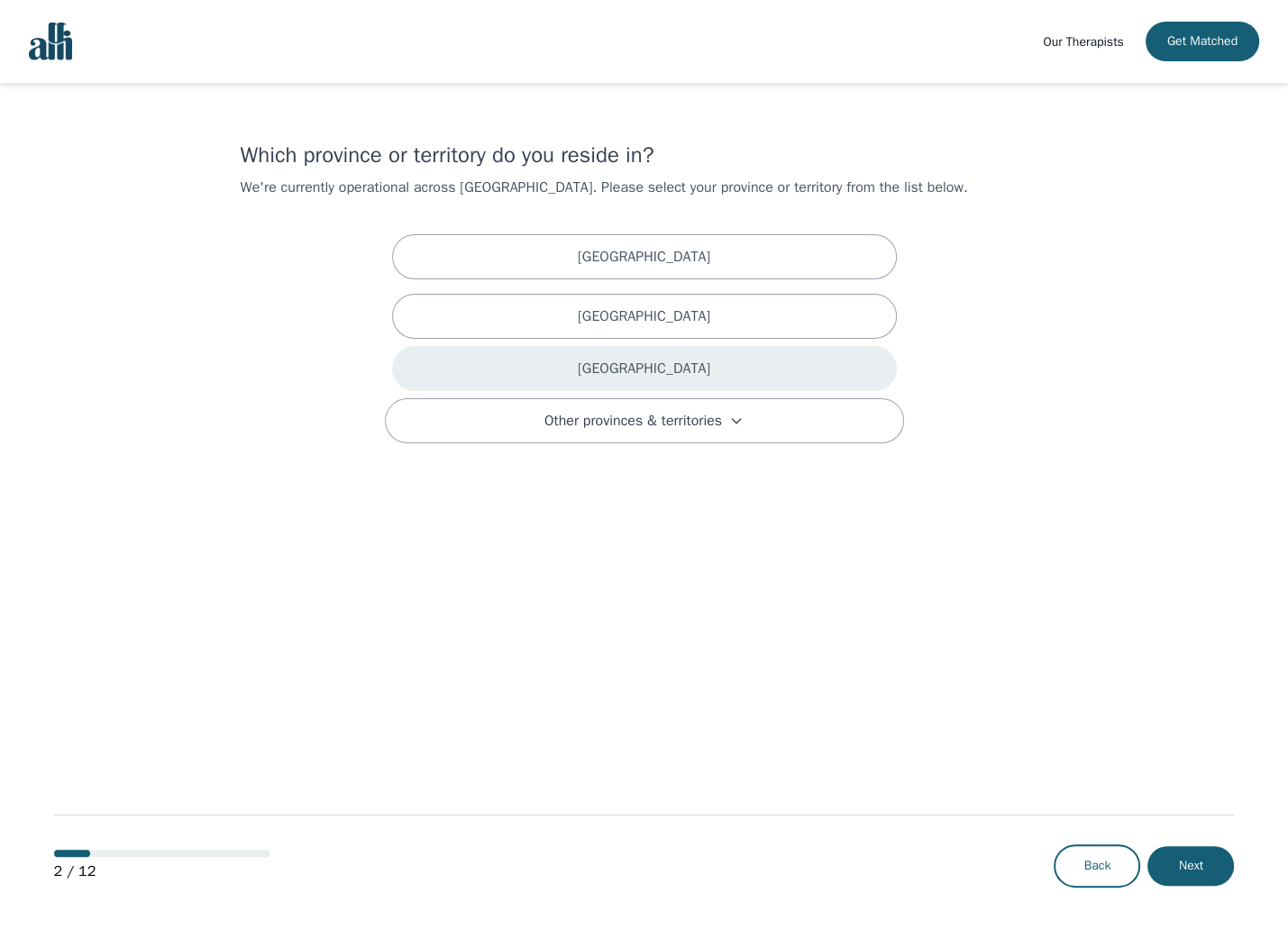 click on "[GEOGRAPHIC_DATA]" at bounding box center [644, 369] 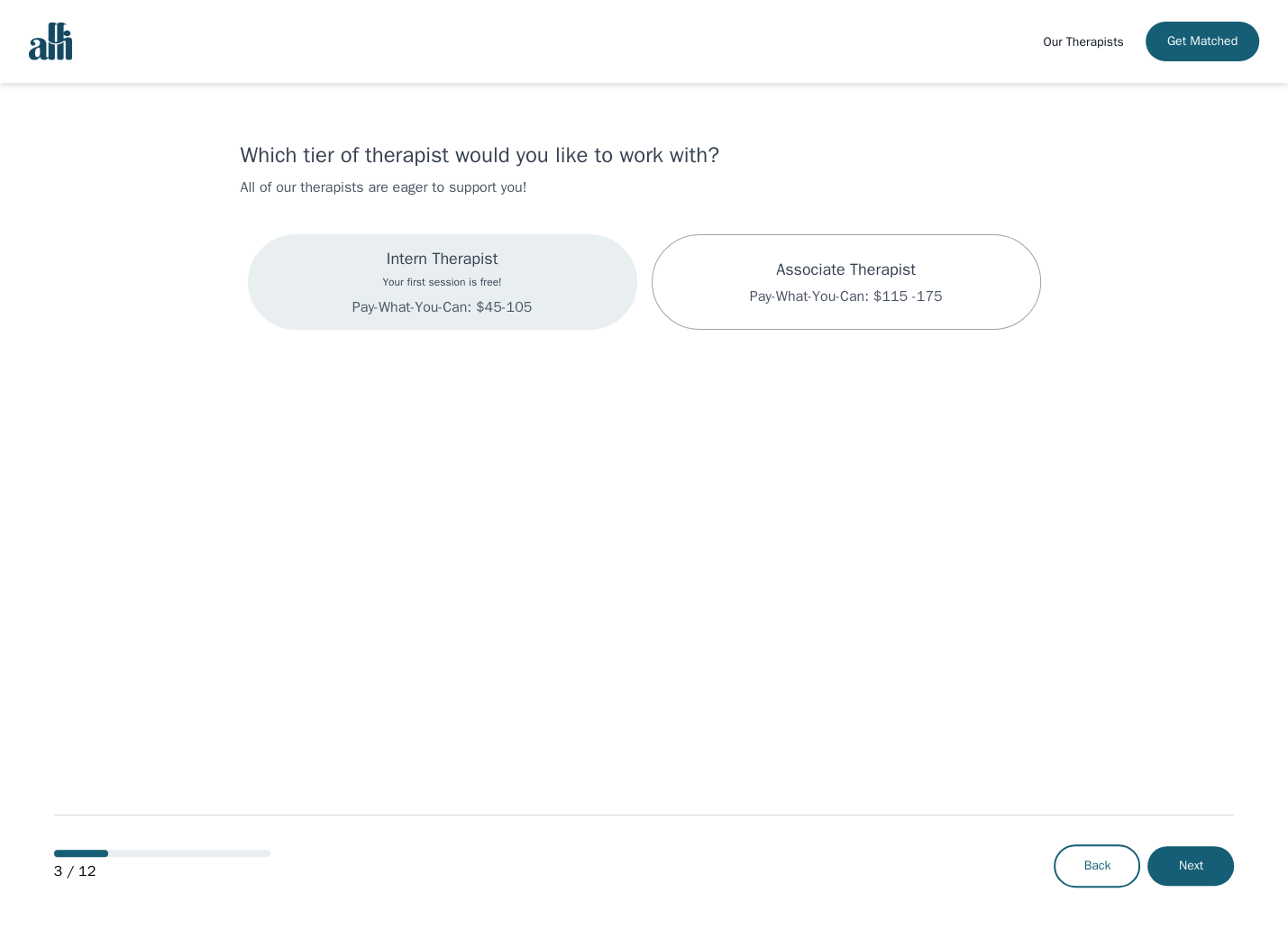 click on "Intern Therapist Your first session is free! Pay-What-You-Can: $45-105" at bounding box center (443, 282) 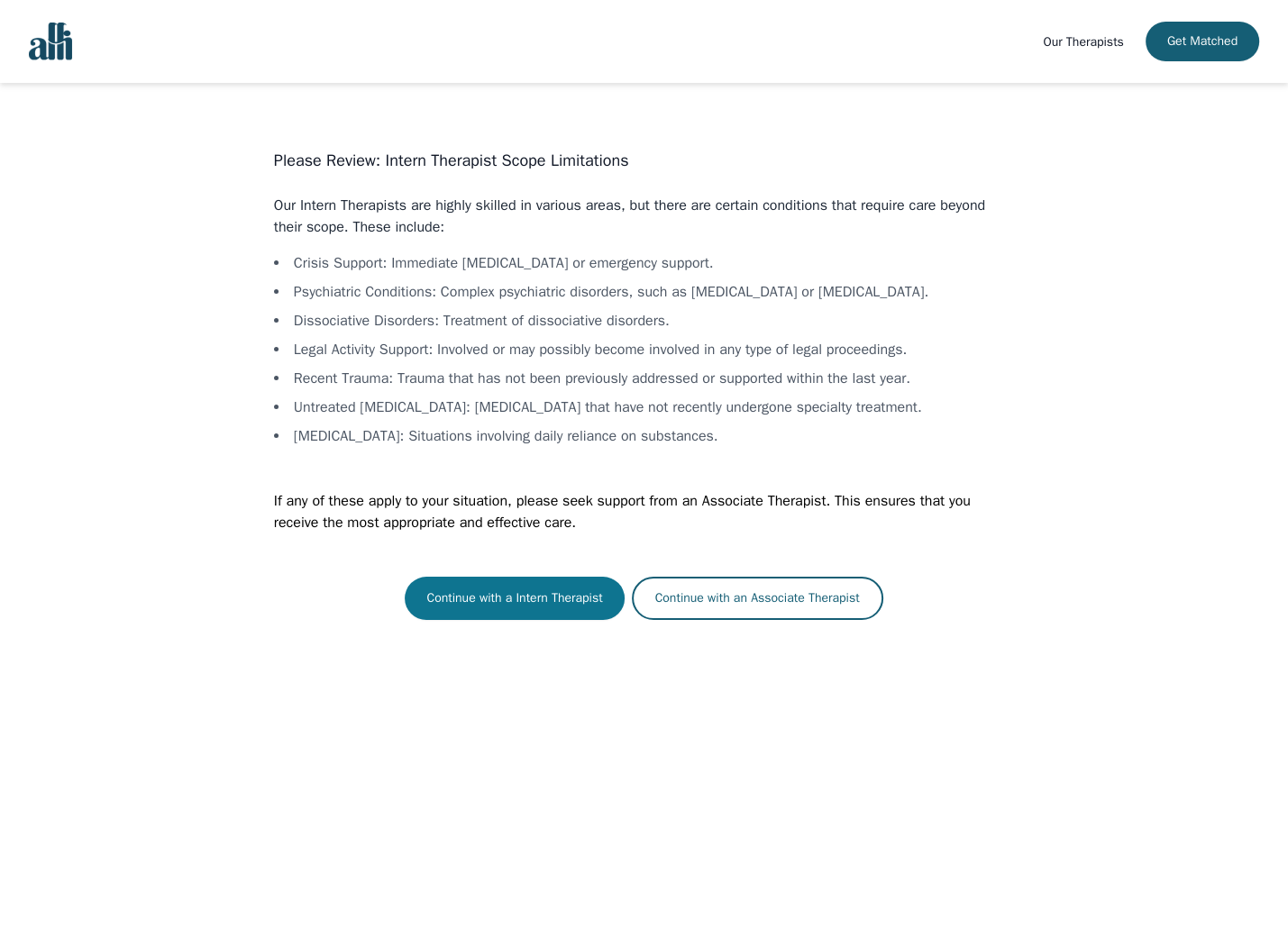 click on "Continue with a Intern Therapist" at bounding box center [514, 598] 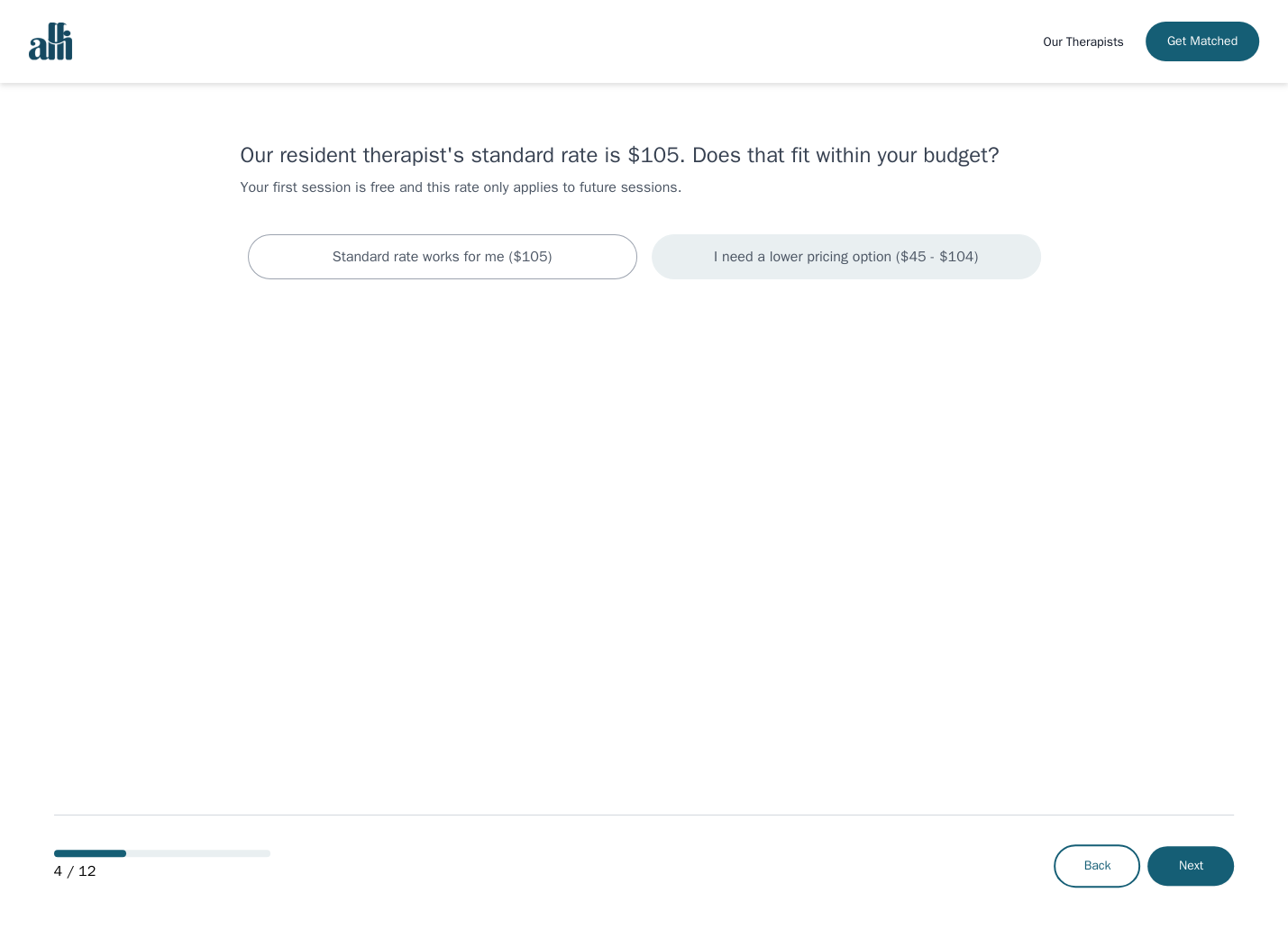 click on "I need a lower pricing option ($45 - $104)" at bounding box center [845, 257] 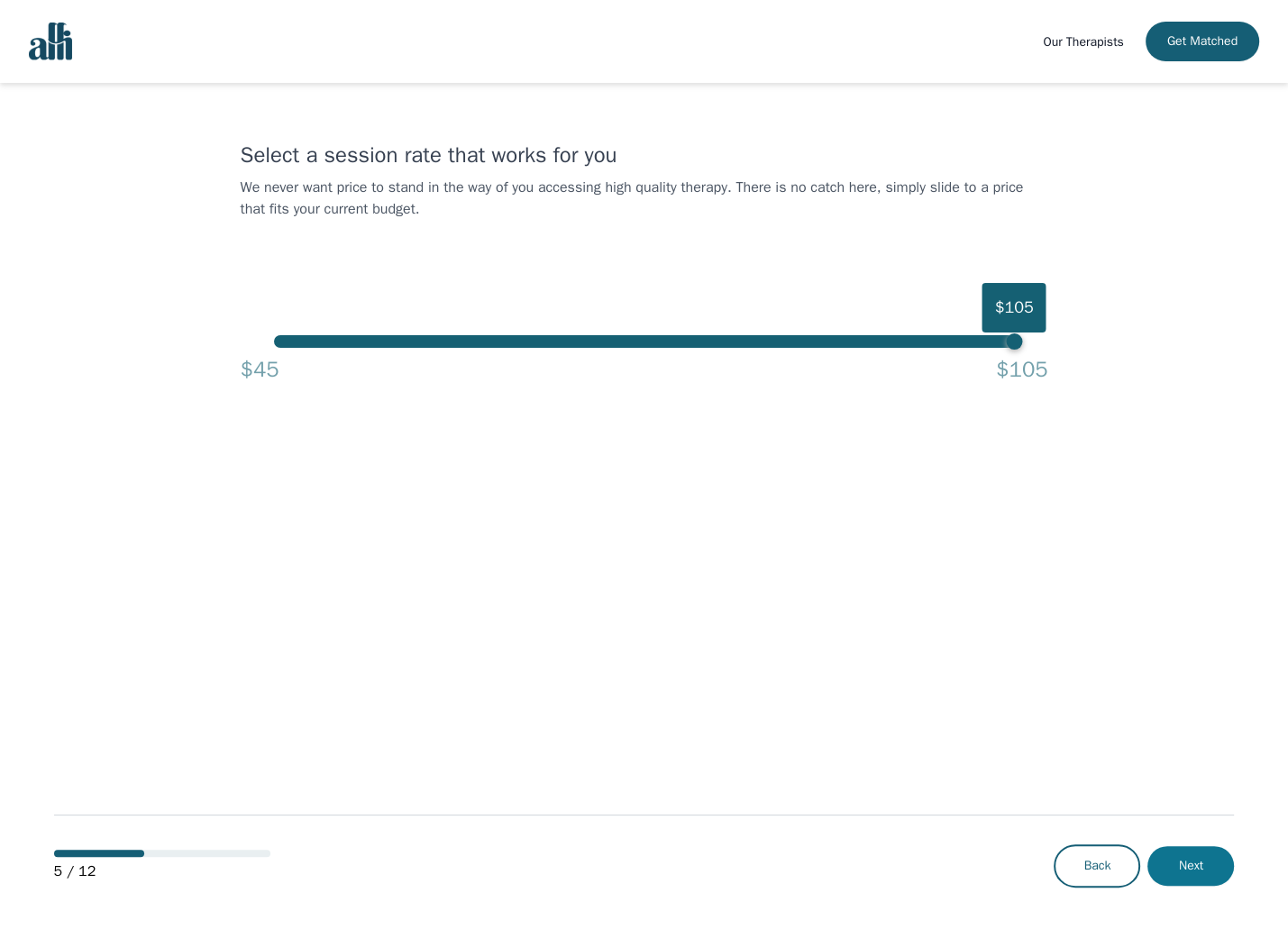 click on "Next" at bounding box center [1191, 866] 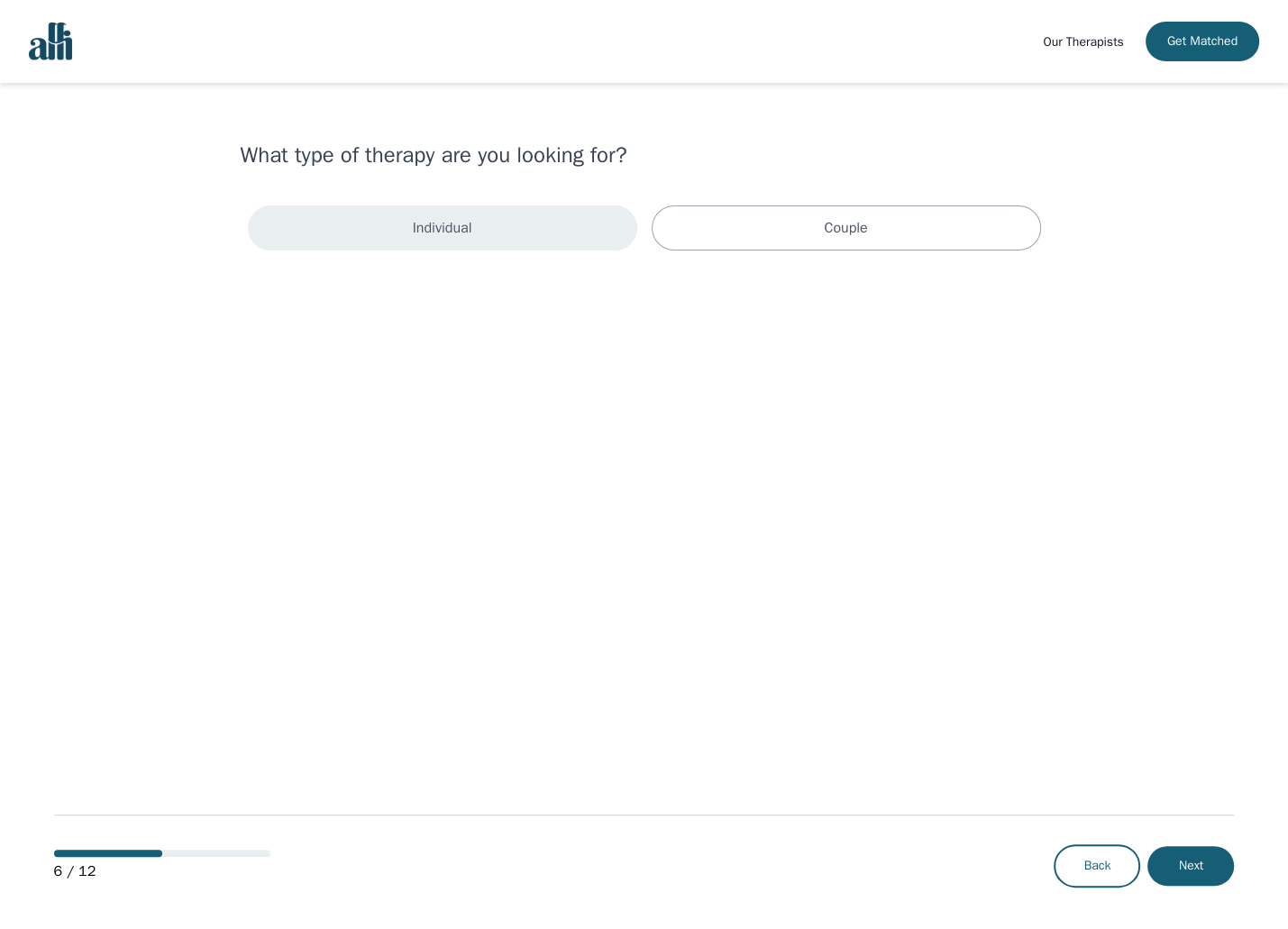 click on "Individual" at bounding box center (443, 228) 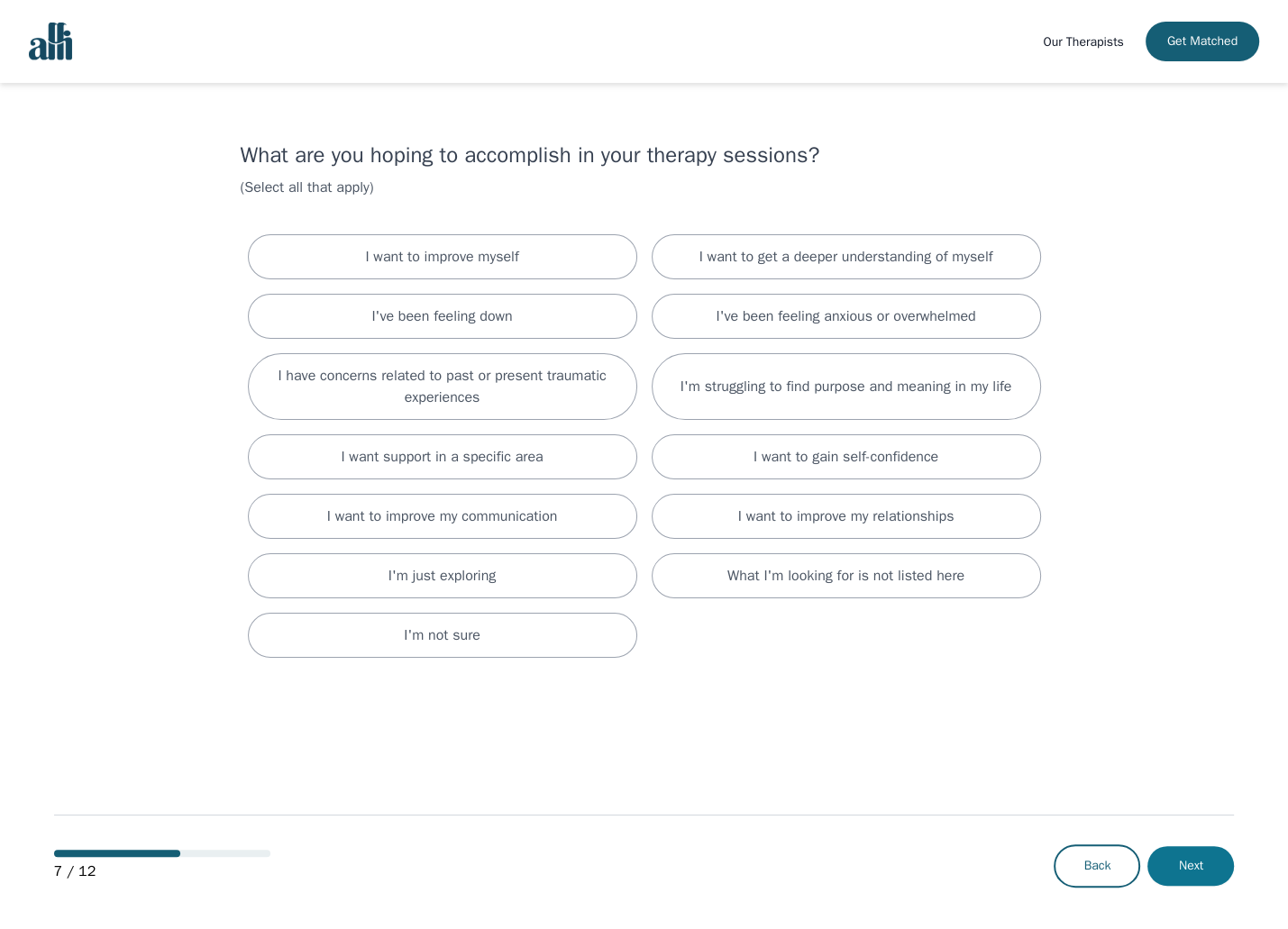 click on "Next" at bounding box center (1191, 866) 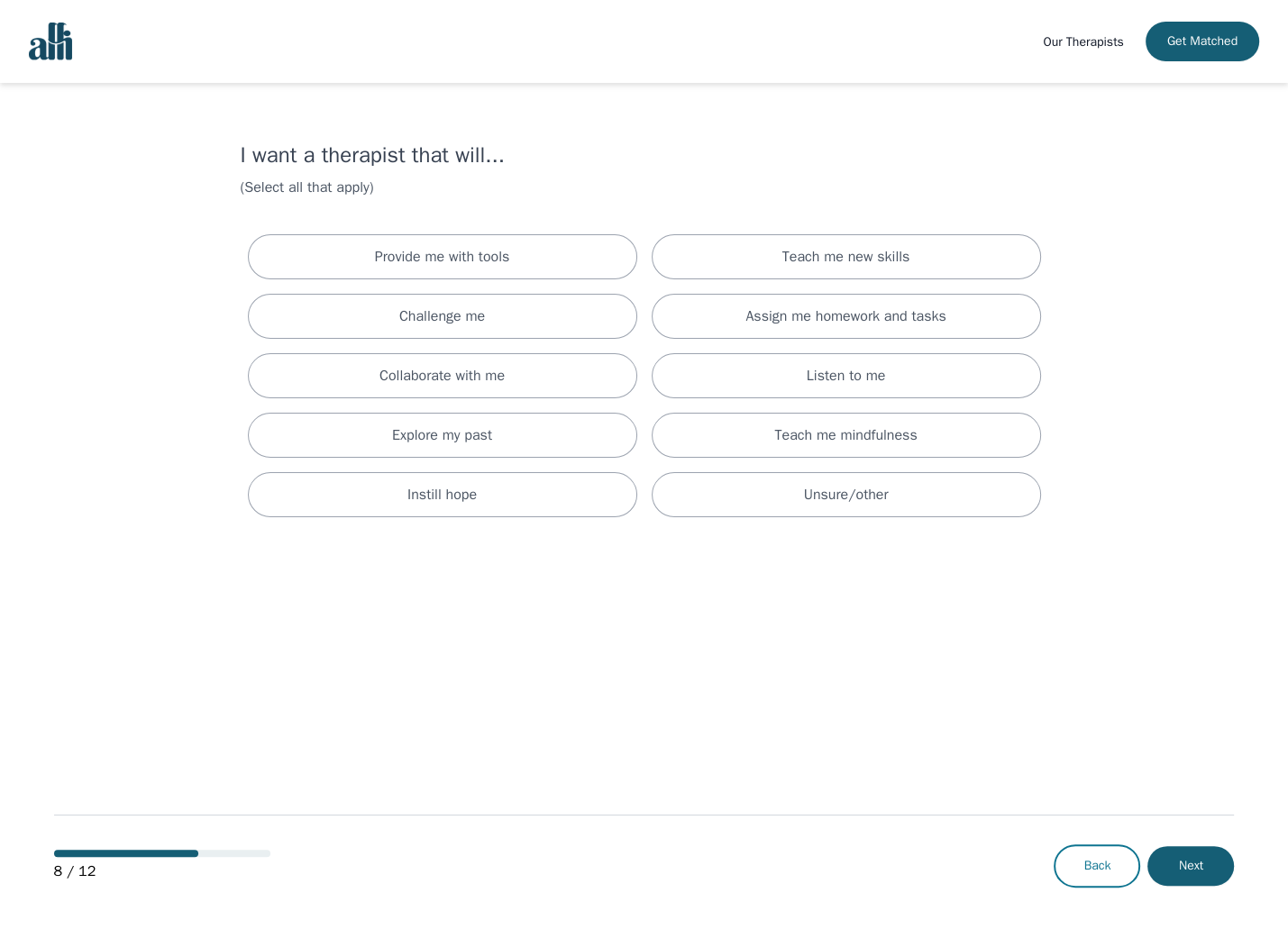 click on "Back" at bounding box center [1097, 866] 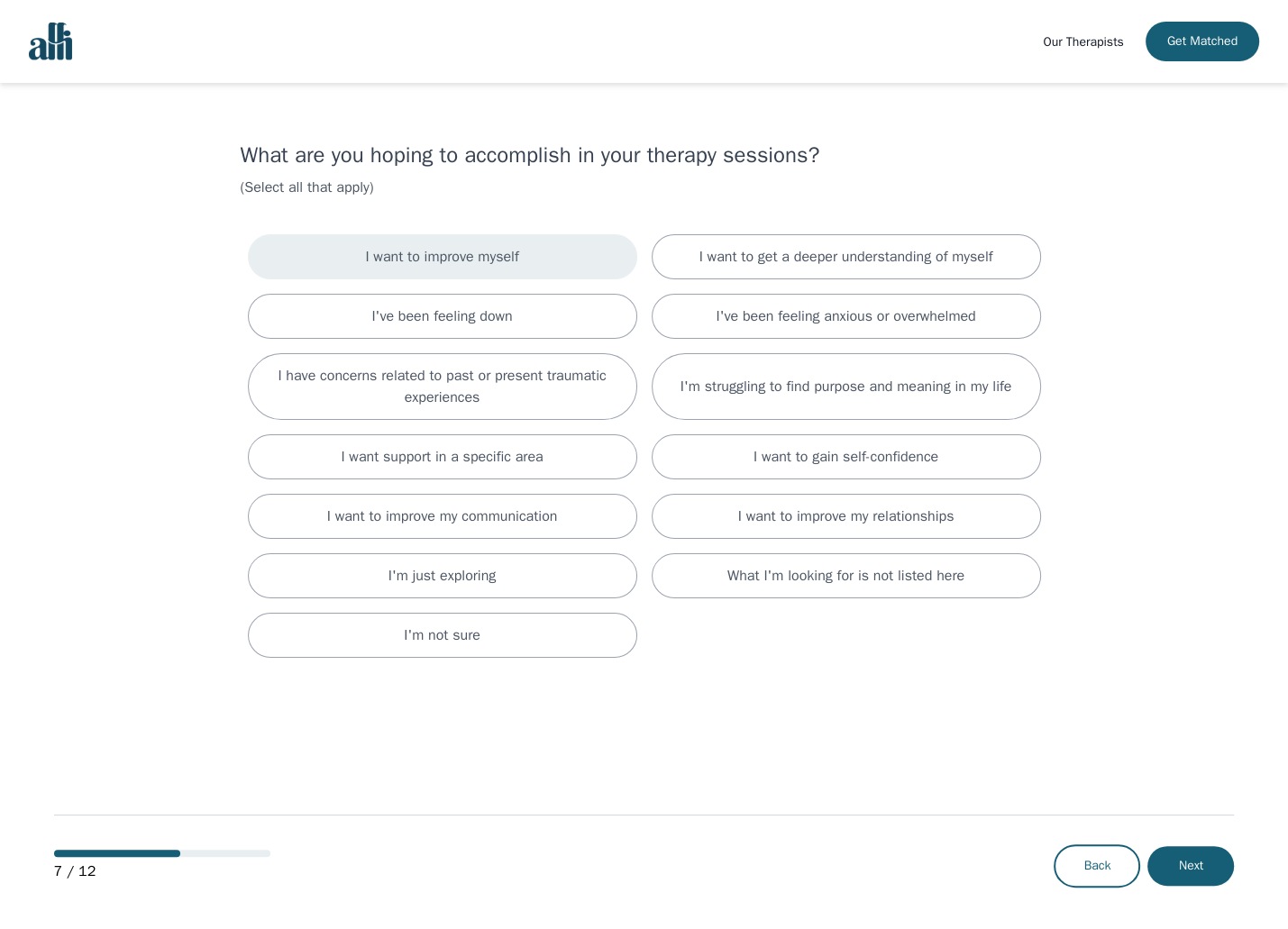 click on "I want to improve myself" at bounding box center [442, 257] 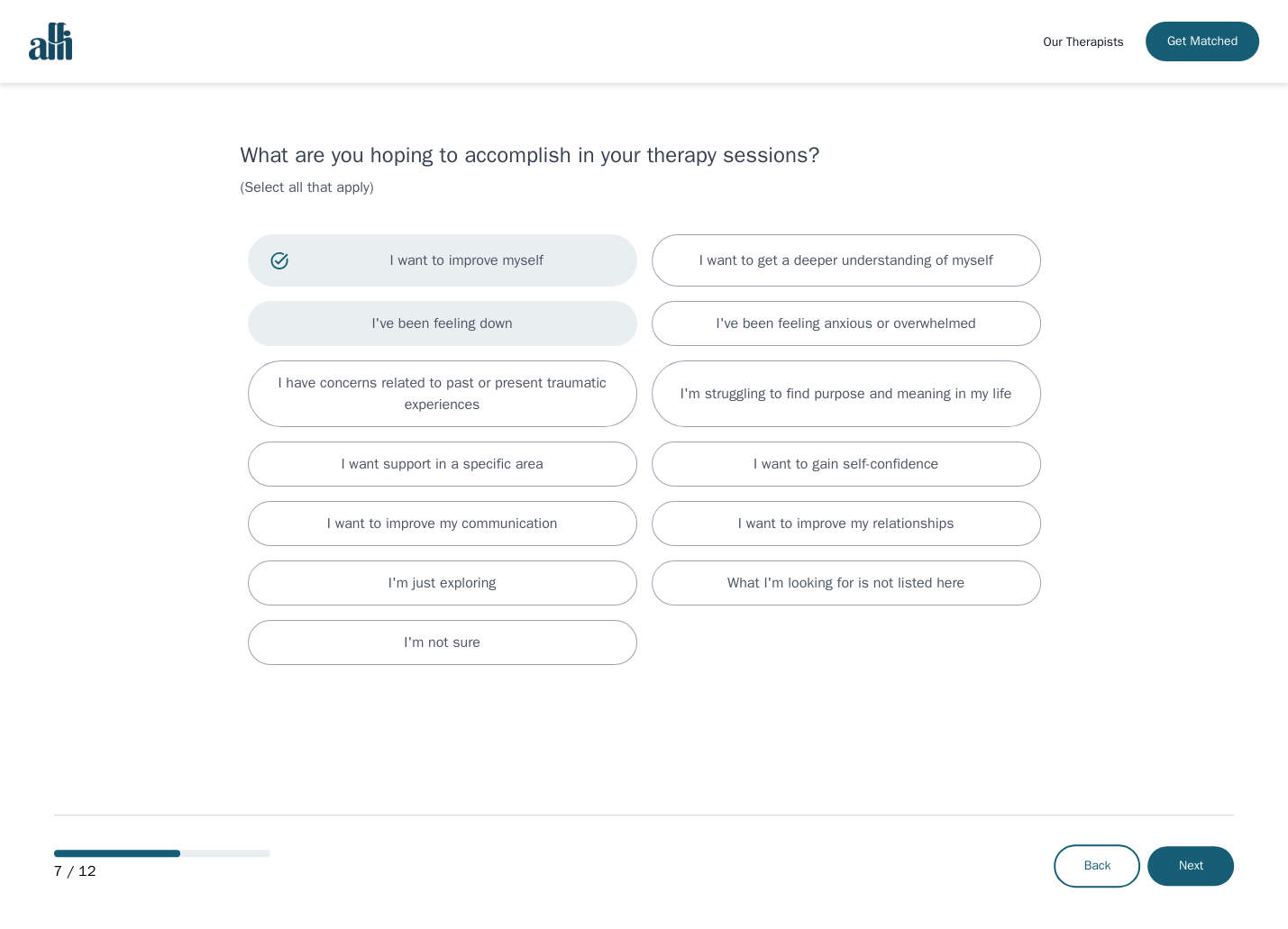click on "I've been feeling down" at bounding box center (443, 323) 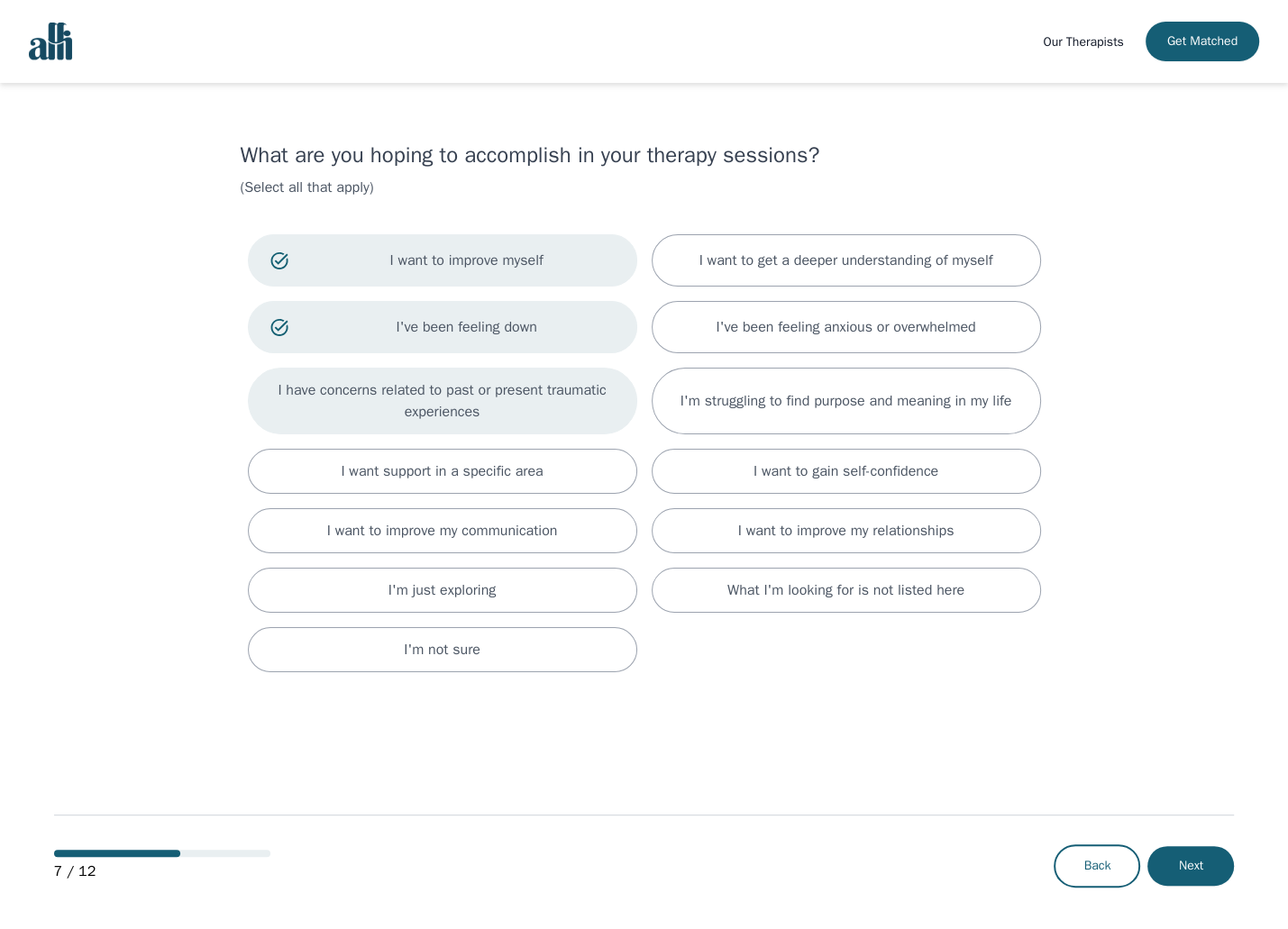 click on "I have concerns related to past or present traumatic experiences" at bounding box center (443, 401) 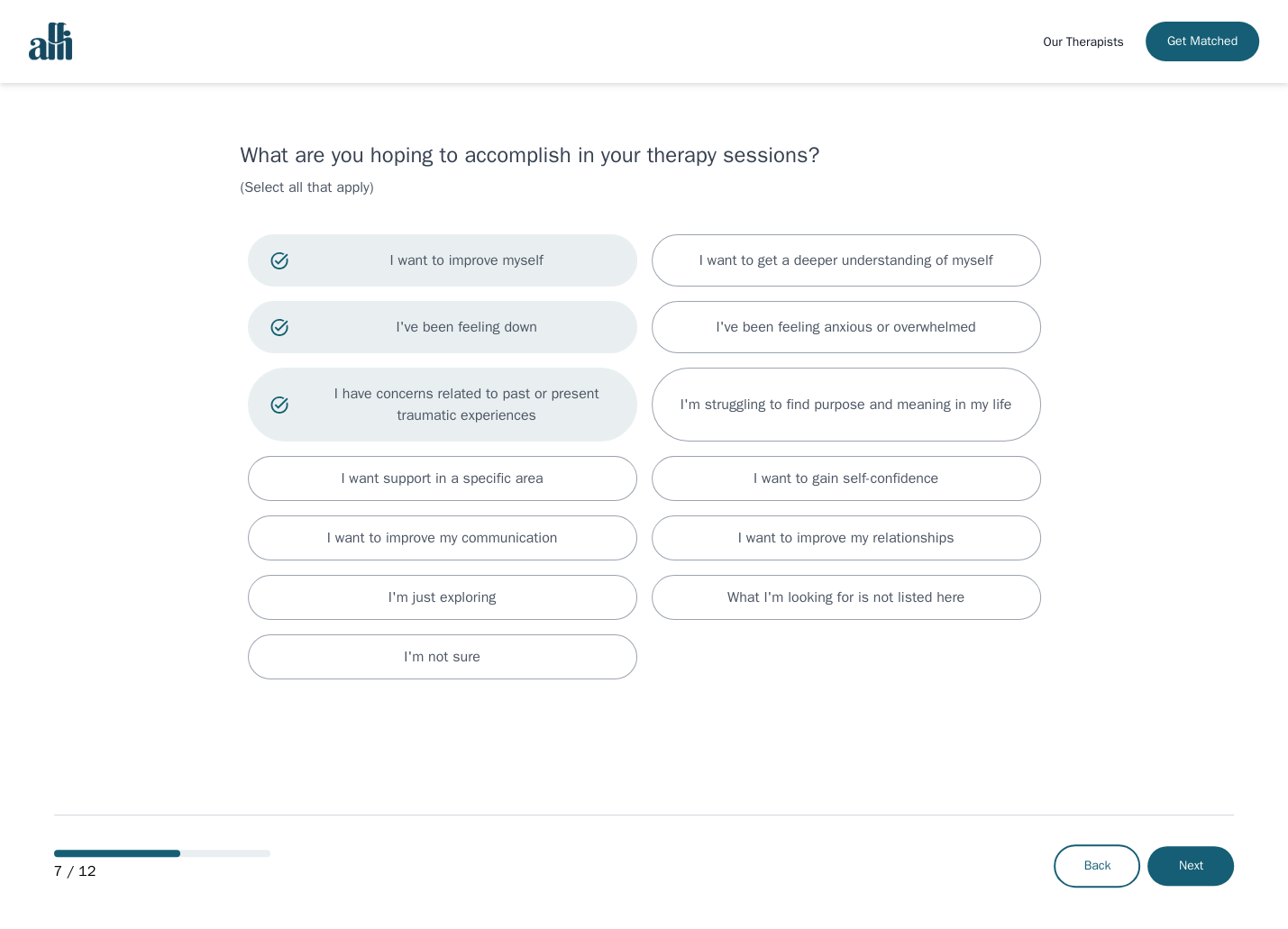 click on "I want support in a specific area" at bounding box center [443, 478] 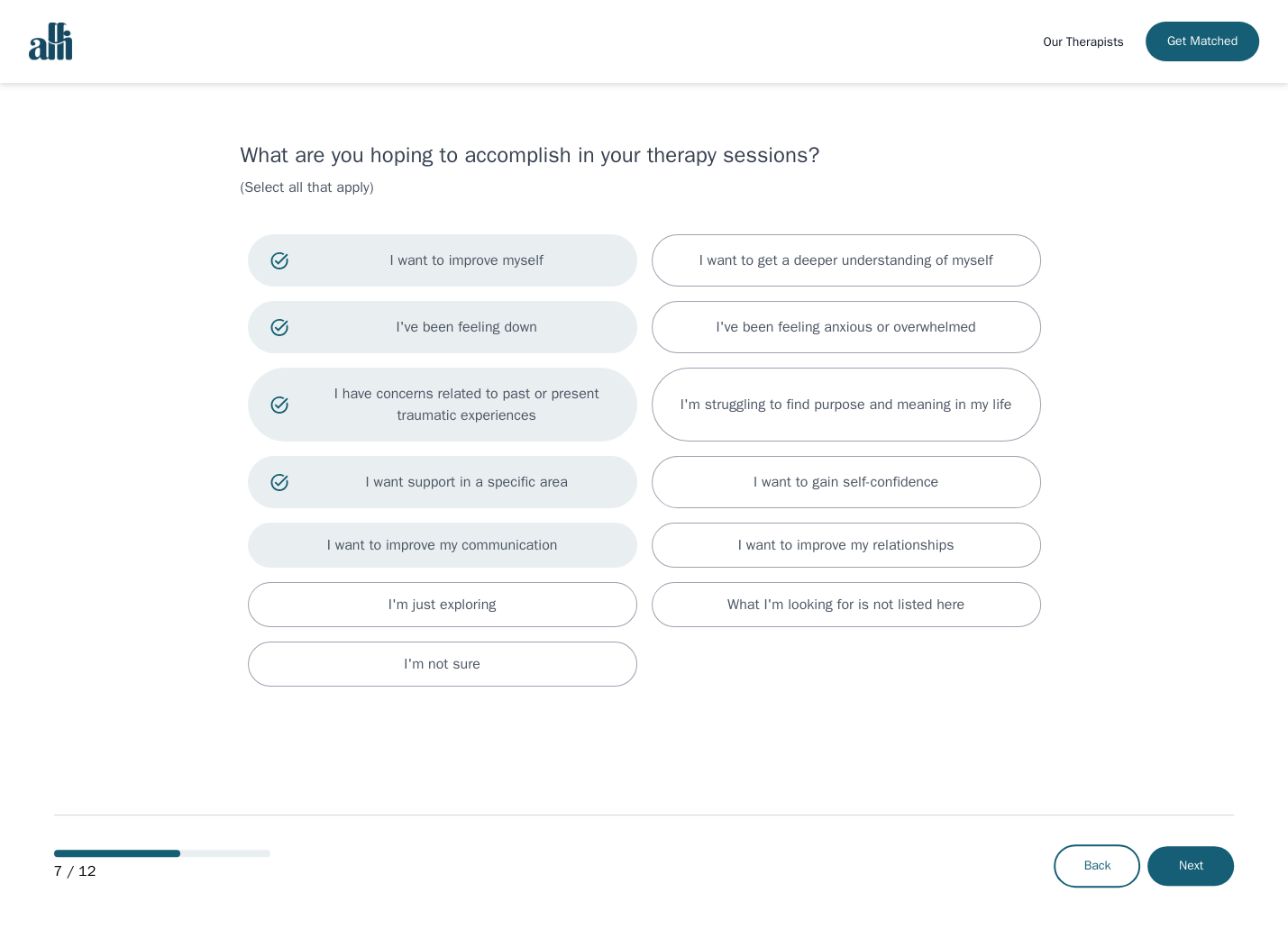 click on "I want to improve my communication" at bounding box center (443, 545) 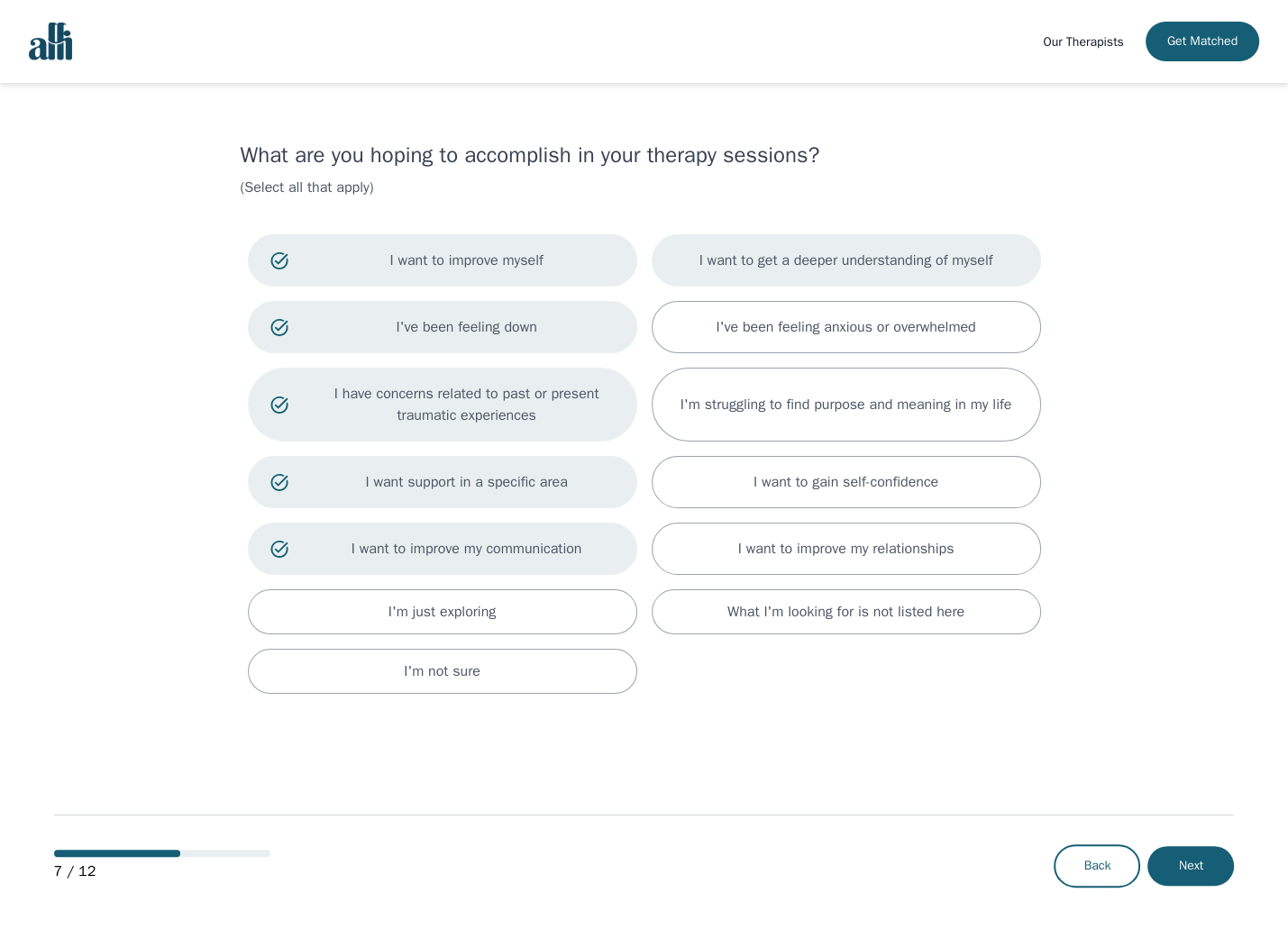click on "I want to get a deeper understanding of myself" at bounding box center [846, 260] 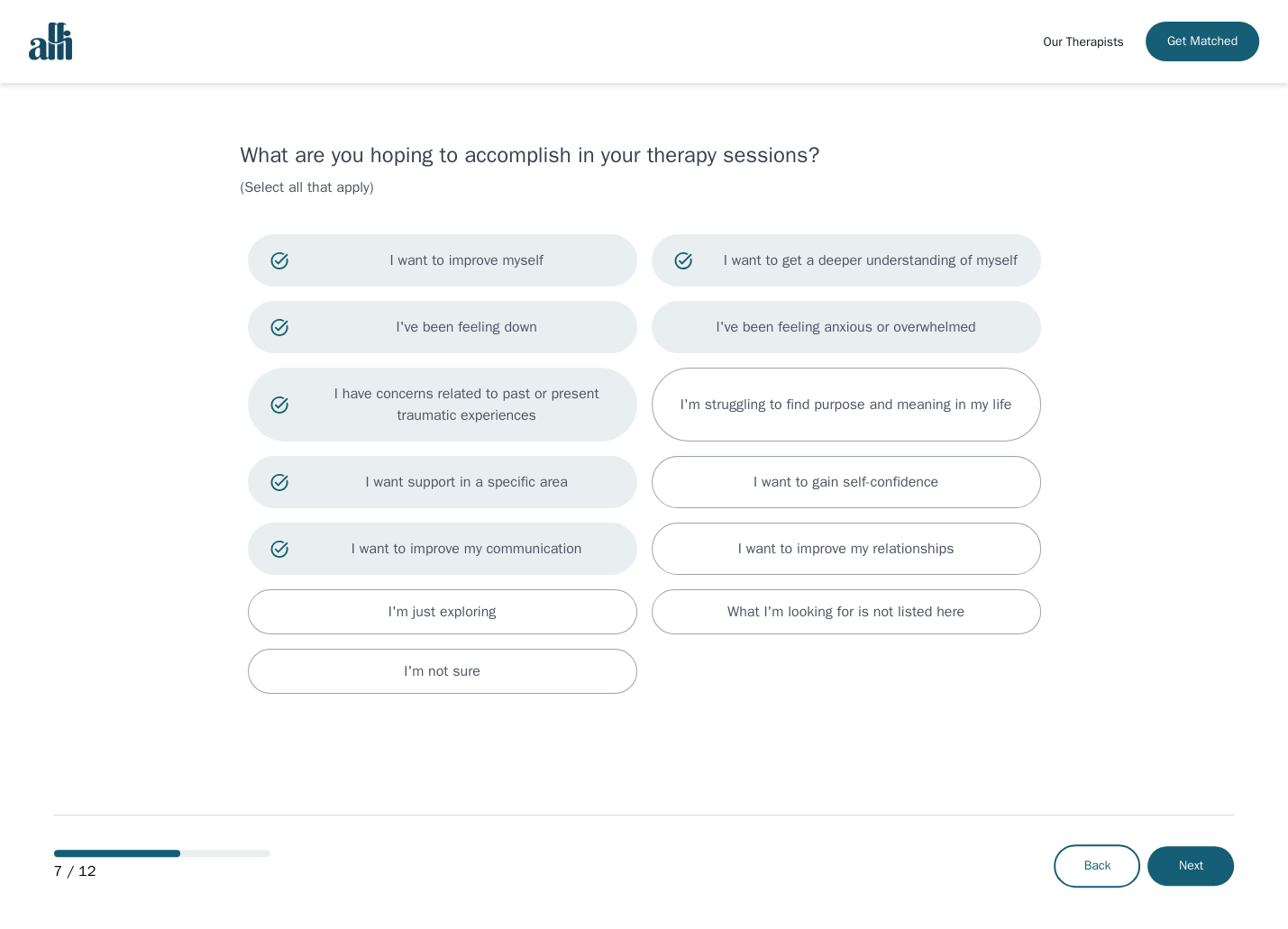 click on "I've been feeling anxious or overwhelmed" at bounding box center [846, 327] 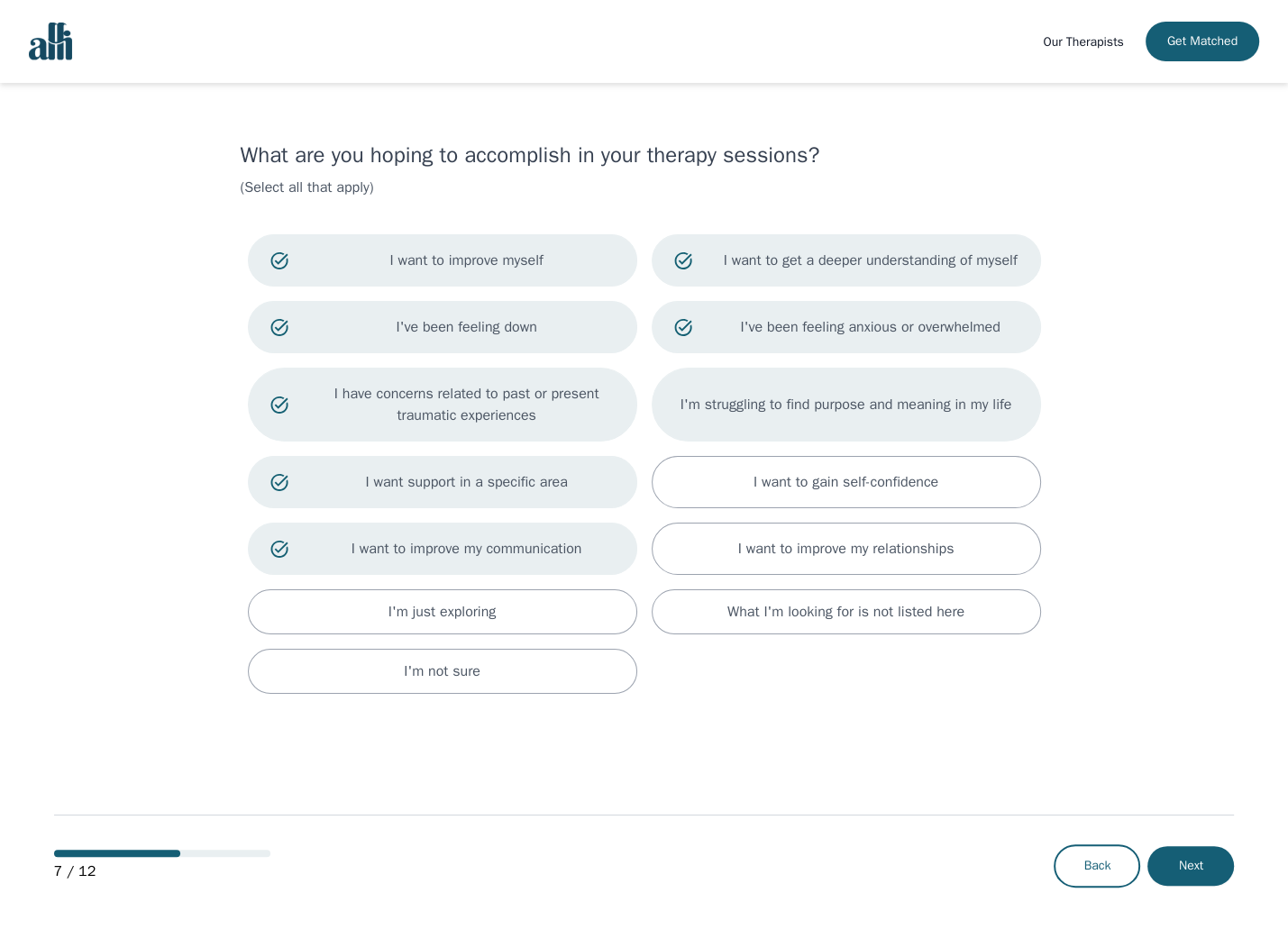 drag, startPoint x: 775, startPoint y: 388, endPoint x: 780, endPoint y: 399, distance: 12 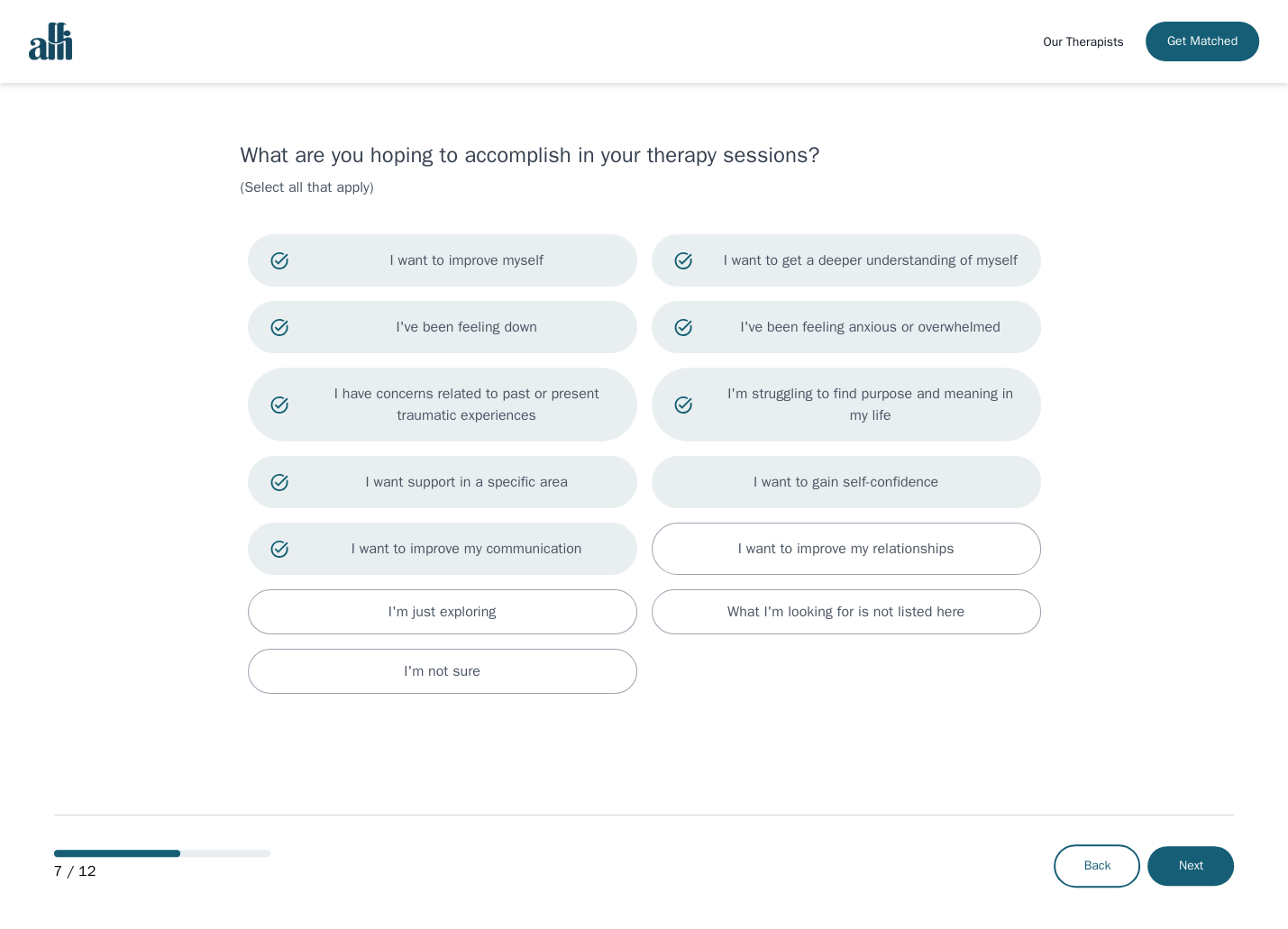 click on "I want to gain self-confidence" at bounding box center (845, 482) 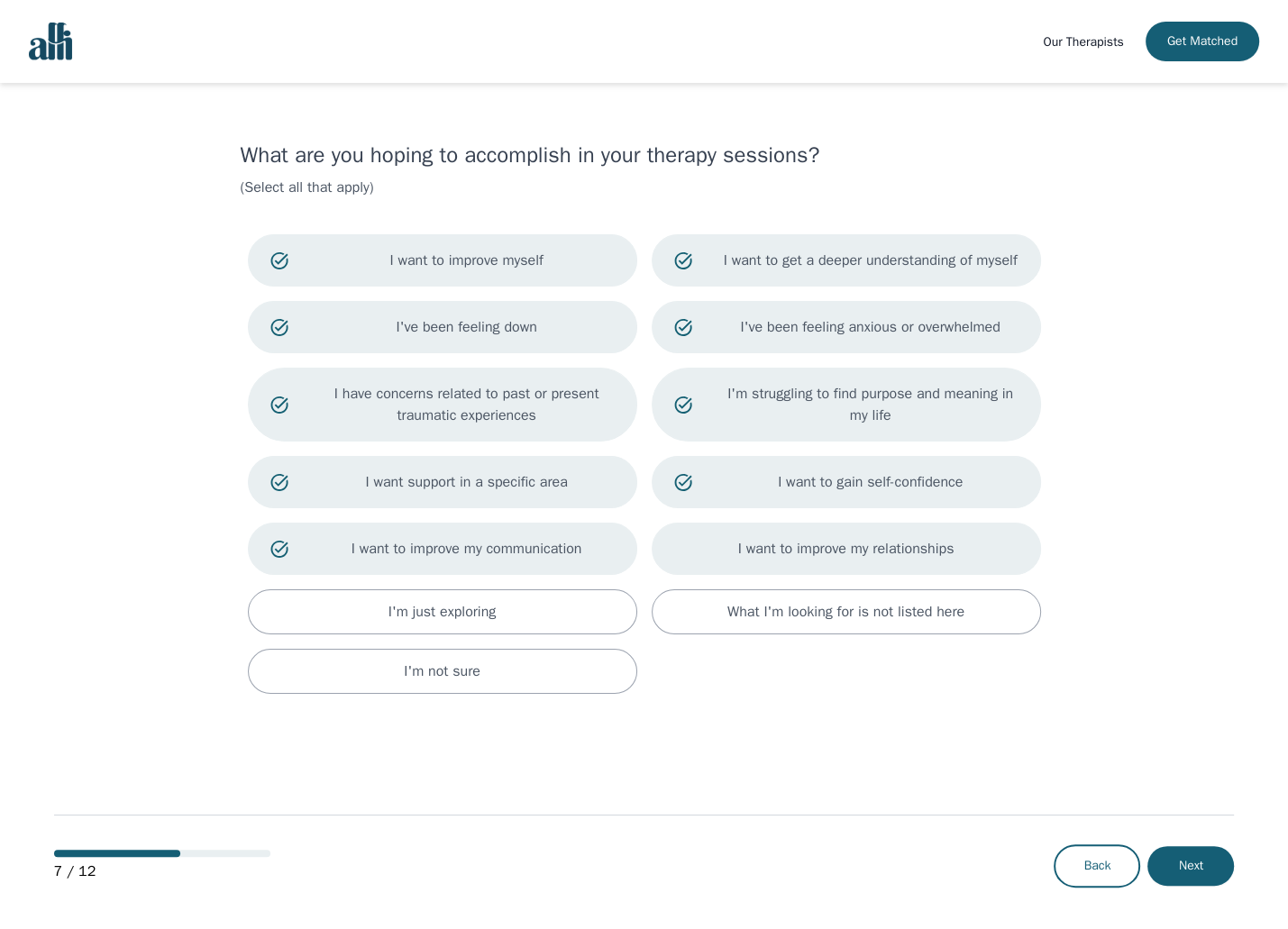 click on "I want to improve my relationships" at bounding box center [846, 549] 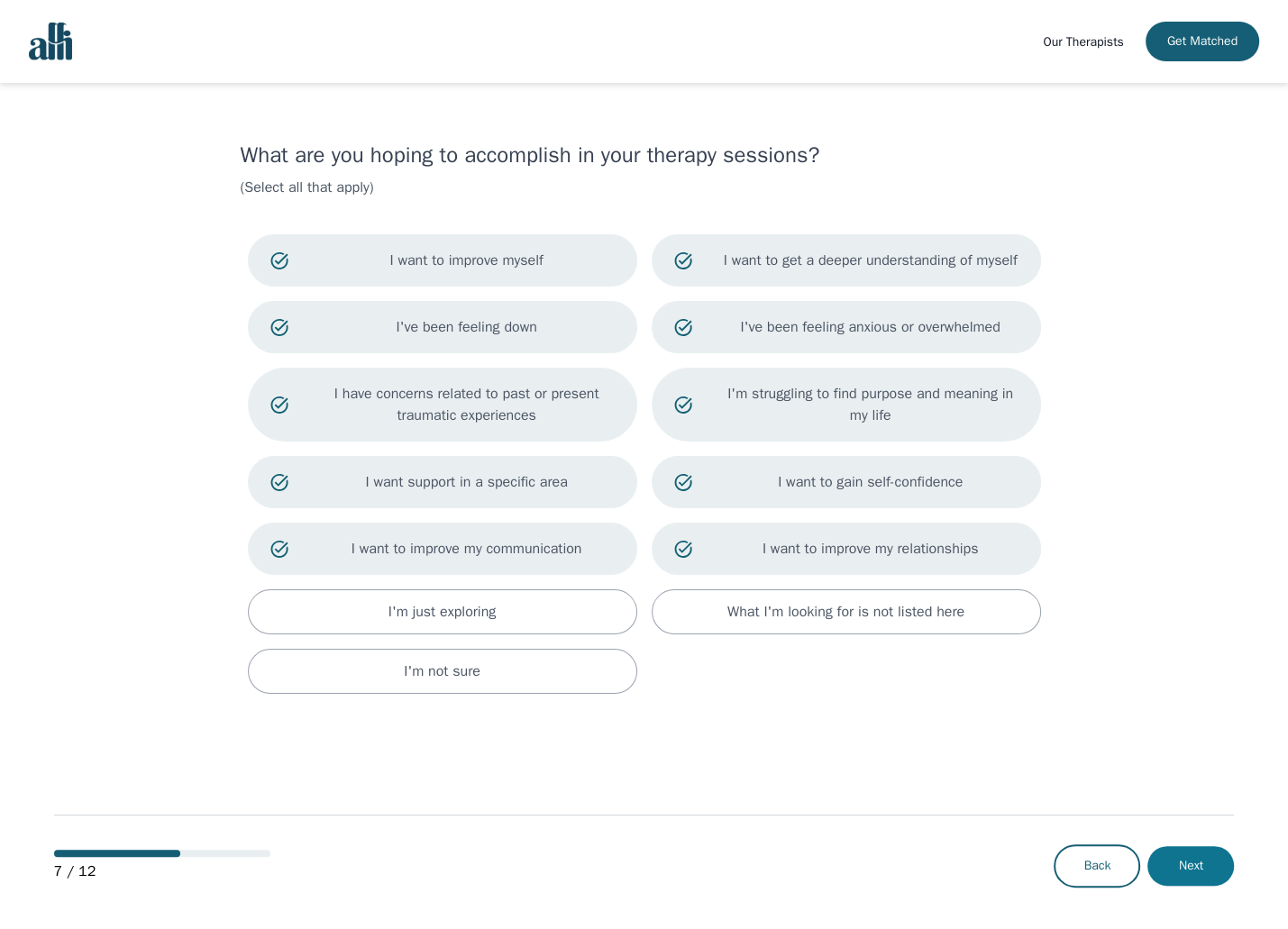 click on "Next" at bounding box center [1191, 866] 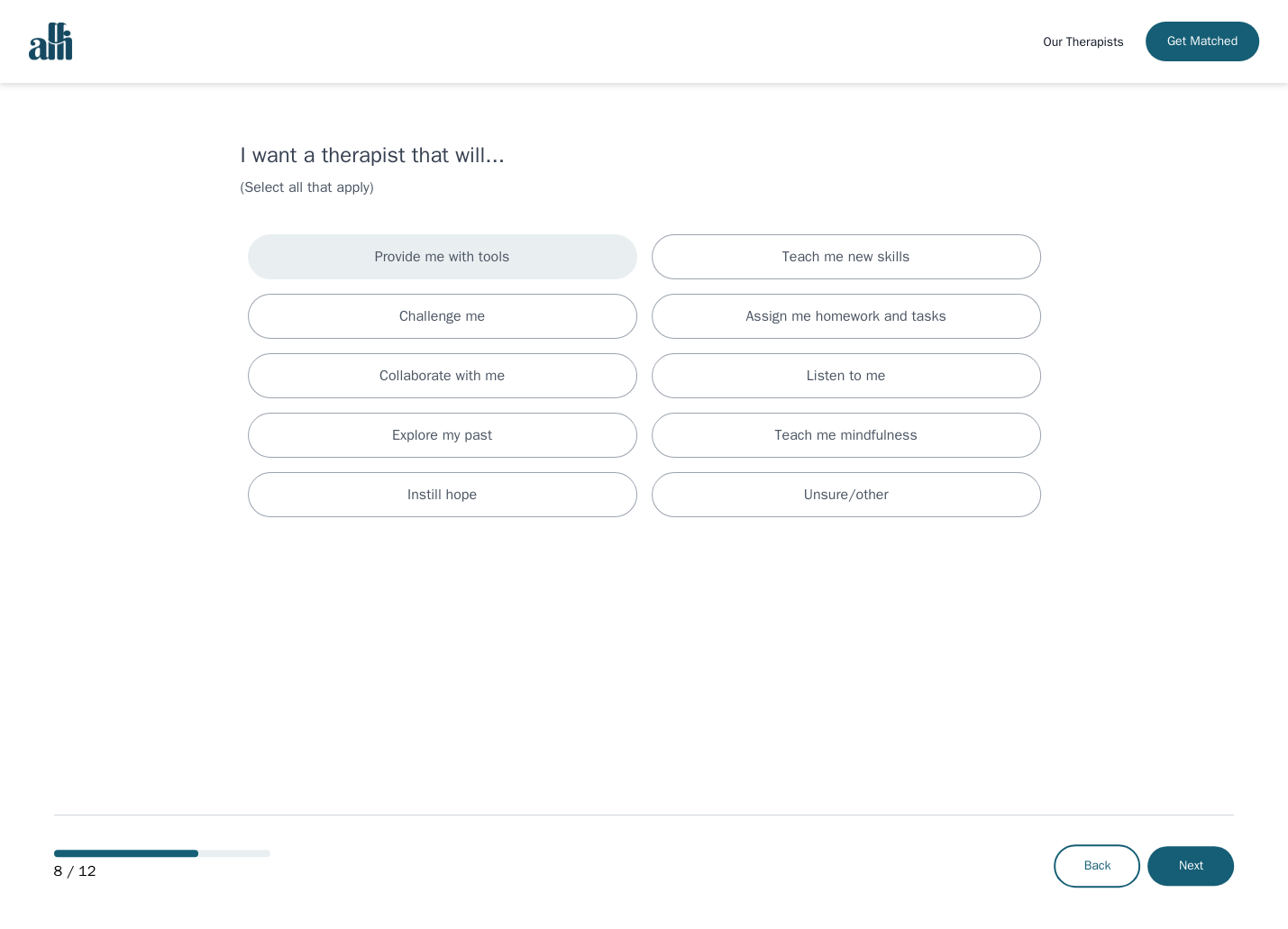 click on "Provide me with tools" at bounding box center [443, 257] 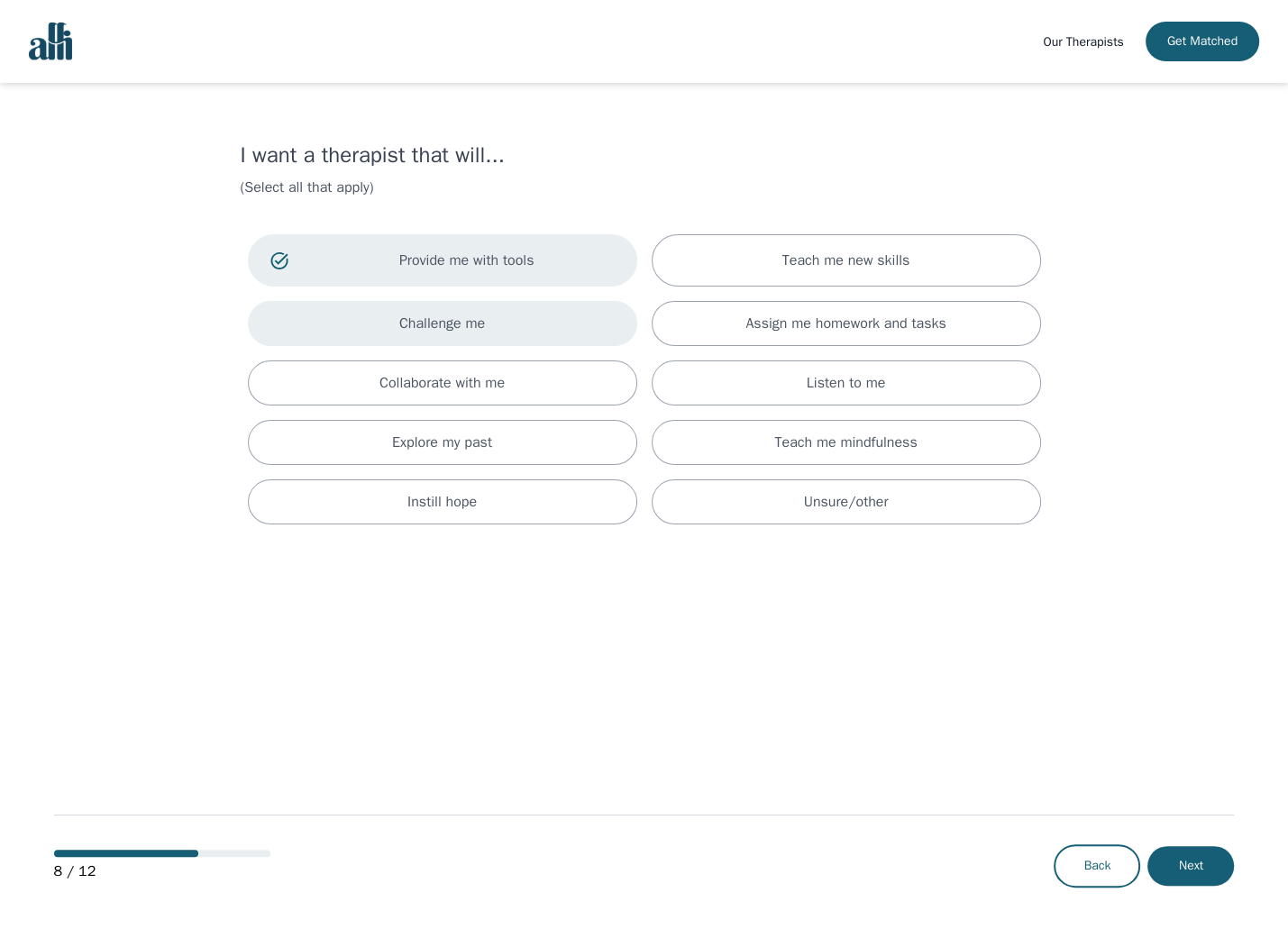 click on "Challenge me" at bounding box center (443, 323) 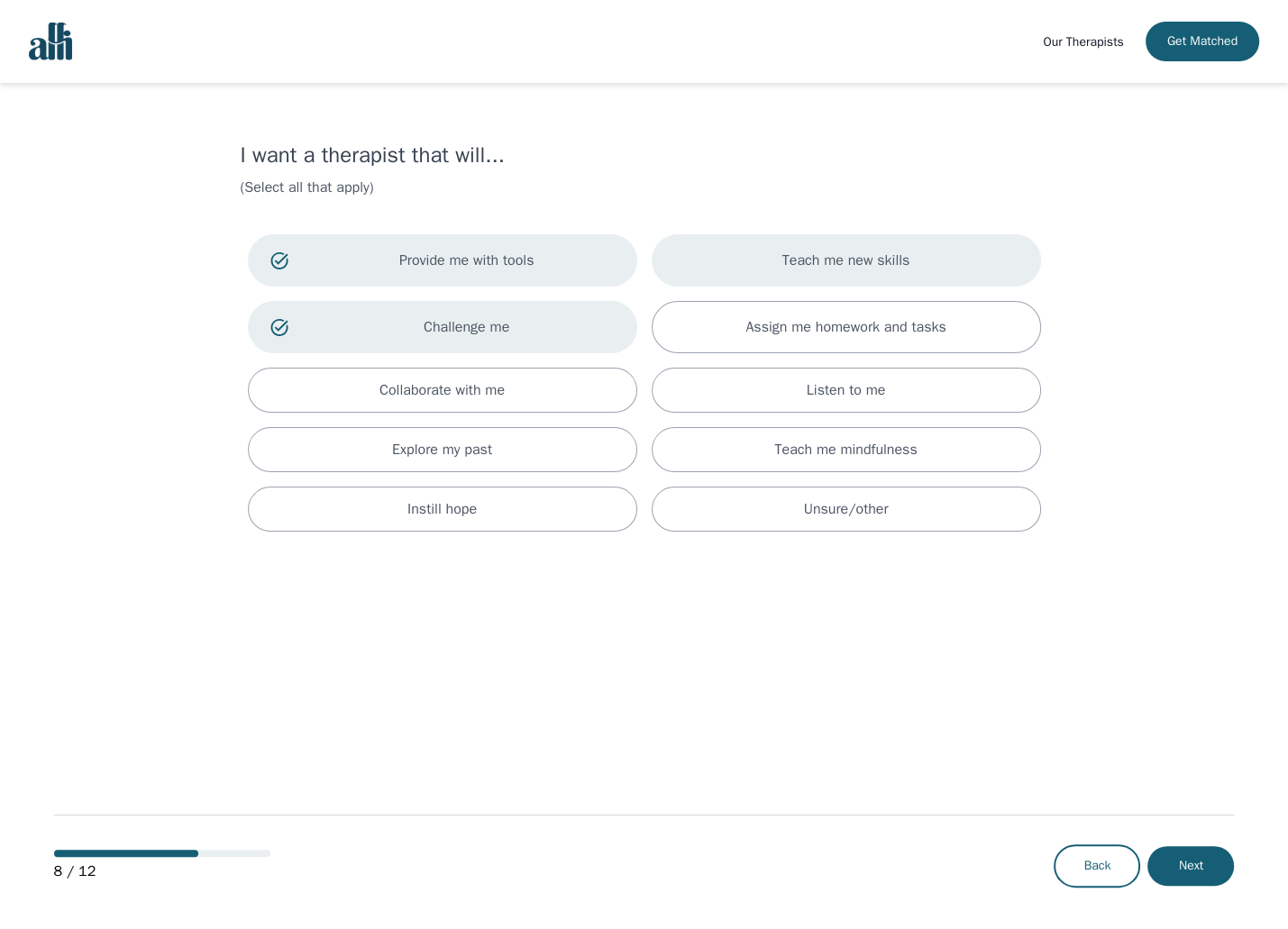 click on "Teach me new skills" at bounding box center (846, 260) 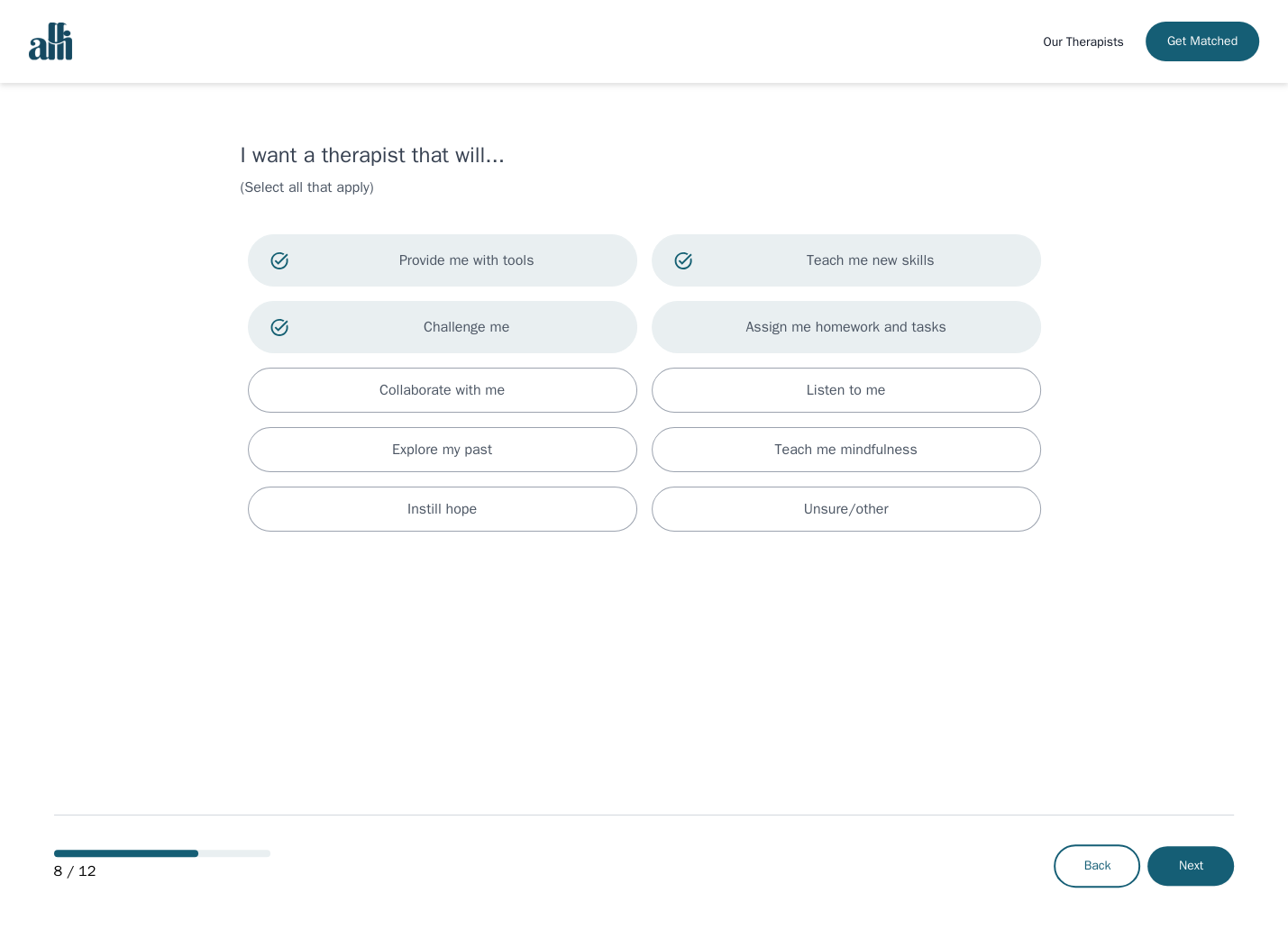 click on "Assign me homework and tasks" at bounding box center (846, 327) 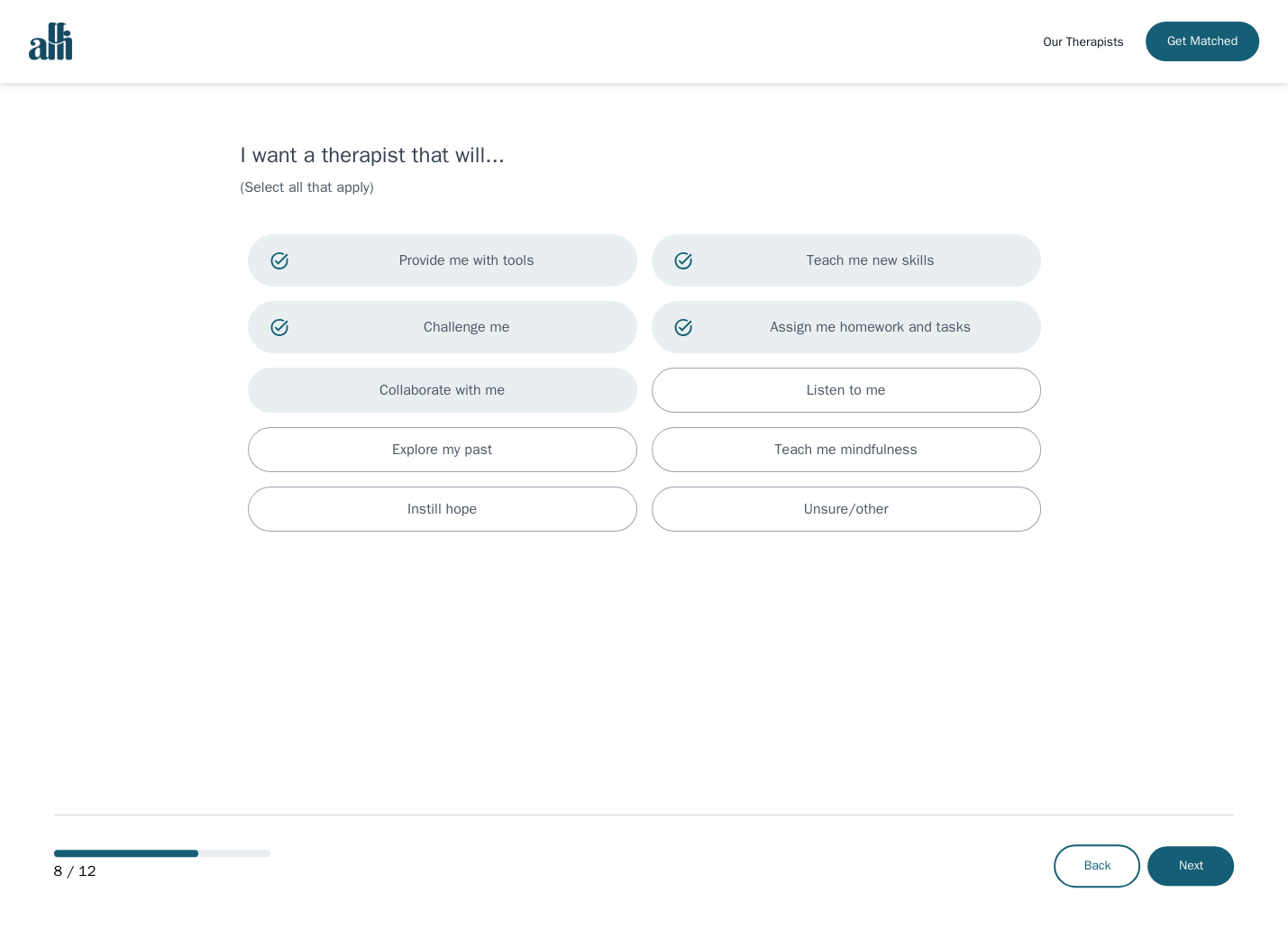 click on "Collaborate with me" at bounding box center (443, 390) 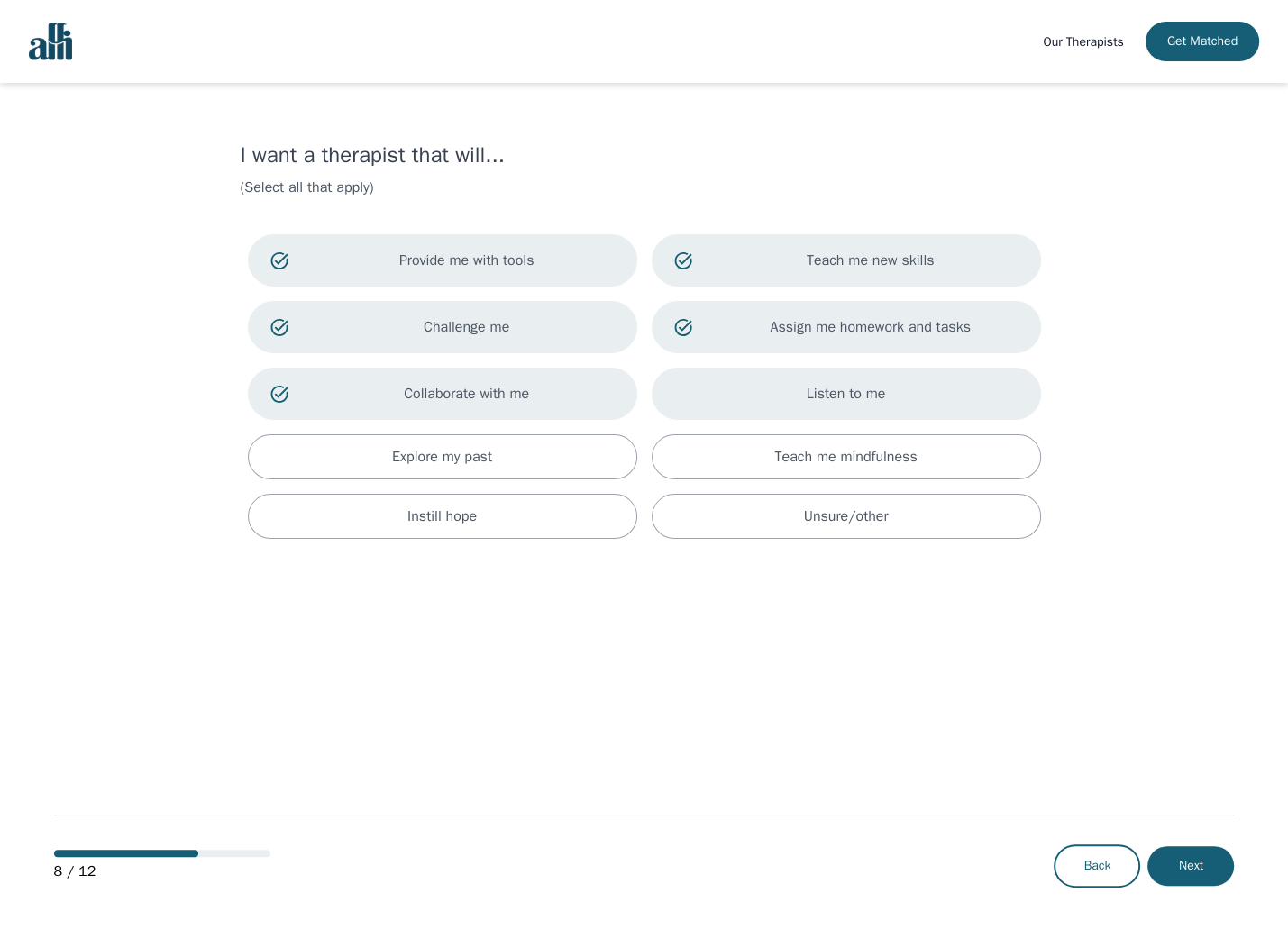 click on "Listen to me" at bounding box center [846, 394] 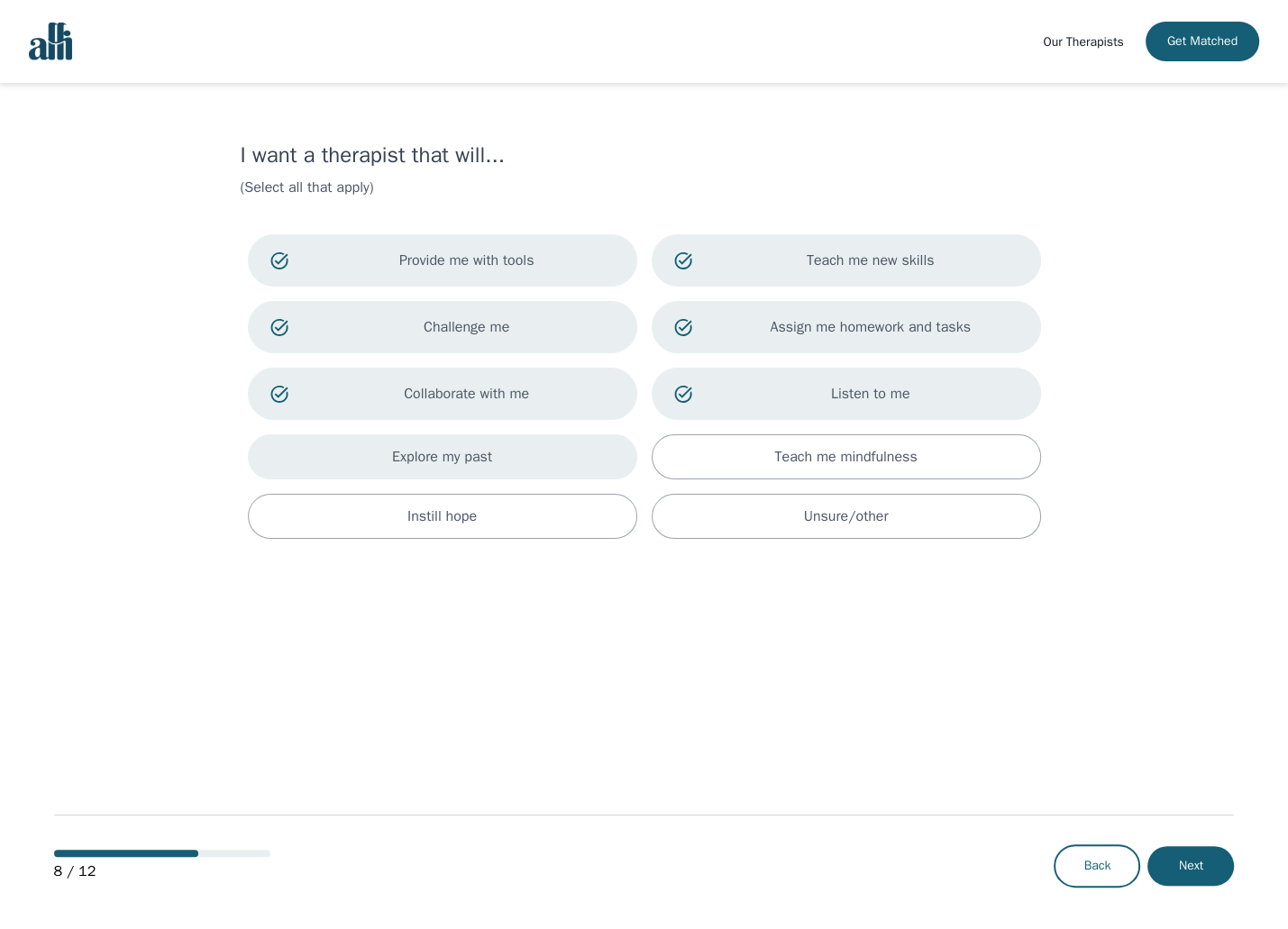 click on "Explore my past" at bounding box center (443, 457) 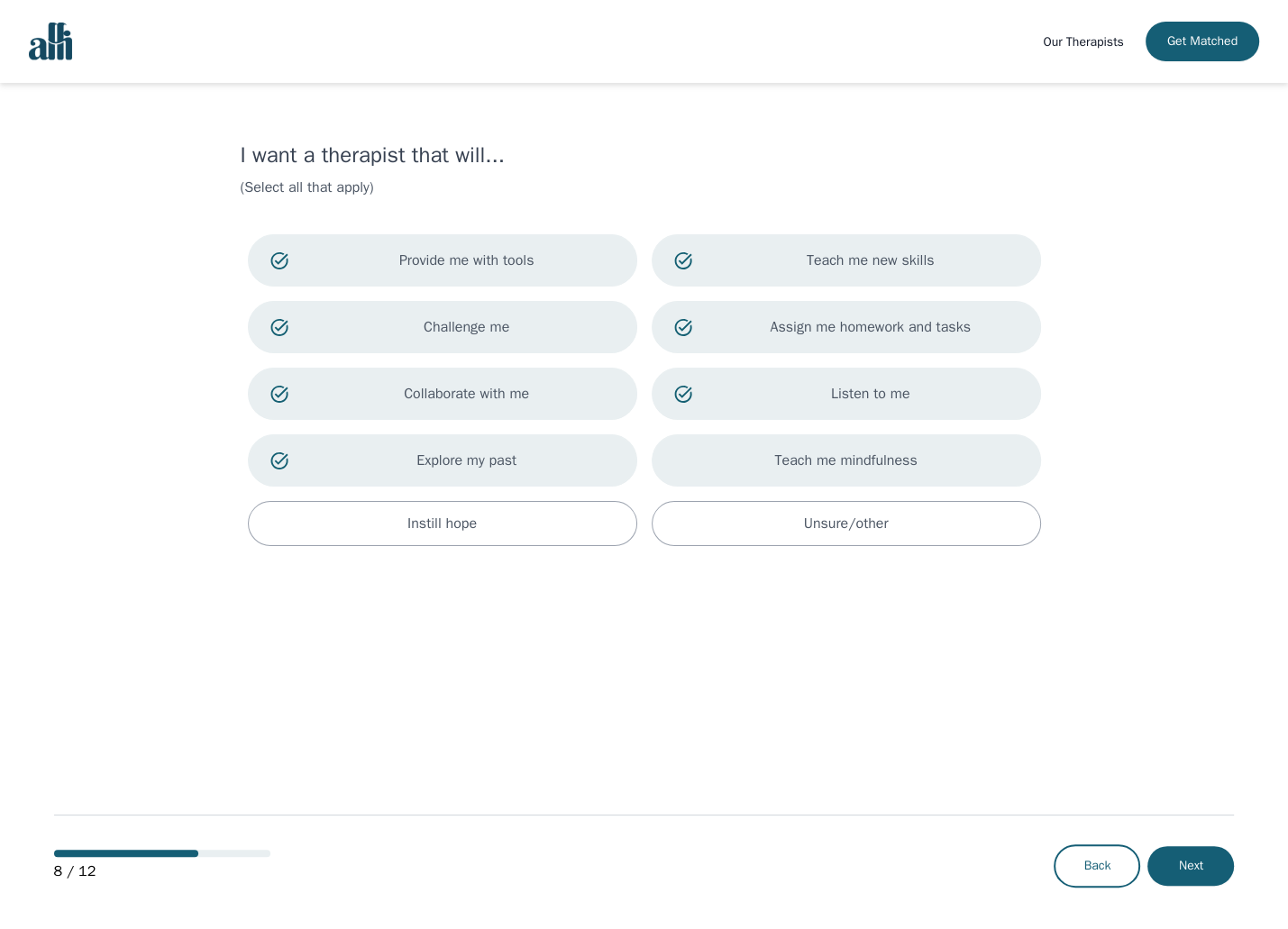 click on "Teach me mindfulness" at bounding box center (846, 460) 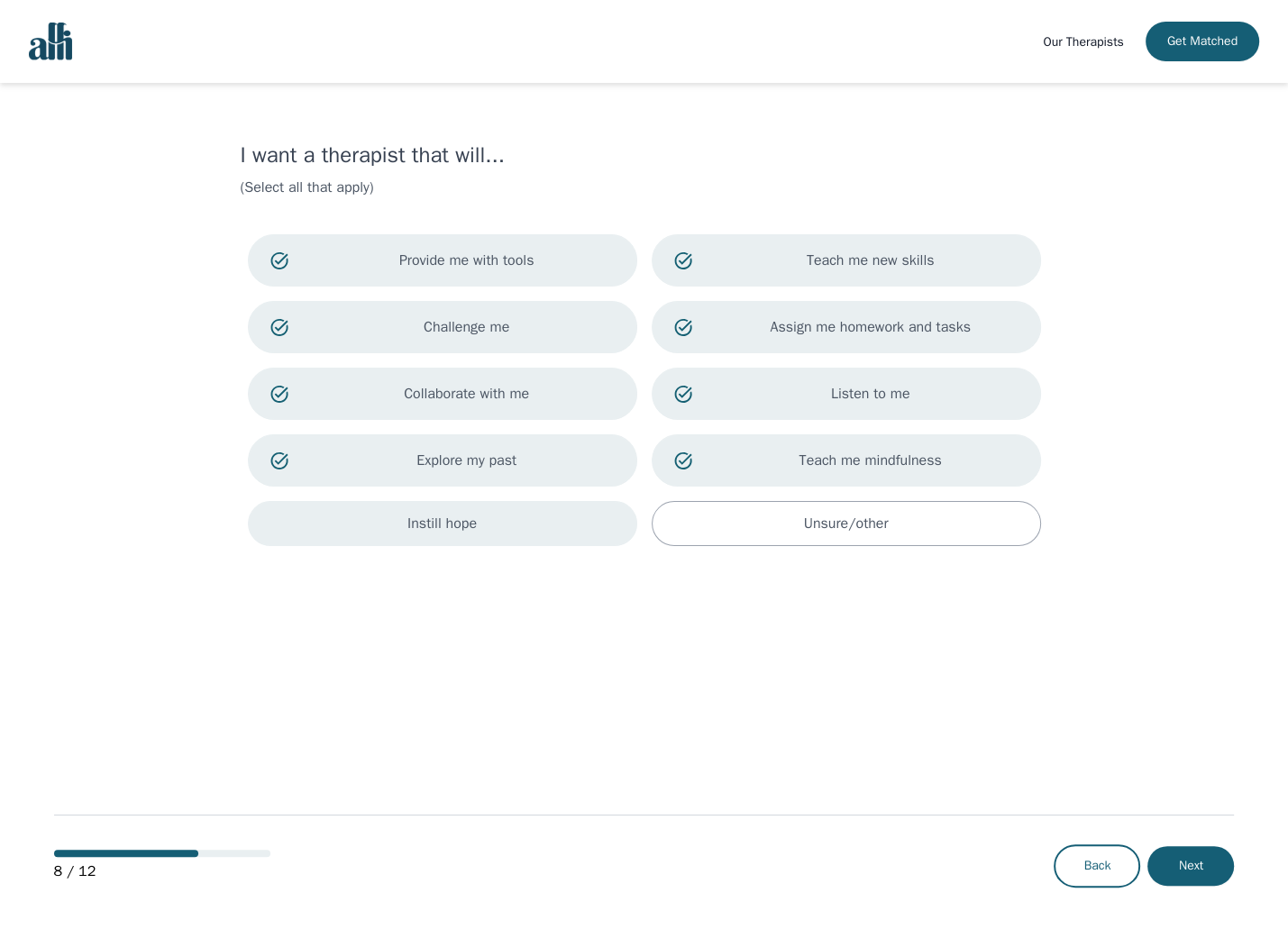 drag, startPoint x: 575, startPoint y: 521, endPoint x: 584, endPoint y: 519, distance: 9.219544 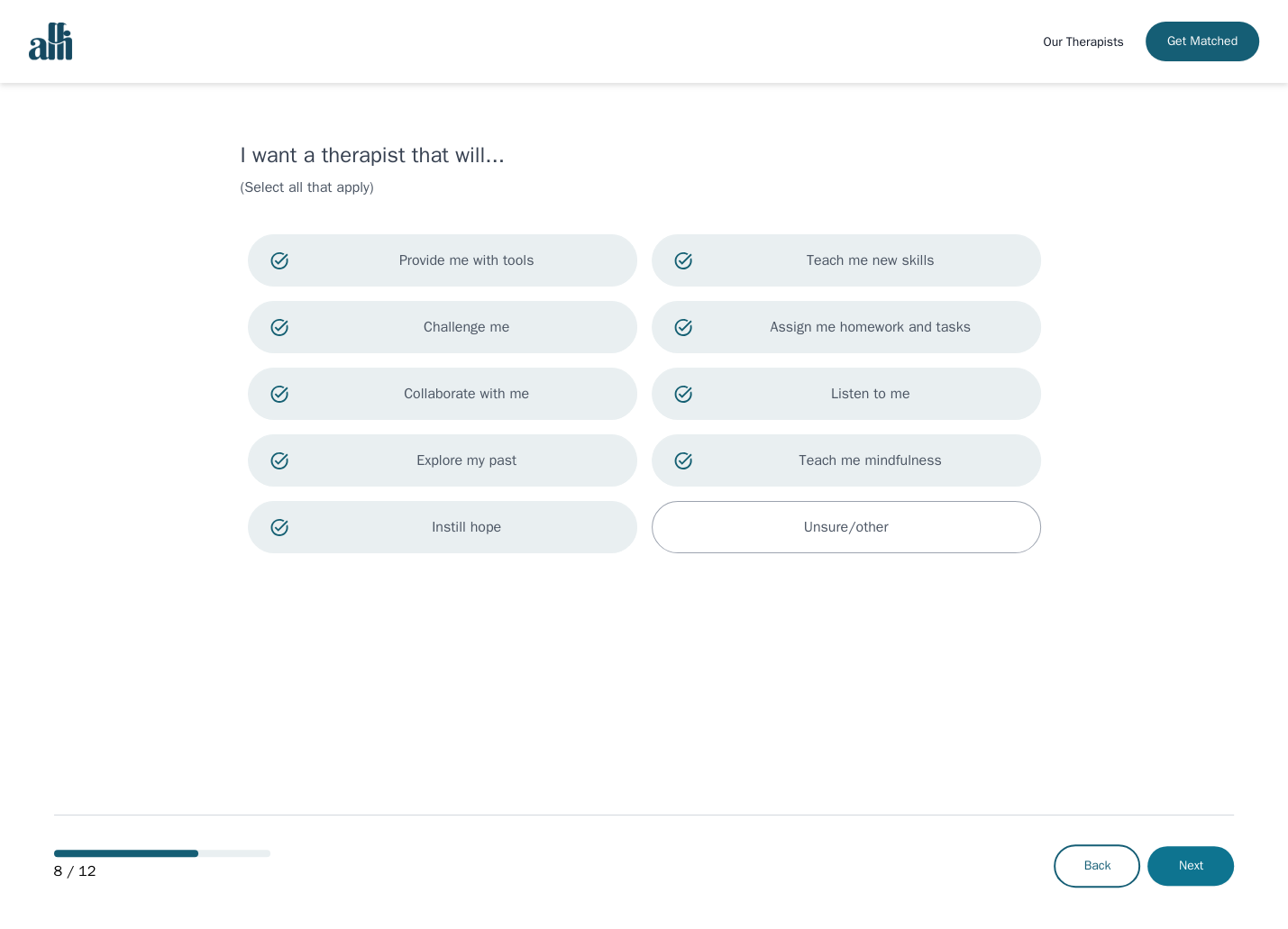 click on "Next" at bounding box center (1191, 866) 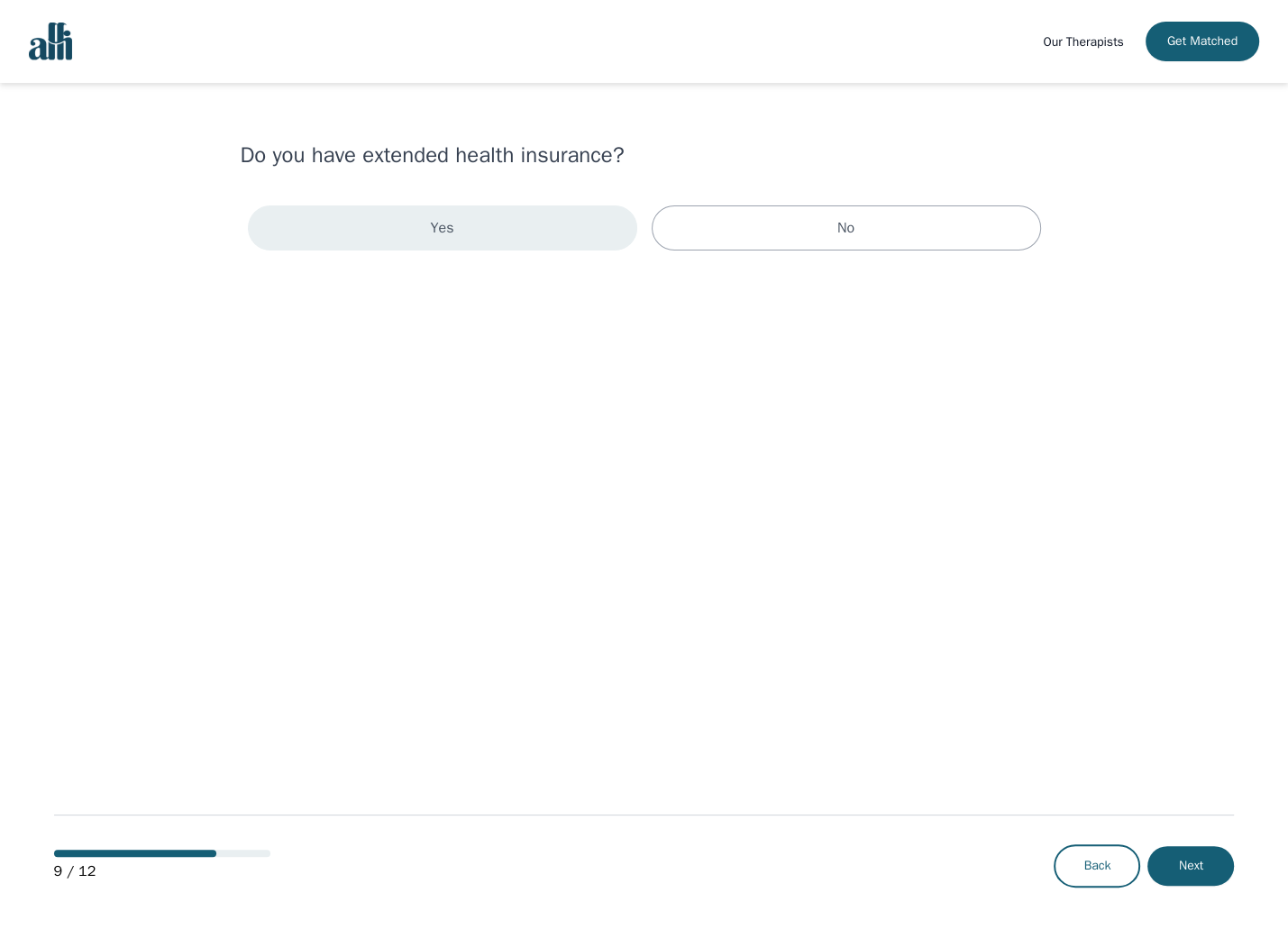 click on "Yes" at bounding box center [443, 228] 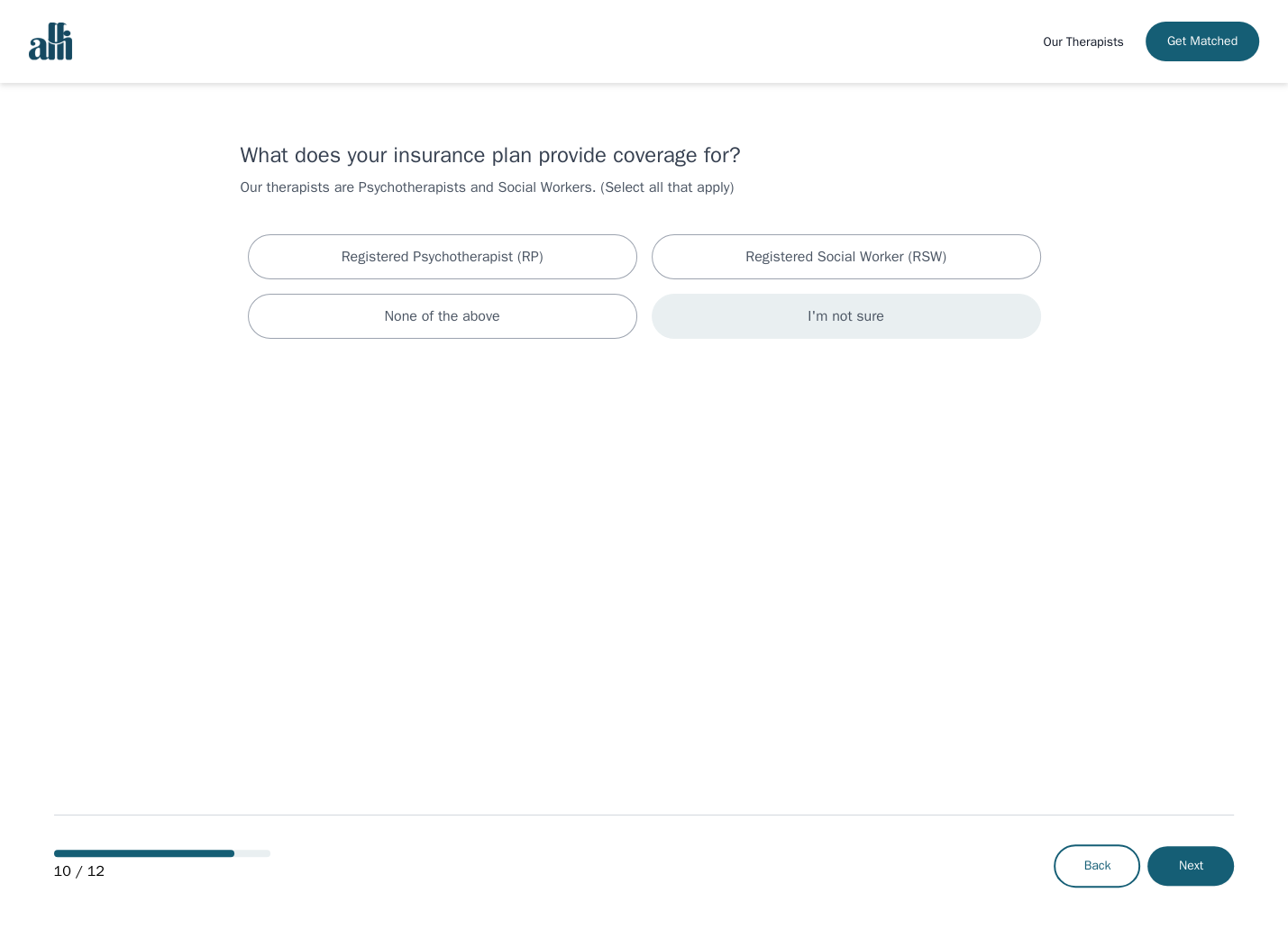 click on "I'm not sure" at bounding box center [846, 316] 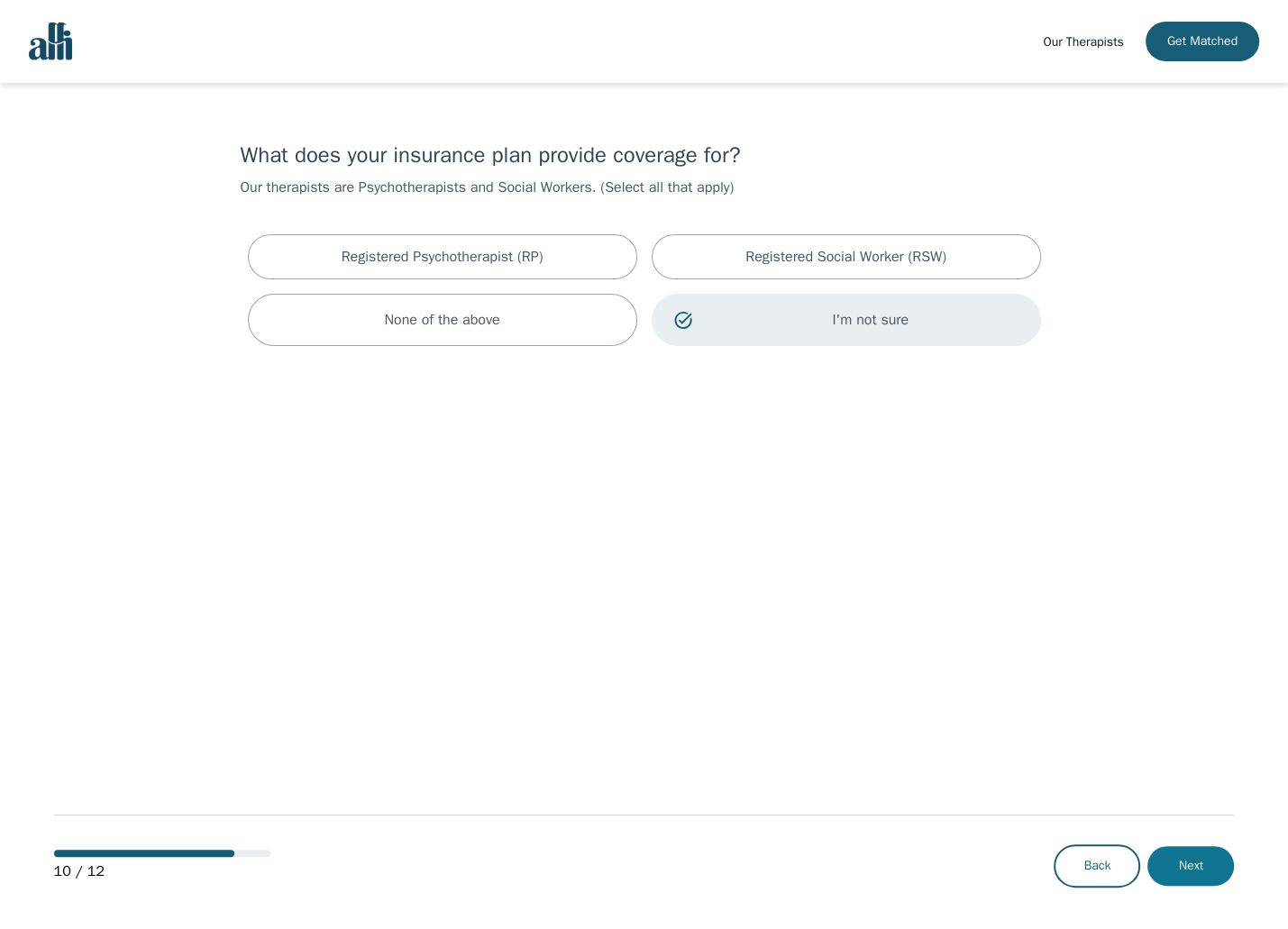 click on "Next" at bounding box center [1191, 866] 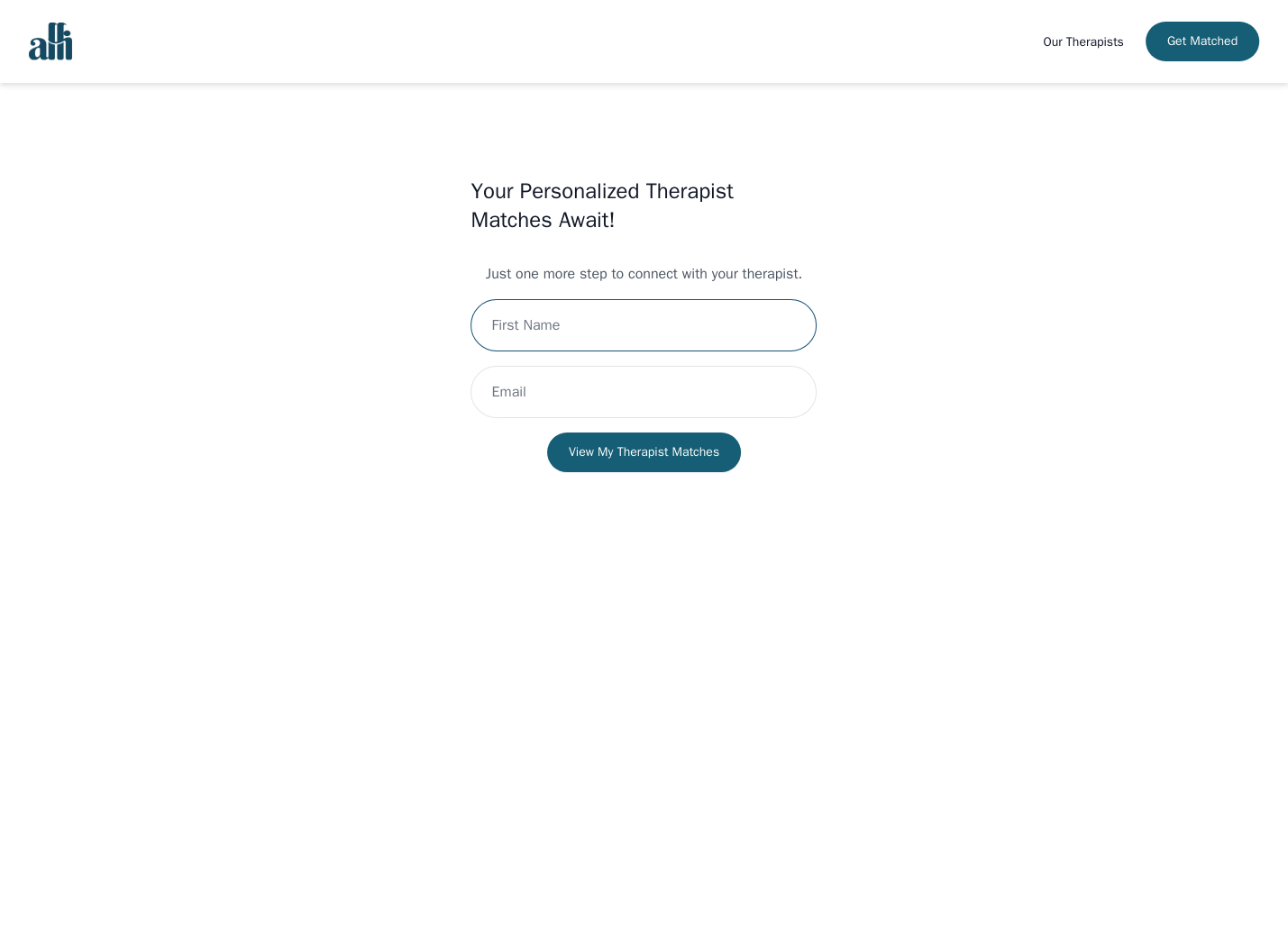 click at bounding box center [644, 325] 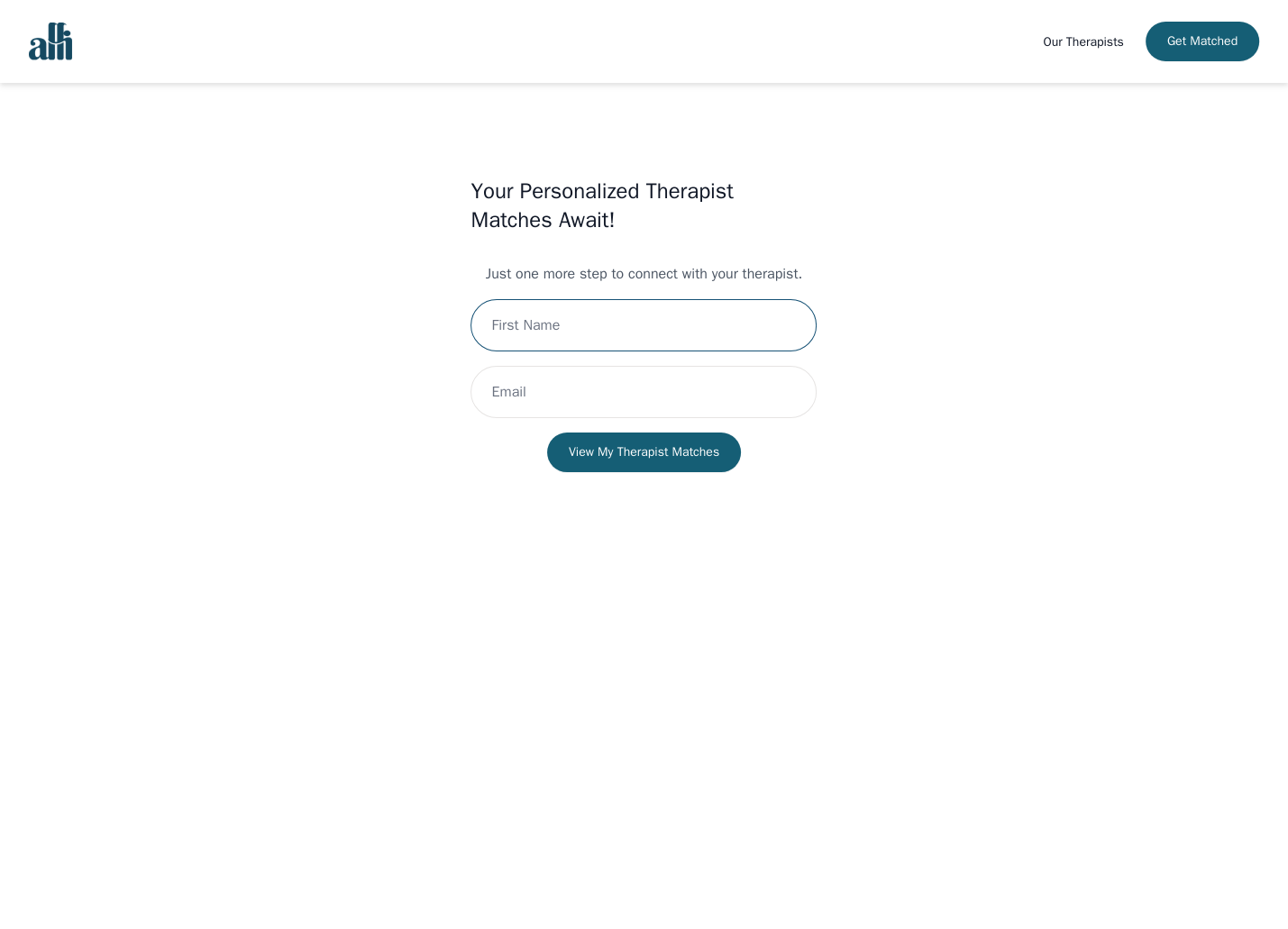 type on "Pawani" 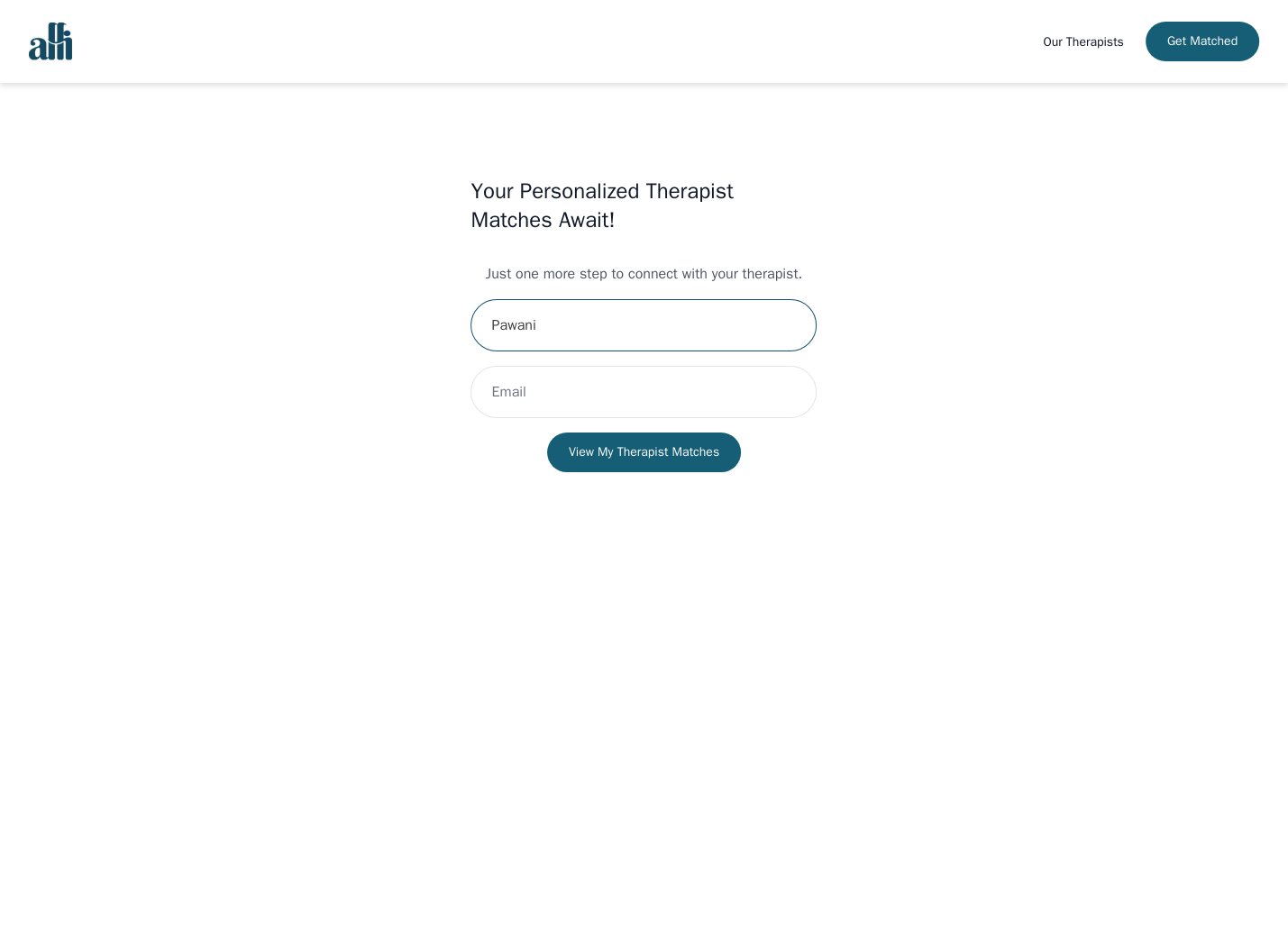 type on "[EMAIL_ADDRESS][DOMAIN_NAME]" 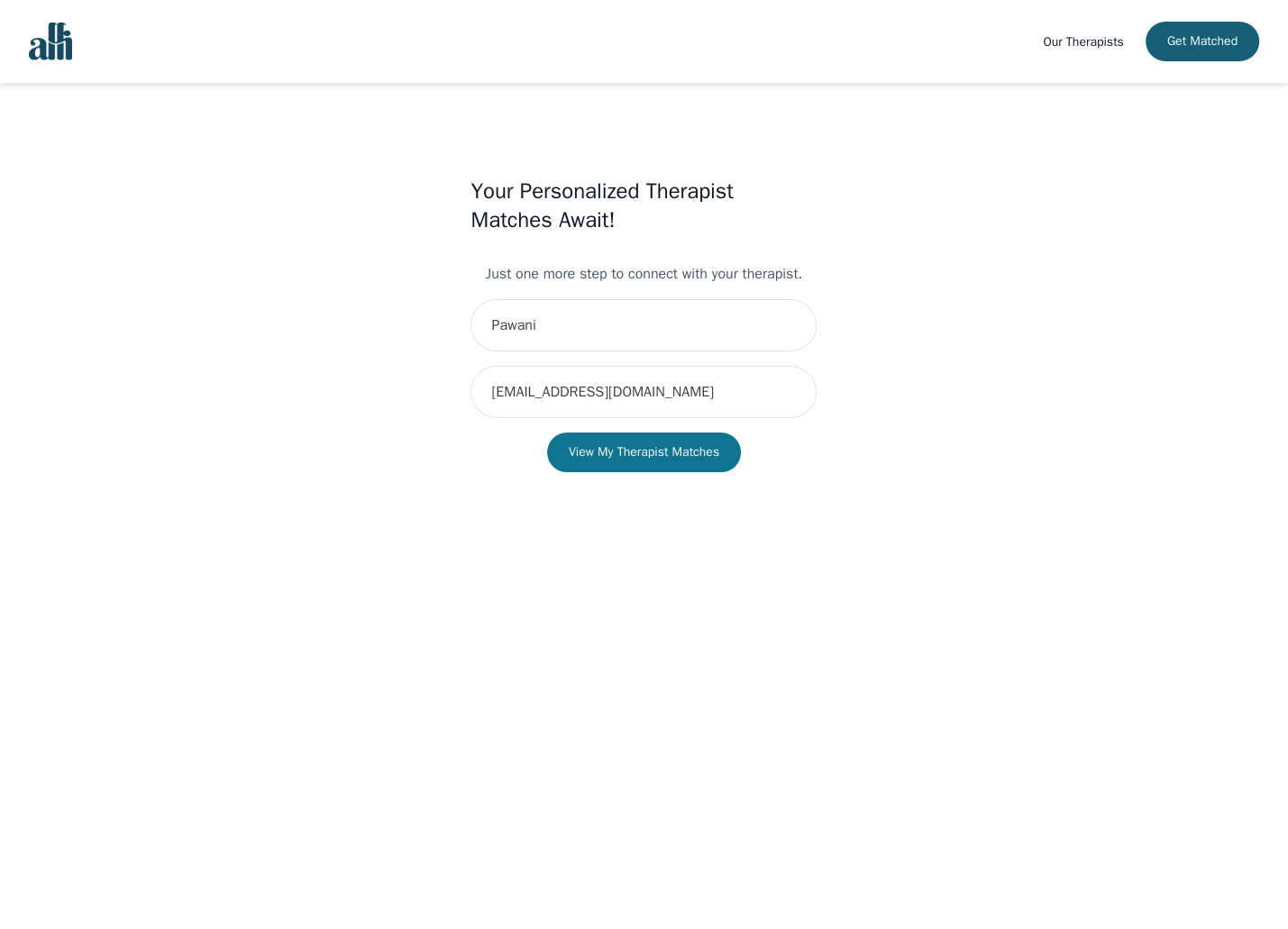click on "View My Therapist Matches" at bounding box center (644, 452) 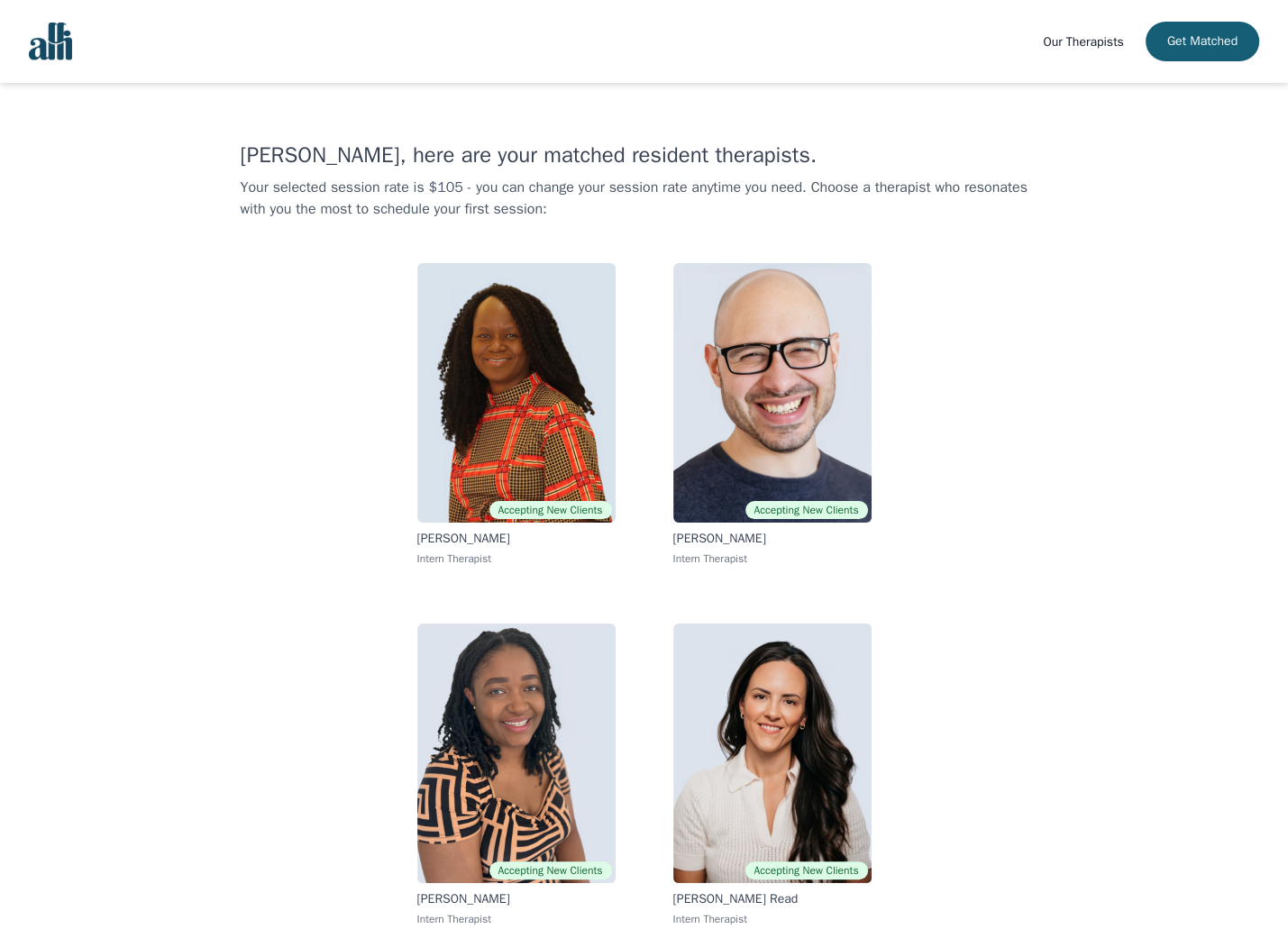 scroll, scrollTop: 11, scrollLeft: 0, axis: vertical 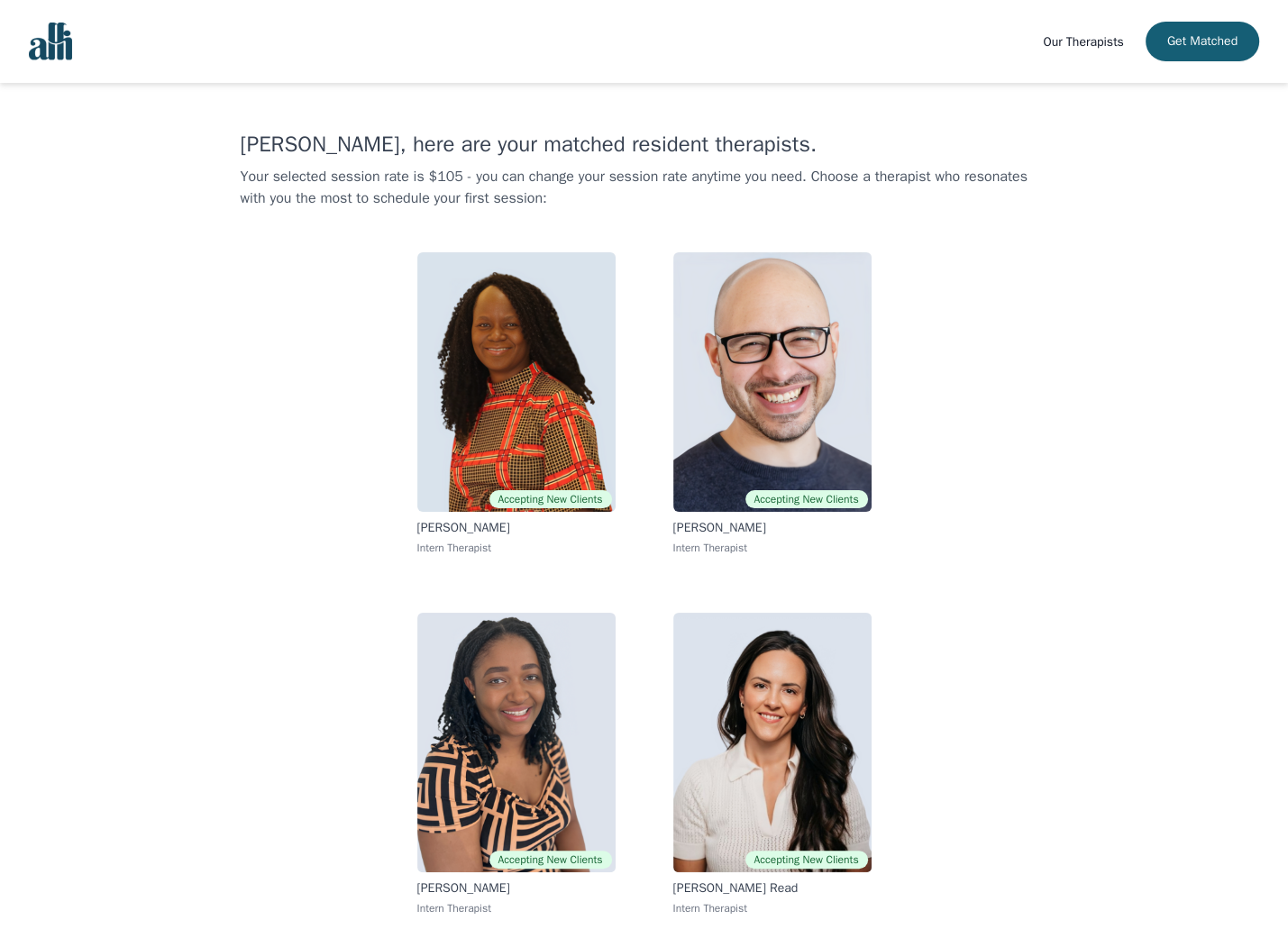 click on "Pawani, here are your matched resident therapists. Your selected session rate is $105 - you can change your session rate anytime you need. Choose a therapist who resonates with you the most to schedule your first session: Accepting New Clients Grace Nyamweya Intern Therapist Accepting New Clients Mendy Bisk Intern Therapist Accepting New Clients Faith Daniels Intern Therapist Accepting New Clients Kerri Read Intern Therapist" at bounding box center (644, 501) 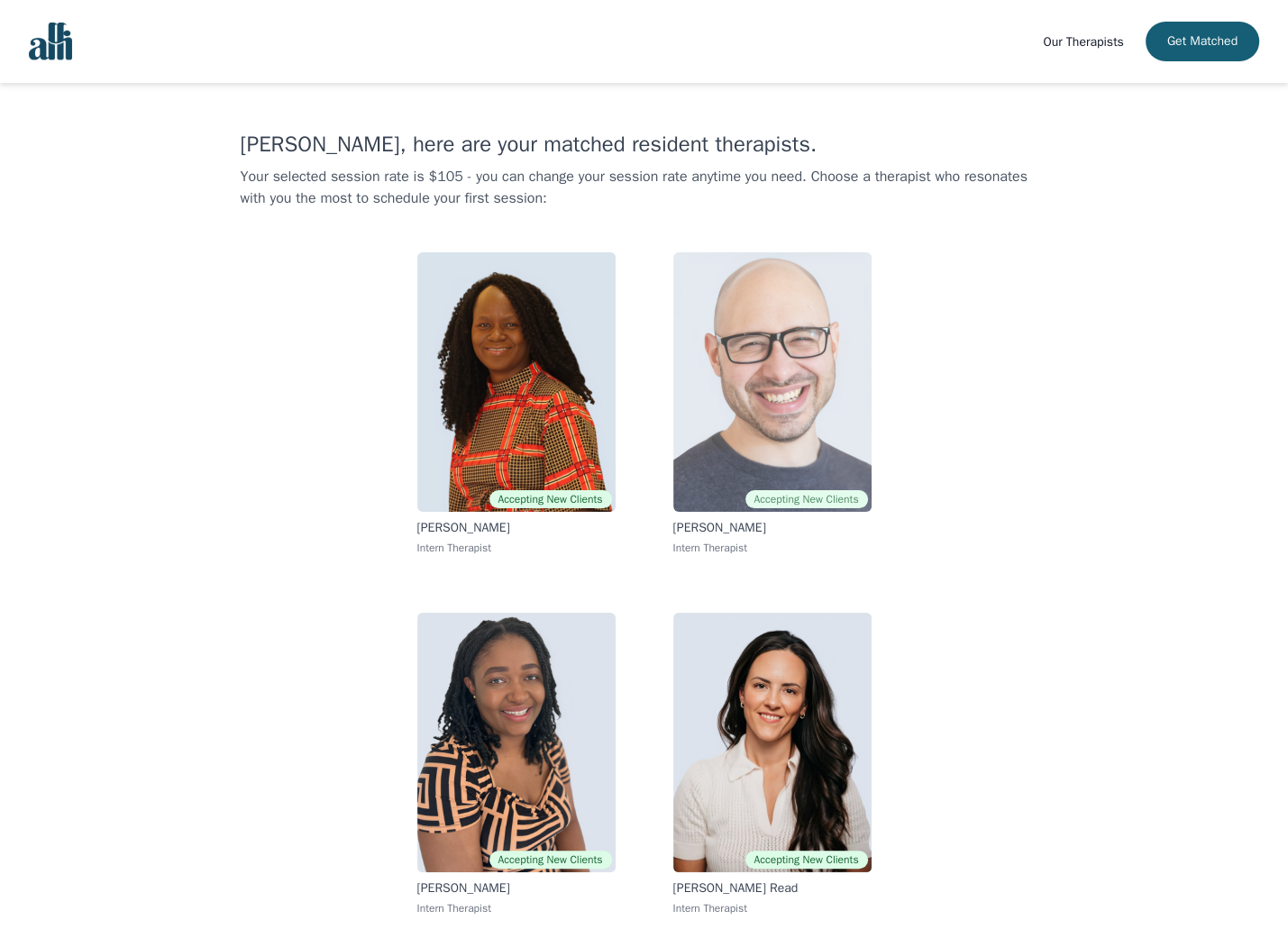 click at bounding box center [772, 382] 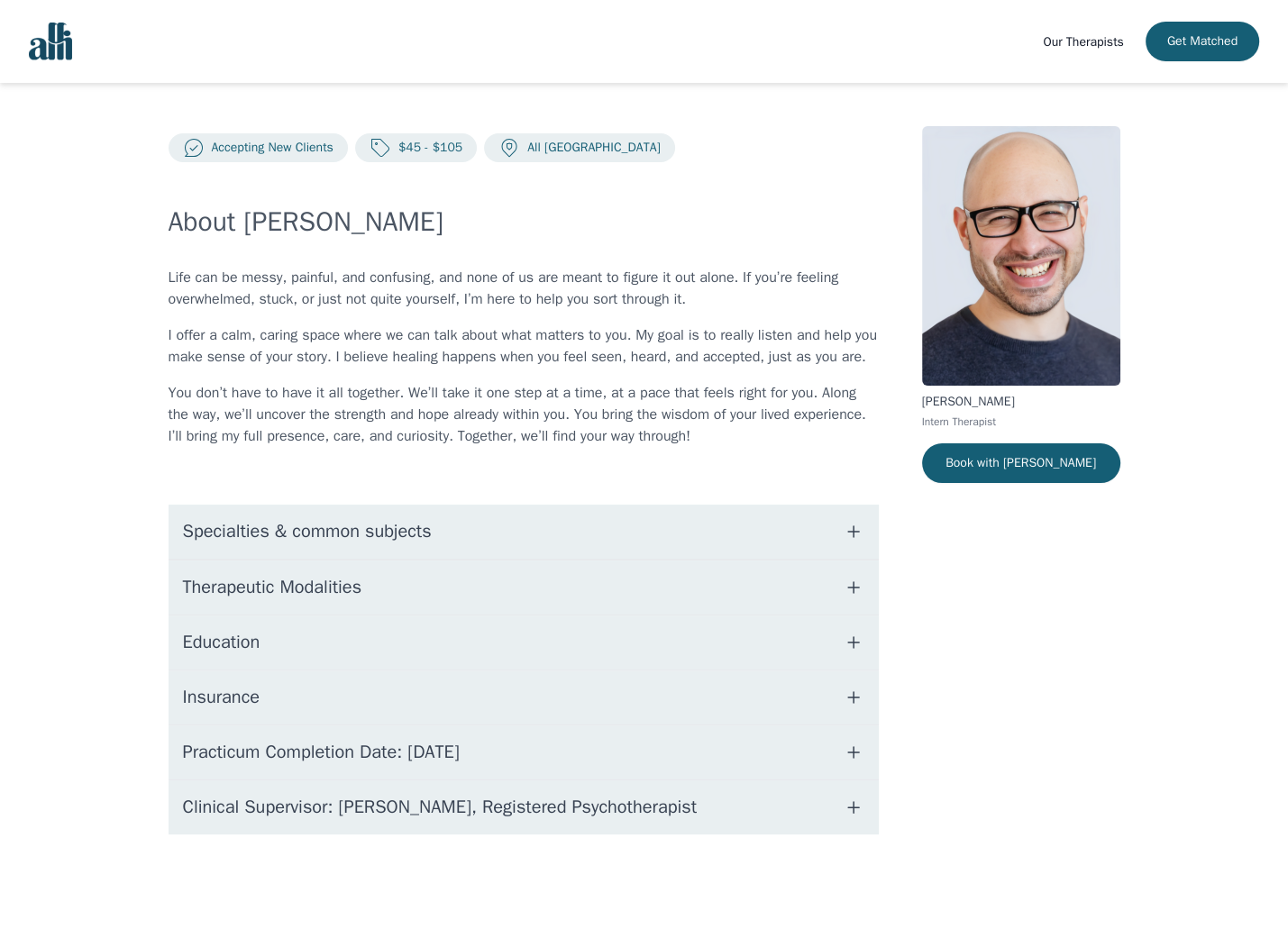 scroll, scrollTop: 12, scrollLeft: 0, axis: vertical 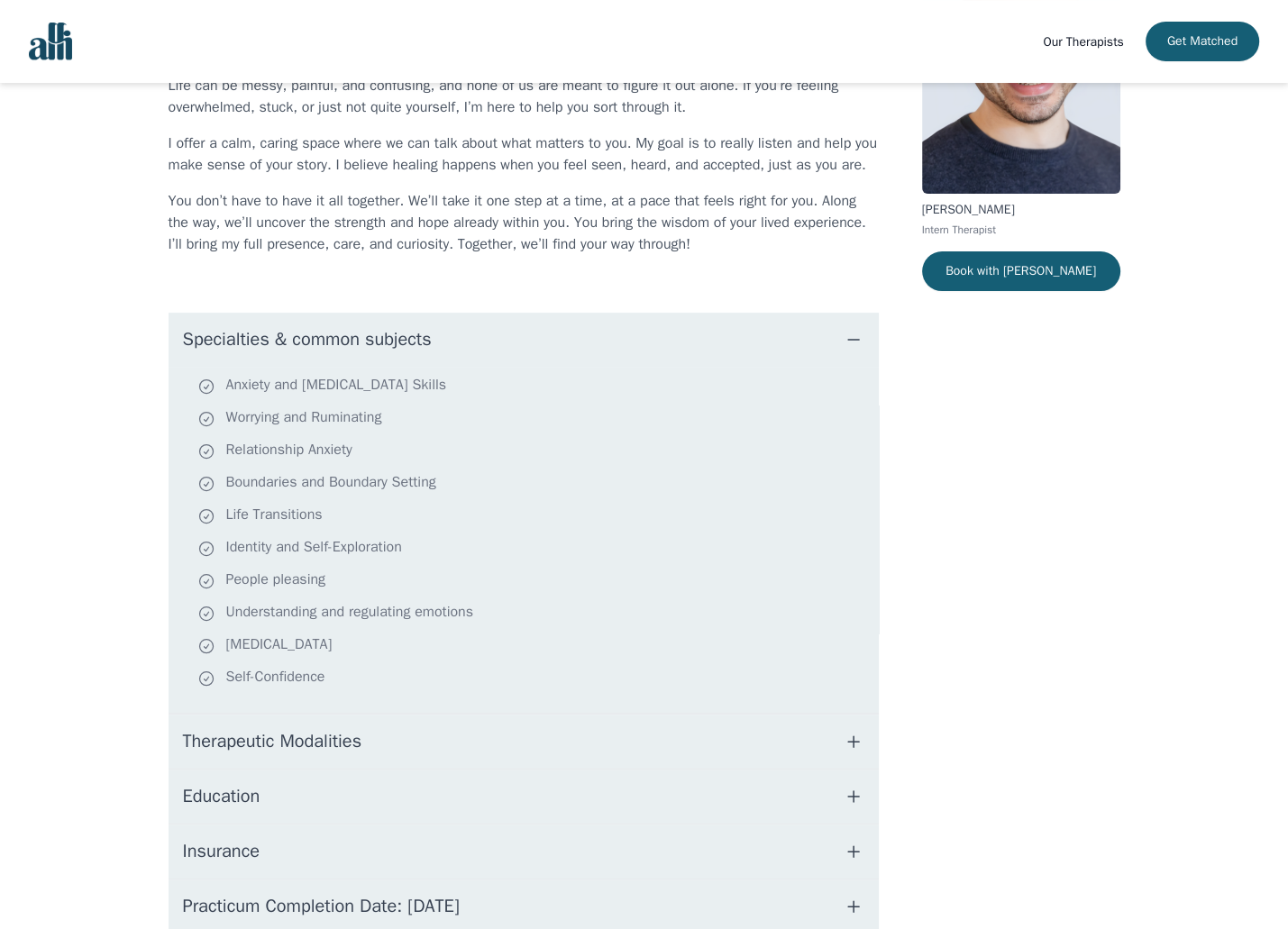 click 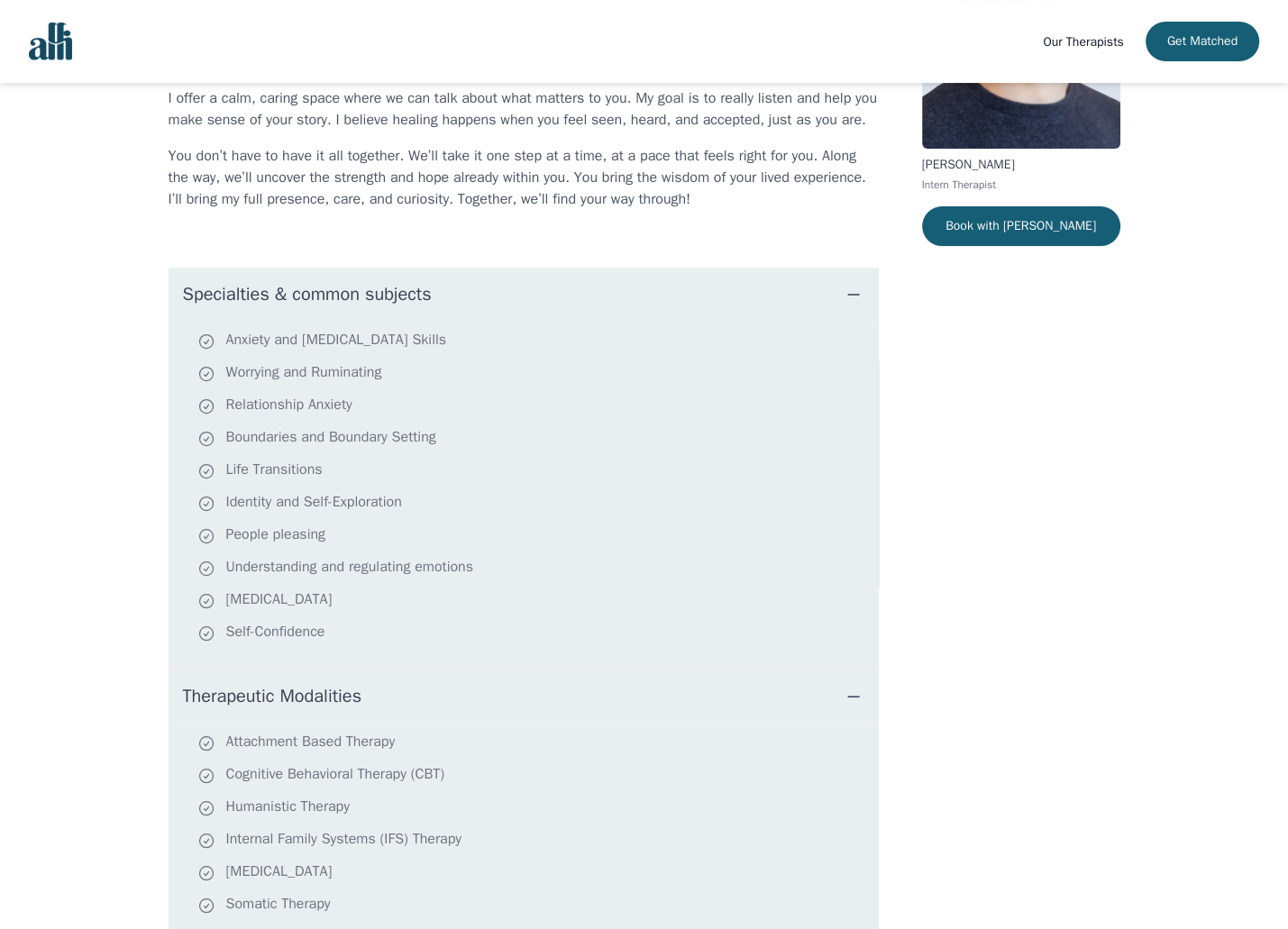 scroll, scrollTop: 214, scrollLeft: 0, axis: vertical 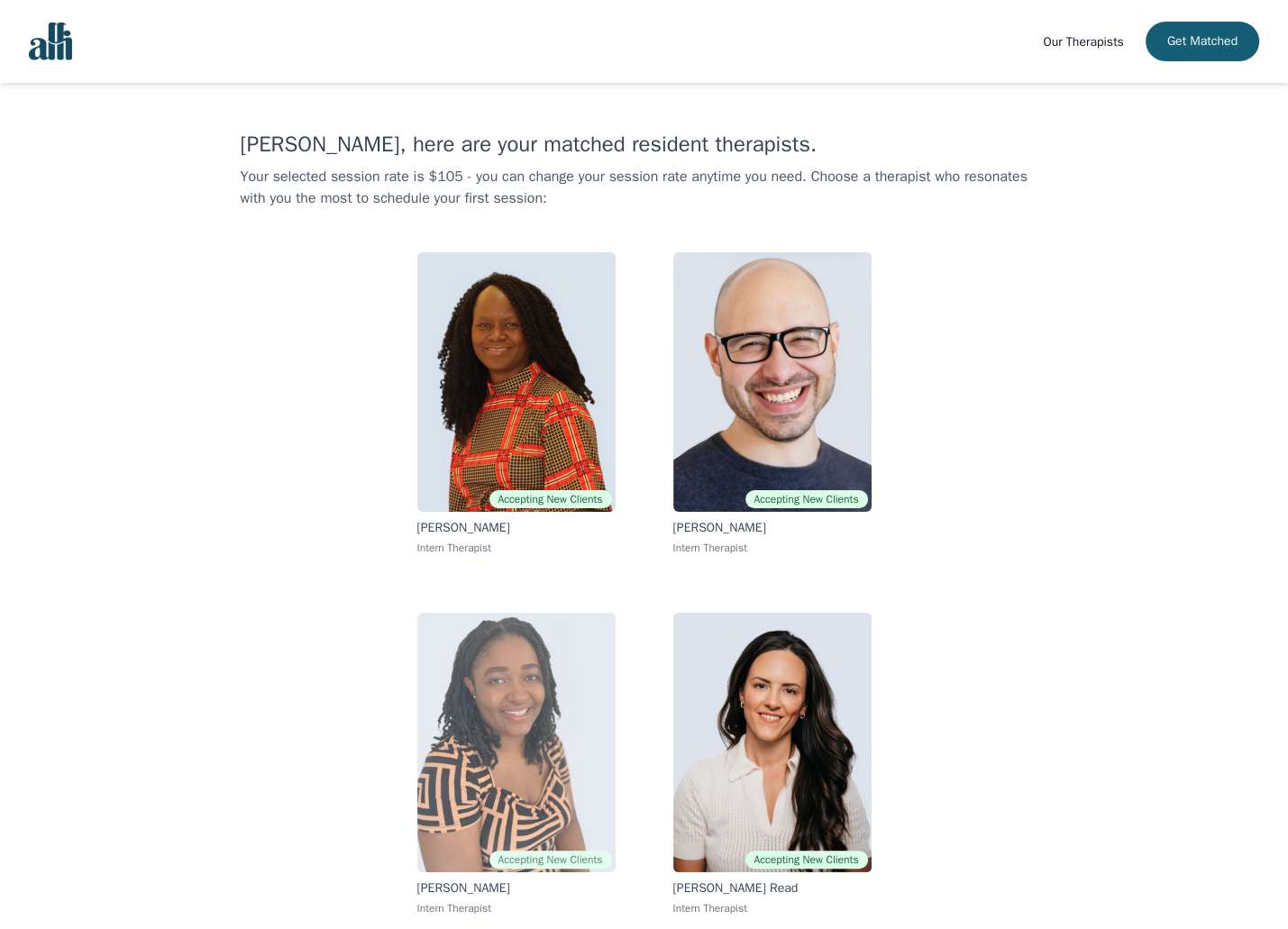 click at bounding box center (516, 742) 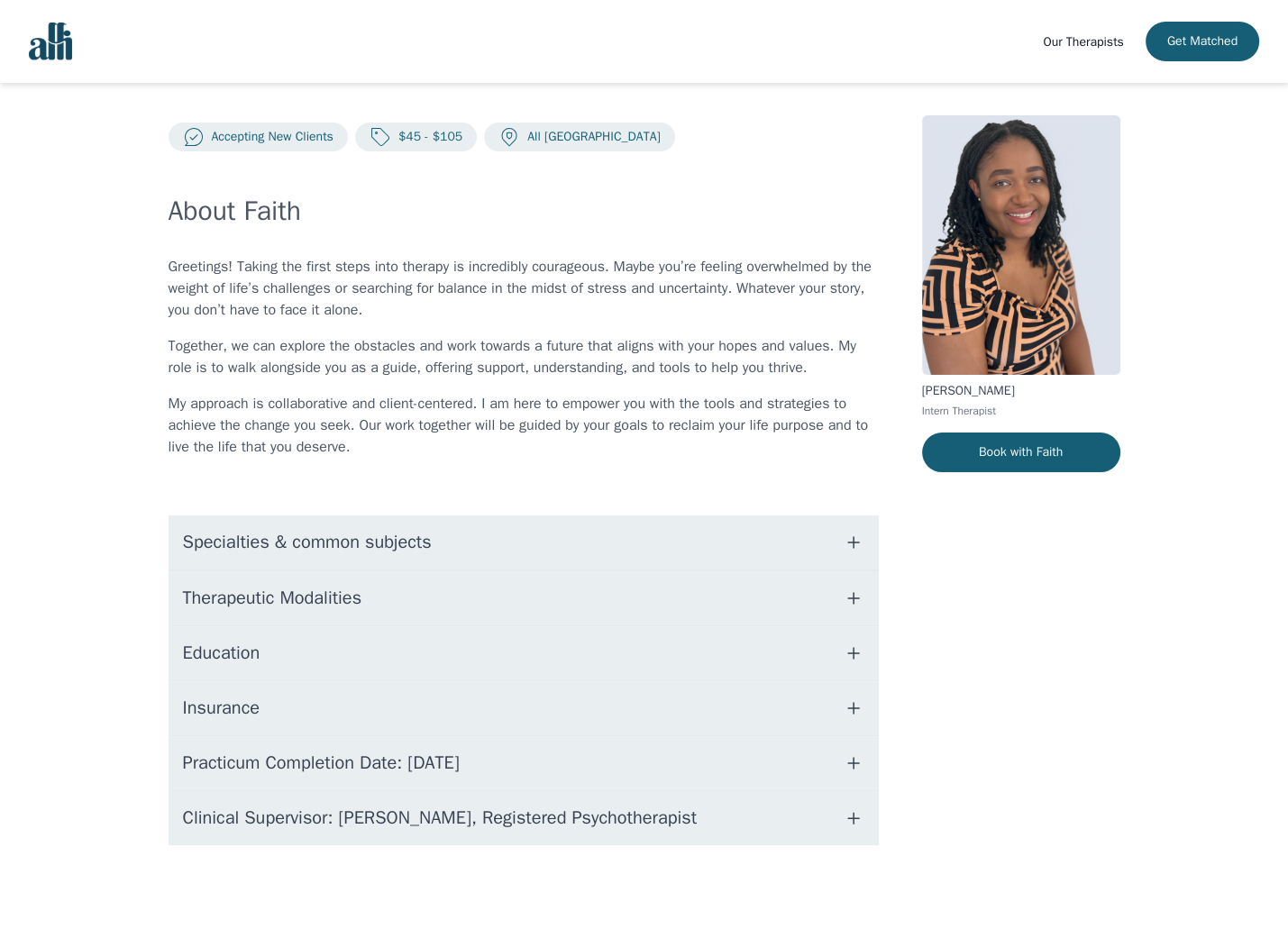 scroll, scrollTop: 0, scrollLeft: 0, axis: both 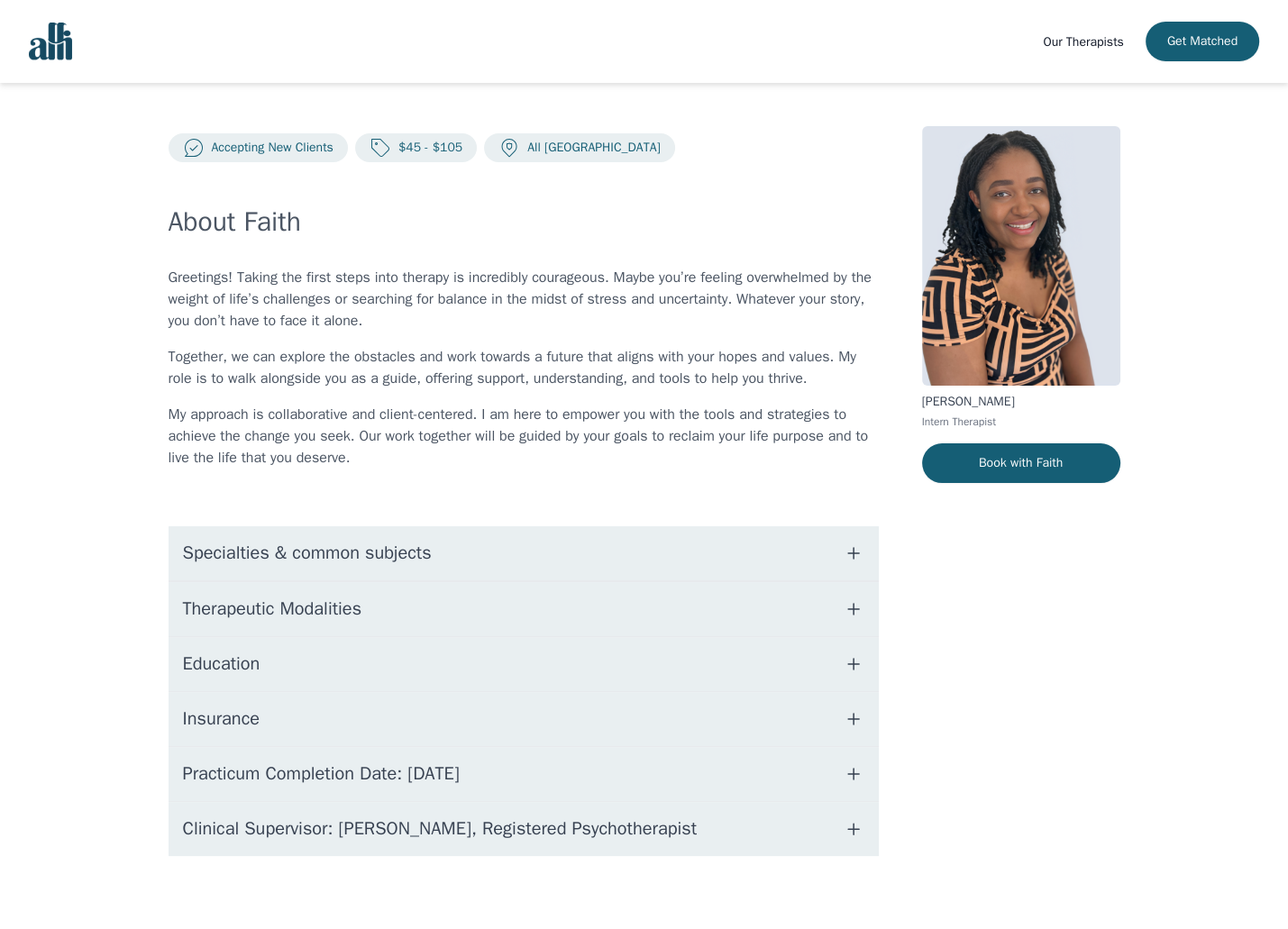 click 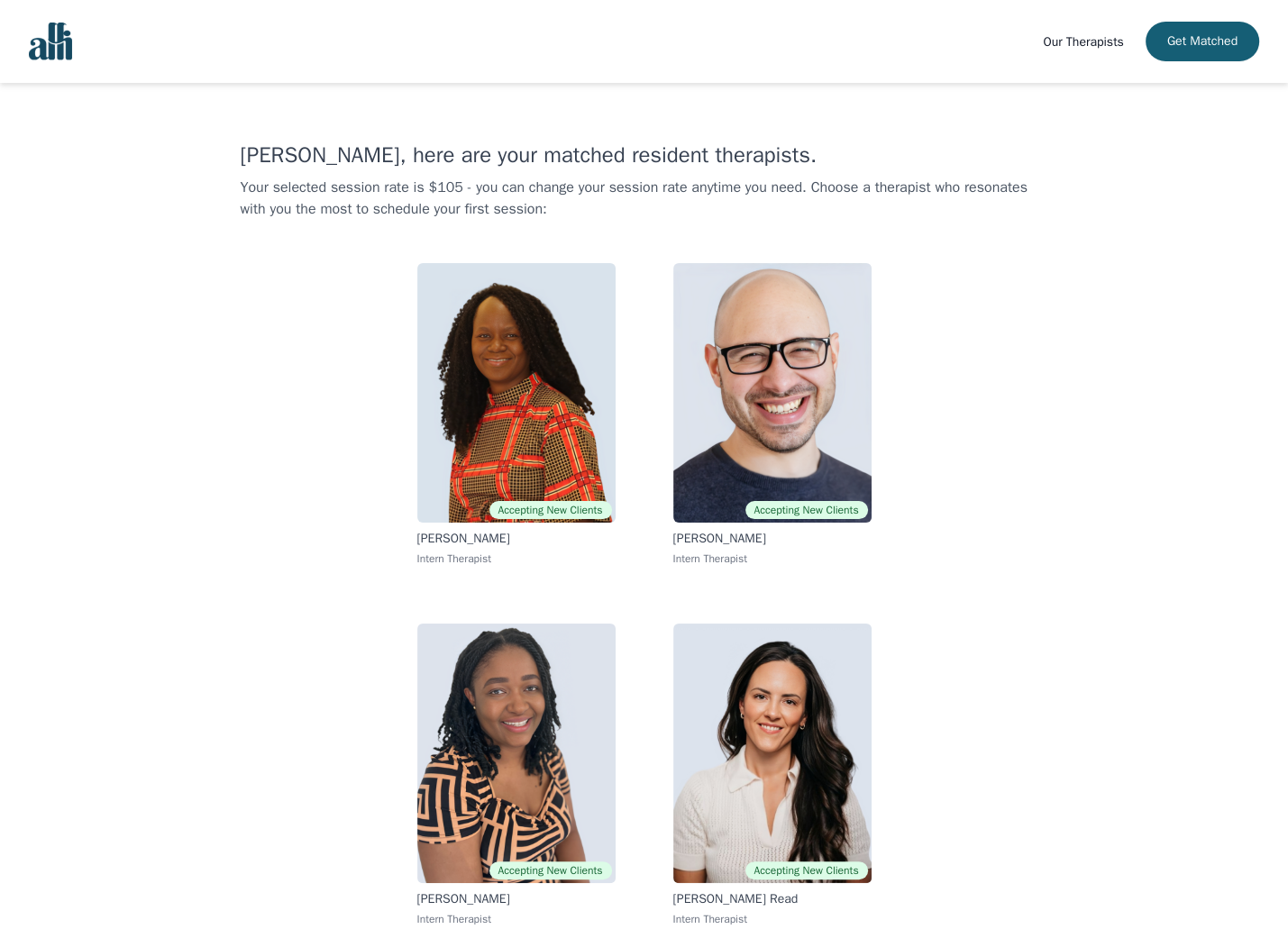 scroll, scrollTop: 2, scrollLeft: 0, axis: vertical 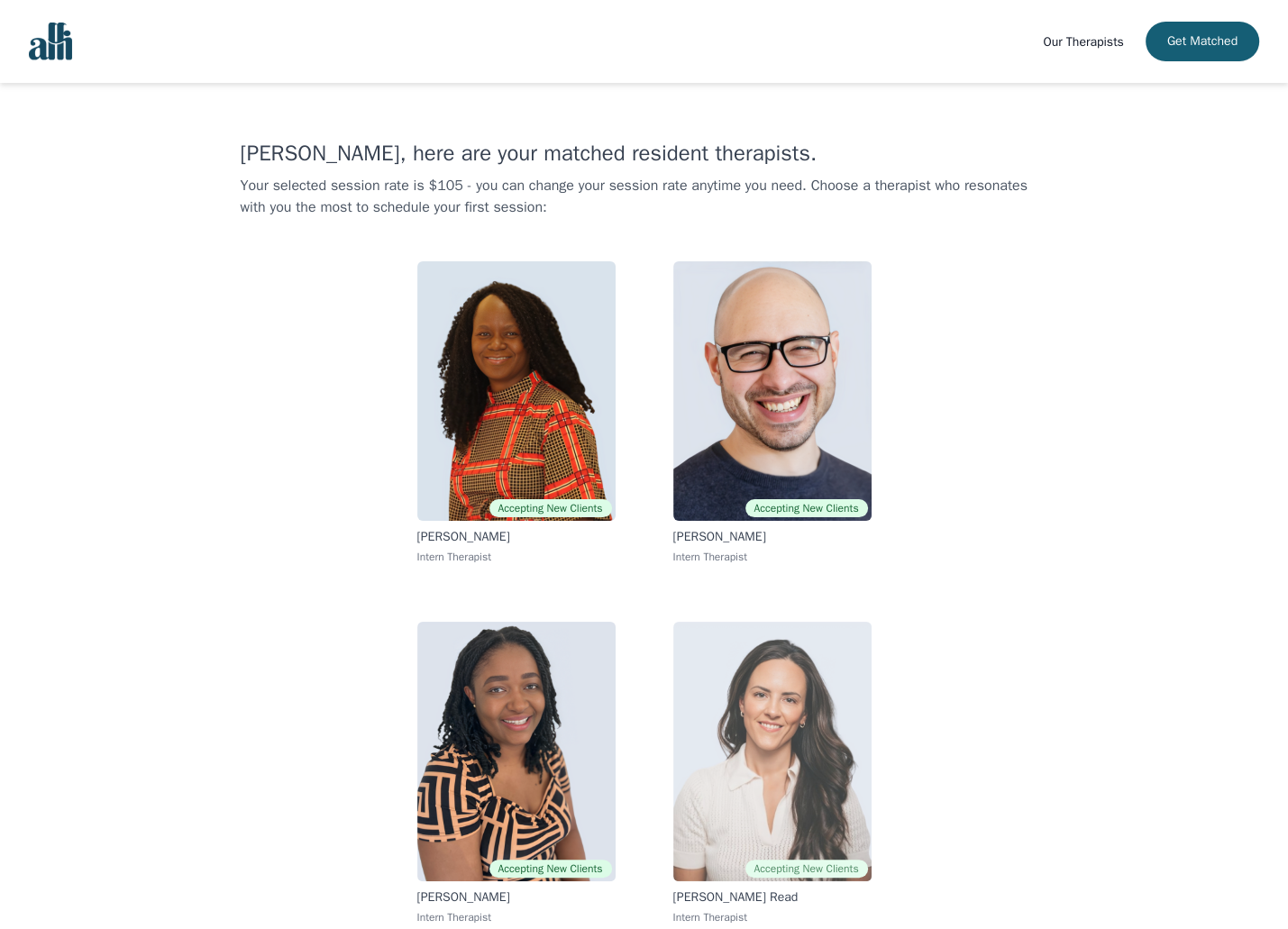 click at bounding box center (772, 751) 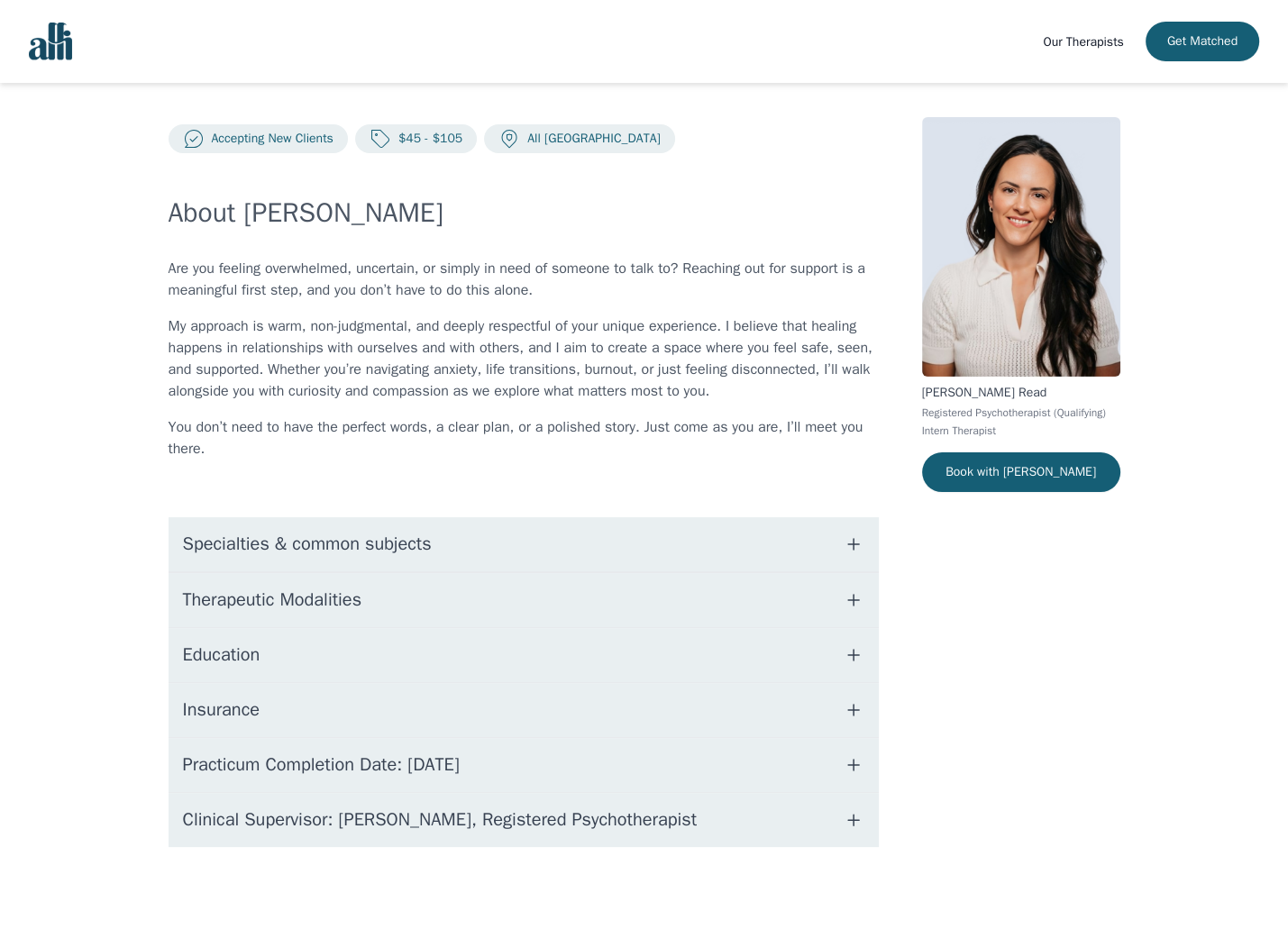 scroll, scrollTop: 12, scrollLeft: 0, axis: vertical 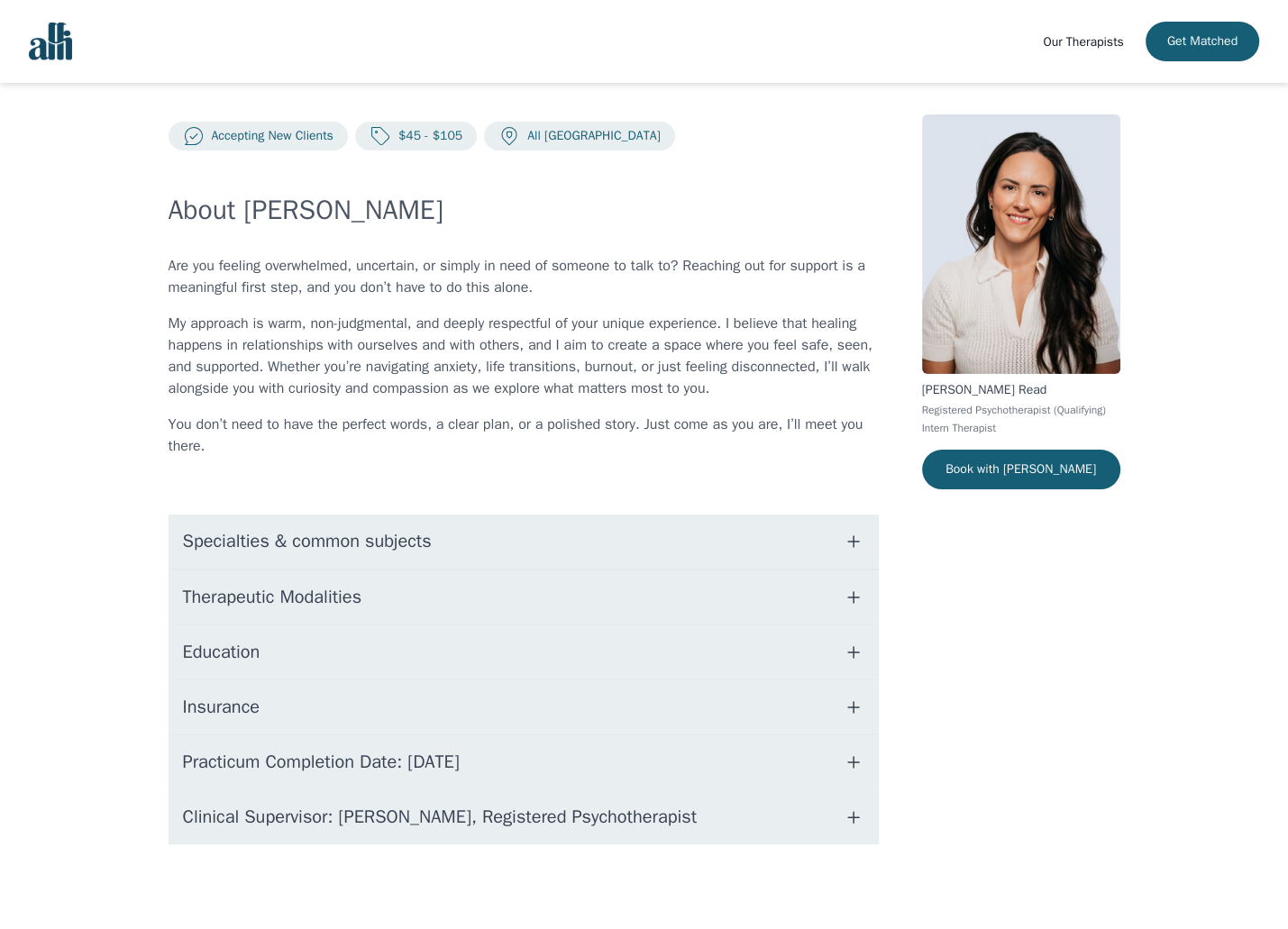 click 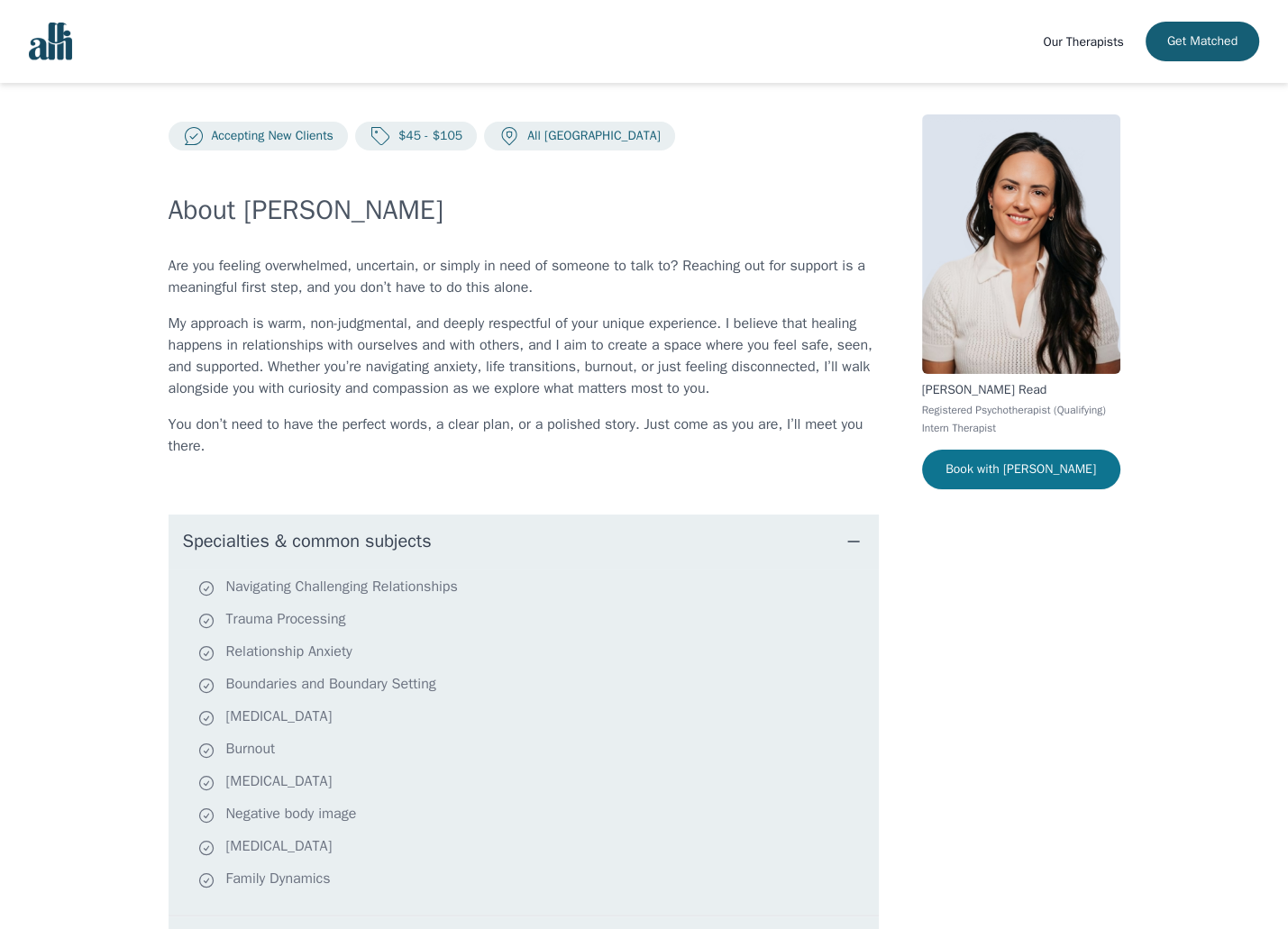 click on "Book with Kerri" at bounding box center [1021, 469] 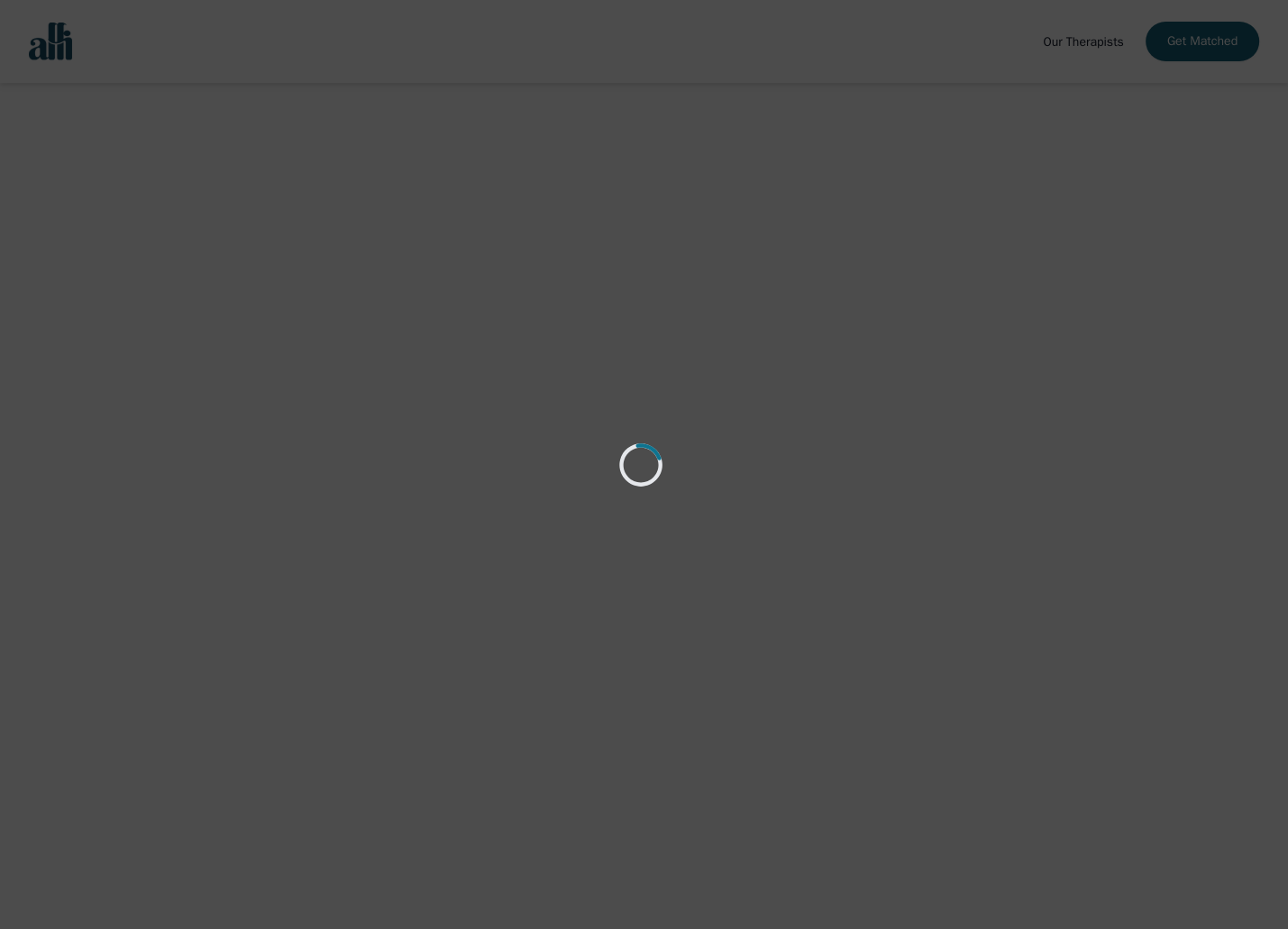 scroll, scrollTop: 0, scrollLeft: 0, axis: both 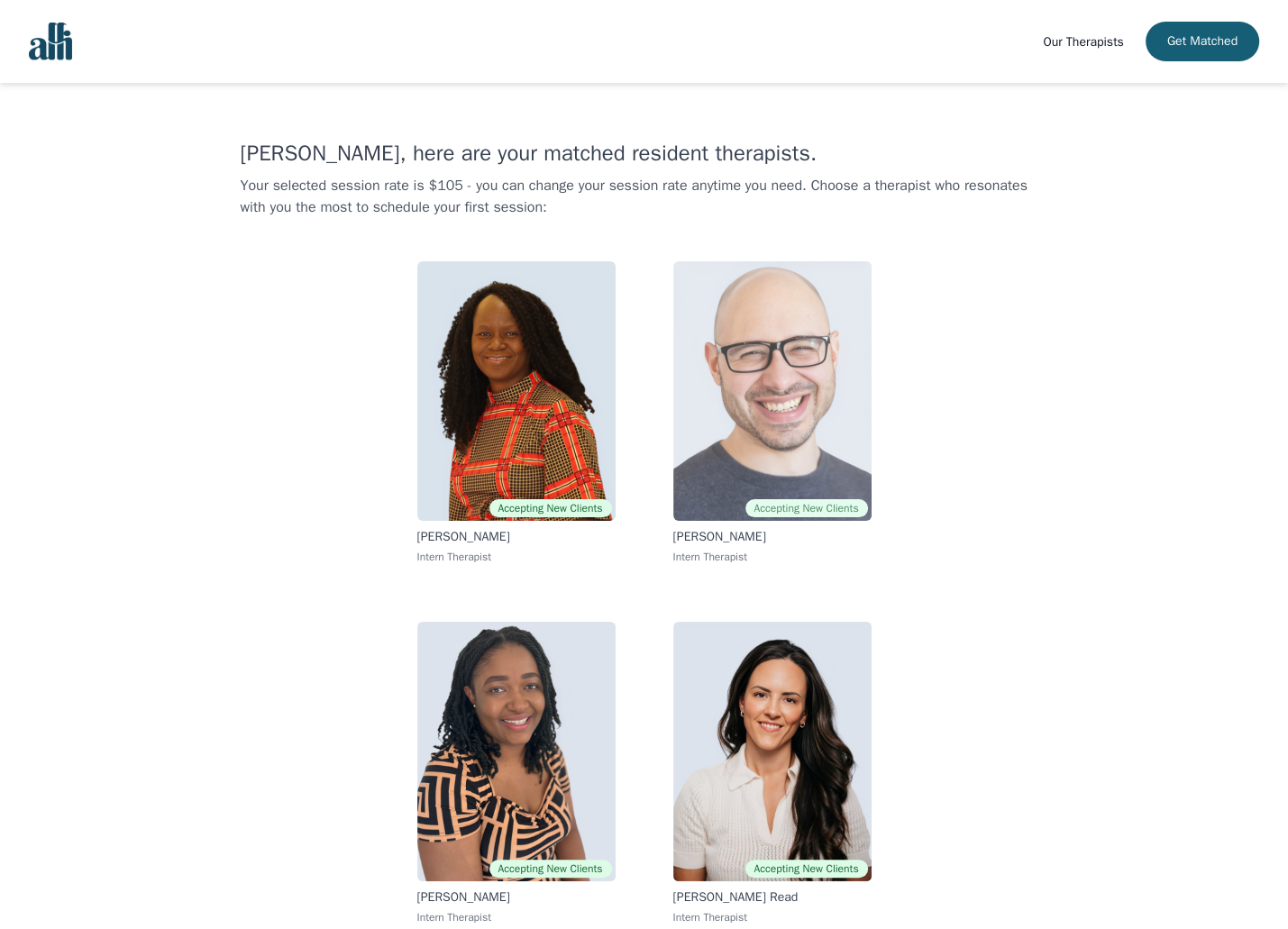 click at bounding box center (772, 391) 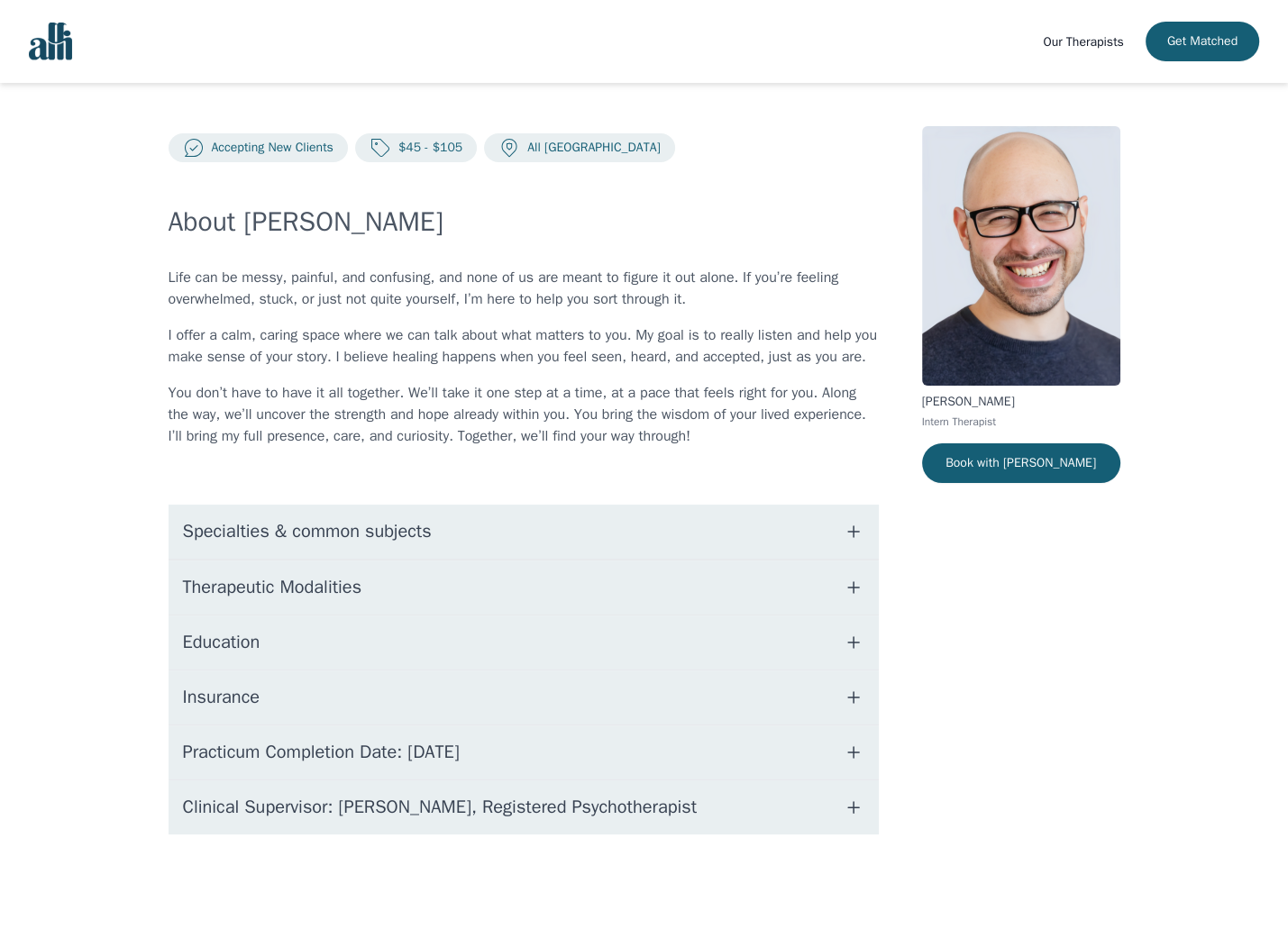 scroll, scrollTop: 0, scrollLeft: 0, axis: both 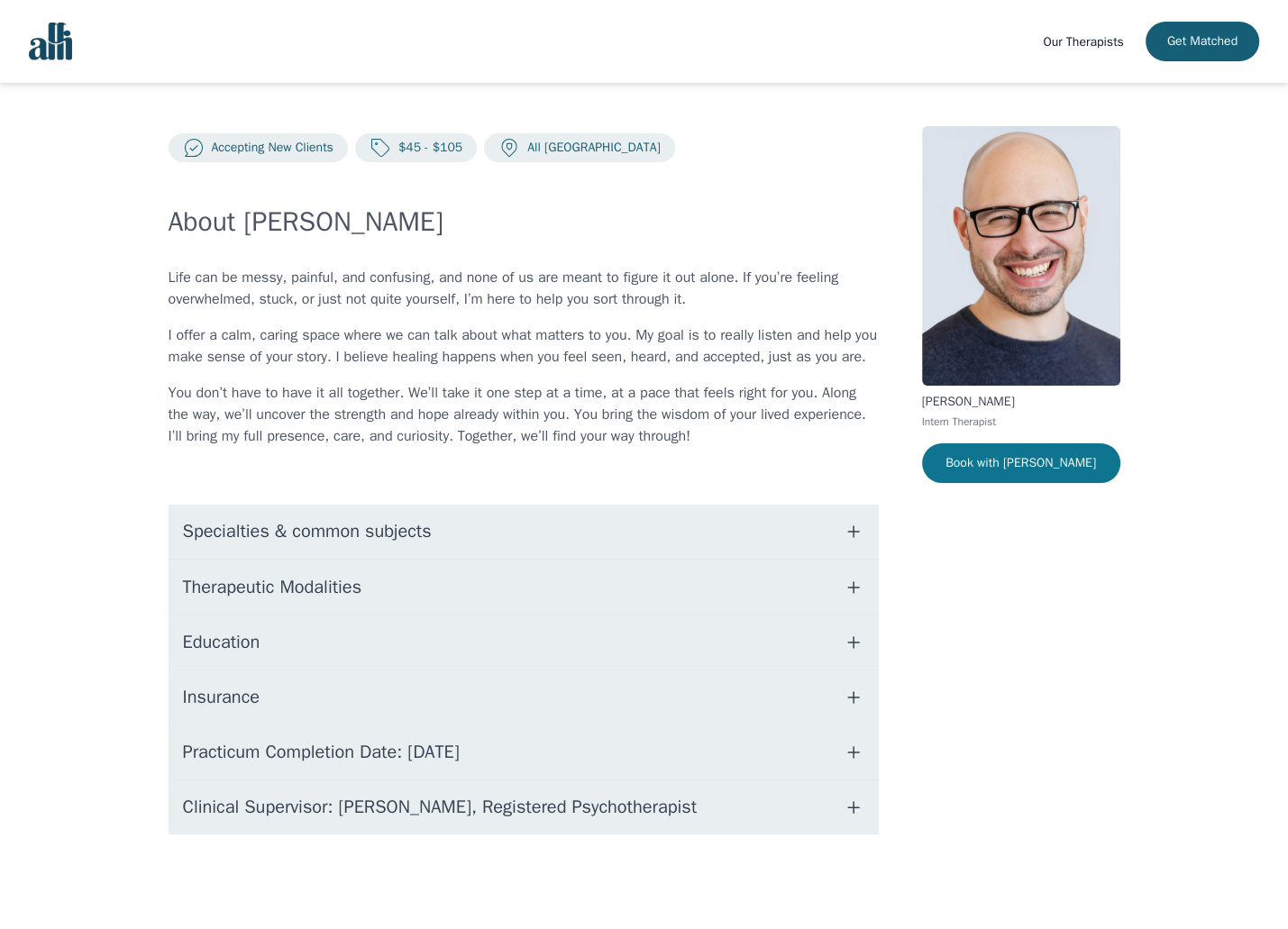 click on "Book with Mendy" at bounding box center (1021, 463) 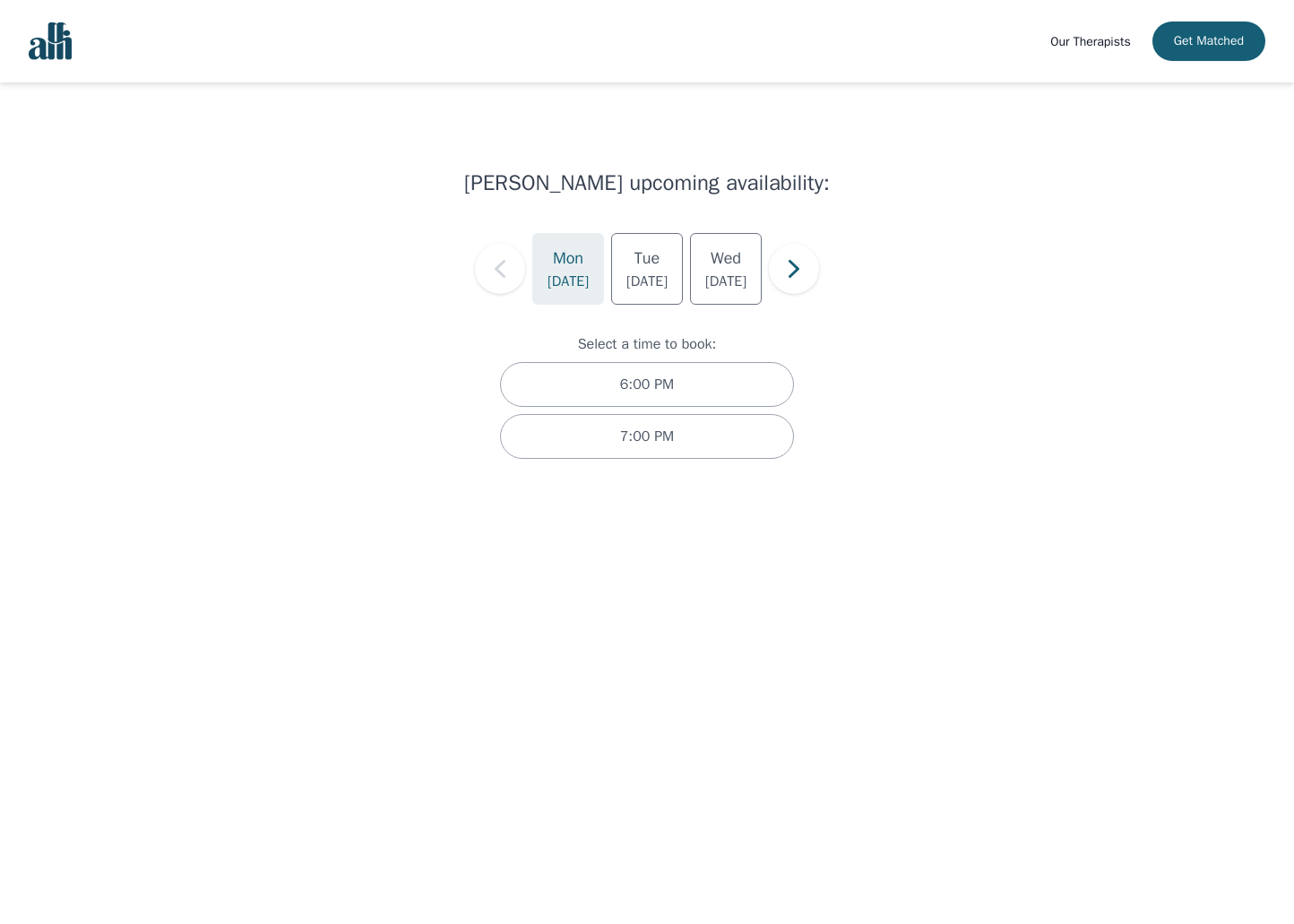 click on "Mon" at bounding box center (568, 258) 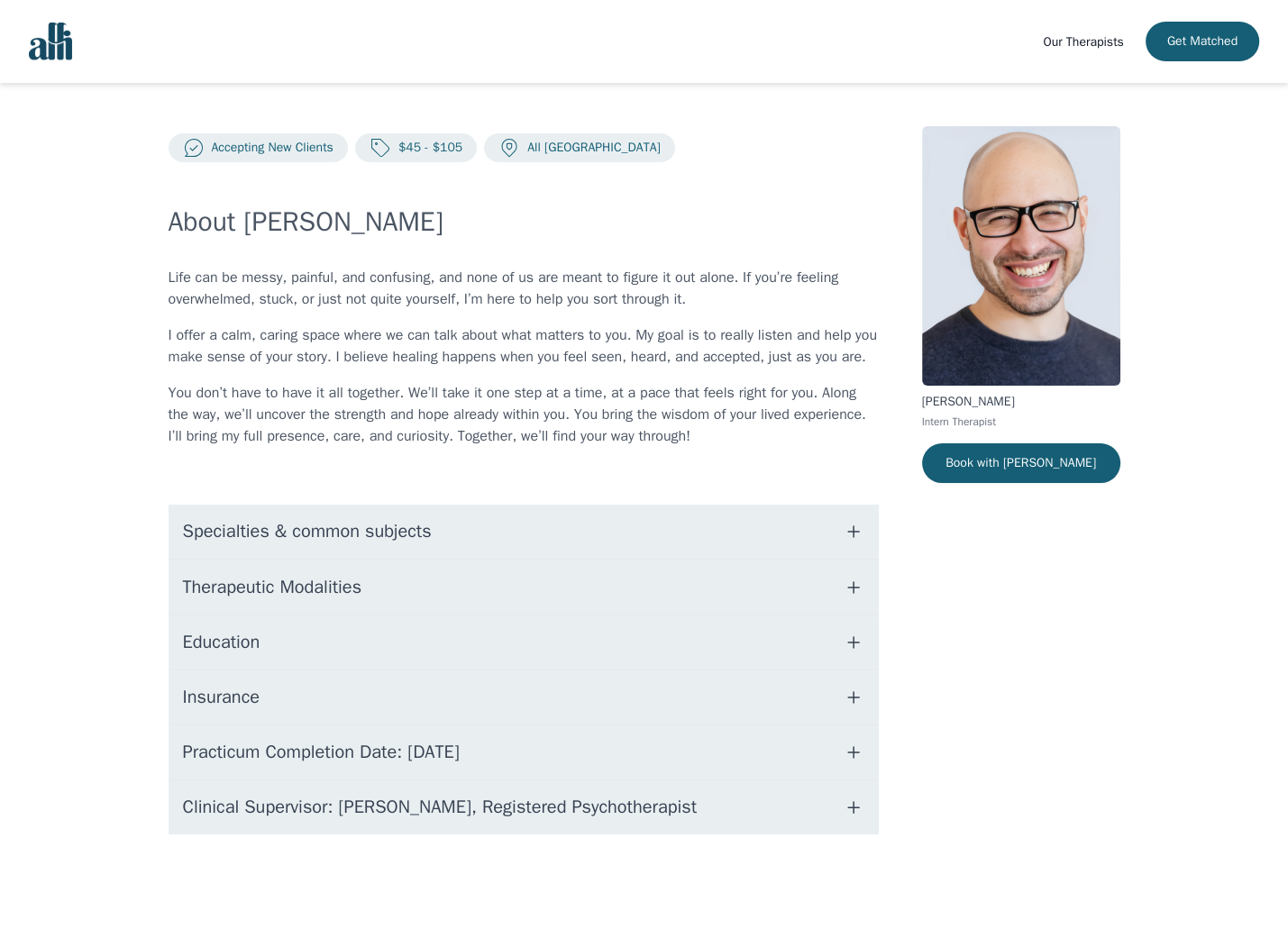 click 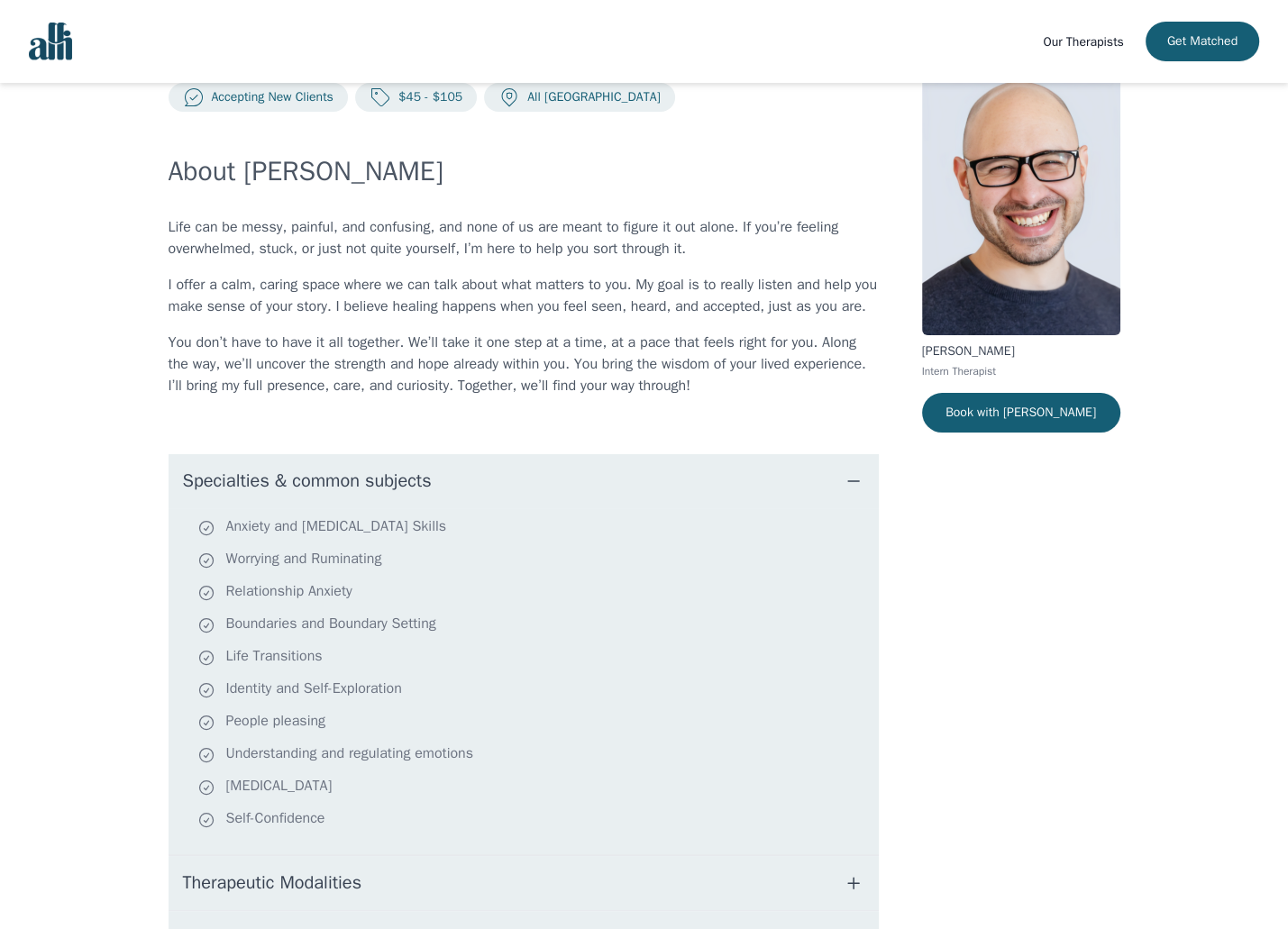 scroll, scrollTop: 90, scrollLeft: 0, axis: vertical 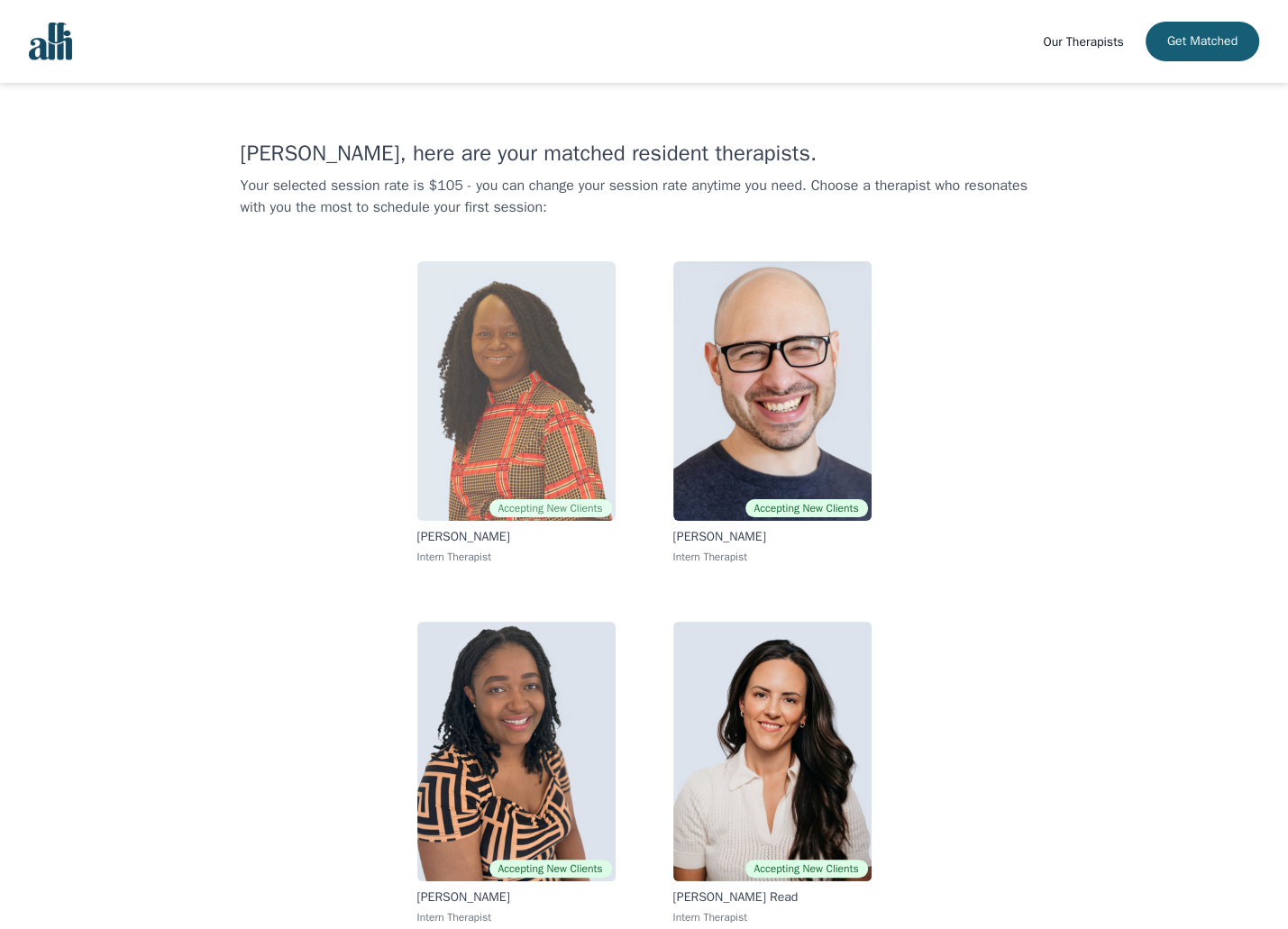 click at bounding box center (516, 391) 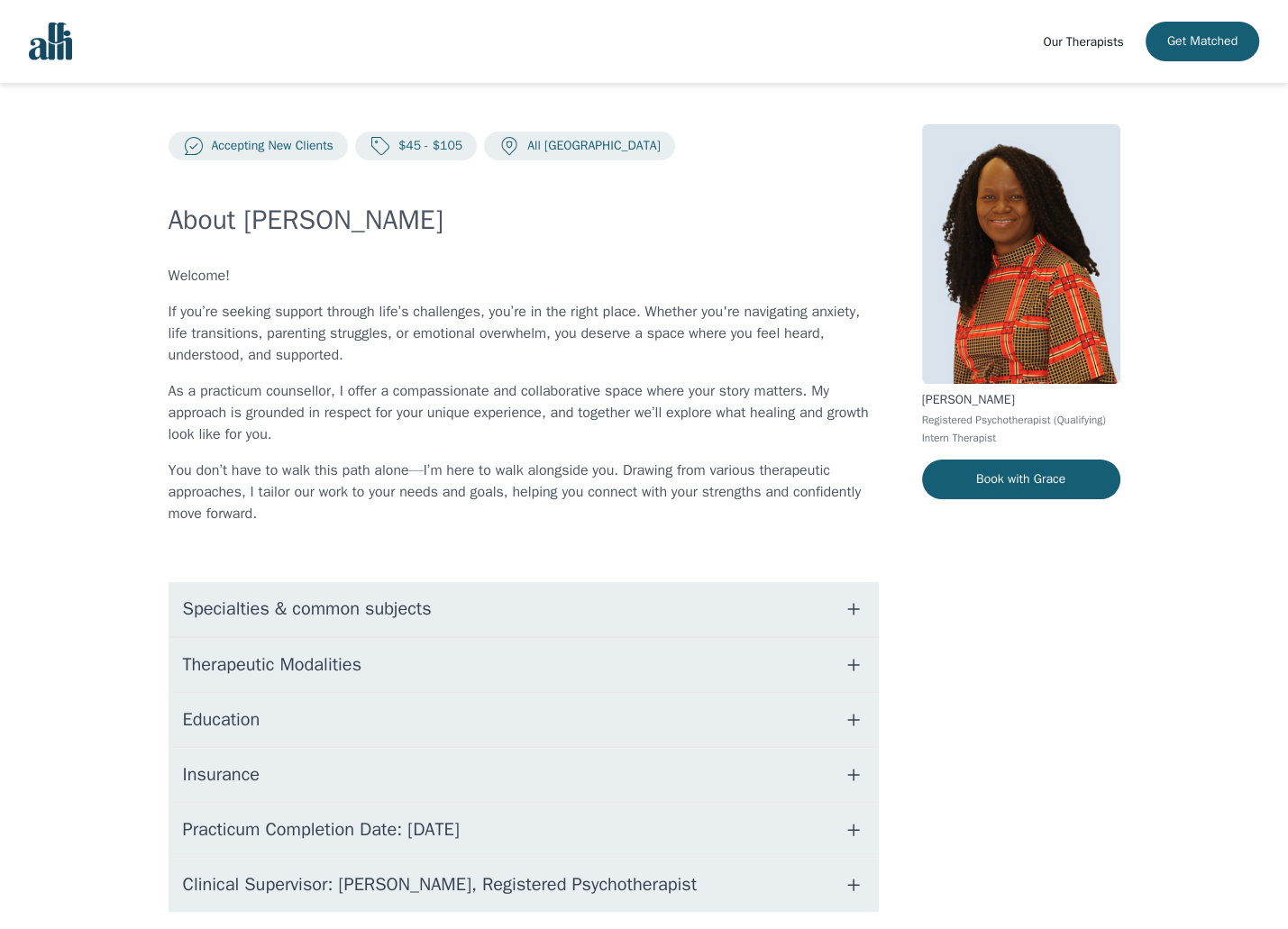 scroll, scrollTop: 0, scrollLeft: 0, axis: both 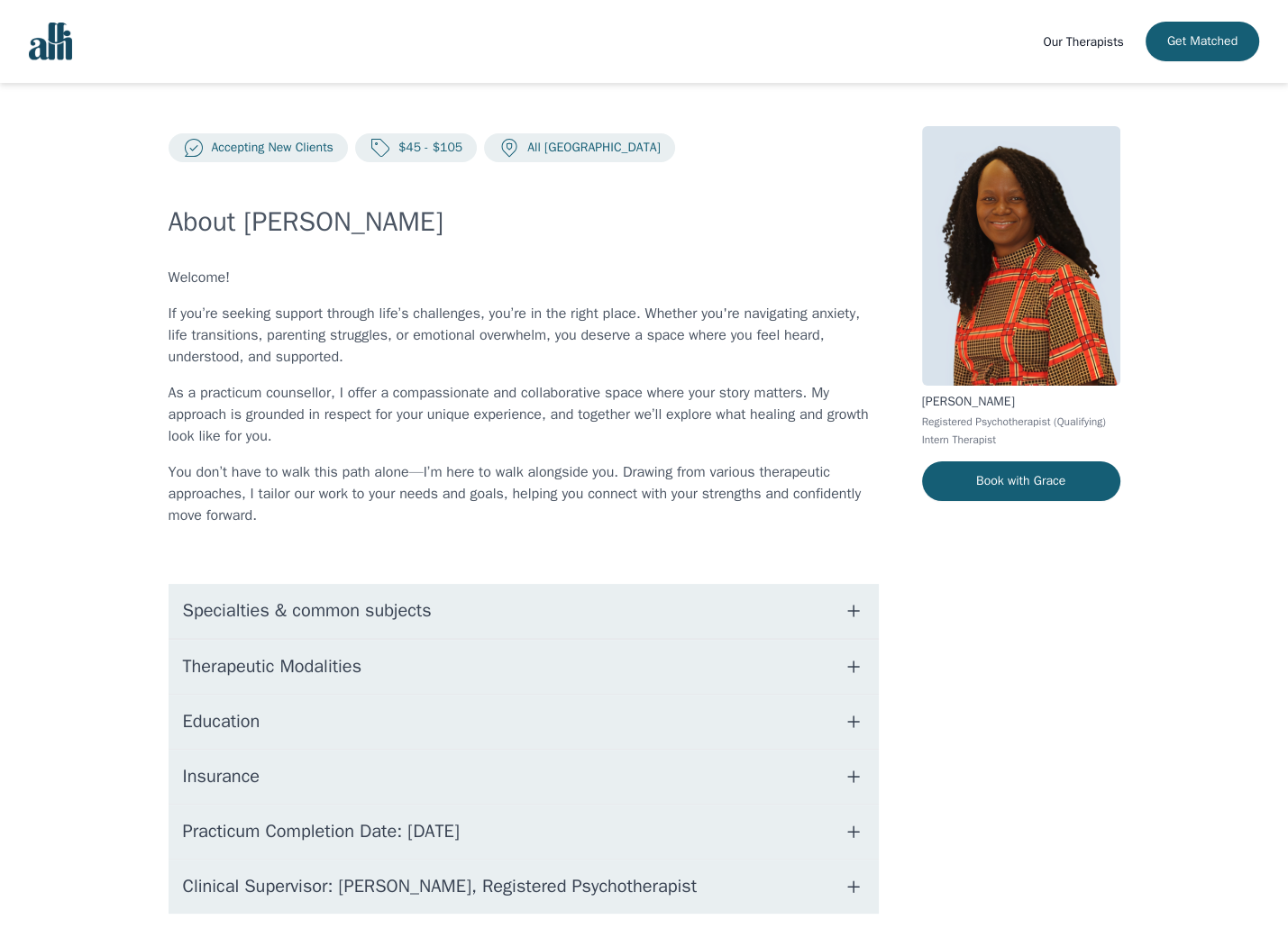 click 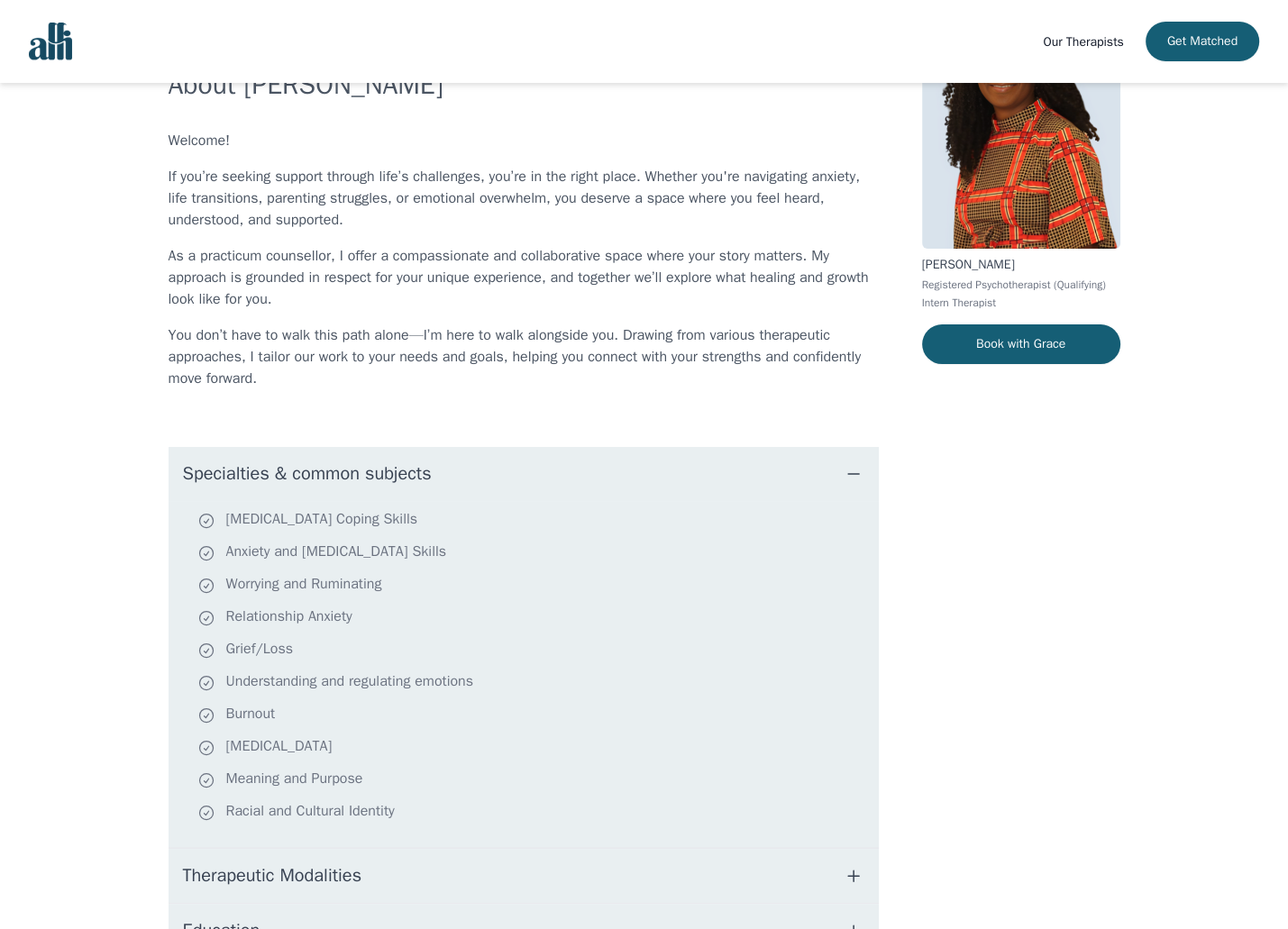 scroll, scrollTop: 180, scrollLeft: 0, axis: vertical 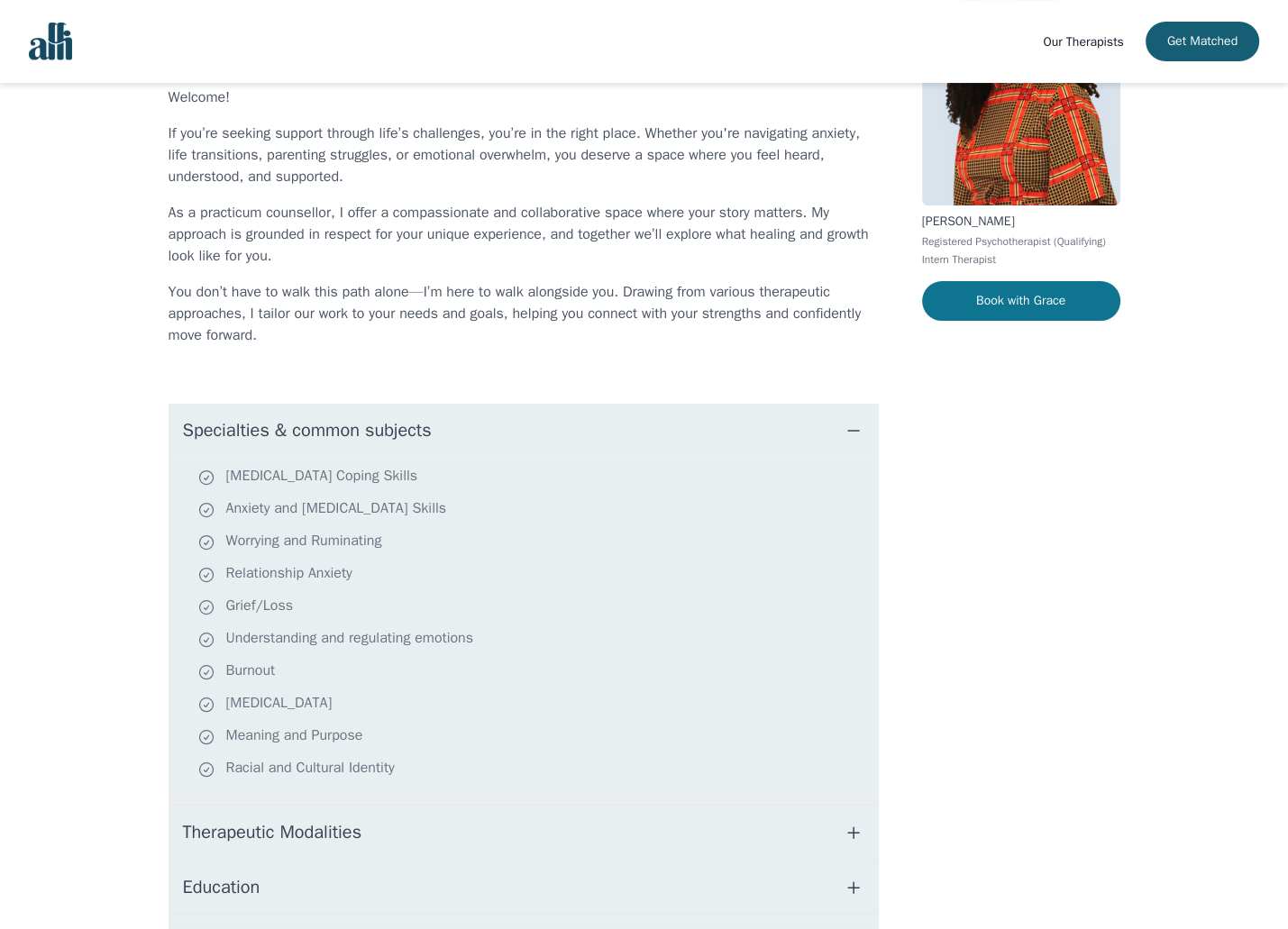 click on "Book with Grace" at bounding box center (1021, 301) 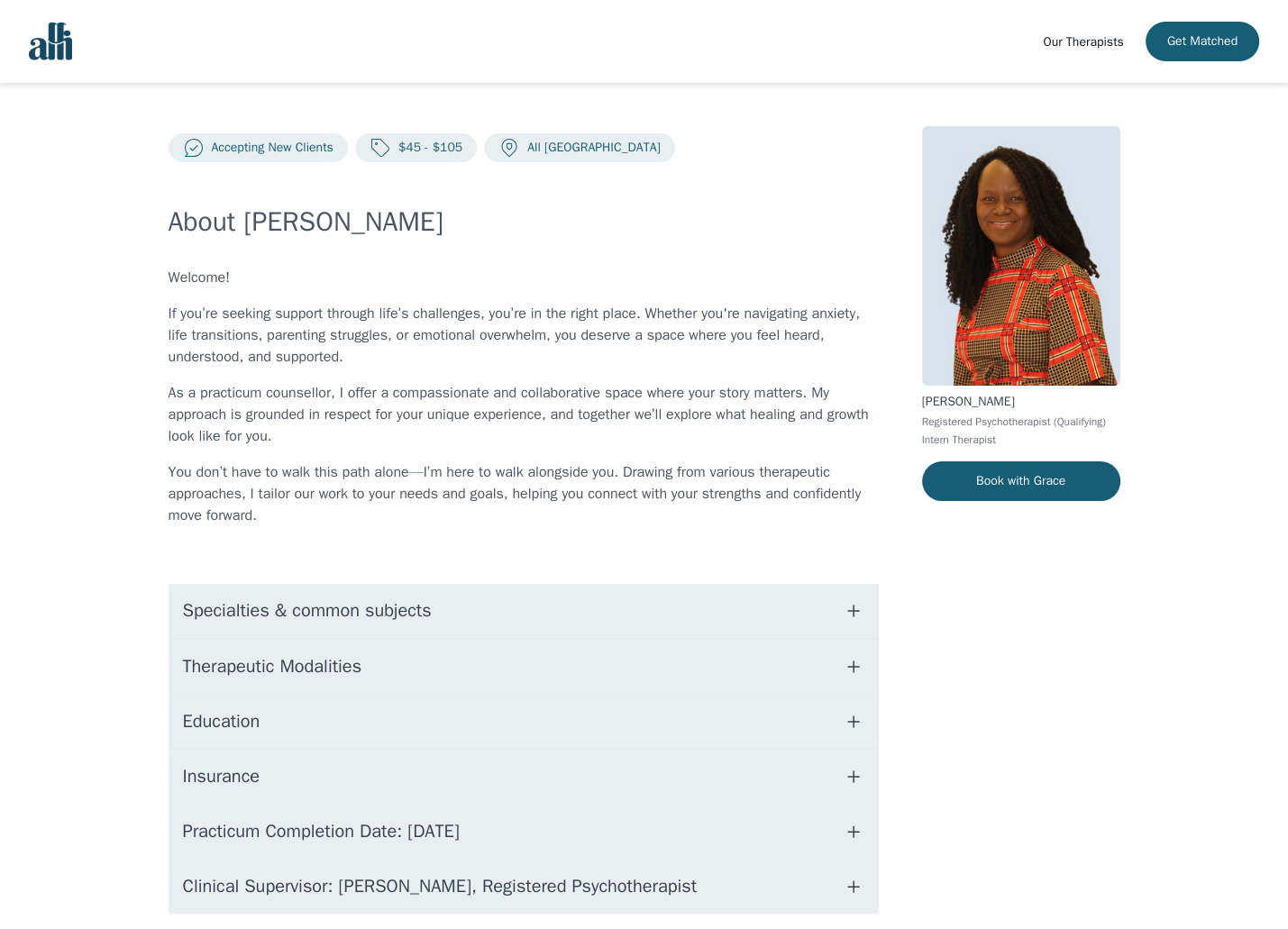 scroll, scrollTop: 2, scrollLeft: 0, axis: vertical 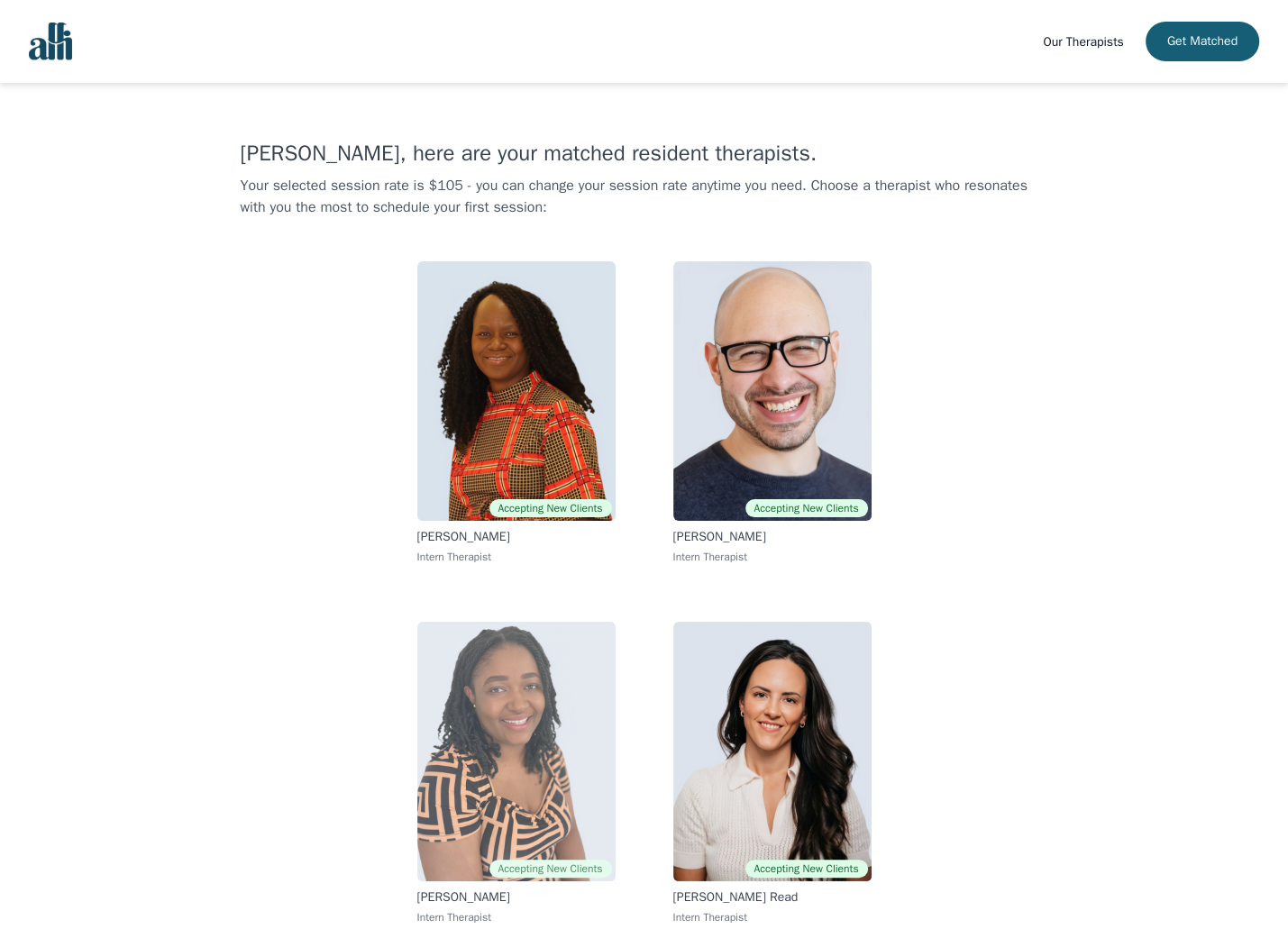 click at bounding box center (516, 751) 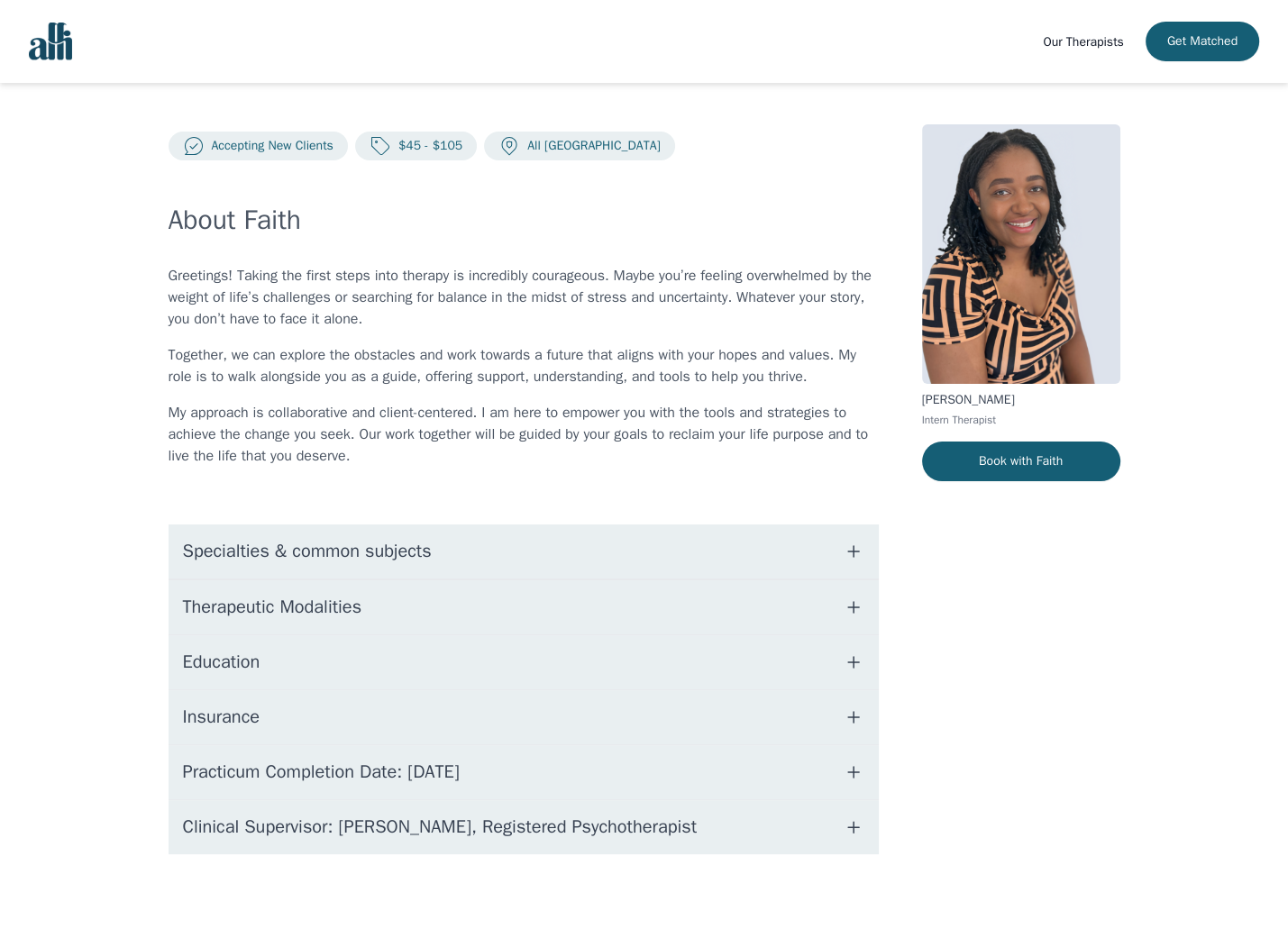 scroll, scrollTop: 0, scrollLeft: 0, axis: both 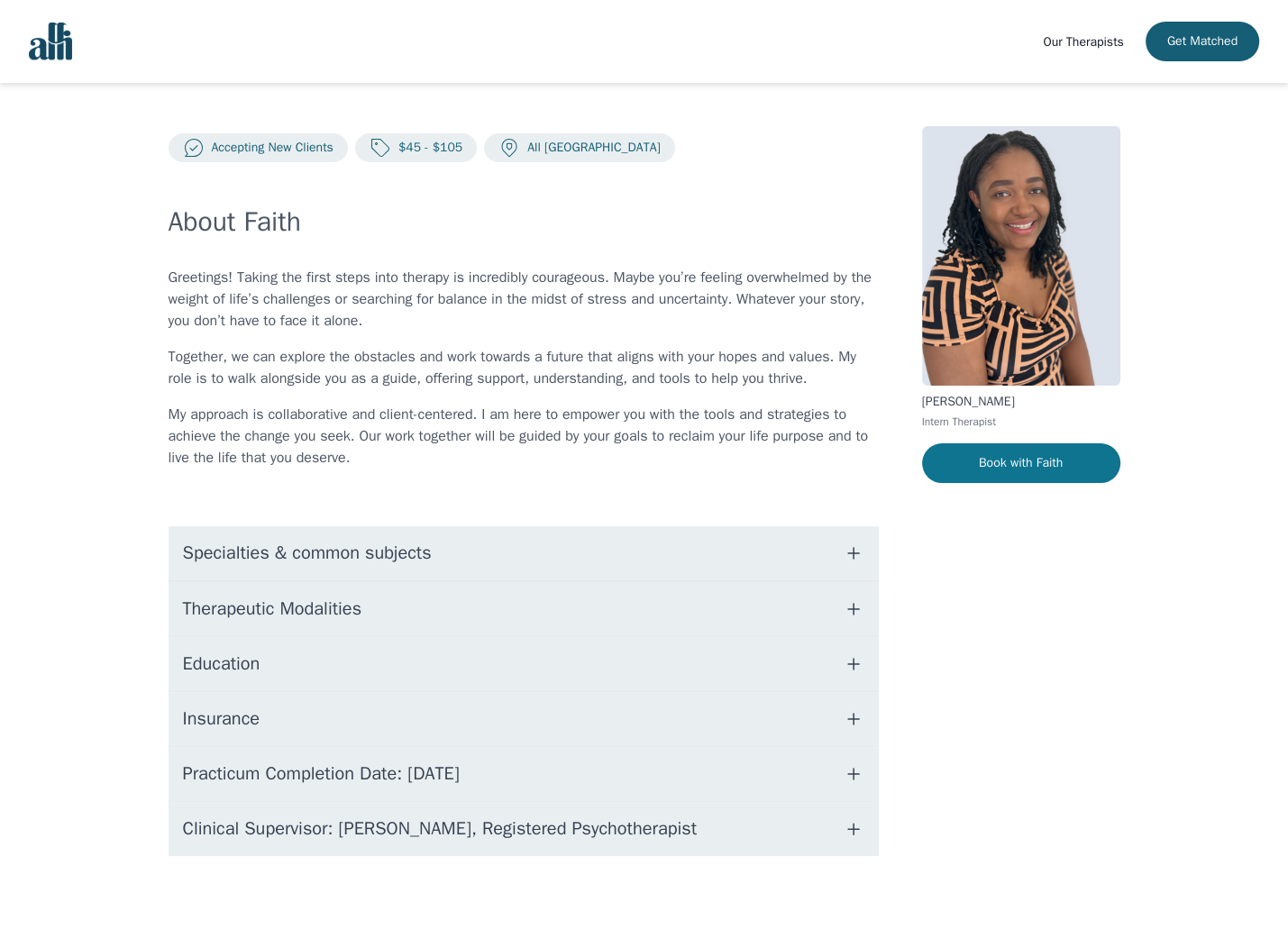 click on "Book with Faith" at bounding box center [1021, 463] 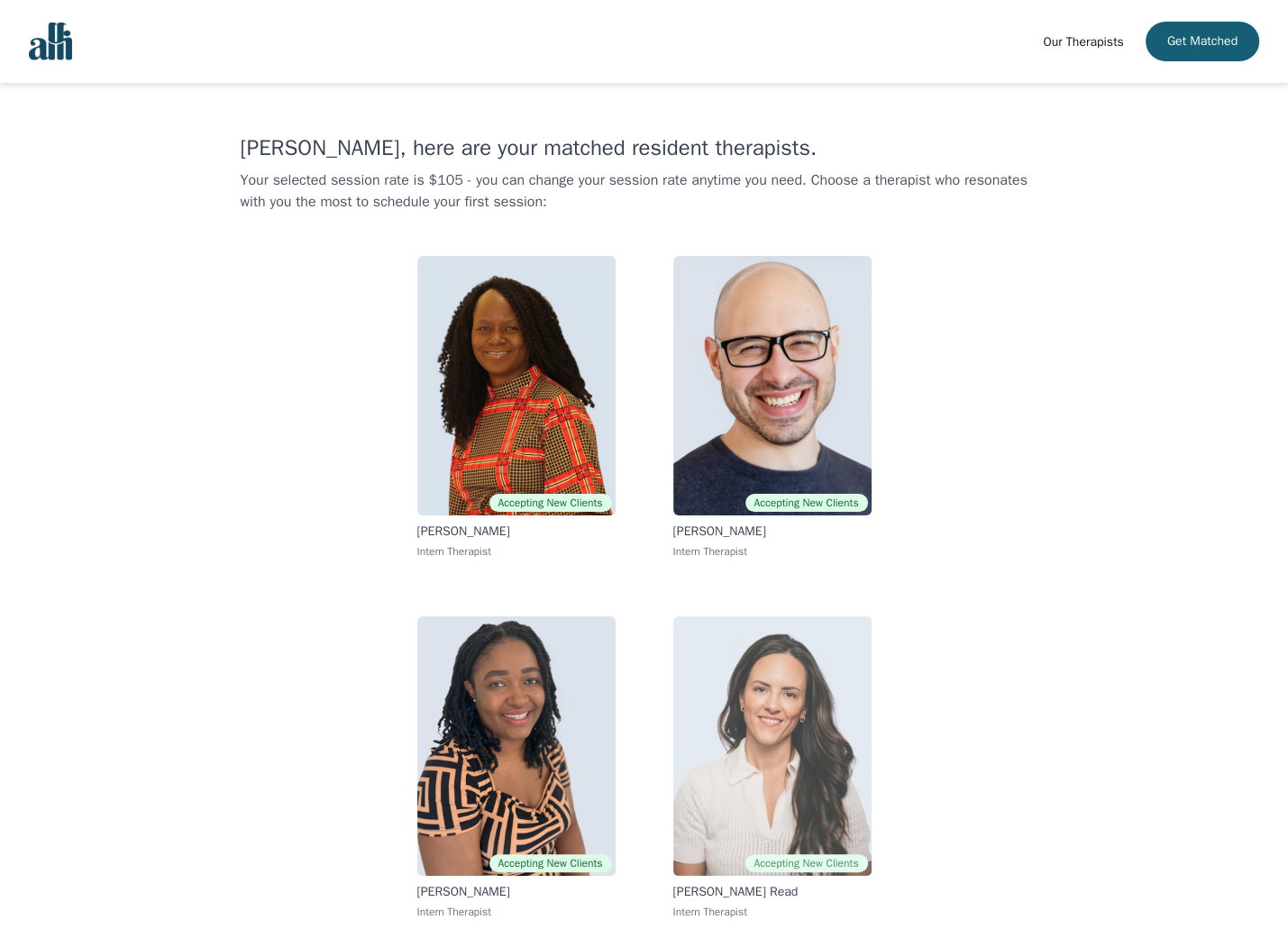 scroll, scrollTop: 11, scrollLeft: 0, axis: vertical 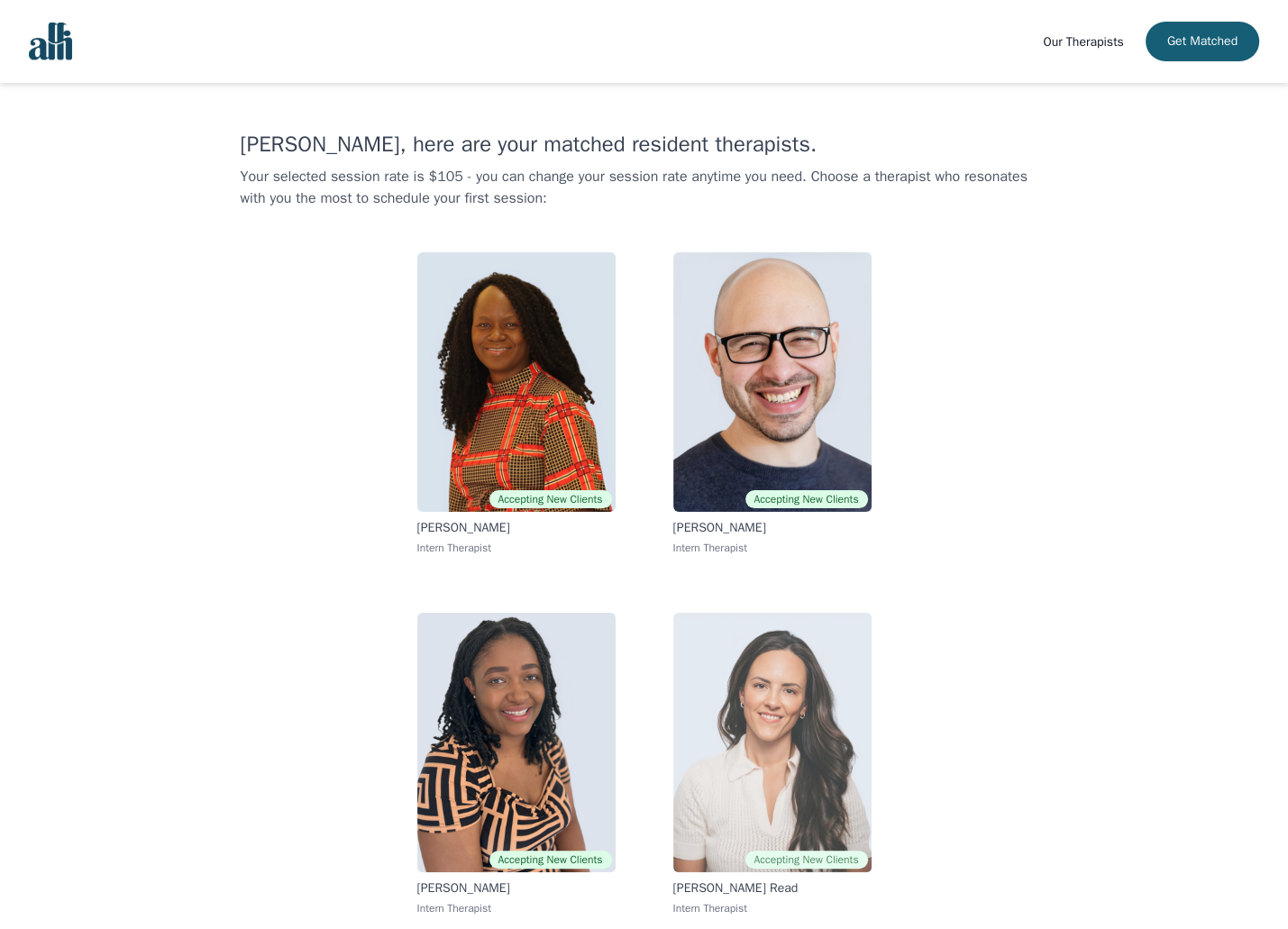 click at bounding box center [772, 742] 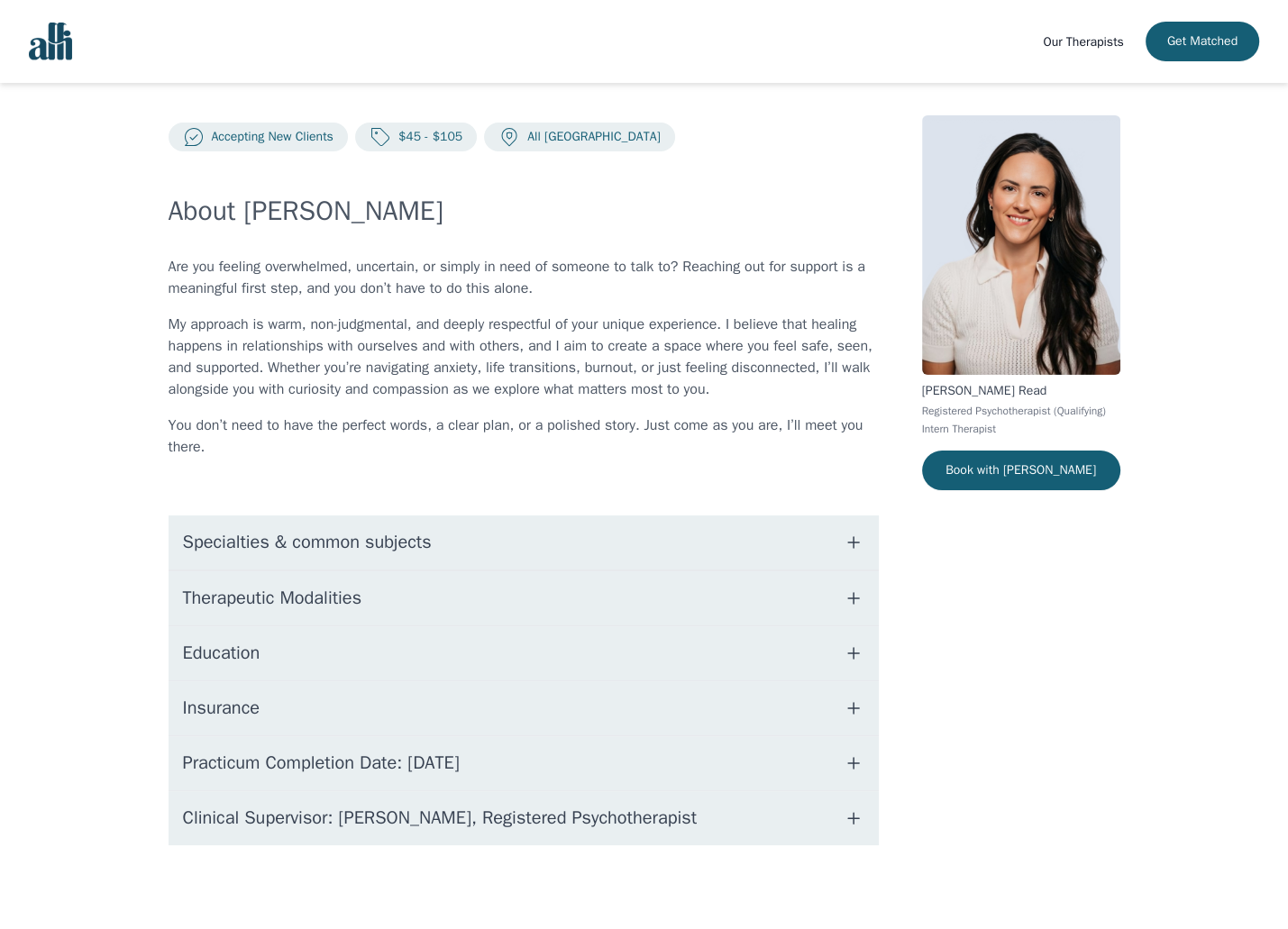 scroll, scrollTop: 0, scrollLeft: 0, axis: both 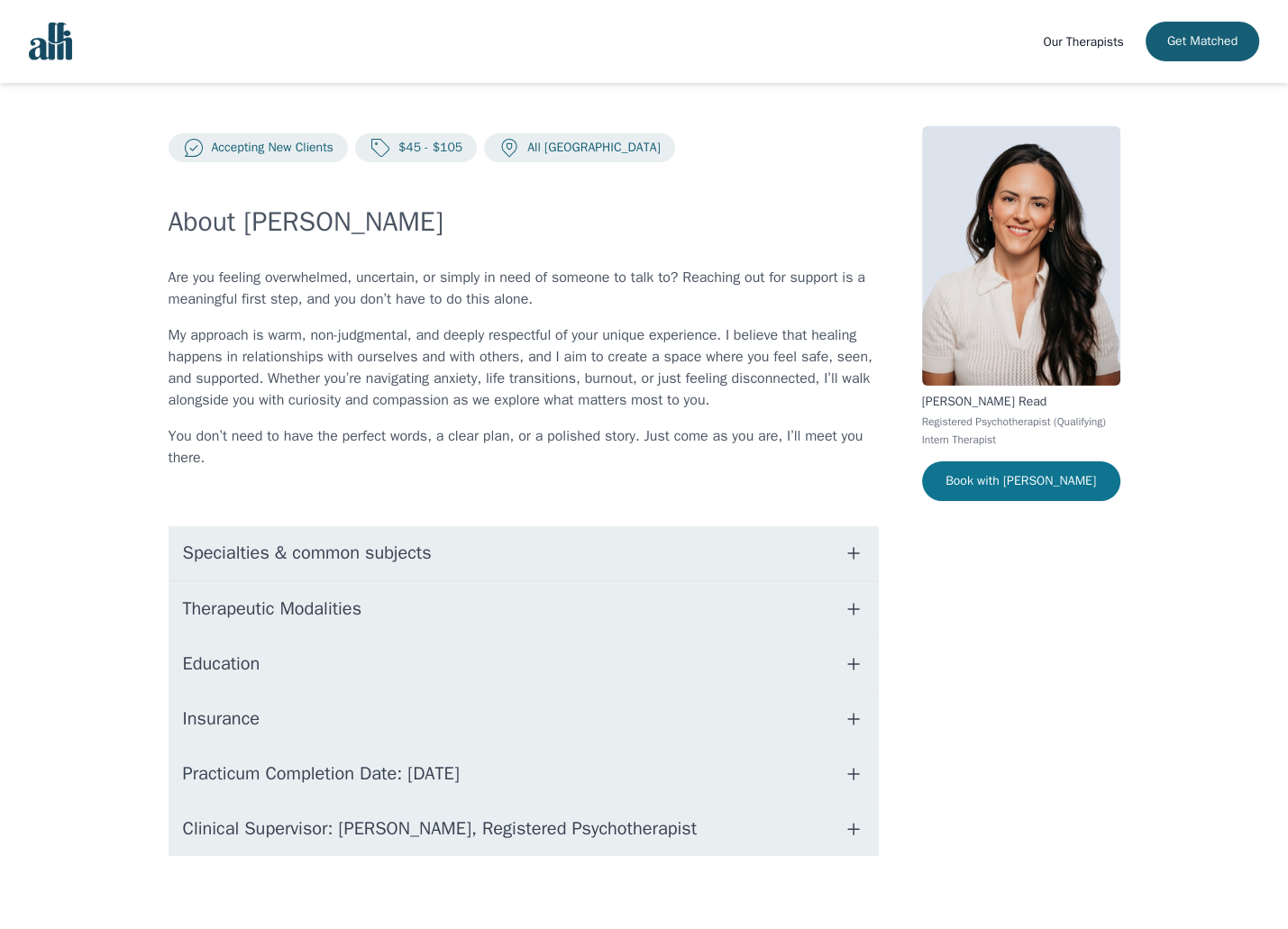 click on "Book with Kerri" at bounding box center [1021, 481] 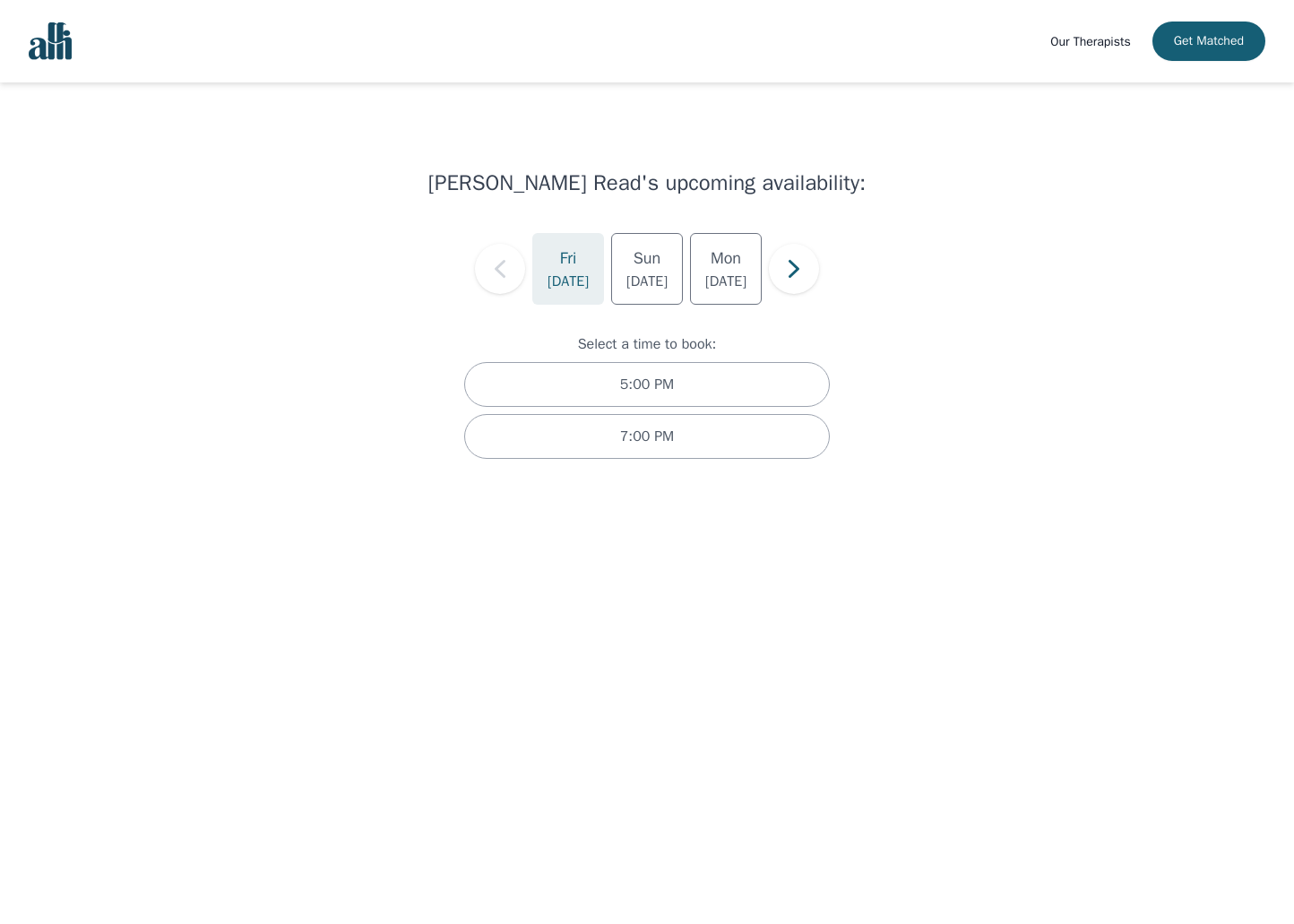 click on "Fri Jul 18" at bounding box center [568, 269] 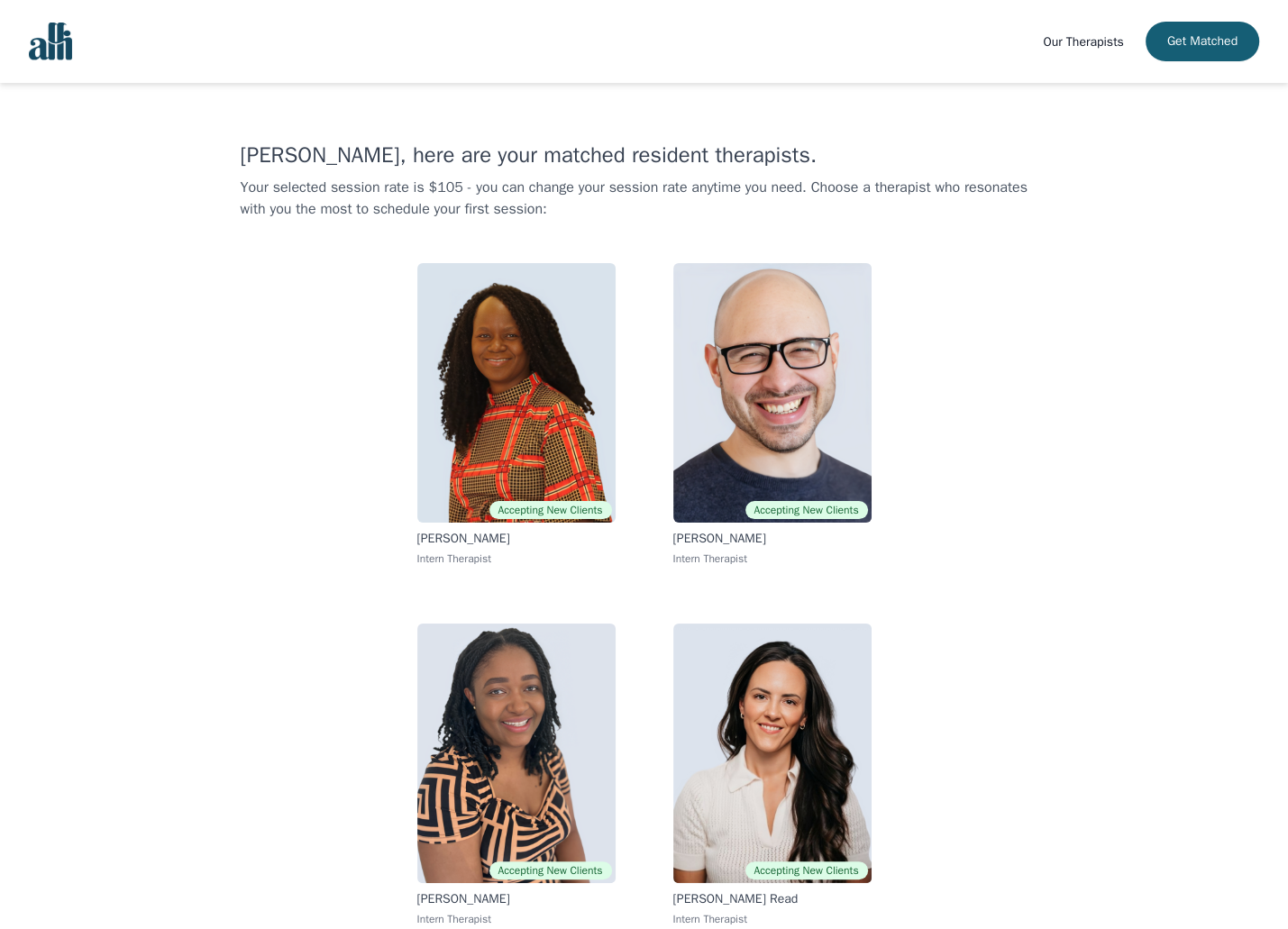scroll, scrollTop: 11, scrollLeft: 0, axis: vertical 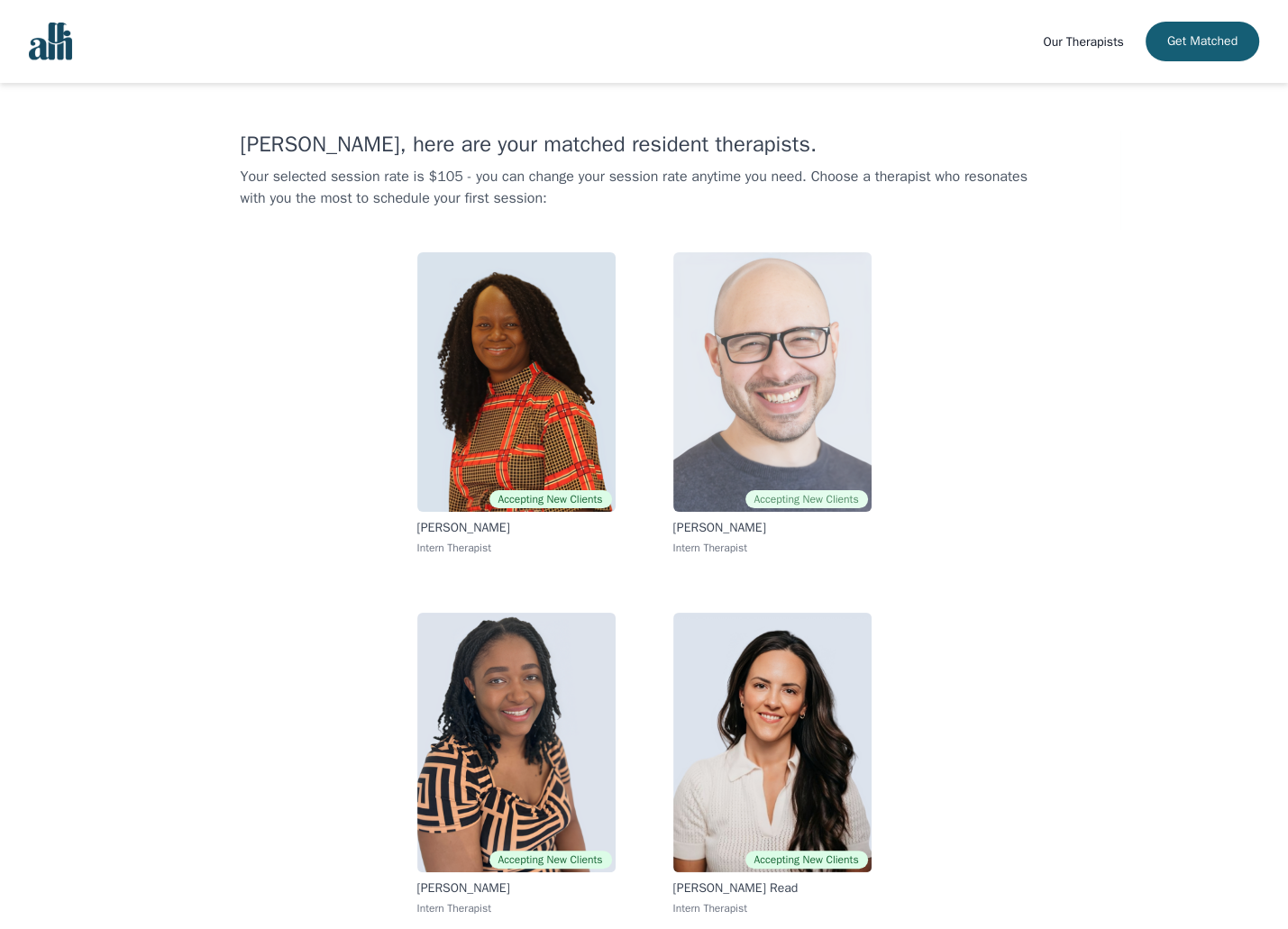click at bounding box center (772, 382) 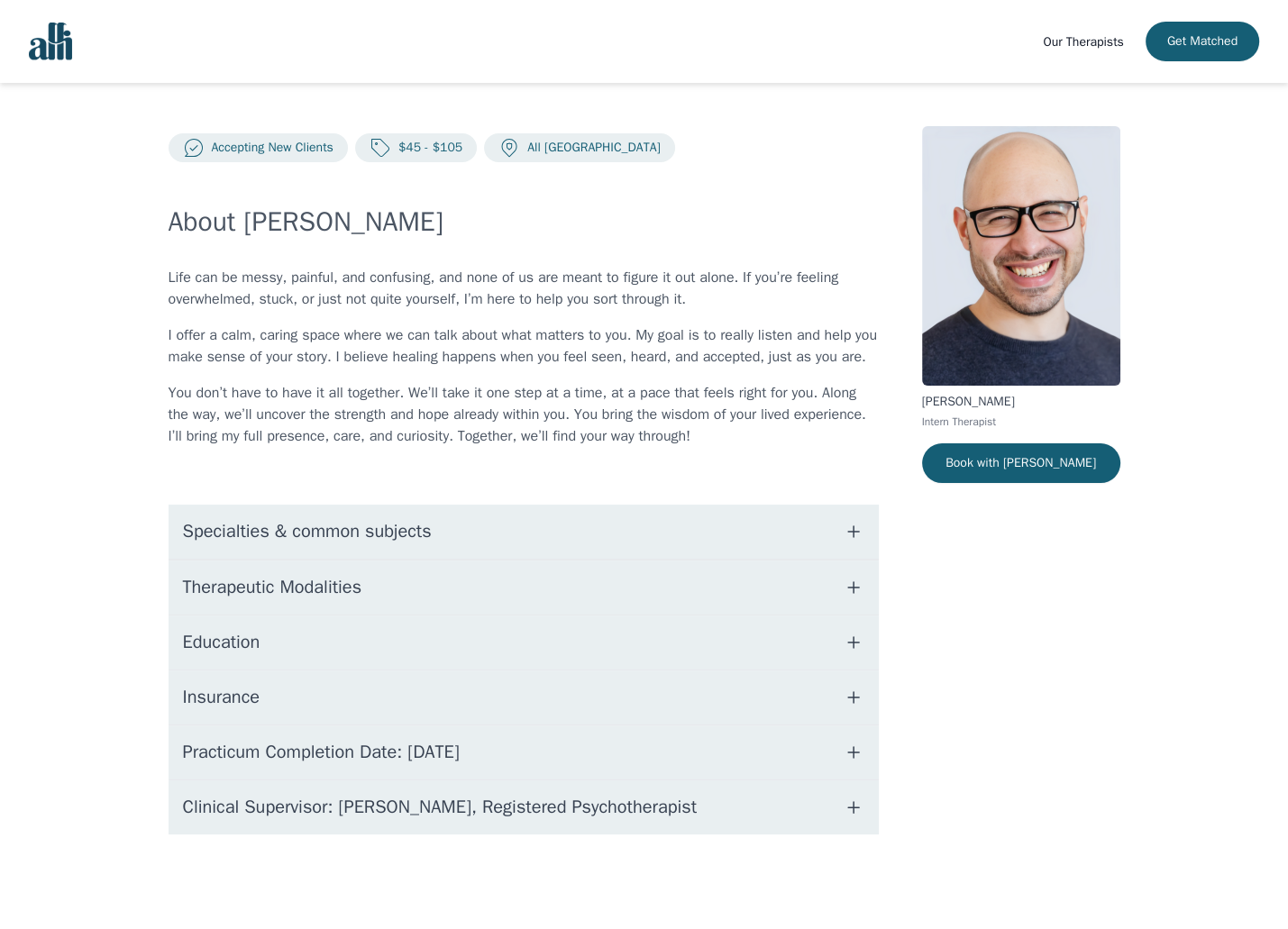 scroll, scrollTop: 0, scrollLeft: 0, axis: both 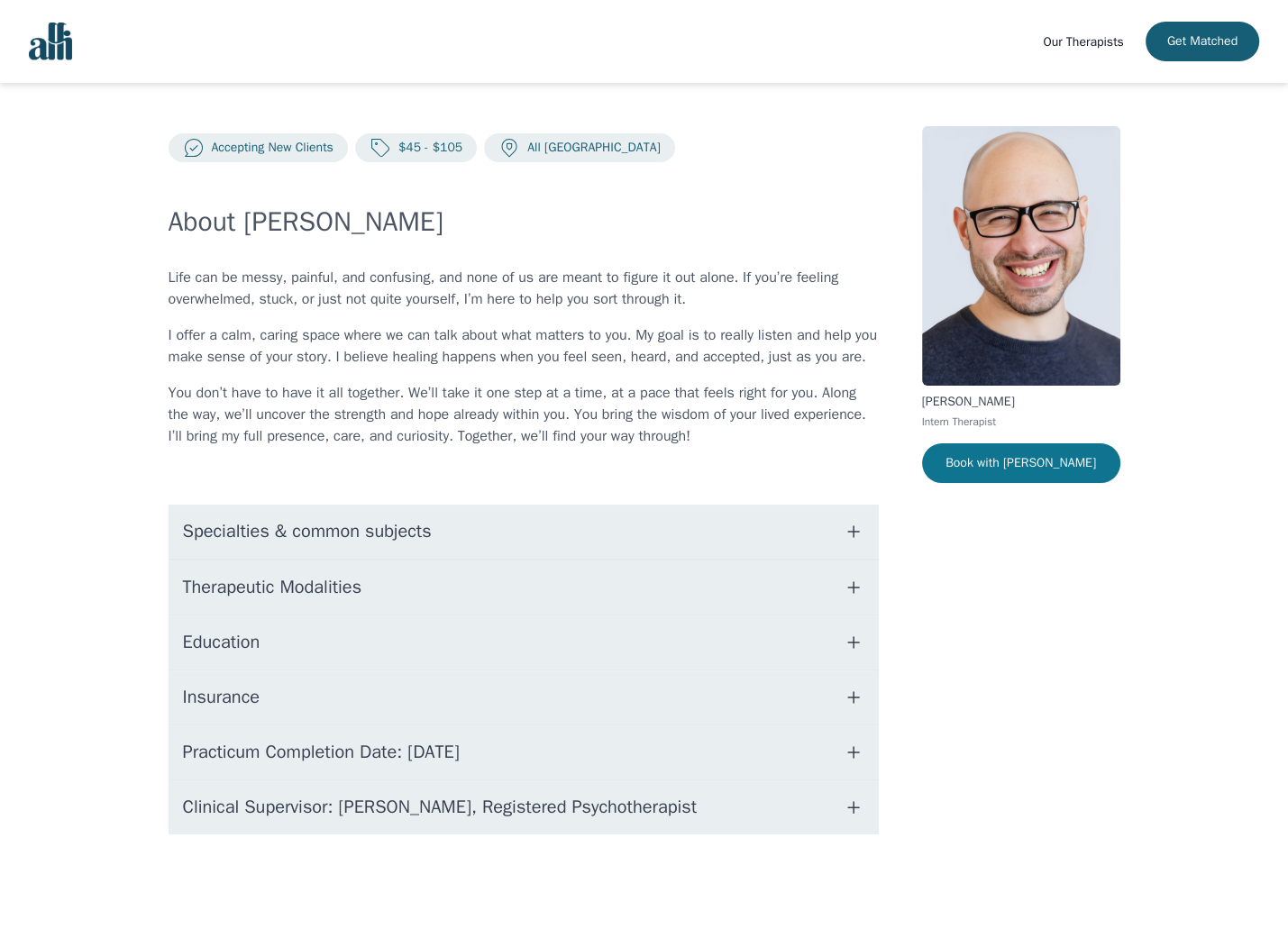 click on "Book with Mendy" at bounding box center (1021, 463) 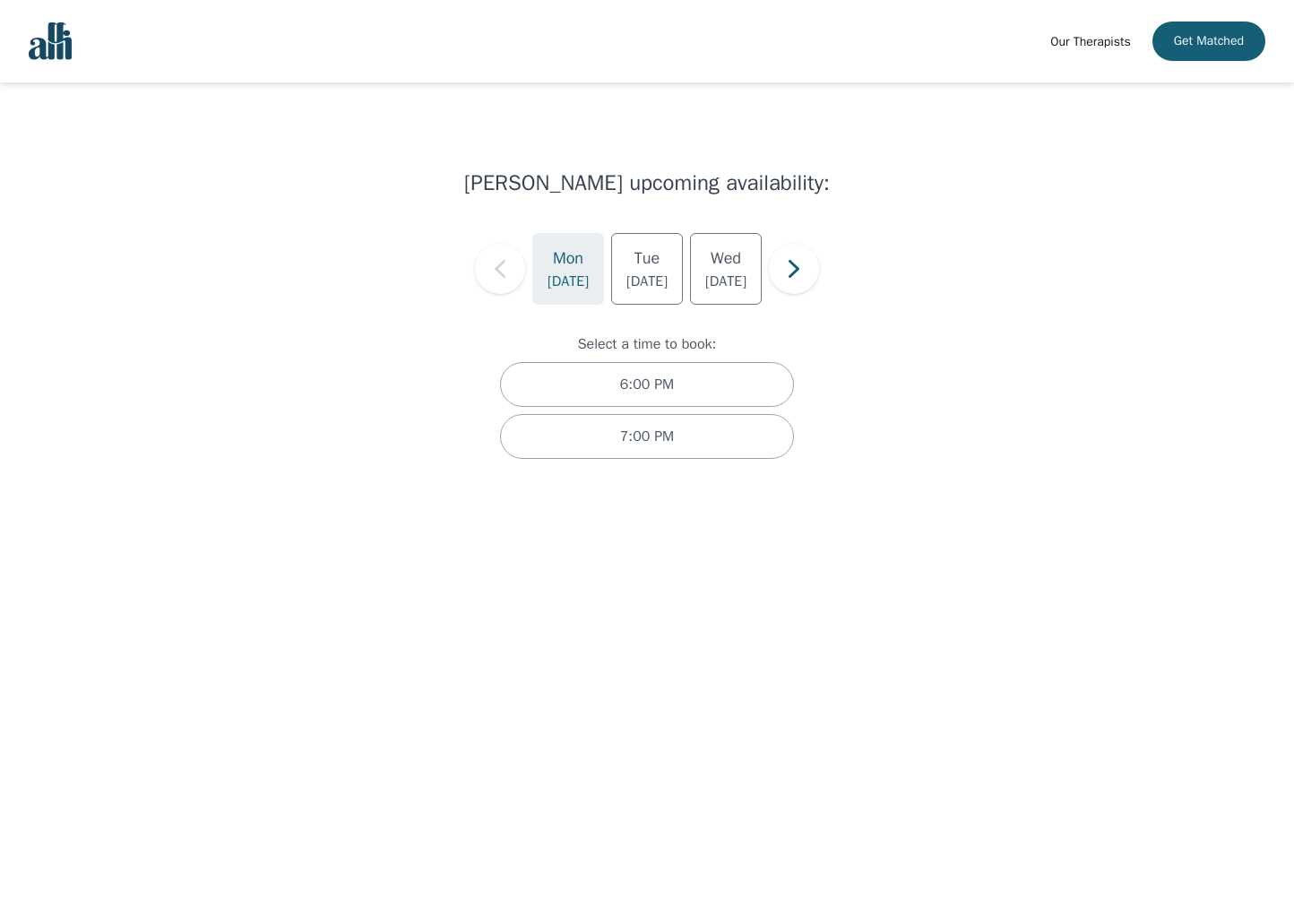 click on "Mendy Bisk's upcoming availability: Mon Jul 14 Tue Jul 15 Wed Jul 16 Select a time to book: 6:00 PM 7:00 PM" at bounding box center [647, 303] 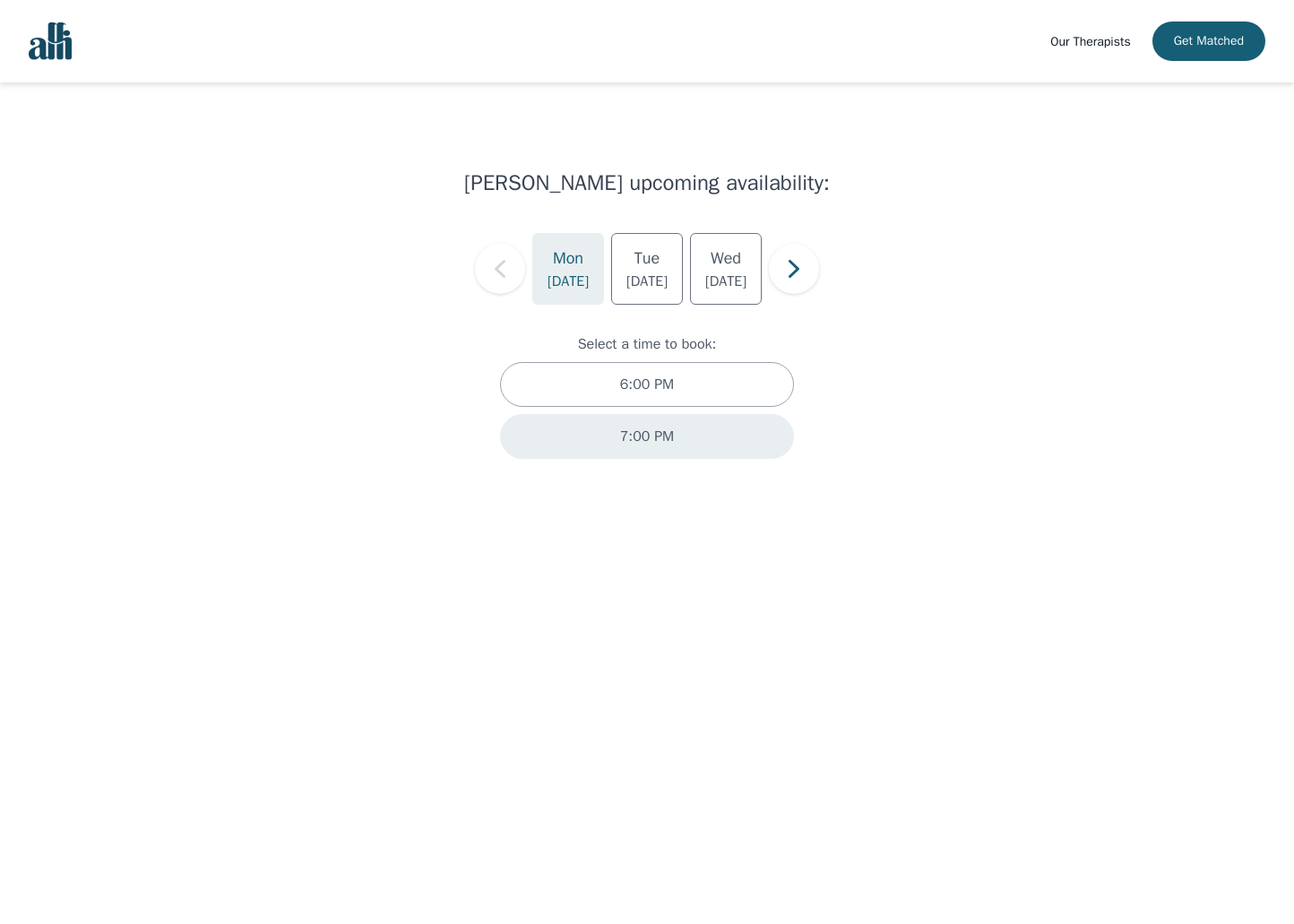click on "7:00 PM" at bounding box center (647, 436) 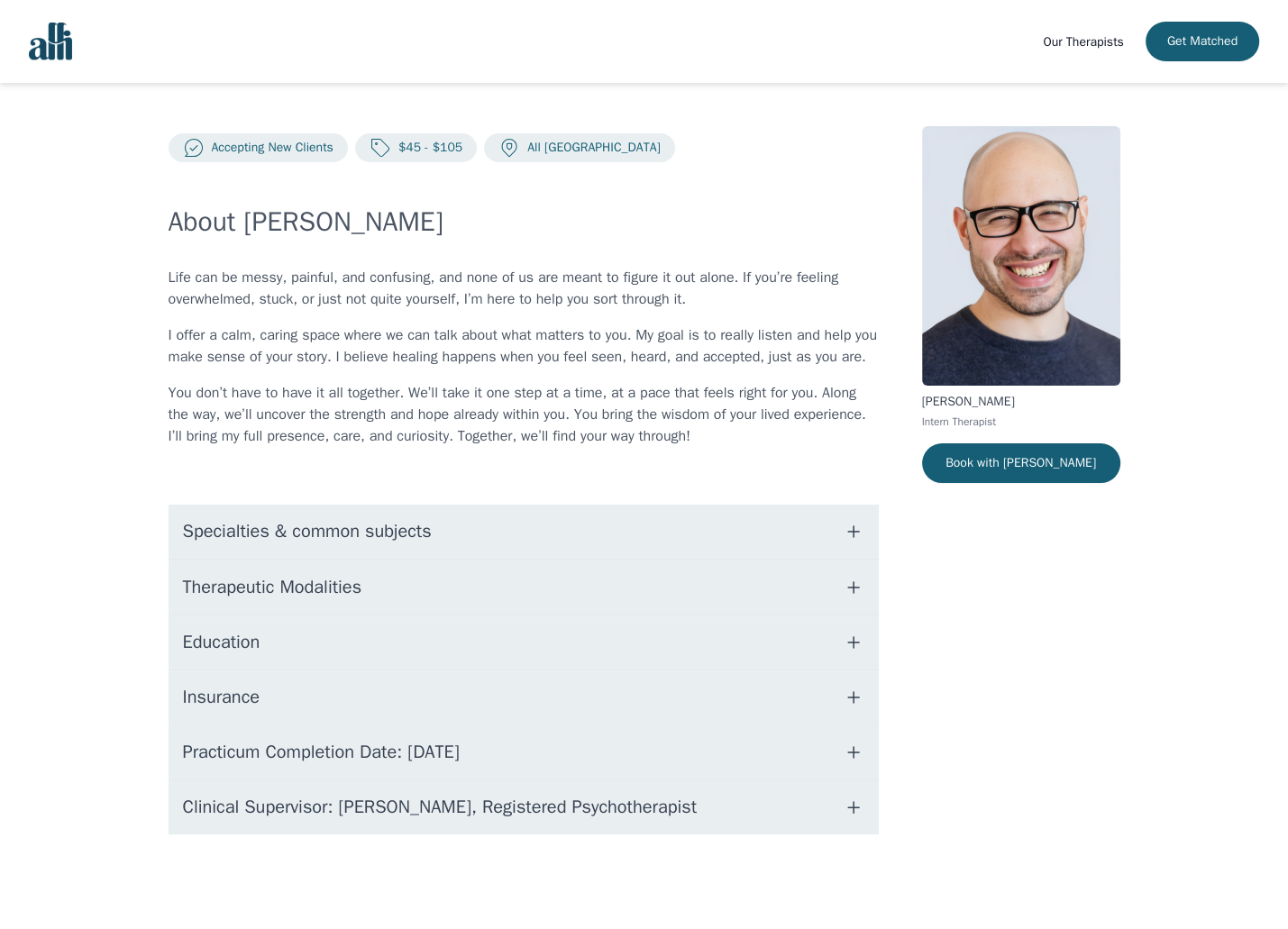 scroll, scrollTop: 11, scrollLeft: 0, axis: vertical 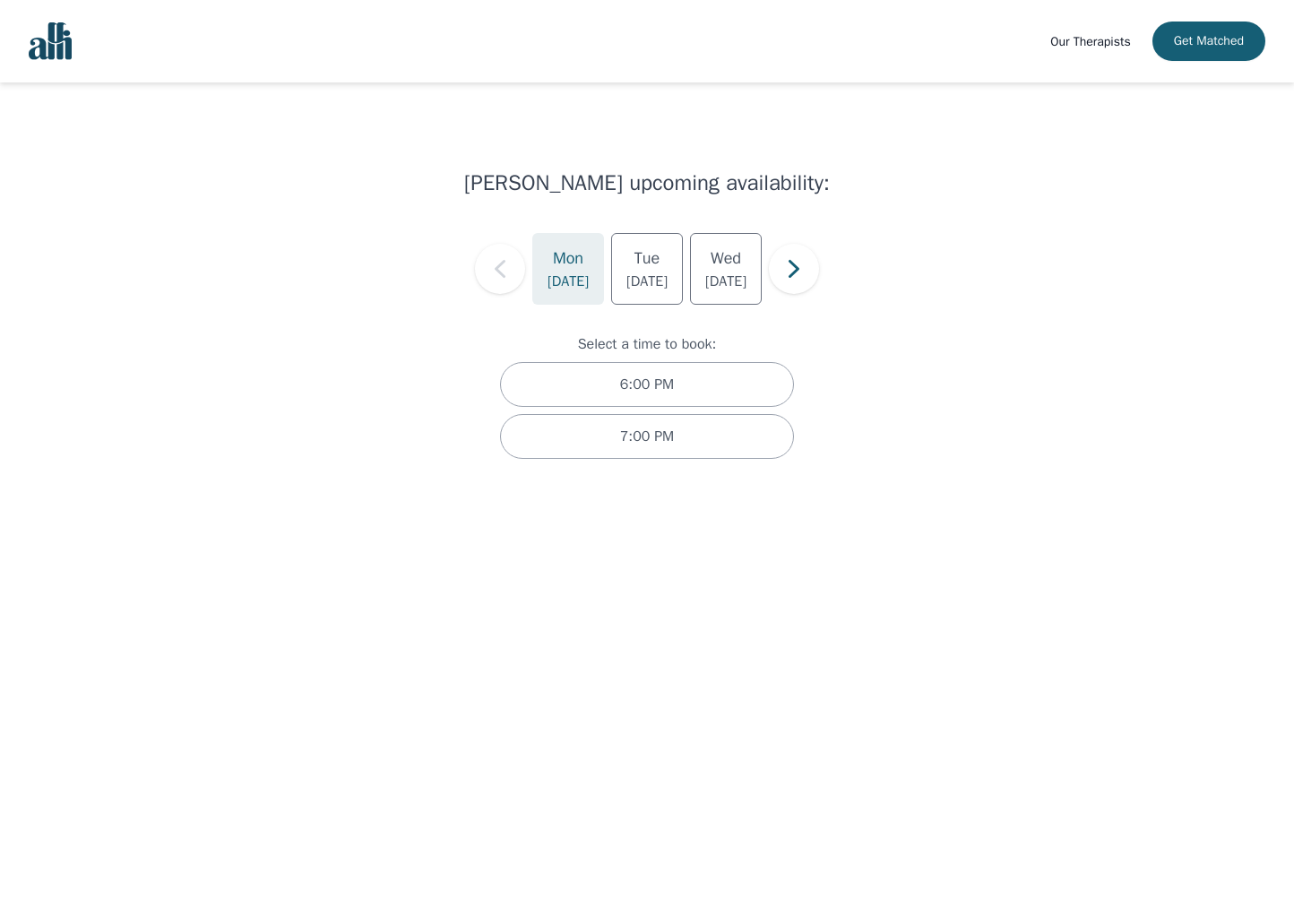 click at bounding box center (50, 41) 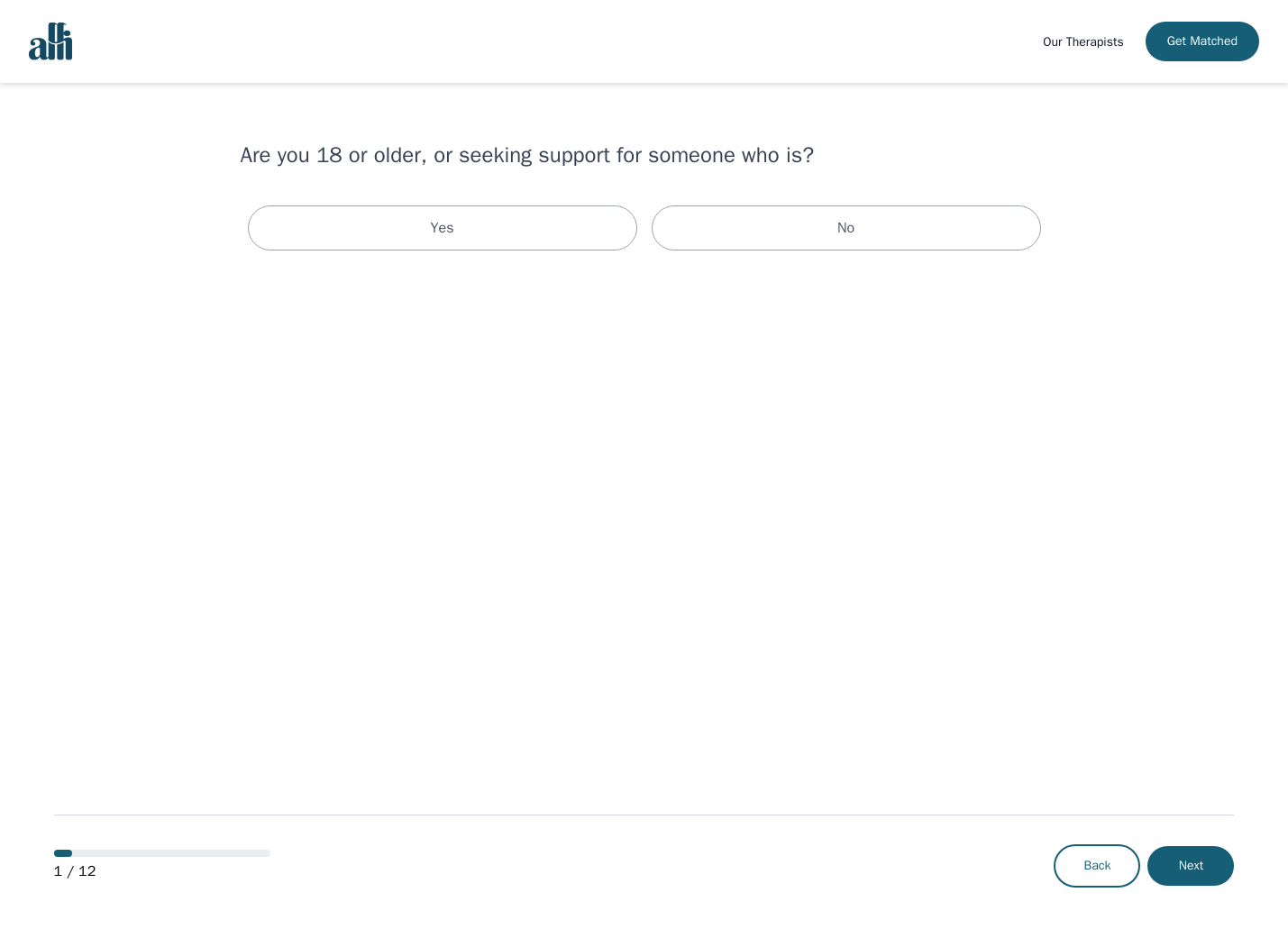 scroll, scrollTop: 0, scrollLeft: 0, axis: both 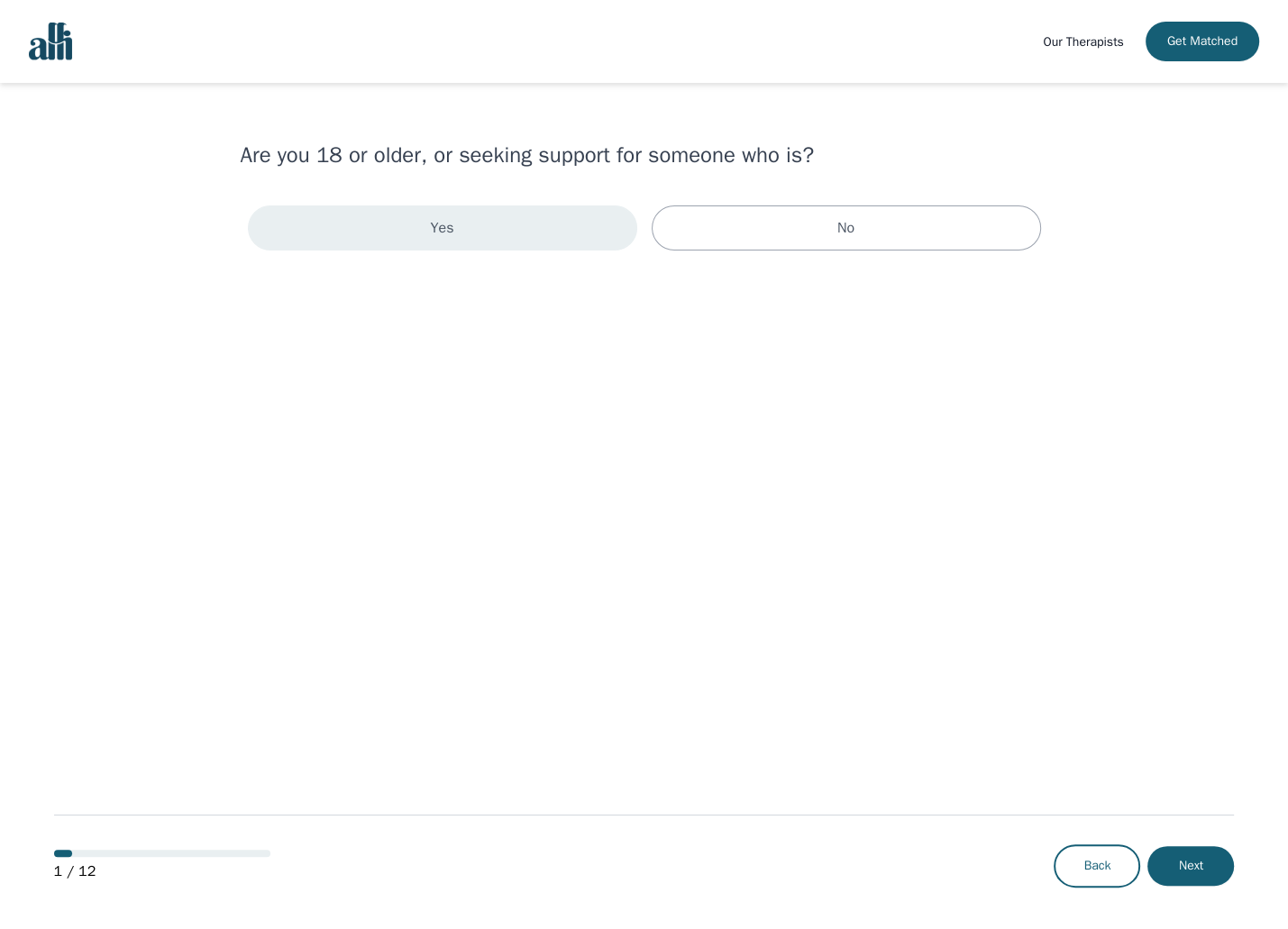 click on "Yes" at bounding box center [443, 228] 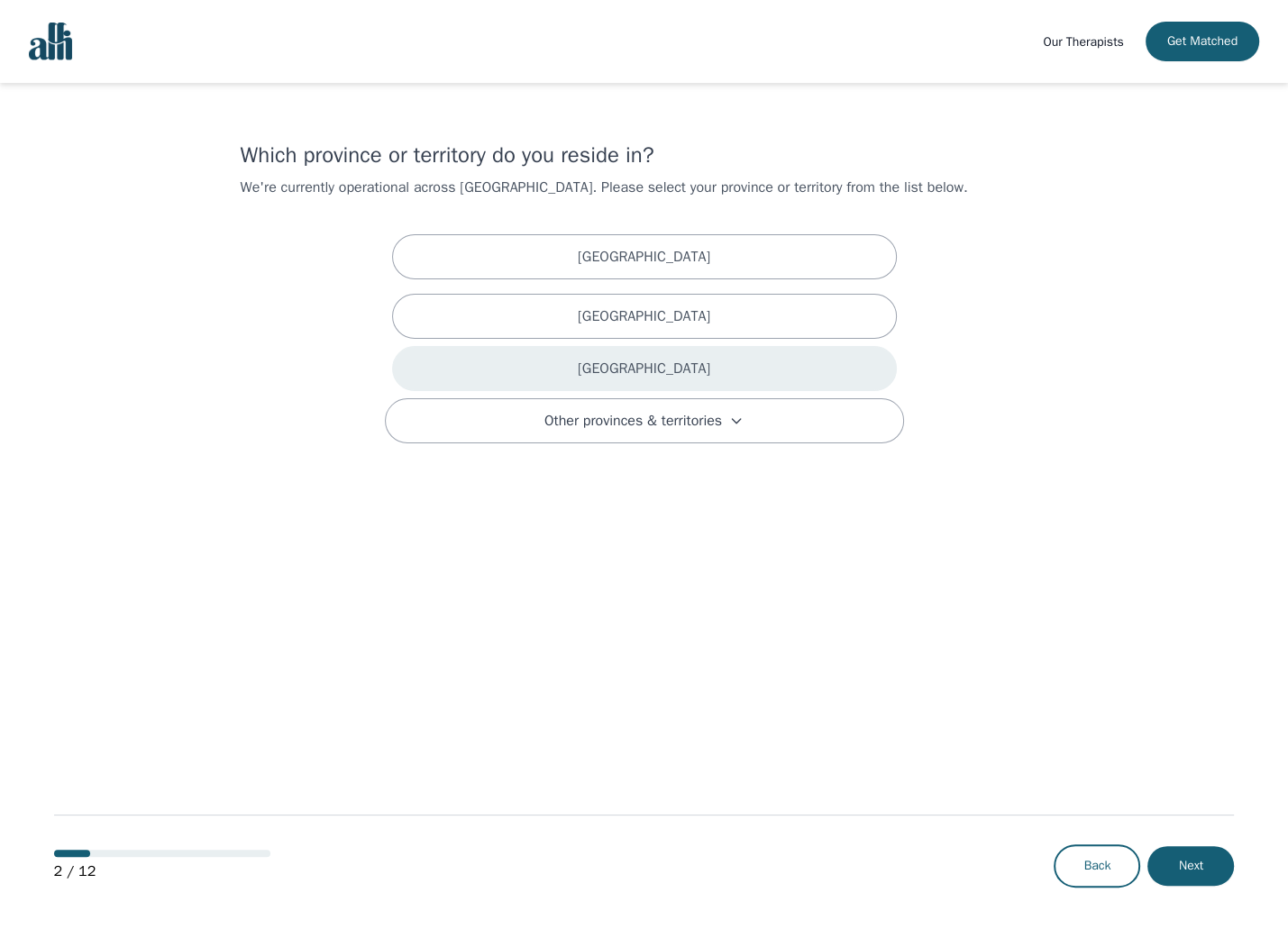 click on "[GEOGRAPHIC_DATA]" at bounding box center (644, 369) 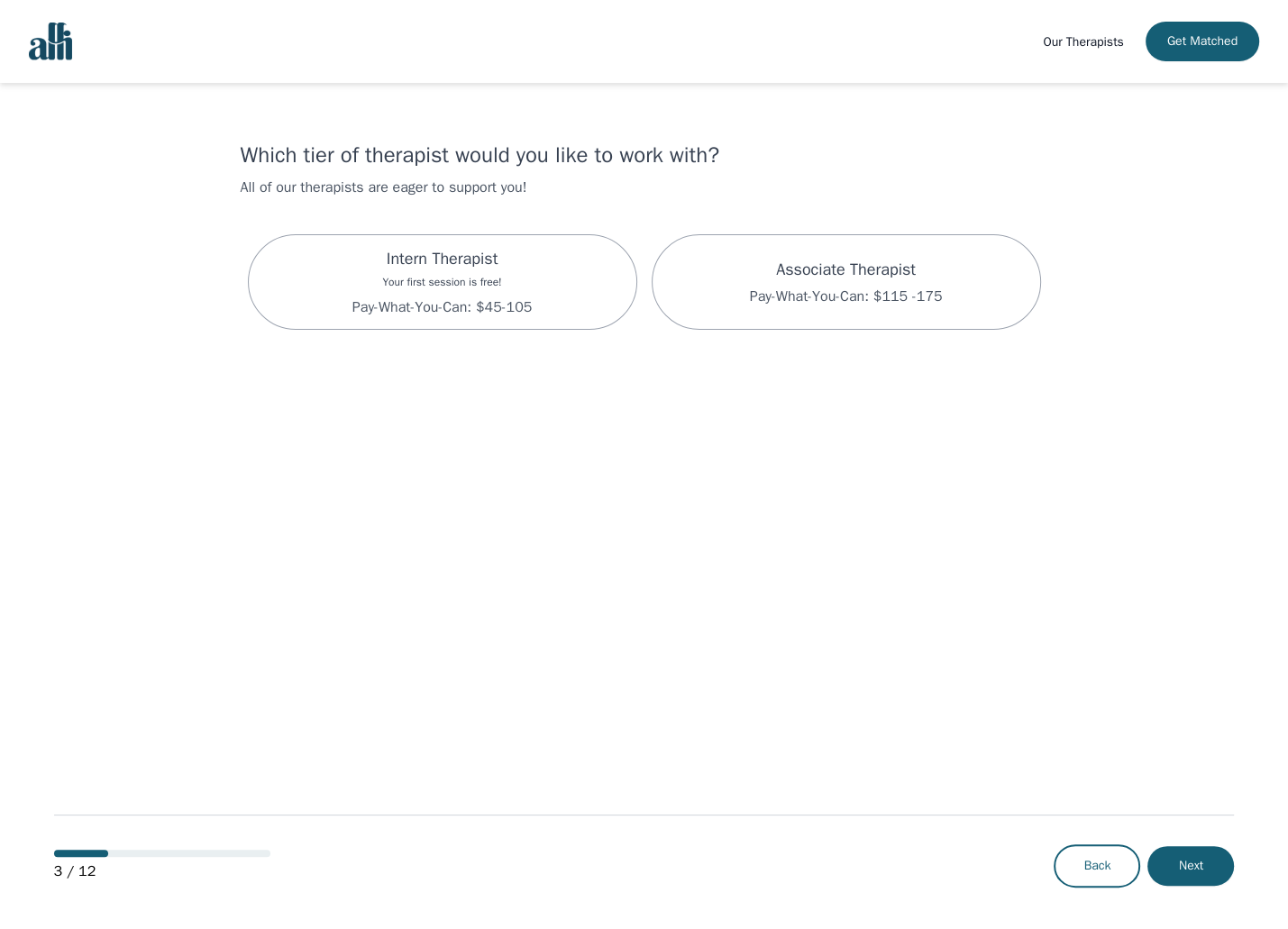 drag, startPoint x: 635, startPoint y: 357, endPoint x: 631, endPoint y: 464, distance: 107.07474 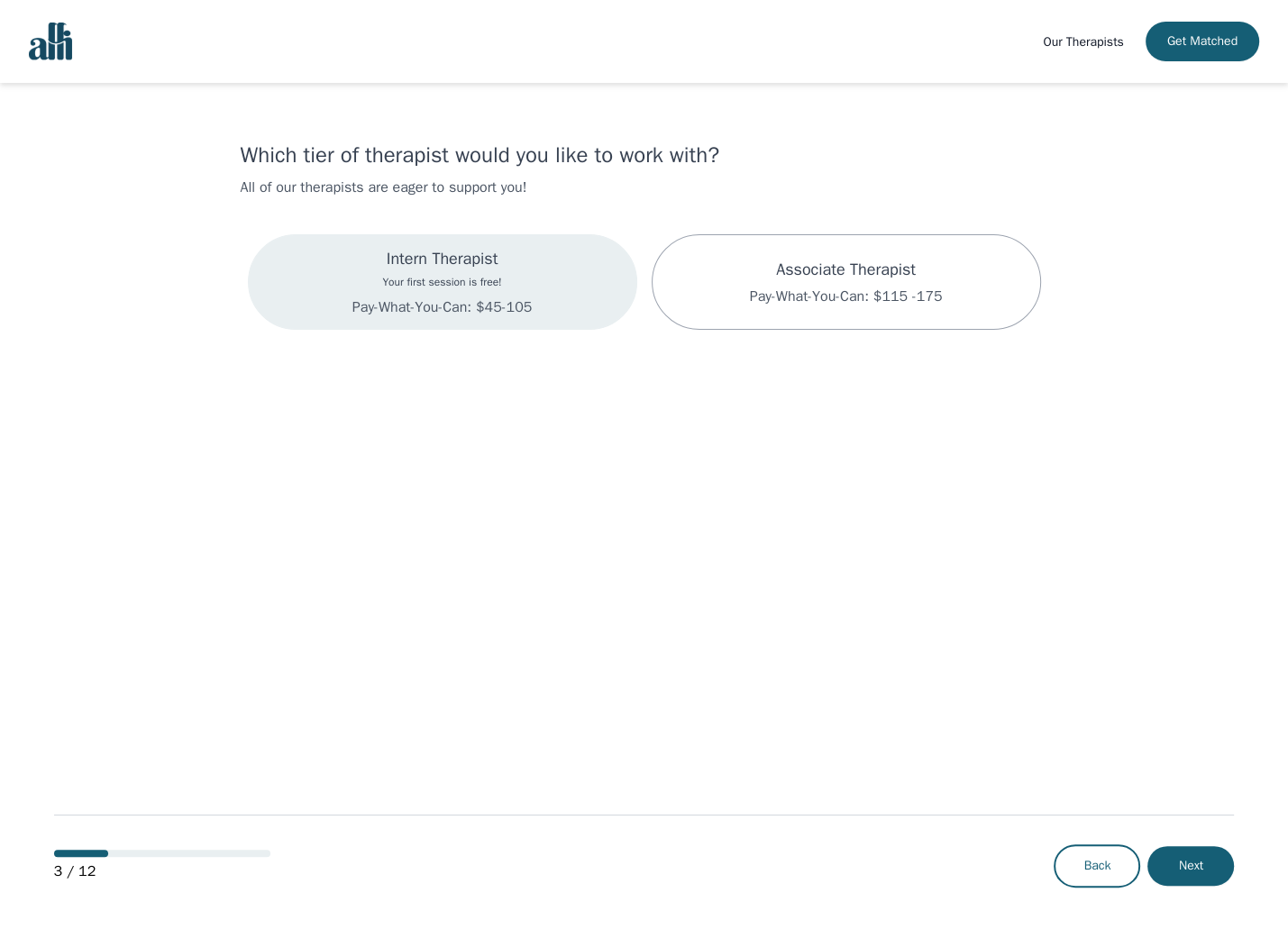click on "Intern Therapist Your first session is free! Pay-What-You-Can: $45-105" at bounding box center [443, 282] 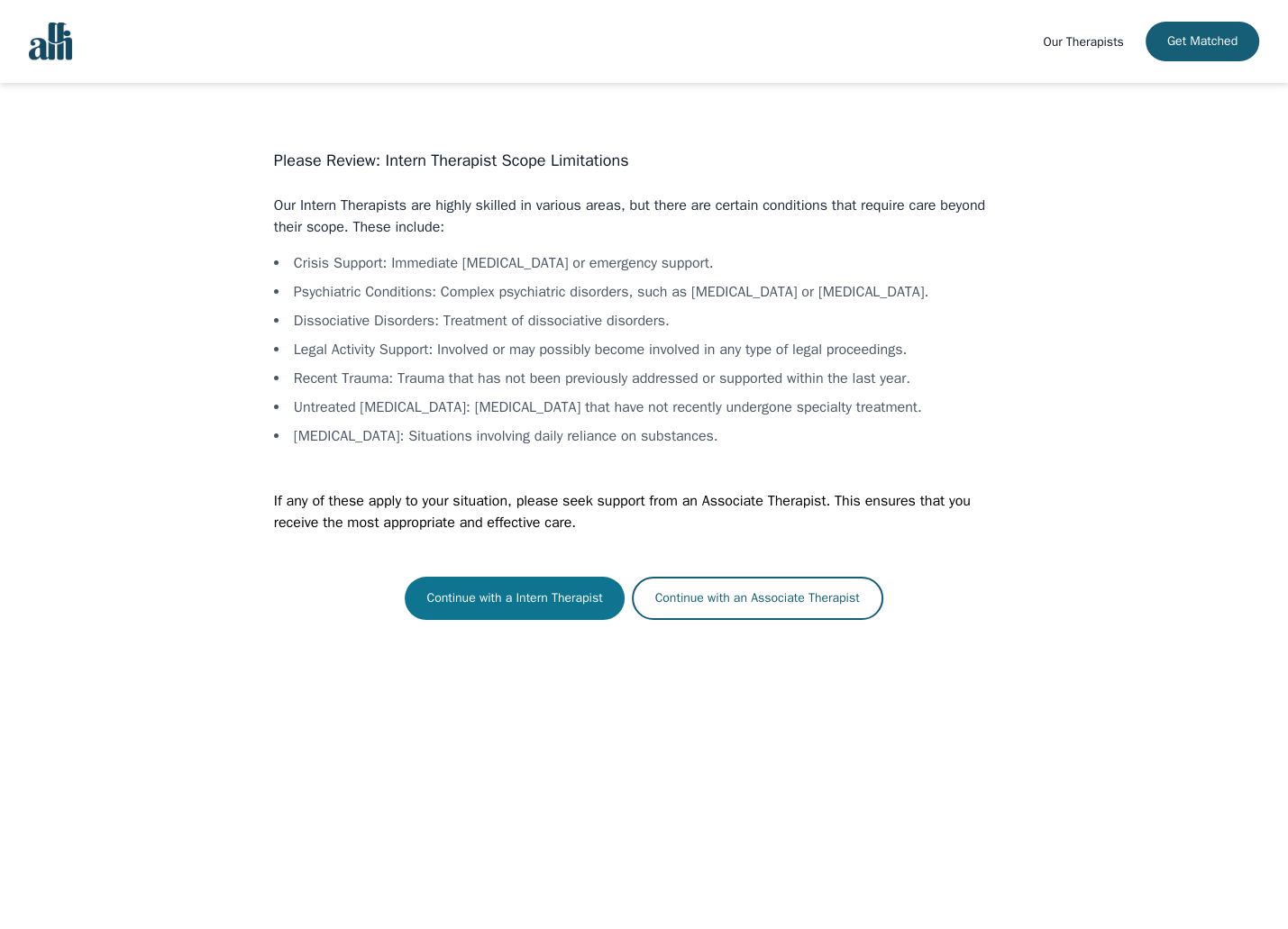 click on "Continue with a Intern Therapist" at bounding box center (514, 598) 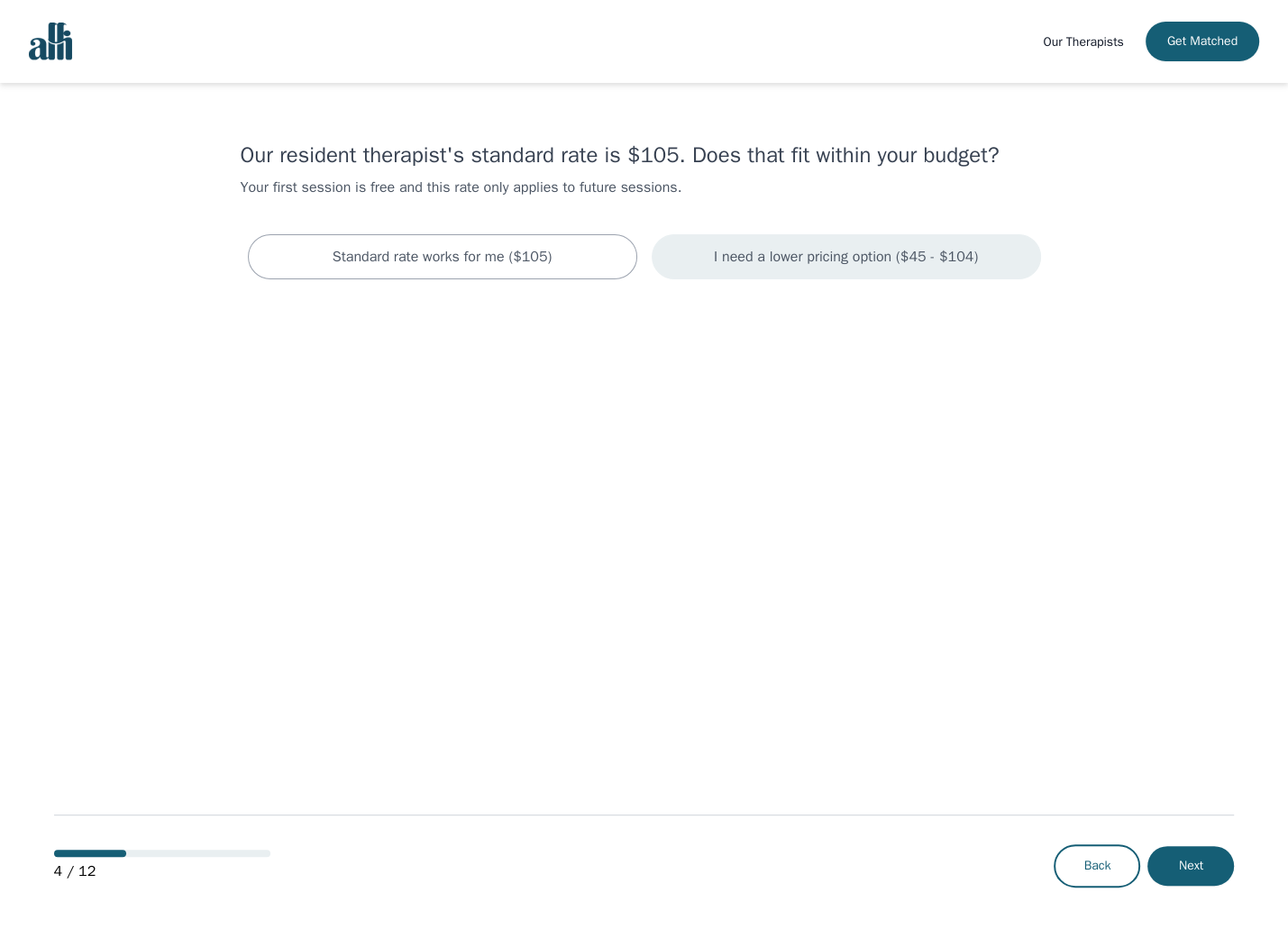 click on "I need a lower pricing option ($45 - $104)" at bounding box center [845, 257] 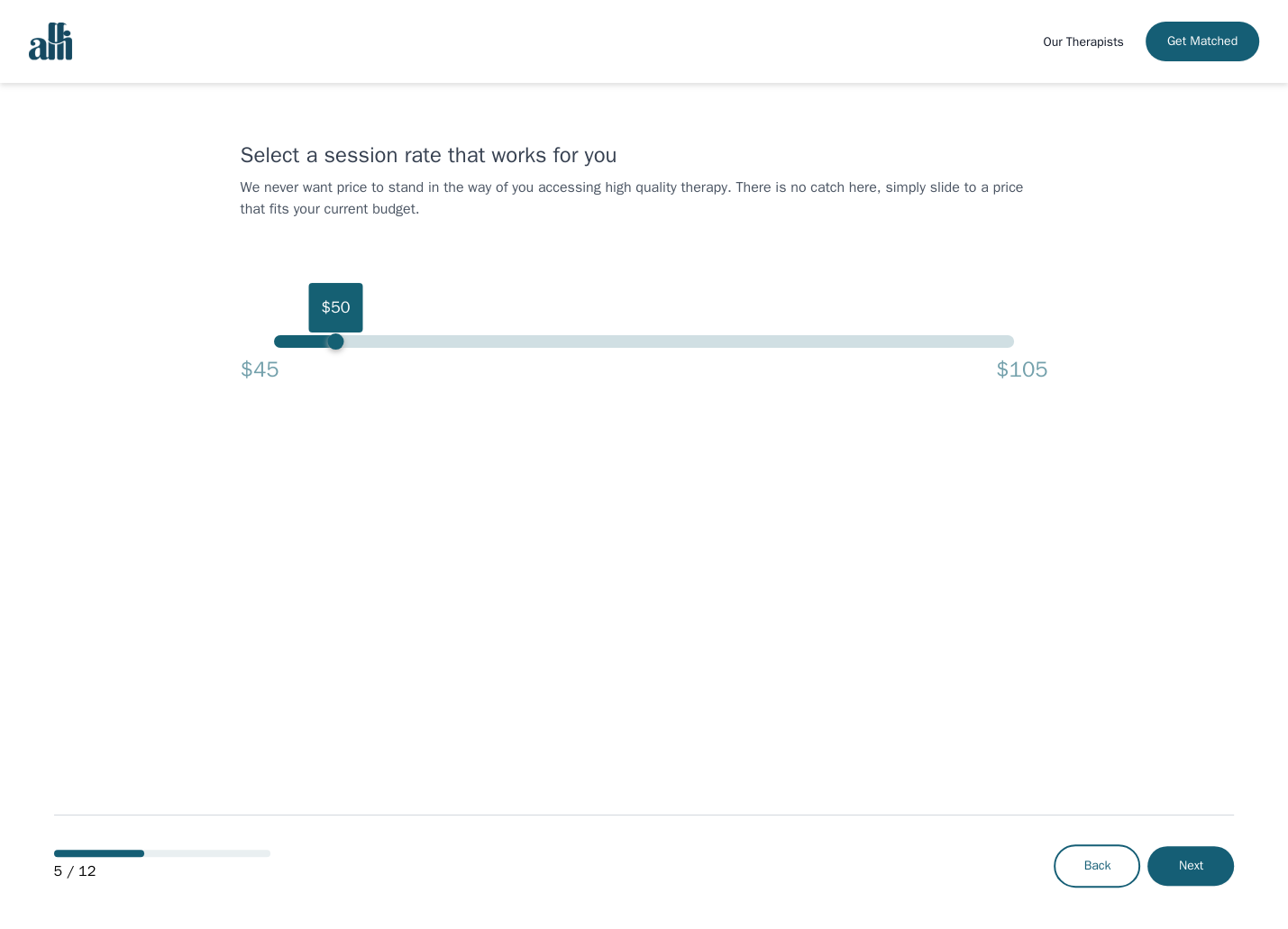 drag, startPoint x: 1012, startPoint y: 344, endPoint x: 338, endPoint y: 359, distance: 674.1669 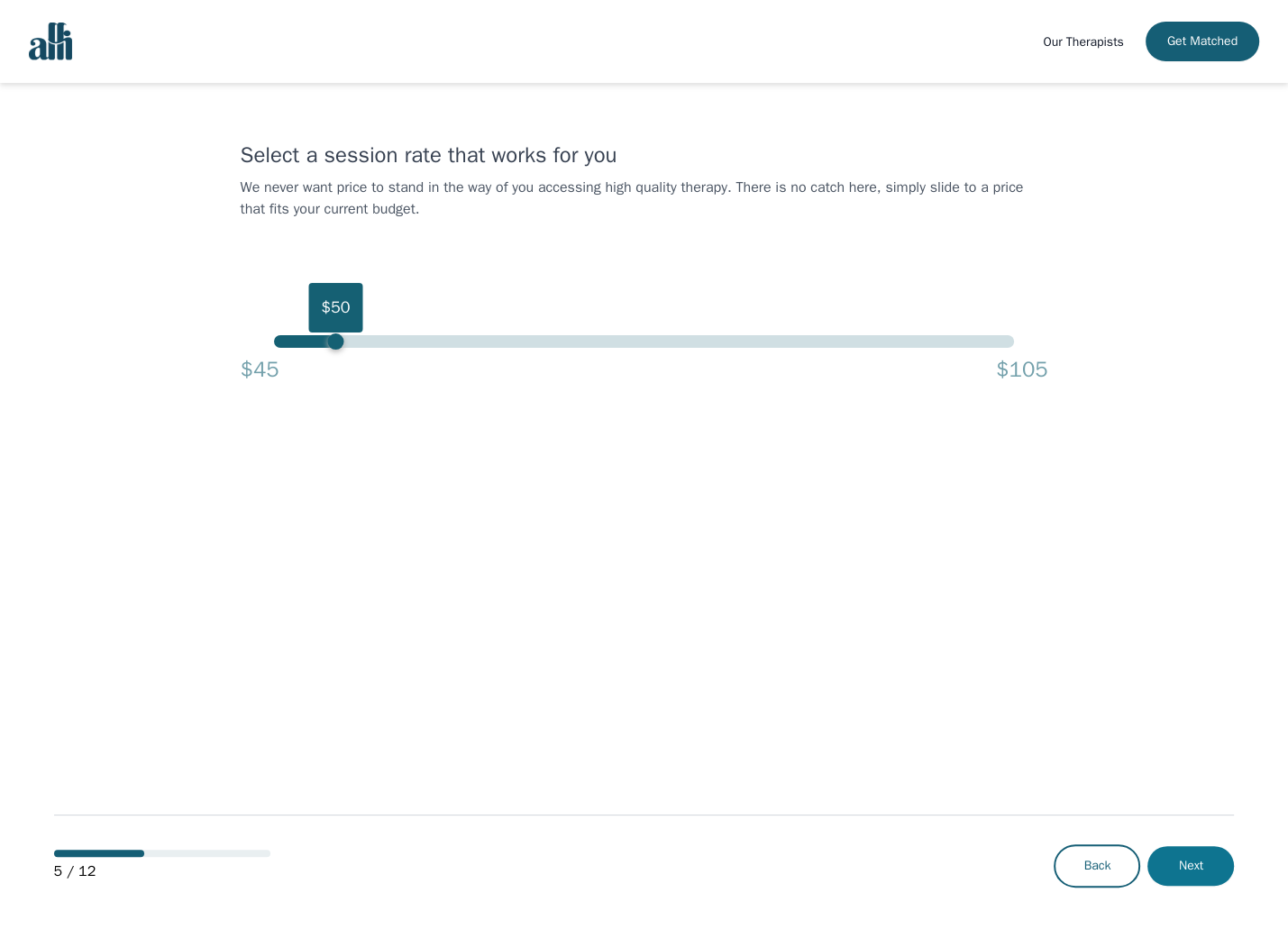 click on "Next" at bounding box center (1191, 866) 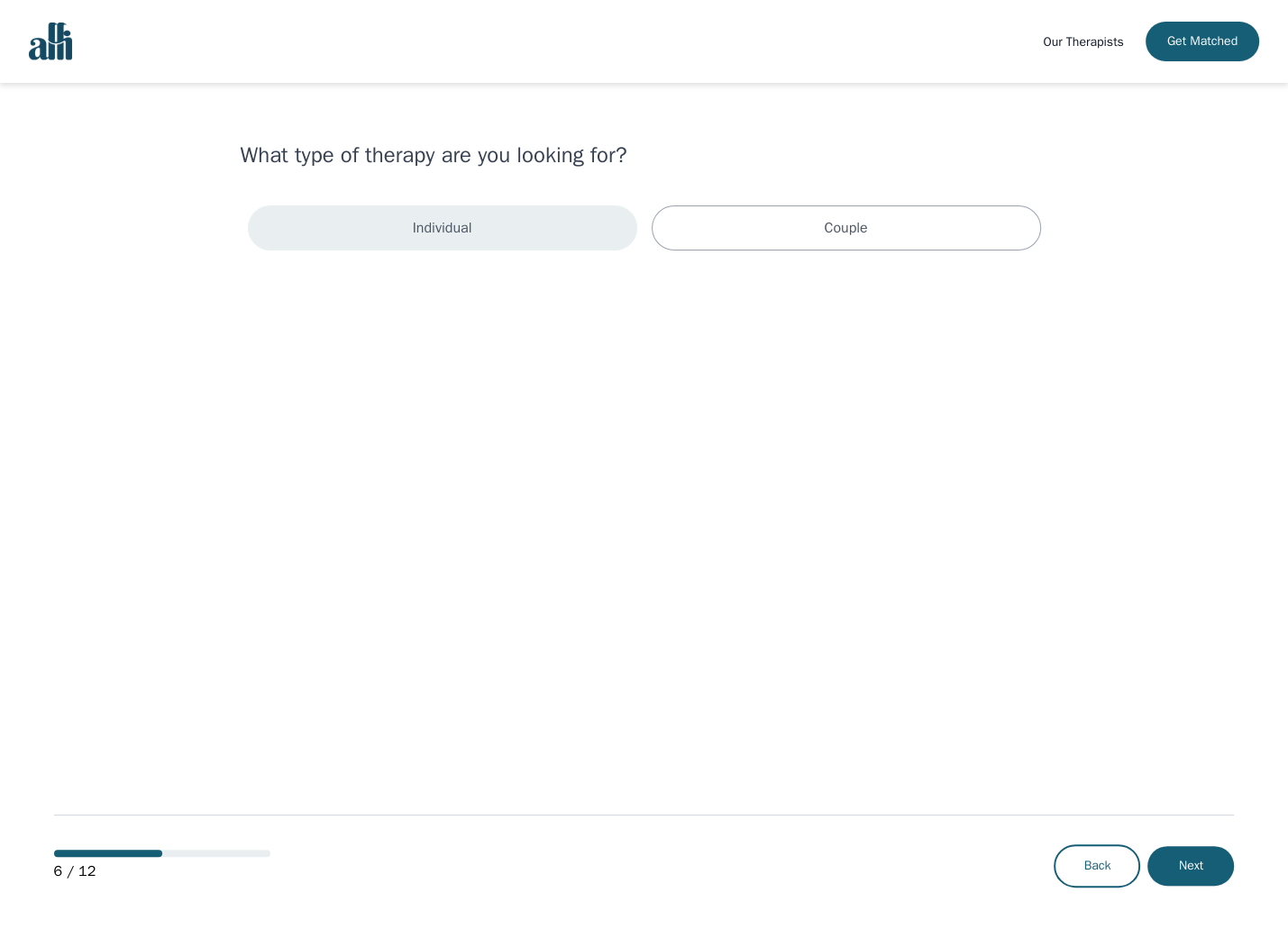 click on "Individual" at bounding box center [443, 228] 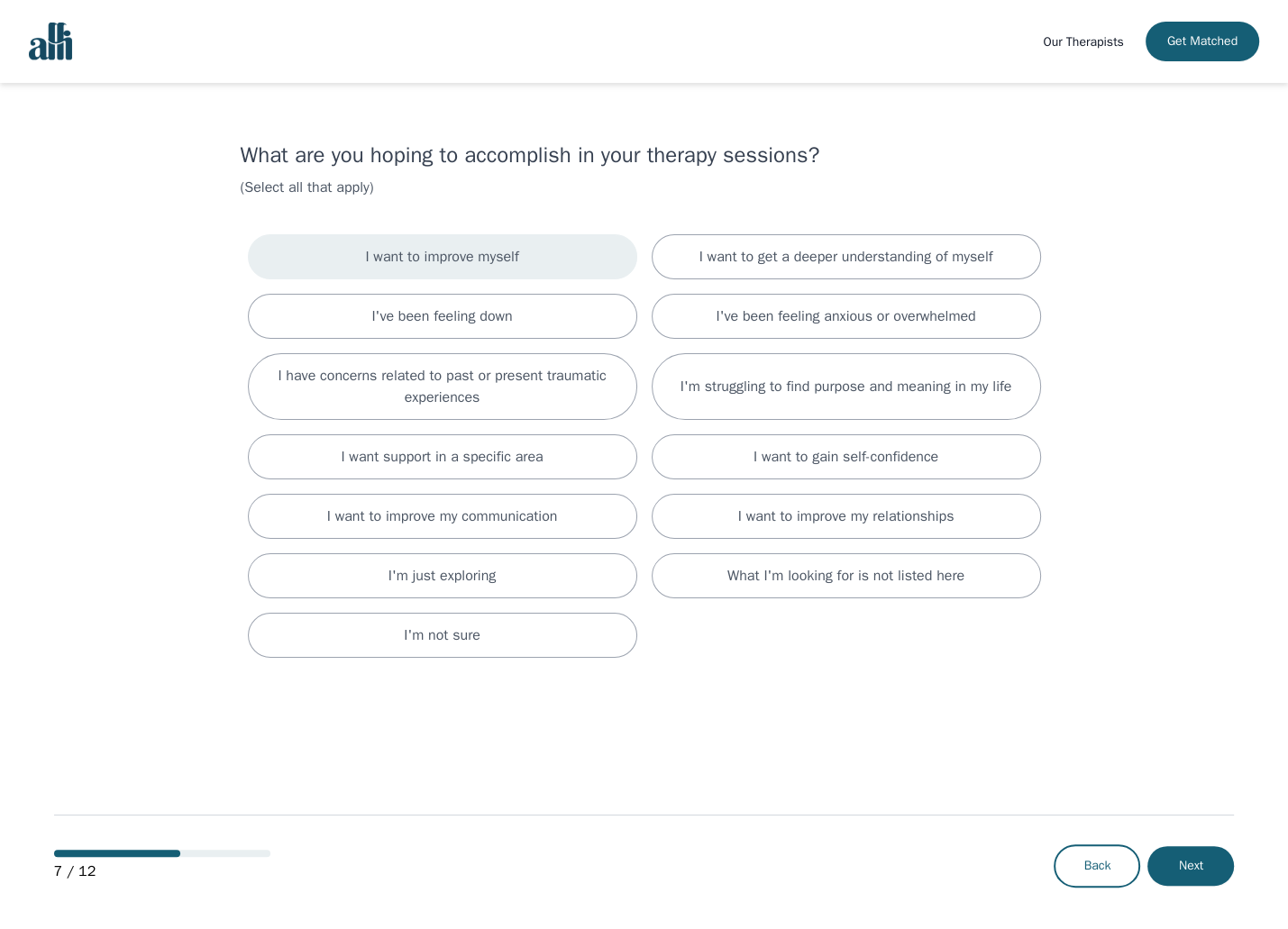 click on "I want to improve myself" at bounding box center [442, 257] 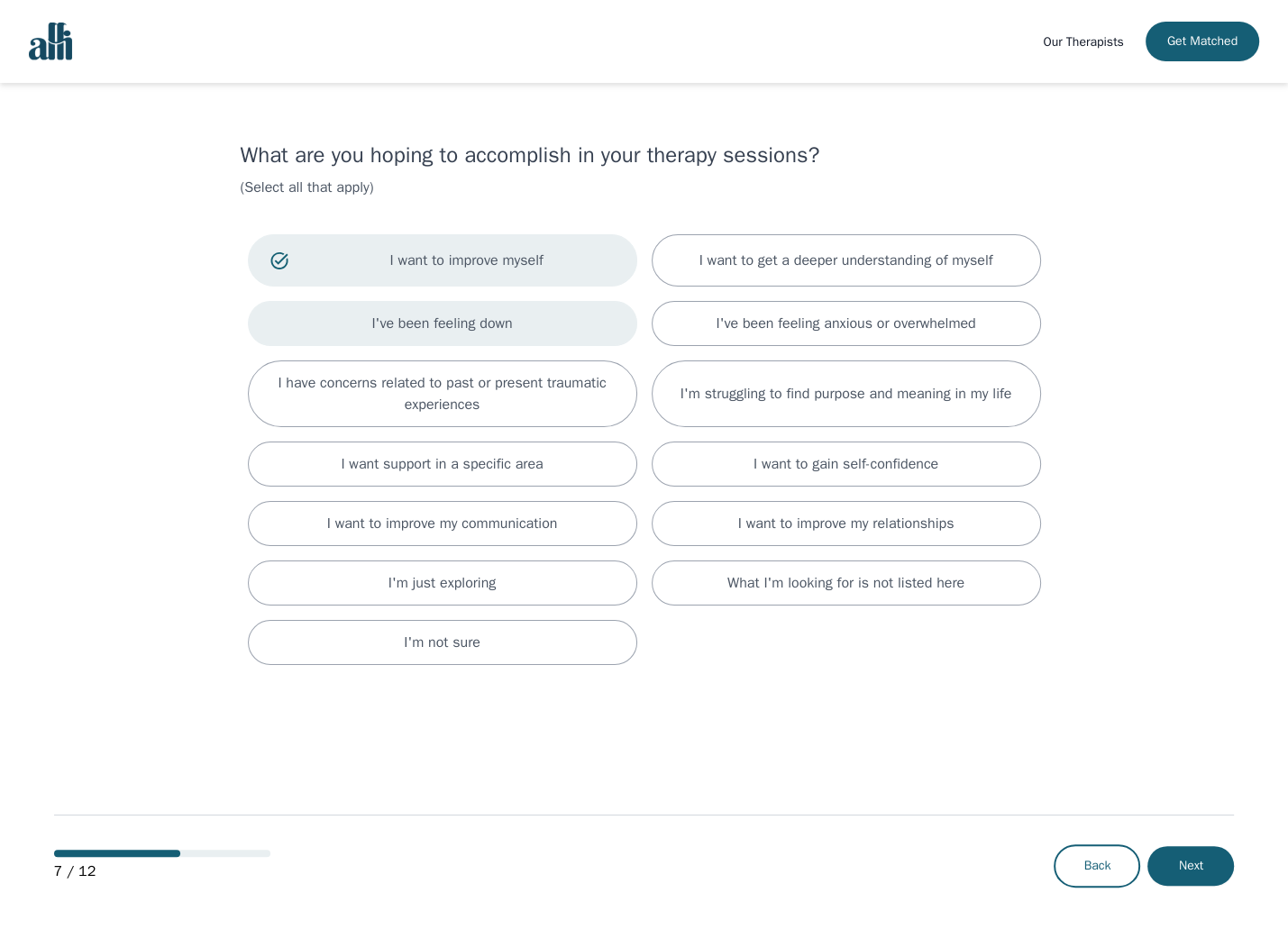 click on "I've been feeling down" at bounding box center (442, 323) 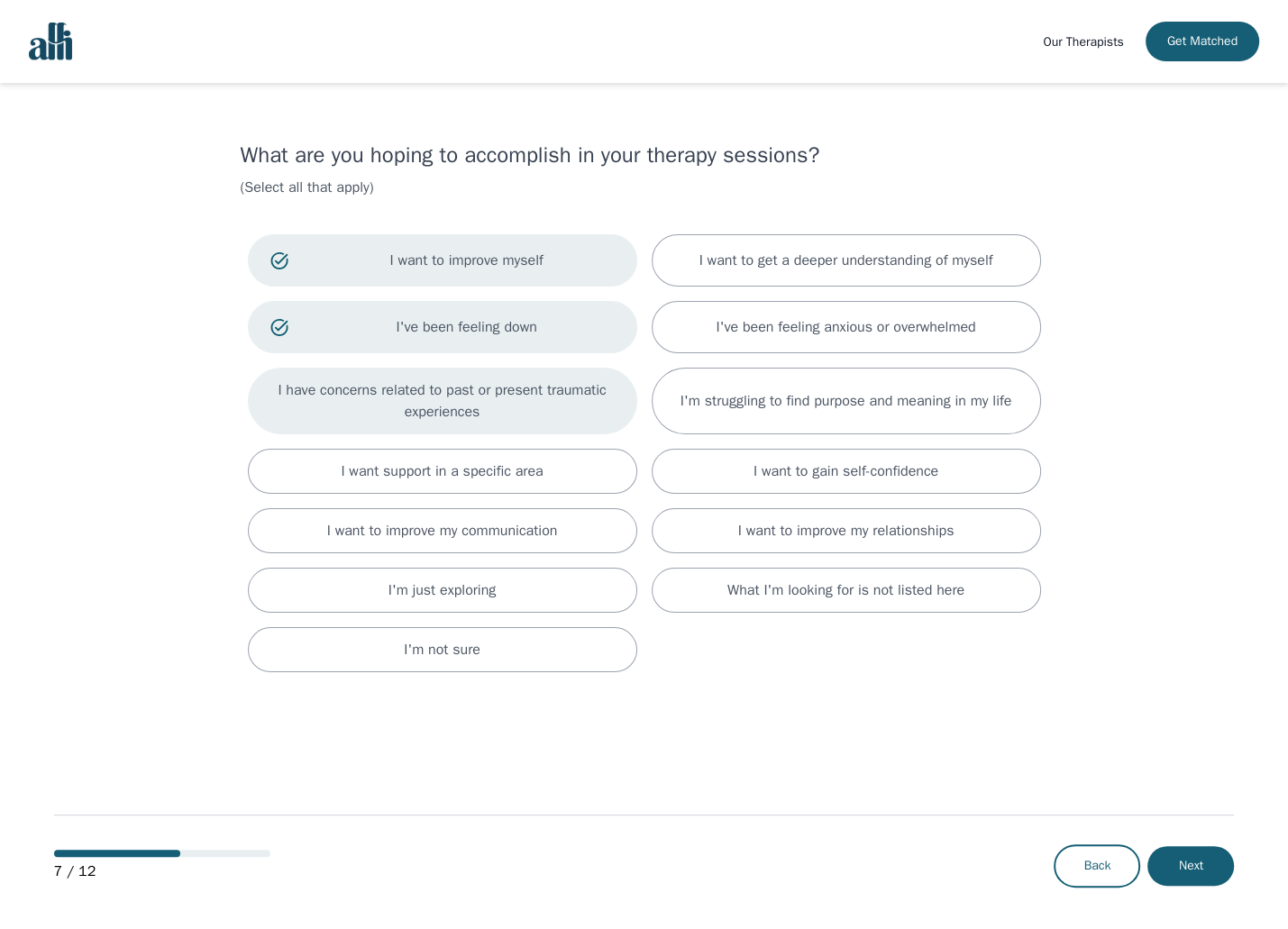 click on "I have concerns related to past or present traumatic experiences" at bounding box center (443, 401) 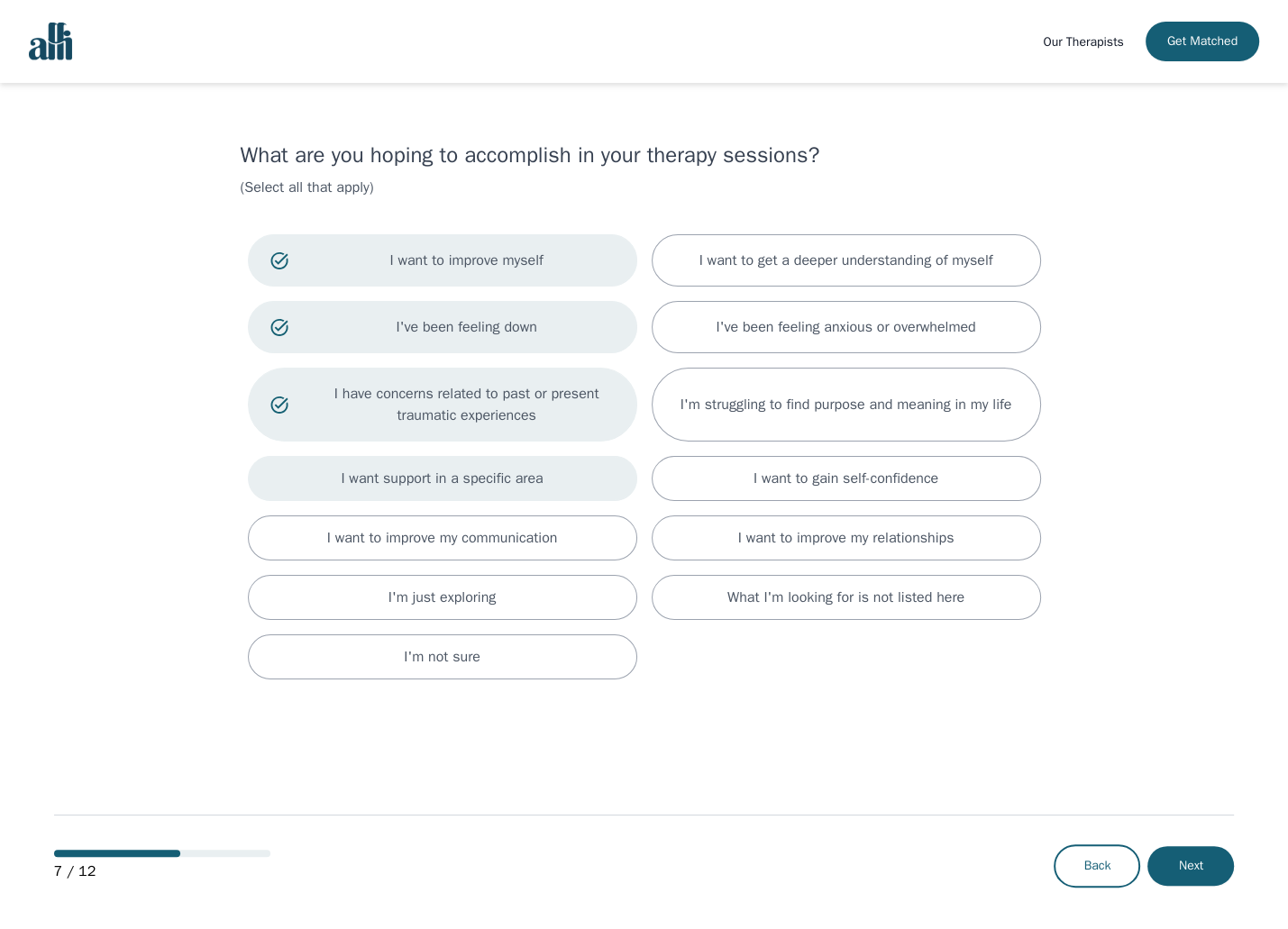 click on "I want support in a specific area" at bounding box center (442, 478) 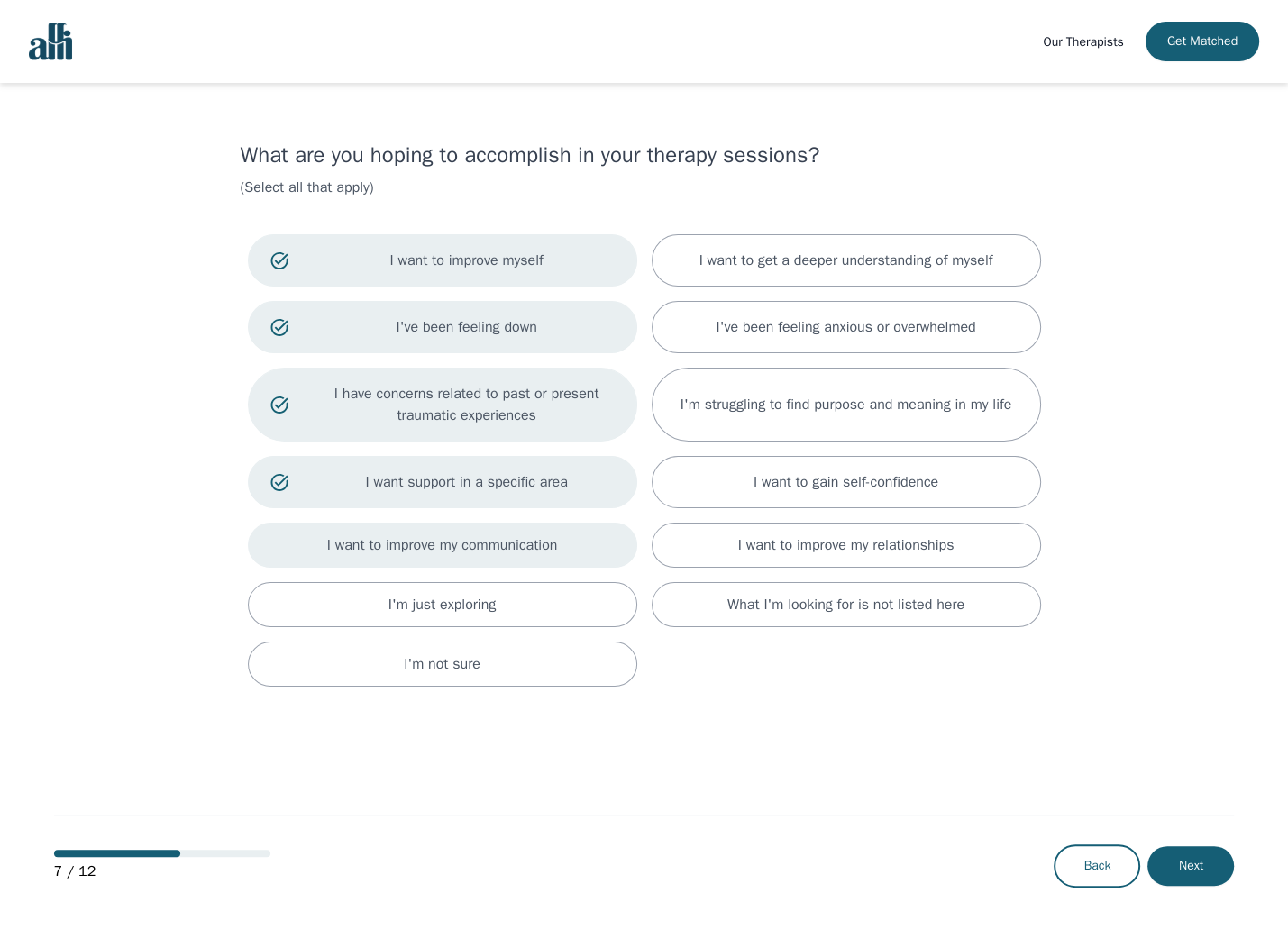 click on "I want to improve my communication" at bounding box center (443, 545) 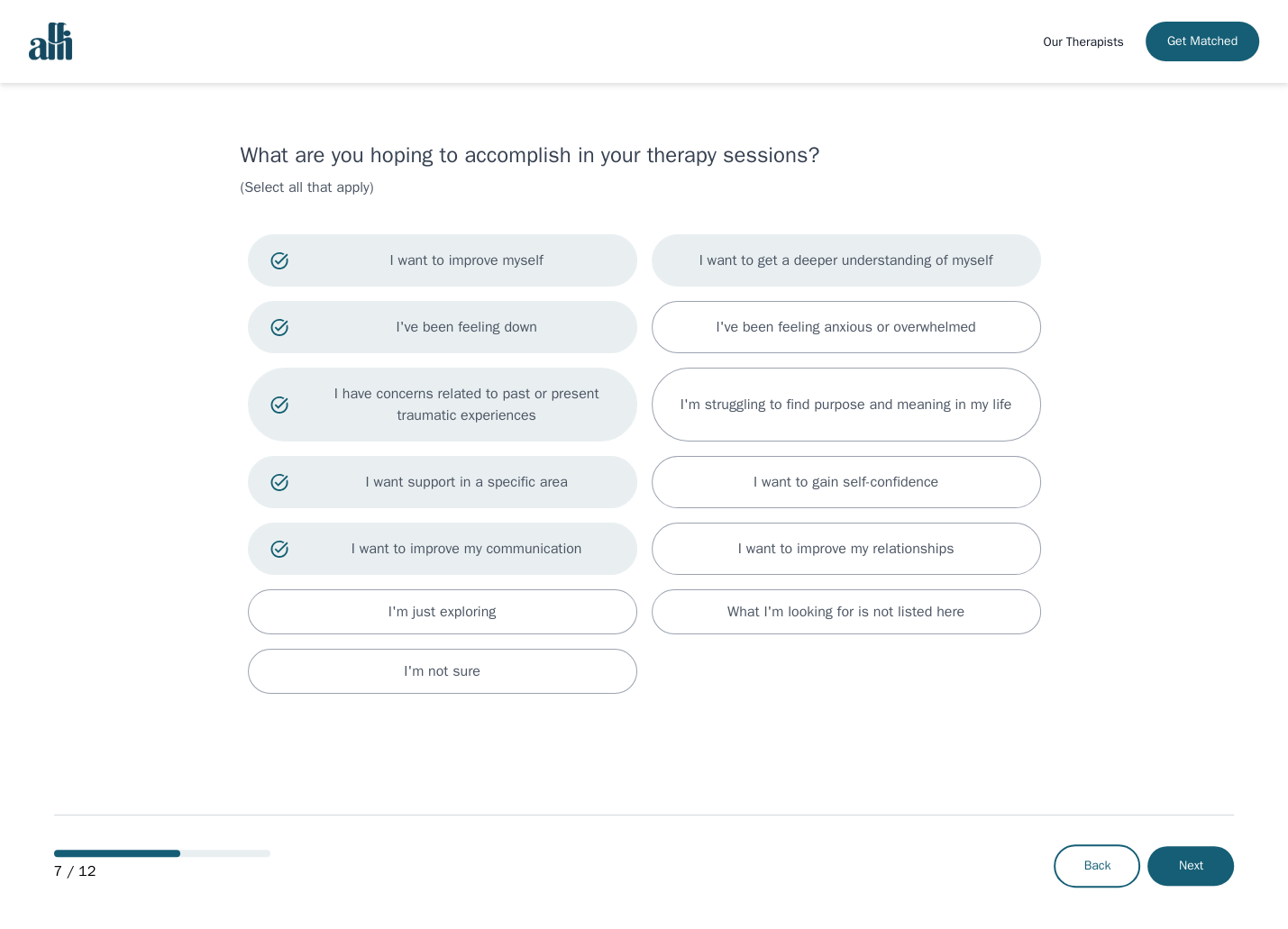 click on "I want to get a deeper understanding of myself" at bounding box center (846, 260) 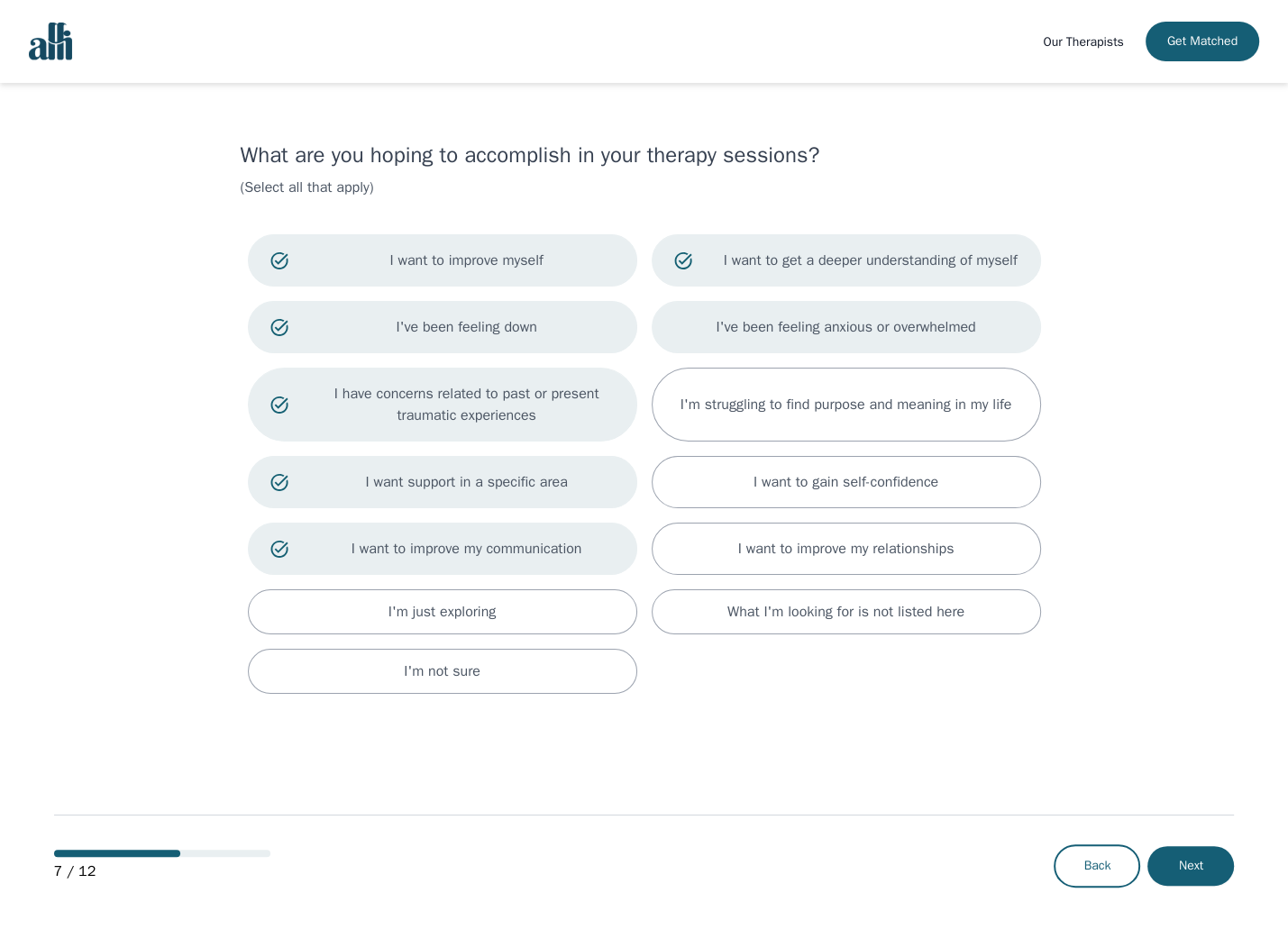 click on "I've been feeling anxious or overwhelmed" at bounding box center [846, 327] 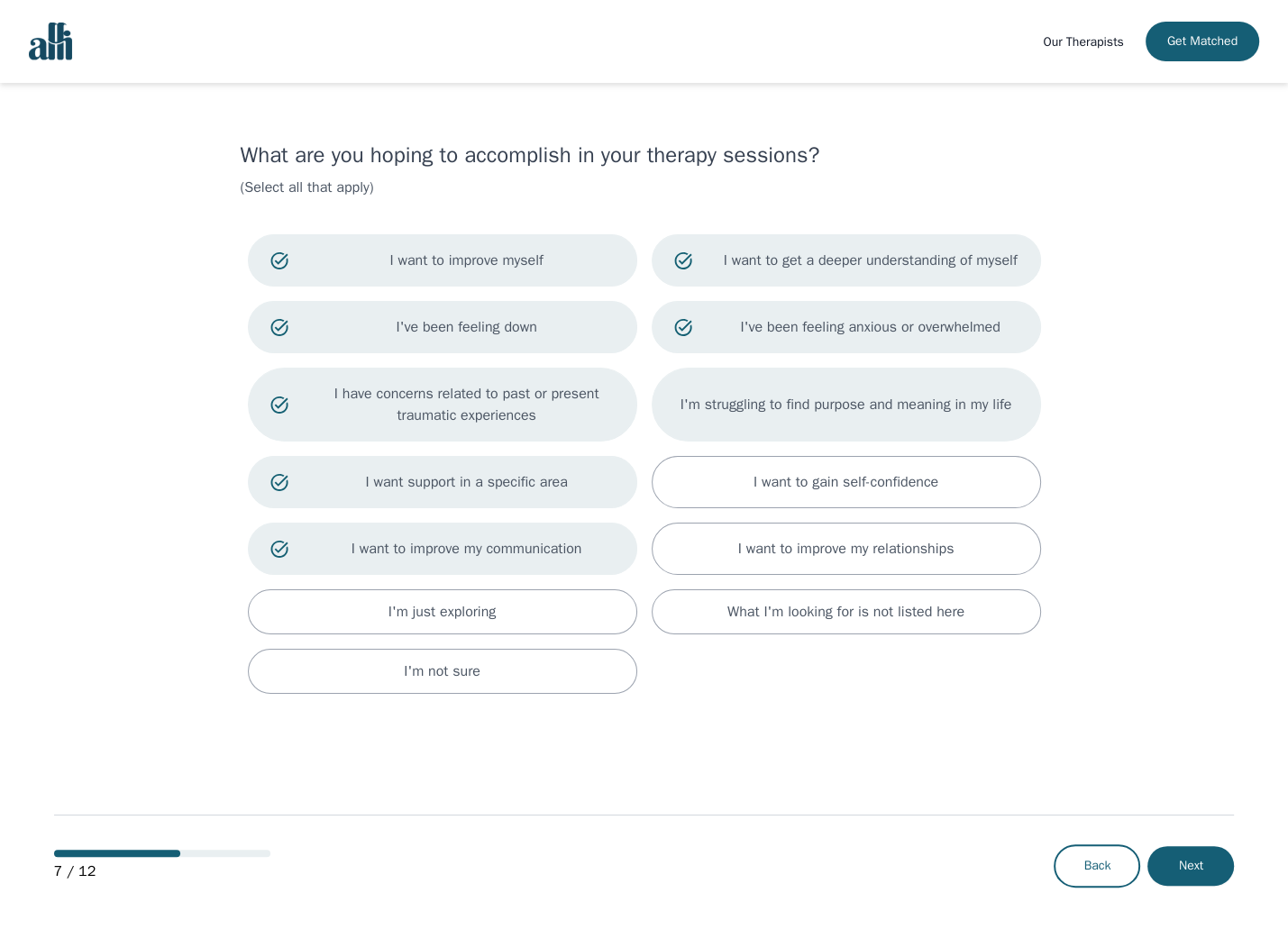 click on "I'm struggling to find purpose and meaning in my life" at bounding box center [846, 405] 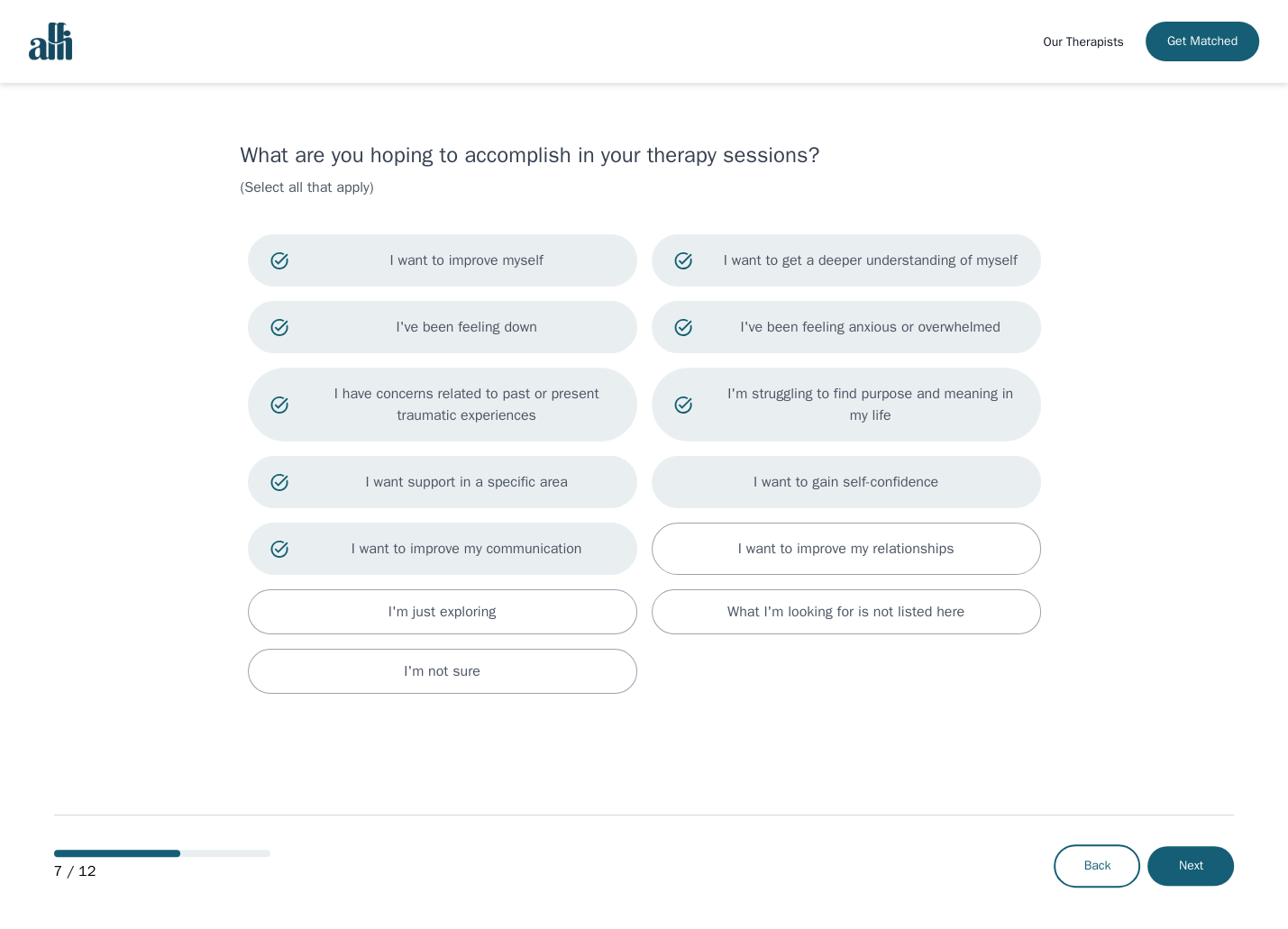 drag, startPoint x: 734, startPoint y: 405, endPoint x: 761, endPoint y: 494, distance: 93.00538 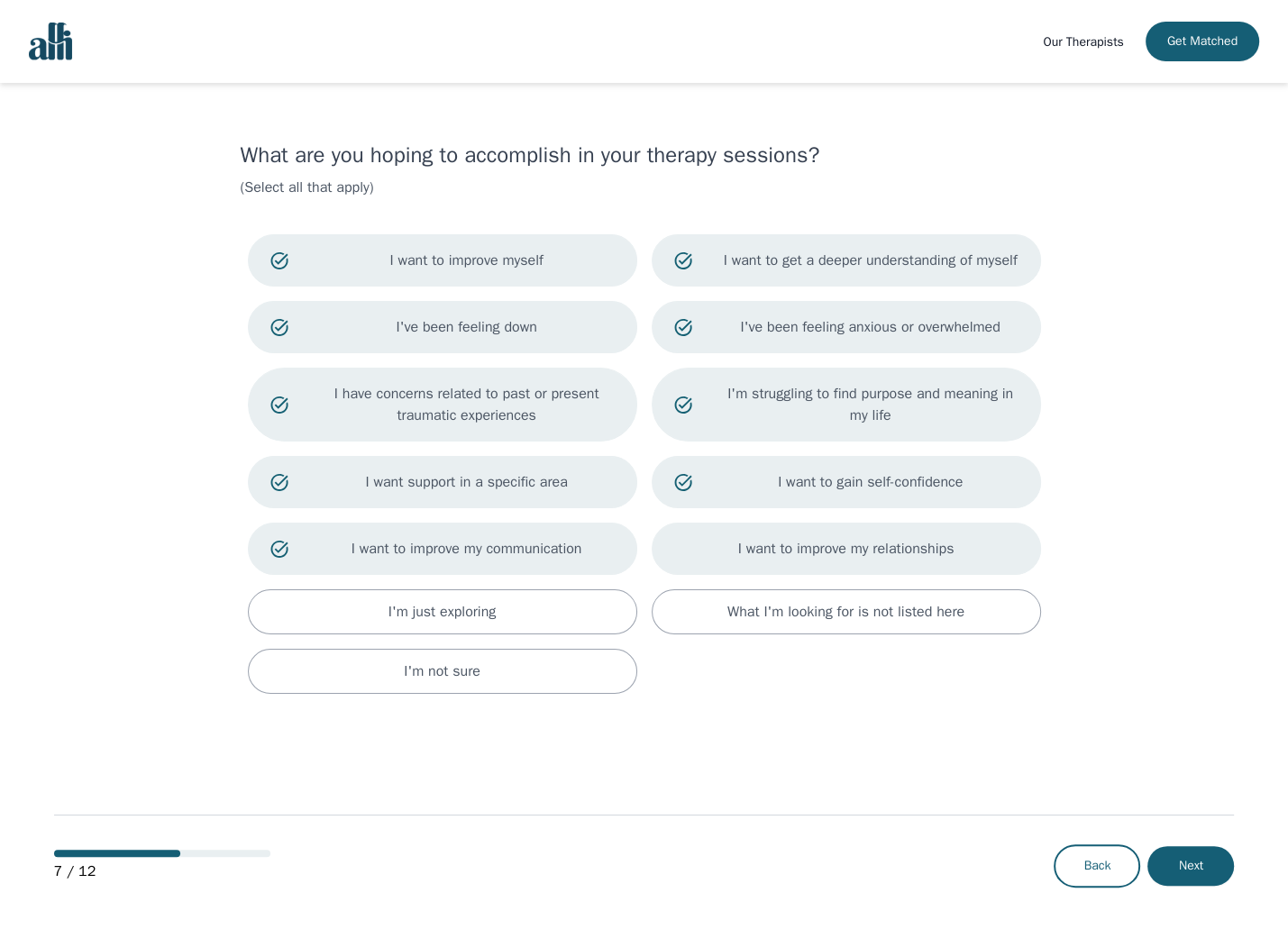 click on "I want to improve my relationships" at bounding box center (846, 549) 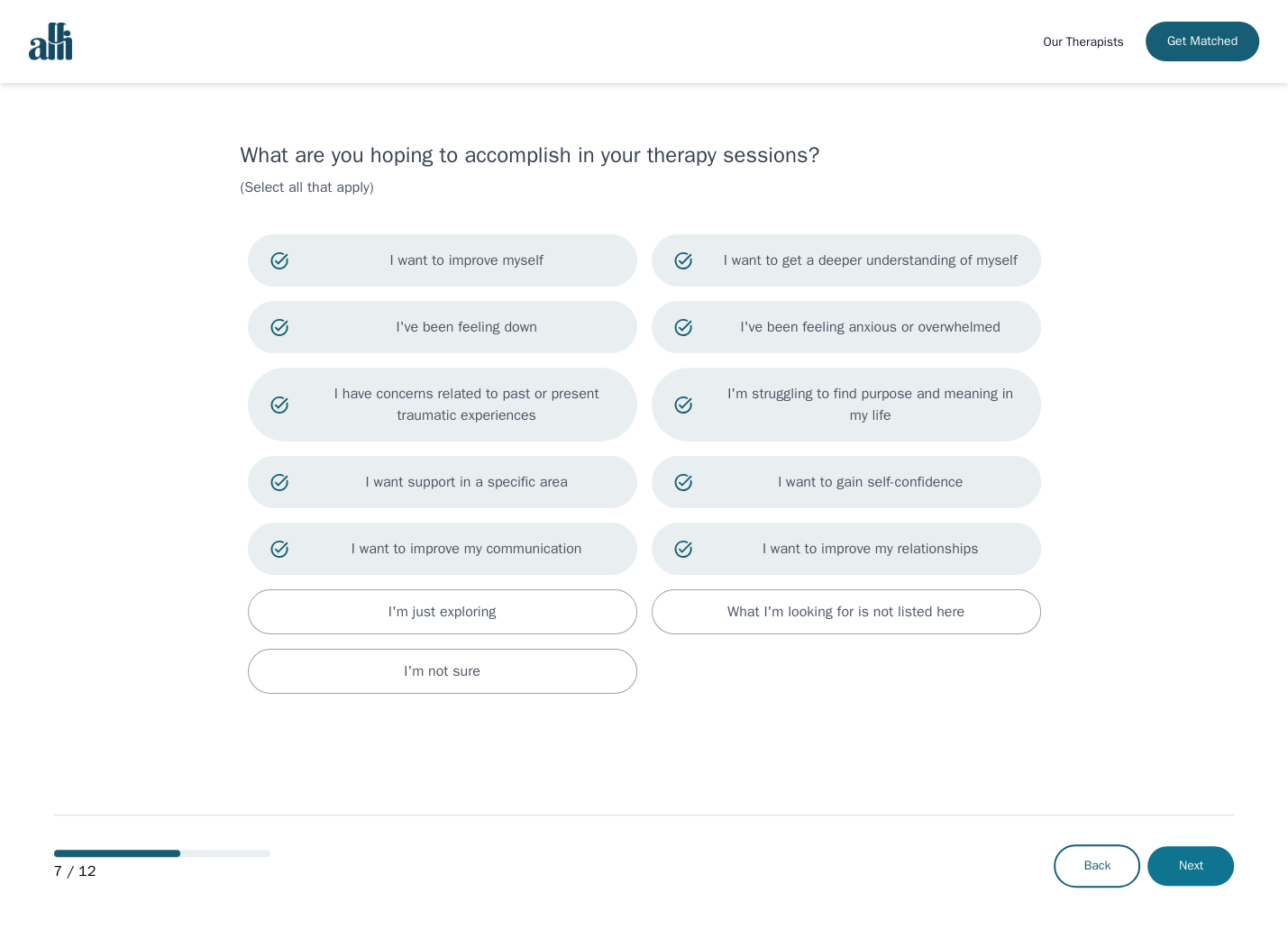 click on "Next" at bounding box center [1191, 866] 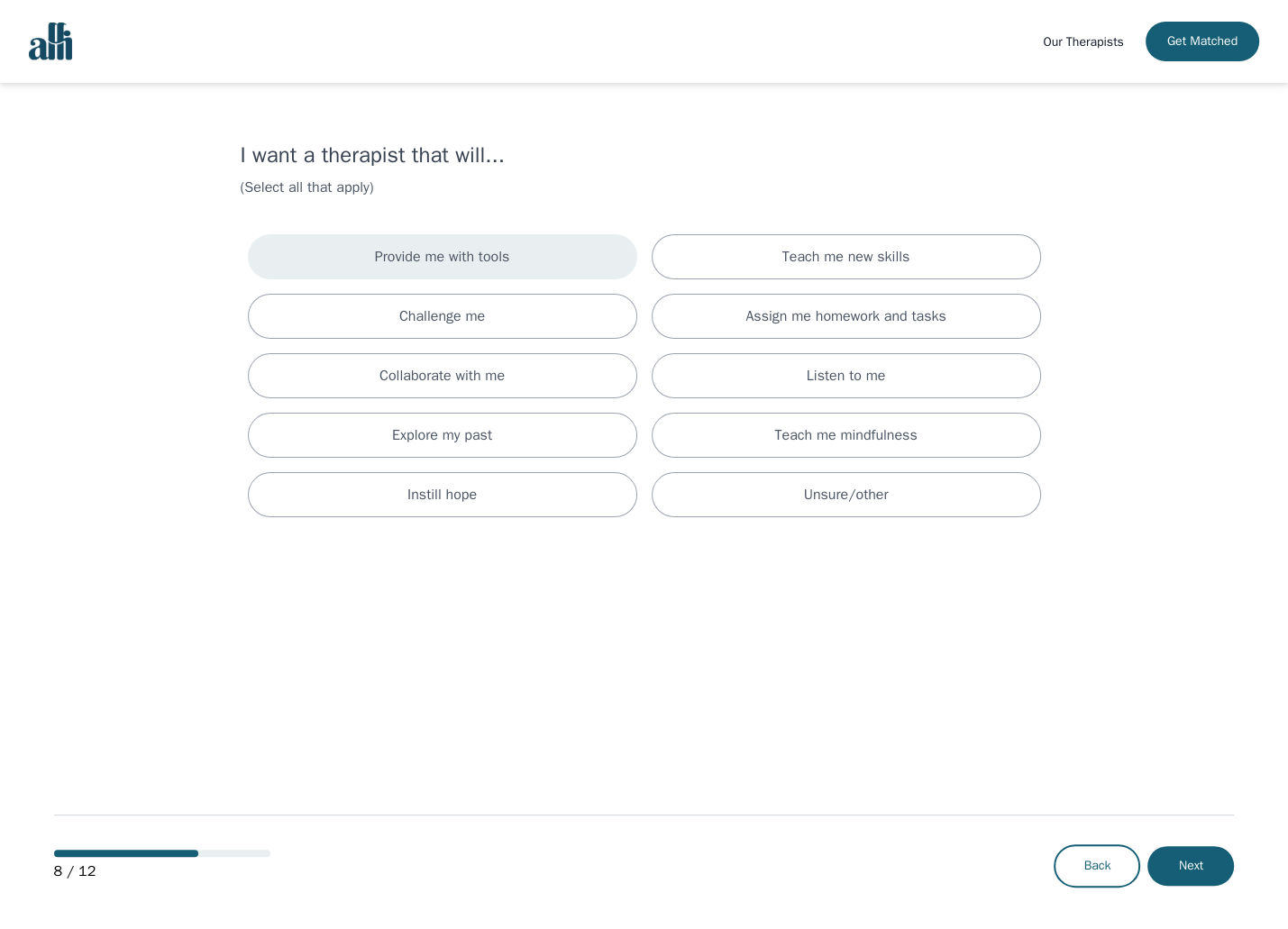 click on "Provide me with tools" at bounding box center (443, 257) 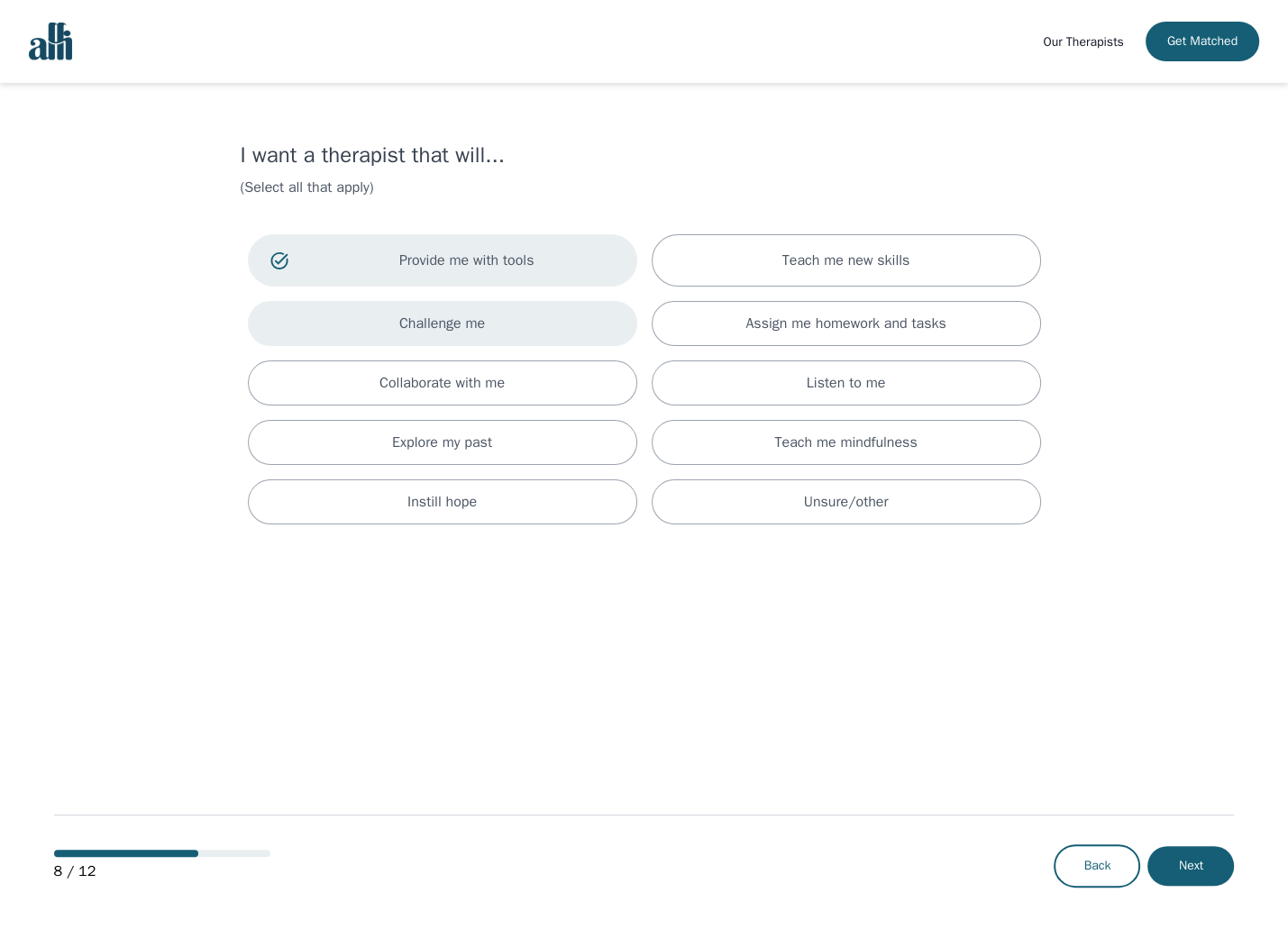 click on "Challenge me" at bounding box center (442, 323) 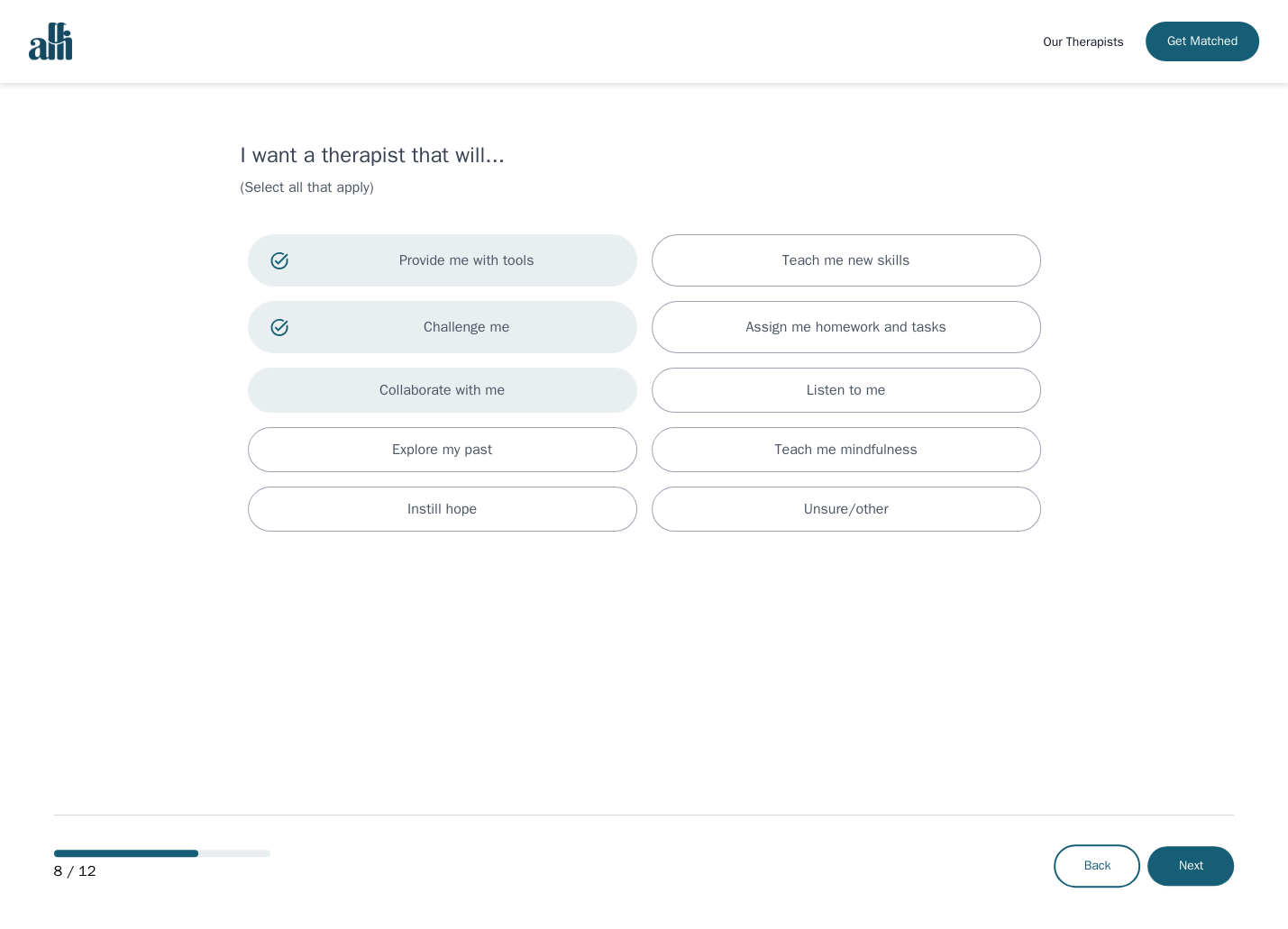 click on "Collaborate with me" at bounding box center [443, 390] 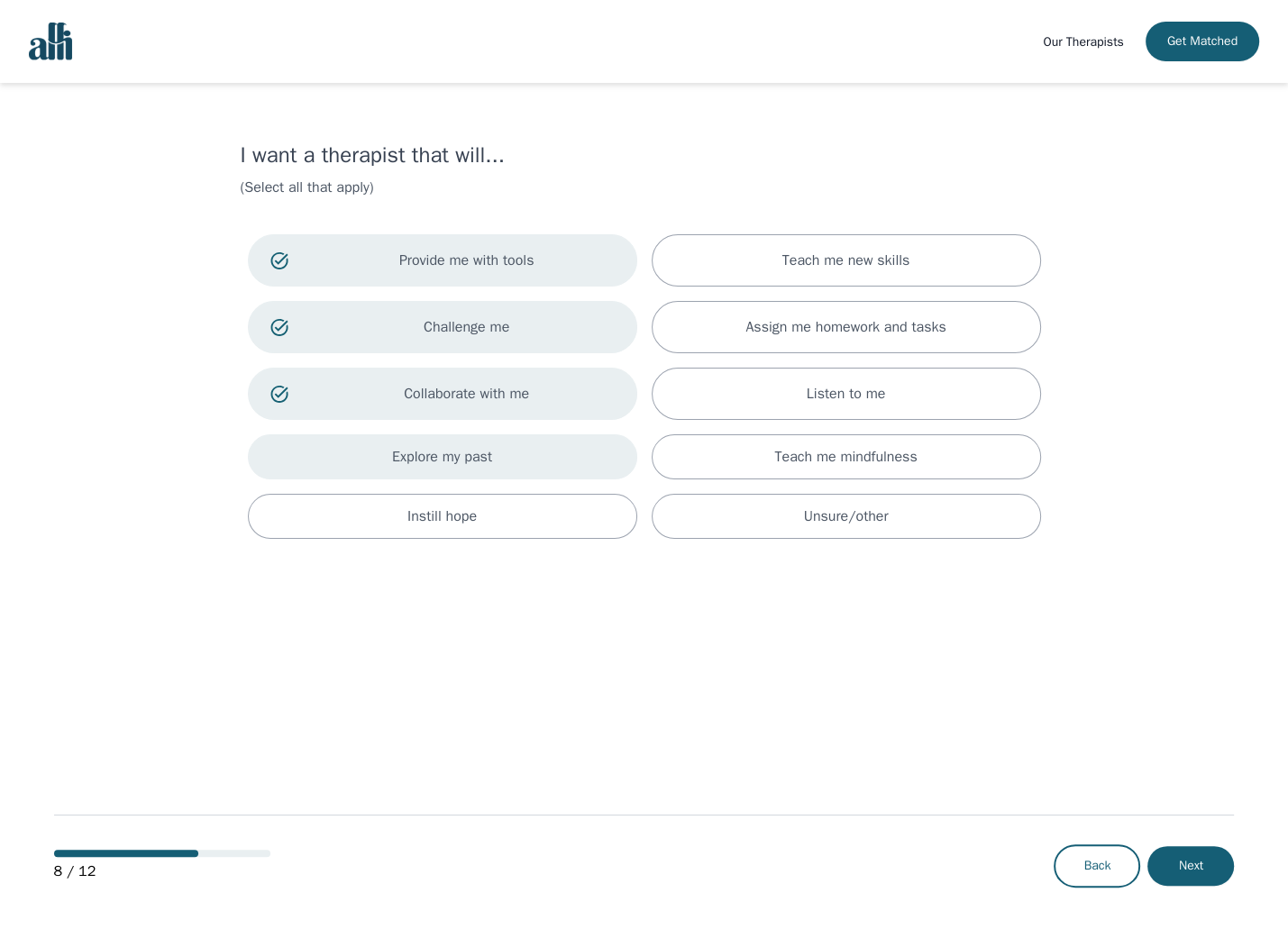 click on "Explore my past" at bounding box center [443, 457] 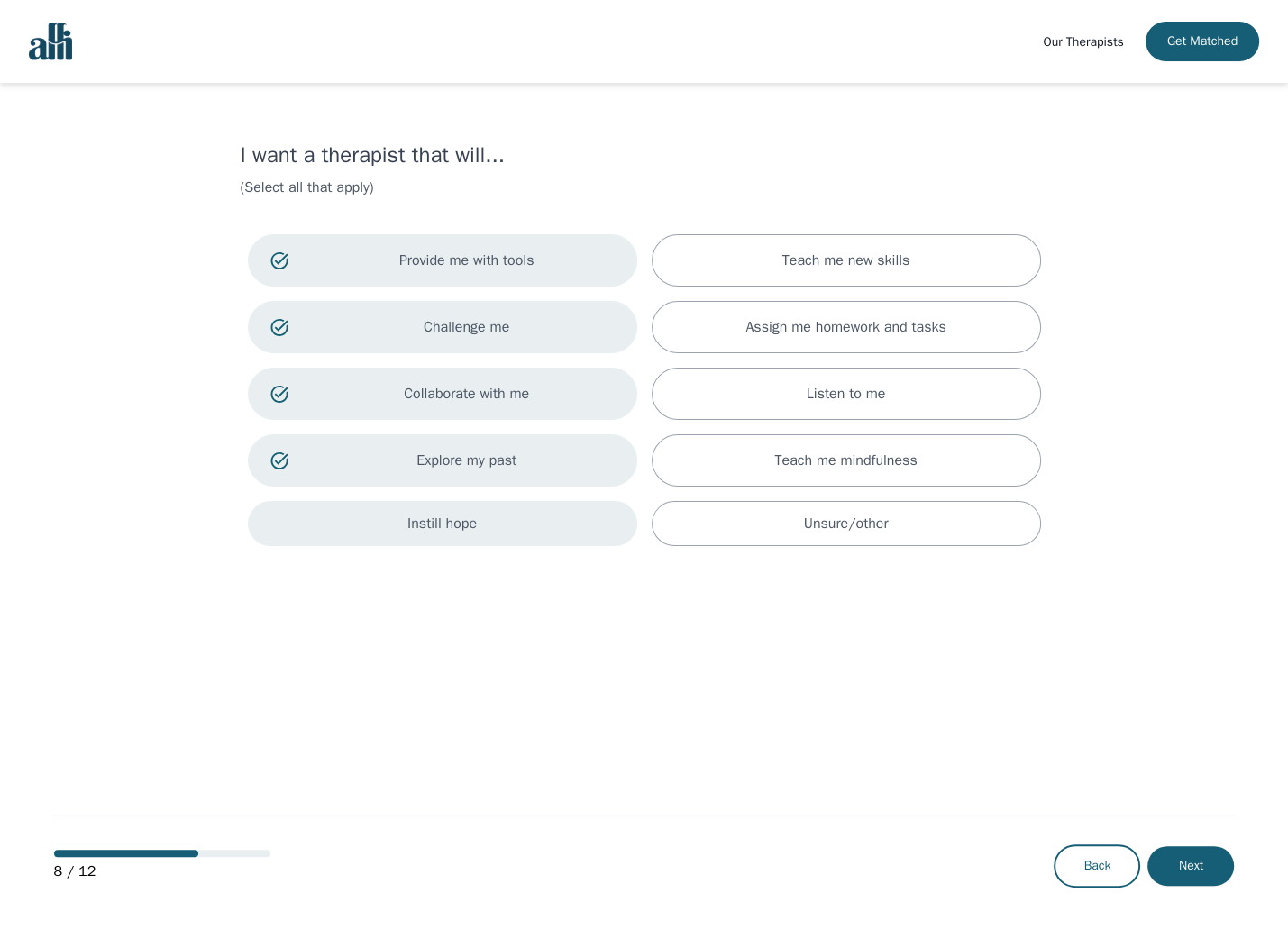 click on "Instill hope" at bounding box center [442, 524] 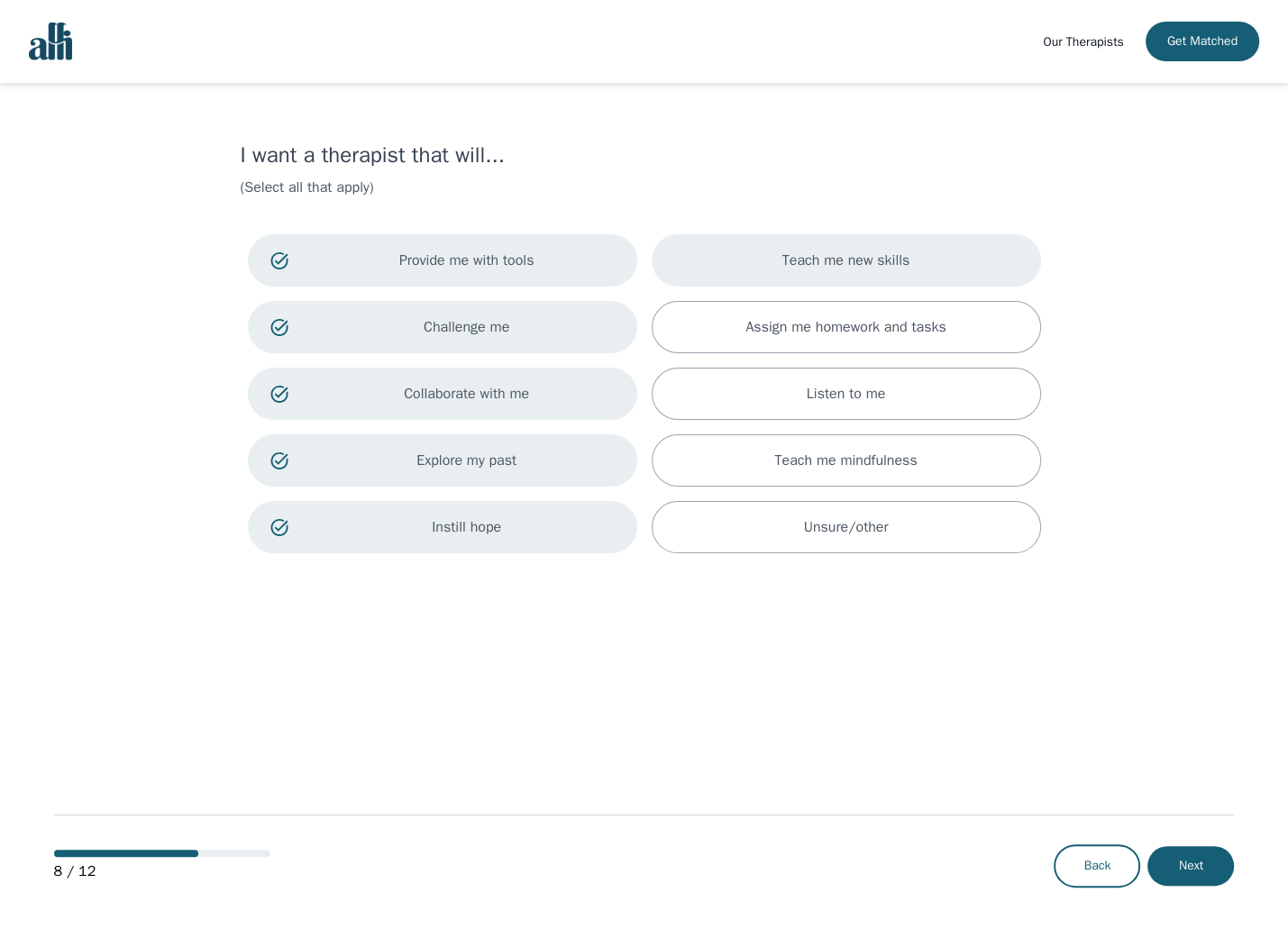 click on "Teach me new skills" at bounding box center (846, 260) 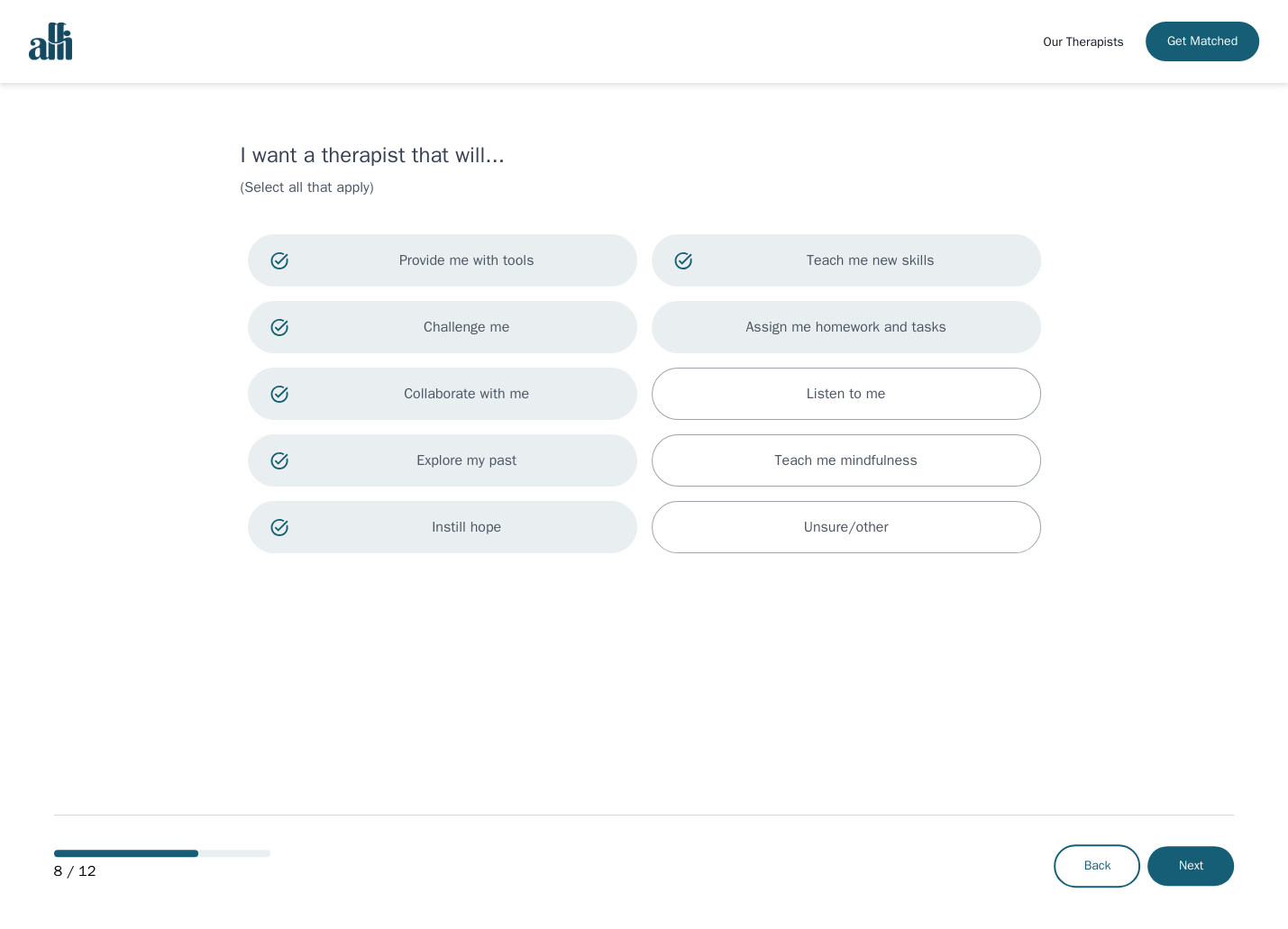 click on "Assign me homework and tasks" at bounding box center [846, 327] 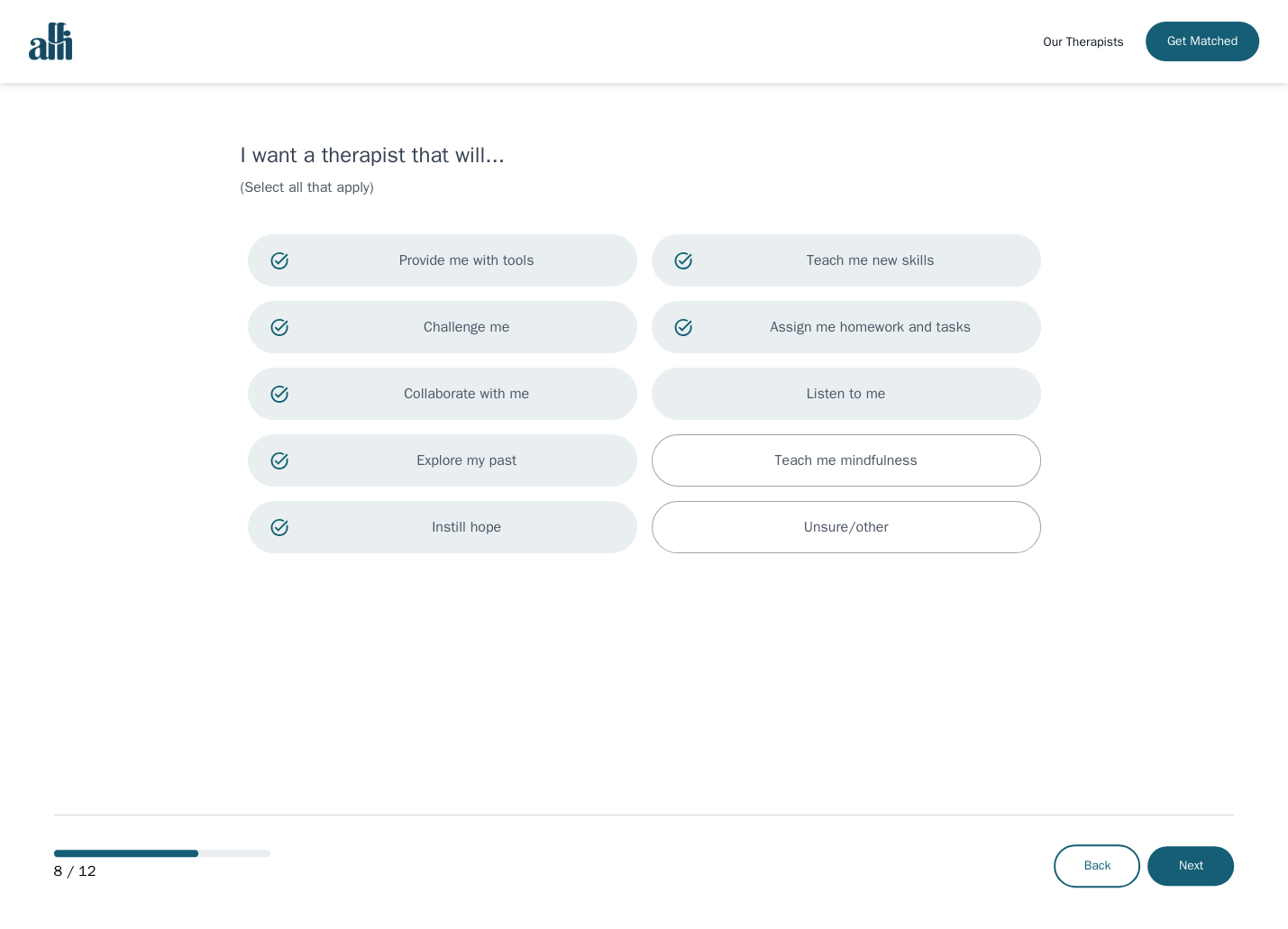 click on "Listen to me" at bounding box center [846, 394] 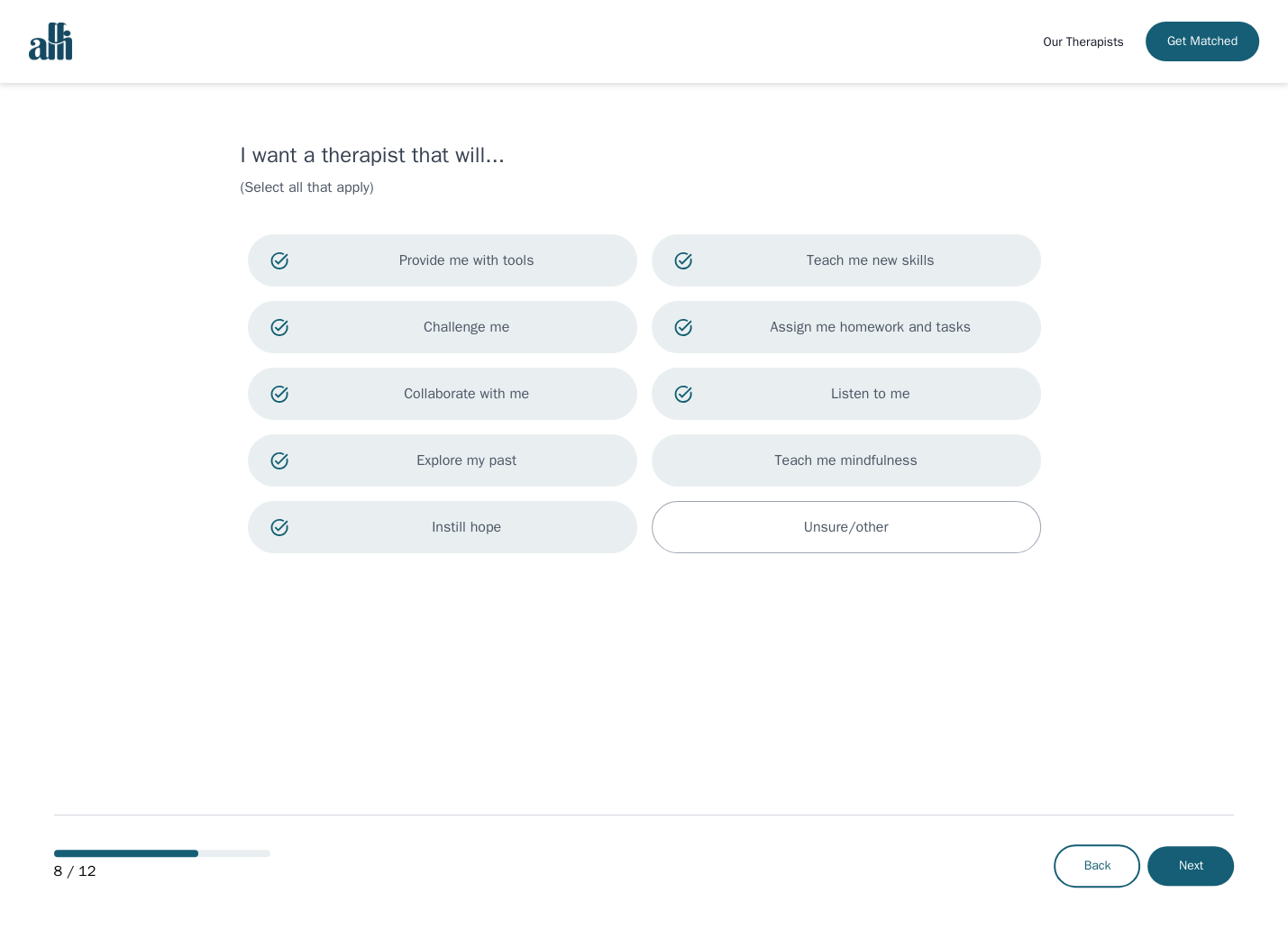 click on "Teach me mindfulness" at bounding box center [846, 460] 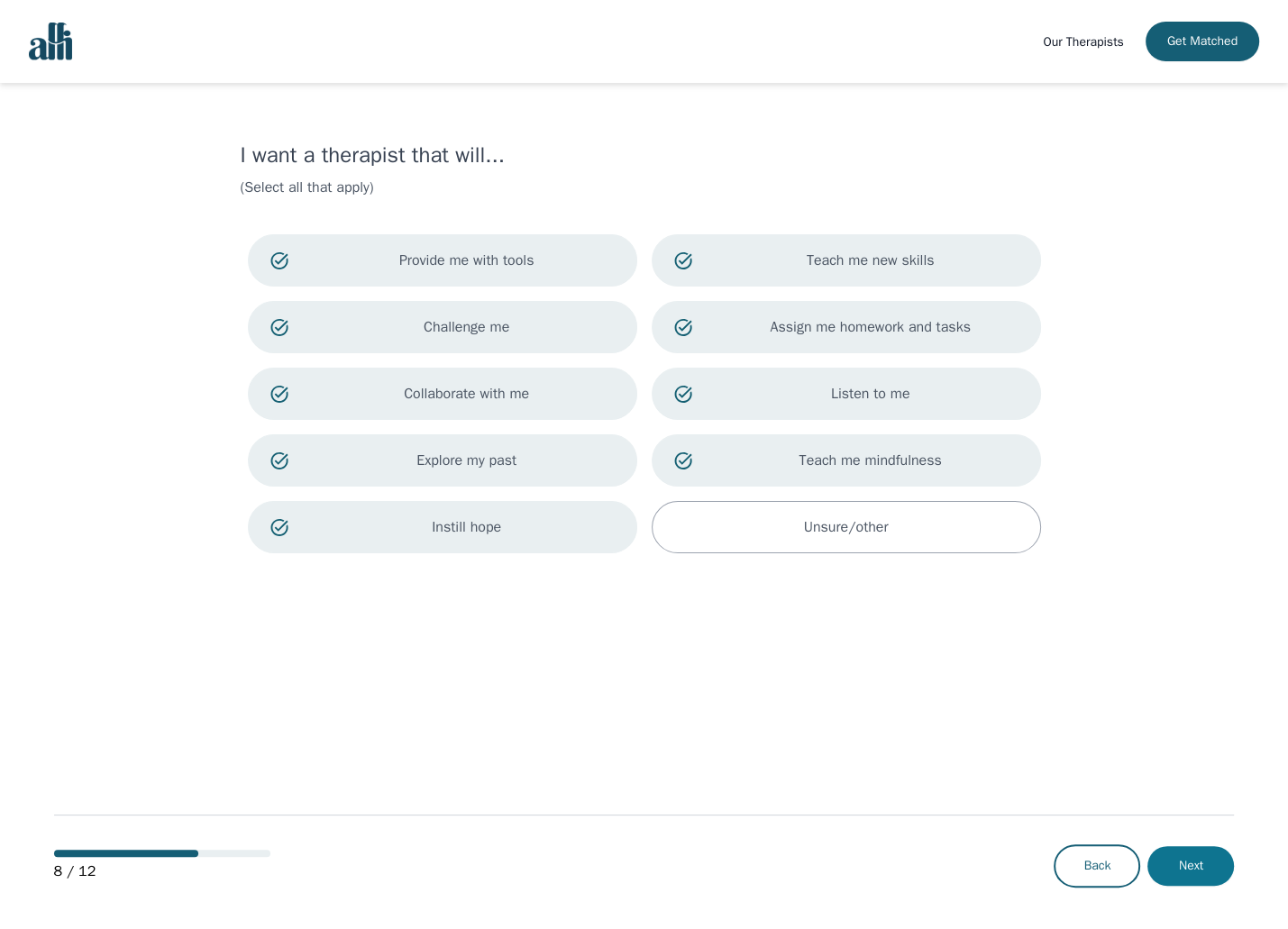 click on "Next" at bounding box center (1191, 866) 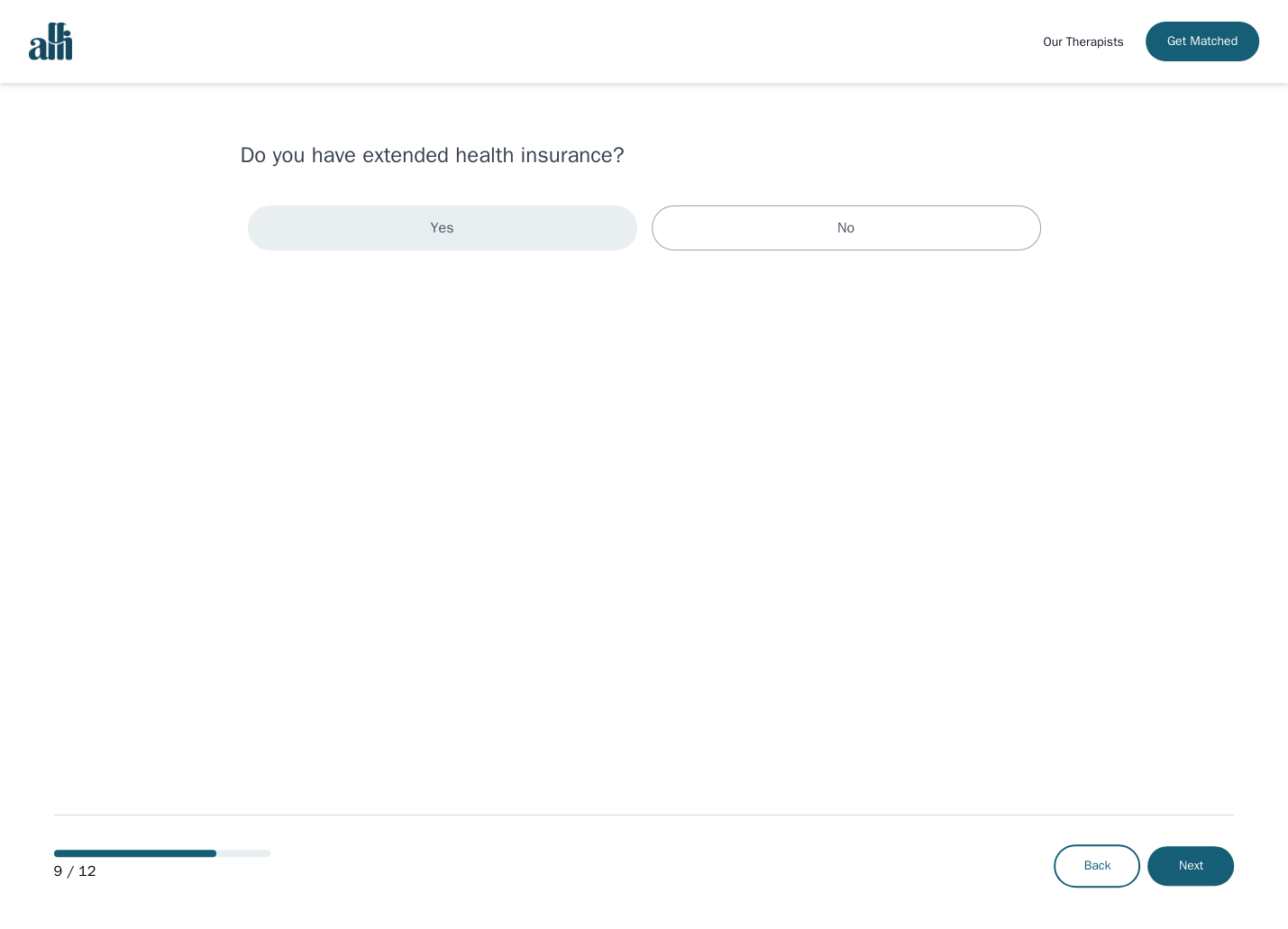 click on "Yes" at bounding box center [443, 228] 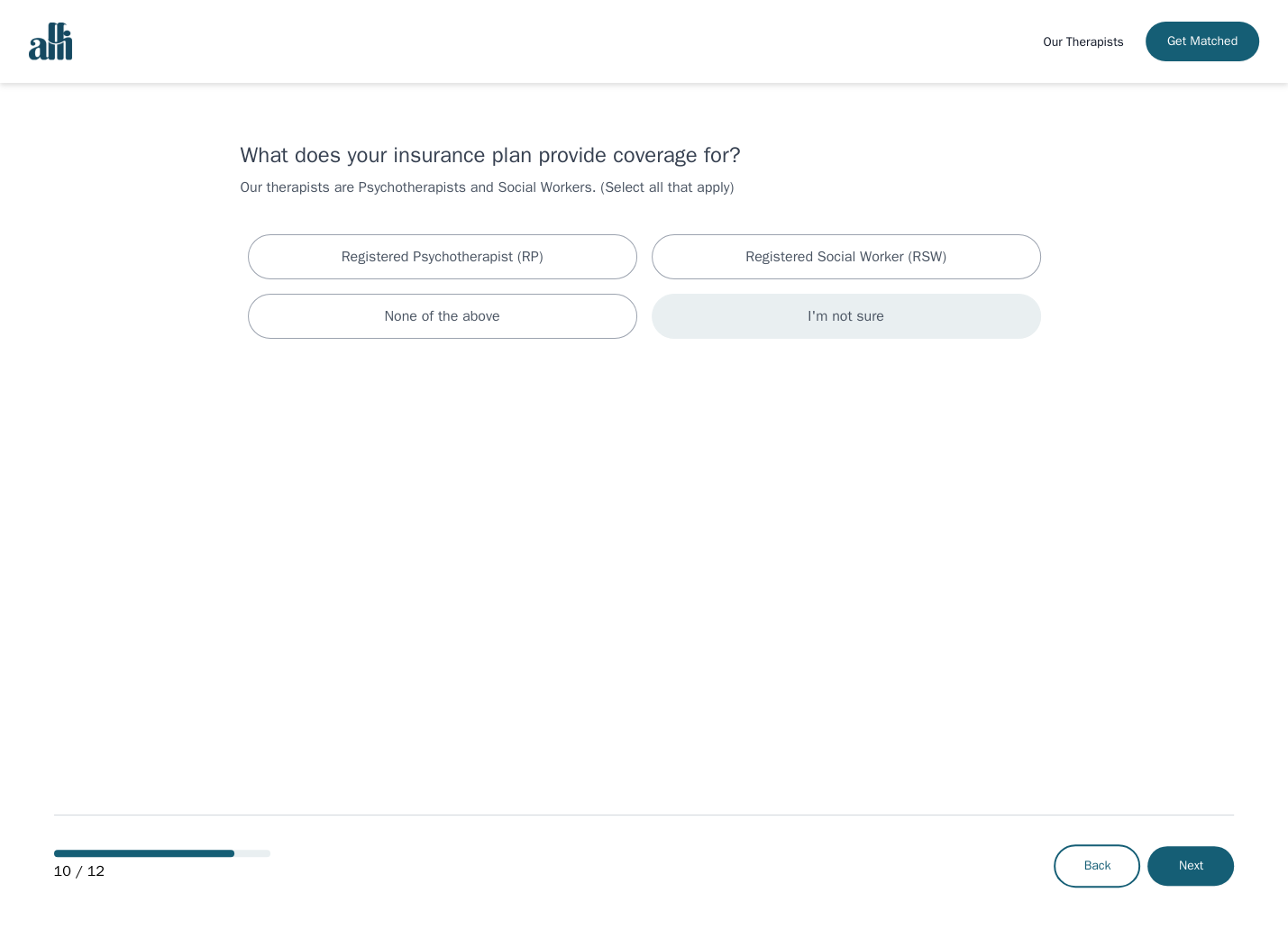 click on "I'm not sure" at bounding box center [846, 316] 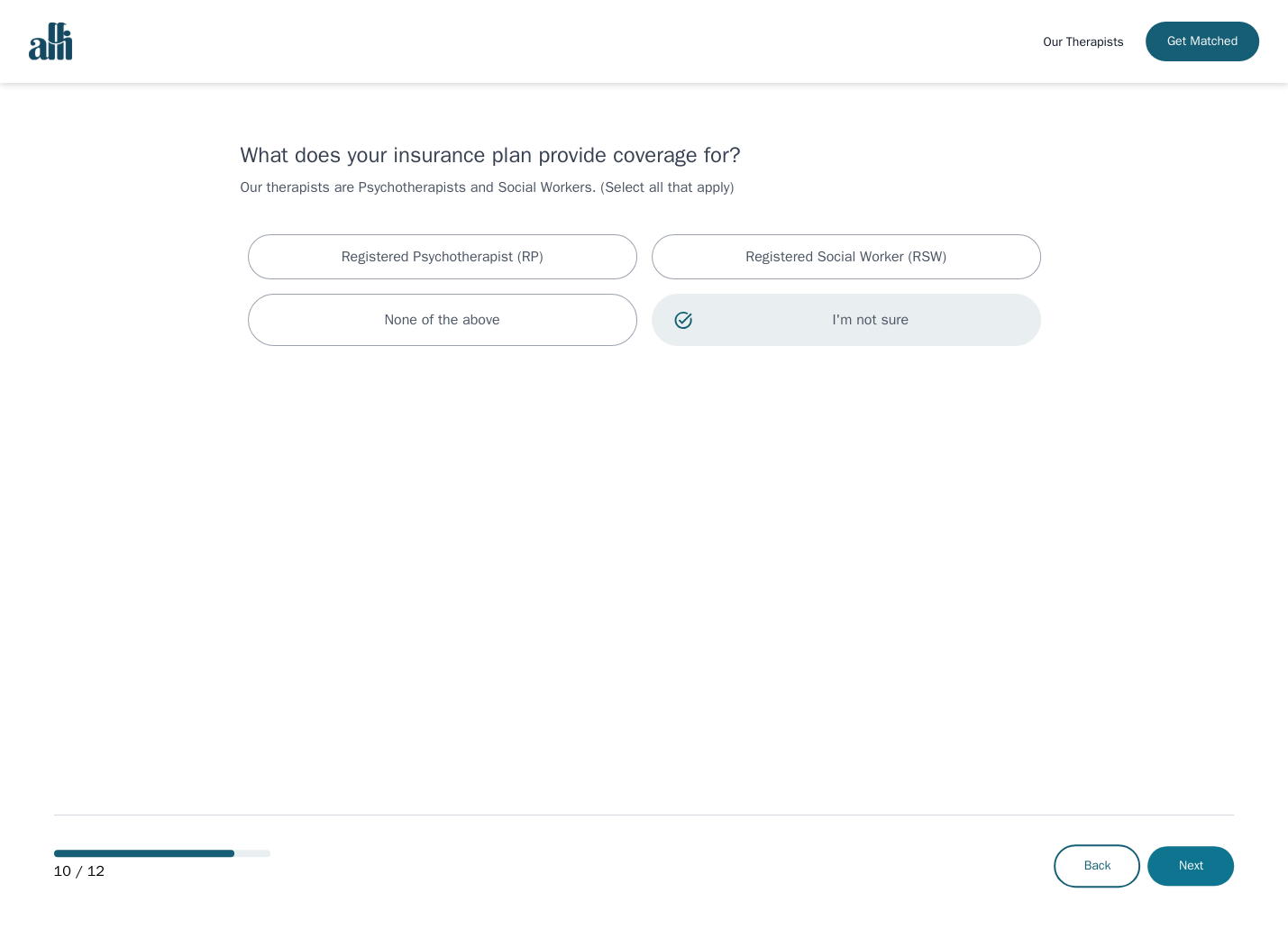 click on "Next" at bounding box center (1191, 866) 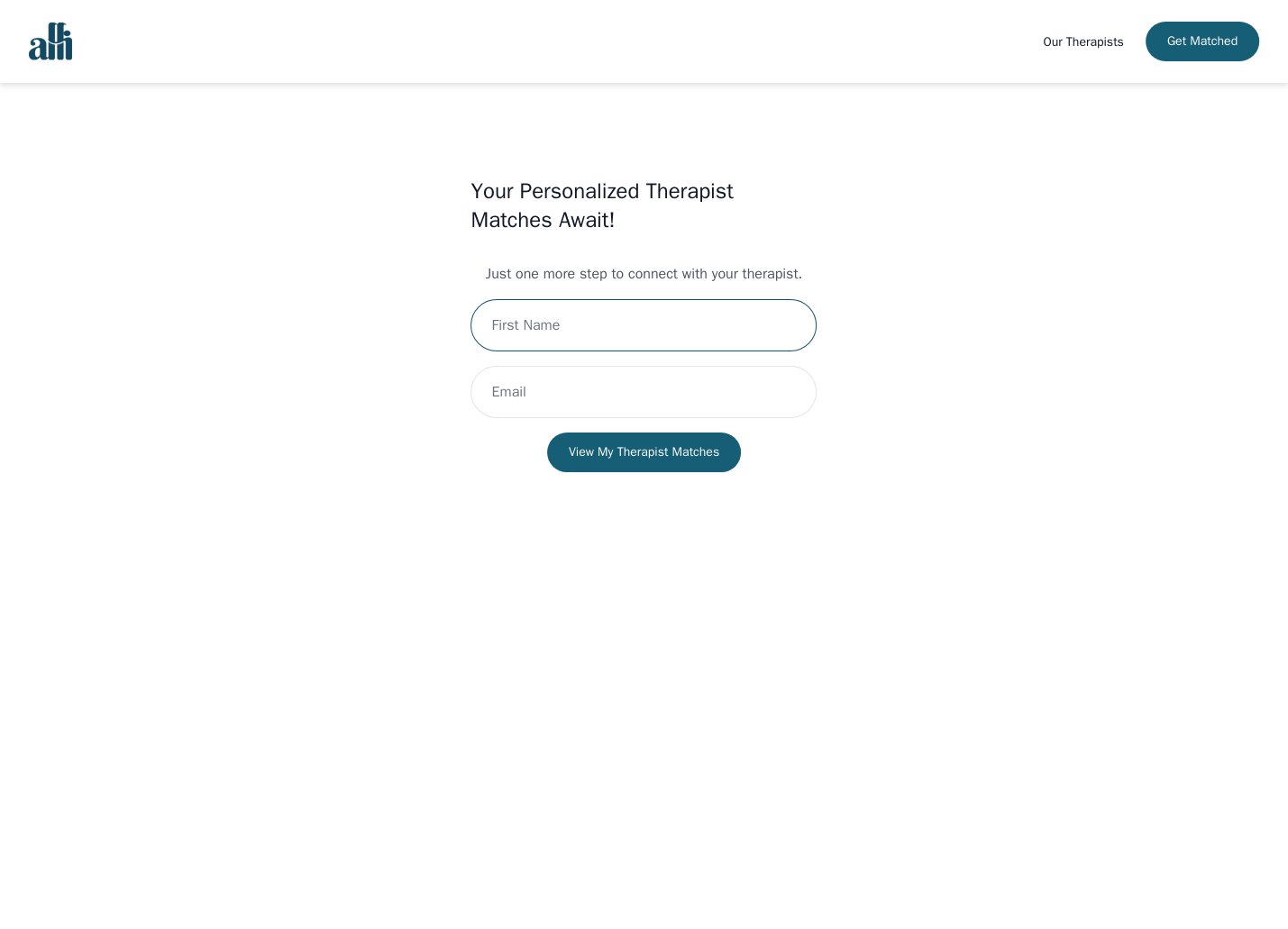 click at bounding box center [644, 325] 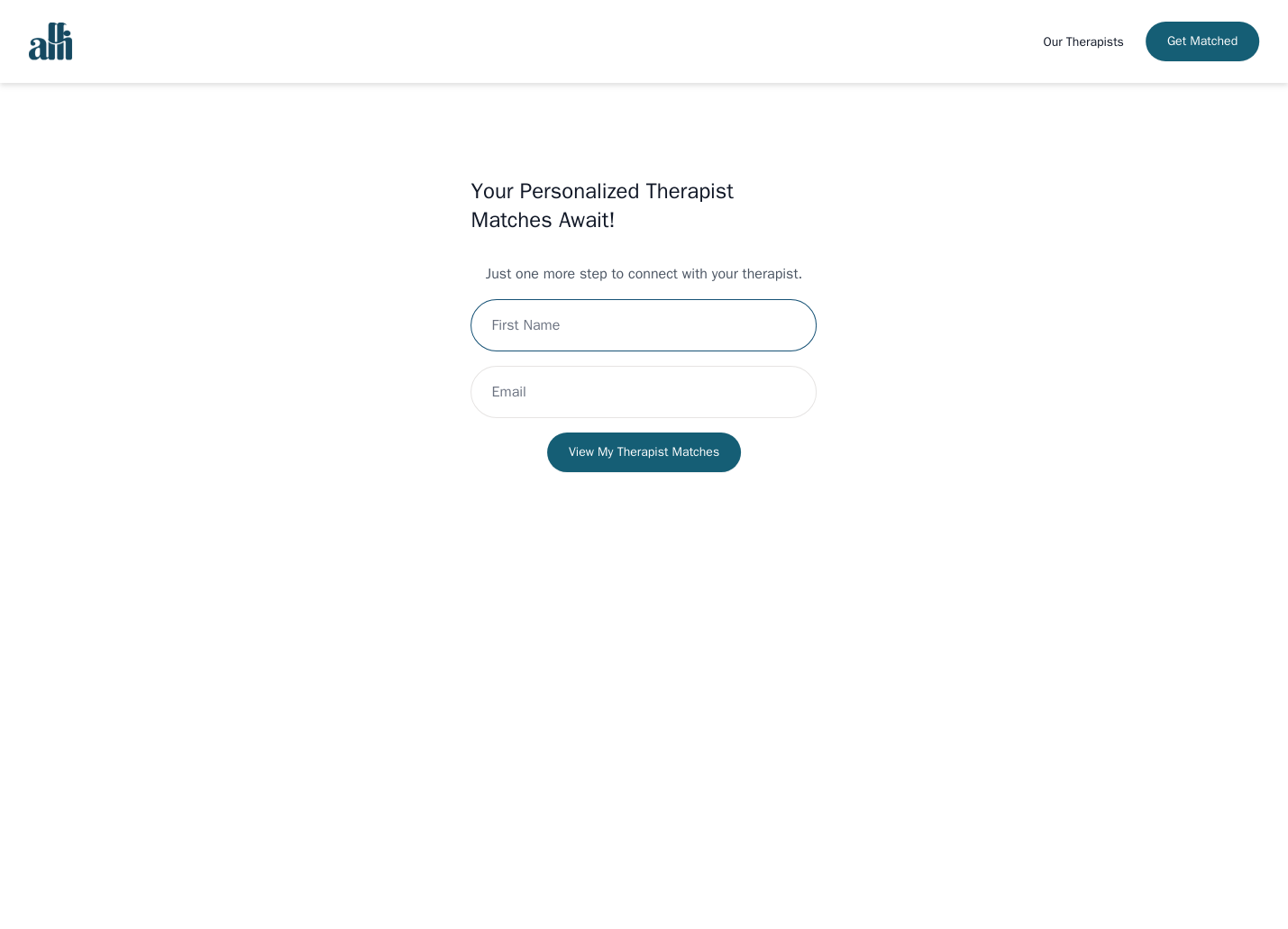 type on "Pawani" 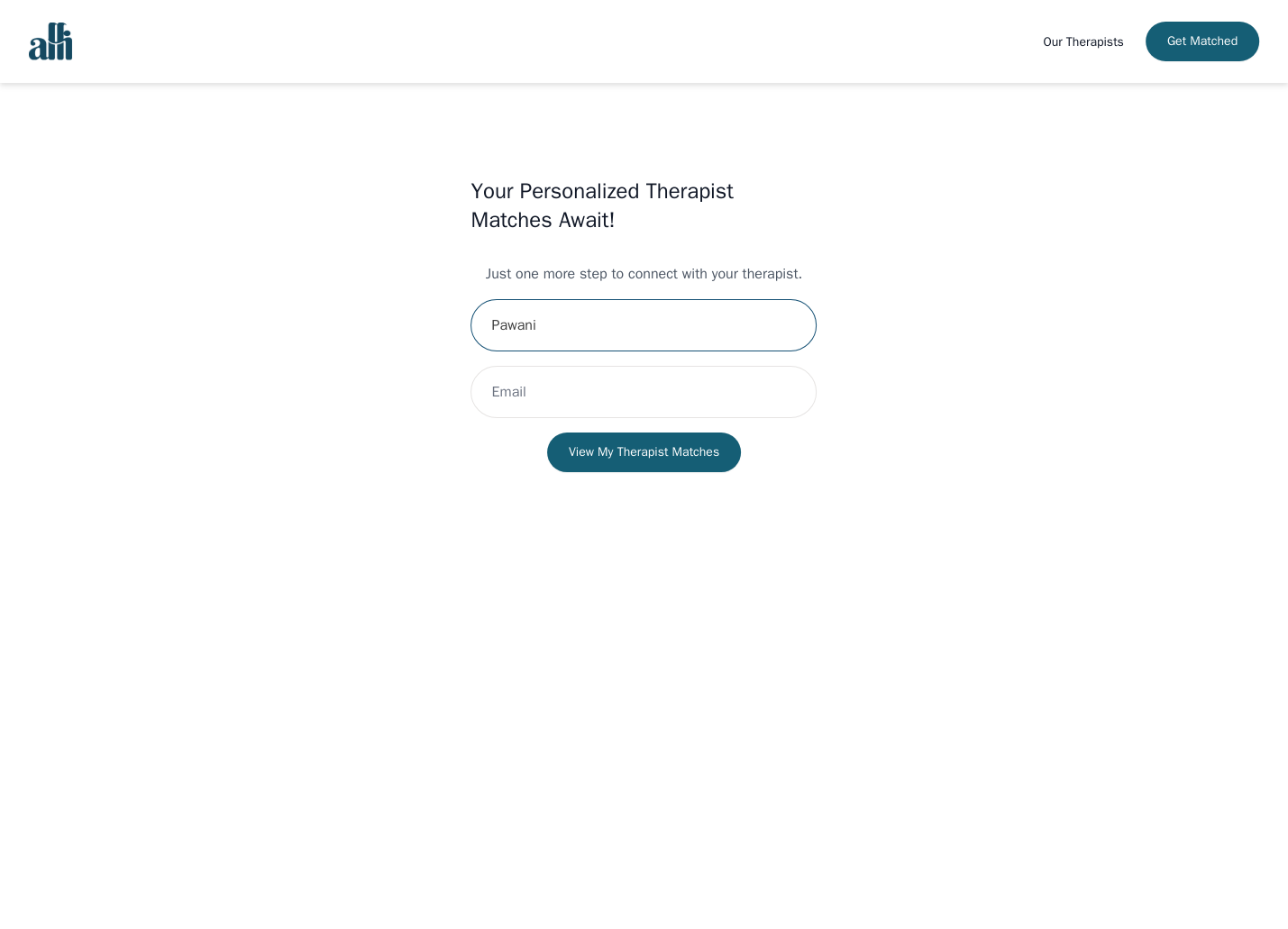 type on "[EMAIL_ADDRESS][DOMAIN_NAME]" 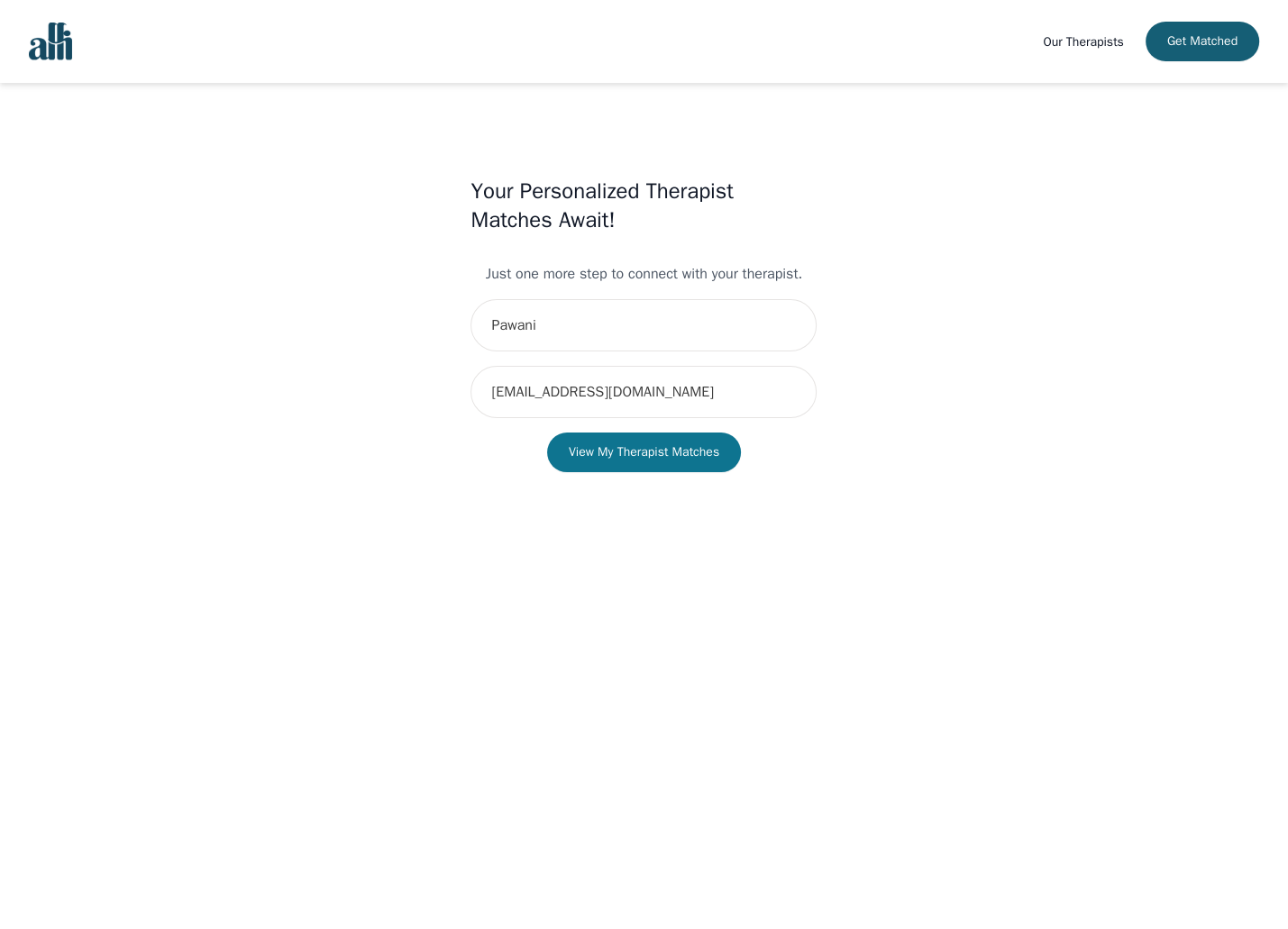 click on "View My Therapist Matches" at bounding box center [644, 452] 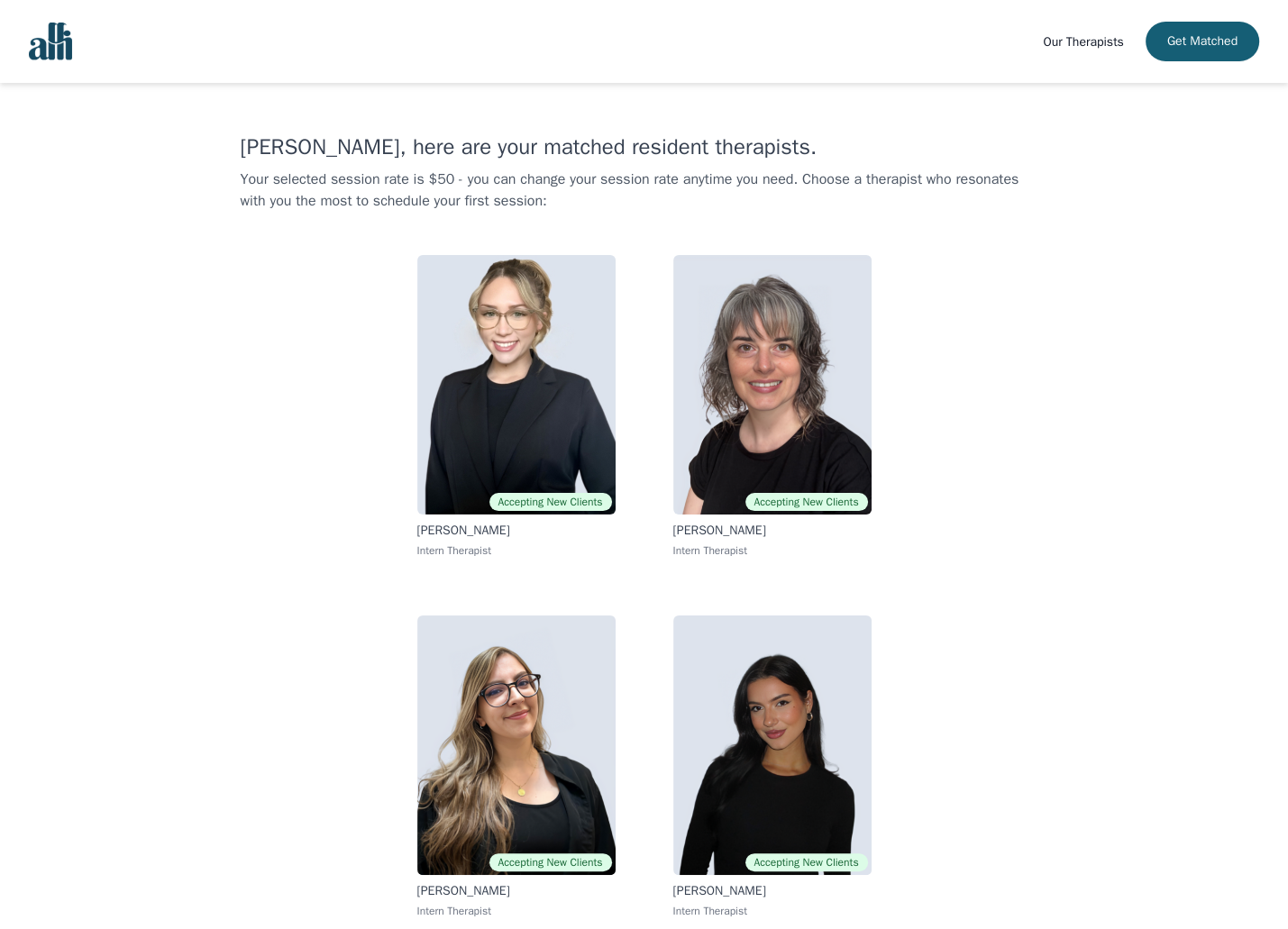 scroll, scrollTop: 11, scrollLeft: 0, axis: vertical 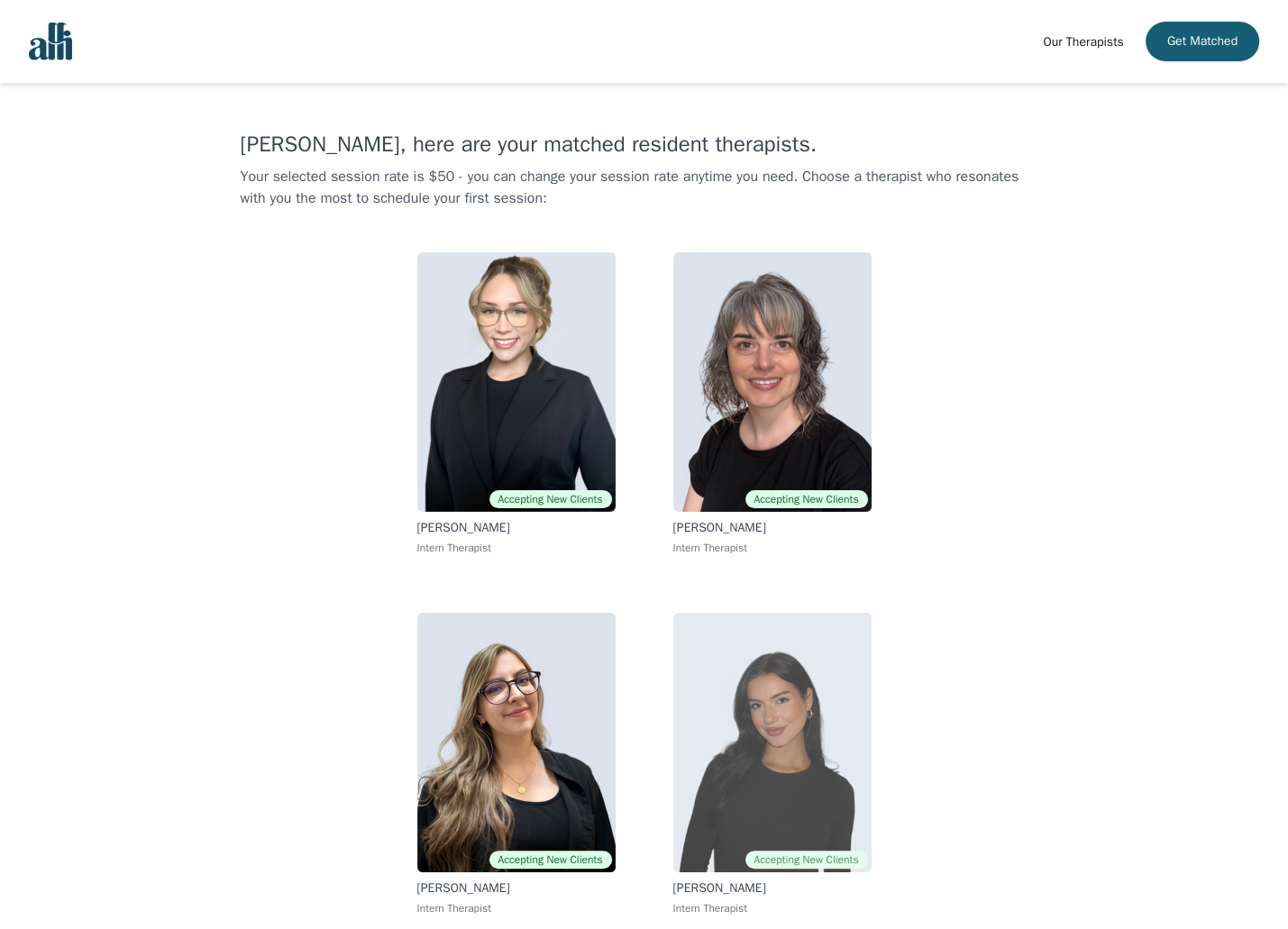 click at bounding box center [772, 742] 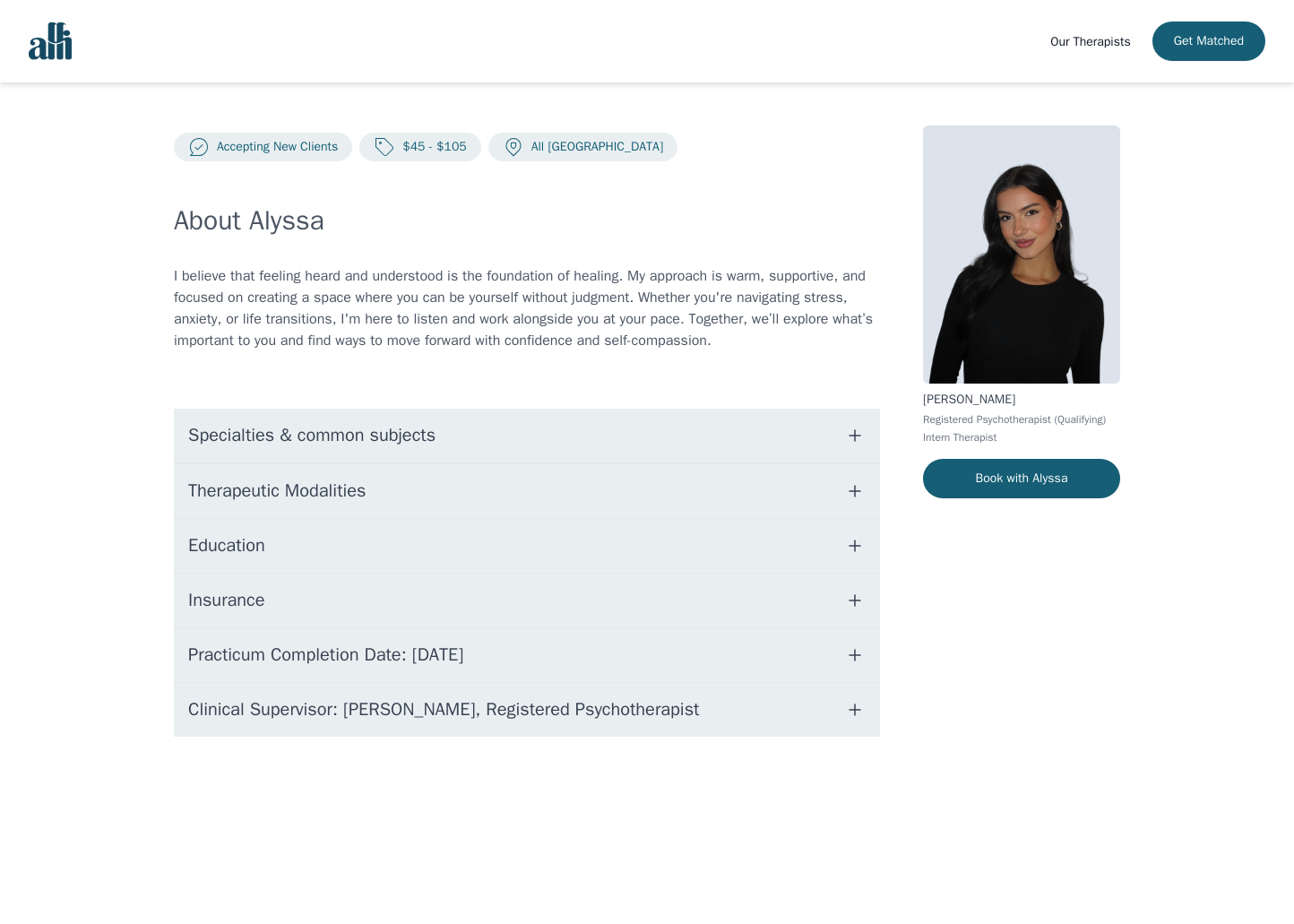 click 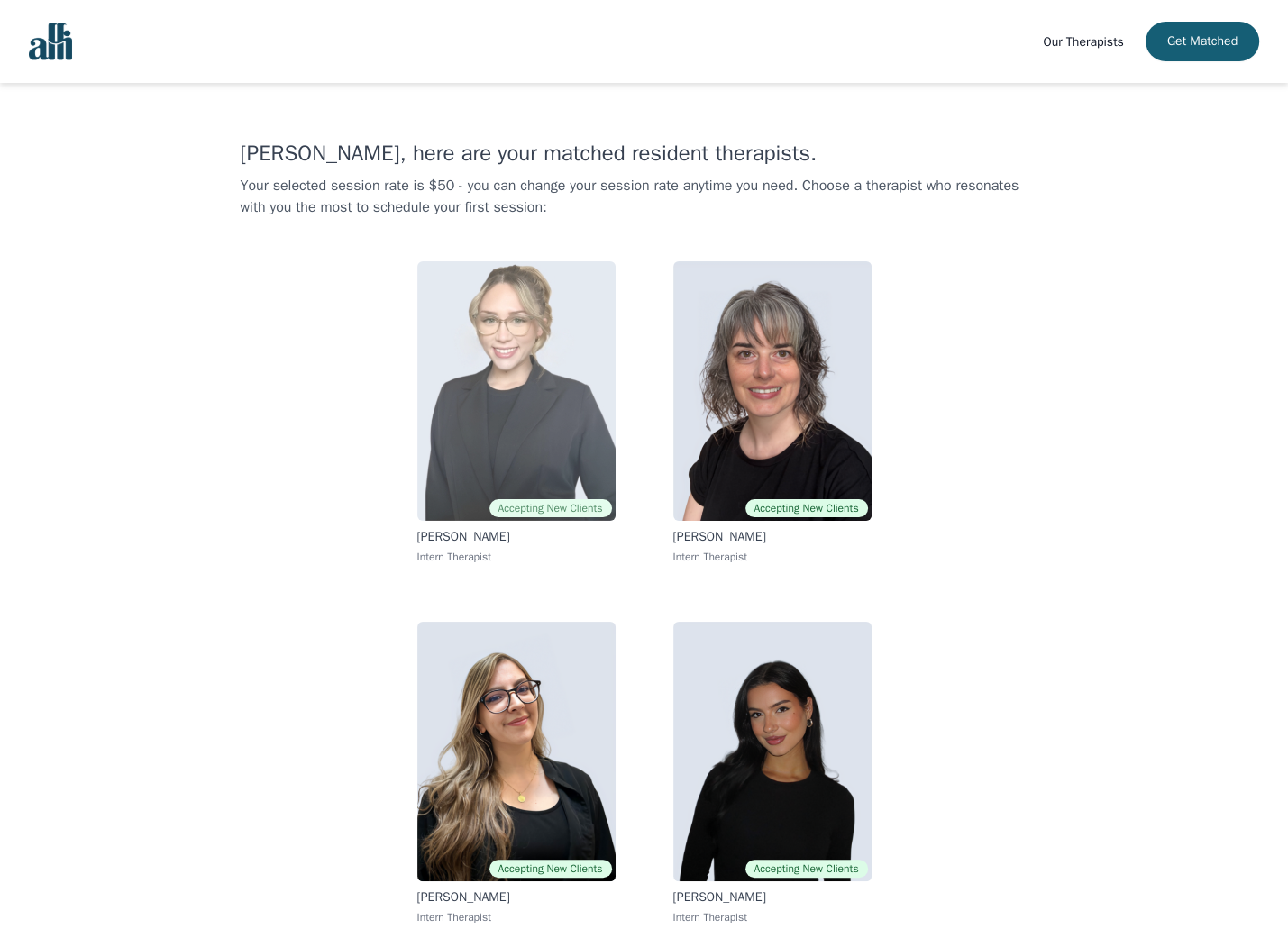 scroll, scrollTop: 11, scrollLeft: 0, axis: vertical 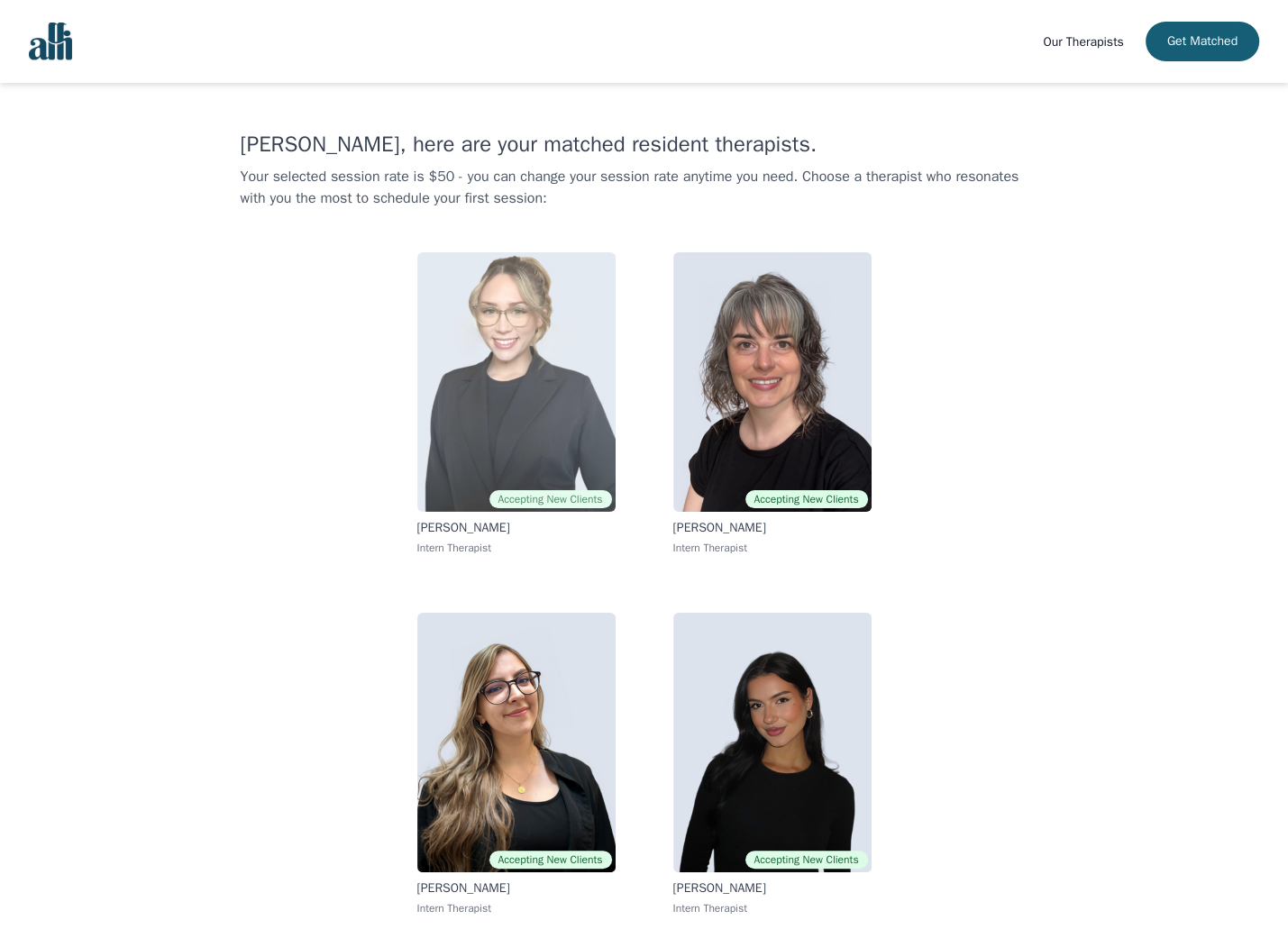 click at bounding box center (516, 382) 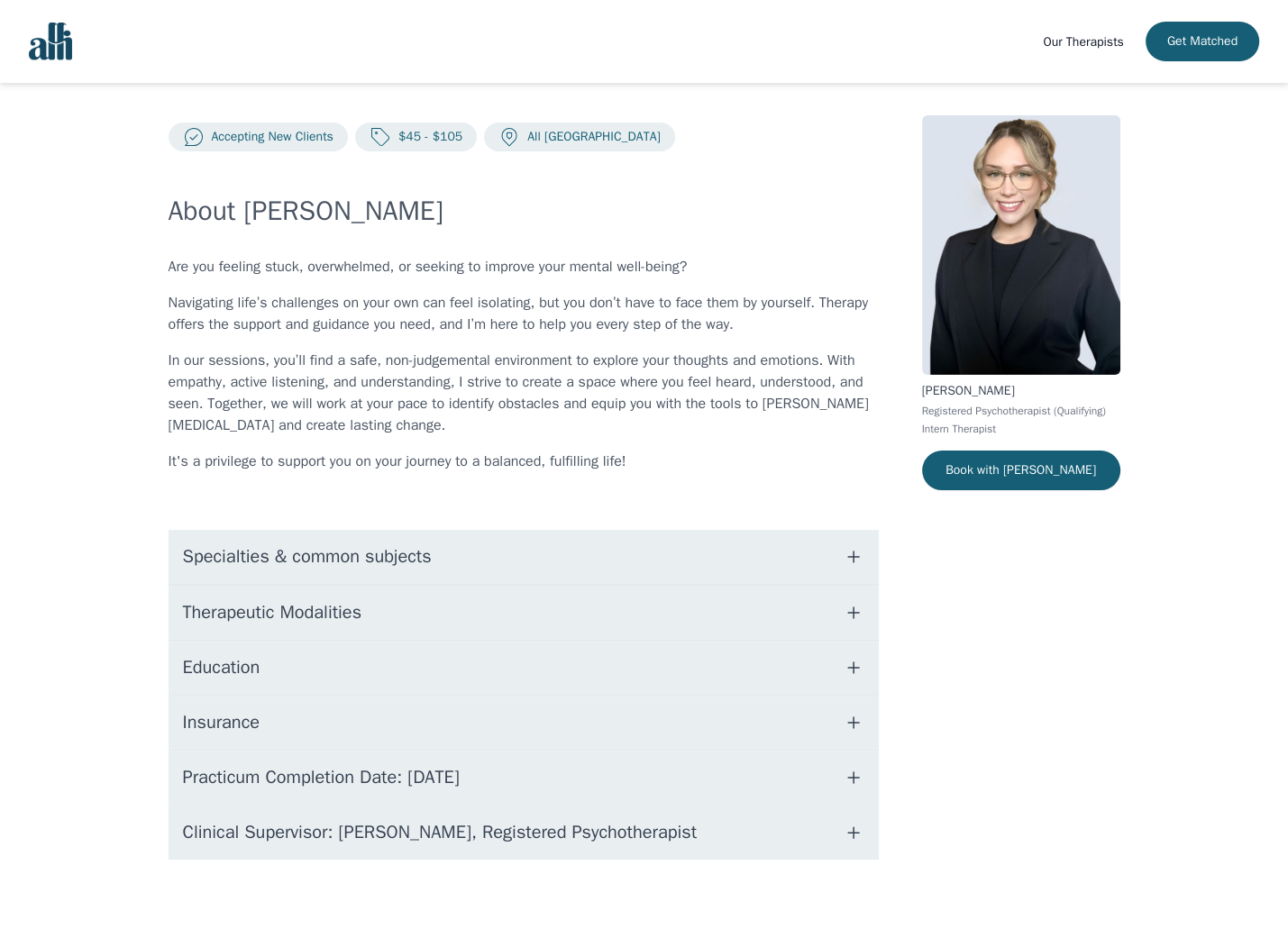 scroll, scrollTop: 0, scrollLeft: 0, axis: both 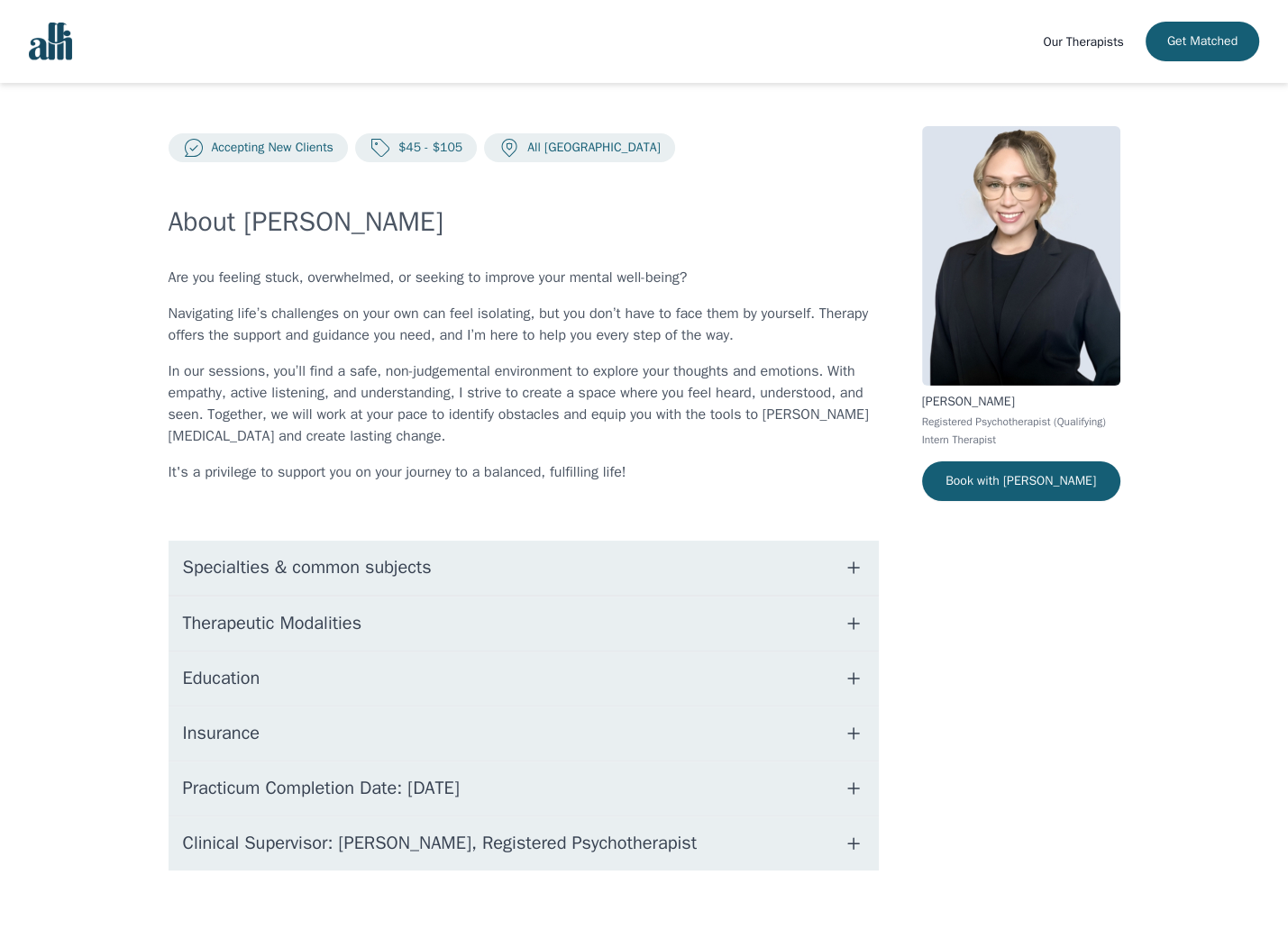 click 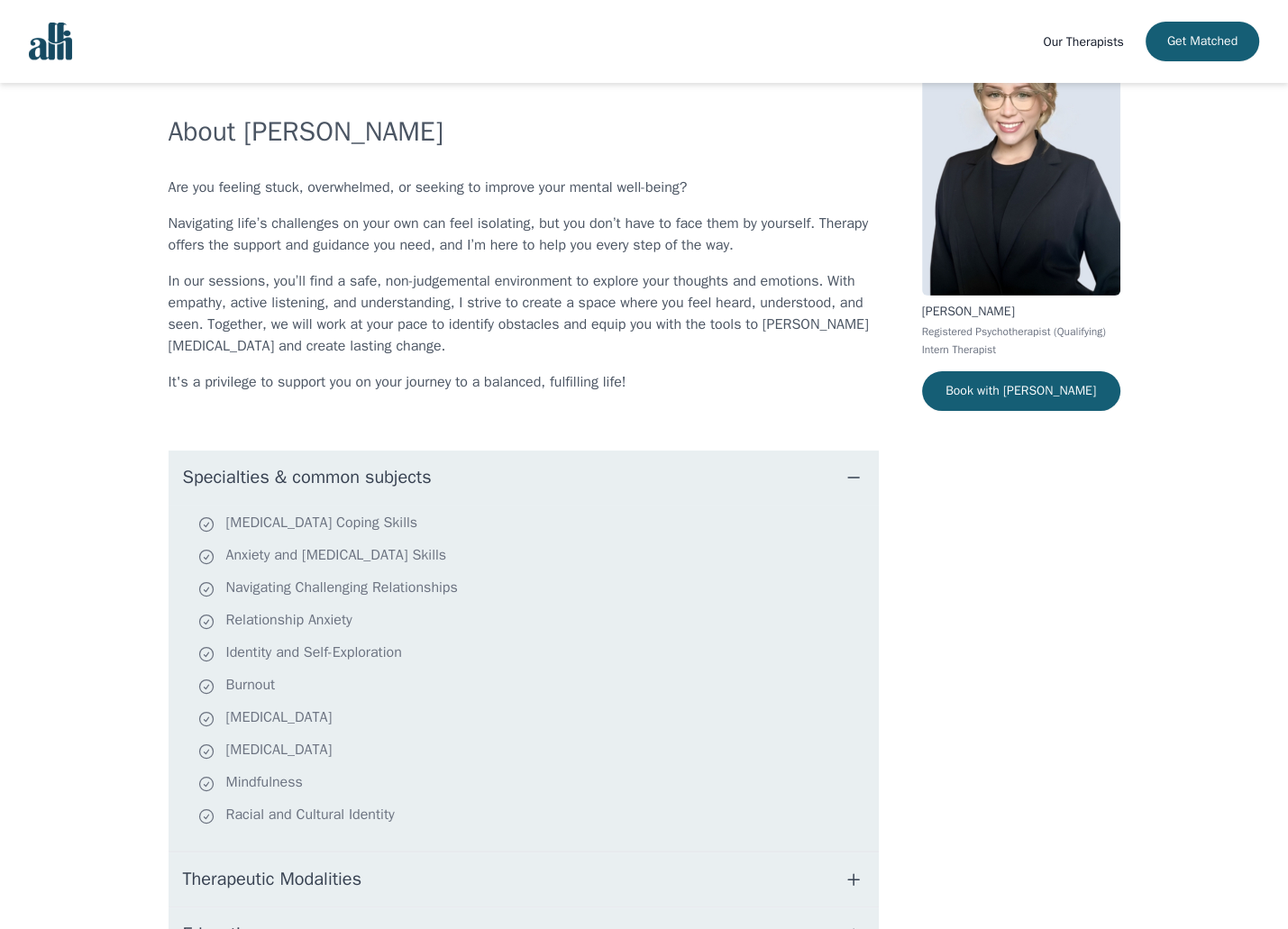 scroll, scrollTop: 0, scrollLeft: 0, axis: both 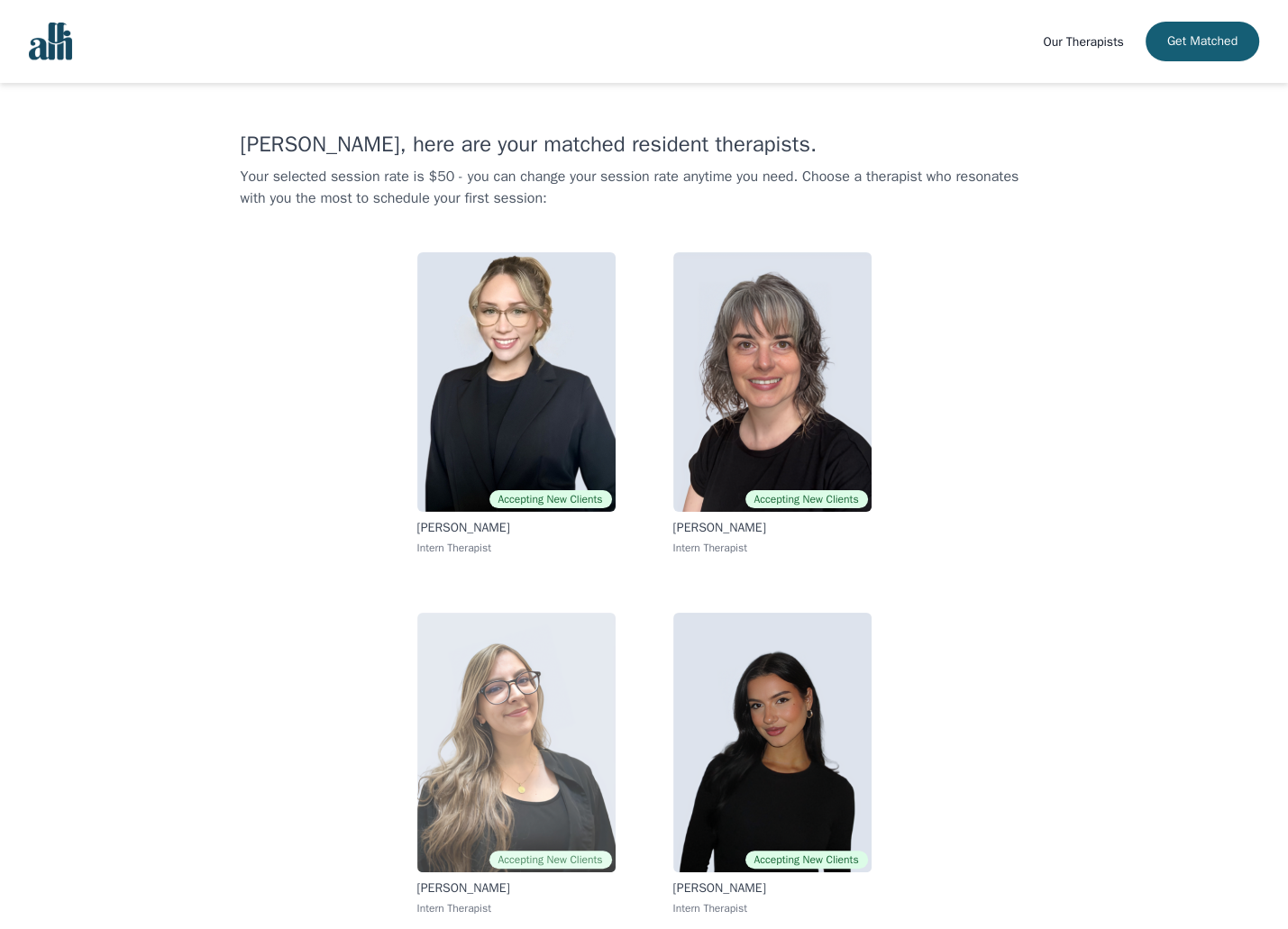click at bounding box center (516, 742) 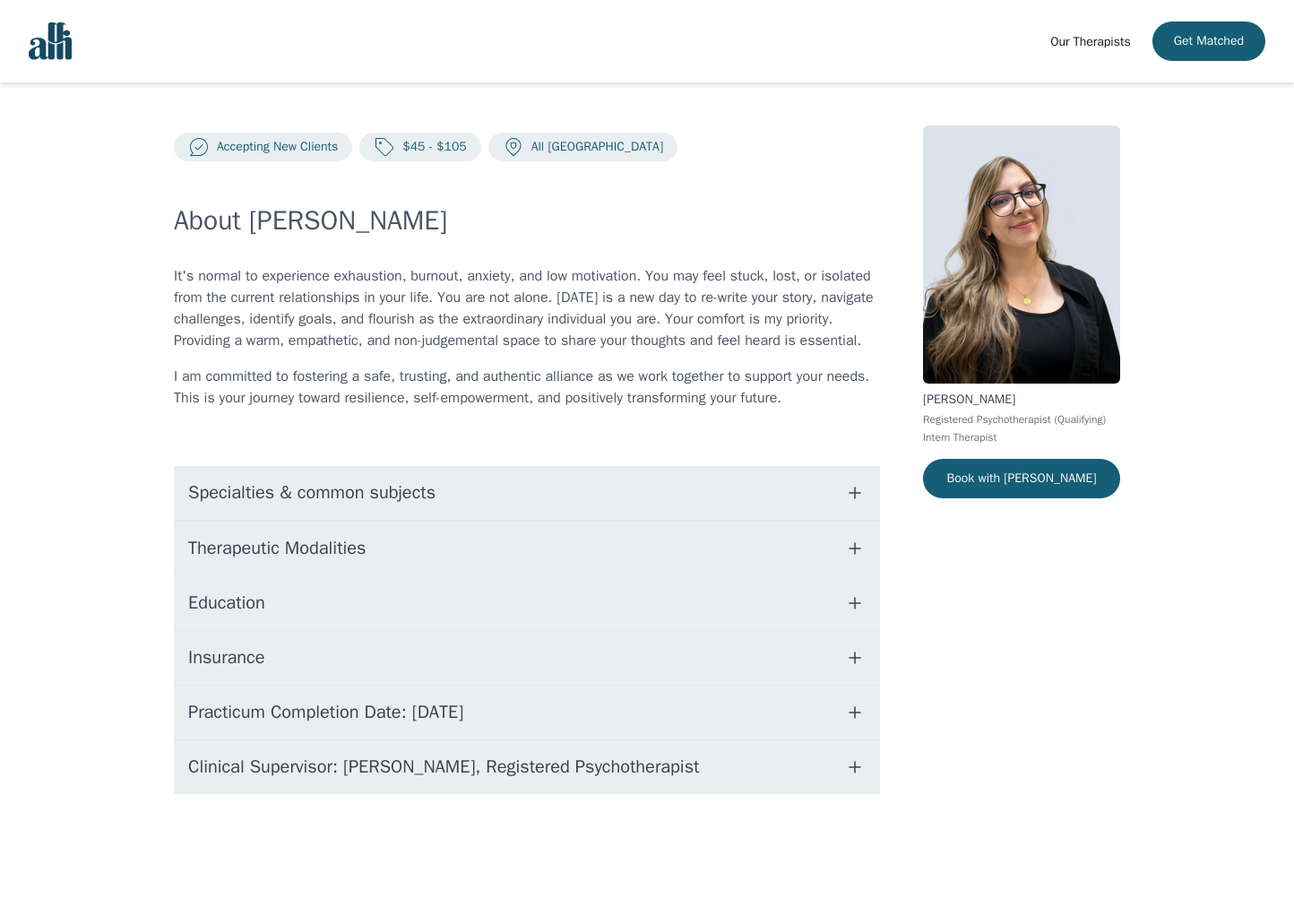 click 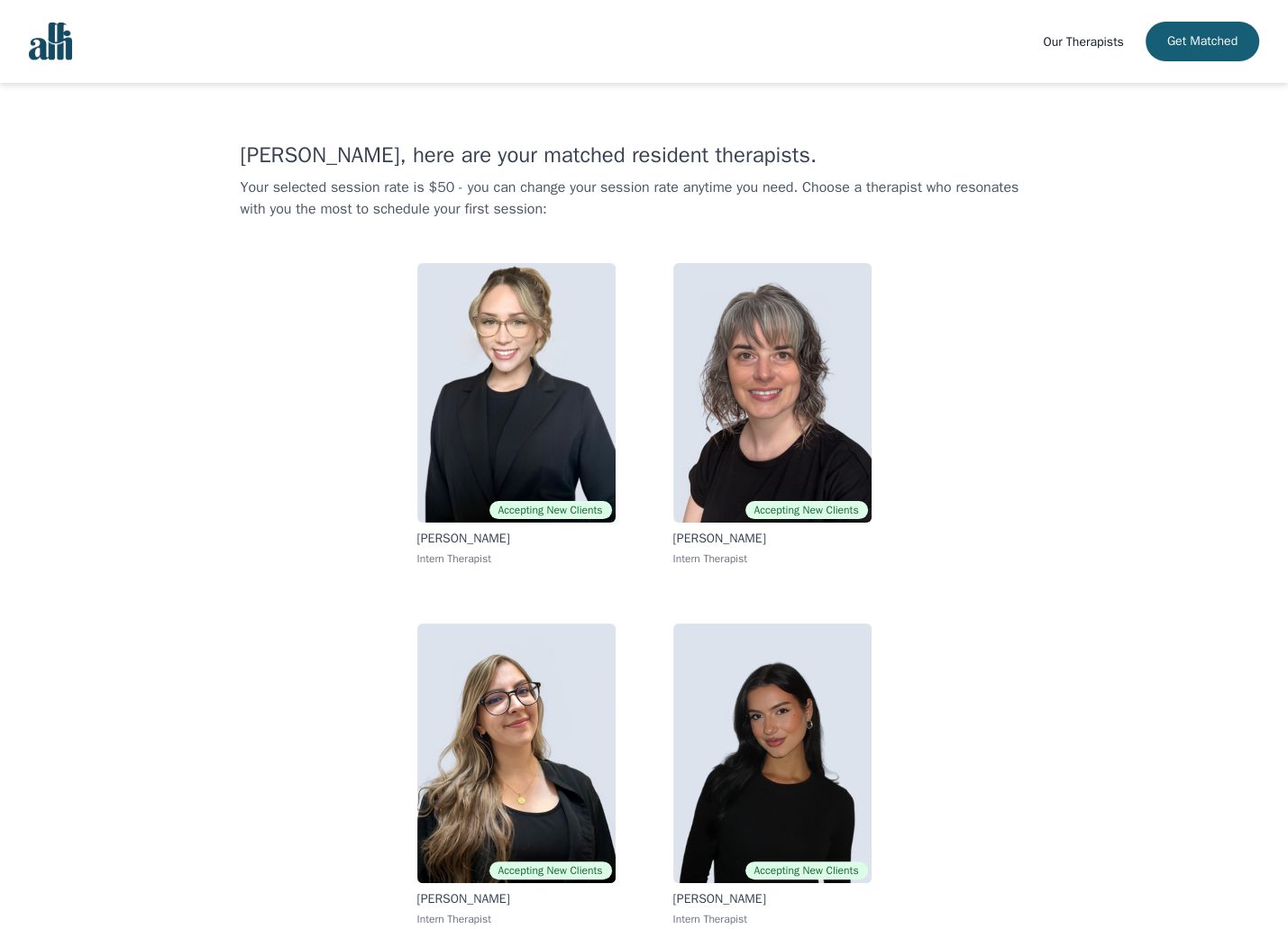 scroll, scrollTop: 2, scrollLeft: 0, axis: vertical 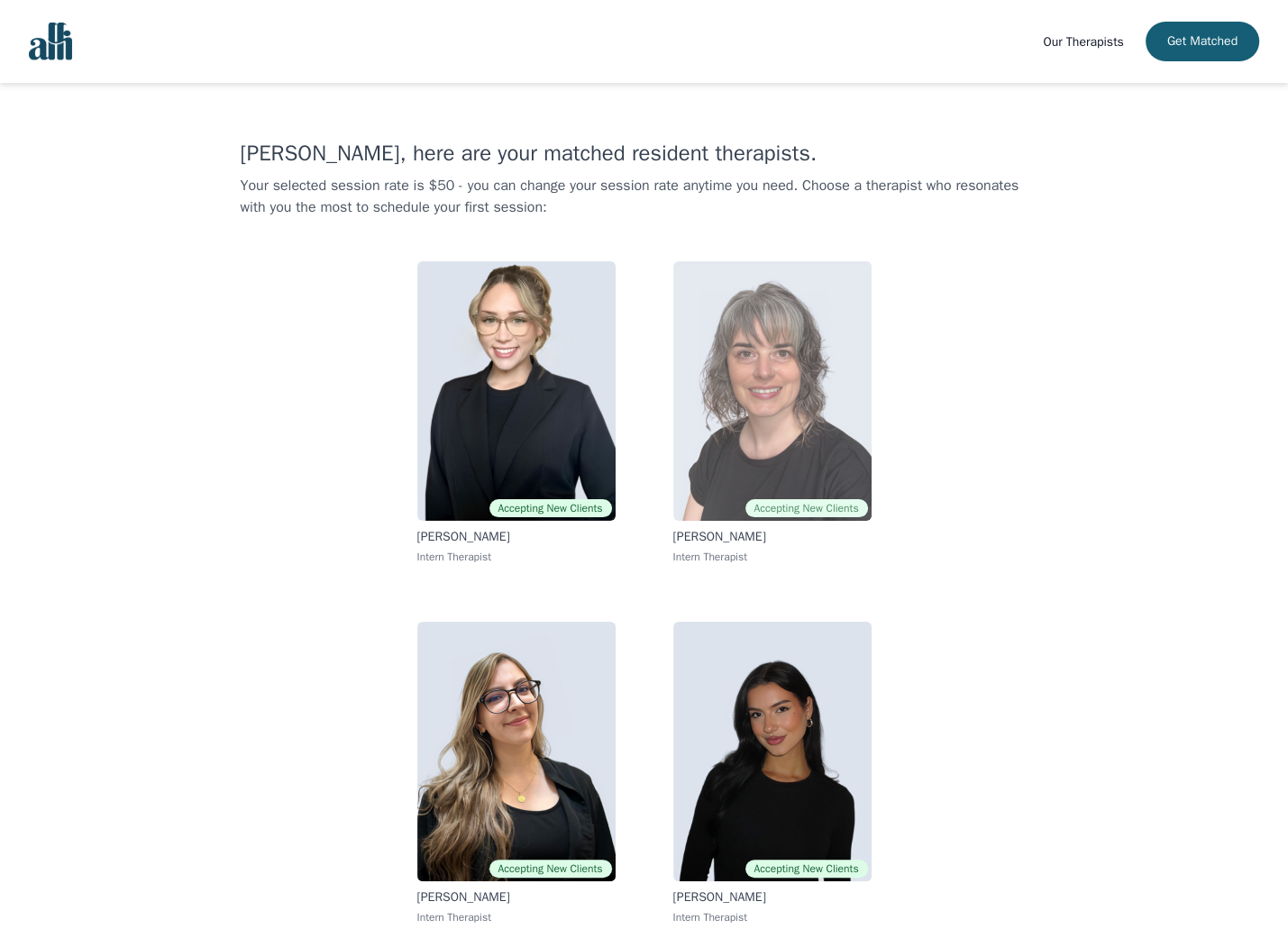 click at bounding box center [772, 391] 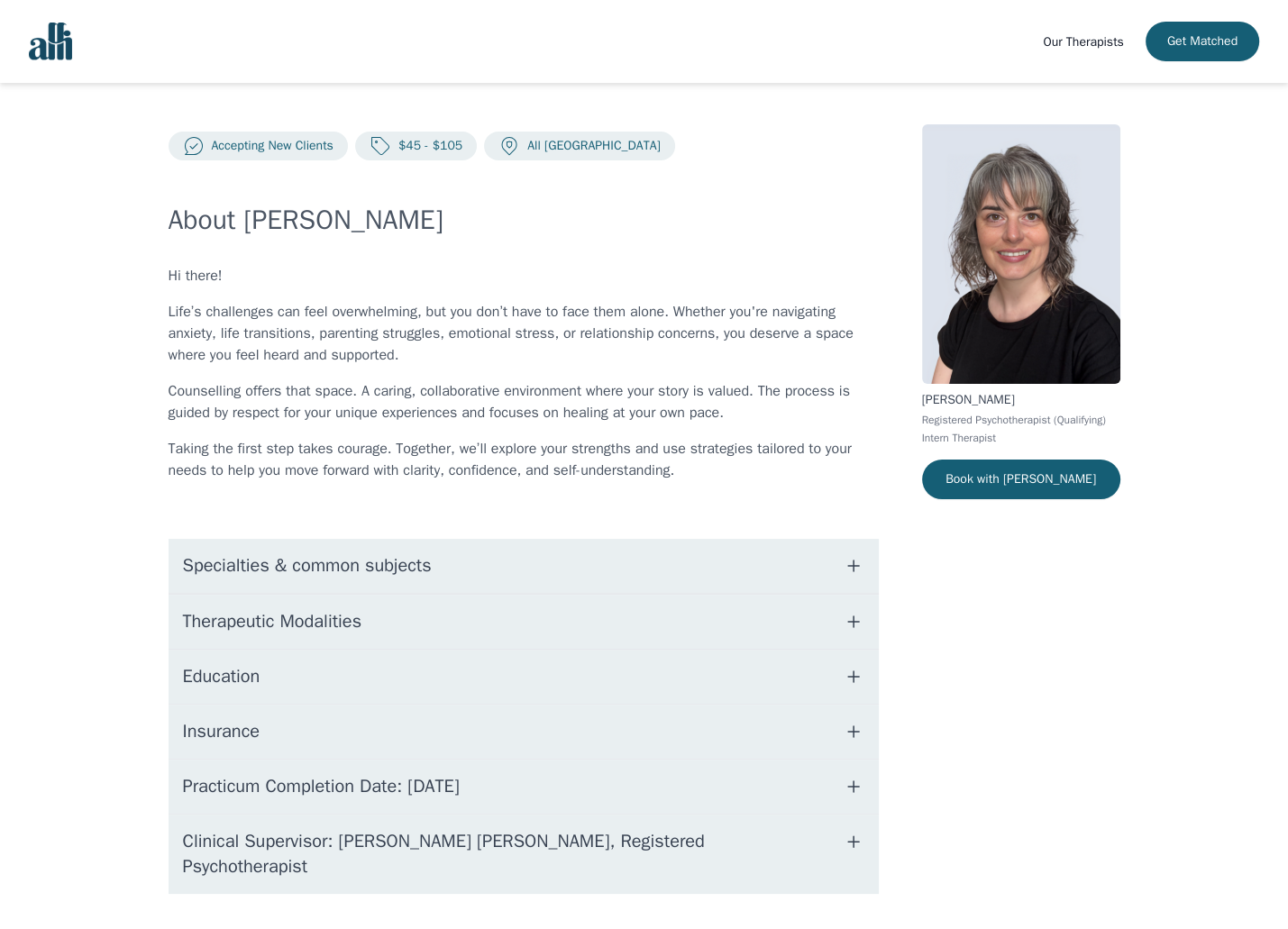 scroll, scrollTop: 0, scrollLeft: 0, axis: both 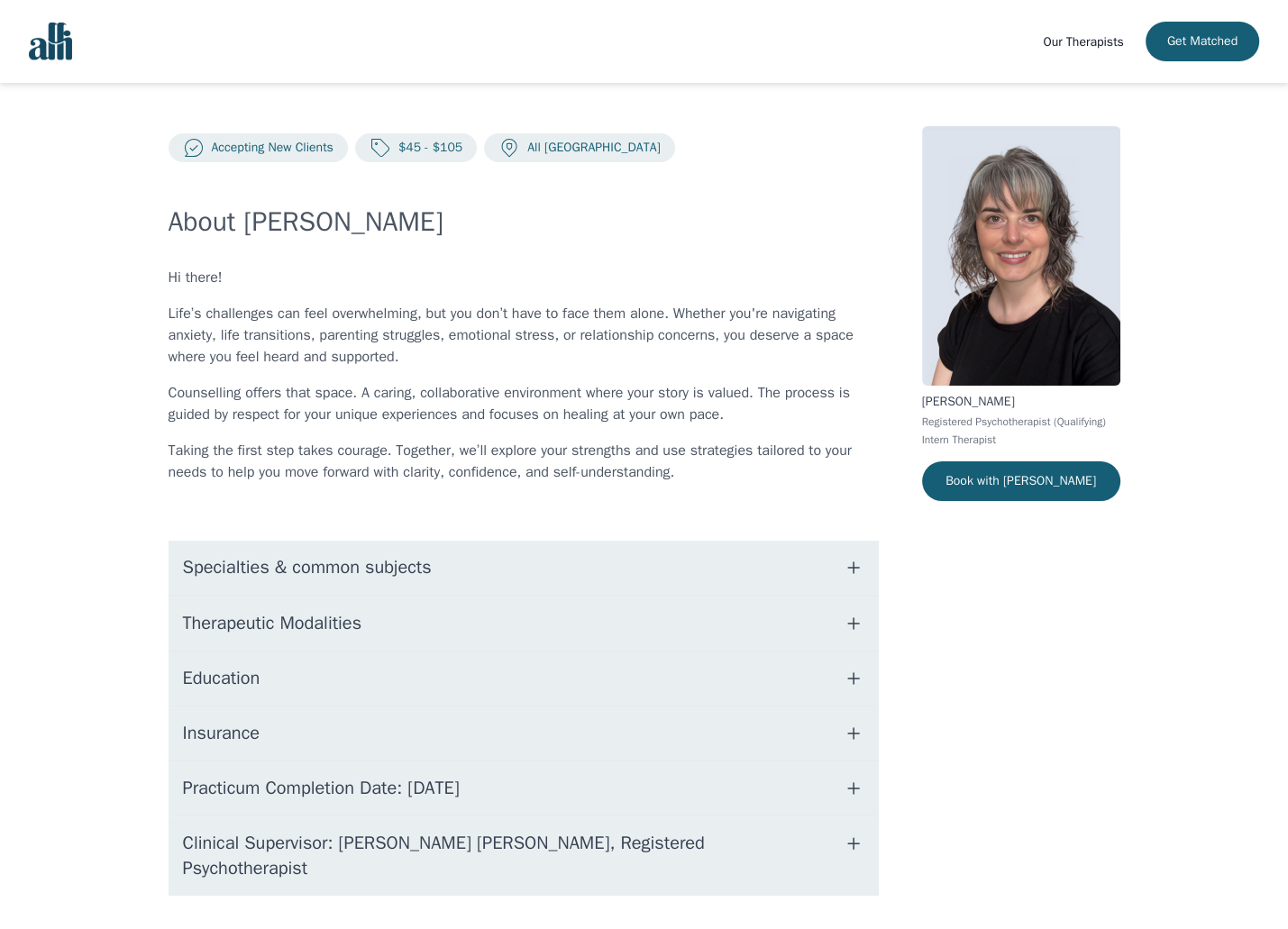 click 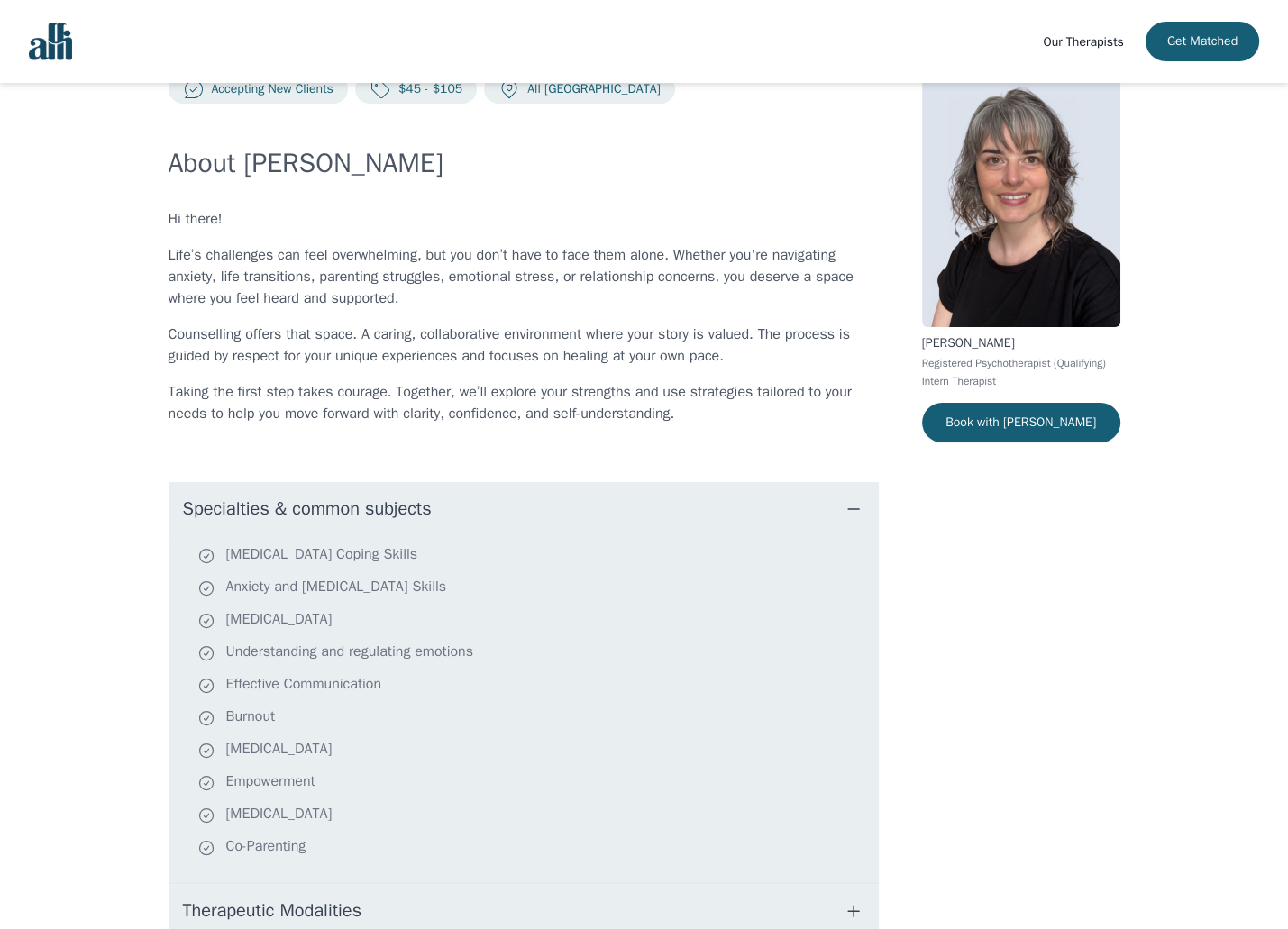 scroll, scrollTop: 90, scrollLeft: 0, axis: vertical 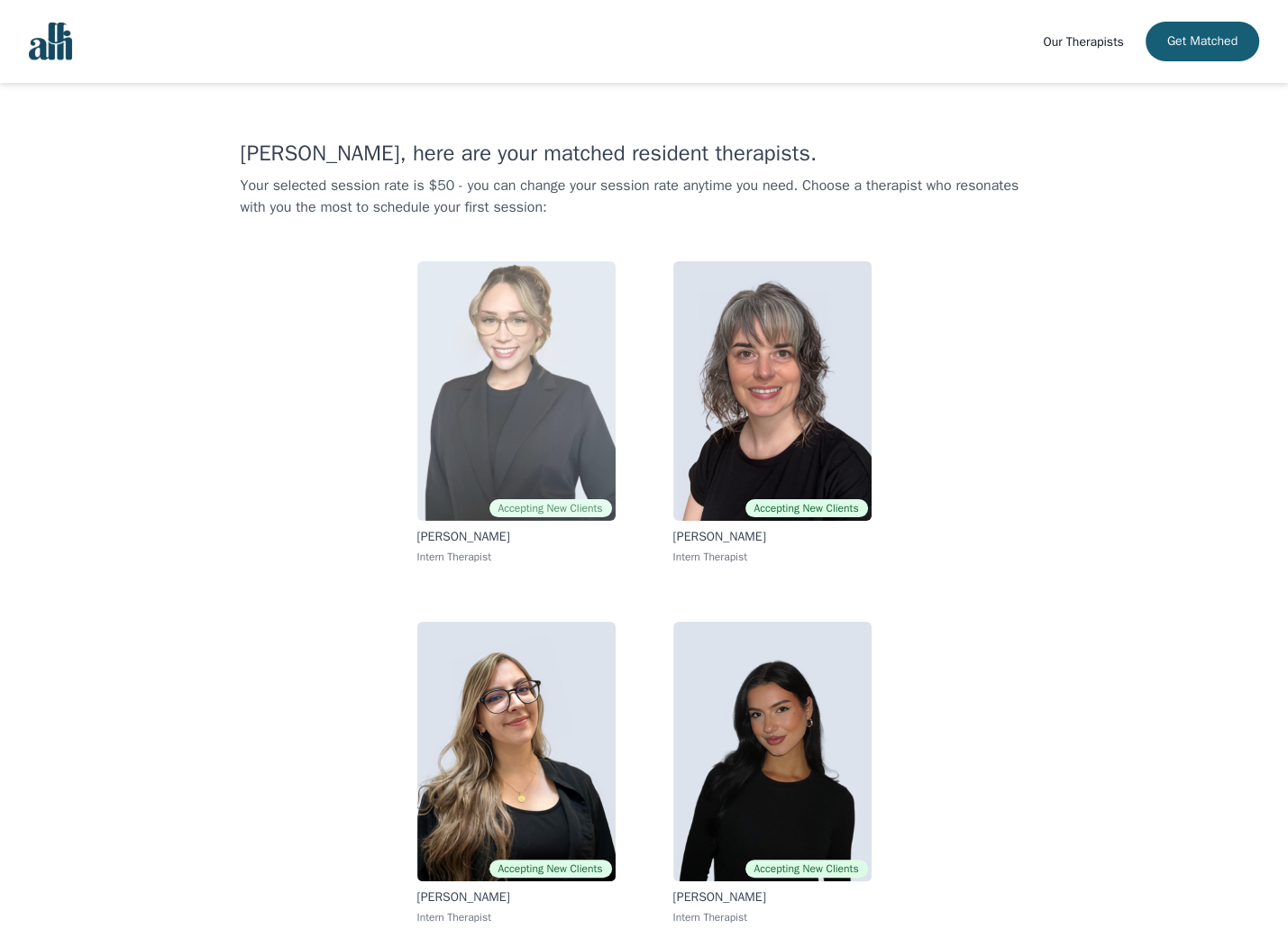 click at bounding box center (516, 391) 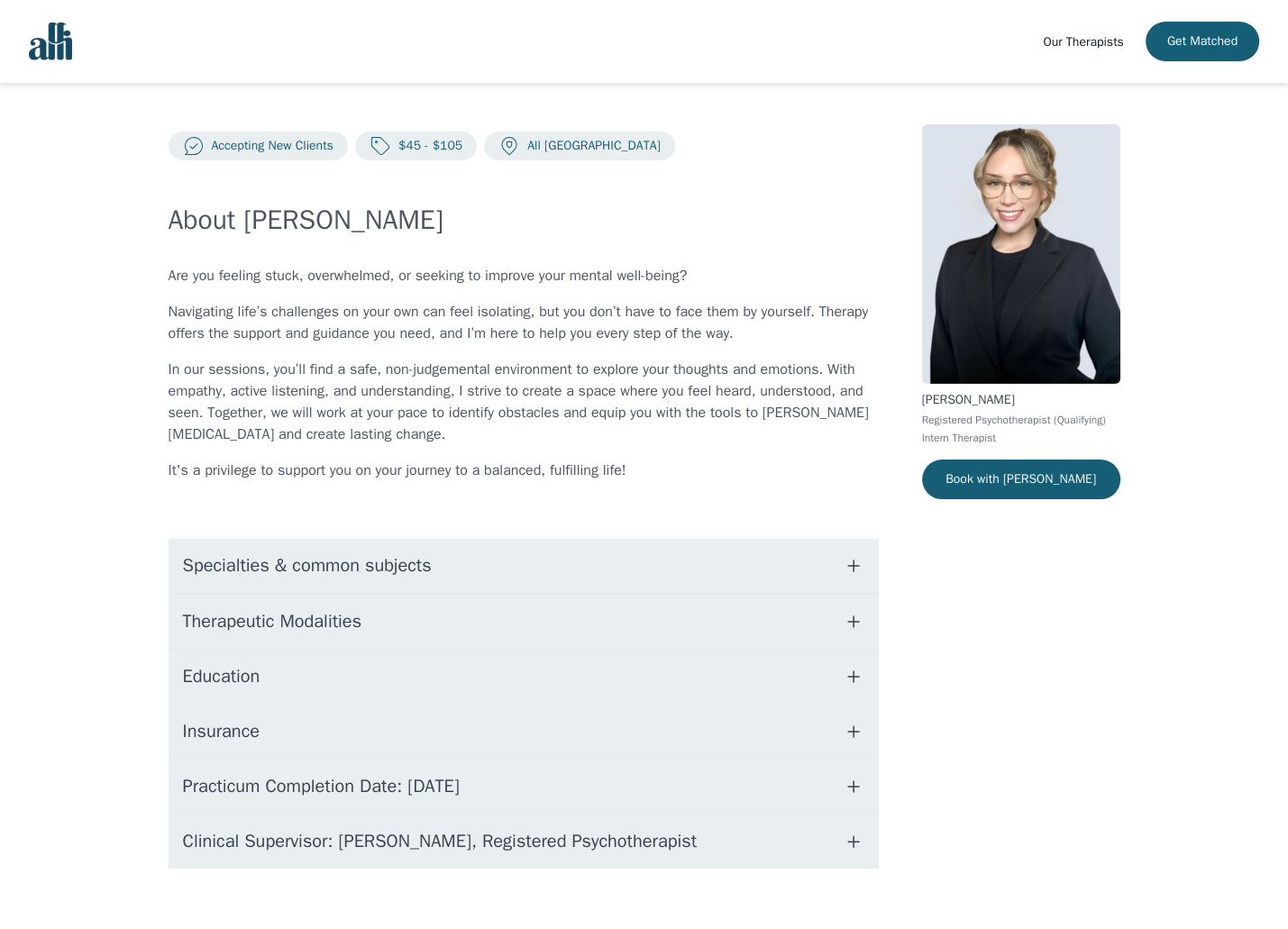 scroll, scrollTop: 0, scrollLeft: 0, axis: both 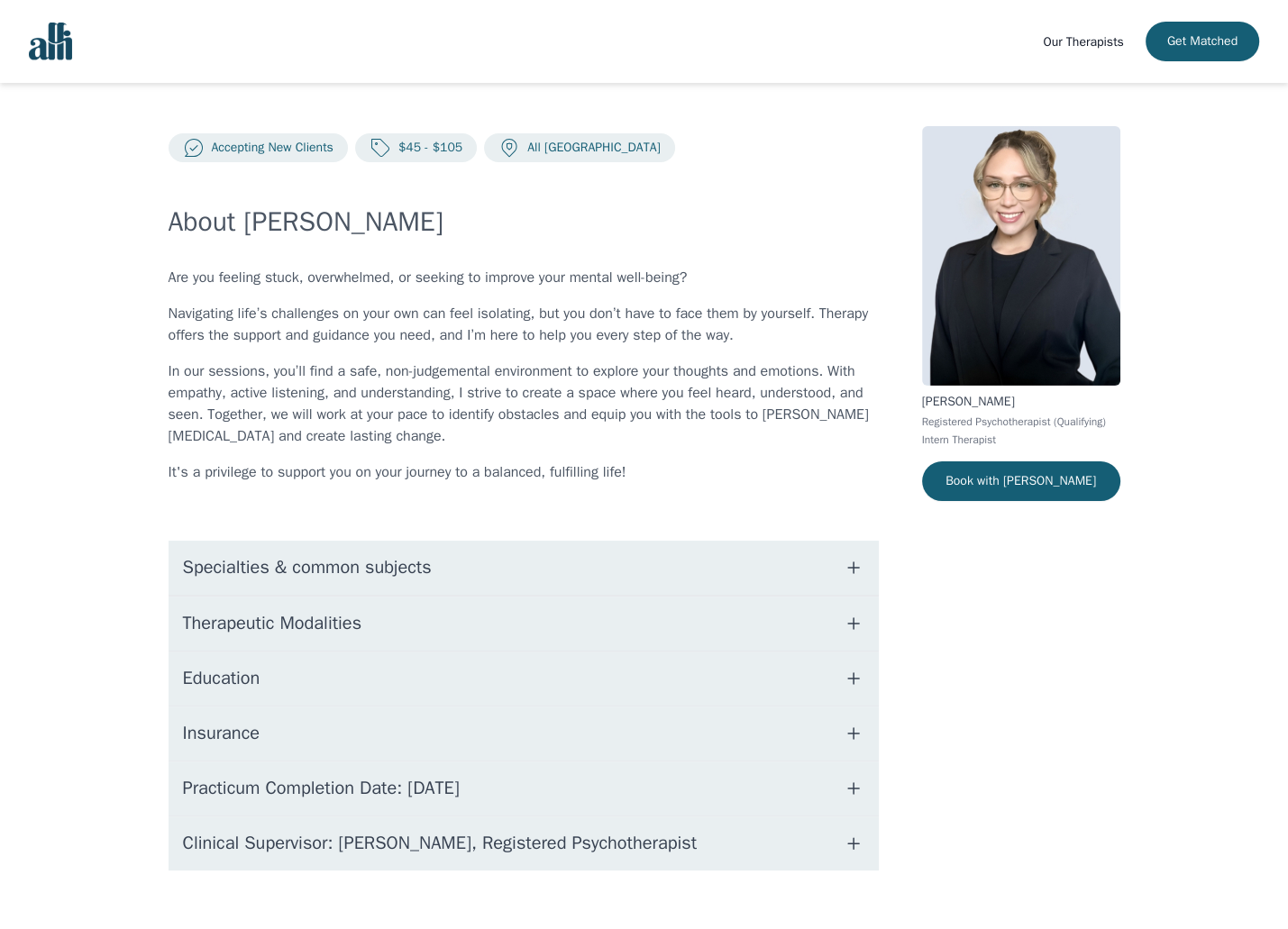 click on "Specialties & common subjects" at bounding box center [524, 568] 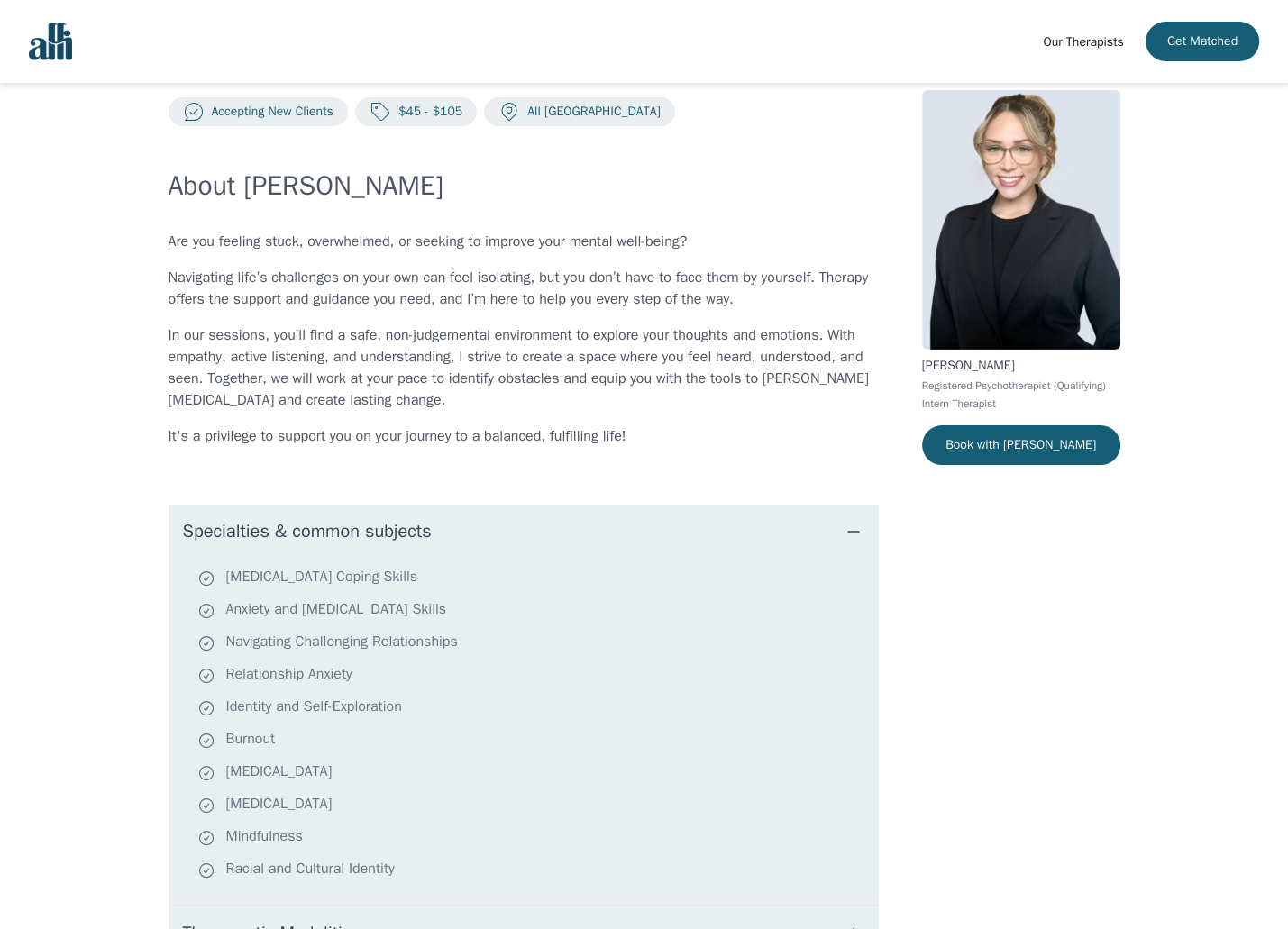 scroll, scrollTop: 90, scrollLeft: 0, axis: vertical 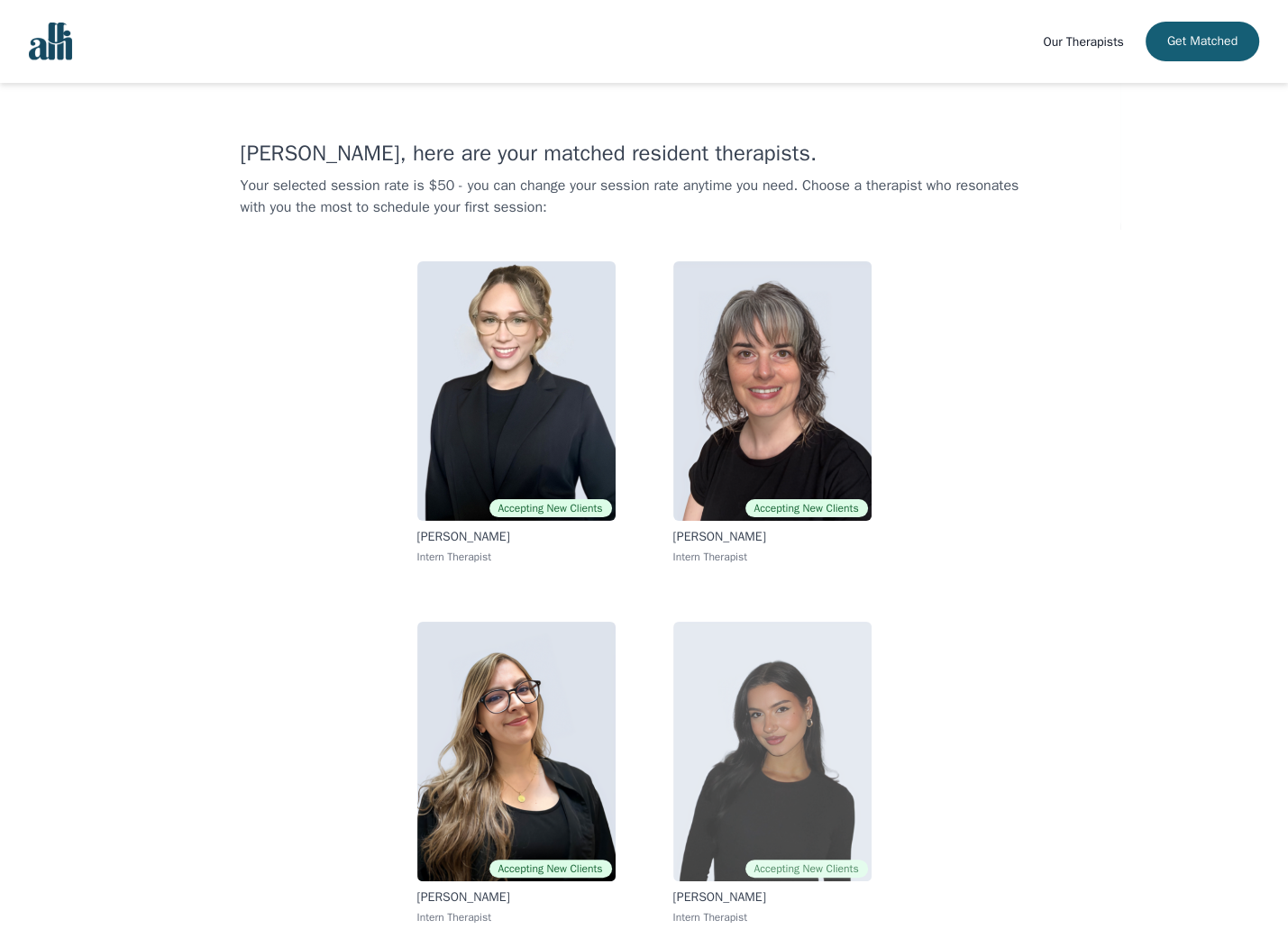 click at bounding box center (772, 751) 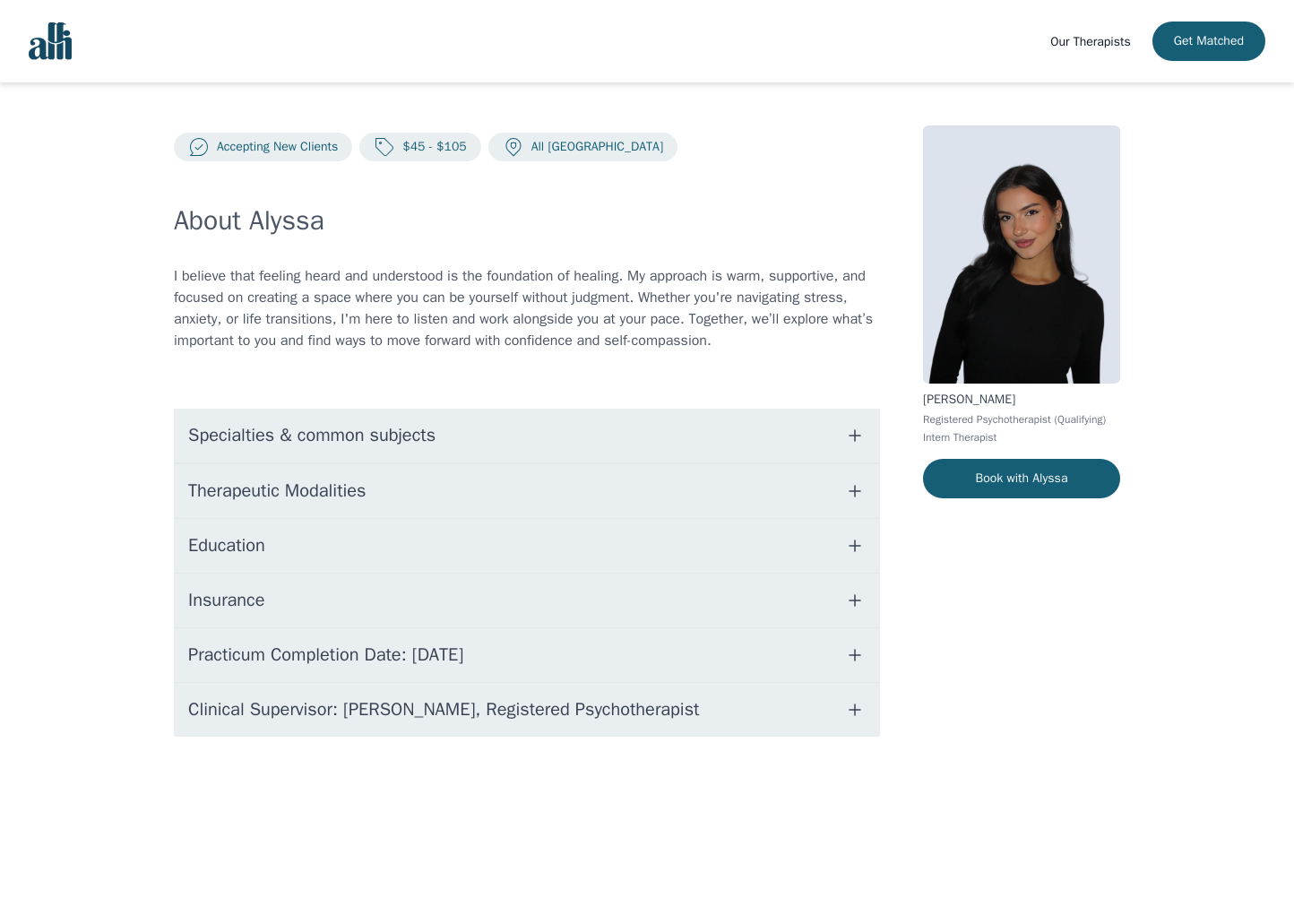 click 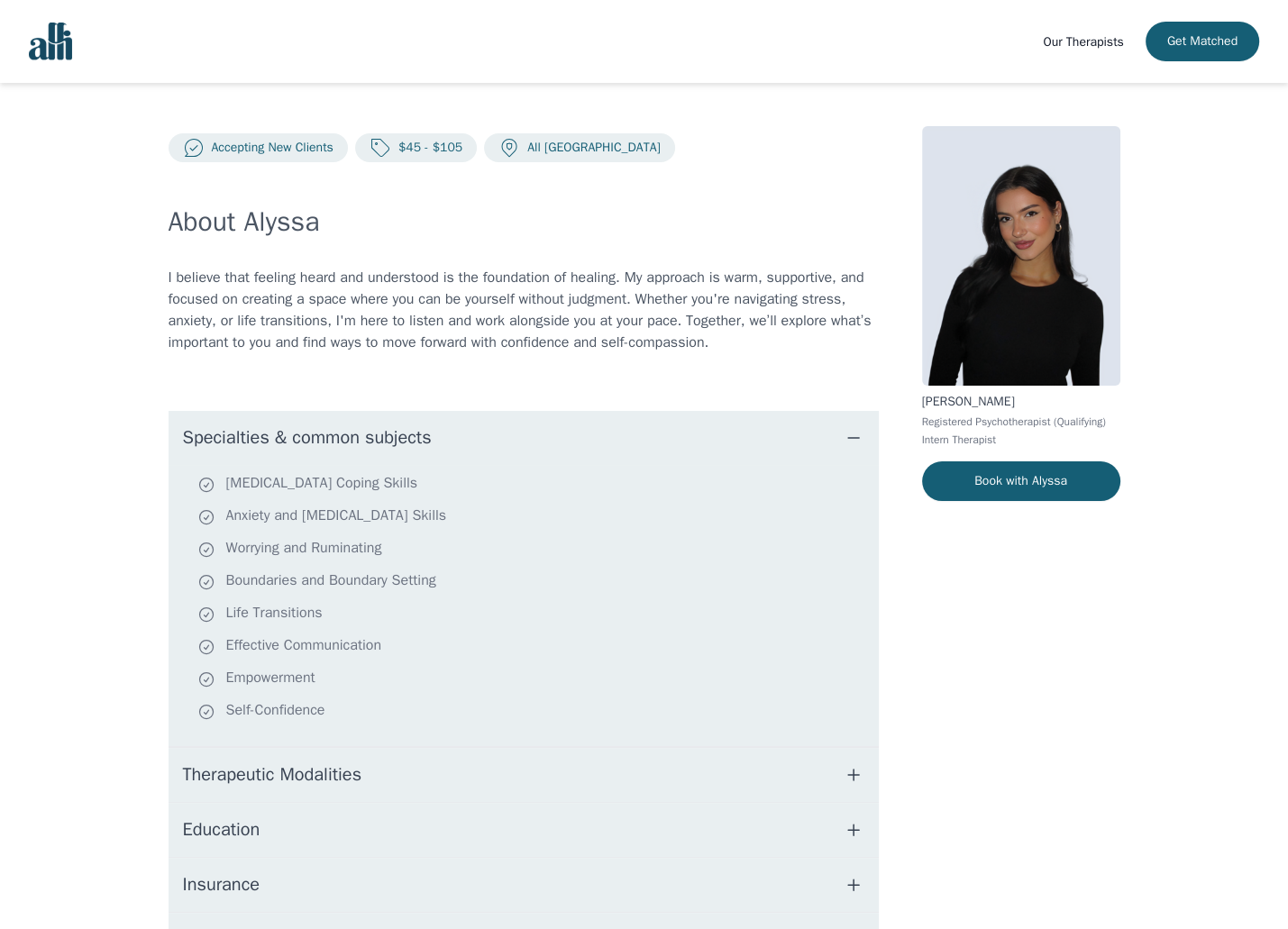 scroll, scrollTop: 2, scrollLeft: 0, axis: vertical 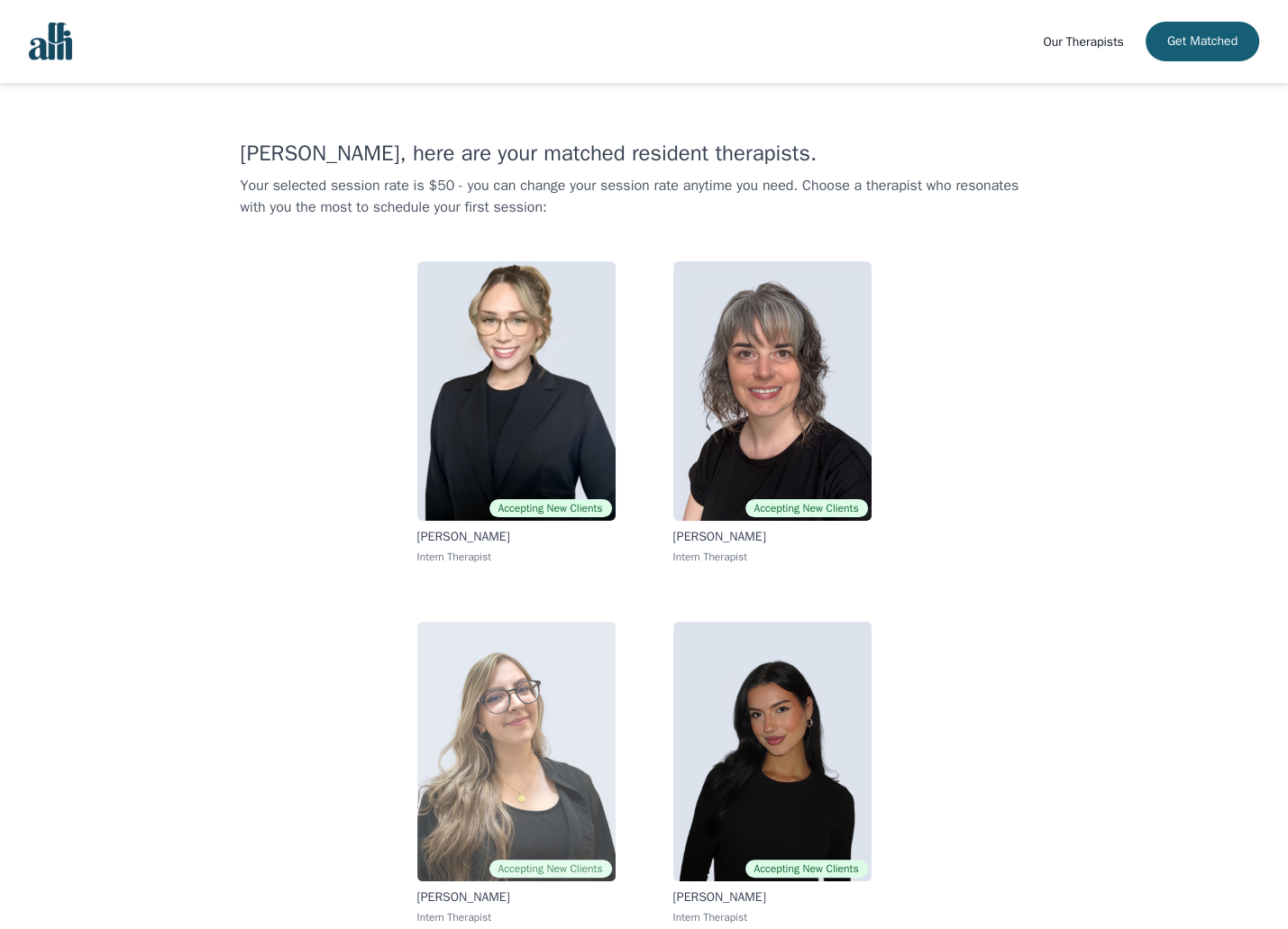 click at bounding box center (516, 751) 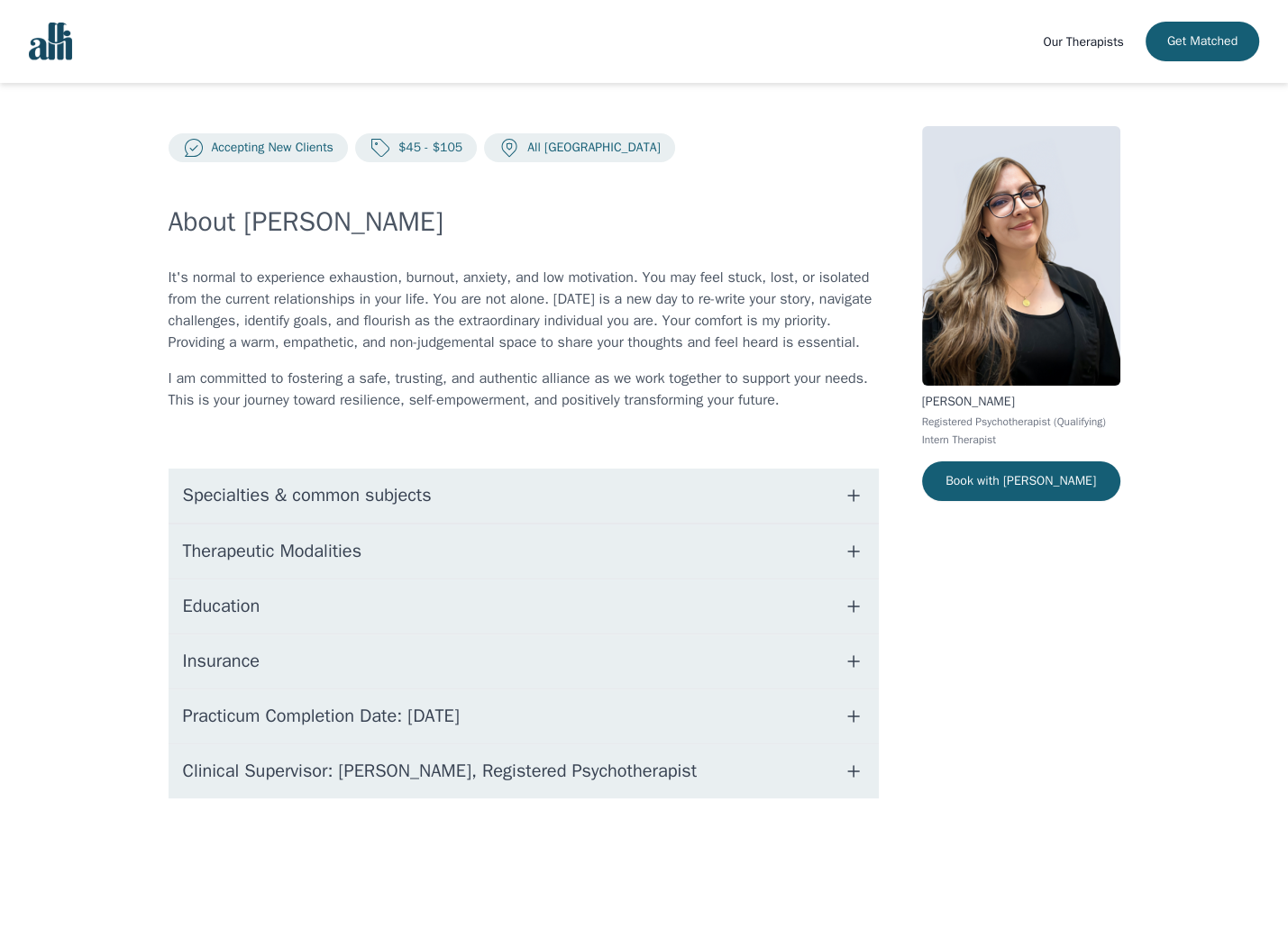 scroll, scrollTop: 0, scrollLeft: 0, axis: both 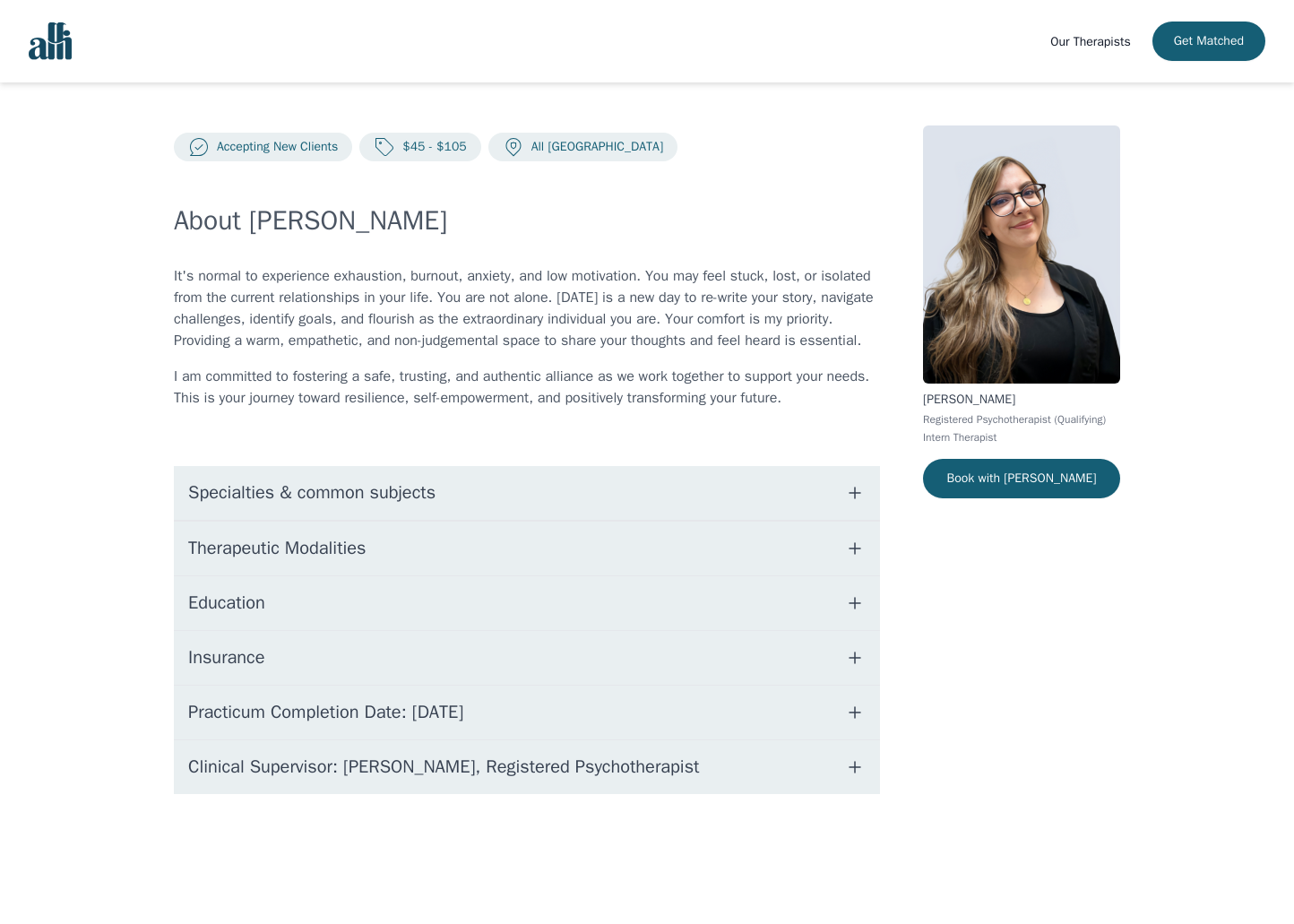 click 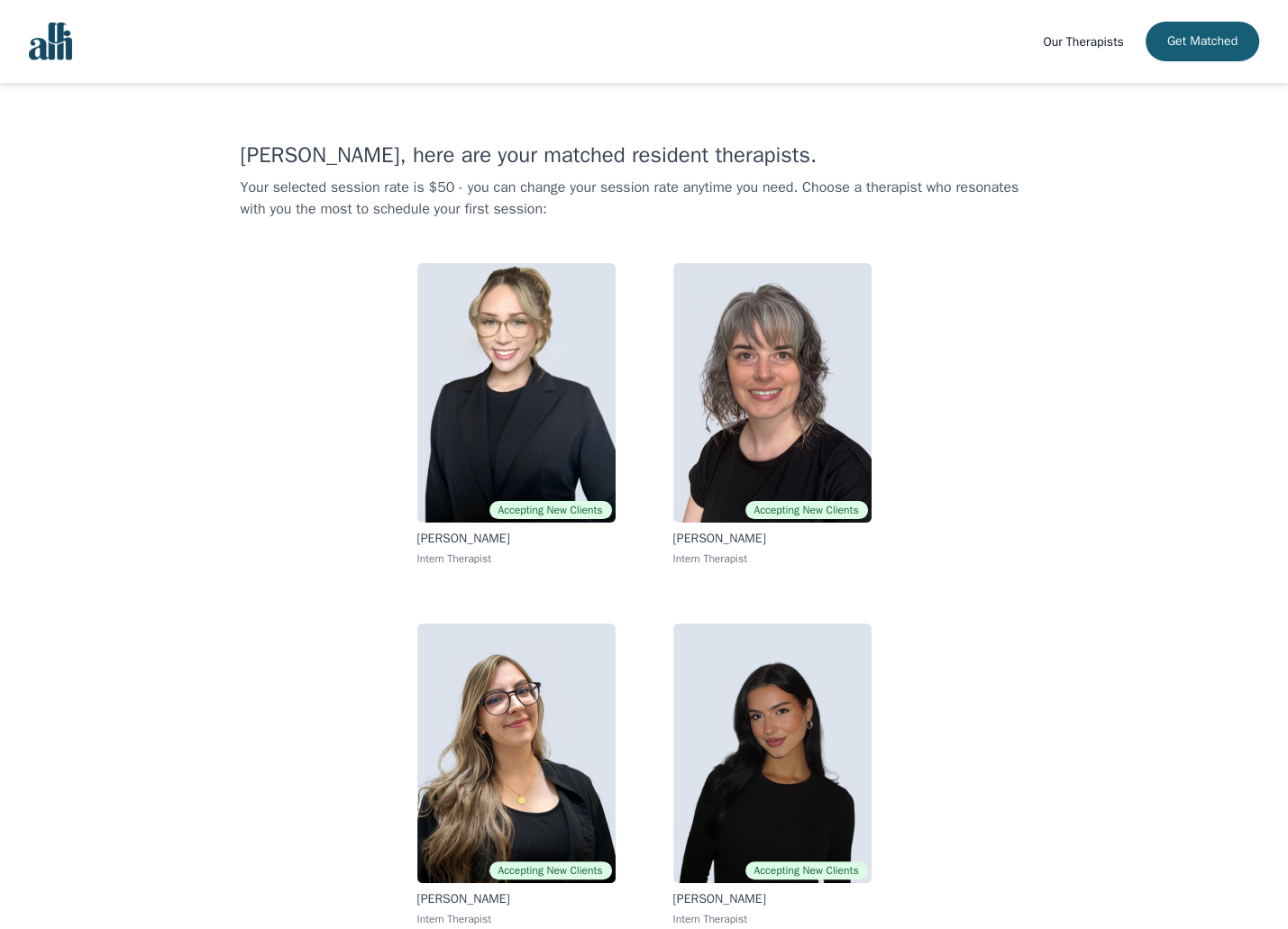 scroll, scrollTop: 2, scrollLeft: 0, axis: vertical 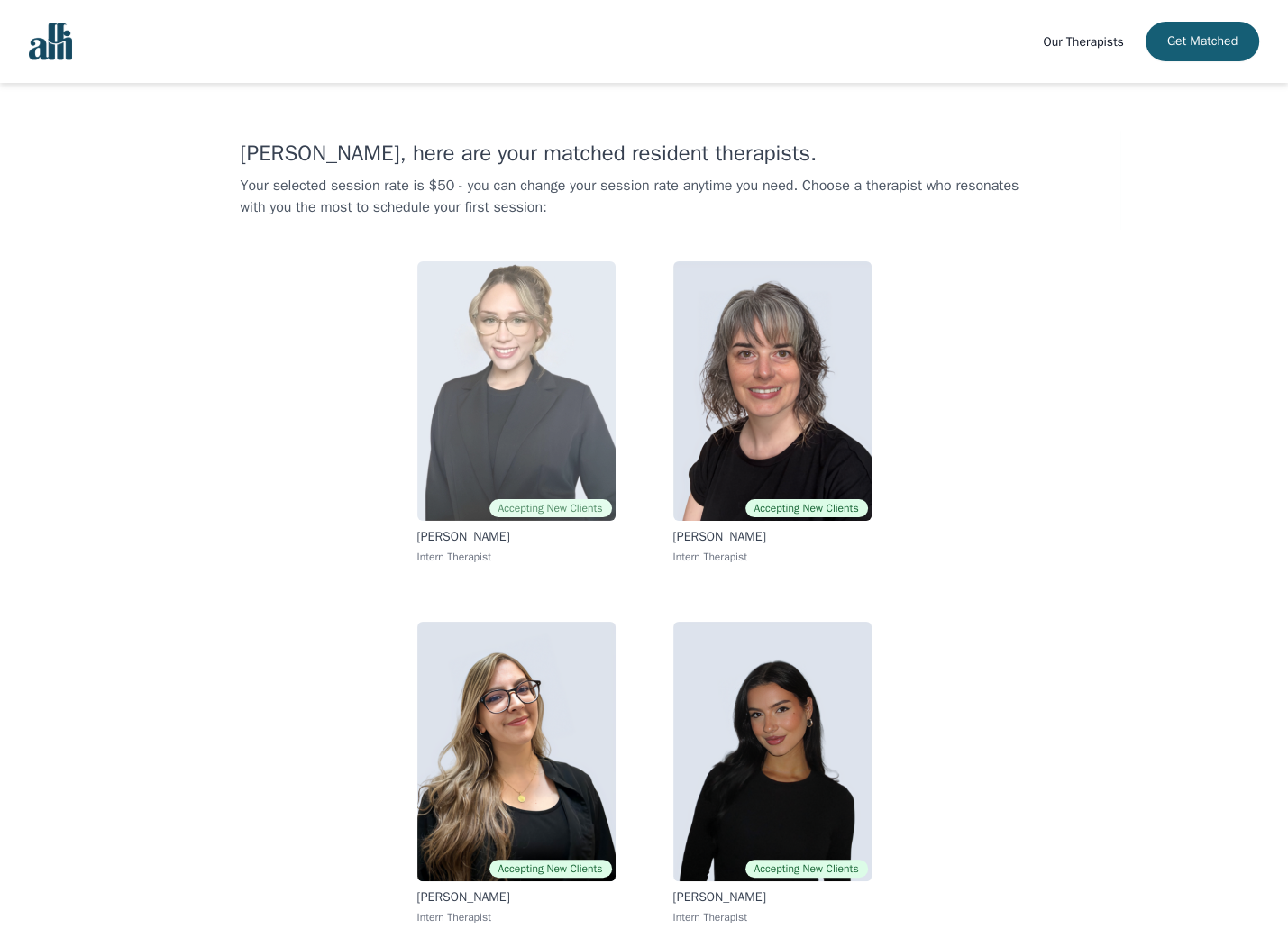 click at bounding box center [516, 391] 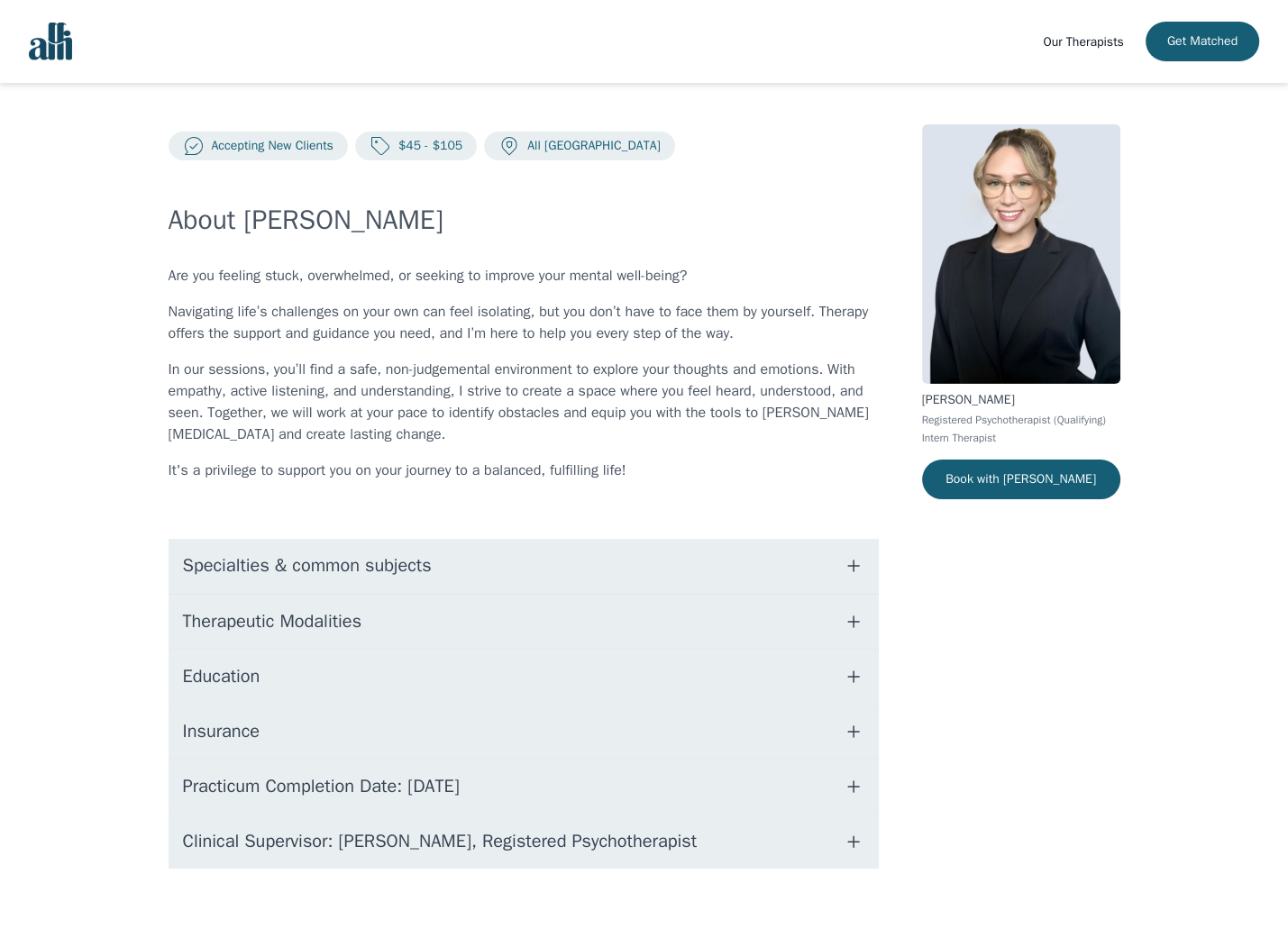 scroll, scrollTop: 0, scrollLeft: 0, axis: both 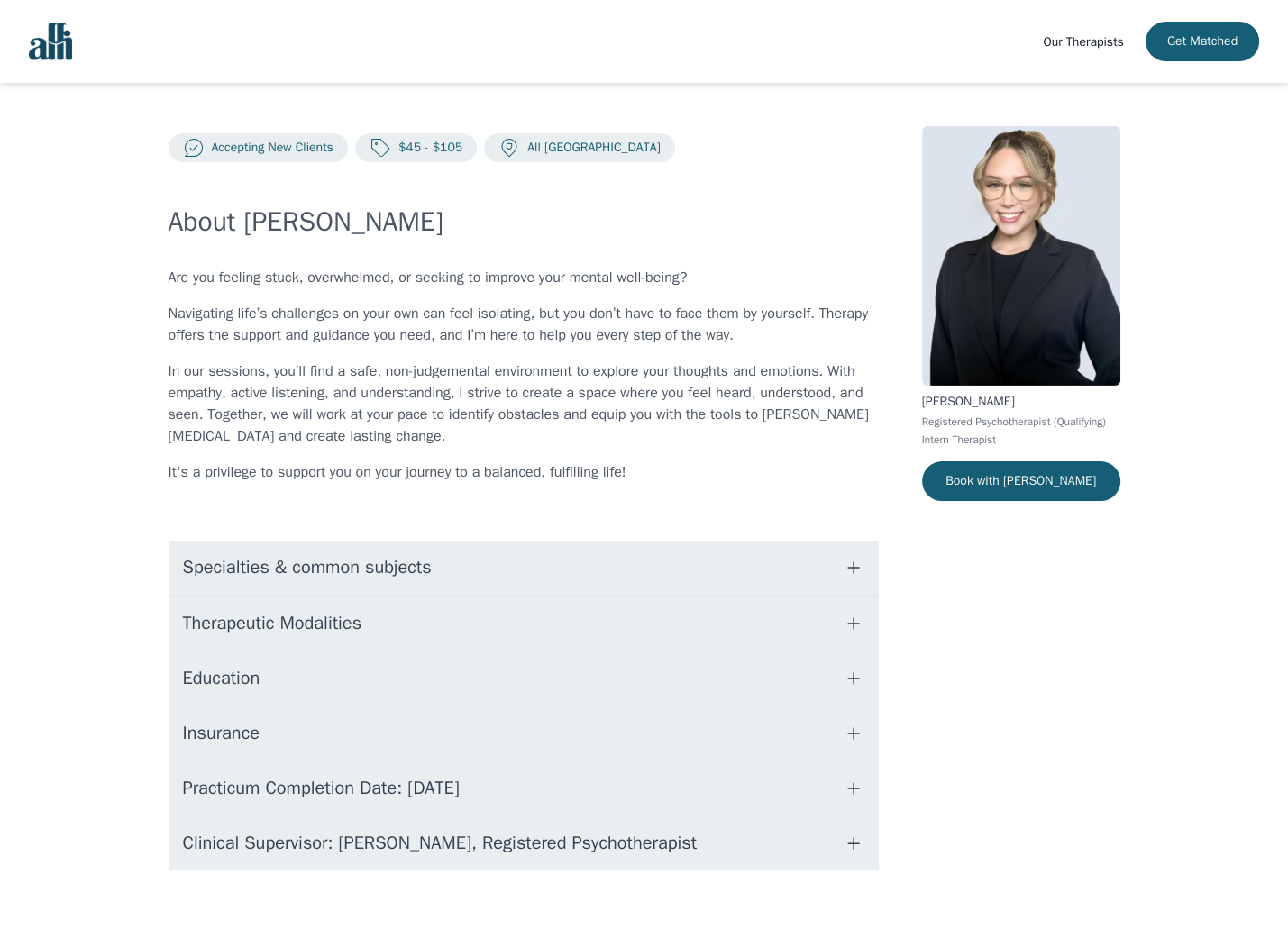 click 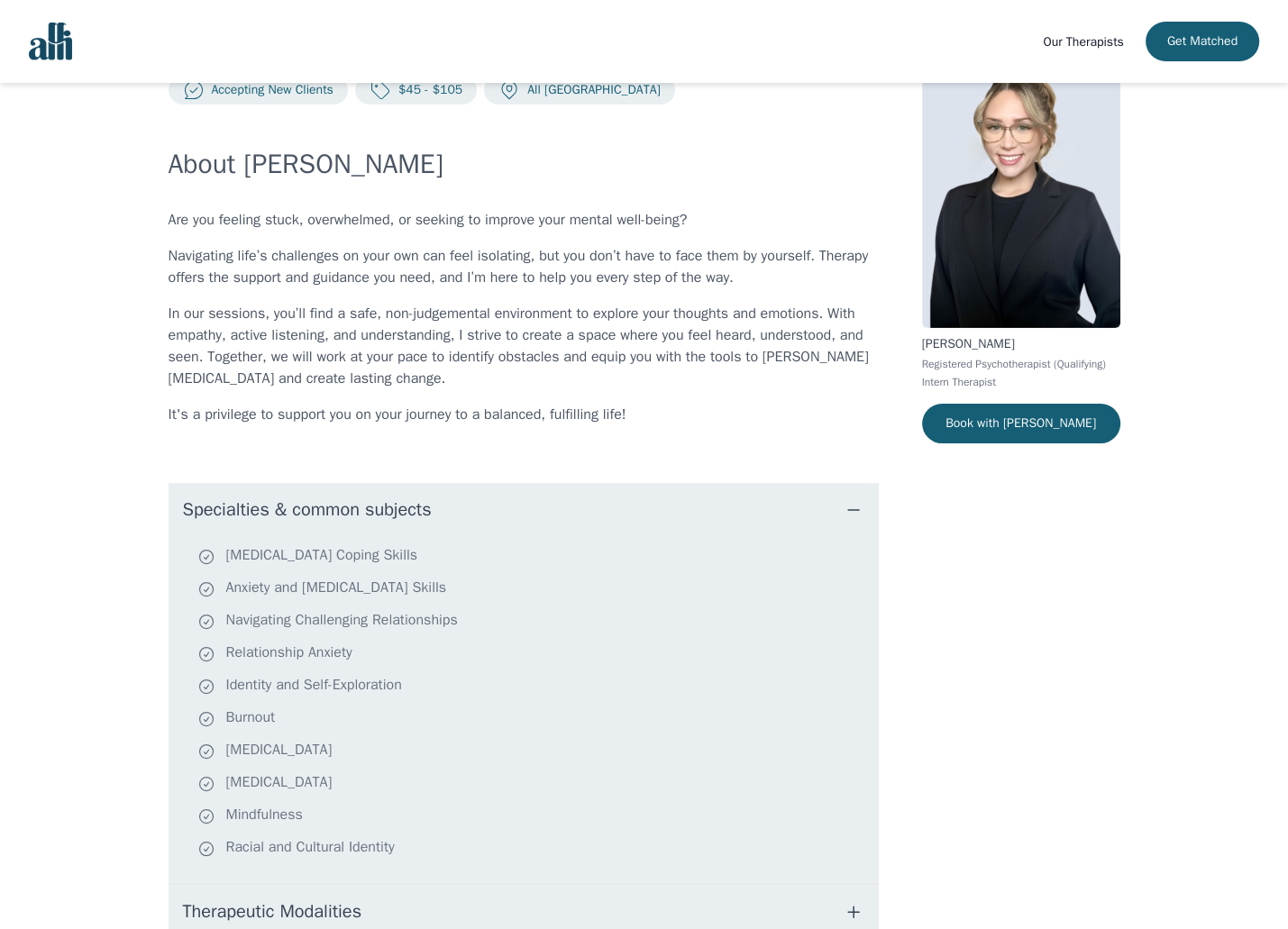 scroll, scrollTop: 90, scrollLeft: 0, axis: vertical 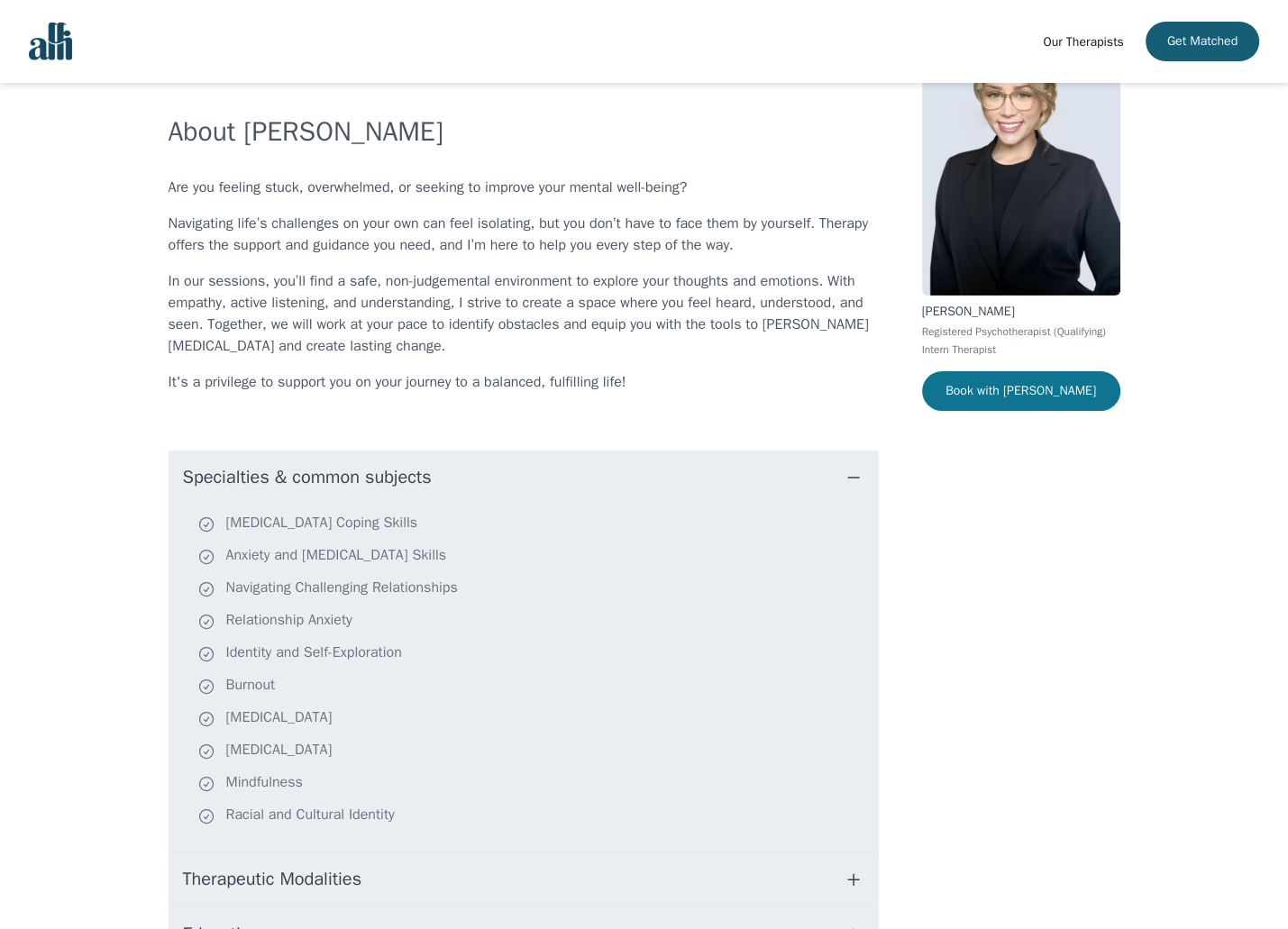 click on "Book with Olivia" at bounding box center [1021, 391] 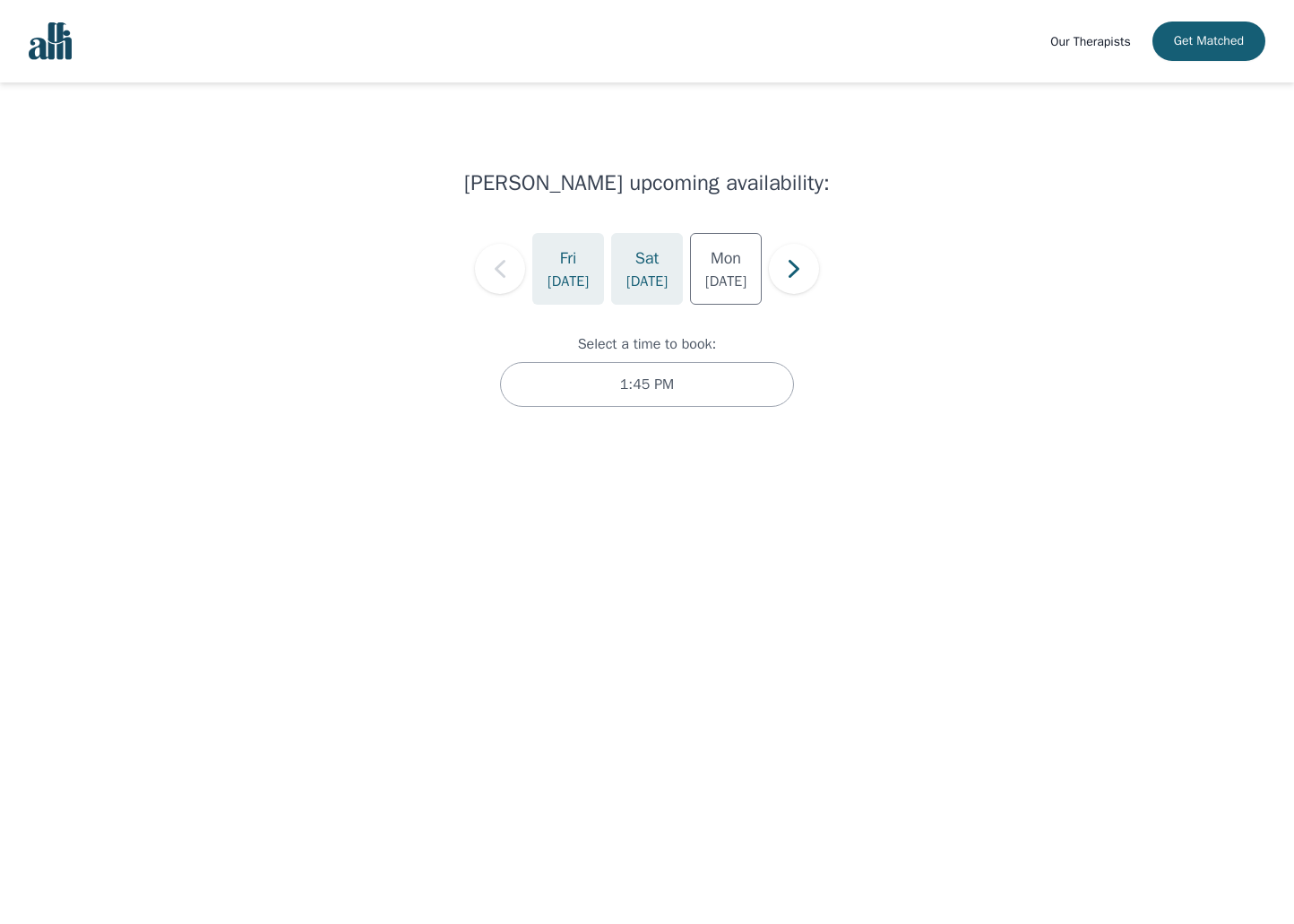click on "Sat Jul 12" at bounding box center (647, 269) 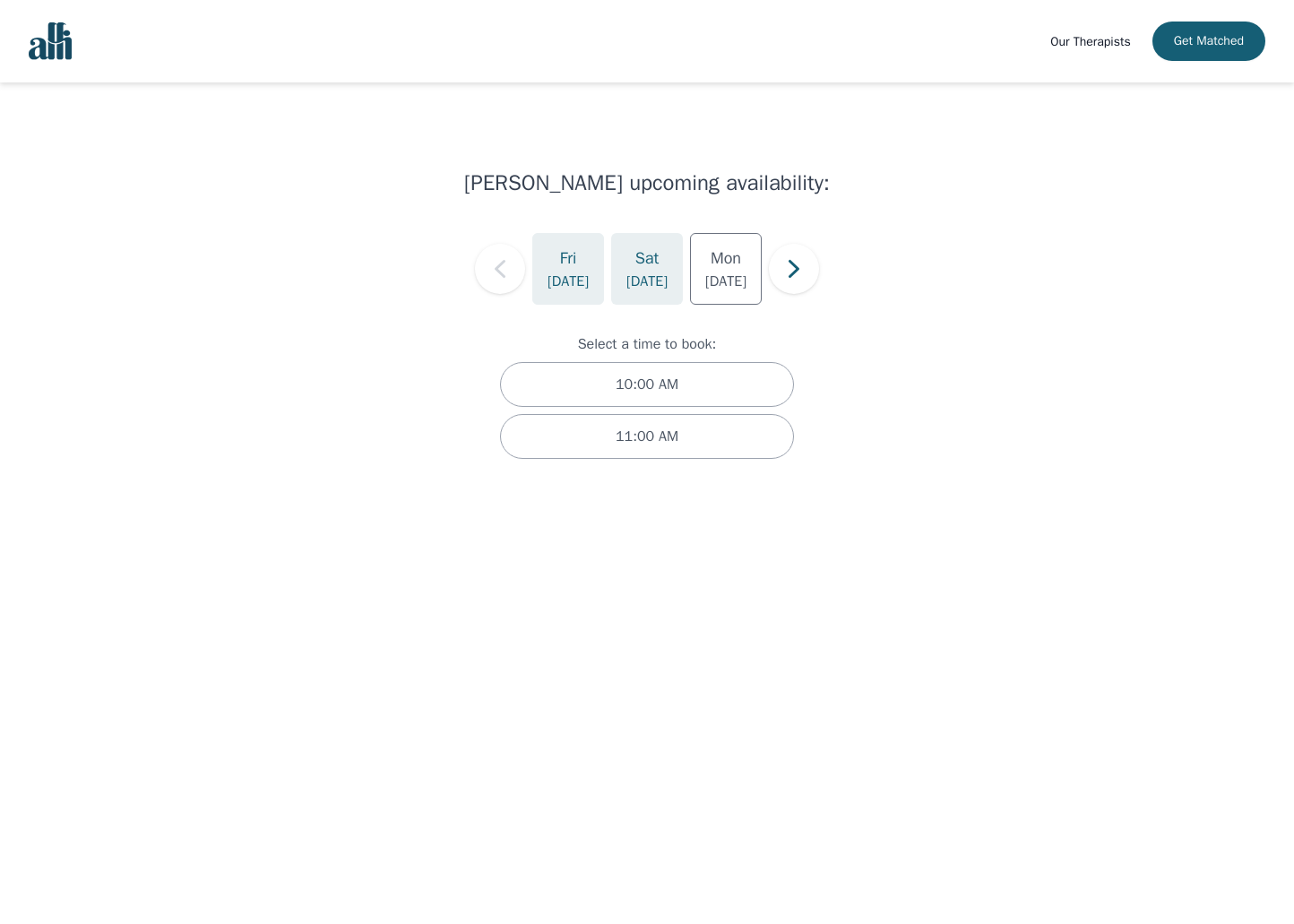 click on "Fri Jul 11" at bounding box center (568, 269) 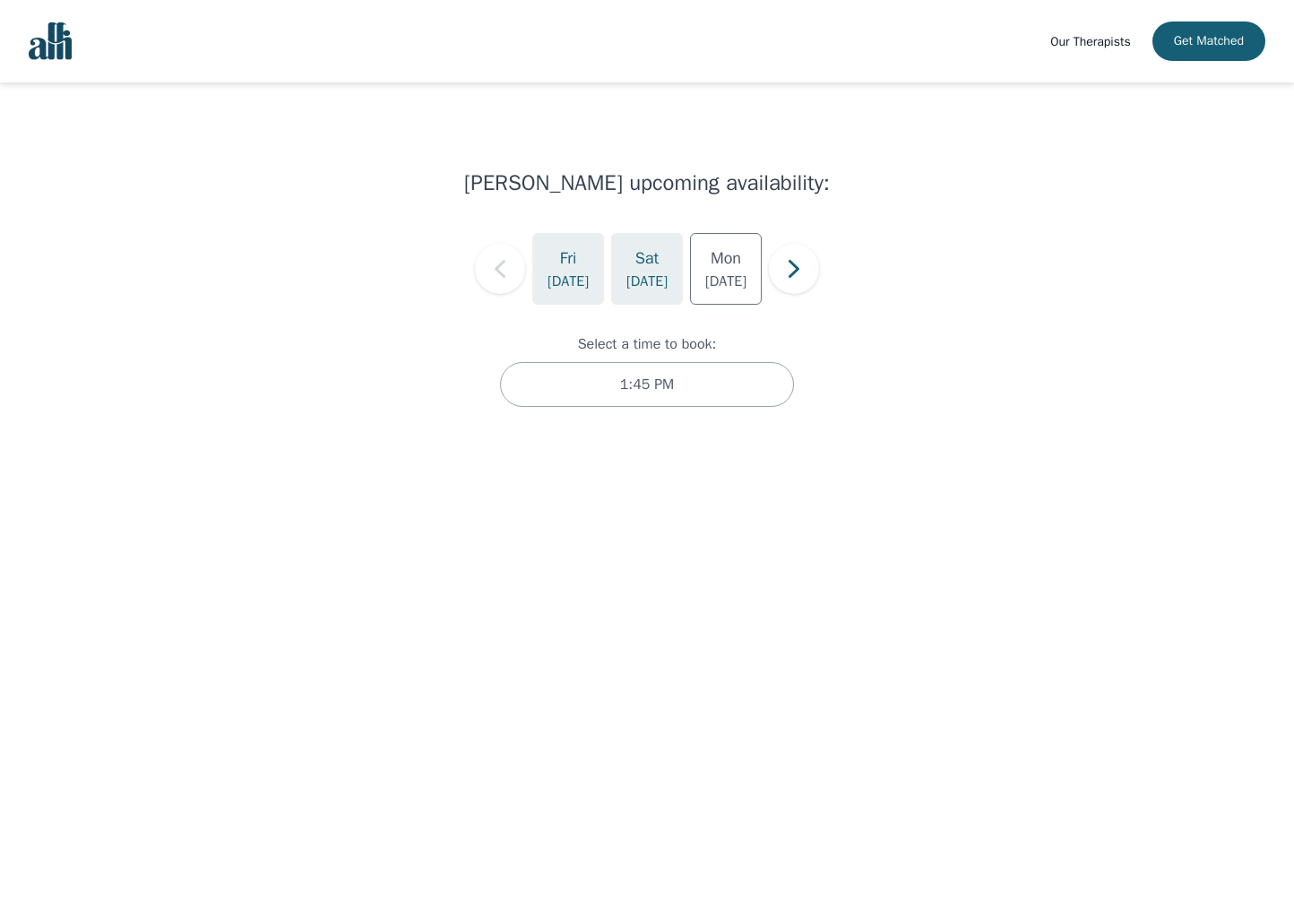 click on "Jul 12" at bounding box center (647, 281) 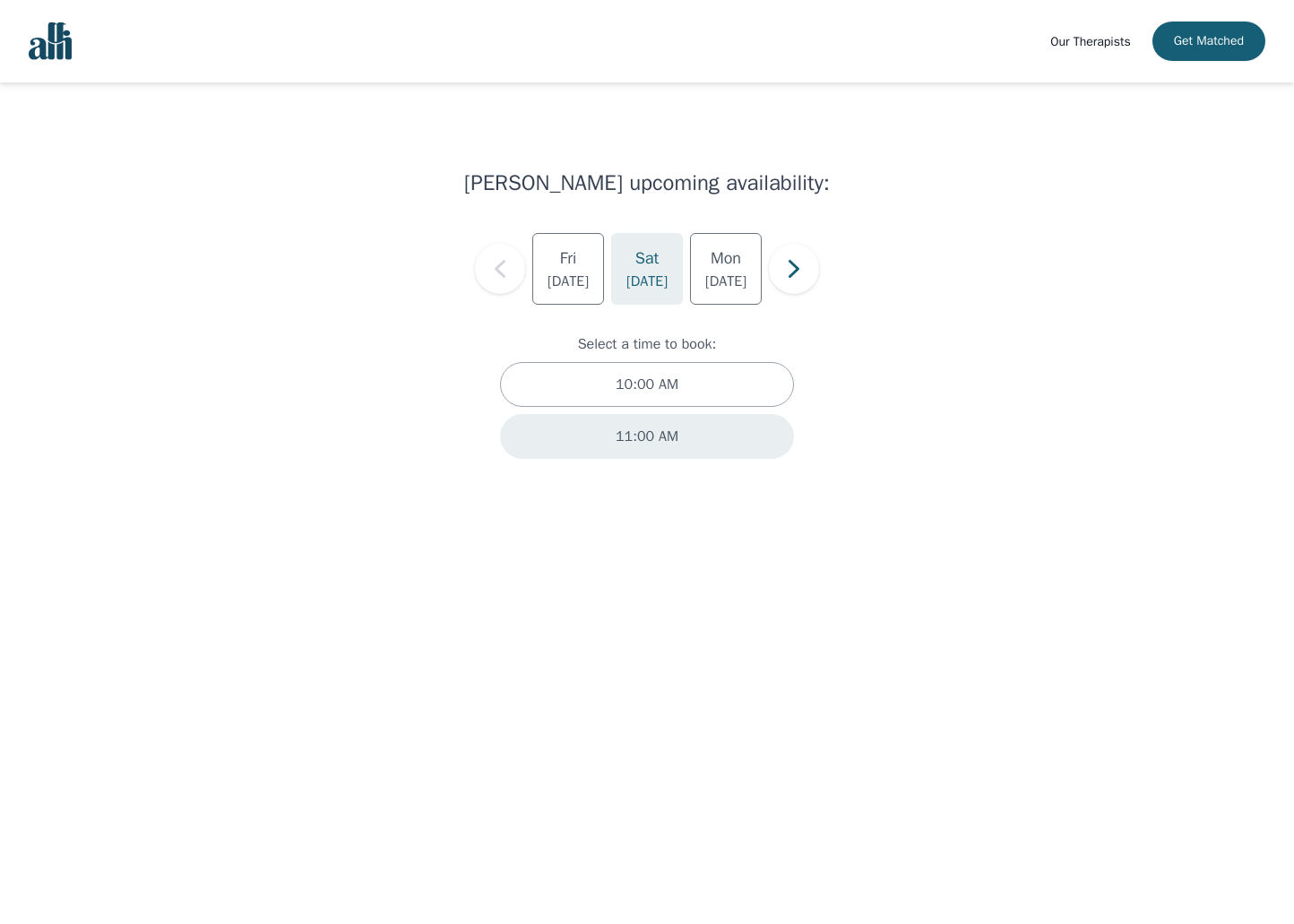 click on "11:00 AM" at bounding box center [647, 436] 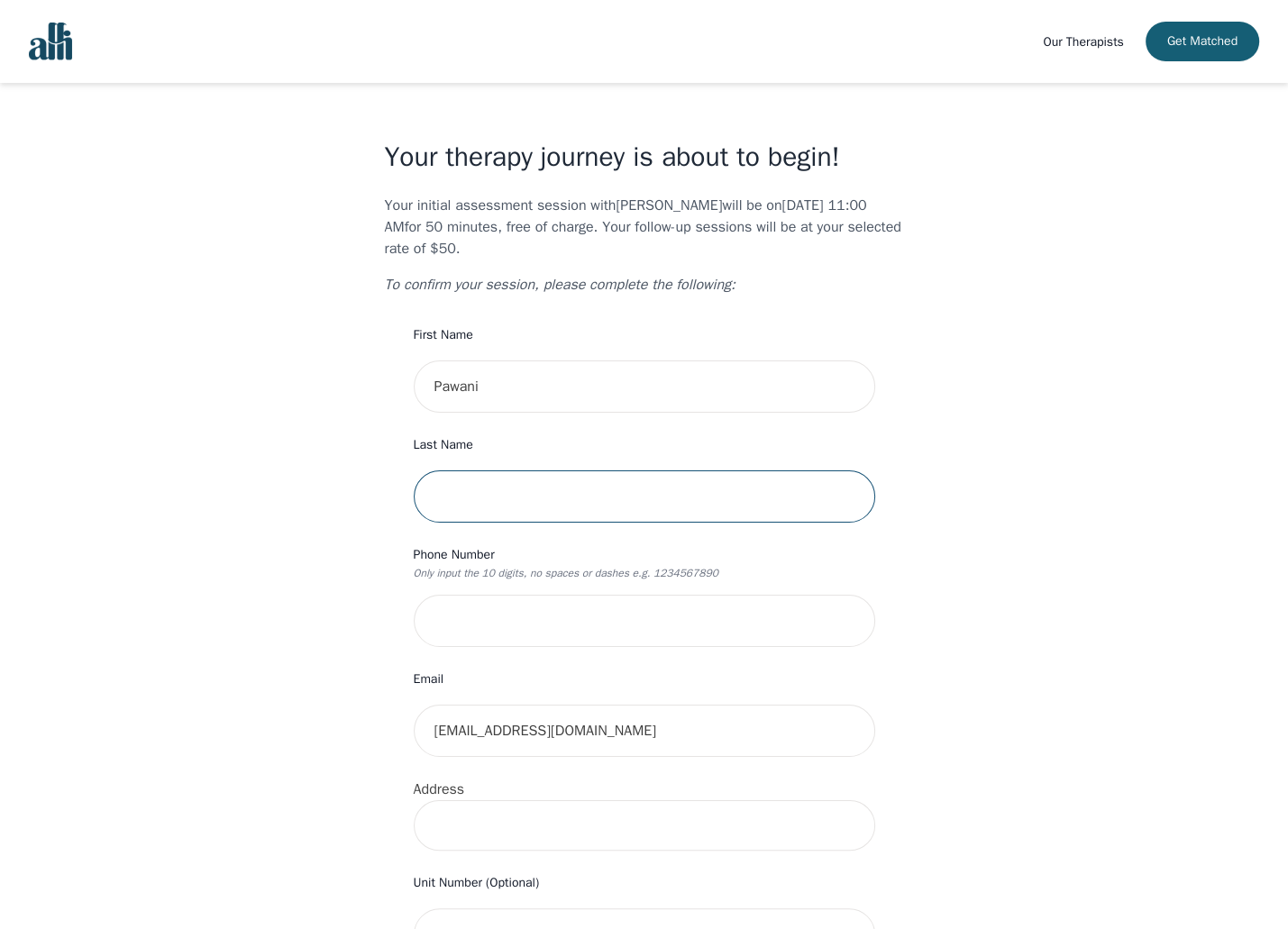 click at bounding box center [644, 496] 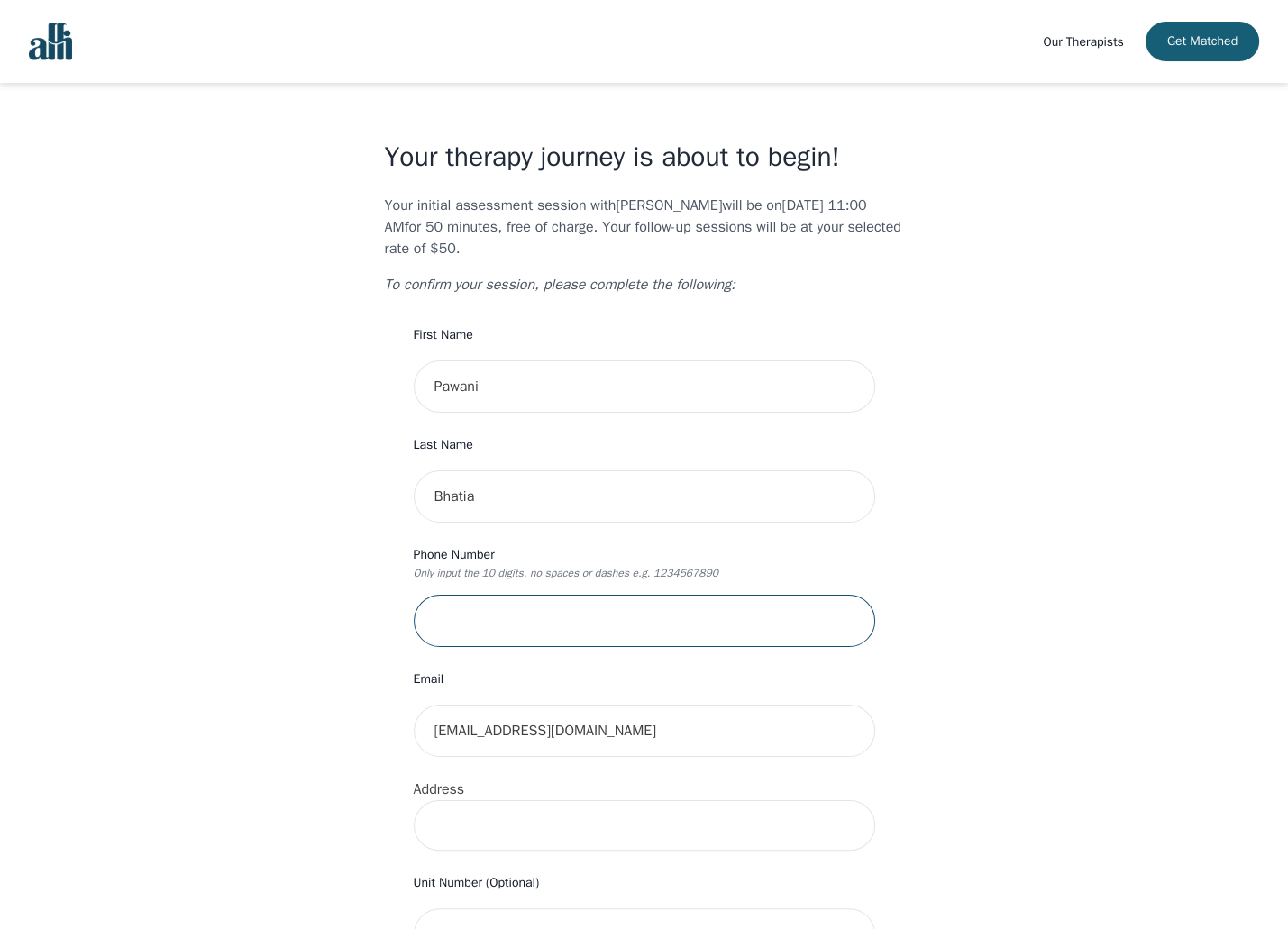 click at bounding box center (644, 621) 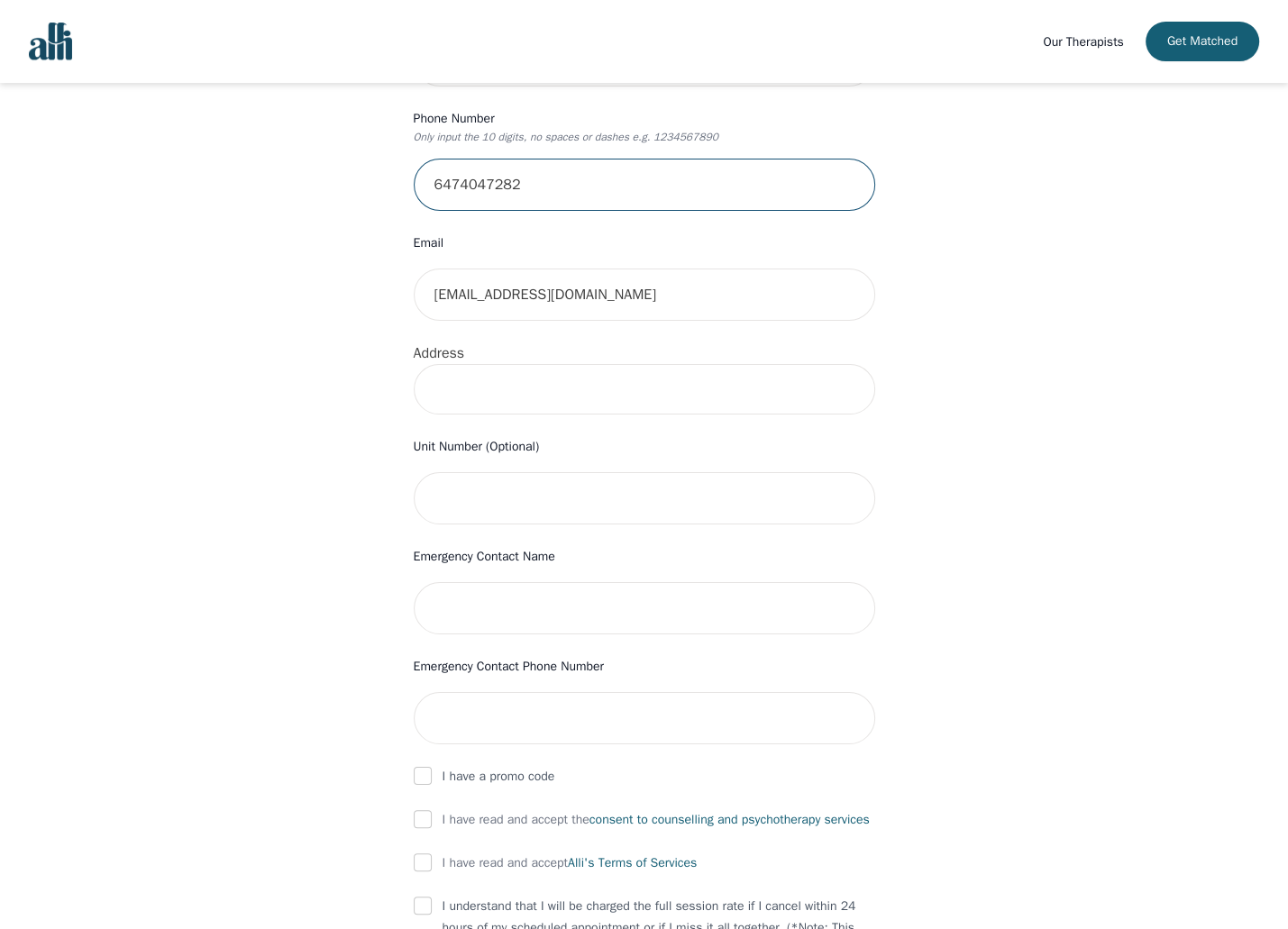 scroll, scrollTop: 451, scrollLeft: 0, axis: vertical 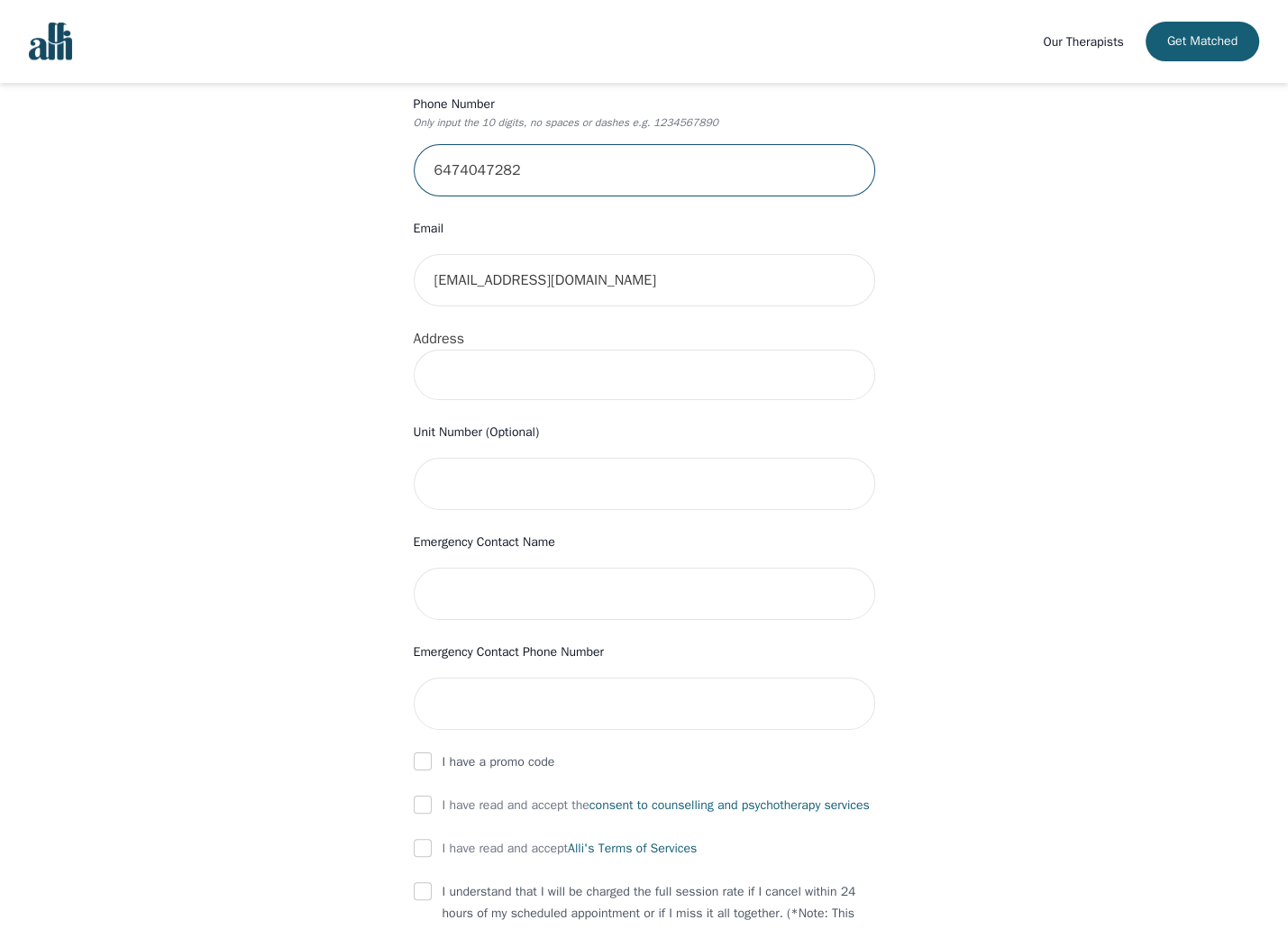 type on "6474047282" 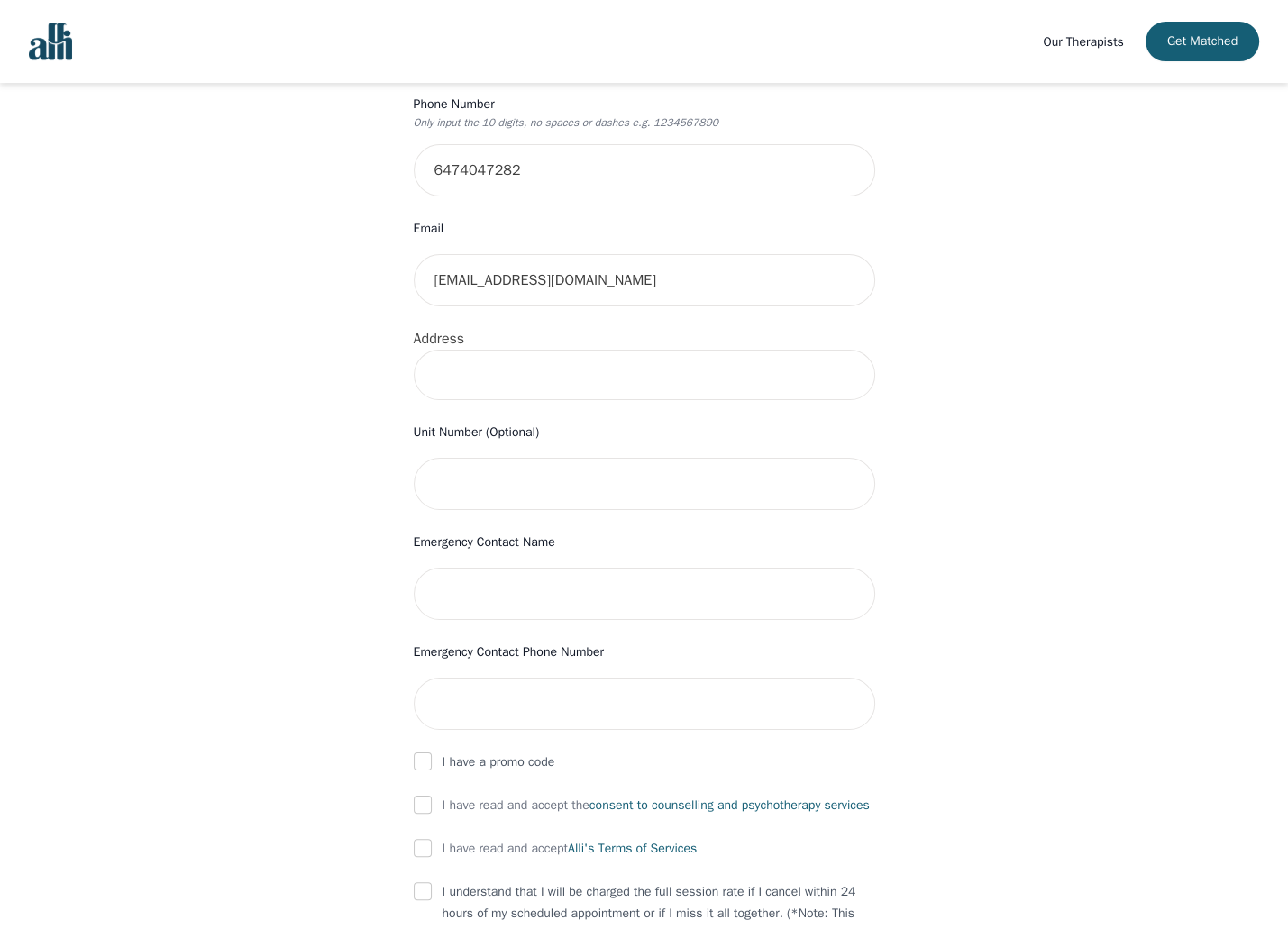 click at bounding box center [644, 375] 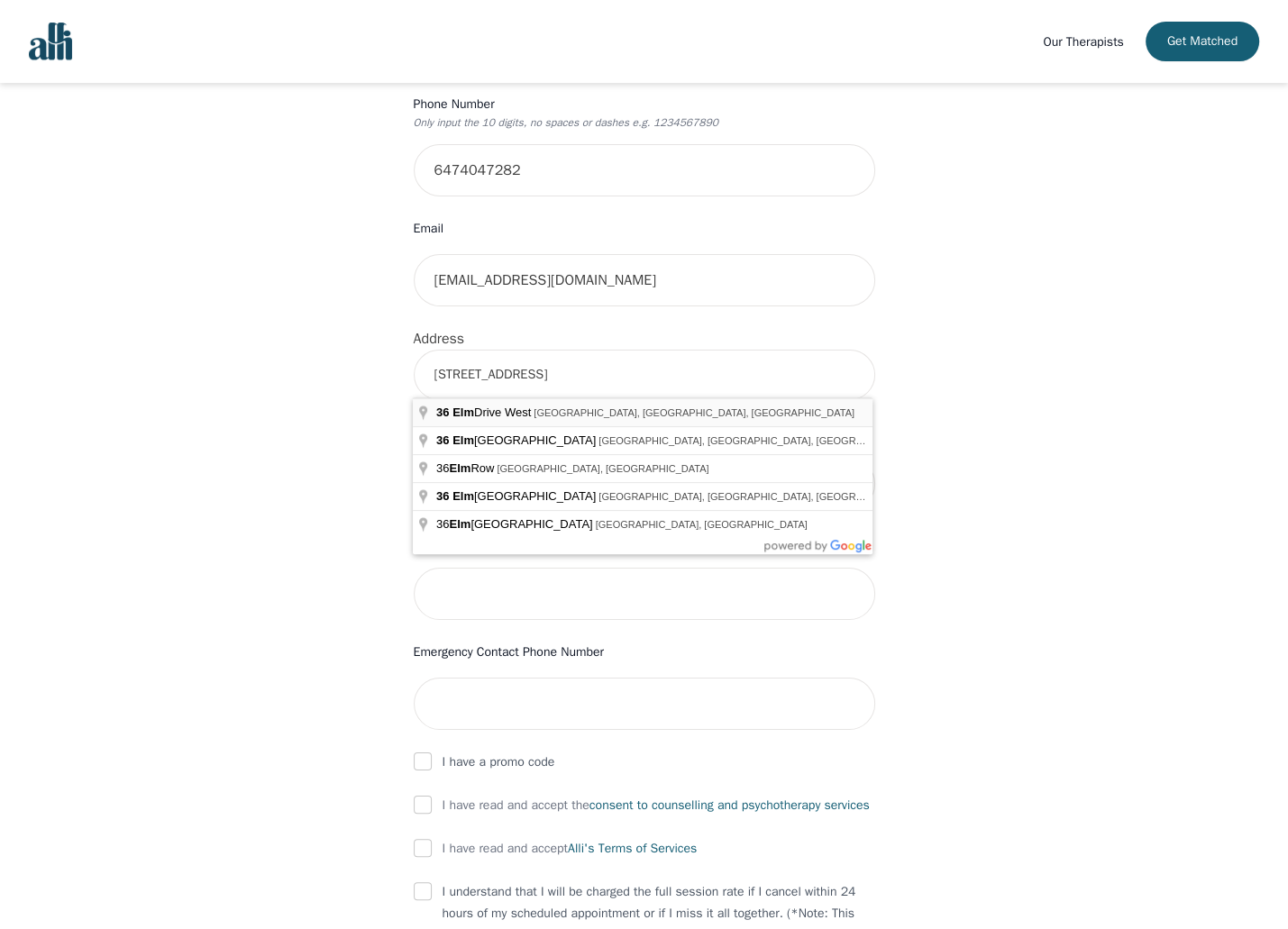 type on "36 Elm Dr W, Mississauga, ON L5B 0N3, Canada" 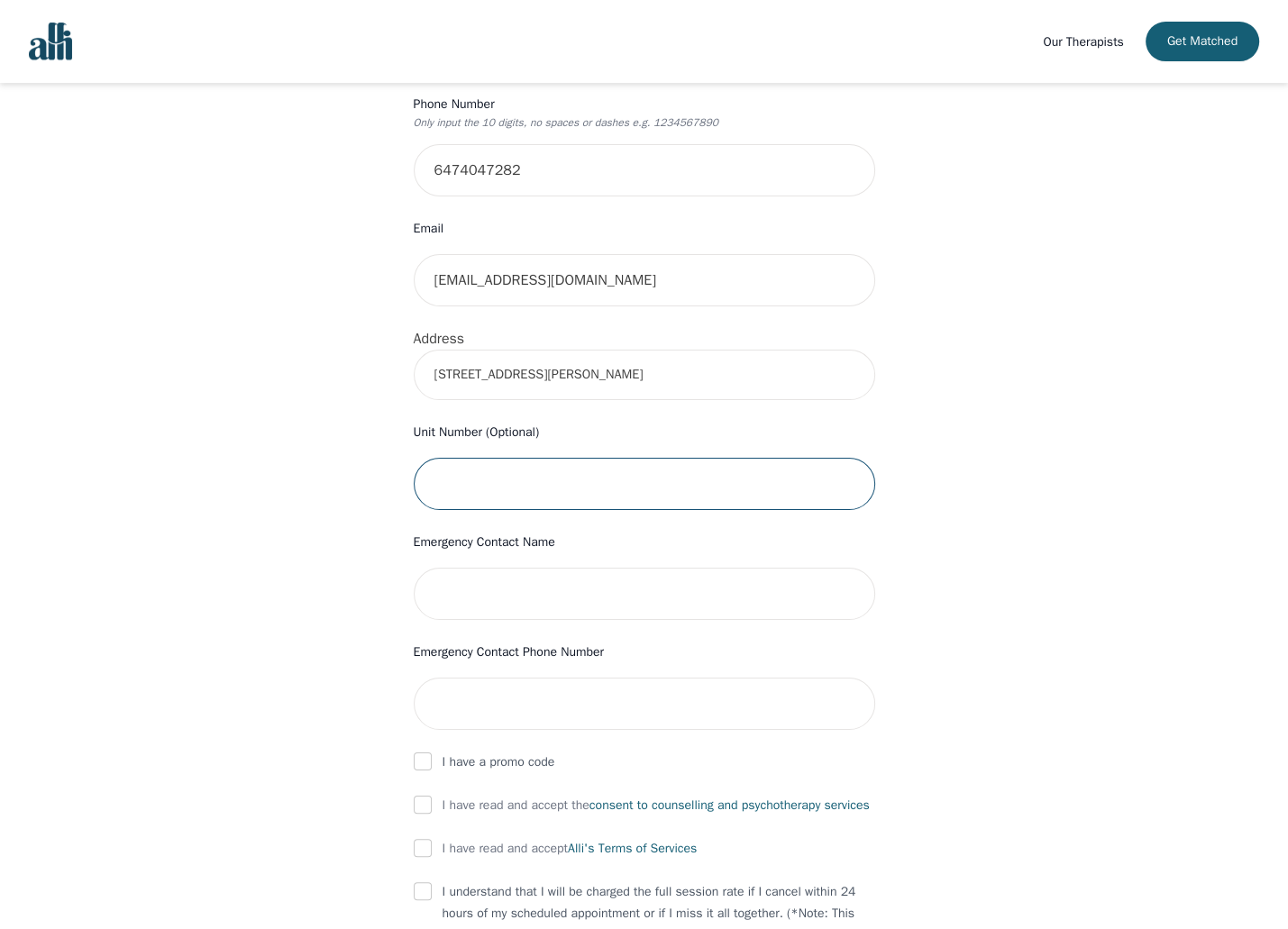click at bounding box center (644, 484) 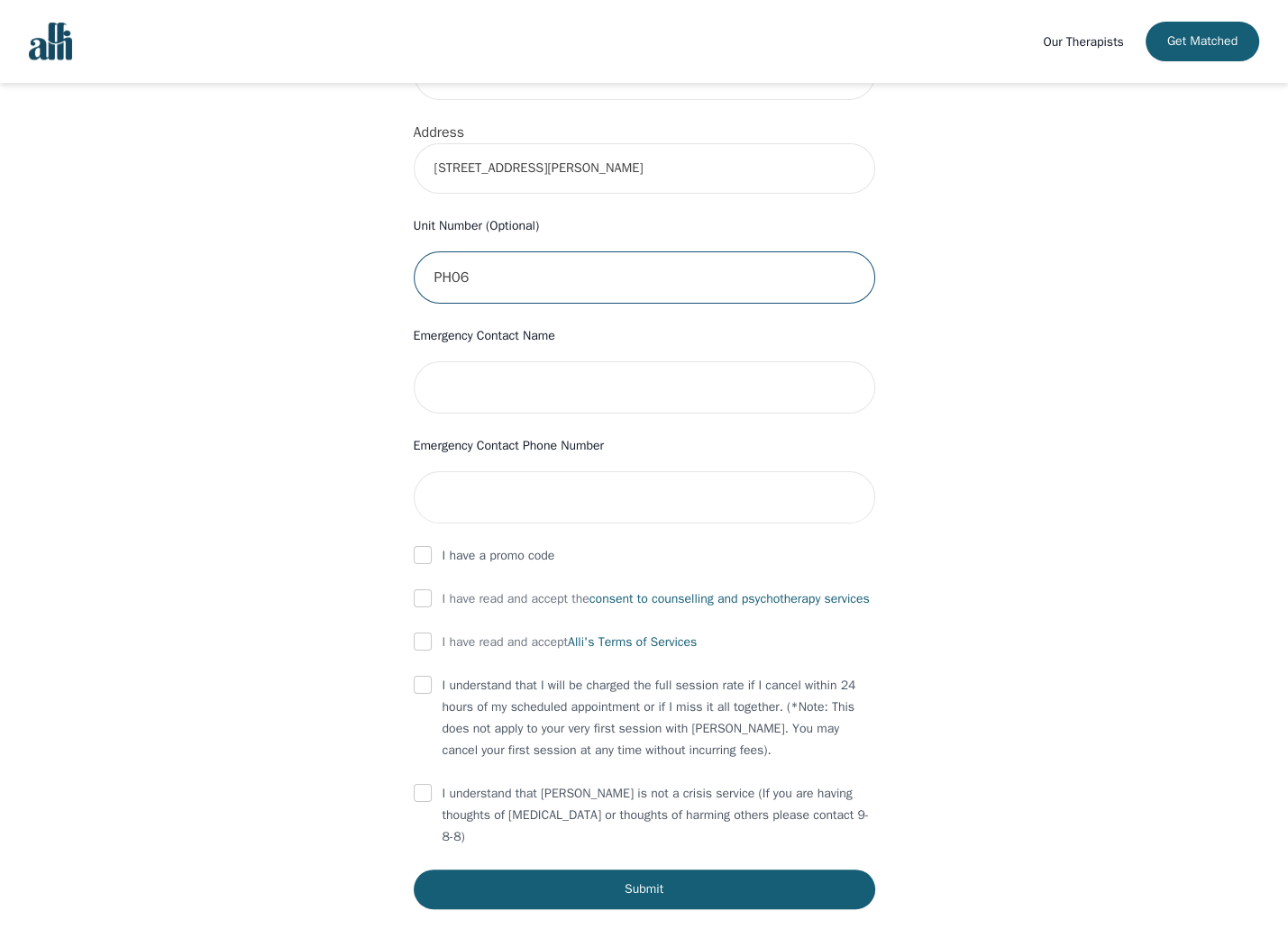 scroll, scrollTop: 691, scrollLeft: 0, axis: vertical 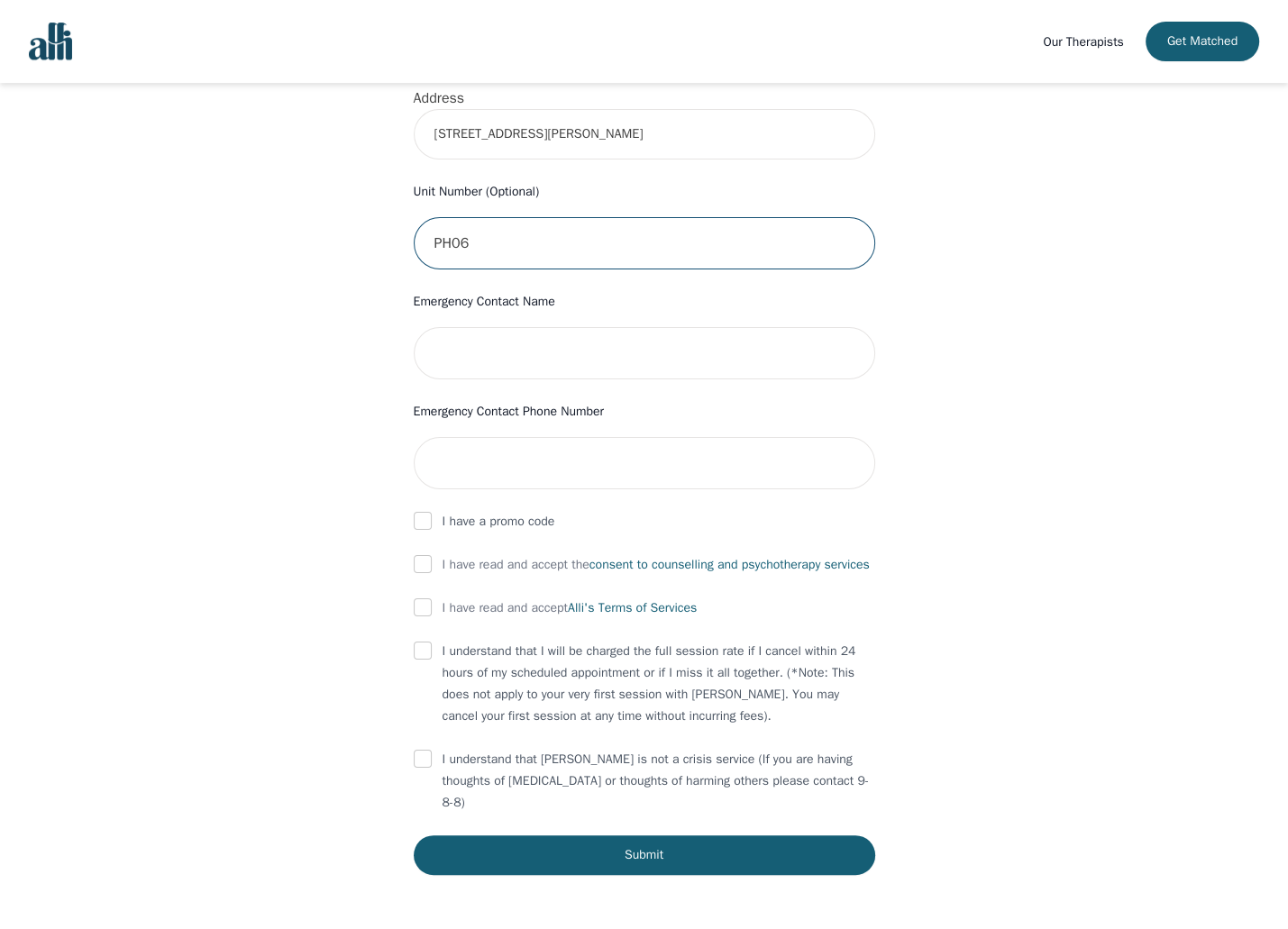 type on "PH06" 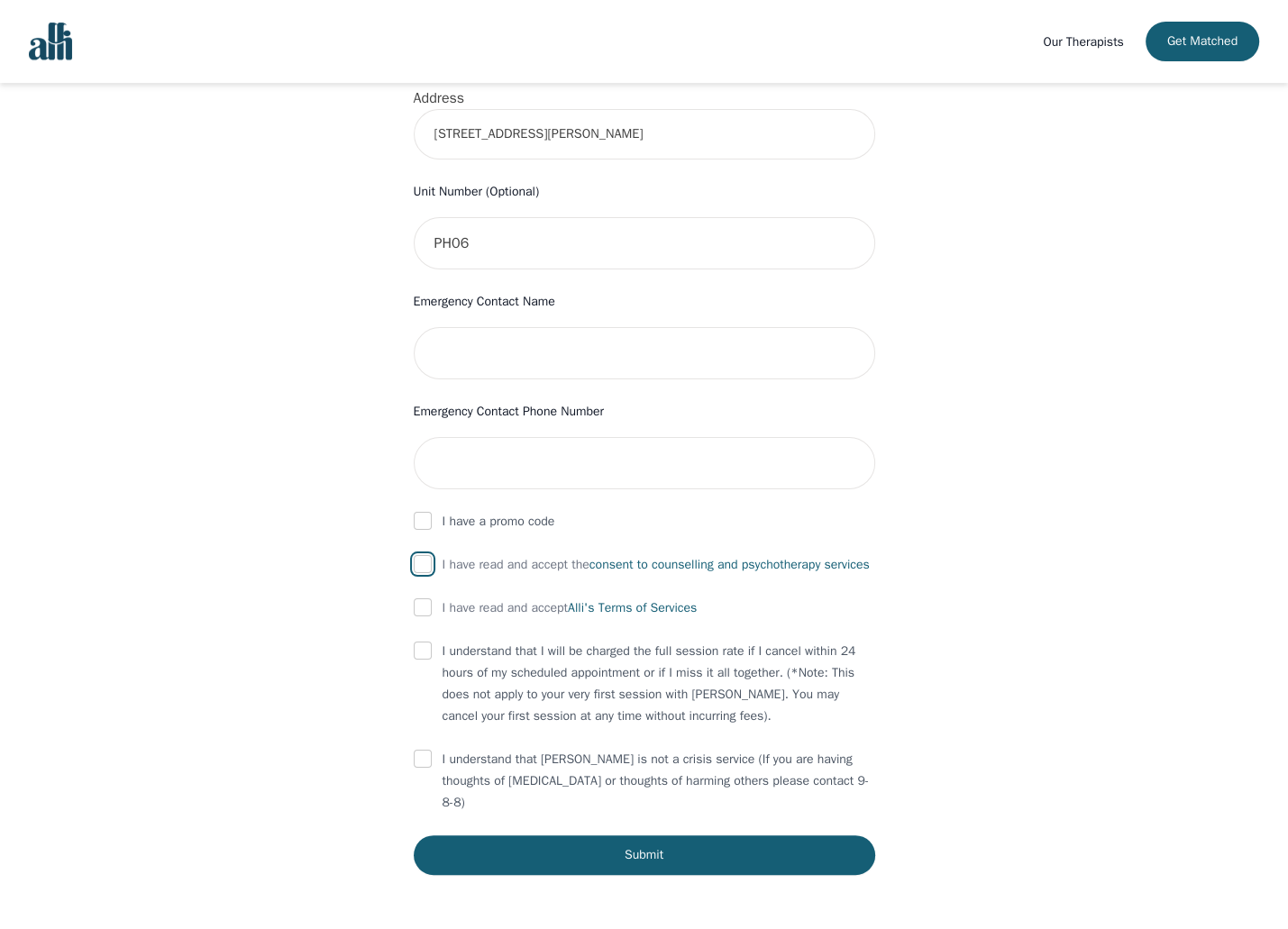 click at bounding box center (423, 564) 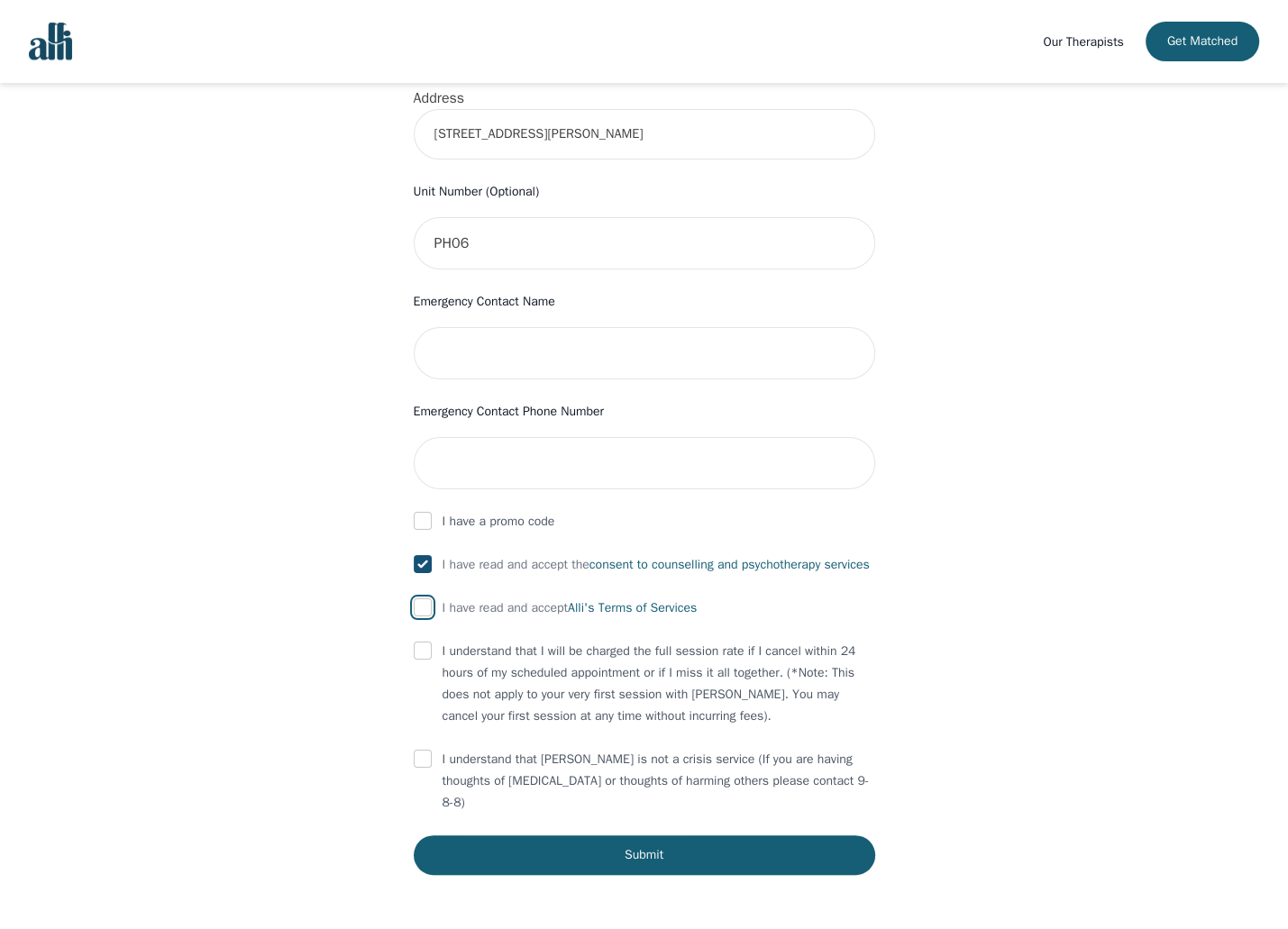 click at bounding box center [423, 607] 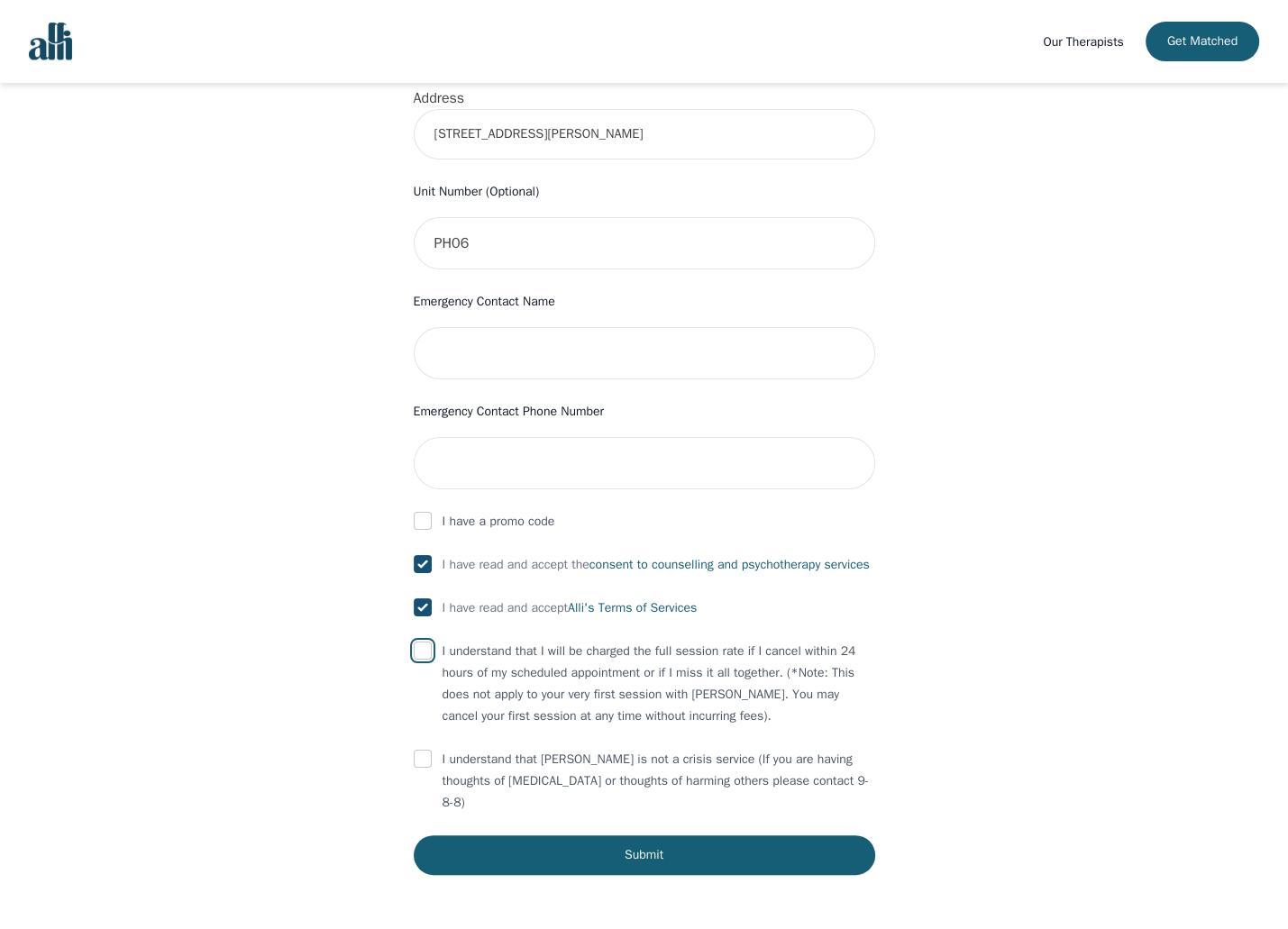 click at bounding box center (423, 651) 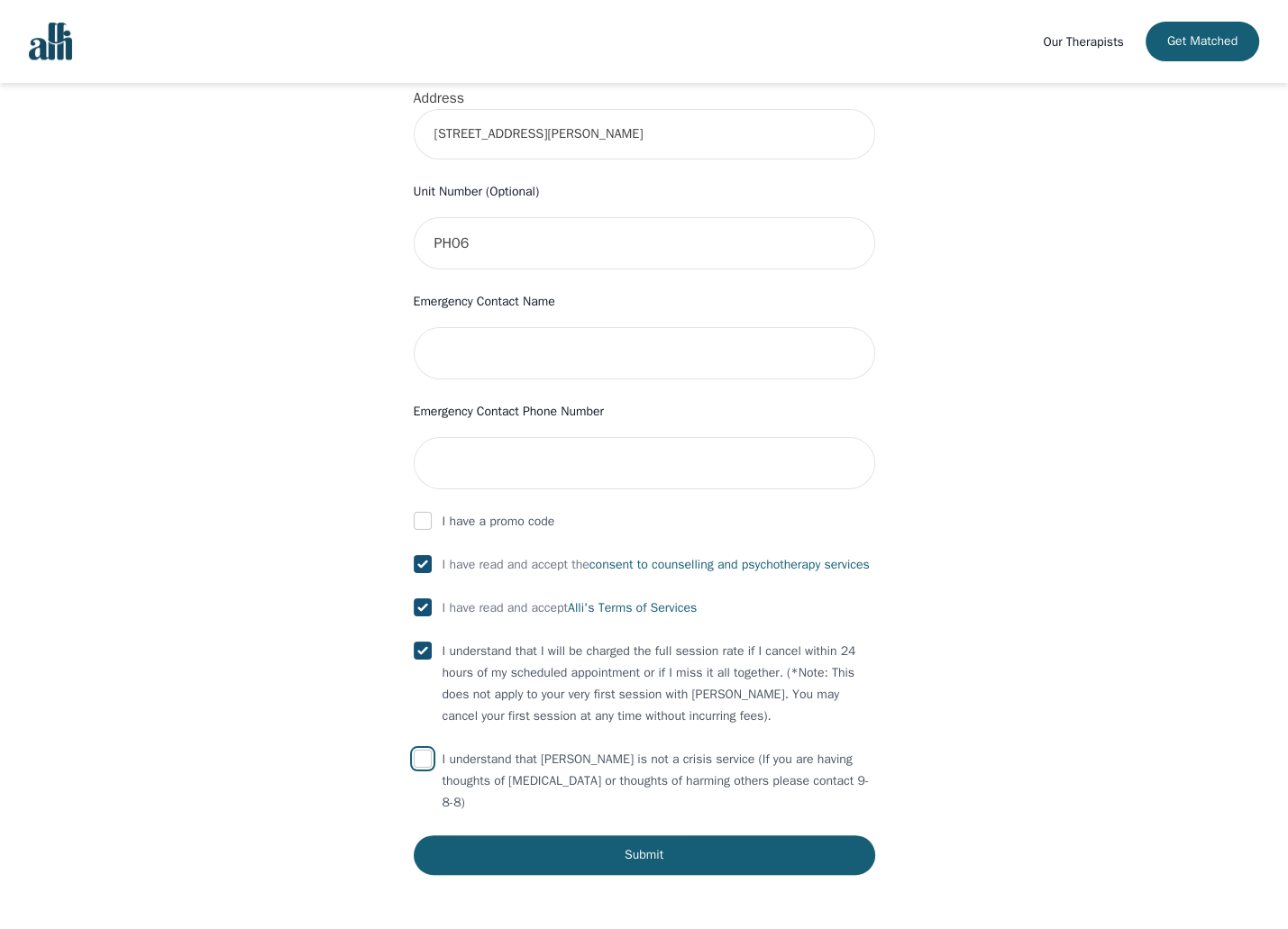 click at bounding box center (423, 759) 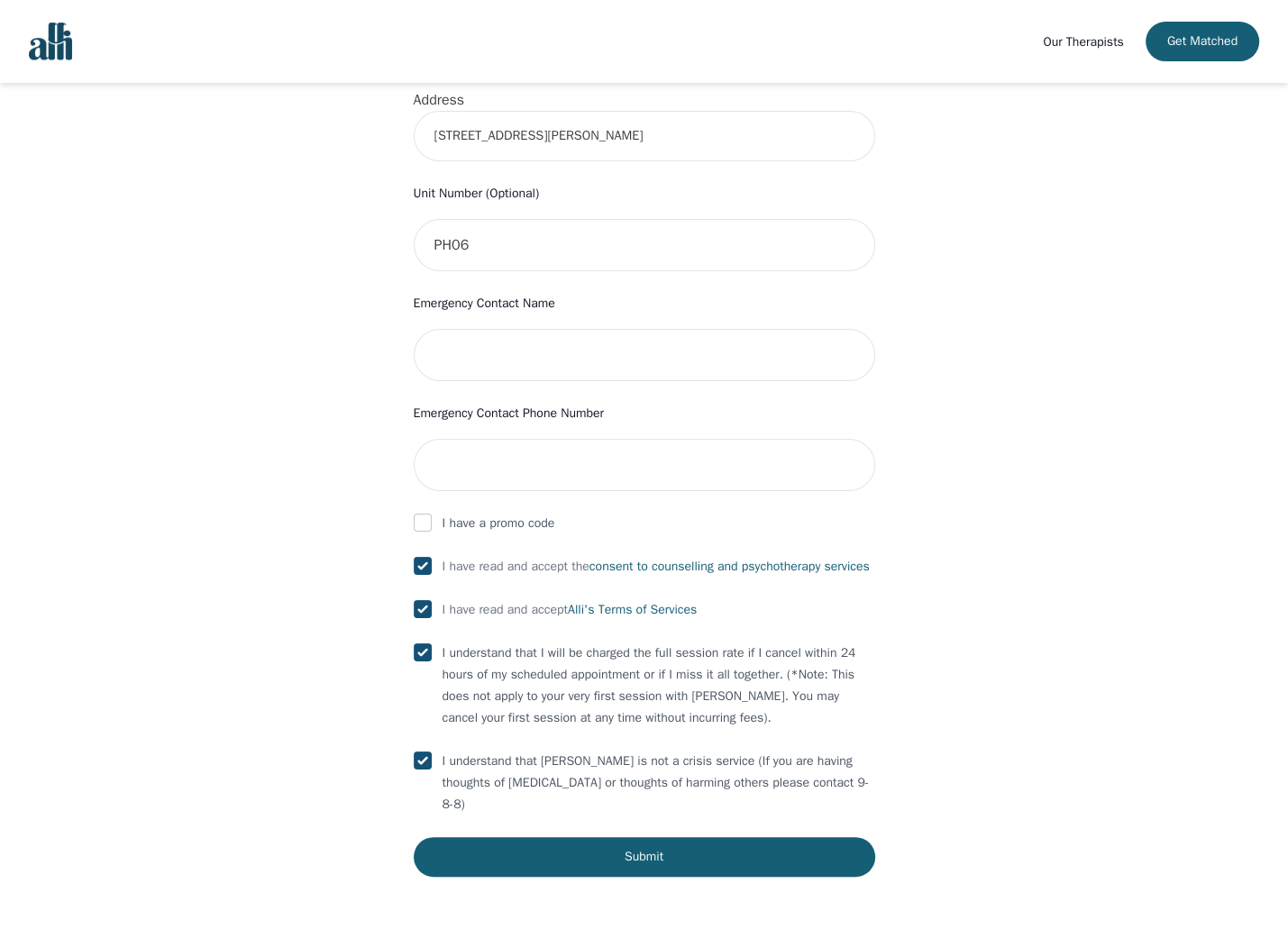 scroll, scrollTop: 691, scrollLeft: 0, axis: vertical 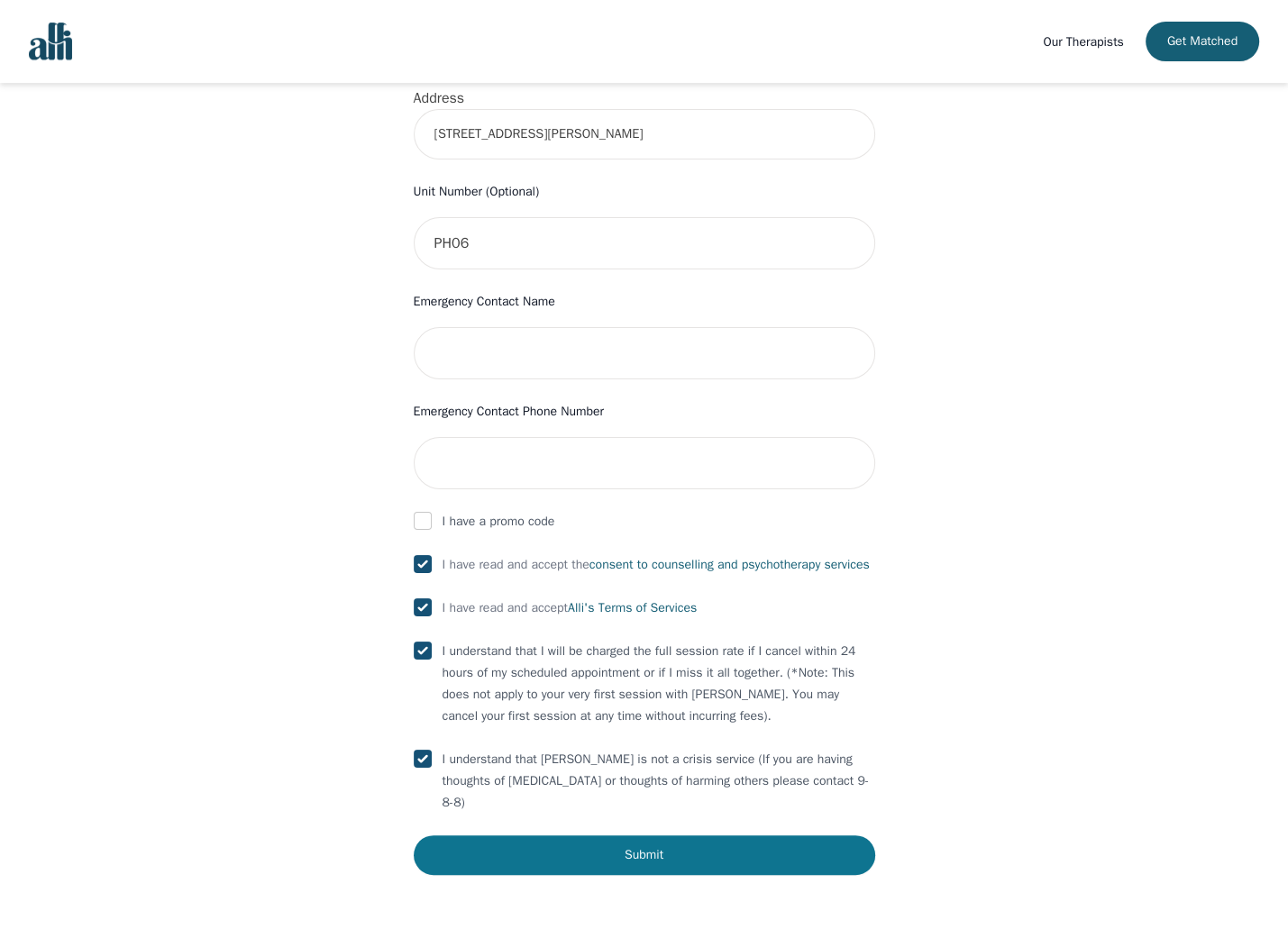 click on "Submit" at bounding box center [644, 855] 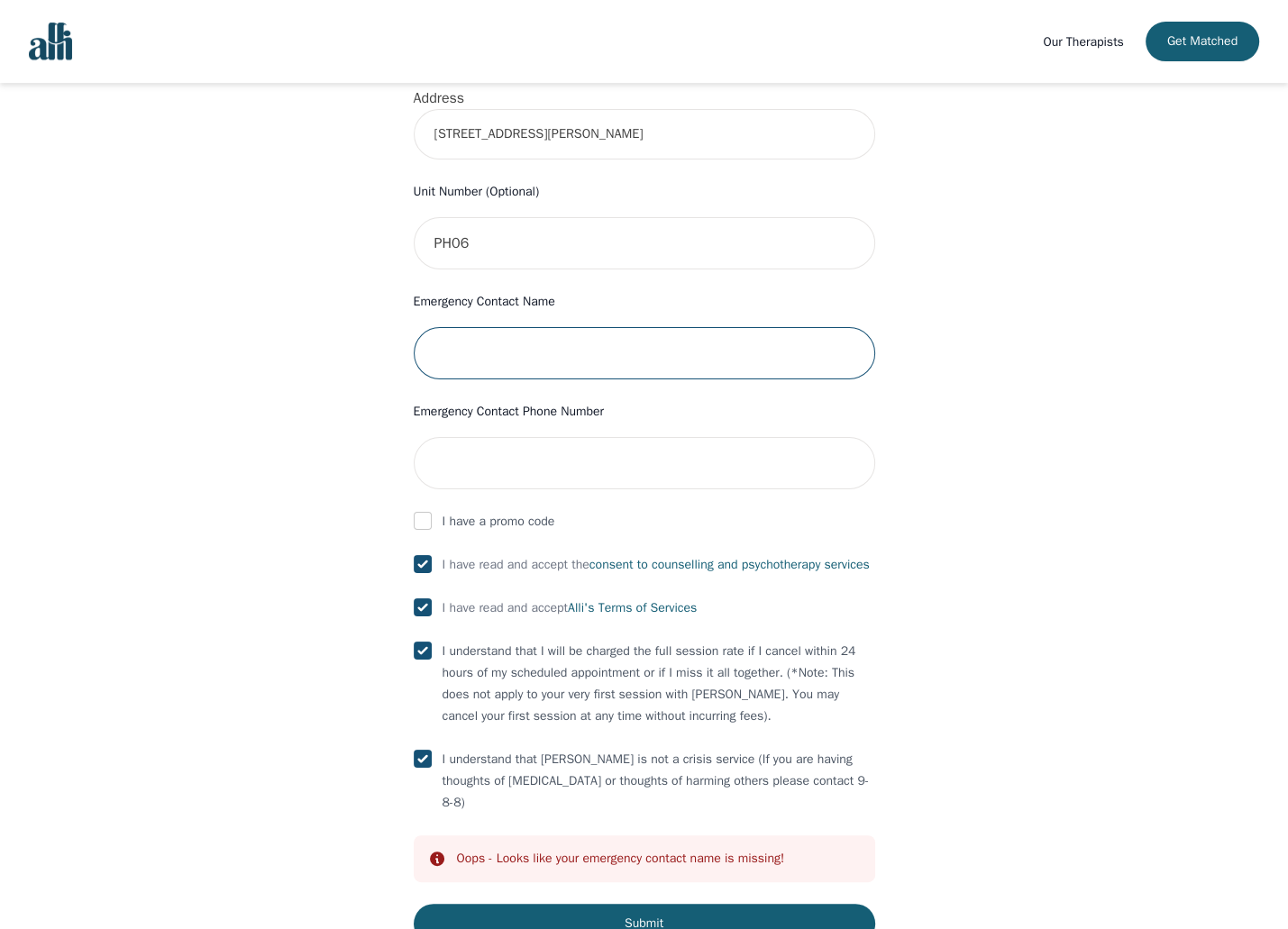click at bounding box center (644, 353) 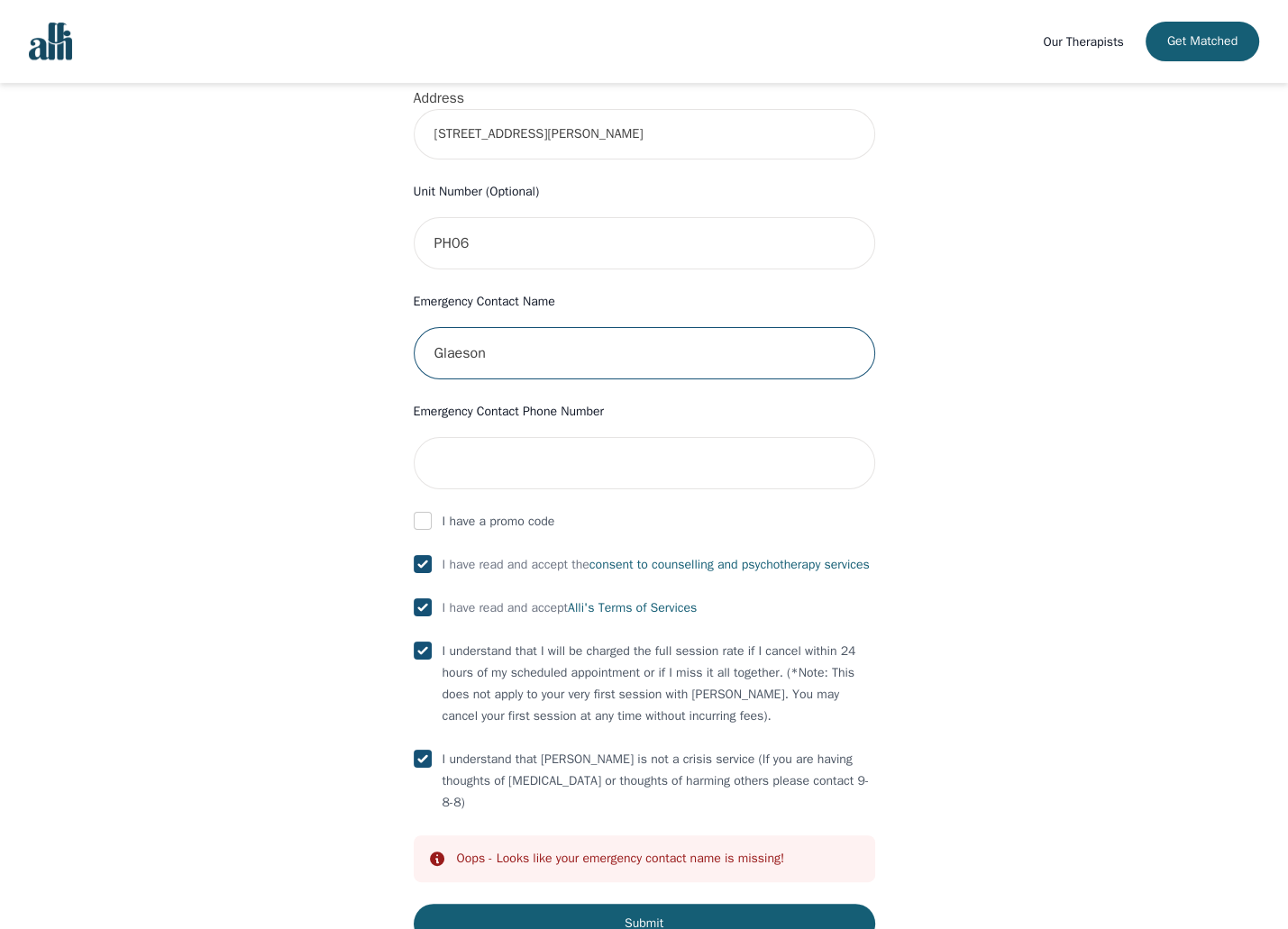 type on "Glaeson" 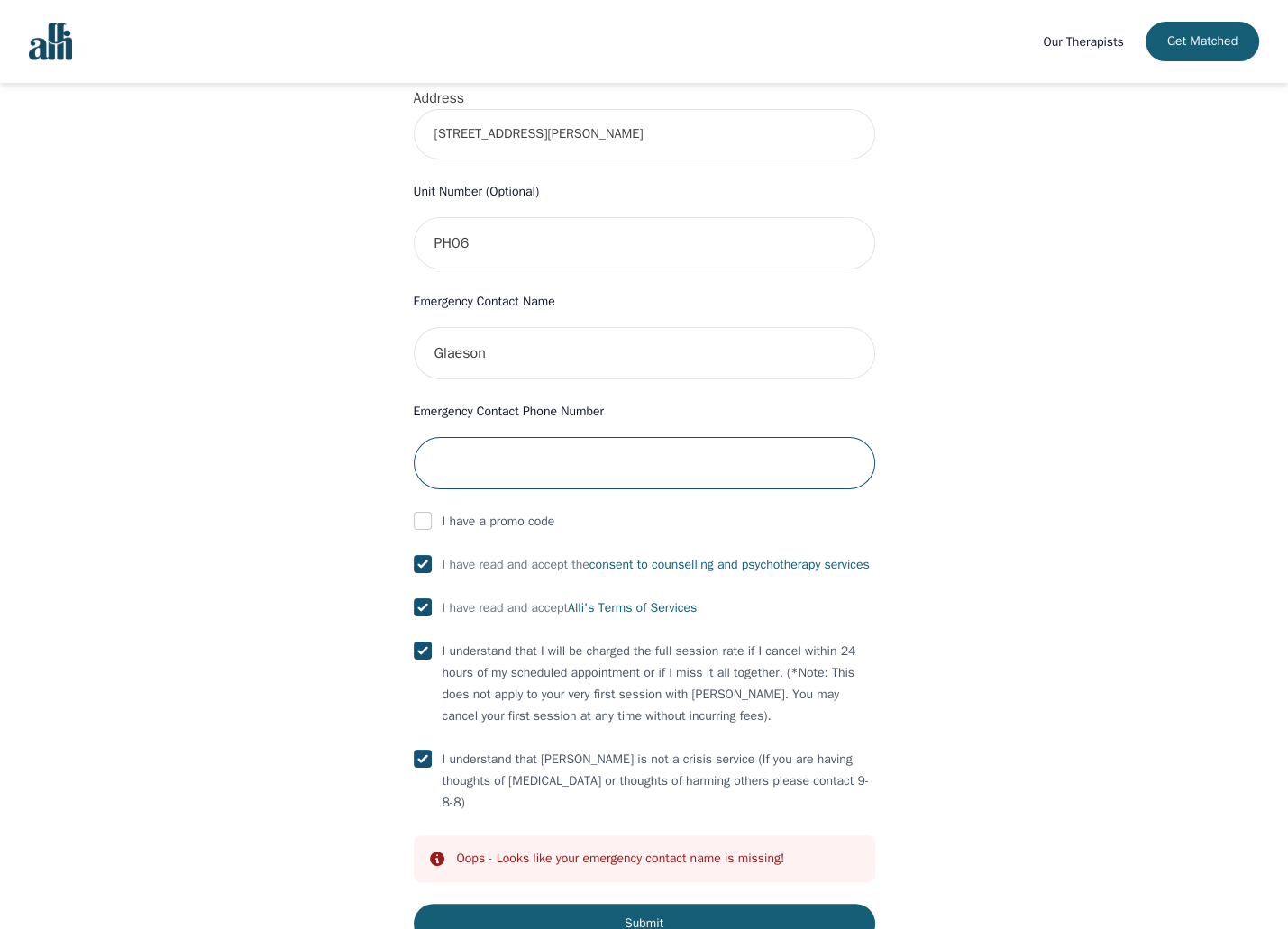 click at bounding box center [644, 463] 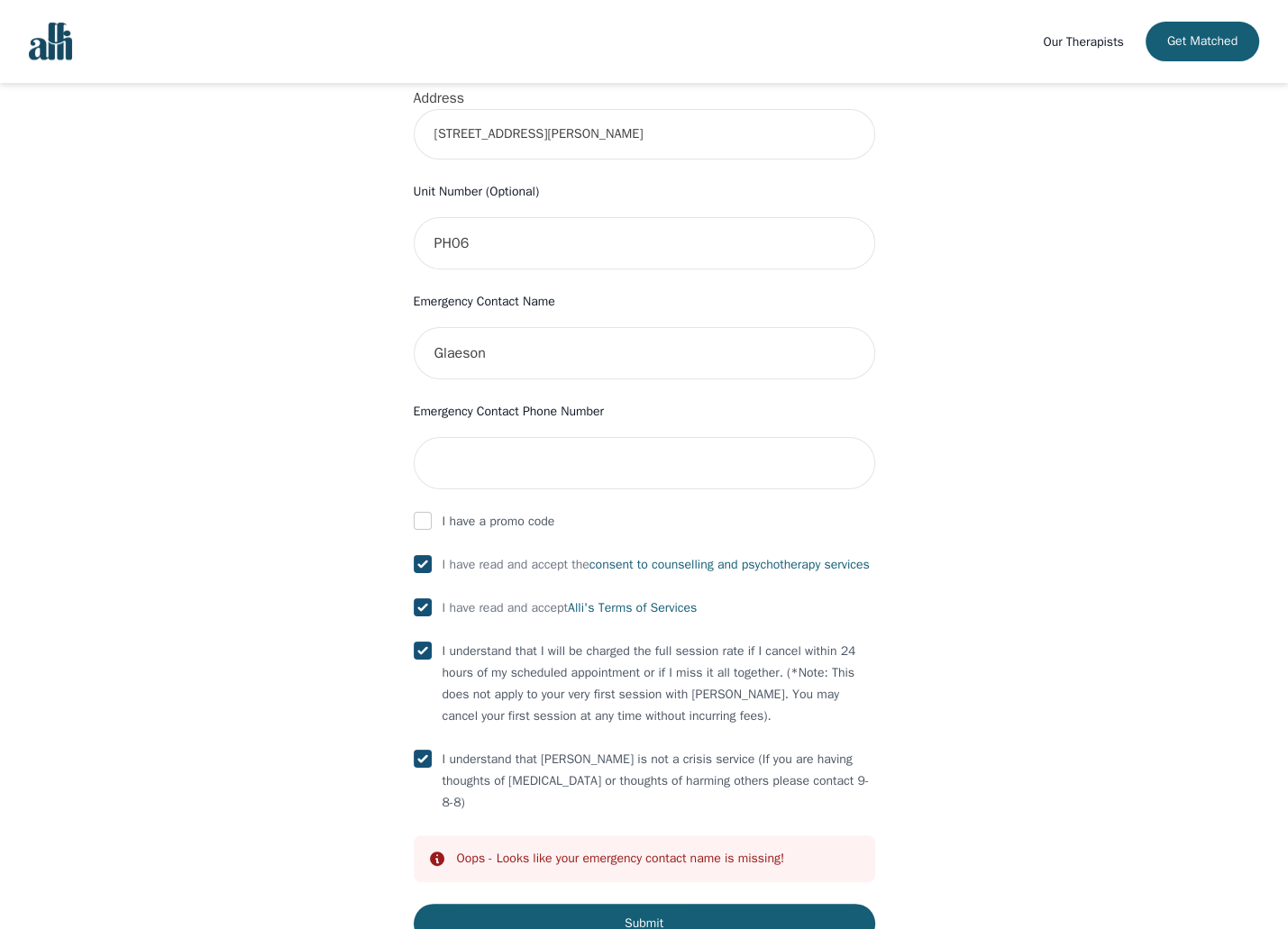 click on "Your therapy journey is about to begin! Your initial assessment session with   Olivia Moore  will be on  2025-07-12 @ 11:00 AM  for 50 minutes , free of charge. Your follow-up sessions will be at your selected rate of $50. To confirm your session, please complete the following: First Name Pawani Last Name Bhatia Phone Number Only input the 10 digits, no spaces or dashes e.g. 1234567890 6474047282 Email pawanib0511@gmail.com Address 36 Elm Dr W, Mississauga, ON L5B 0N3, Canada Unit Number (Optional) PH06 Emergency Contact Name Glaeson Emergency Contact Phone Number I have a promo code I have read and accept the  consent to counselling and psychotherapy services I have read and accept  Alli's Terms of Services I understand that I will be charged the full session rate if I cancel within 24 hours of my scheduled appointment or if I miss it all together. (*Note: This does not apply to your very first session with Alli. You may cancel your first session at any time without incurring fees). Info Oops -    Submit" at bounding box center (644, 196) 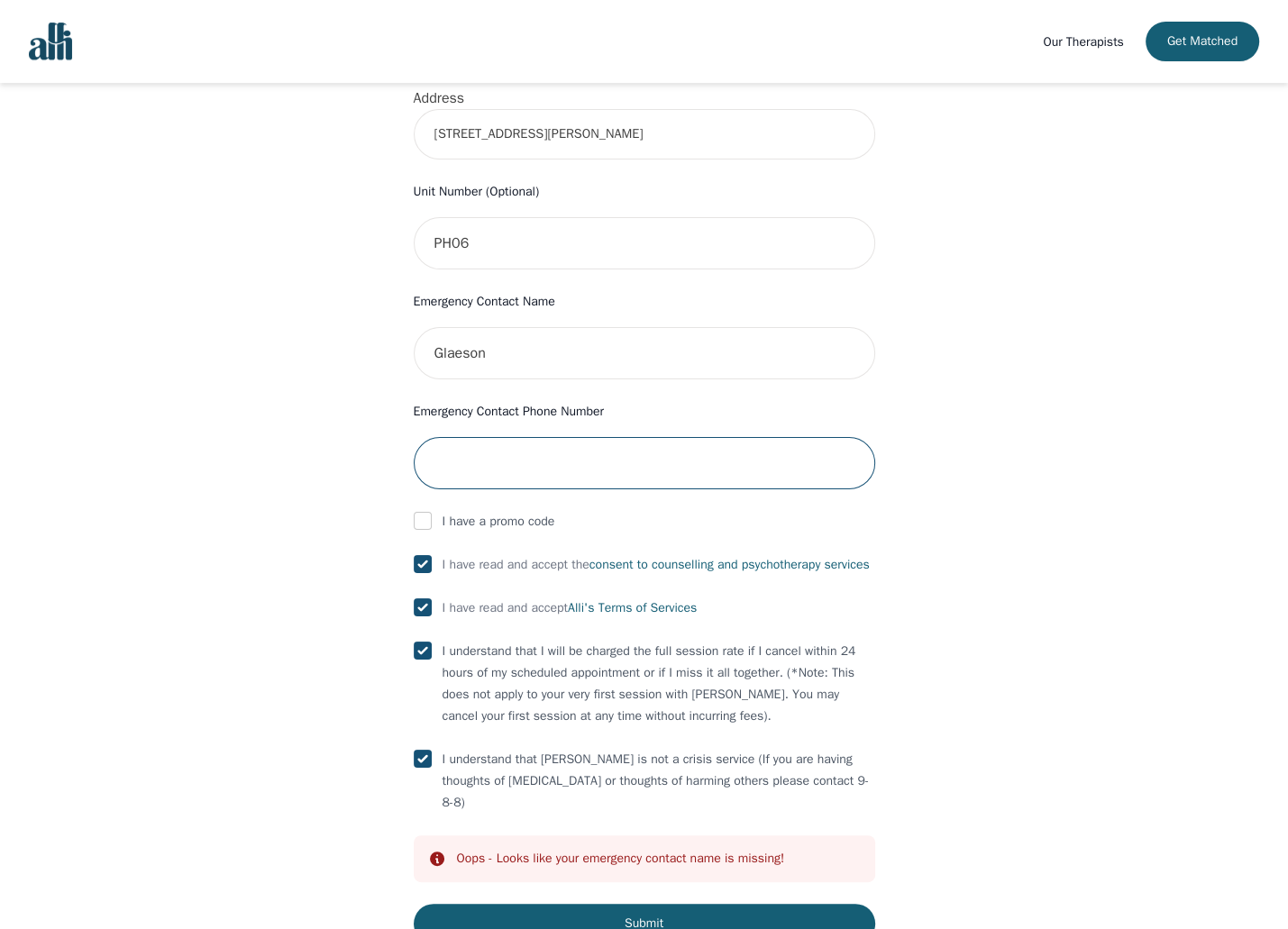 click at bounding box center [644, 463] 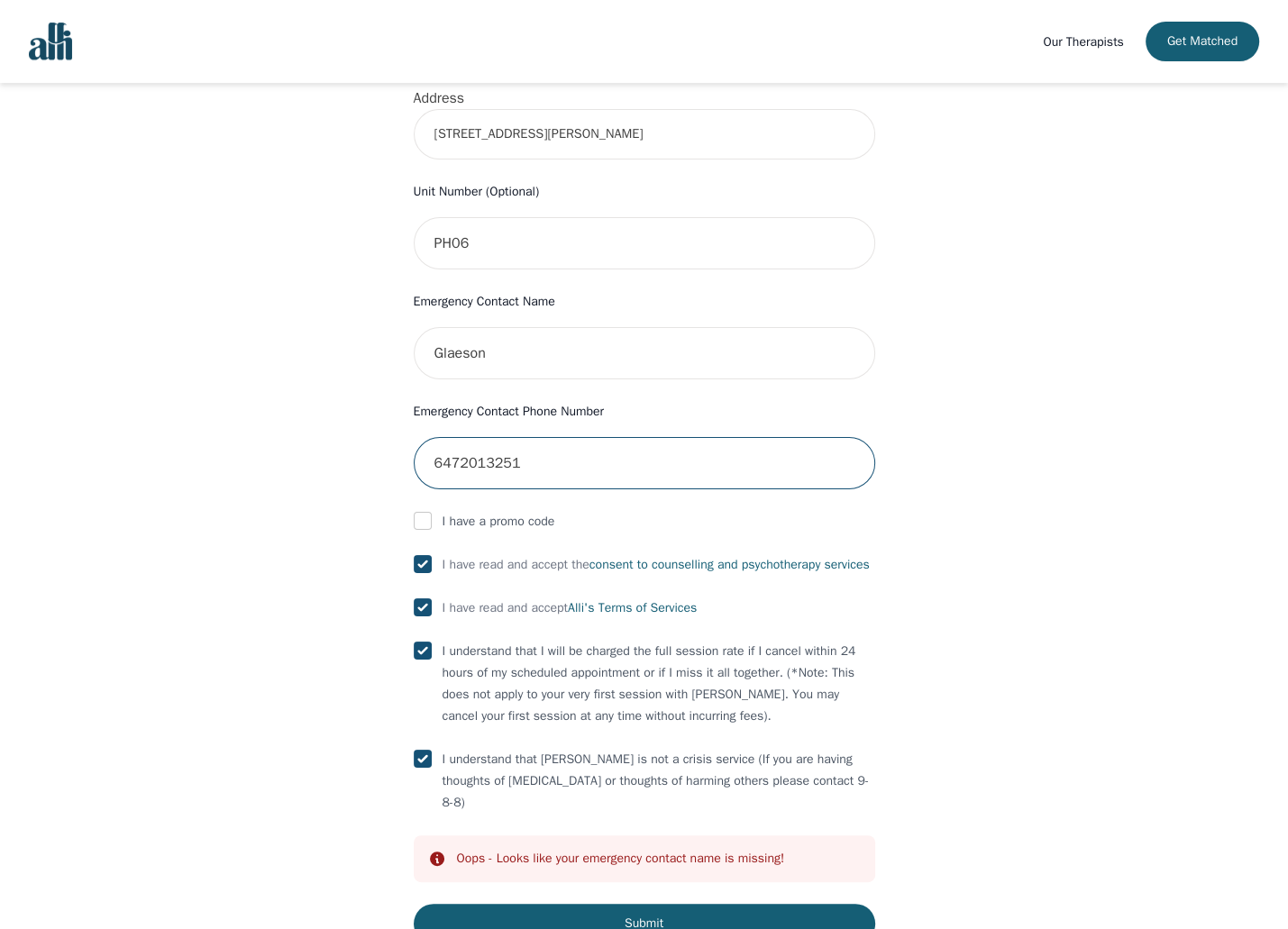 type on "6472013251" 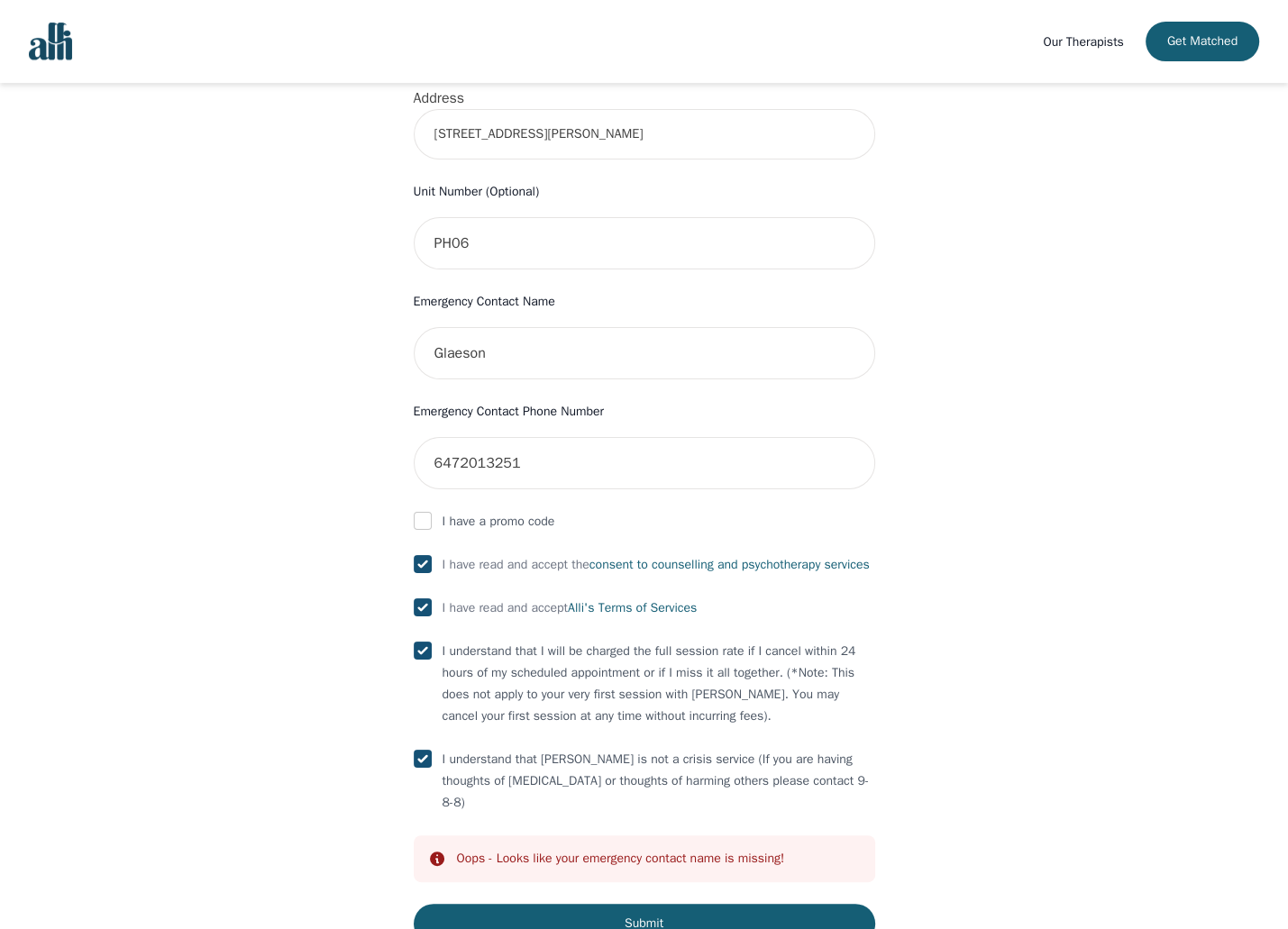 click on "Your therapy journey is about to begin! Your initial assessment session with   Olivia Moore  will be on  2025-07-12 @ 11:00 AM  for 50 minutes , free of charge. Your follow-up sessions will be at your selected rate of $50. To confirm your session, please complete the following: First Name Pawani Last Name Bhatia Phone Number Only input the 10 digits, no spaces or dashes e.g. 1234567890 6474047282 Email pawanib0511@gmail.com Address 36 Elm Dr W, Mississauga, ON L5B 0N3, Canada Unit Number (Optional) PH06 Emergency Contact Name Glaeson Emergency Contact Phone Number 6472013251 I have a promo code I have read and accept the  consent to counselling and psychotherapy services I have read and accept  Alli's Terms of Services I understand that I will be charged the full session rate if I cancel within 24 hours of my scheduled appointment or if I miss it all together. (*Note: This does not apply to your very first session with Alli. You may cancel your first session at any time without incurring fees). Info Oops -" at bounding box center [644, 196] 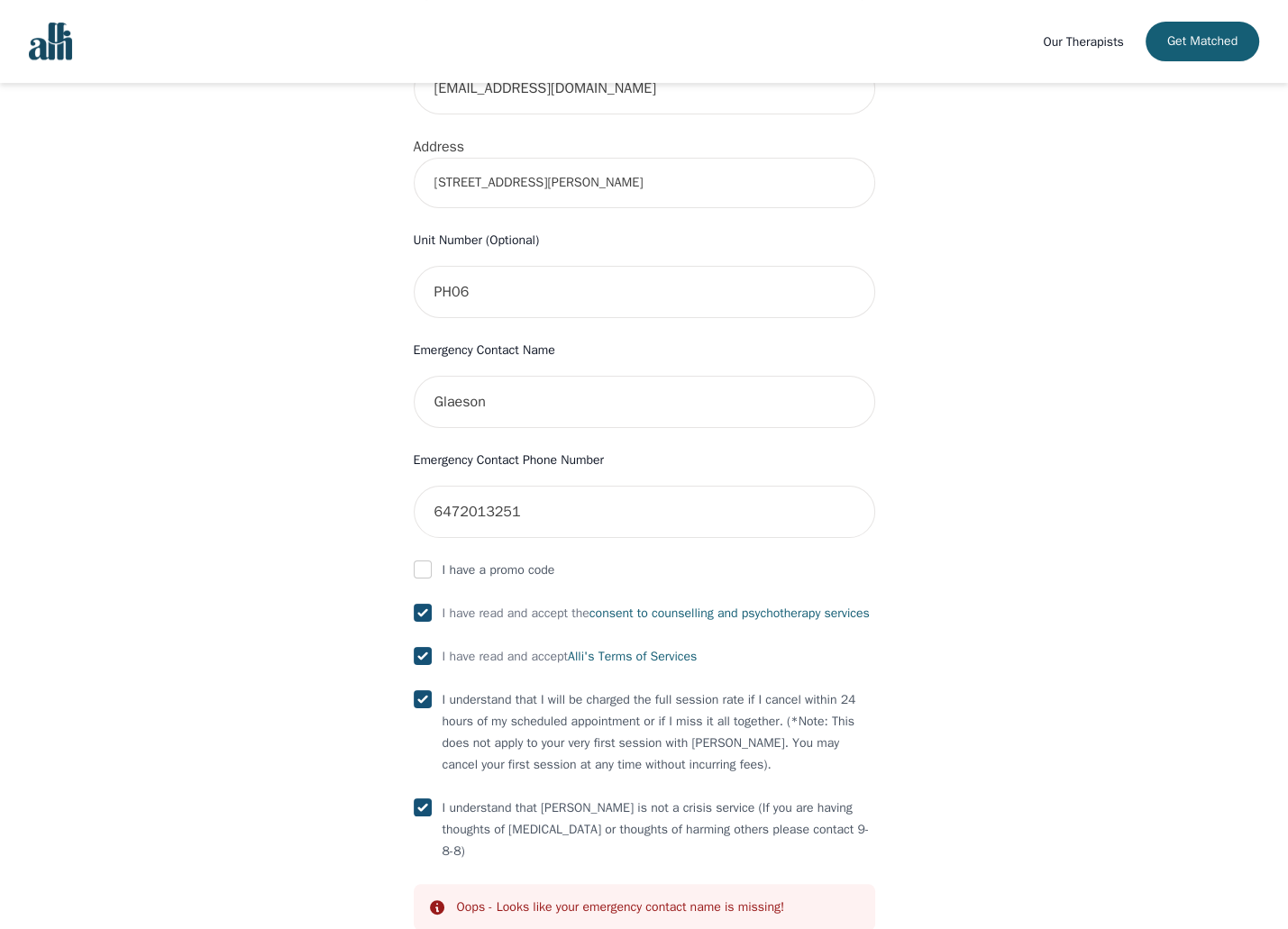 scroll, scrollTop: 760, scrollLeft: 0, axis: vertical 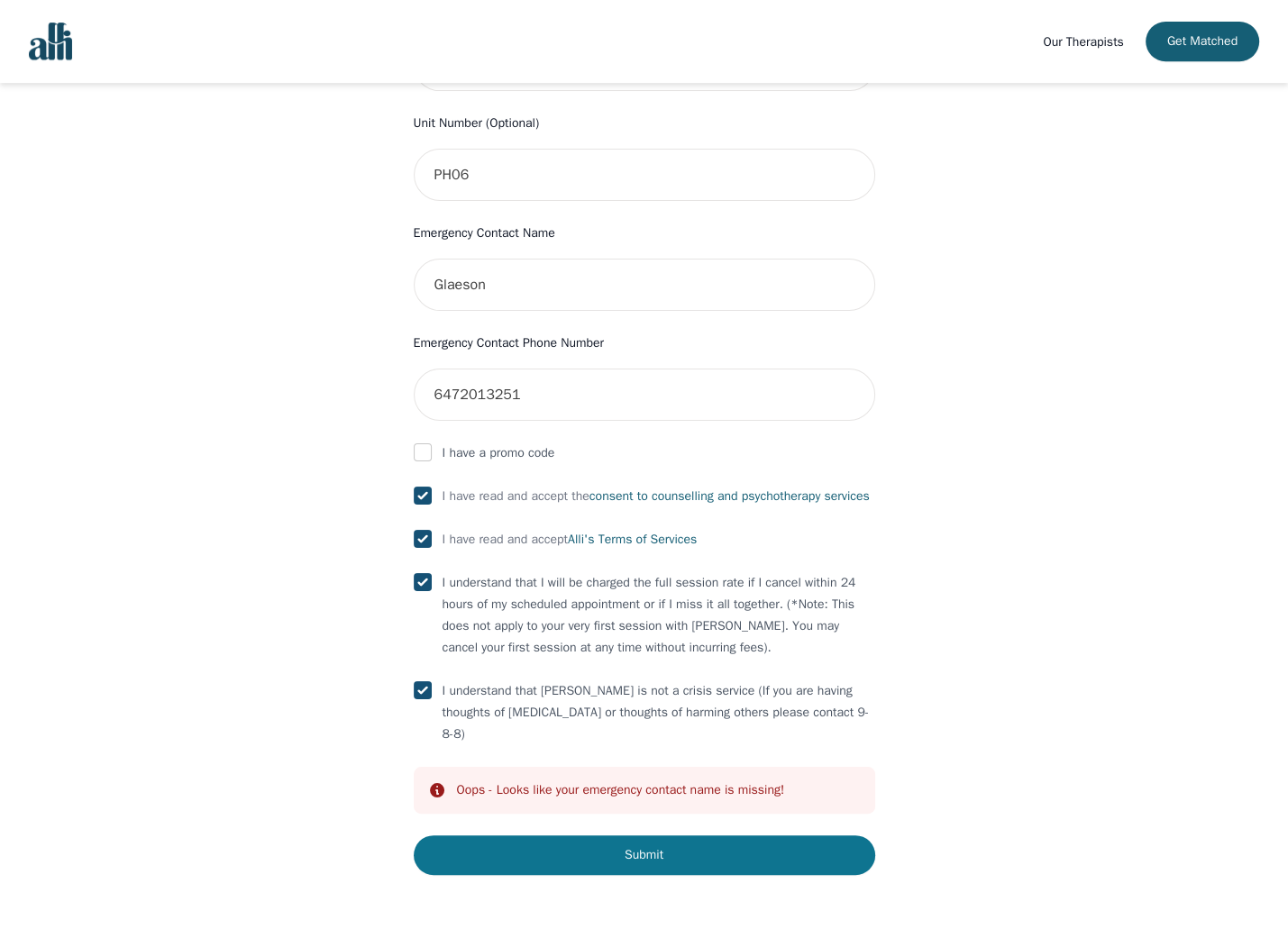 click on "Submit" at bounding box center [644, 855] 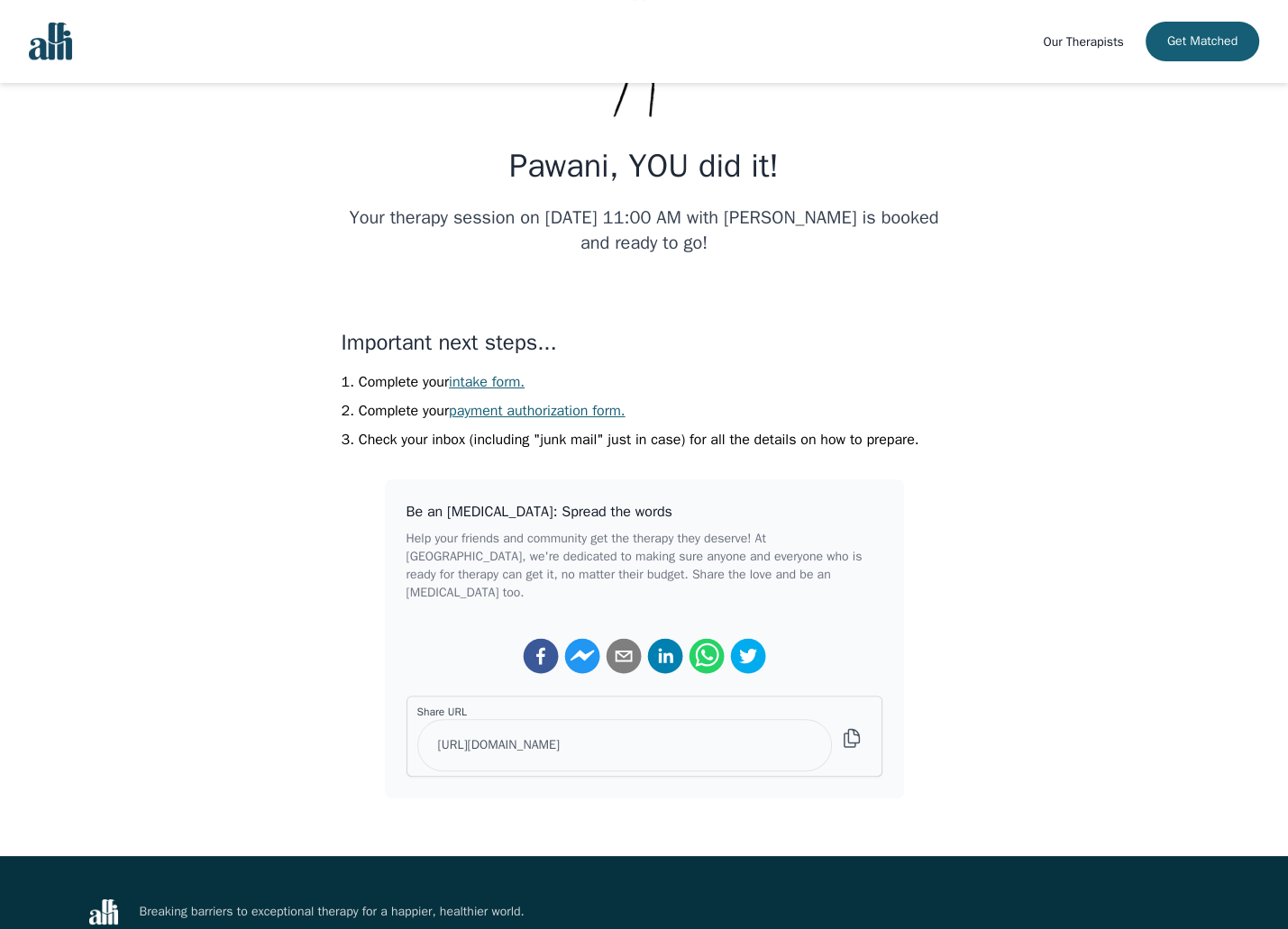 scroll, scrollTop: 180, scrollLeft: 0, axis: vertical 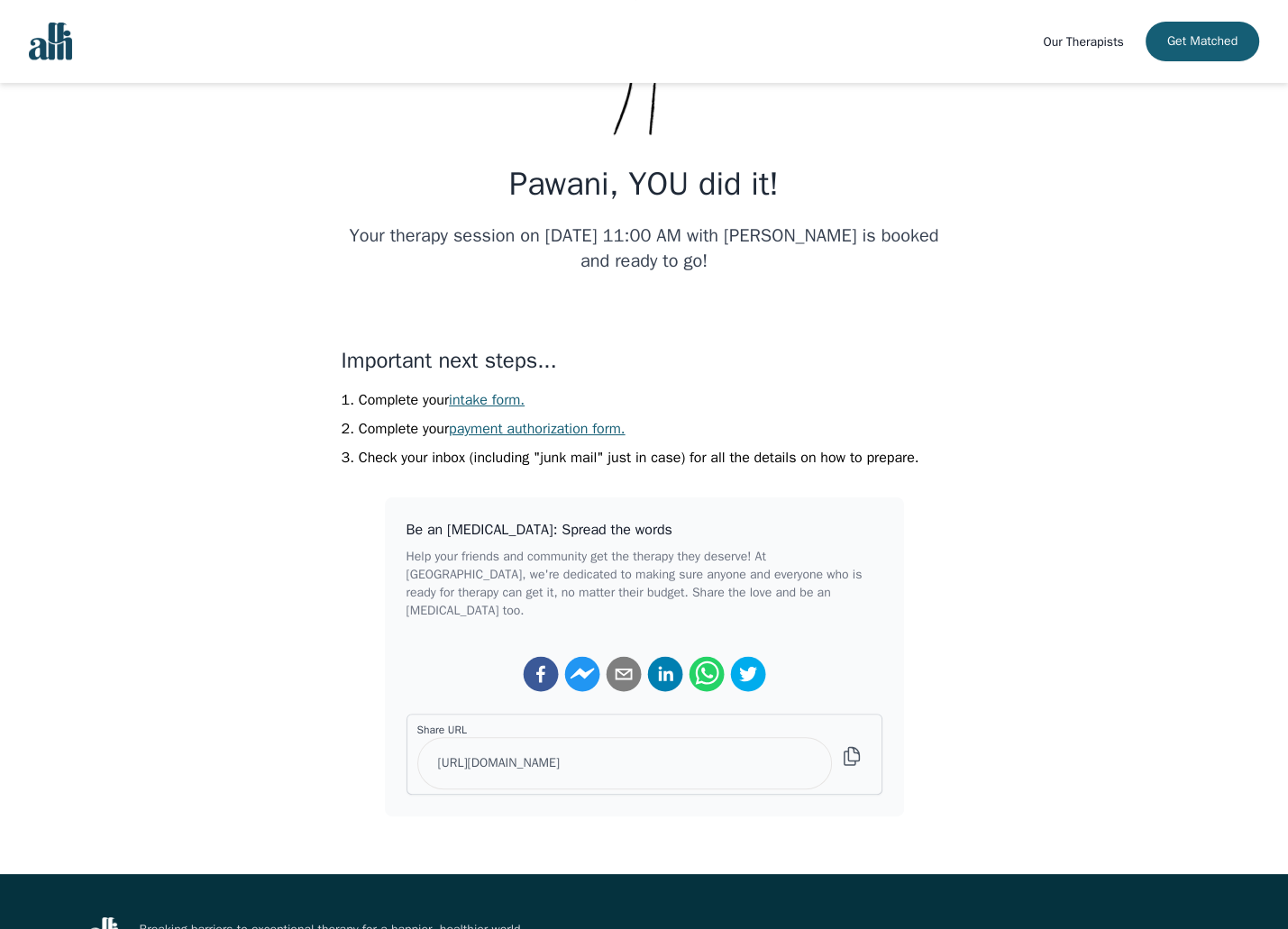 click on "intake form." at bounding box center [487, 400] 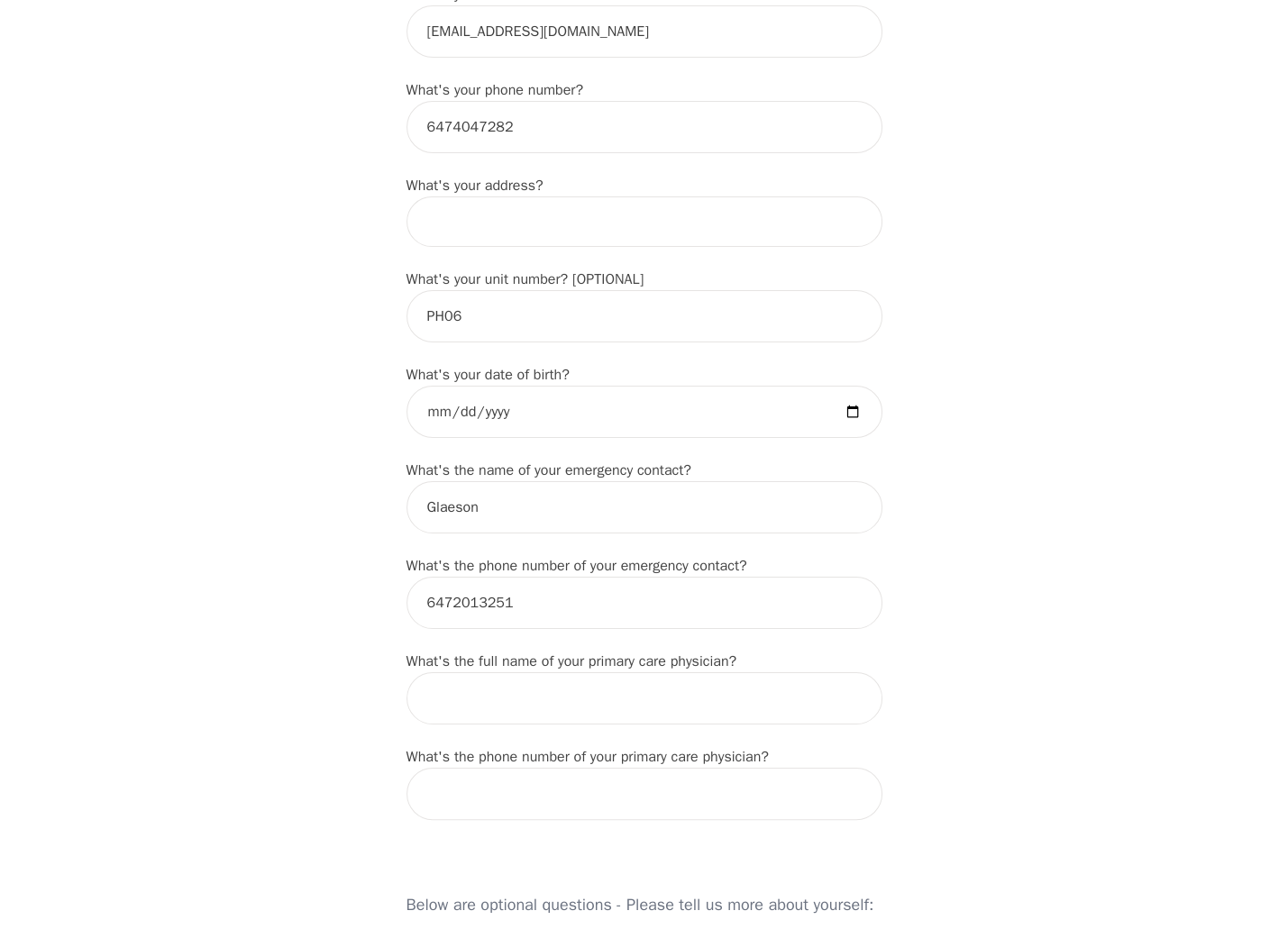 scroll, scrollTop: 631, scrollLeft: 0, axis: vertical 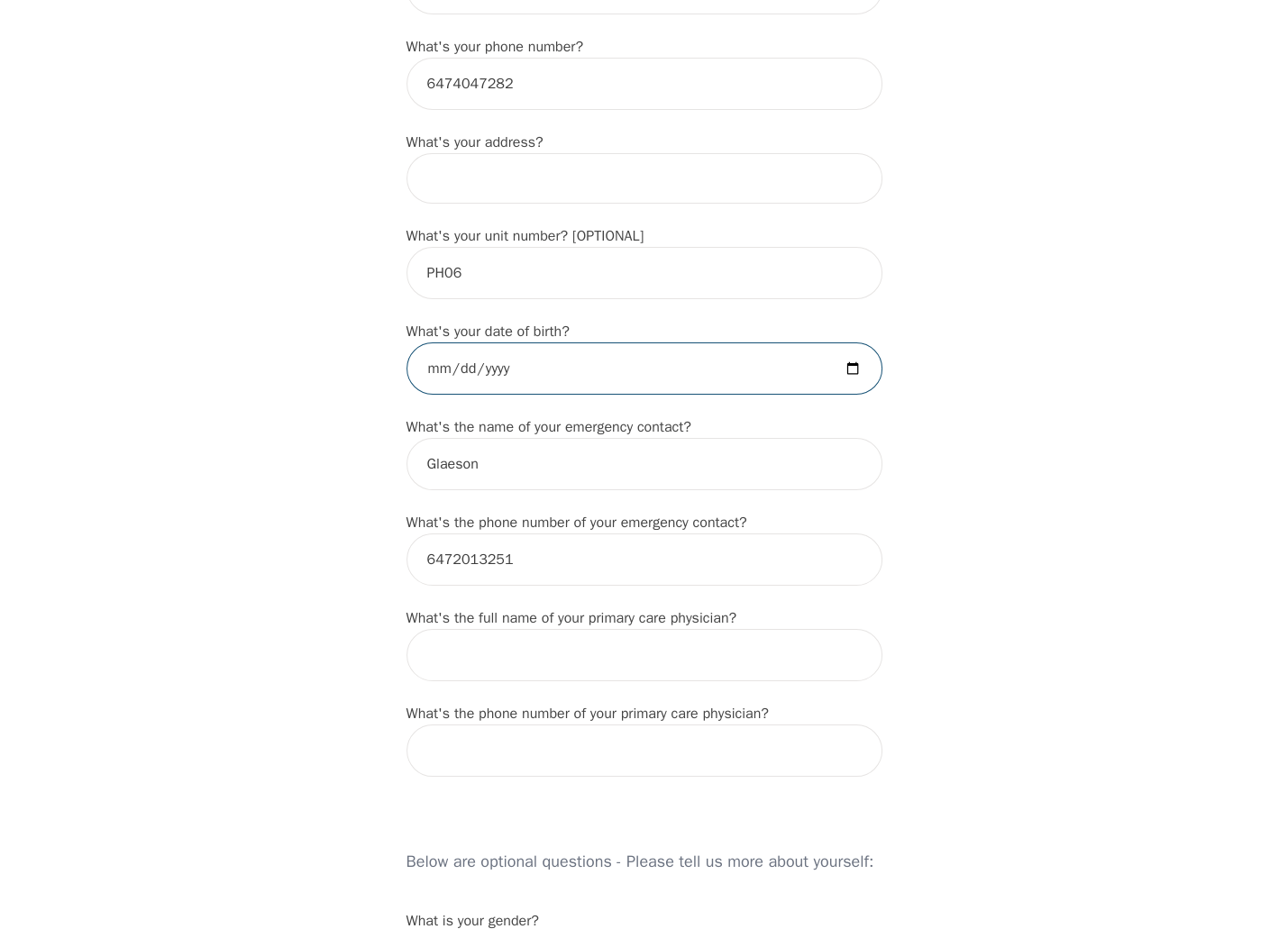 click at bounding box center (644, 369) 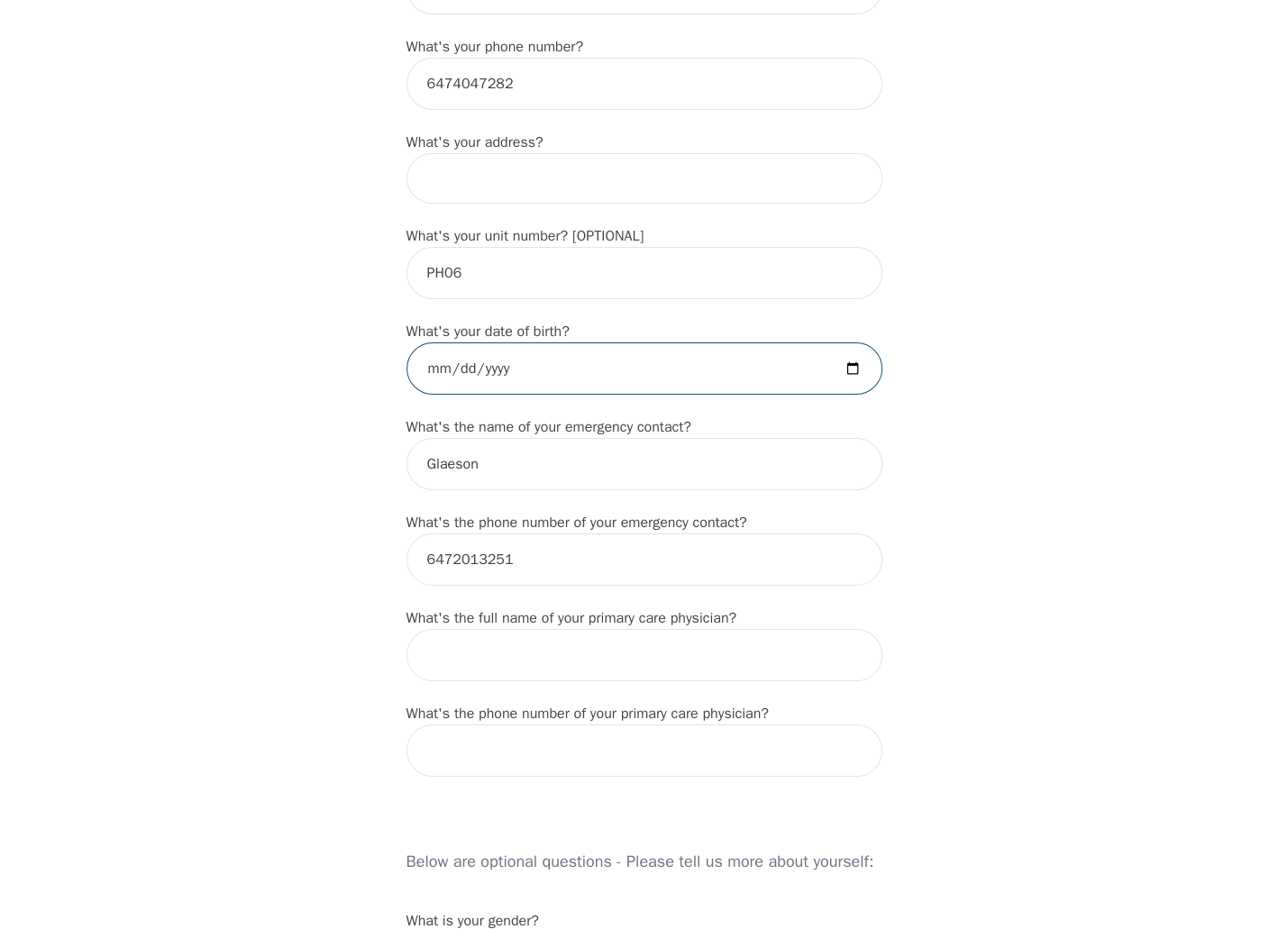 type on "1987-11-05" 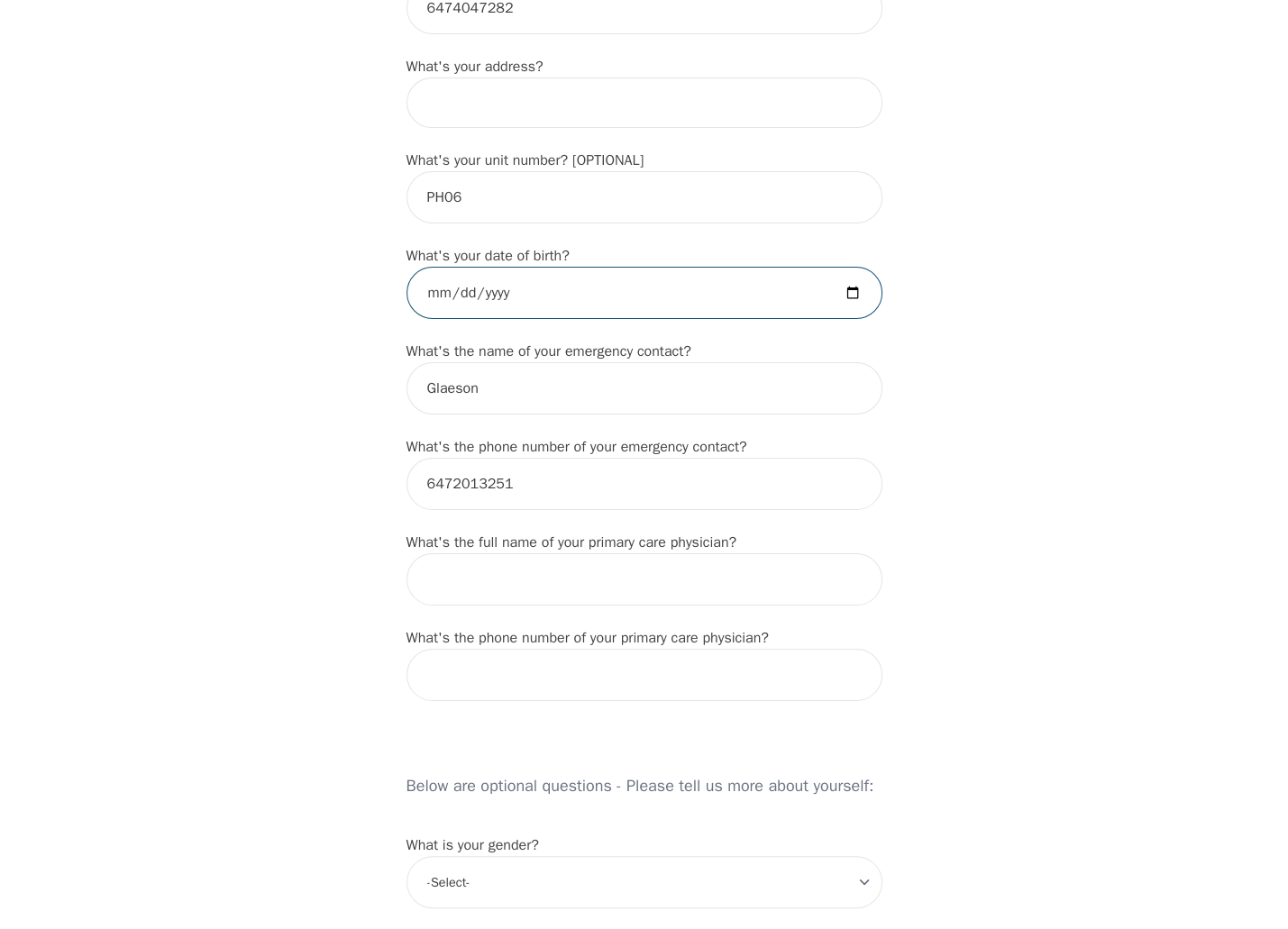 scroll, scrollTop: 811, scrollLeft: 0, axis: vertical 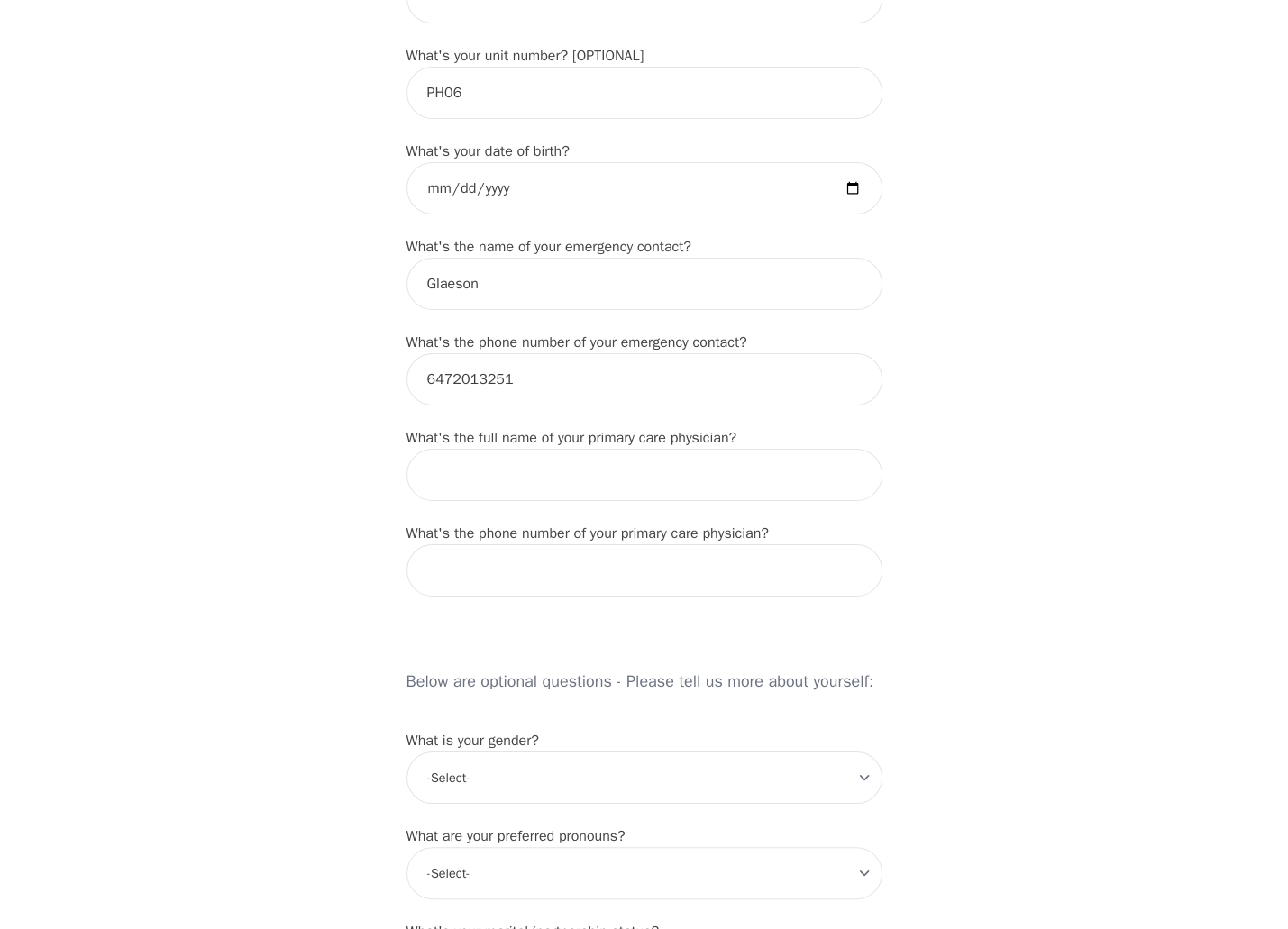 click on "Intake Assessment for Pawani Bhatia Part 1 of 2: Tell Us About Yourself Please complete the following information before your initial session. This step is crucial to kickstart your therapeutic journey with your therapist: What's your first name? (This will be the name on your insurance receipt) Pawani What's your last name? Bhatia What's your preferred name? [OPTIONAL] What's your email? pawanib0511@gmail.com What's your phone number? 6474047282 What's your address? What's your unit number? [OPTIONAL] PH06 What's your date of birth? 1987-11-05 What's the name of your emergency contact? Glaeson What's the phone number of your emergency contact? 6472013251 What's the full name of your primary care physician? What's the phone number of your primary care physician? Below are optional questions - Please tell us more about yourself: What is your gender? -Select- male female non-binary transgender intersex prefer_not_to_say What are your preferred pronouns? -Select- he/him she/her they/them ze/zir xe/xem ey/em e/e" at bounding box center [644, 549] 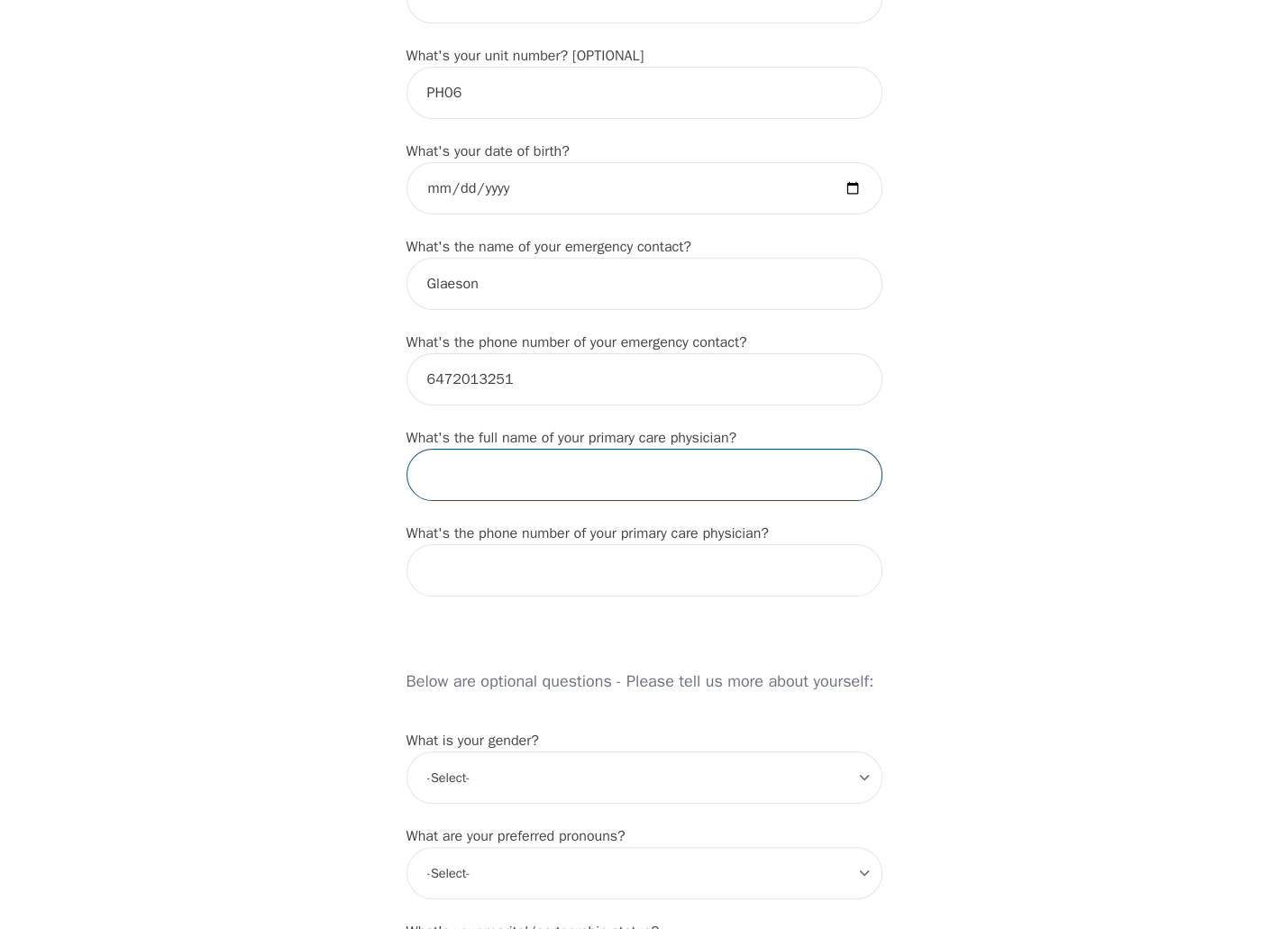 click at bounding box center (644, 475) 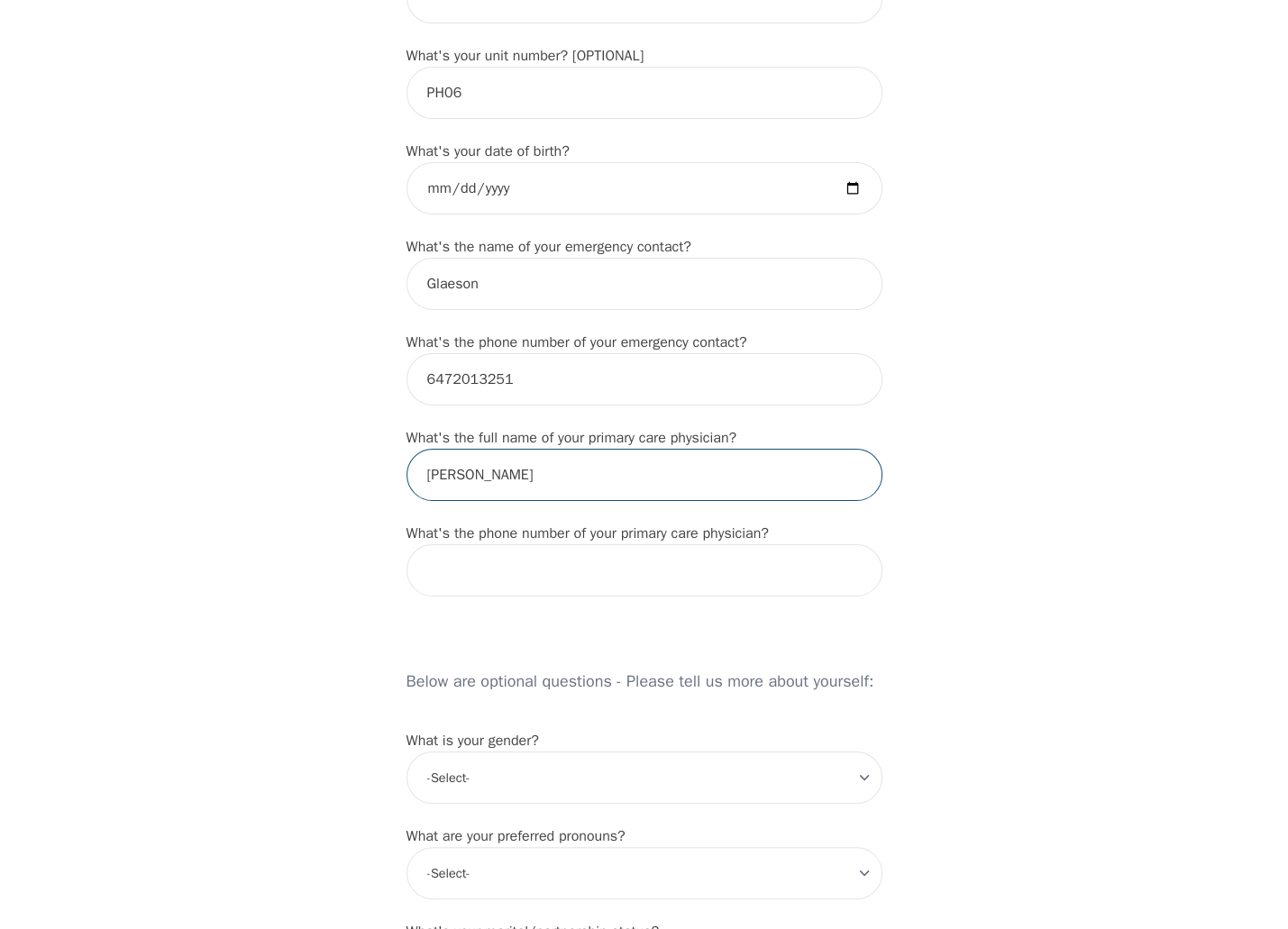 type on "Dr. Atala" 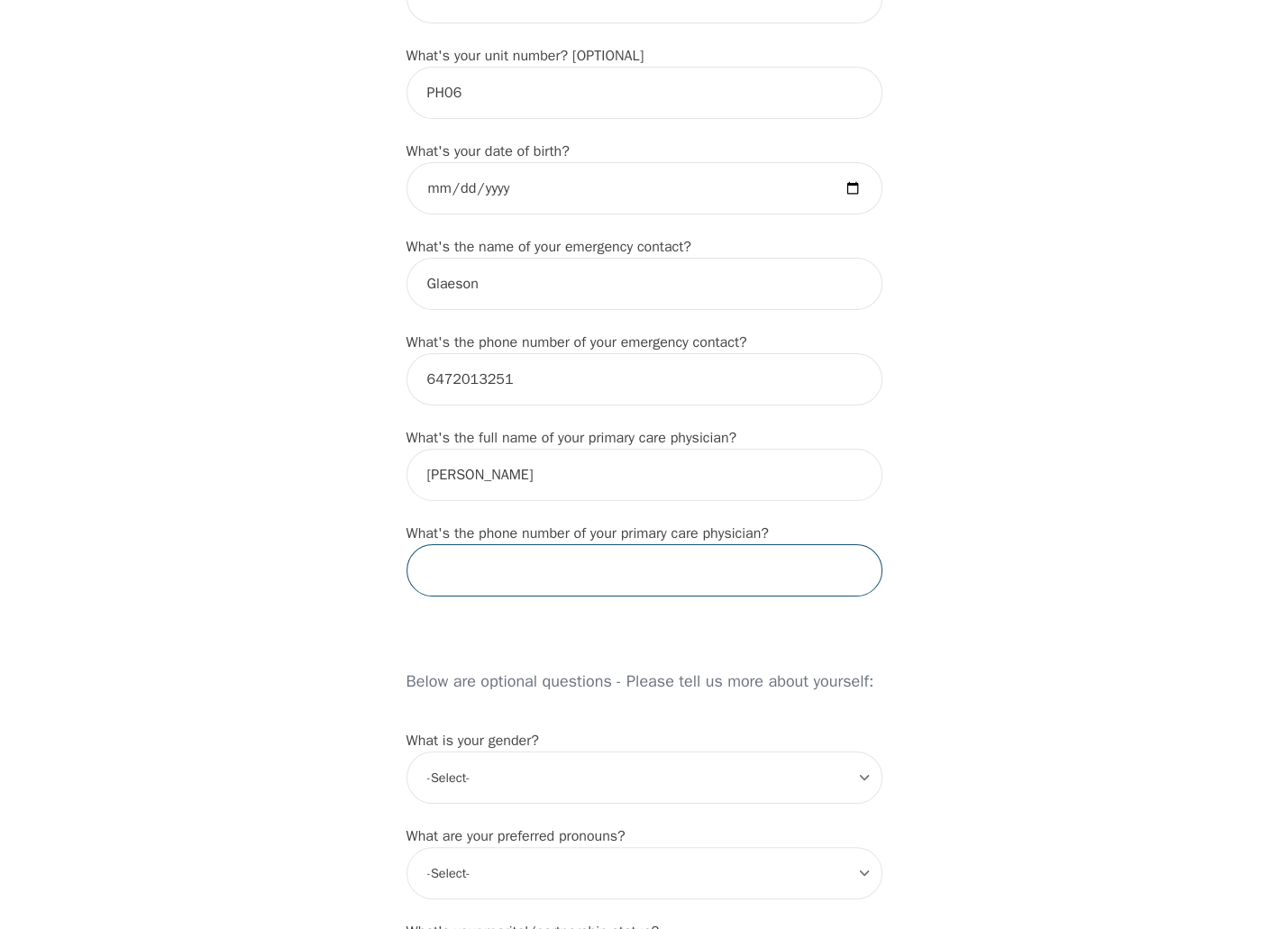 click at bounding box center (644, 570) 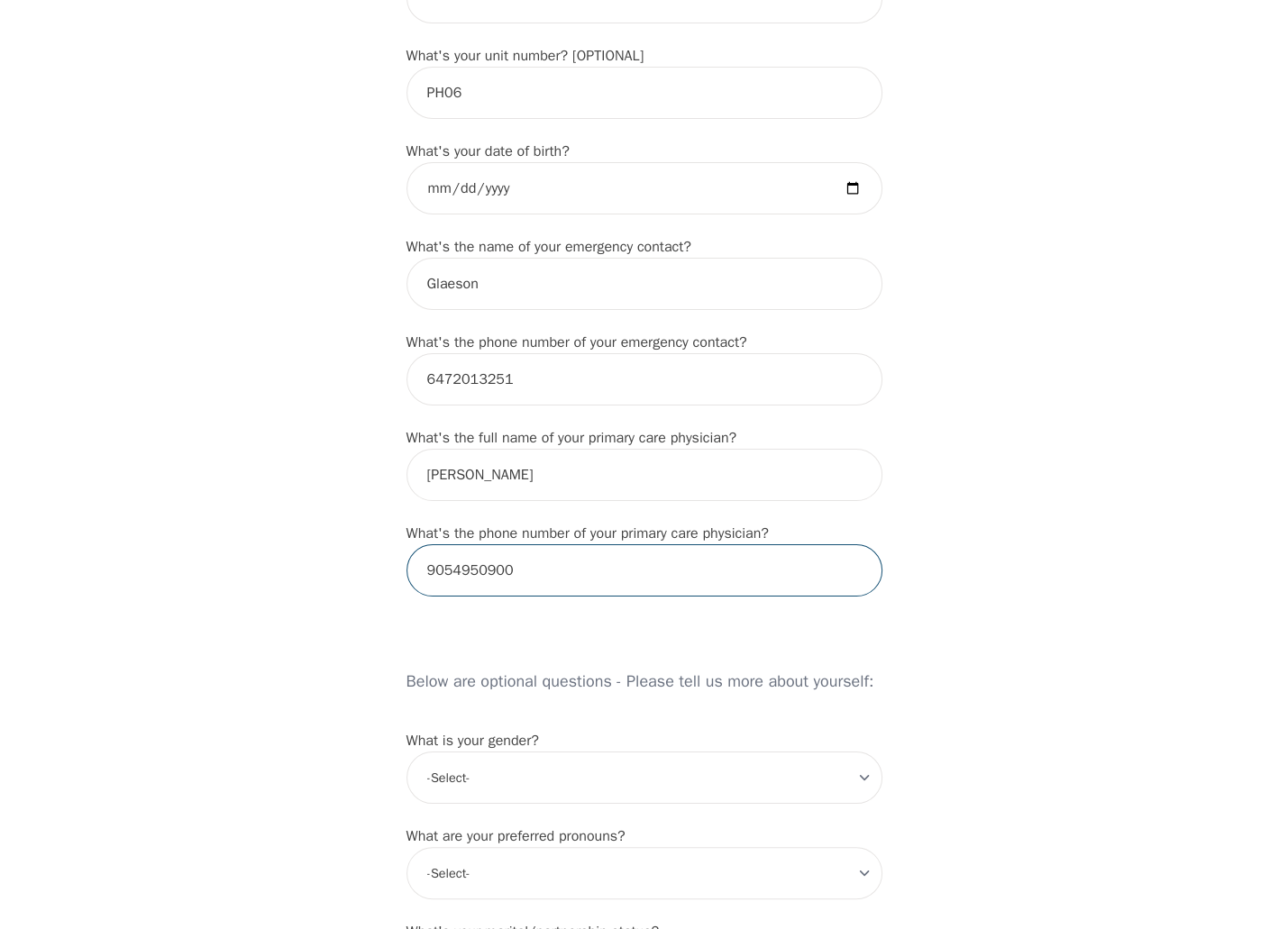 scroll, scrollTop: 1171, scrollLeft: 0, axis: vertical 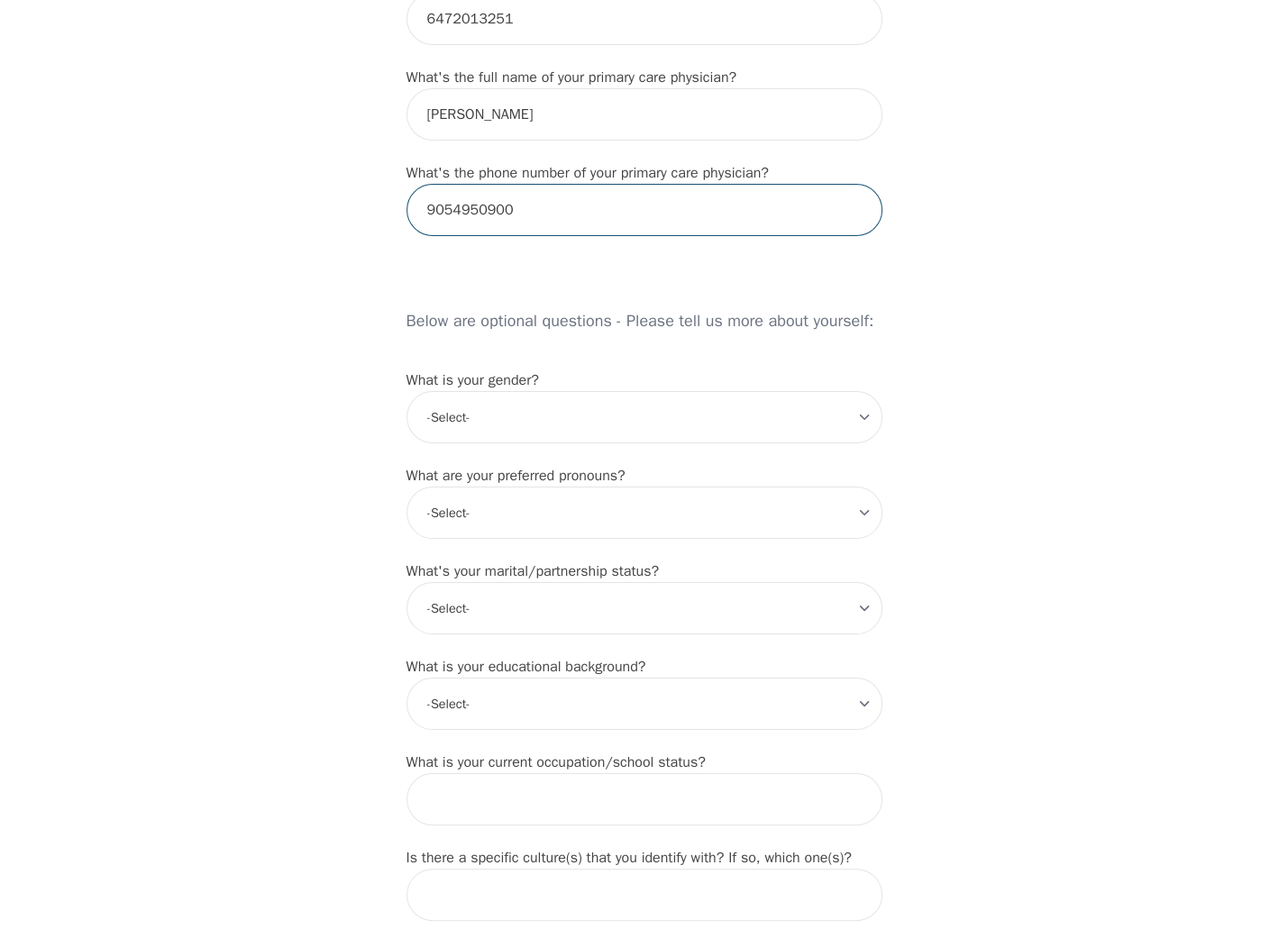 type on "9054950900" 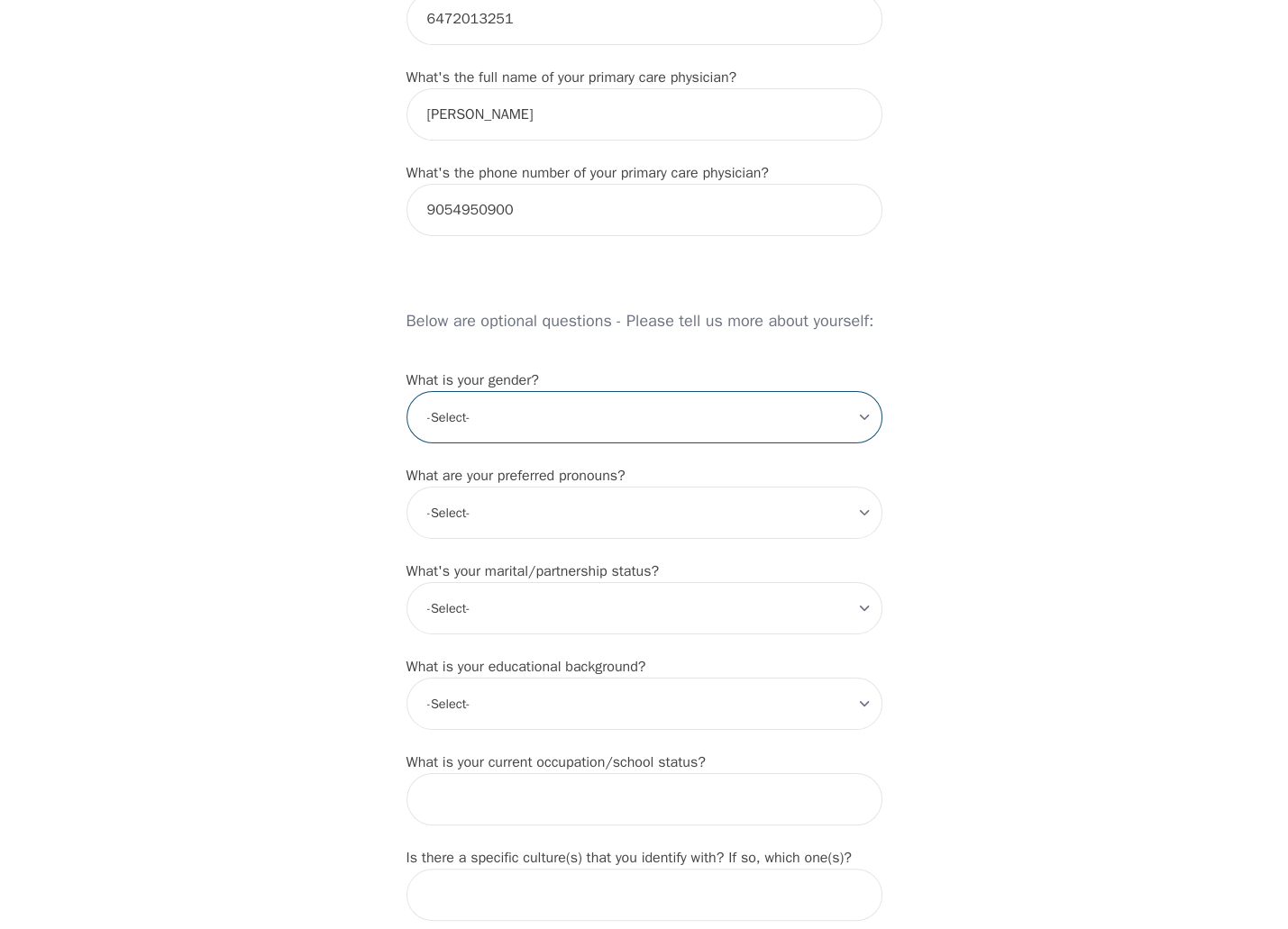 click on "-Select- male female non-binary transgender intersex prefer_not_to_say" at bounding box center [644, 417] 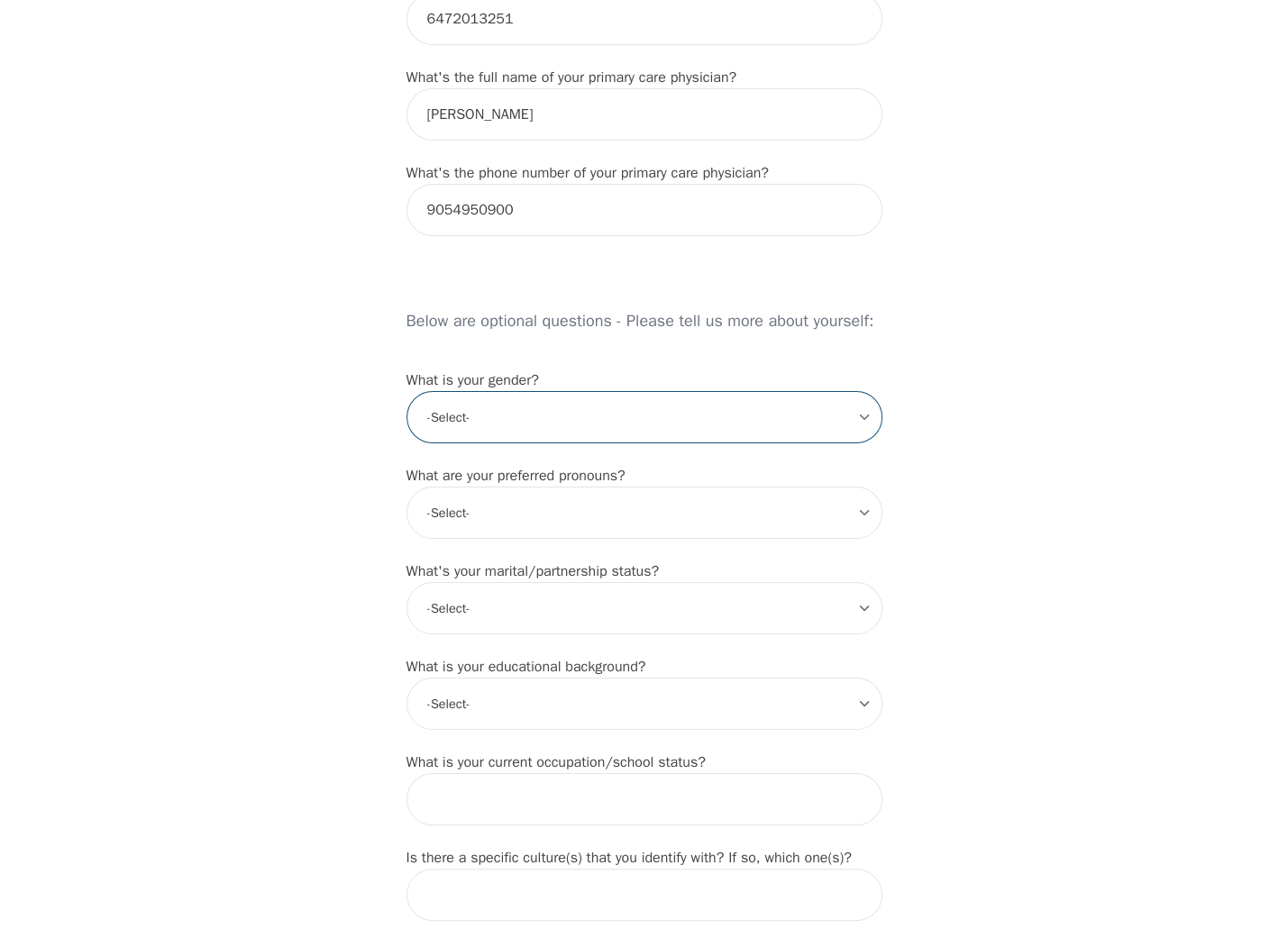 select on "female" 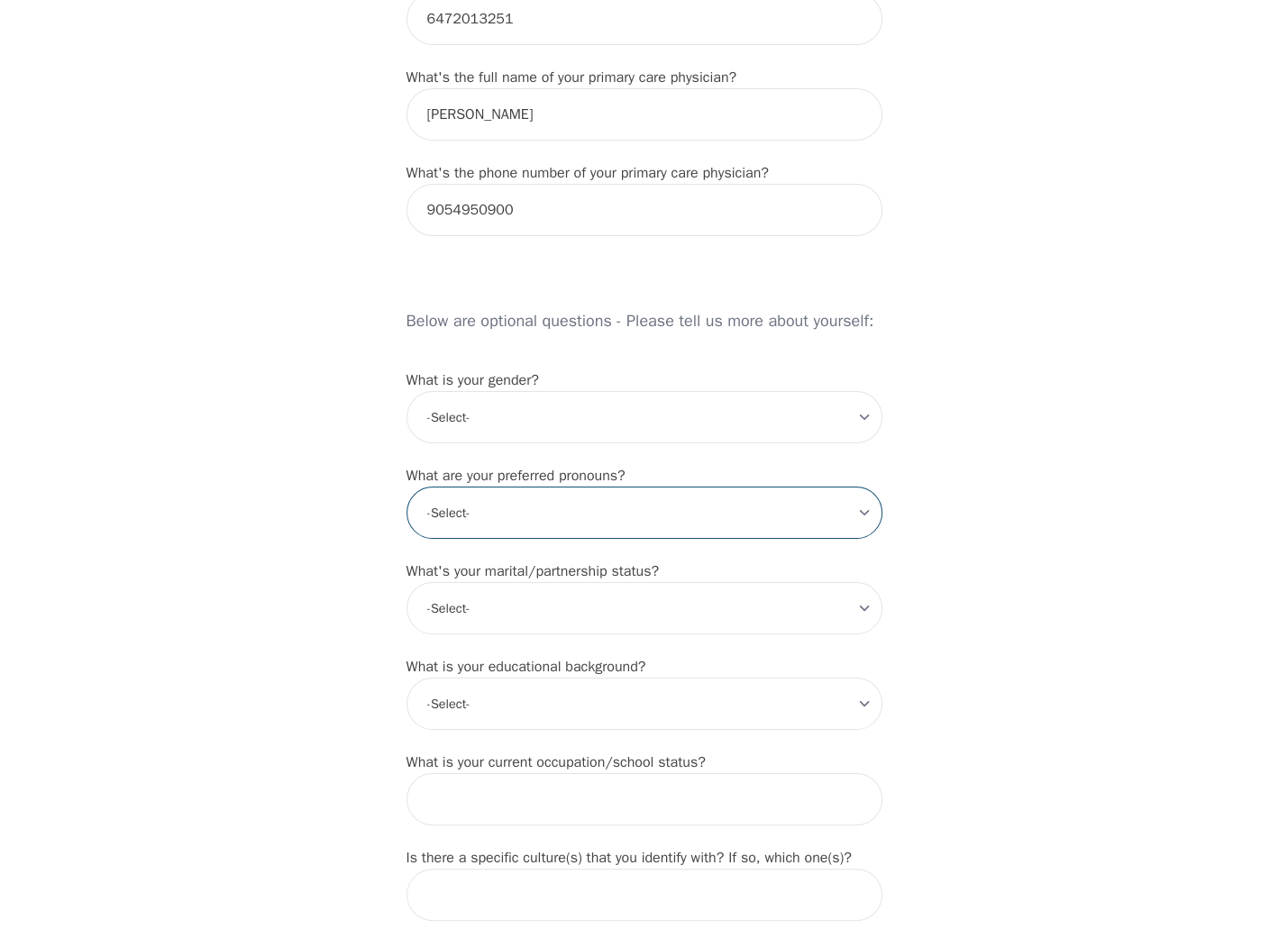 click on "-Select- he/him she/her they/them ze/zir xe/xem ey/em ve/ver tey/ter e/e per/per prefer_not_to_say" at bounding box center [644, 513] 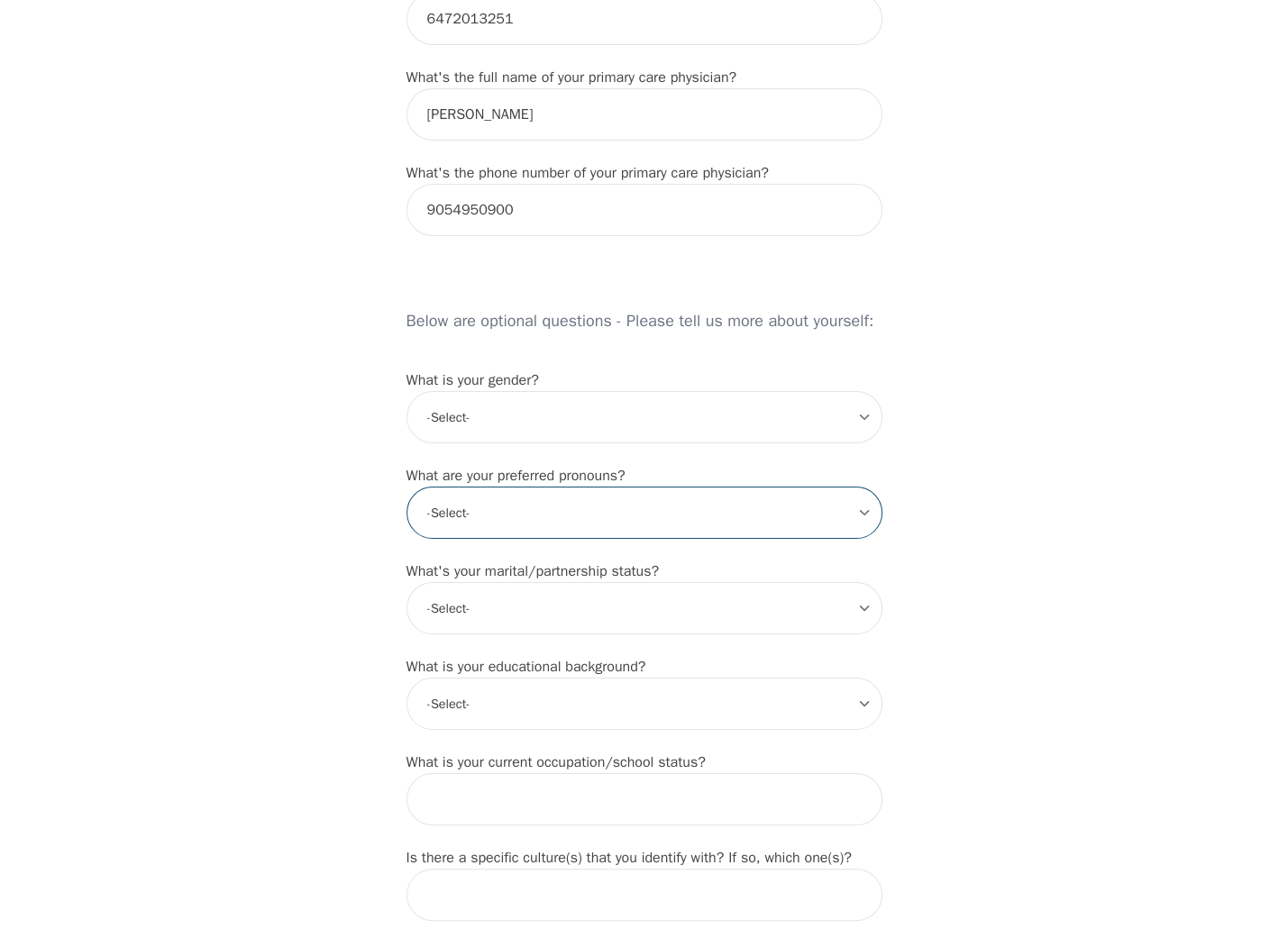 select on "she/her" 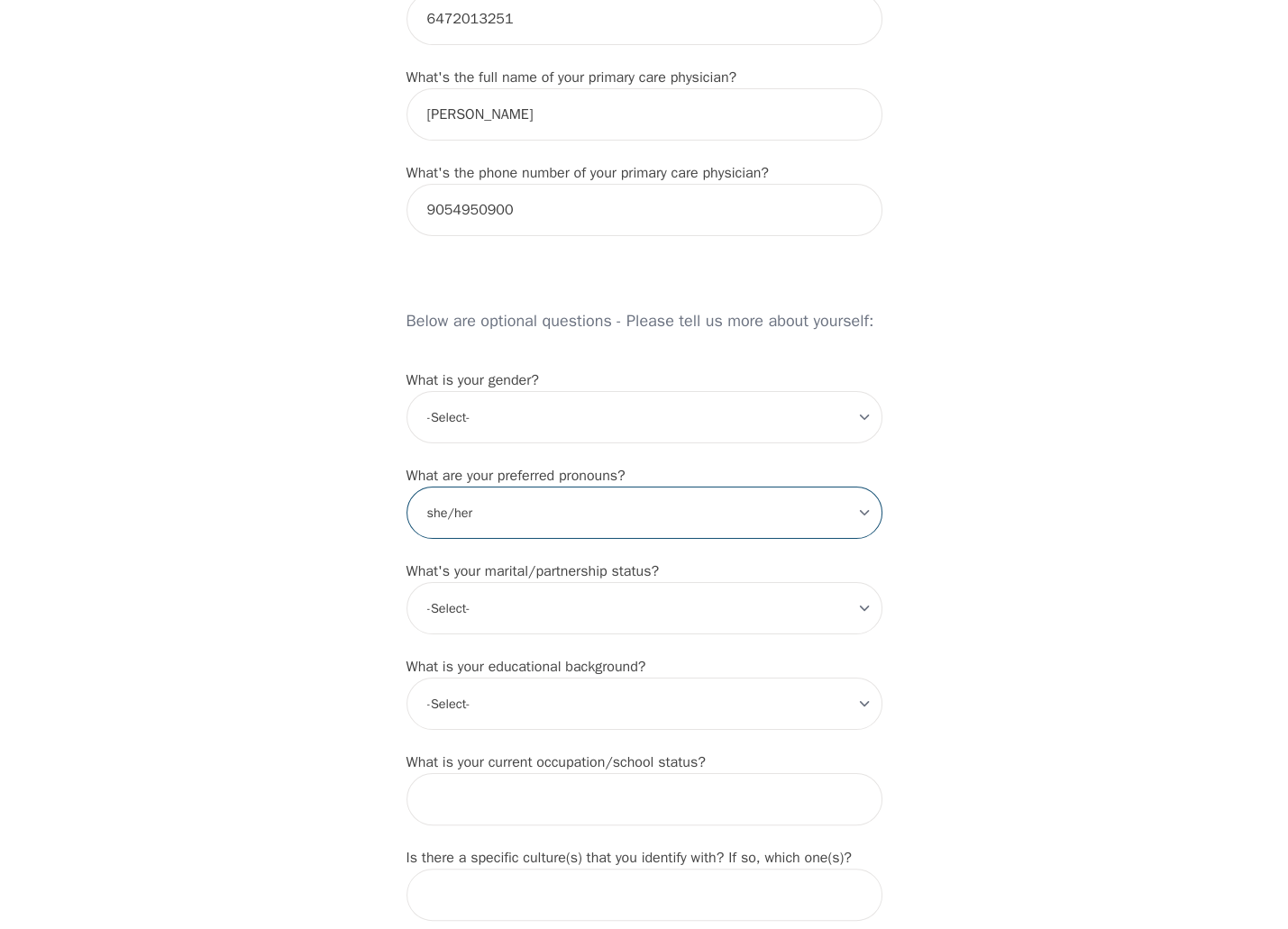 click on "-Select- he/him she/her they/them ze/zir xe/xem ey/em ve/ver tey/ter e/e per/per prefer_not_to_say" at bounding box center [644, 513] 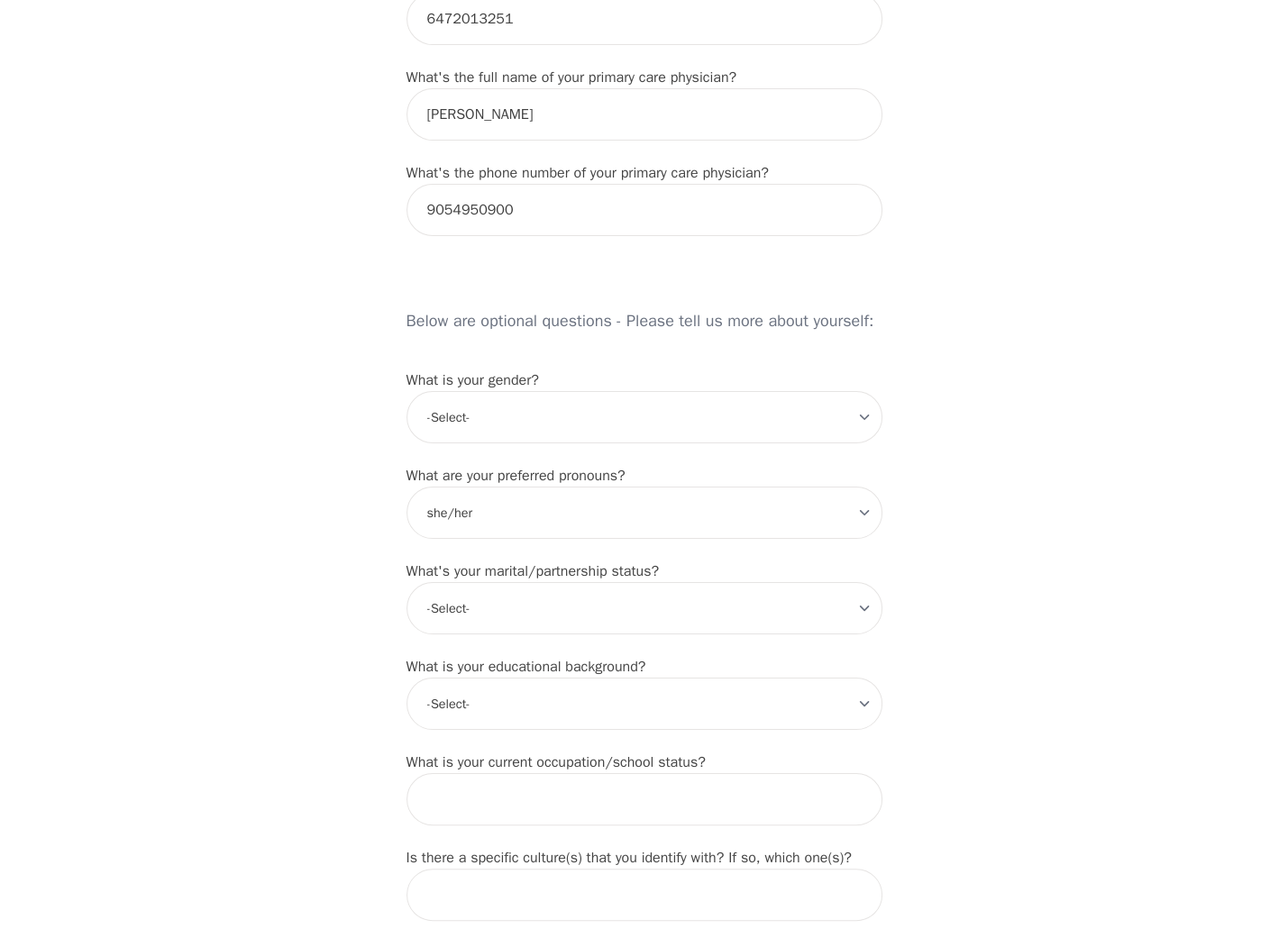 click on "Intake Assessment for Pawani Bhatia Part 1 of 2: Tell Us About Yourself Please complete the following information before your initial session. This step is crucial to kickstart your therapeutic journey with your therapist: What's your first name? (This will be the name on your insurance receipt) Pawani What's your last name? Bhatia What's your preferred name? [OPTIONAL] What's your email? pawanib0511@gmail.com What's your phone number? 6474047282 What's your address? What's your unit number? [OPTIONAL] PH06 What's your date of birth? 1987-11-05 What's the name of your emergency contact? Glaeson What's the phone number of your emergency contact? 6472013251 What's the full name of your primary care physician? Dr. Atala What's the phone number of your primary care physician? 9054950900 Below are optional questions - Please tell us more about yourself: What is your gender? -Select- male female non-binary transgender intersex prefer_not_to_say What are your preferred pronouns? -Select- he/him she/her they/them e/e" at bounding box center [644, 188] 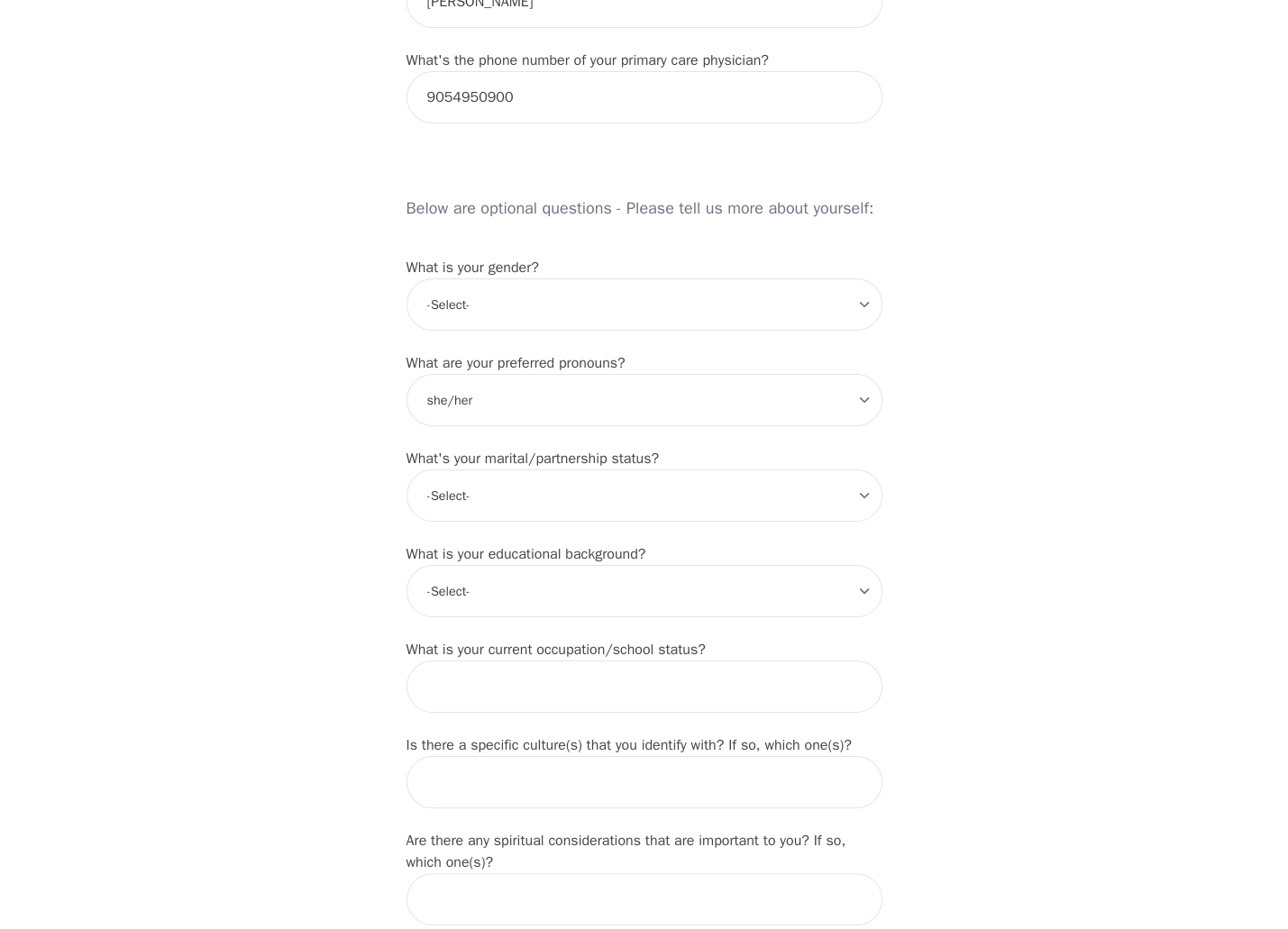 scroll, scrollTop: 1352, scrollLeft: 0, axis: vertical 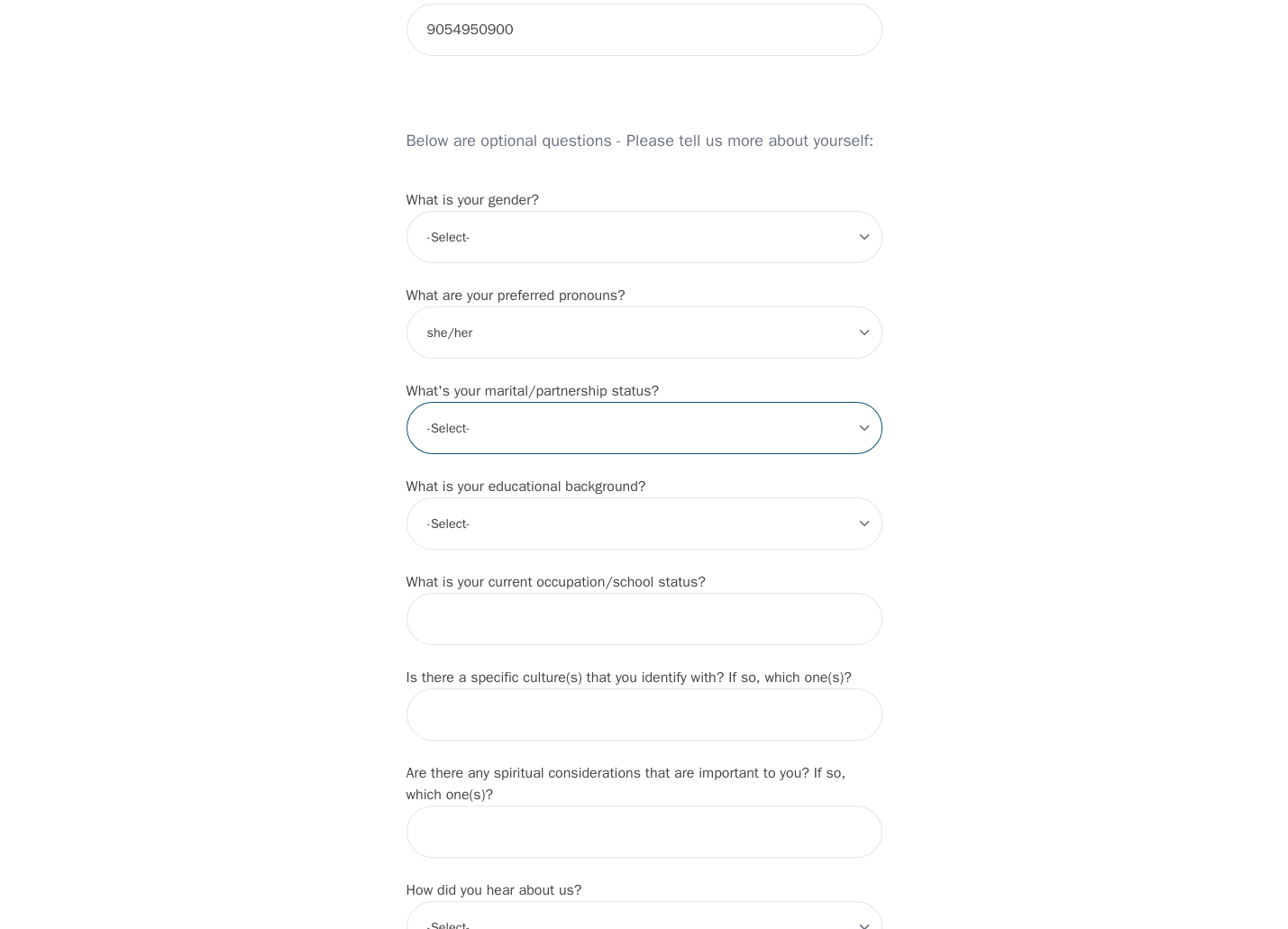 click on "-Select- Single Partnered Married Common Law Widowed Separated Divorced" at bounding box center (644, 428) 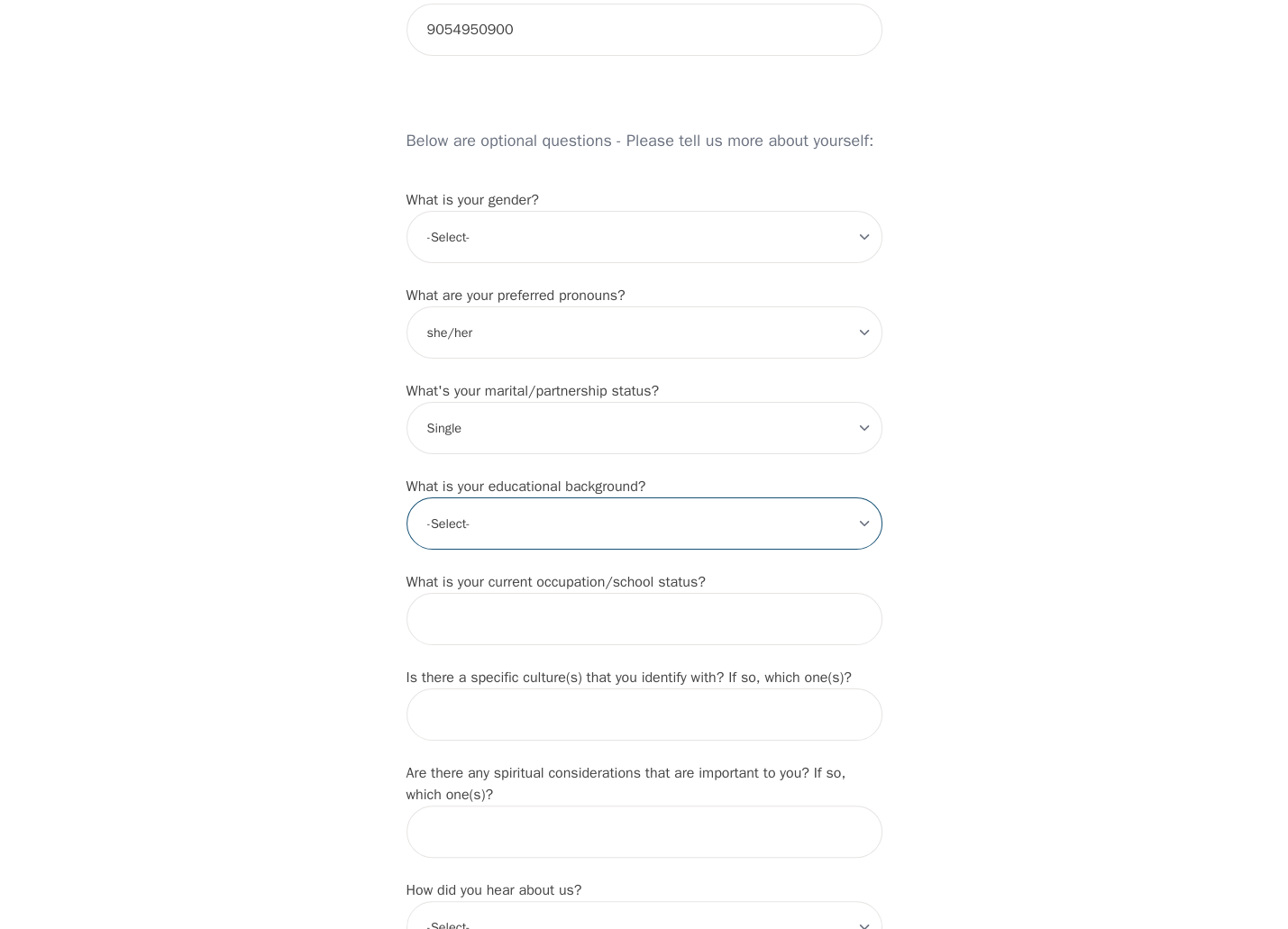 click on "-Select- Less than high school High school Associate degree Bachelor degree Master's degree Professional degree Doctorial degree" at bounding box center (644, 524) 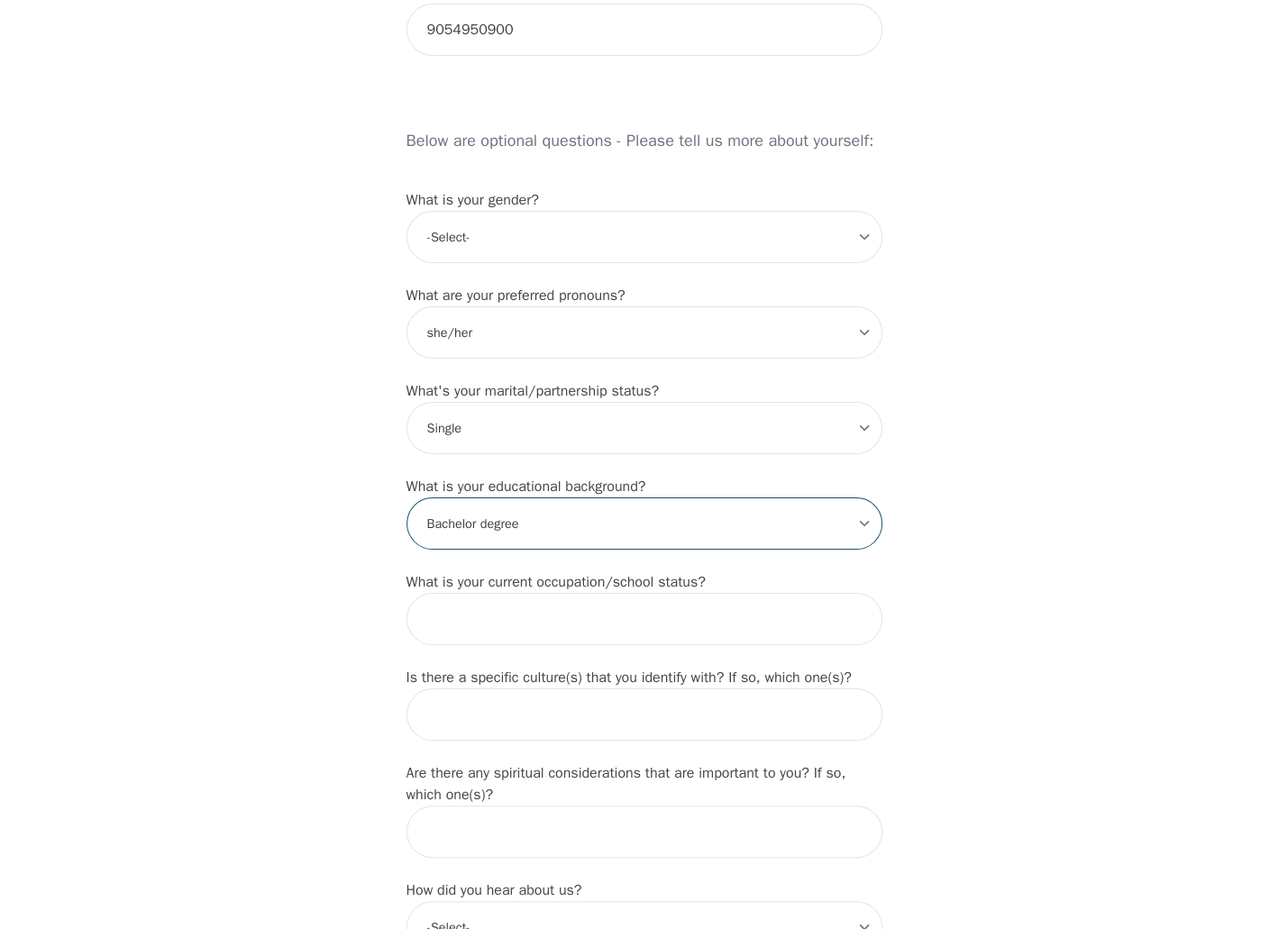 click on "-Select- Less than high school High school Associate degree Bachelor degree Master's degree Professional degree Doctorial degree" at bounding box center [644, 524] 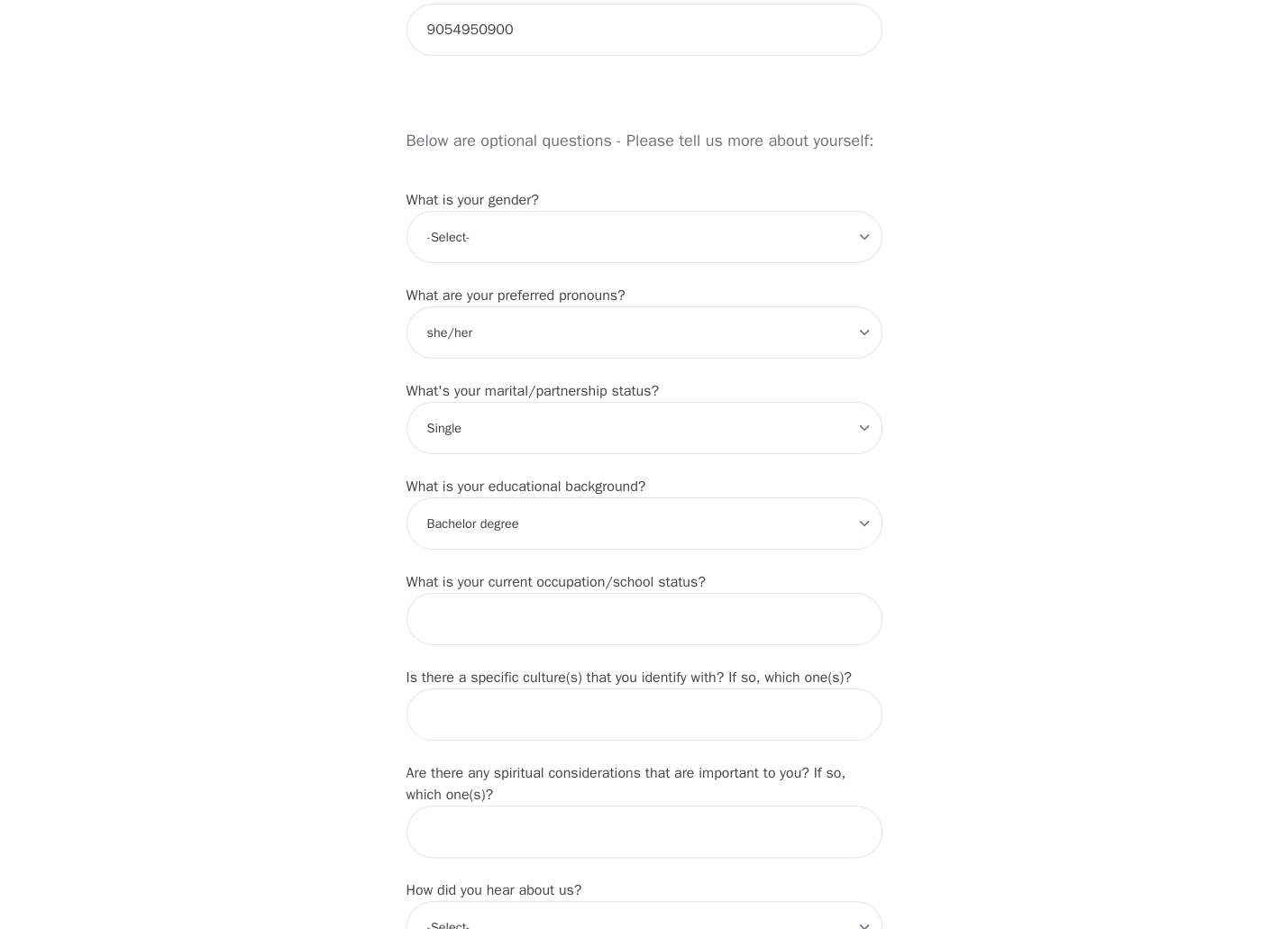 click on "Intake Assessment for Pawani Bhatia Part 1 of 2: Tell Us About Yourself Please complete the following information before your initial session. This step is crucial to kickstart your therapeutic journey with your therapist: What's your first name? (This will be the name on your insurance receipt) Pawani What's your last name? Bhatia What's your preferred name? [OPTIONAL] What's your email? pawanib0511@gmail.com What's your phone number? 6474047282 What's your address? What's your unit number? [OPTIONAL] PH06 What's your date of birth? 1987-11-05 What's the name of your emergency contact? Glaeson What's the phone number of your emergency contact? 6472013251 What's the full name of your primary care physician? Dr. Atala What's the phone number of your primary care physician? 9054950900 Below are optional questions - Please tell us more about yourself: What is your gender? -Select- male female non-binary transgender intersex prefer_not_to_say What are your preferred pronouns? -Select- he/him she/her they/them e/e" at bounding box center (644, 8) 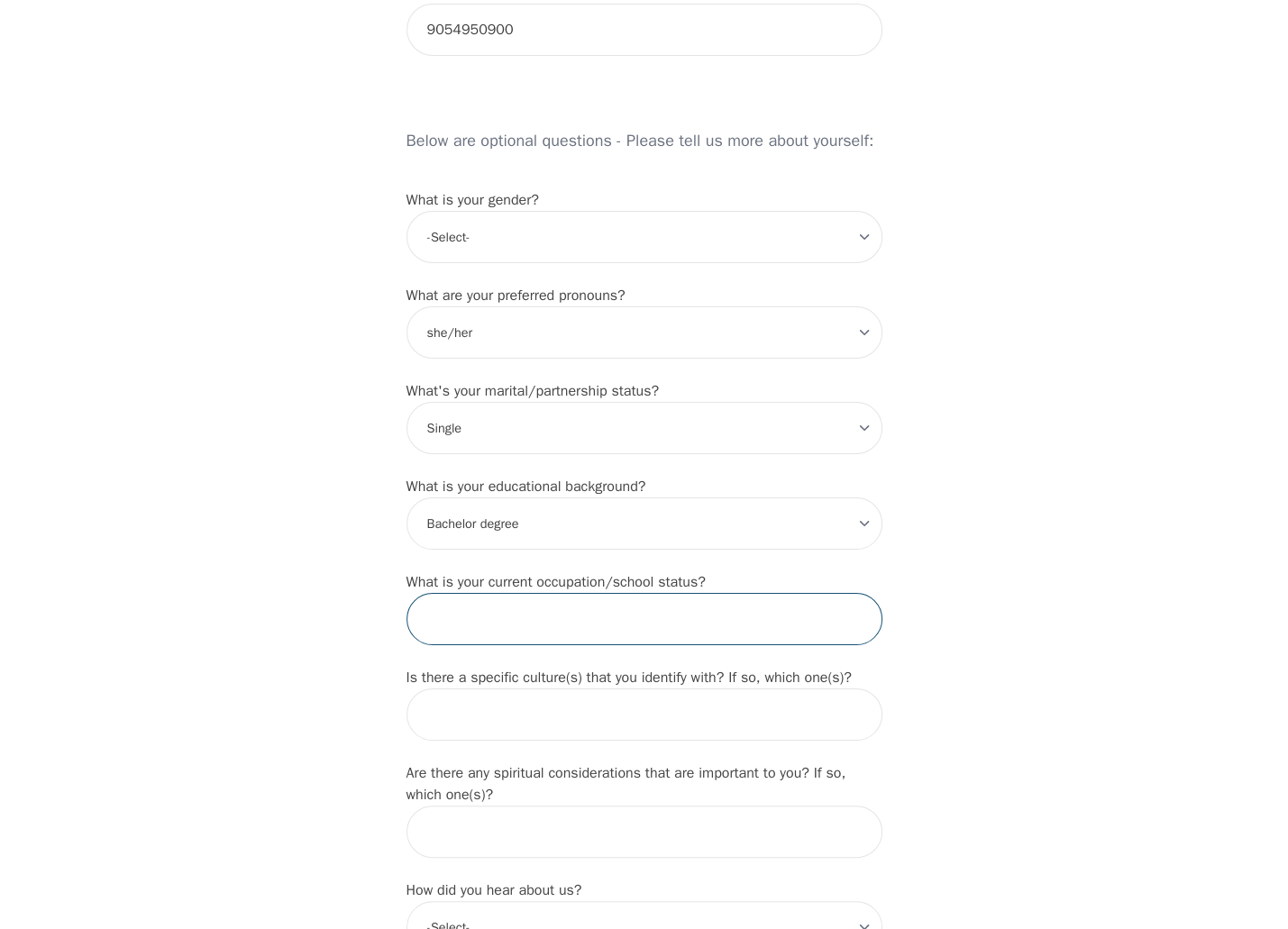 click at bounding box center (644, 619) 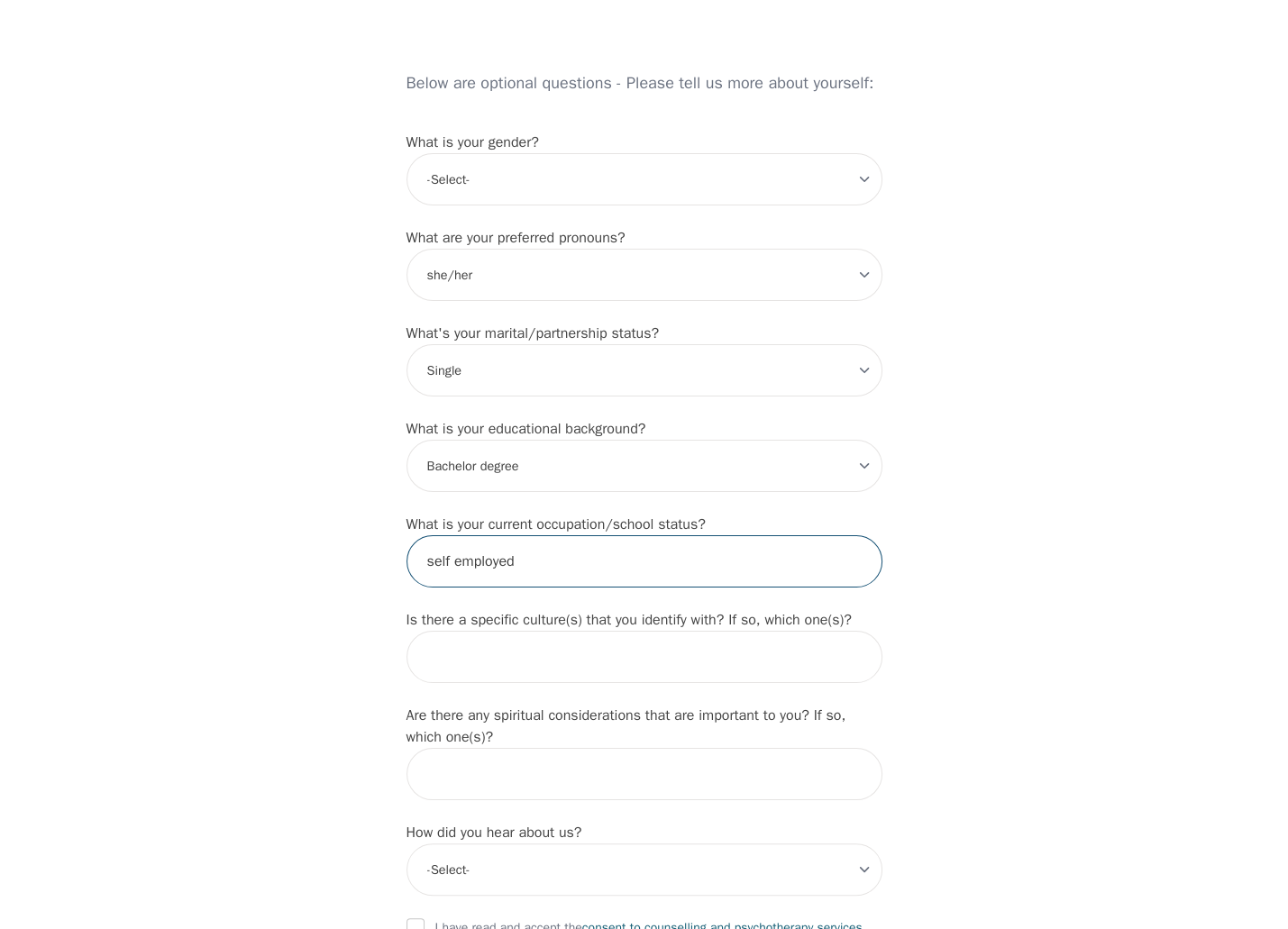 scroll, scrollTop: 1442, scrollLeft: 0, axis: vertical 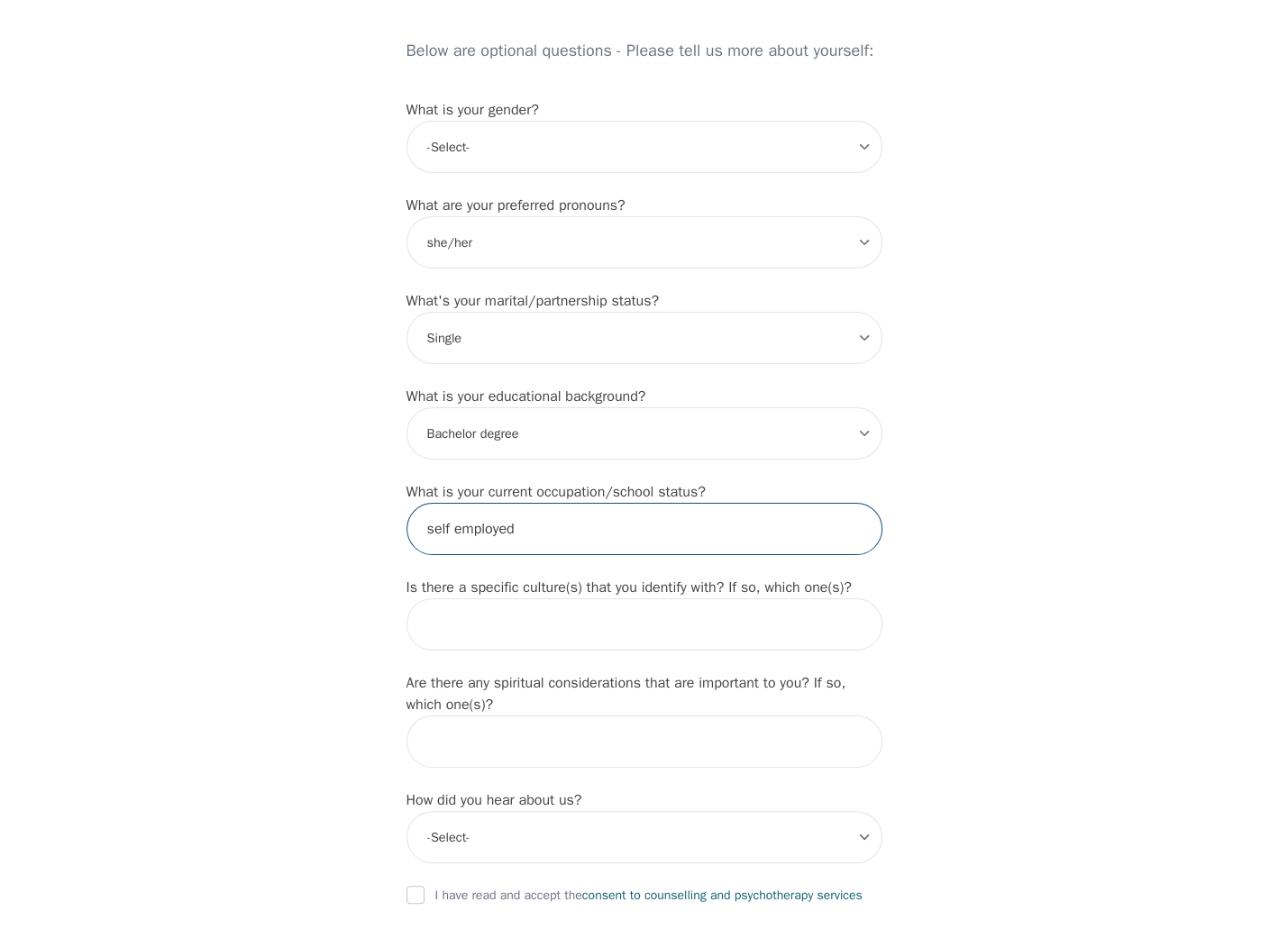 type on "self employed" 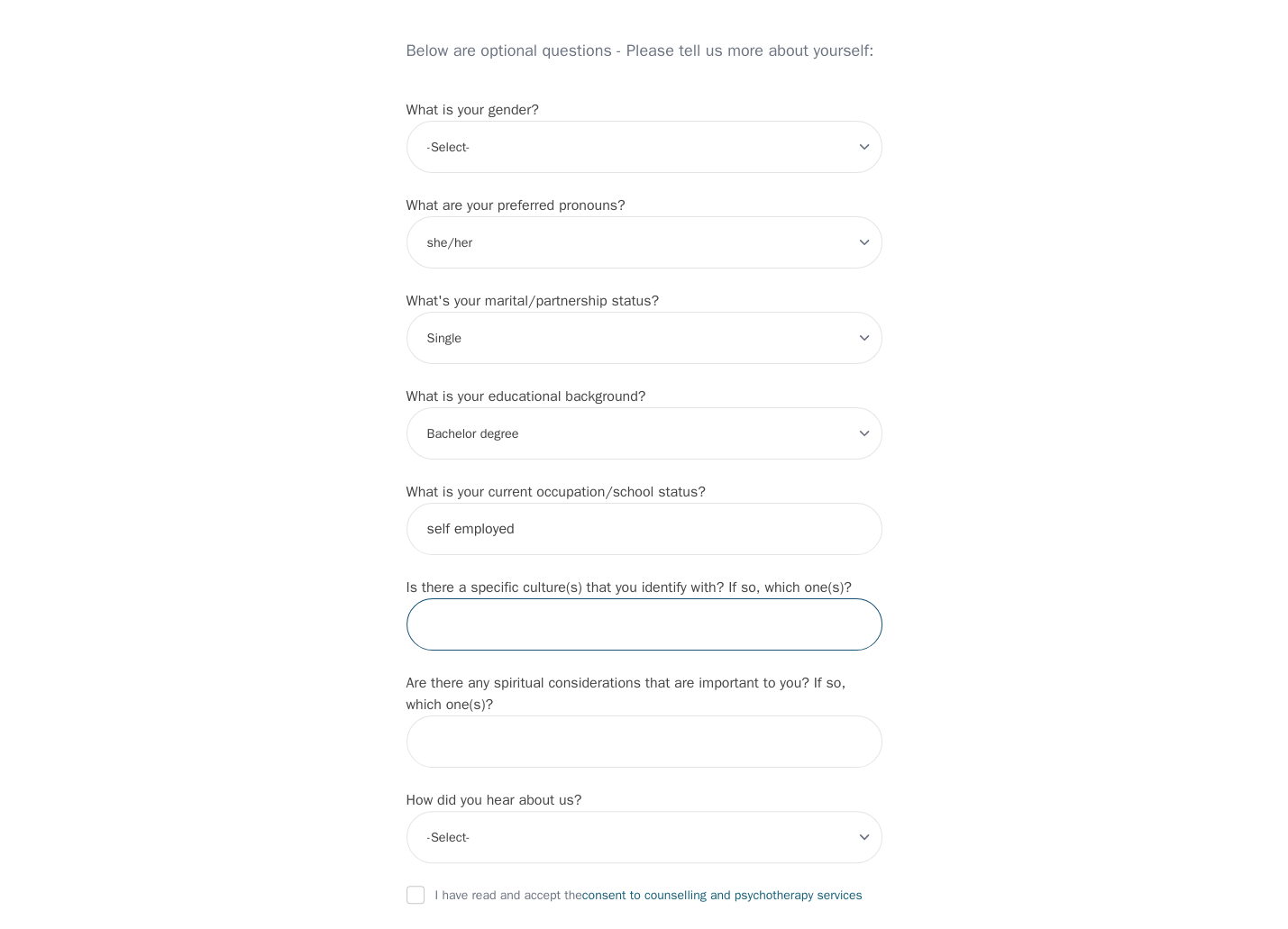 click at bounding box center [644, 624] 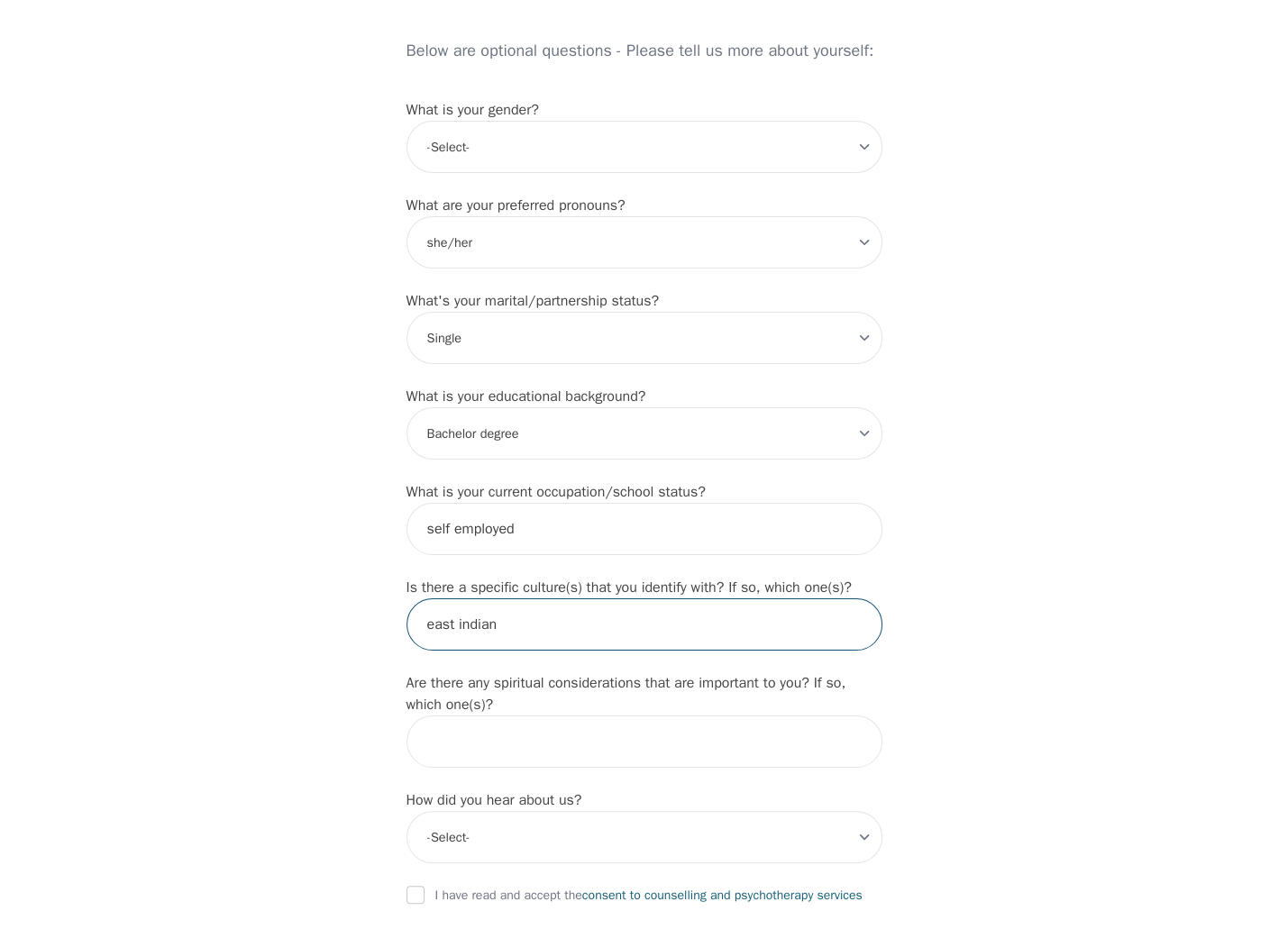 type on "east indian" 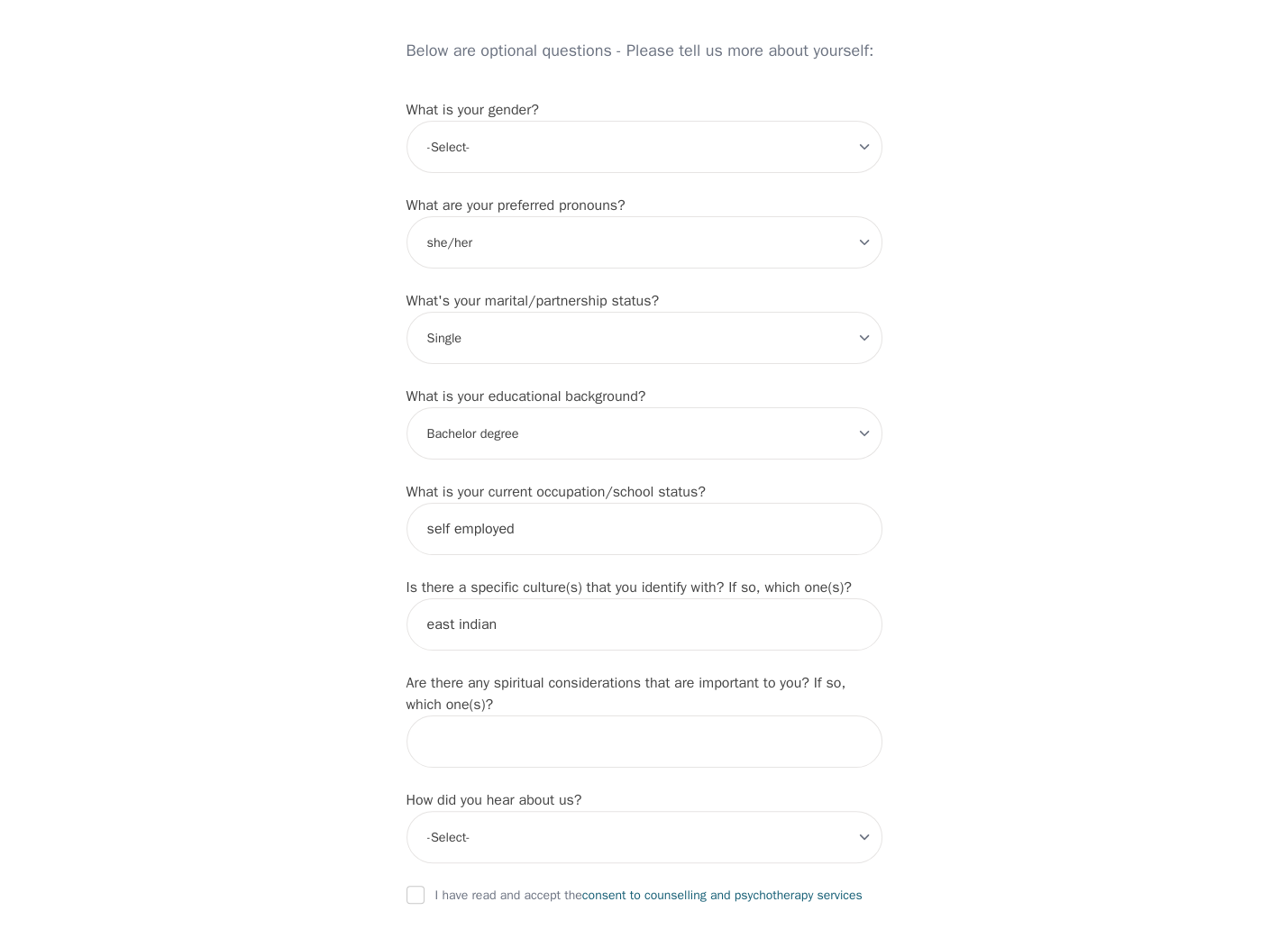 click on "Intake Assessment for Pawani Bhatia Part 1 of 2: Tell Us About Yourself Please complete the following information before your initial session. This step is crucial to kickstart your therapeutic journey with your therapist: What's your first name? (This will be the name on your insurance receipt) Pawani What's your last name? Bhatia What's your preferred name? [OPTIONAL] What's your email? pawanib0511@gmail.com What's your phone number? 6474047282 What's your address? What's your unit number? [OPTIONAL] PH06 What's your date of birth? 1987-11-05 What's the name of your emergency contact? Glaeson What's the phone number of your emergency contact? 6472013251 What's the full name of your primary care physician? Dr. Atala What's the phone number of your primary care physician? 9054950900 Below are optional questions - Please tell us more about yourself: What is your gender? -Select- male female non-binary transgender intersex prefer_not_to_say What are your preferred pronouns? -Select- he/him she/her they/them e/e" at bounding box center [644, -82] 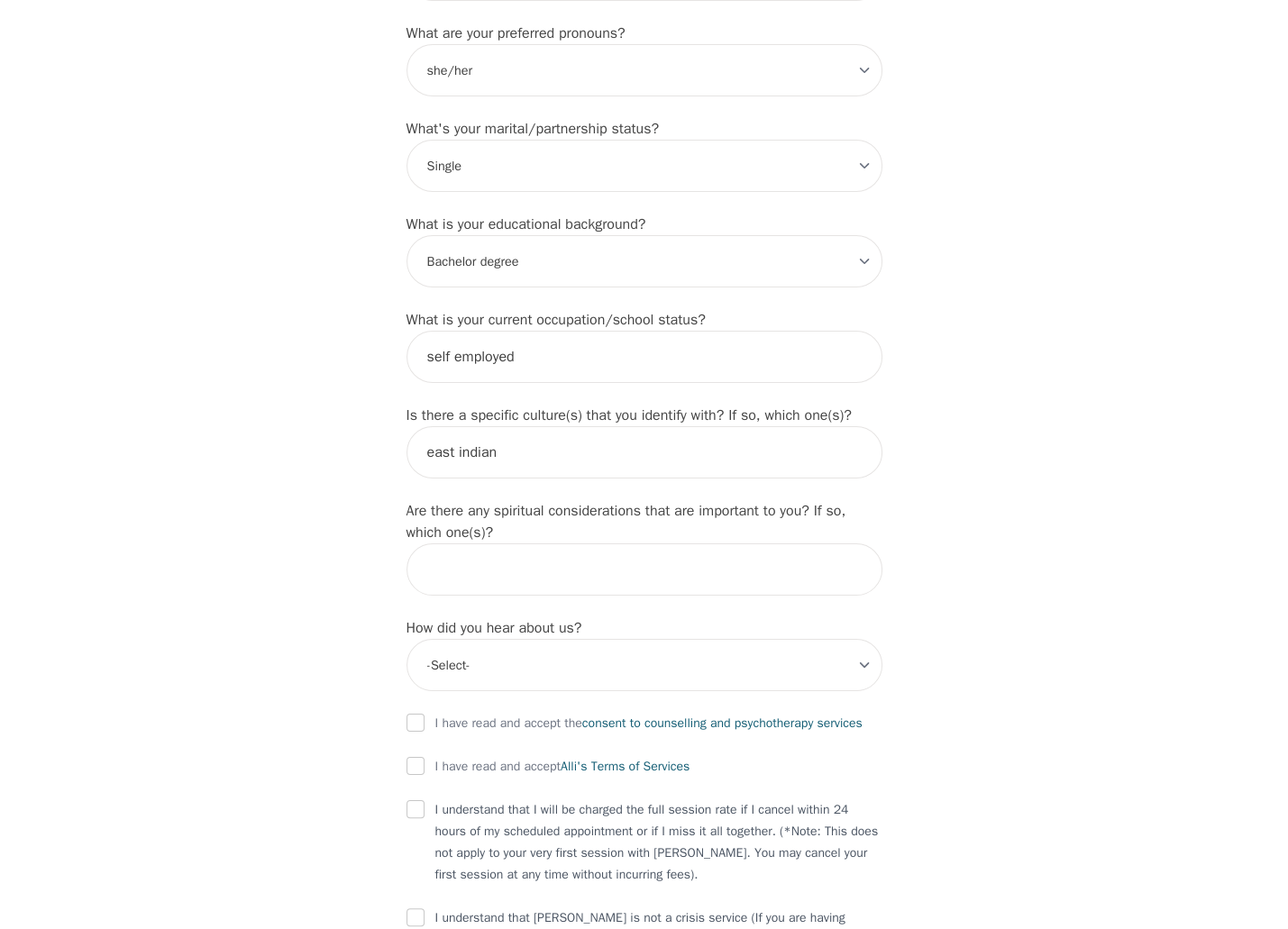 scroll, scrollTop: 1622, scrollLeft: 0, axis: vertical 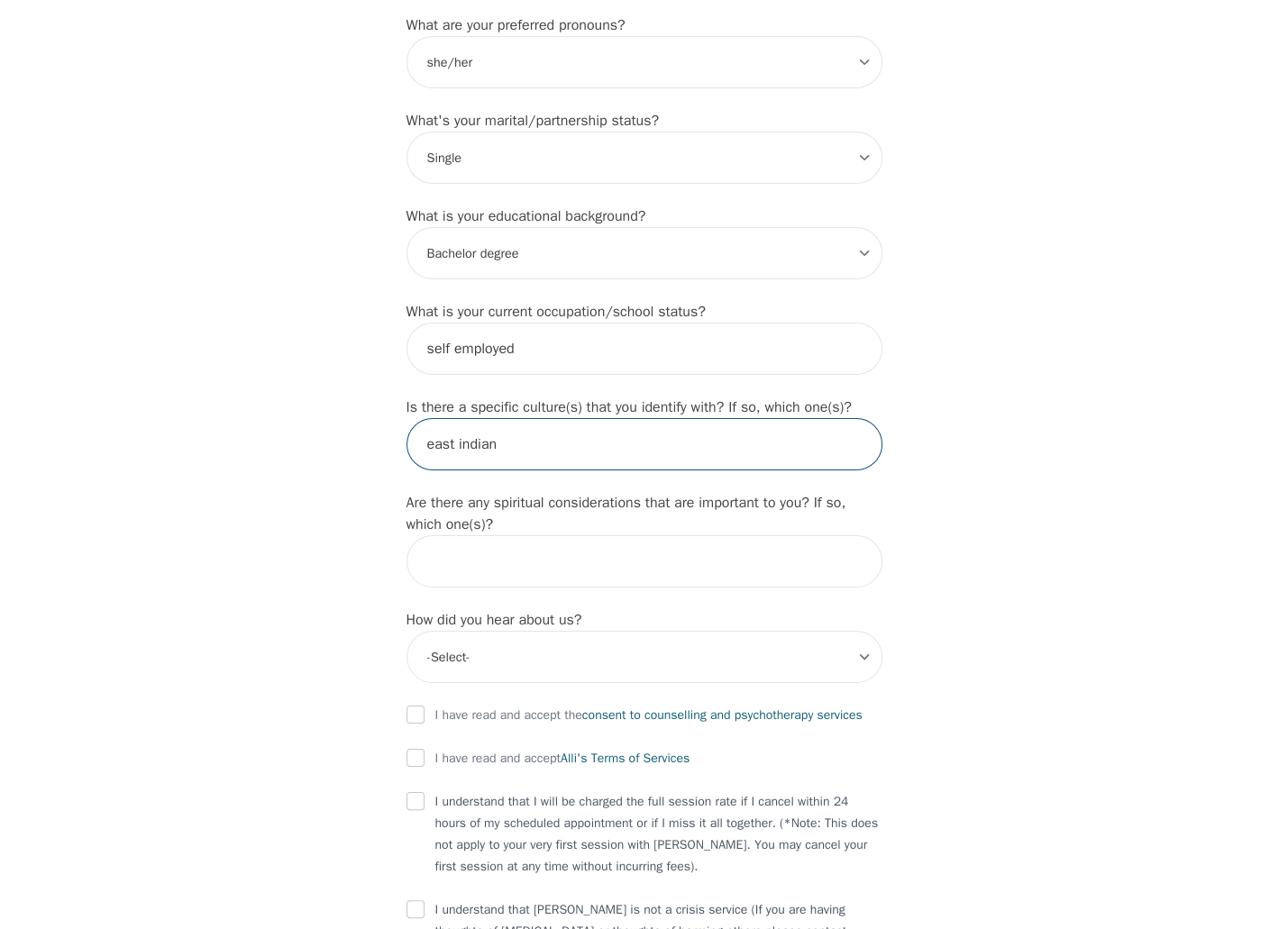 click on "east indian" at bounding box center [644, 444] 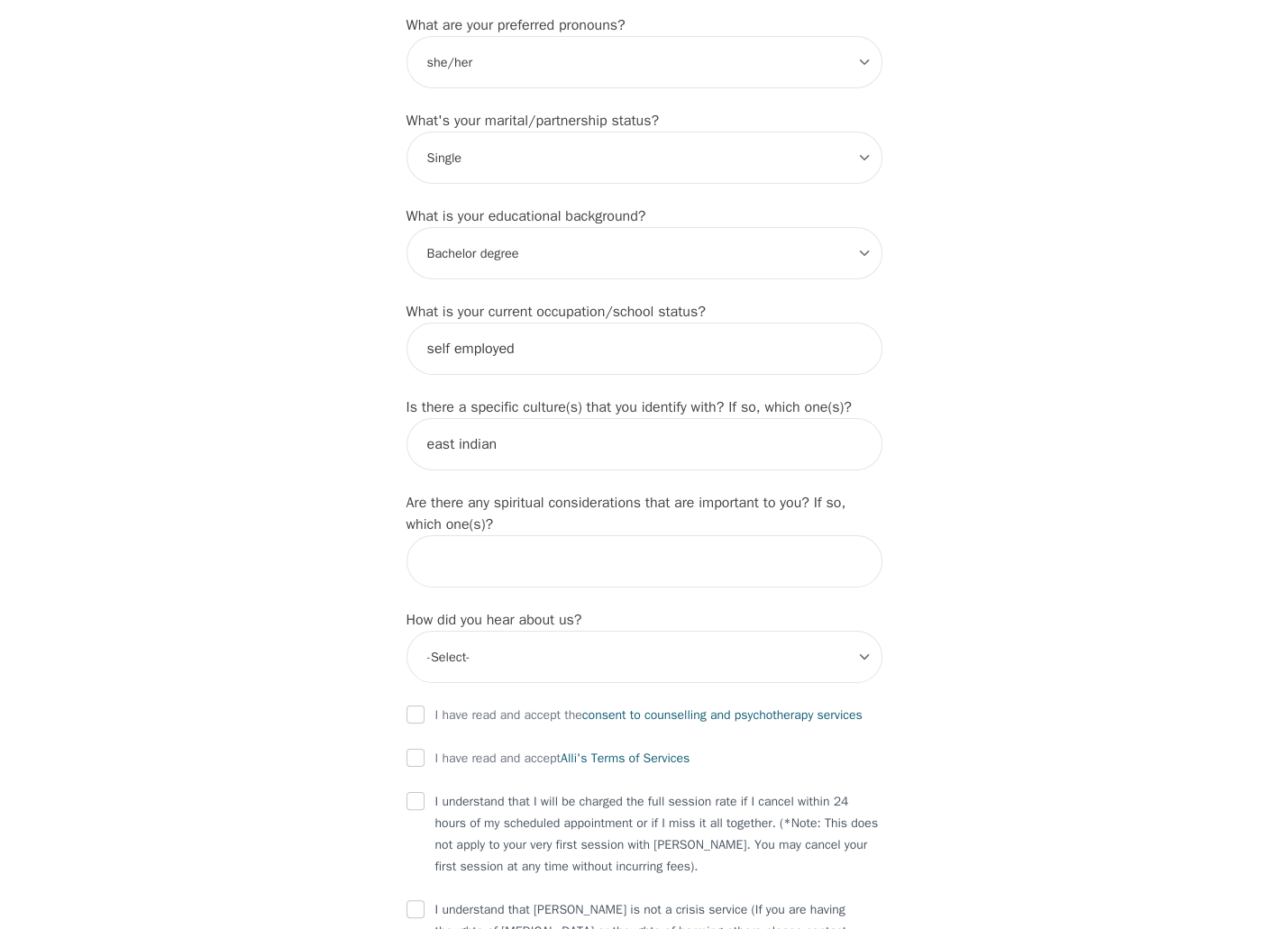 click on "Intake Assessment for Pawani Bhatia Part 1 of 2: Tell Us About Yourself Please complete the following information before your initial session. This step is crucial to kickstart your therapeutic journey with your therapist: What's your first name? (This will be the name on your insurance receipt) Pawani What's your last name? Bhatia What's your preferred name? [OPTIONAL] What's your email? pawanib0511@gmail.com What's your phone number? 6474047282 What's your address? What's your unit number? [OPTIONAL] PH06 What's your date of birth? 1987-11-05 What's the name of your emergency contact? Glaeson What's the phone number of your emergency contact? 6472013251 What's the full name of your primary care physician? Dr. Atala What's the phone number of your primary care physician? 9054950900 Below are optional questions - Please tell us more about yourself: What is your gender? -Select- male female non-binary transgender intersex prefer_not_to_say What are your preferred pronouns? -Select- he/him she/her they/them e/e" at bounding box center (644, -262) 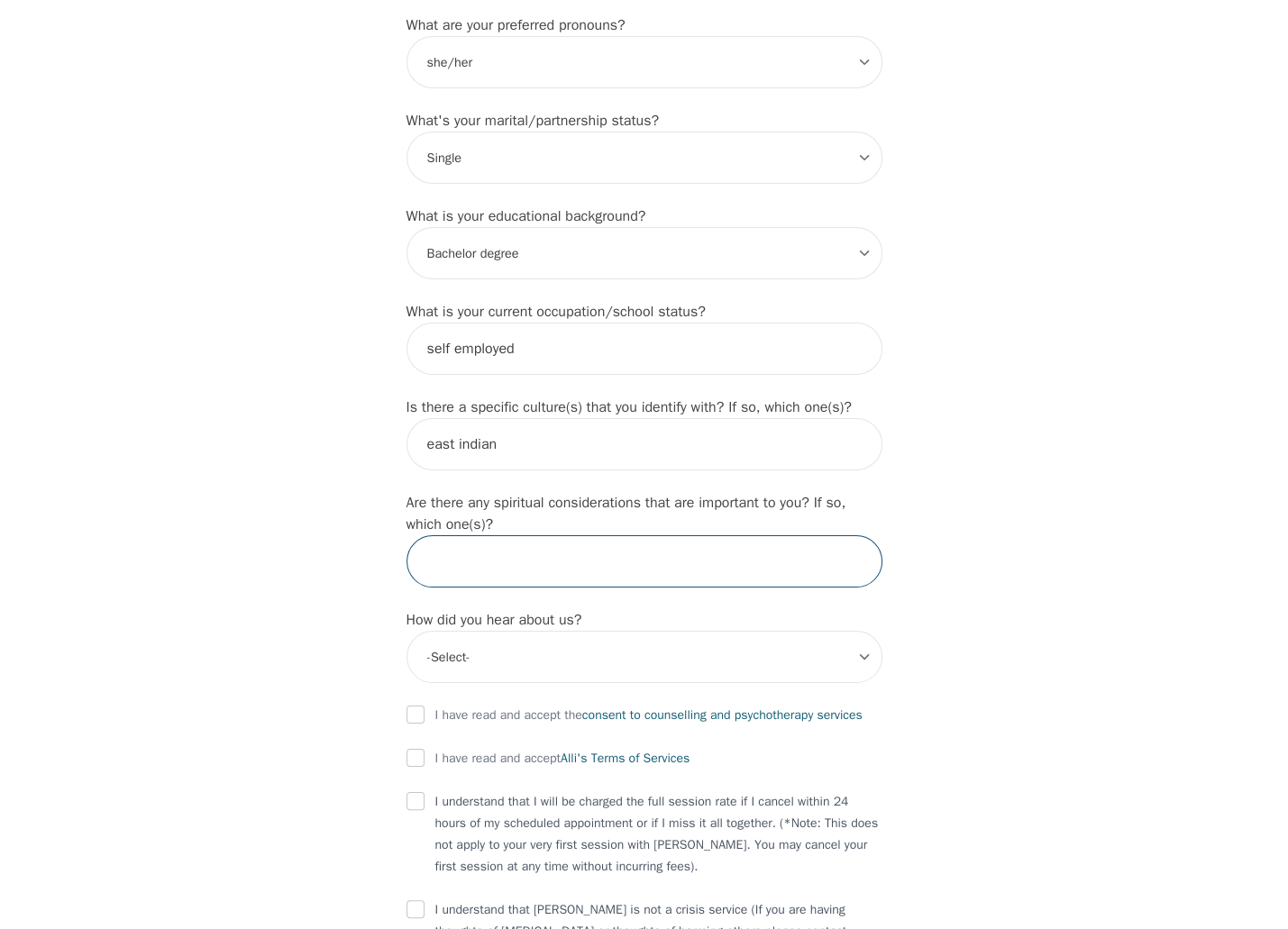 click at bounding box center [644, 561] 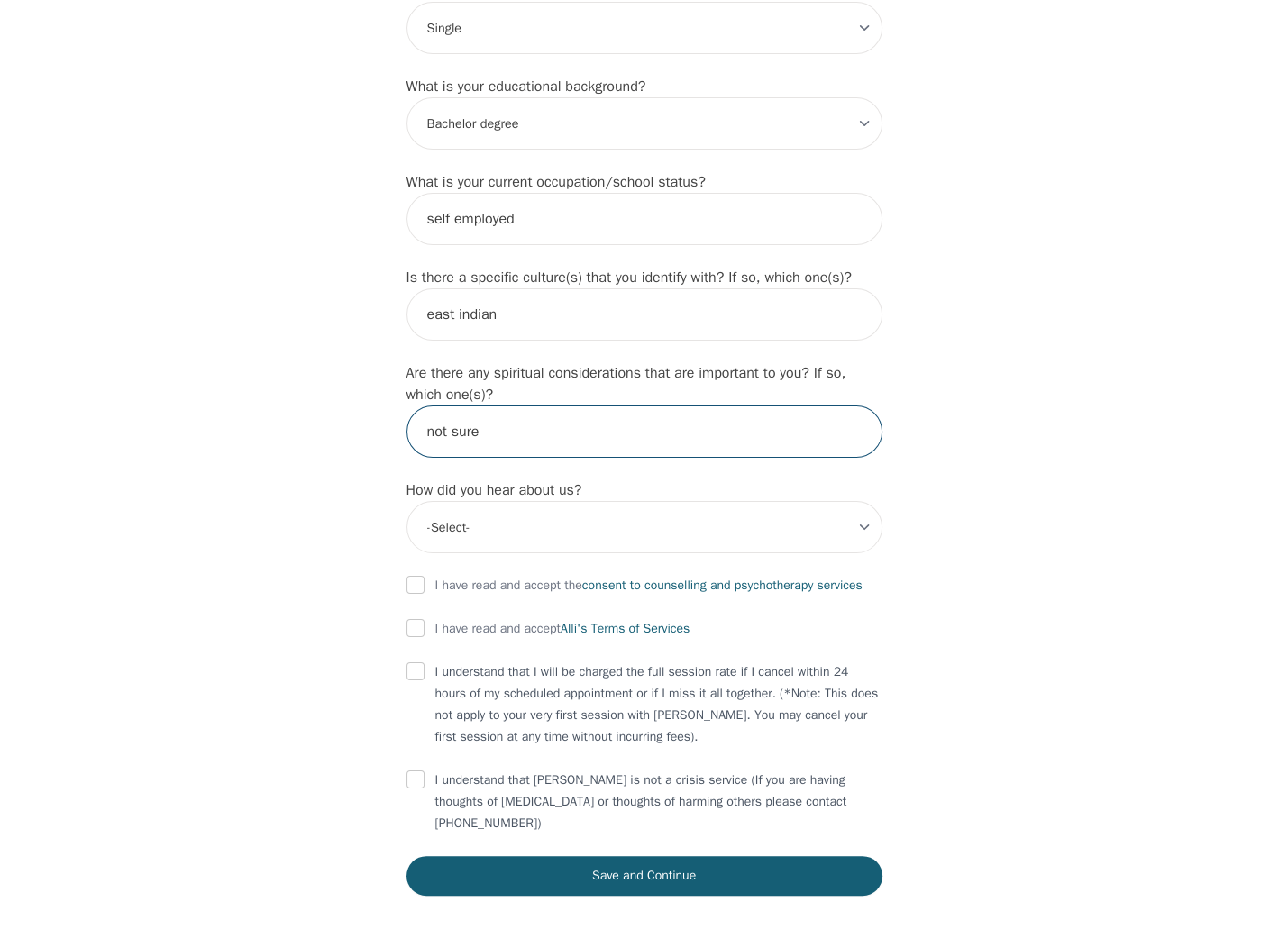 scroll, scrollTop: 1761, scrollLeft: 0, axis: vertical 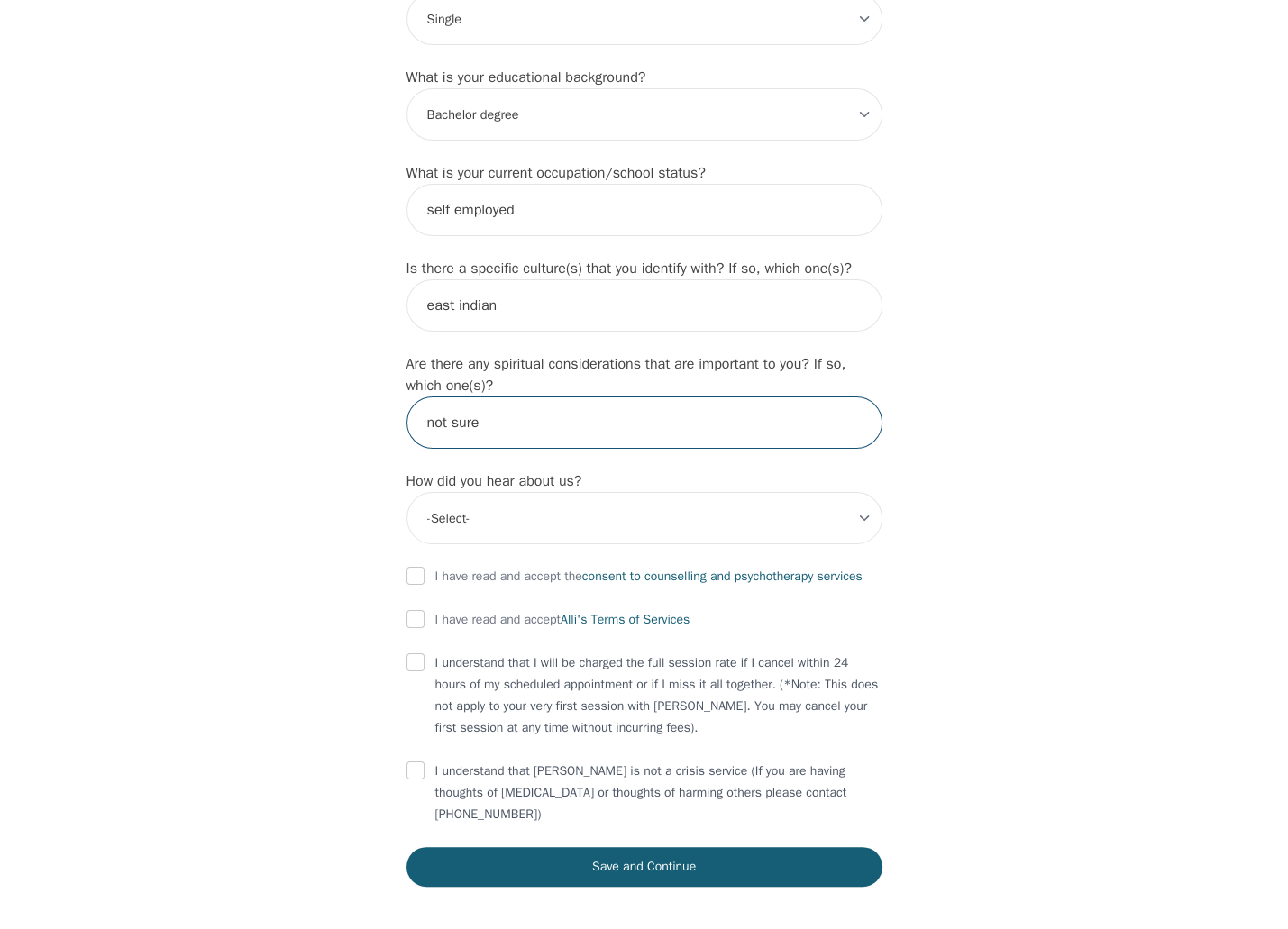 type on "not sure" 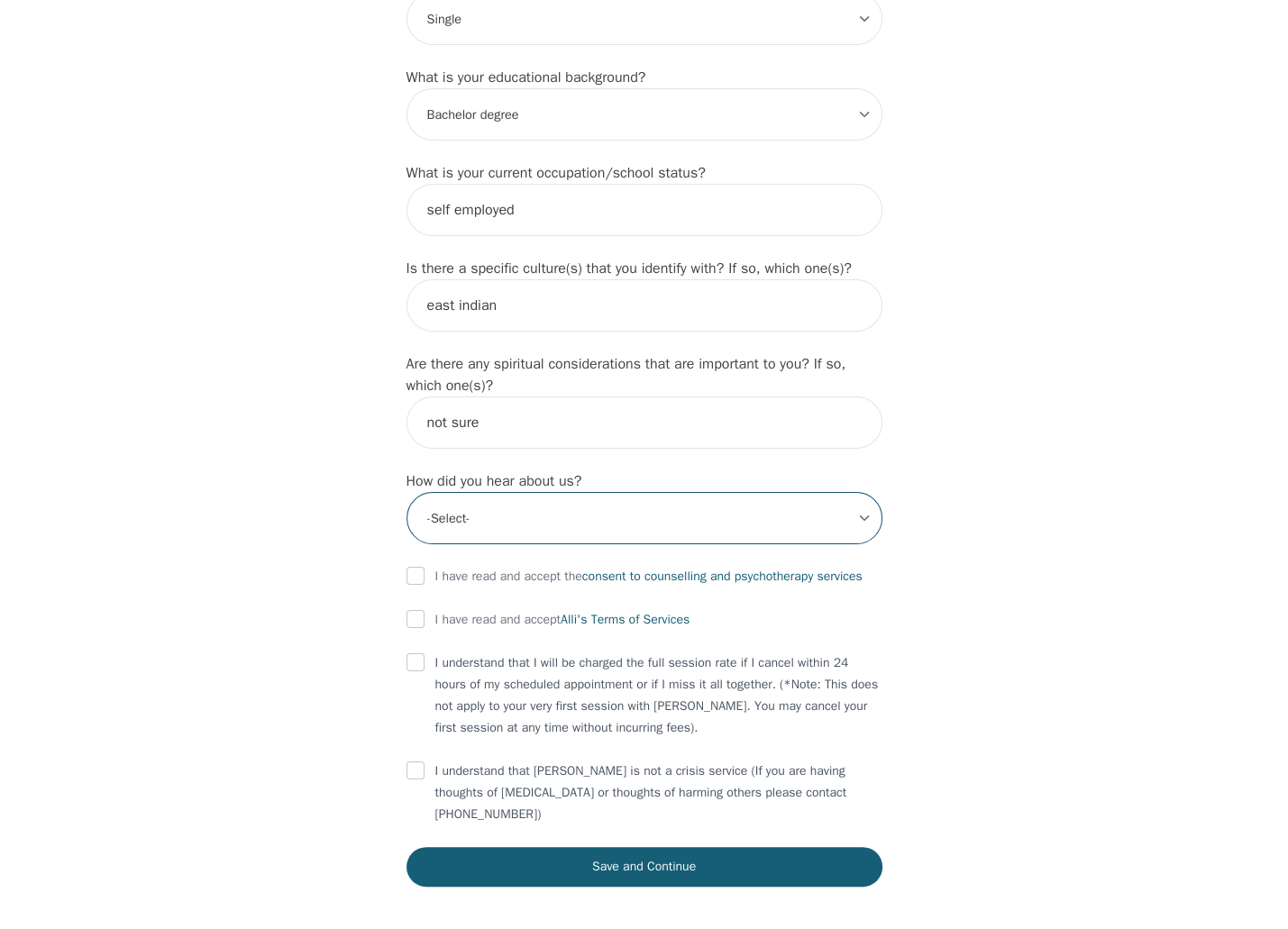 click on "-Select- Physician/Specialist Friend Facebook Instagram Google Search Google Ads Facebook/Instagram Ads Other" at bounding box center [644, 518] 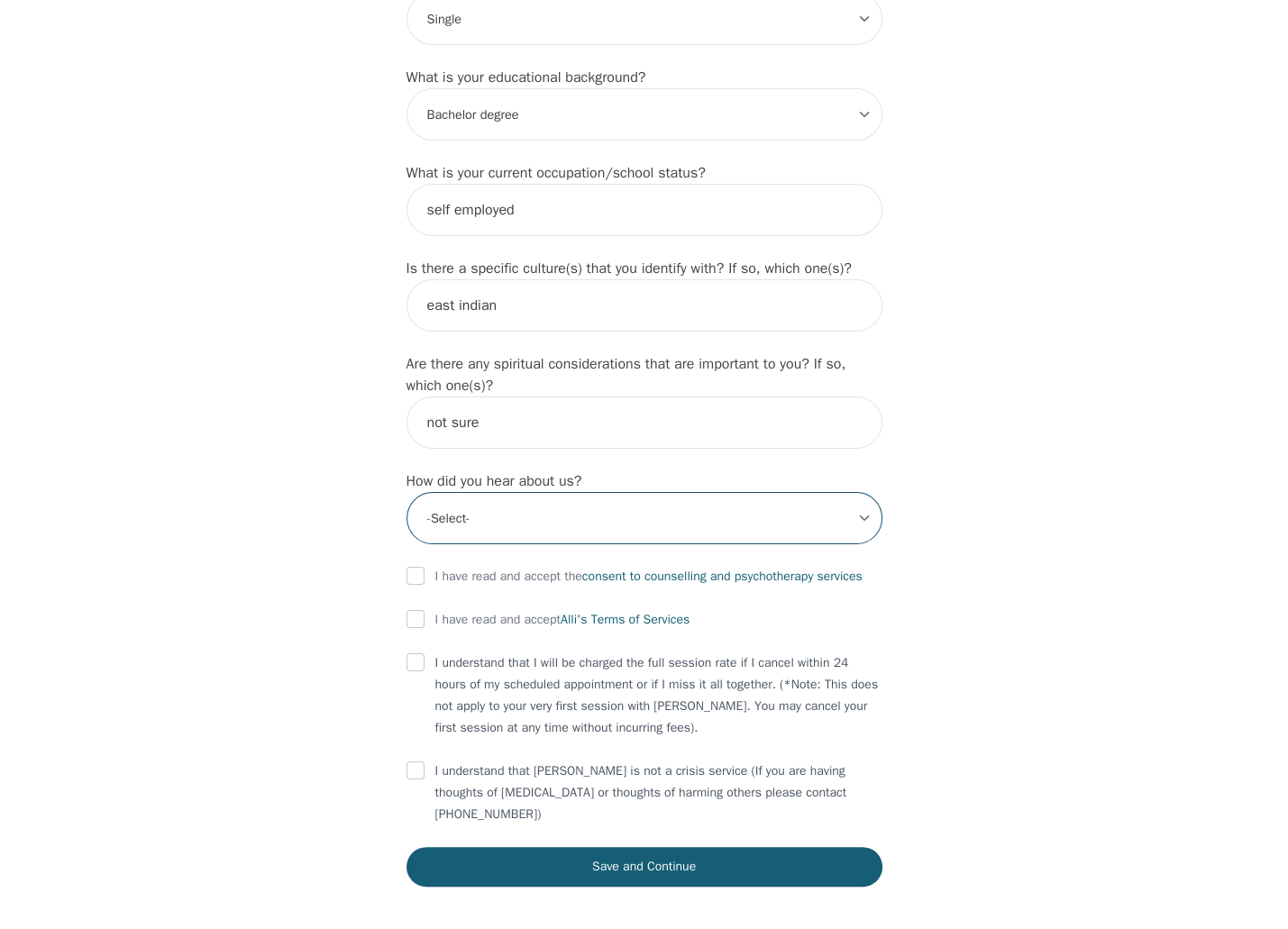 select on "Friend" 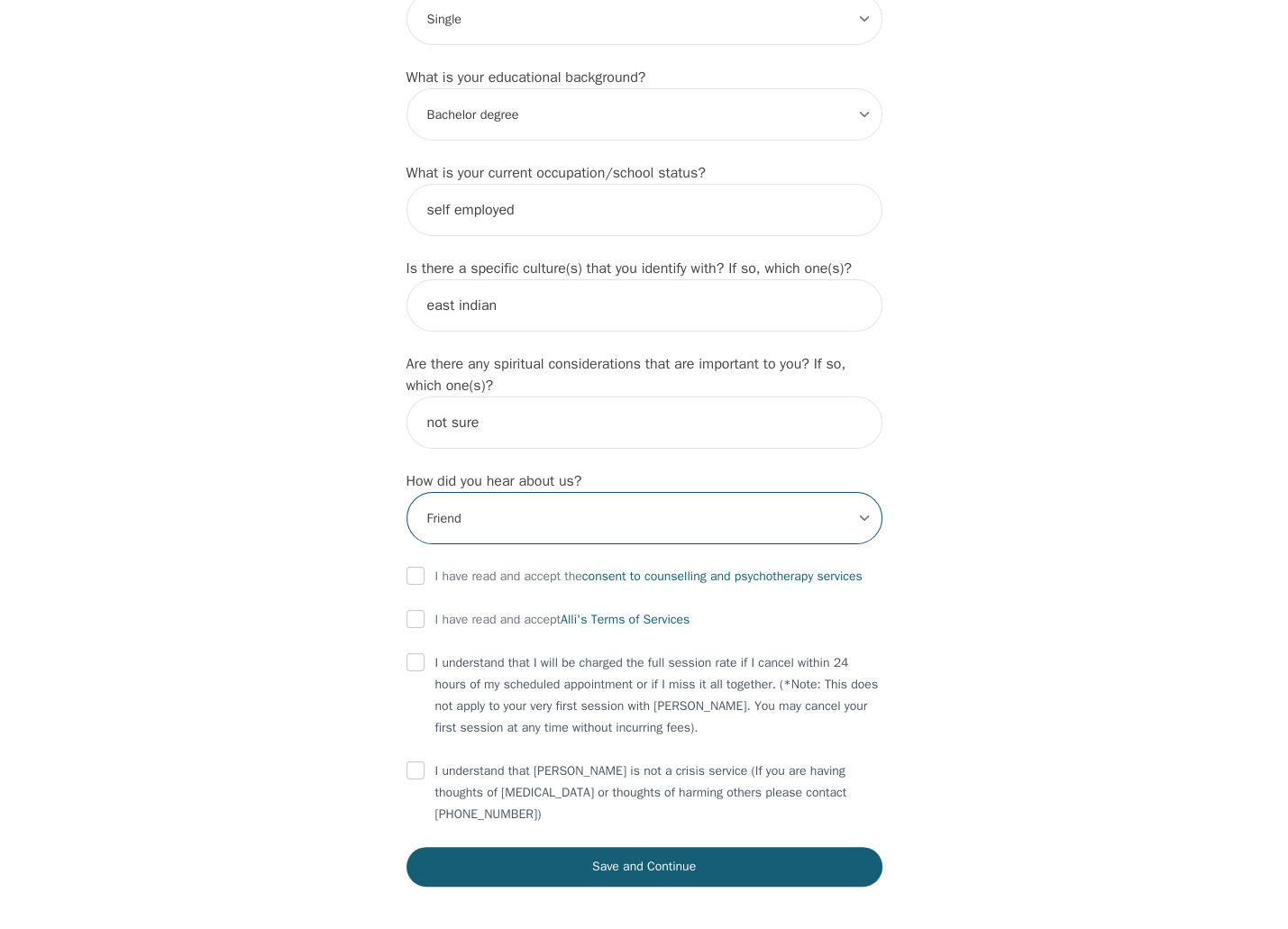 click on "-Select- Physician/Specialist Friend Facebook Instagram Google Search Google Ads Facebook/Instagram Ads Other" at bounding box center [644, 518] 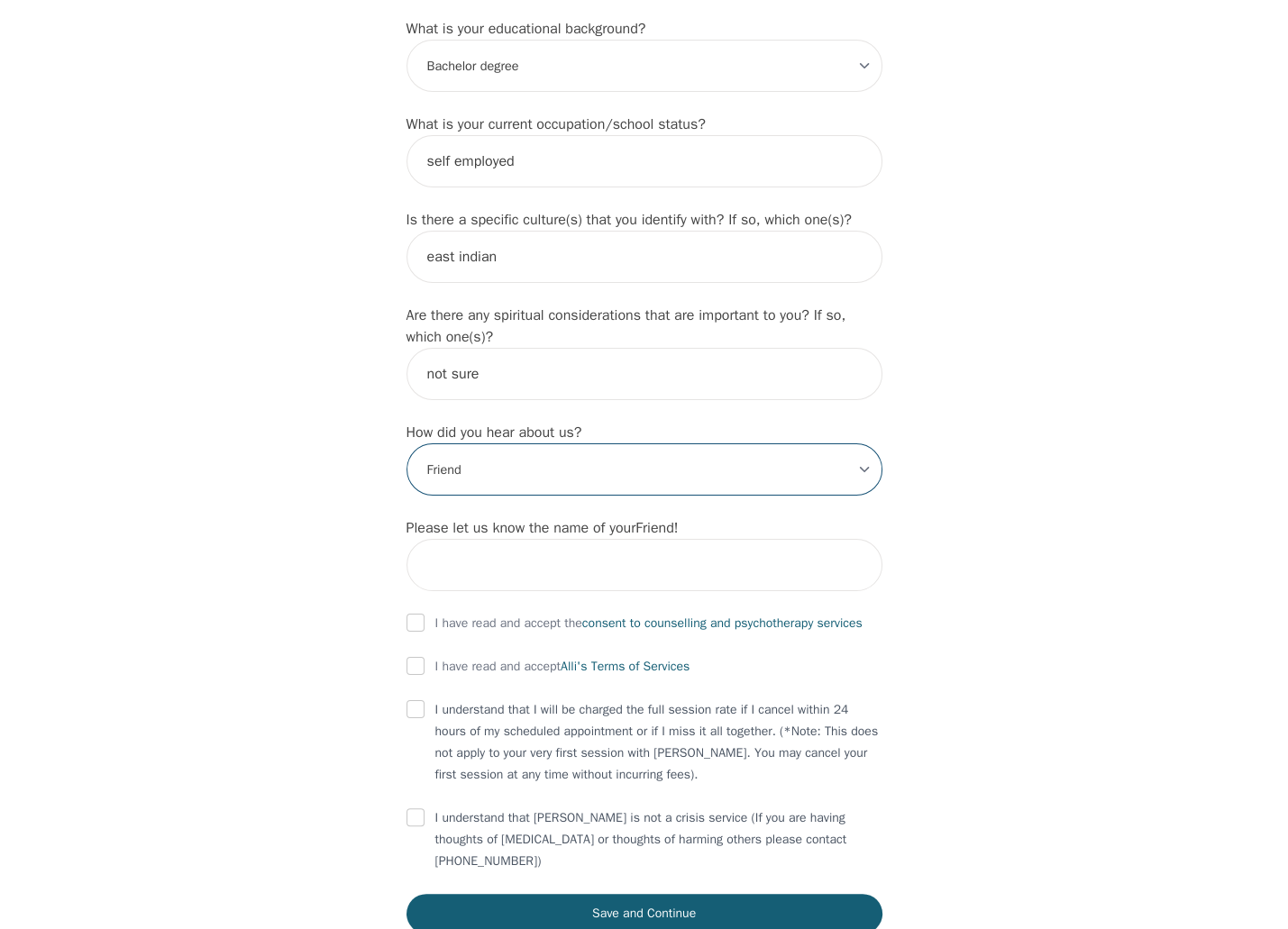 scroll, scrollTop: 1851, scrollLeft: 0, axis: vertical 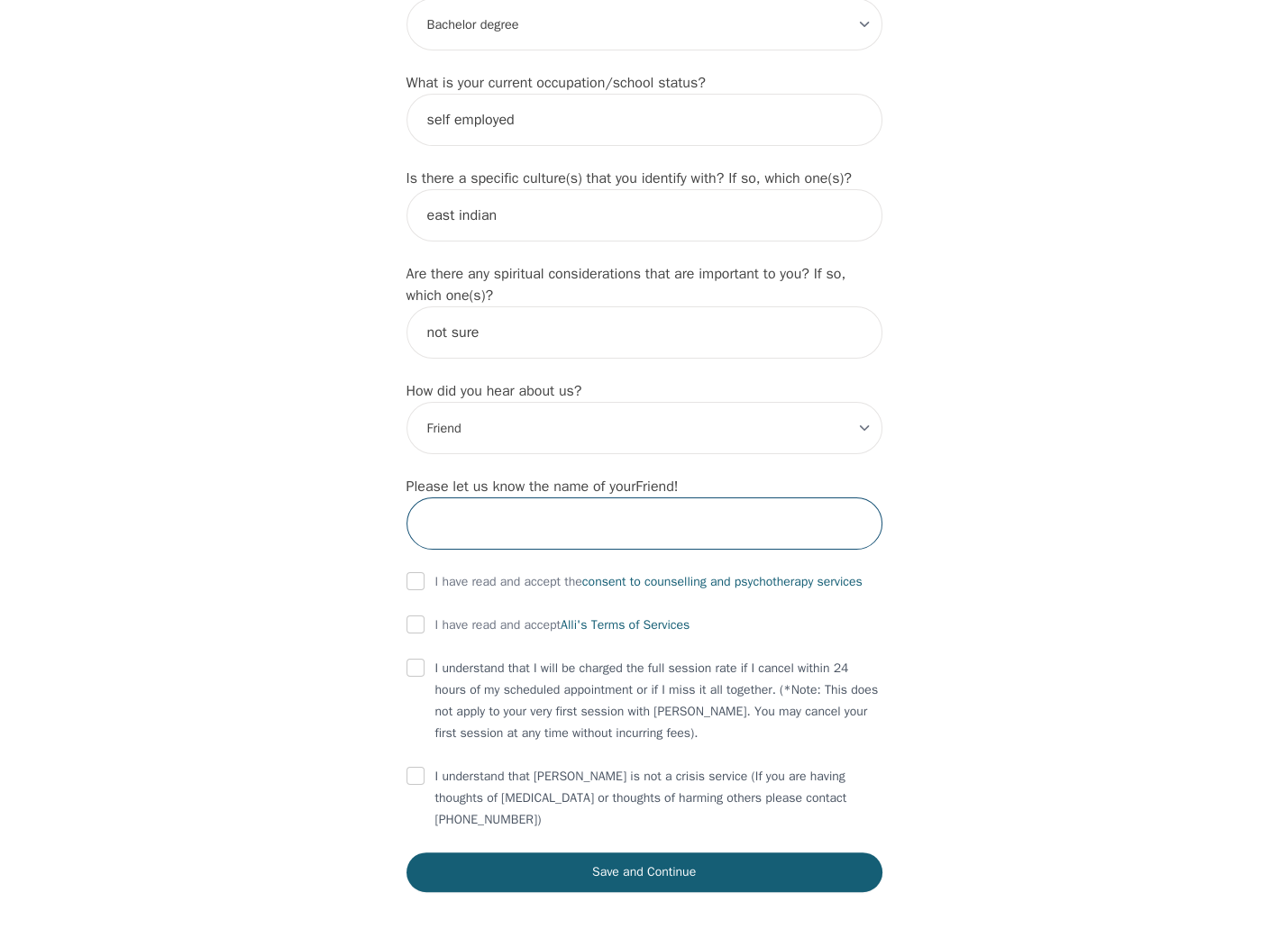 click at bounding box center (644, 524) 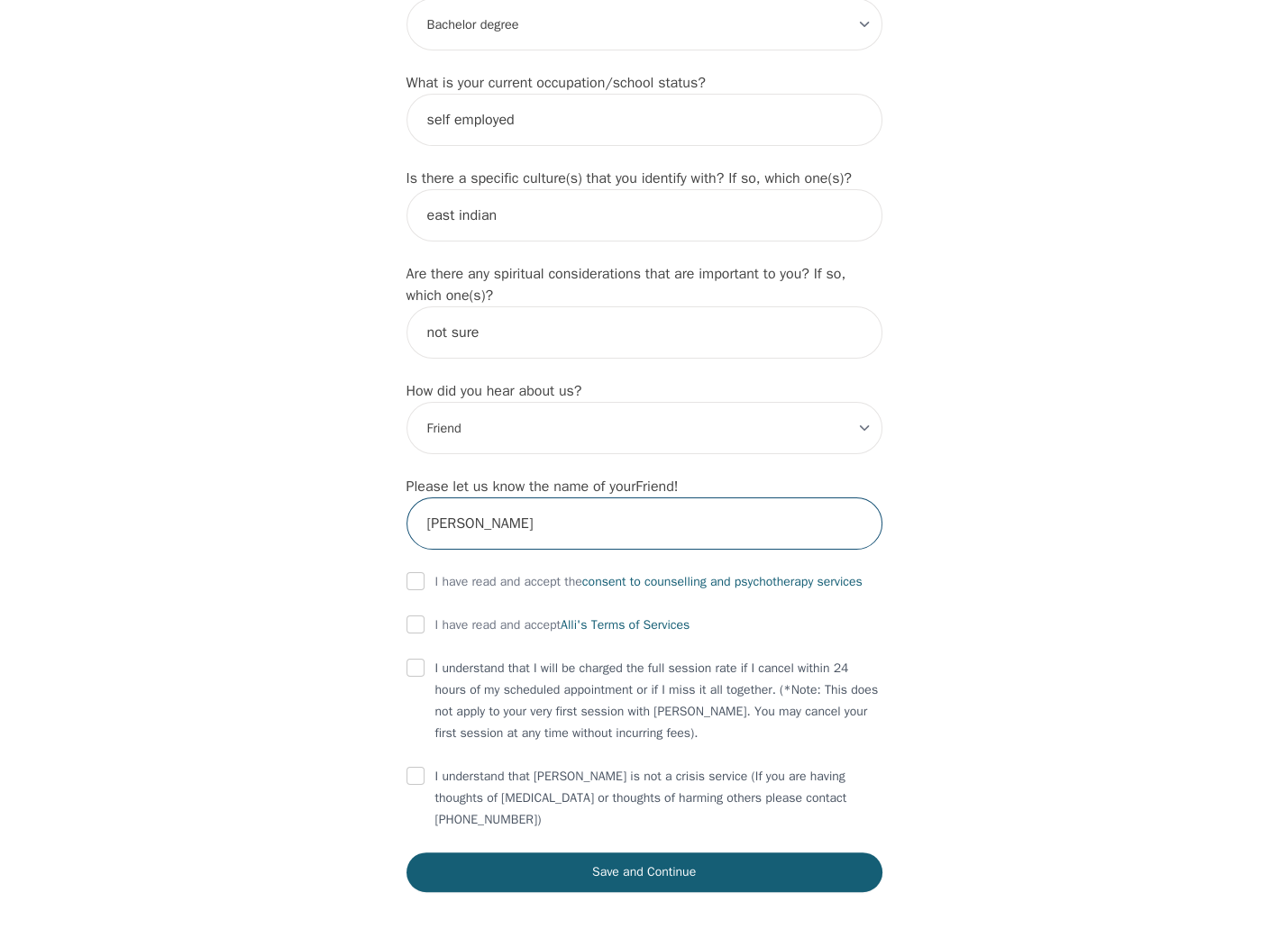 type on "Ramona" 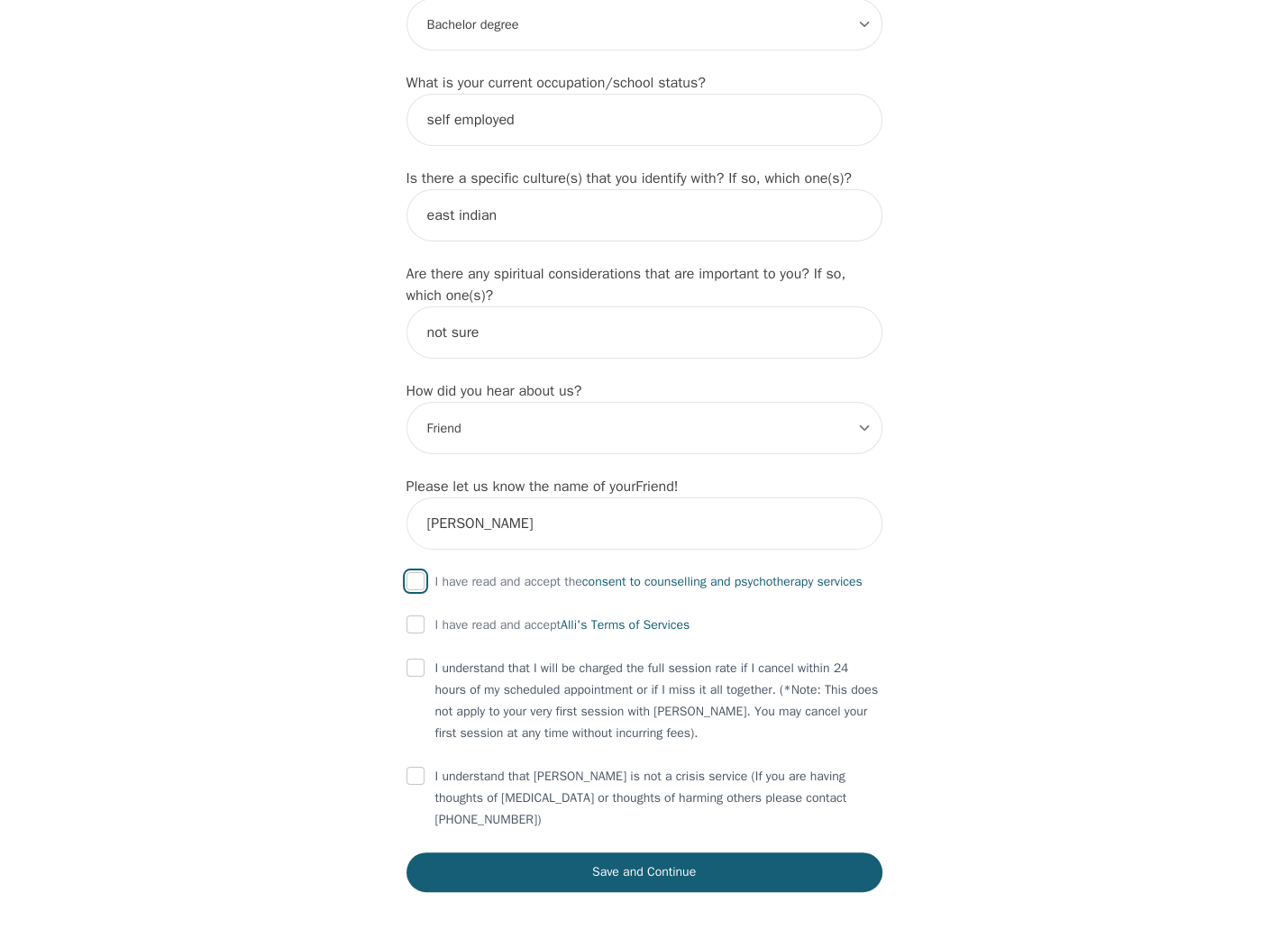click at bounding box center (416, 581) 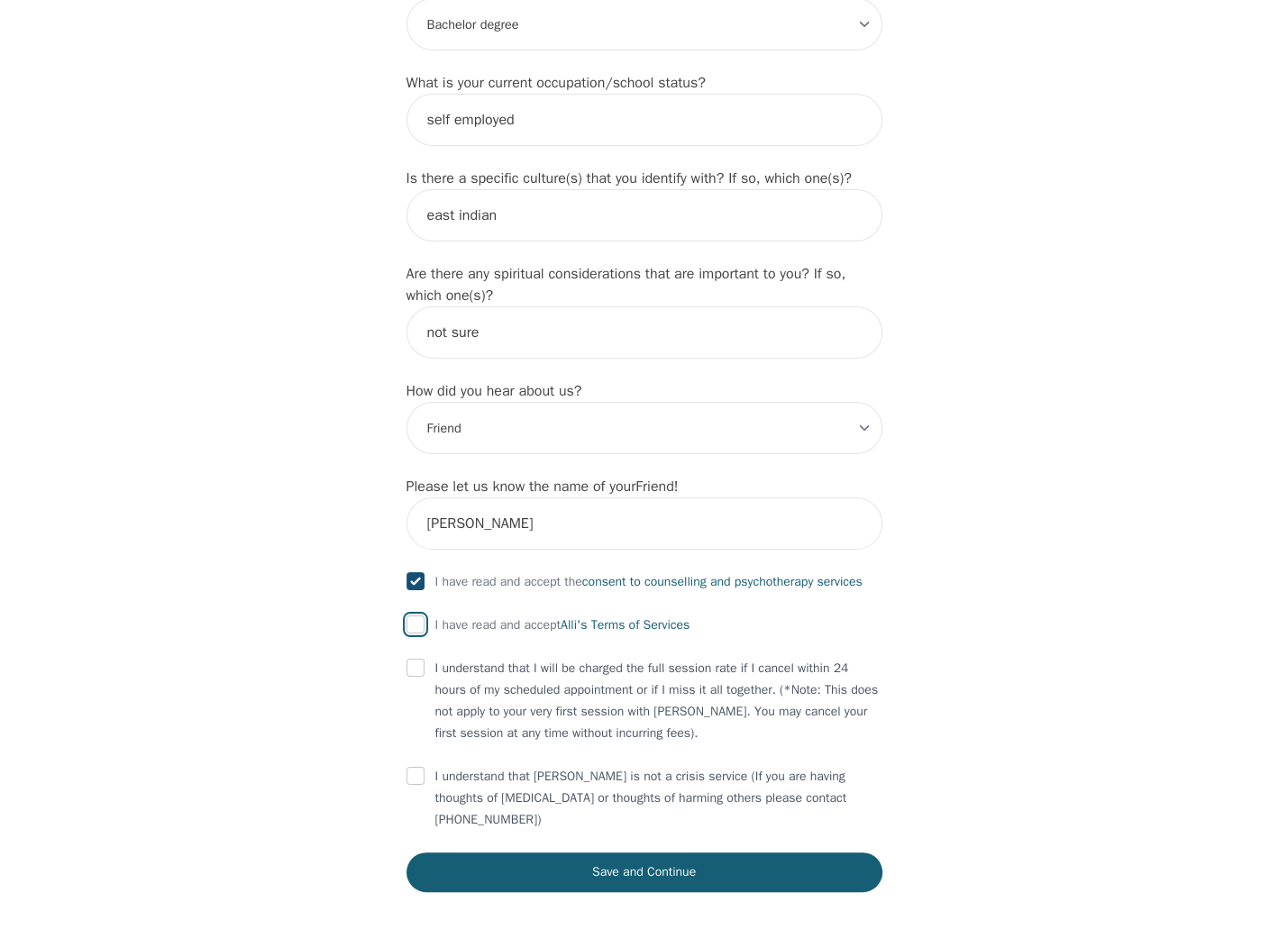 click at bounding box center (416, 624) 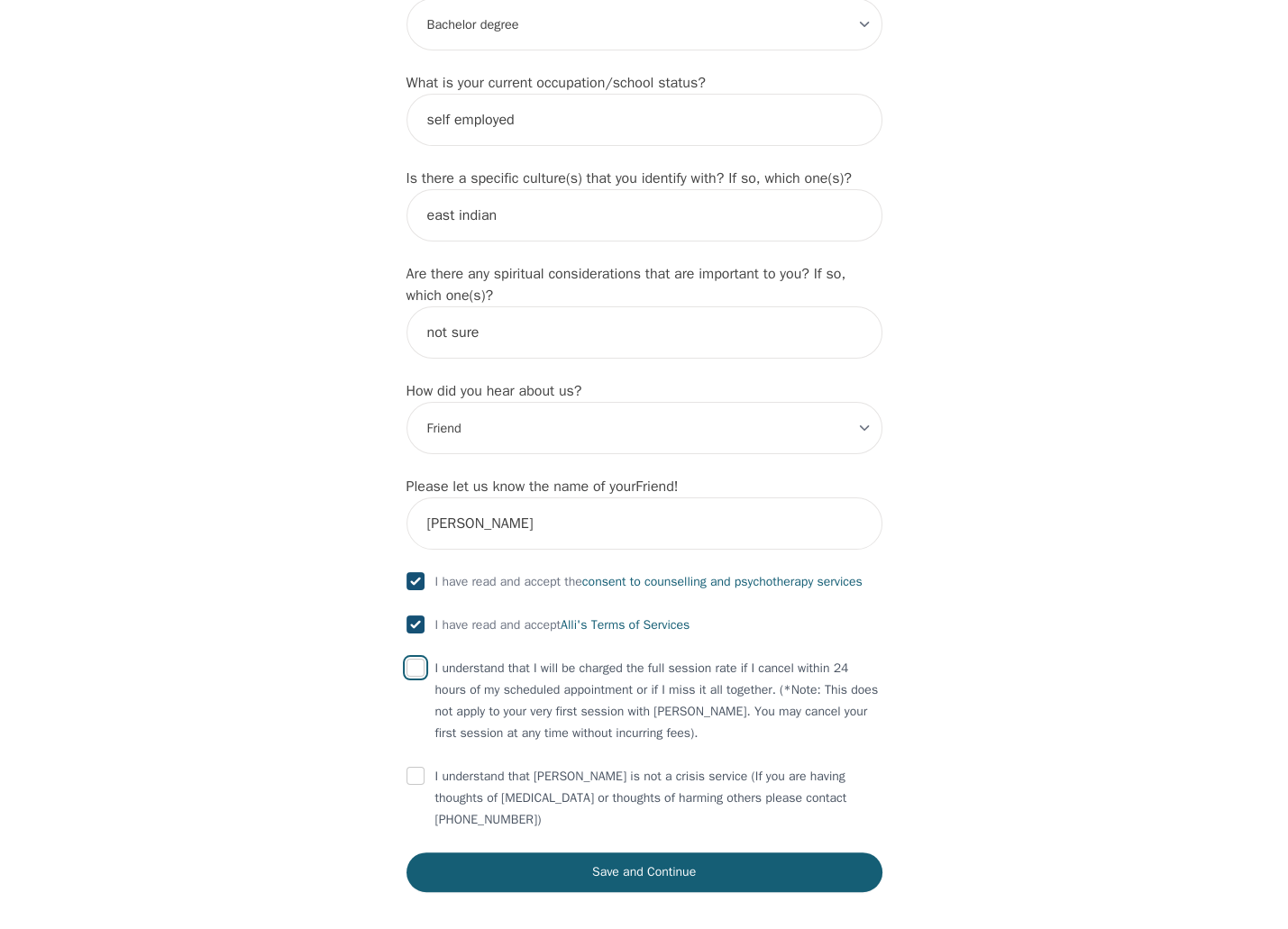 click at bounding box center (416, 668) 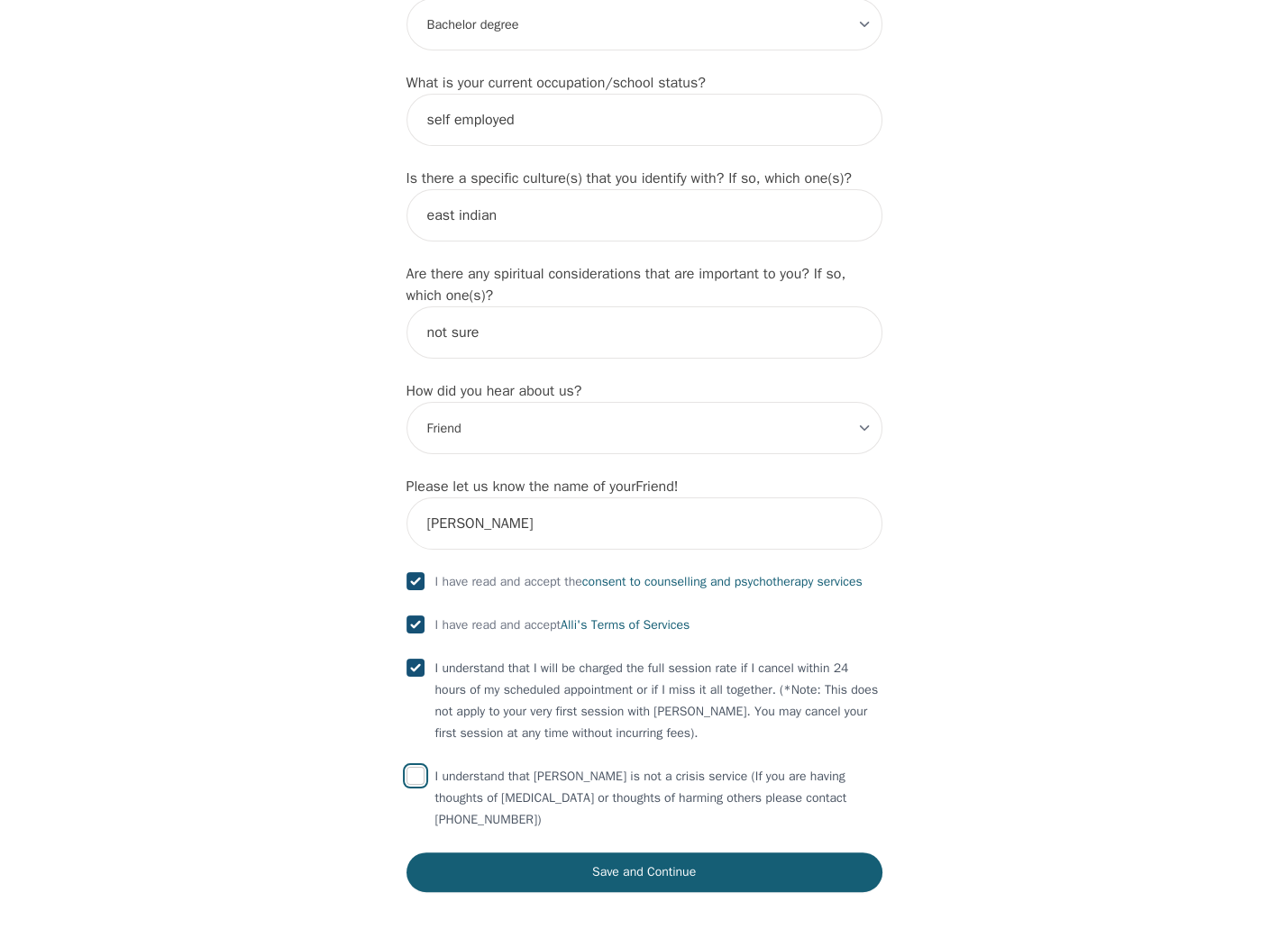 click at bounding box center (416, 776) 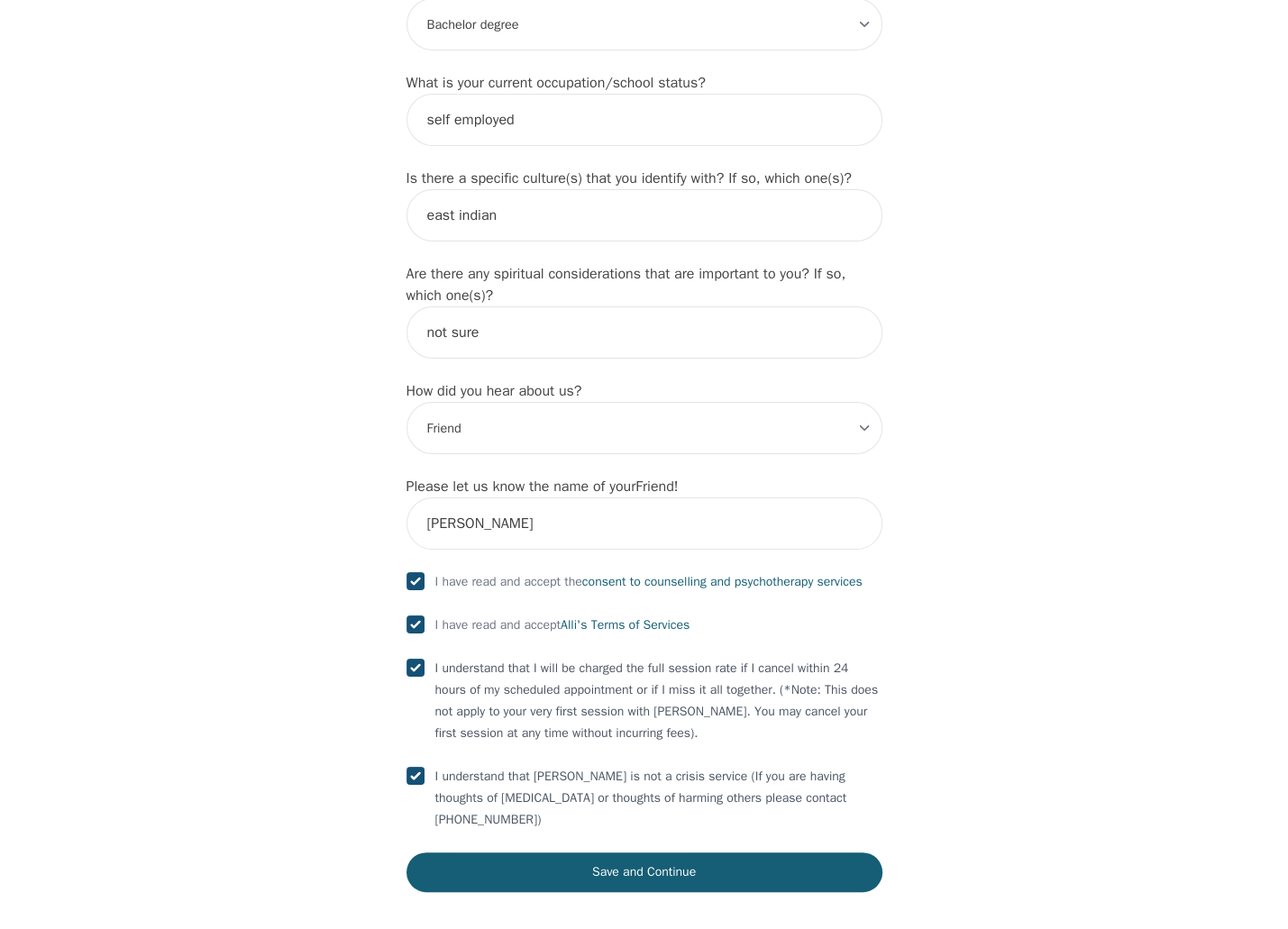 checkbox on "true" 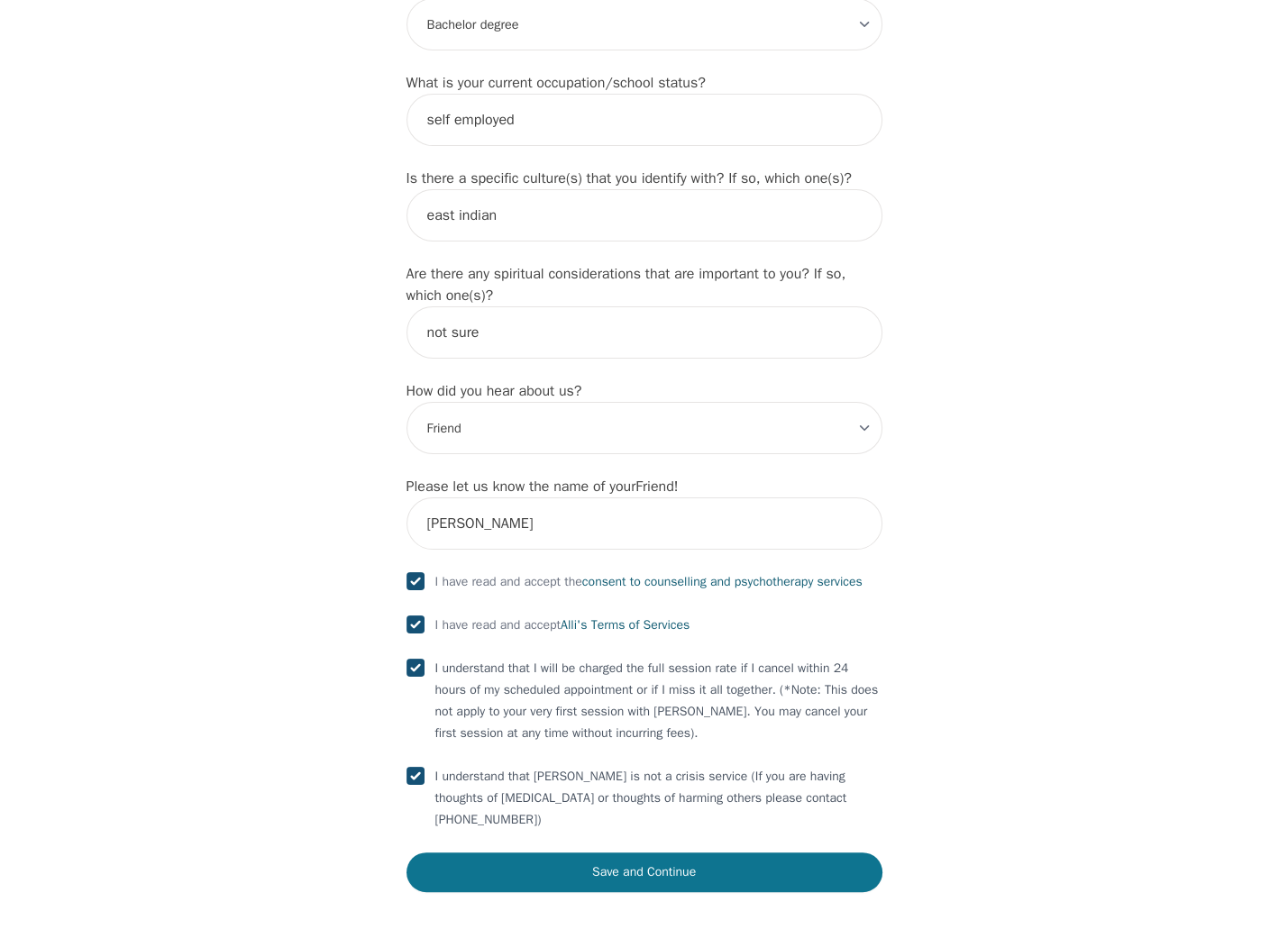 click on "Save and Continue" at bounding box center (644, 872) 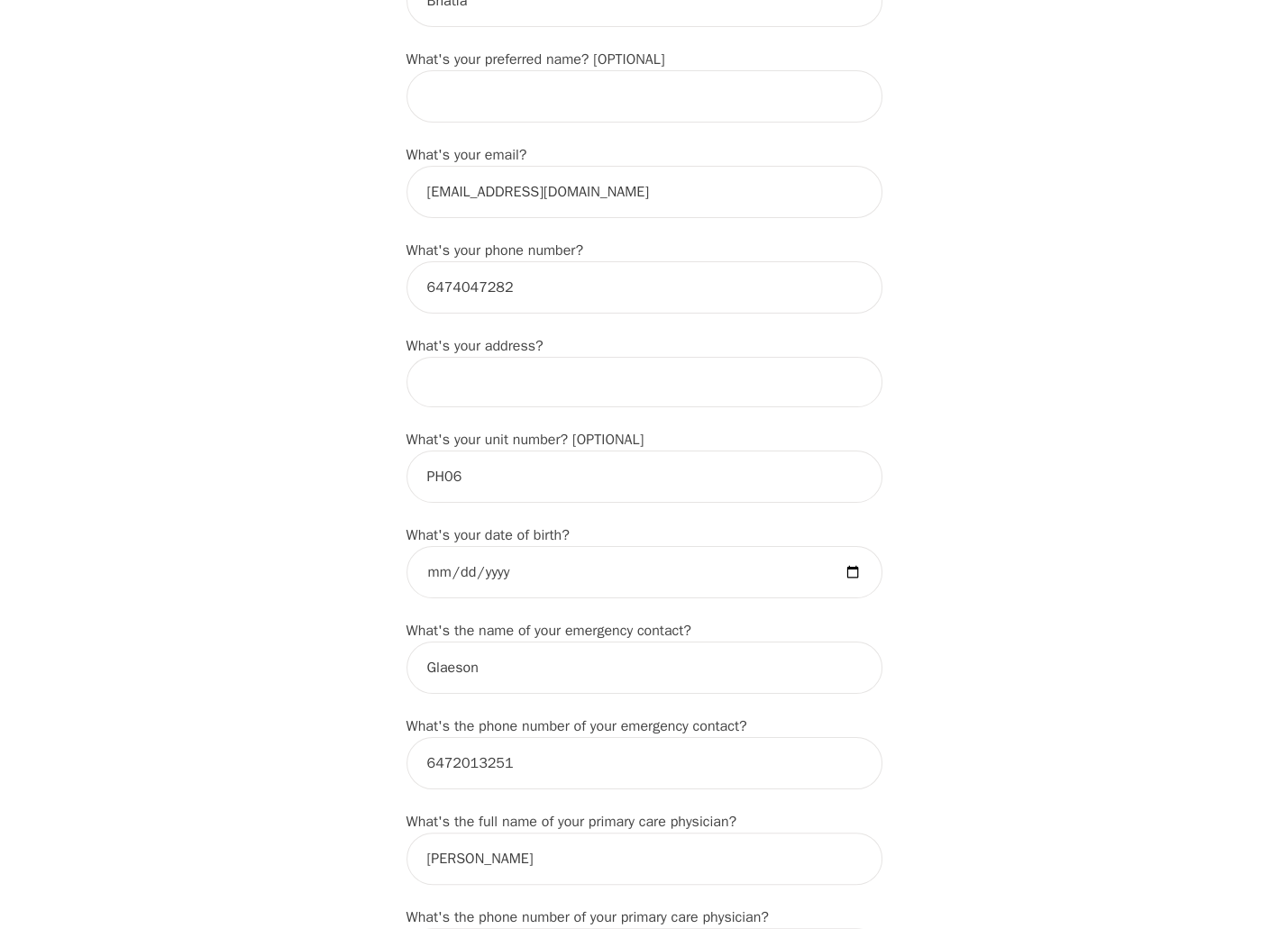 scroll, scrollTop: 409, scrollLeft: 0, axis: vertical 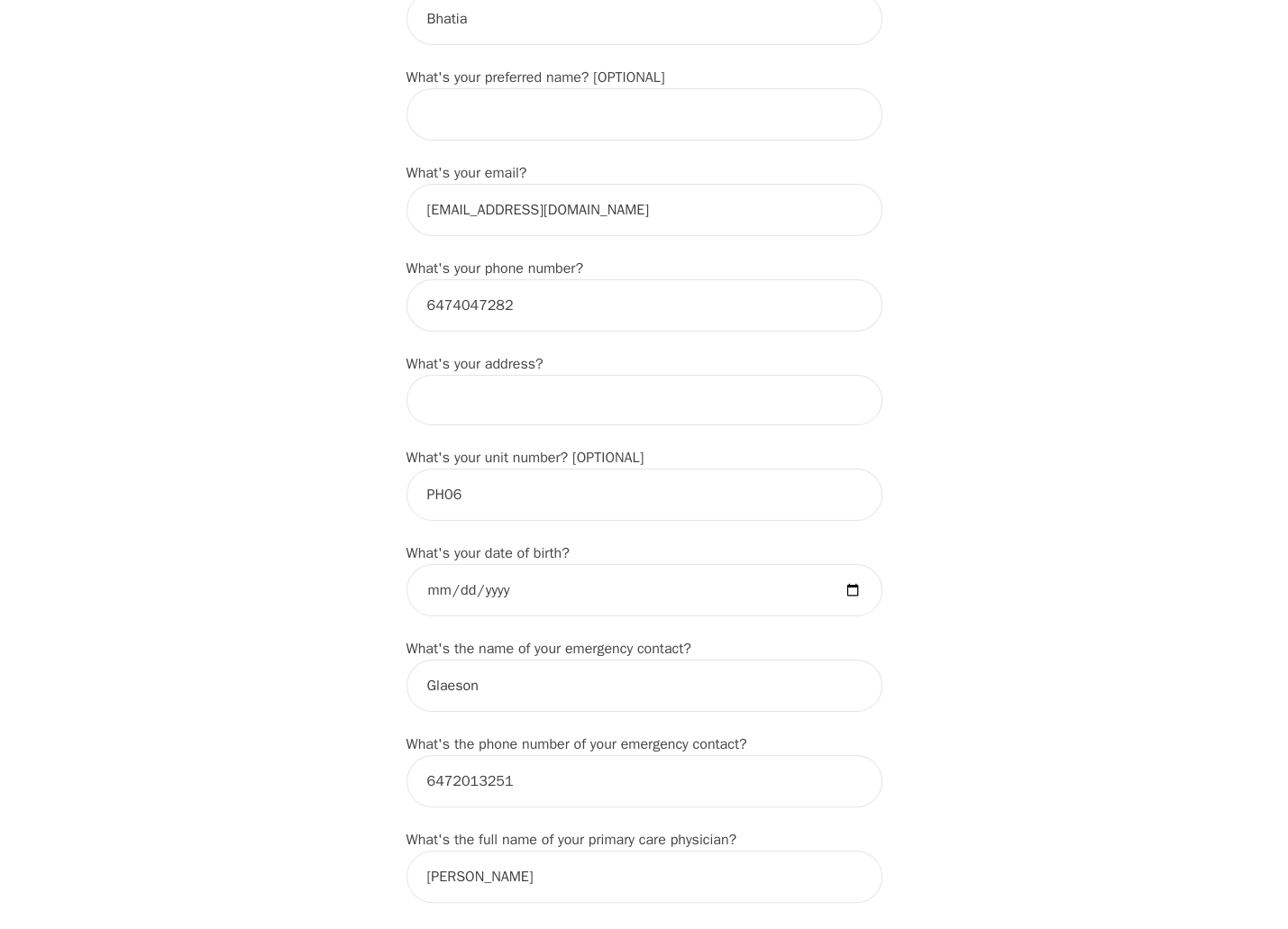 click at bounding box center (644, 400) 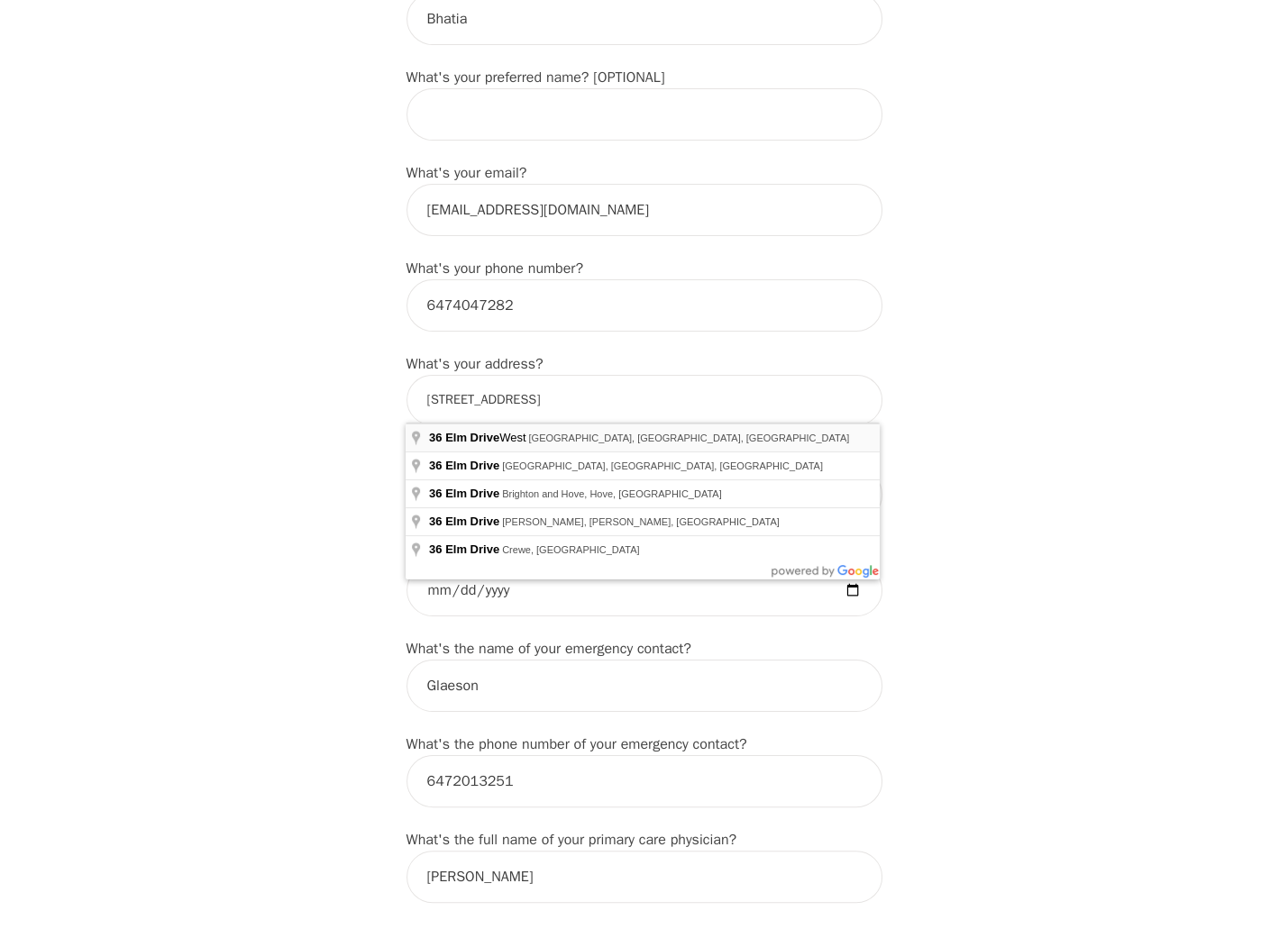 type on "36 Elm Dr W, Mississauga, ON L5B 0N3, Canada" 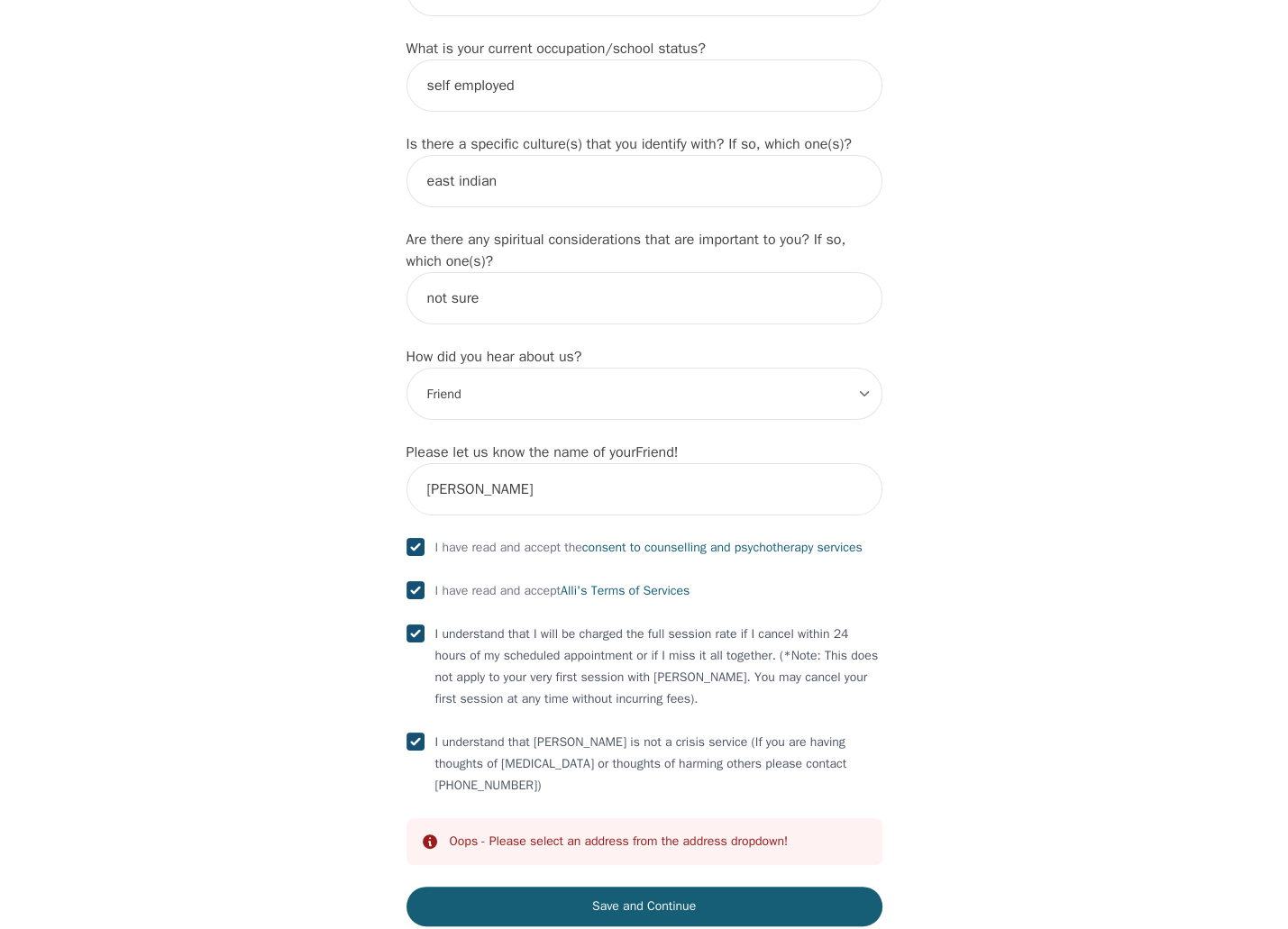 scroll, scrollTop: 1925, scrollLeft: 0, axis: vertical 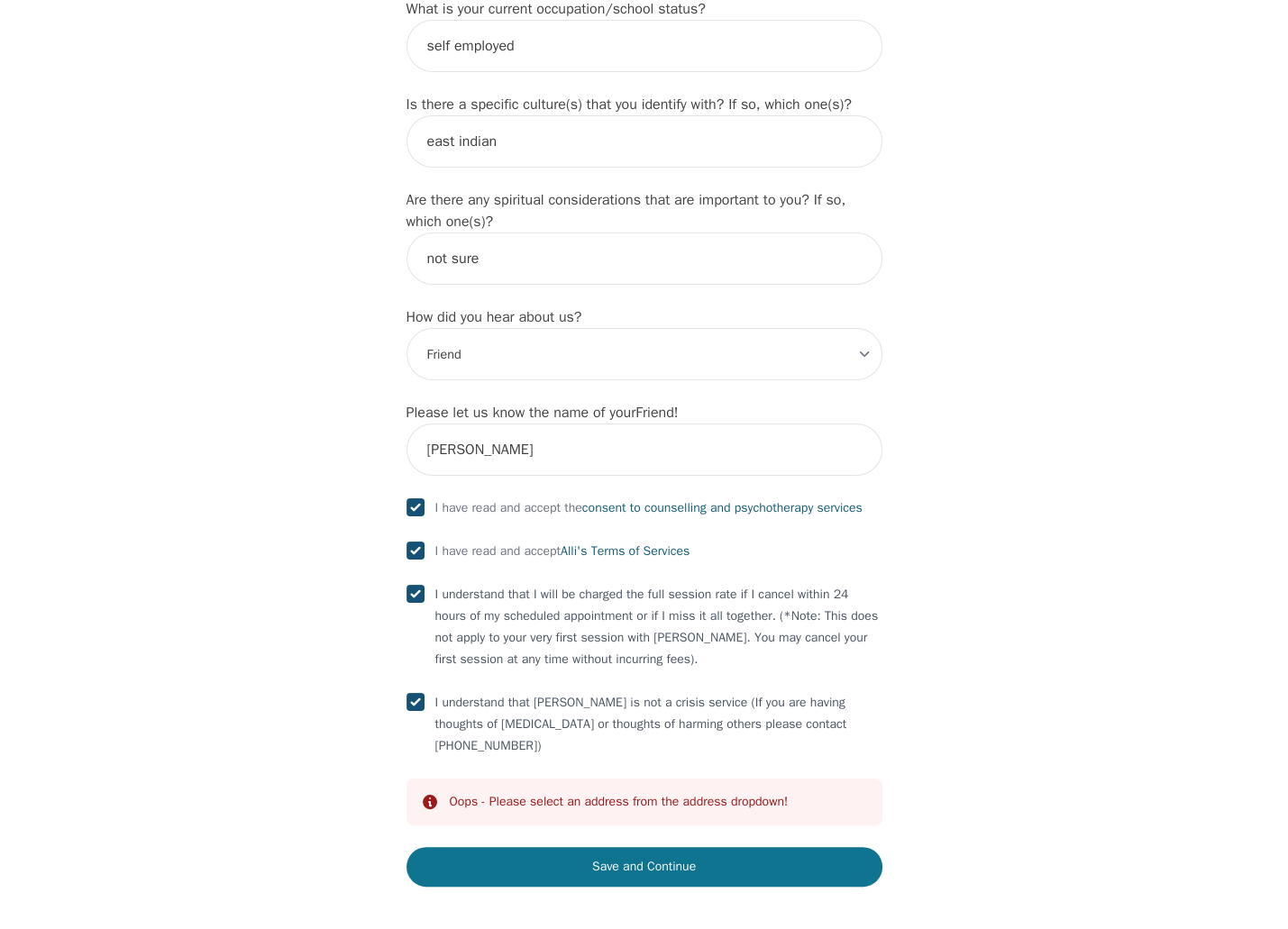 click on "Save and Continue" at bounding box center [644, 867] 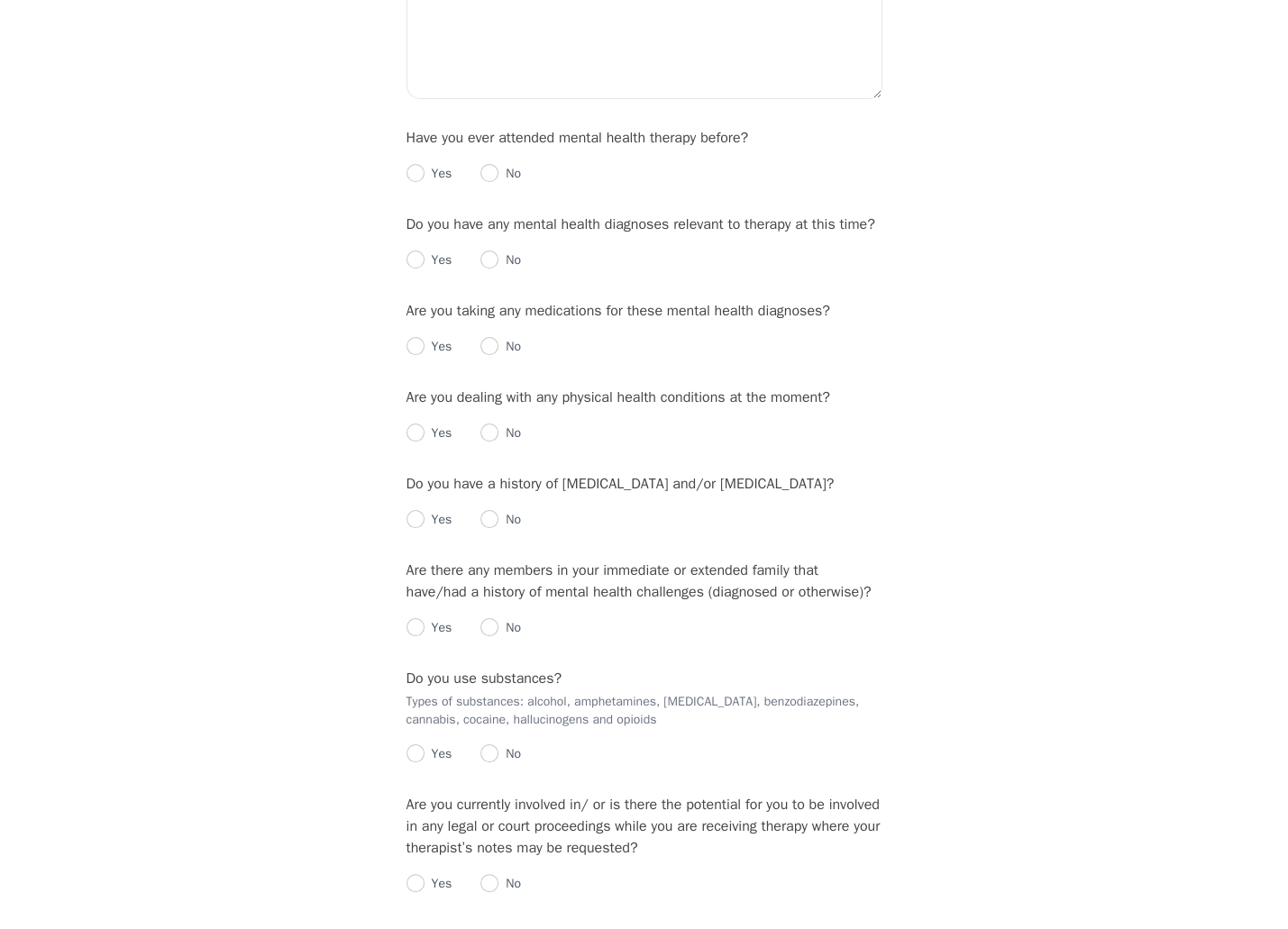 scroll, scrollTop: 0, scrollLeft: 0, axis: both 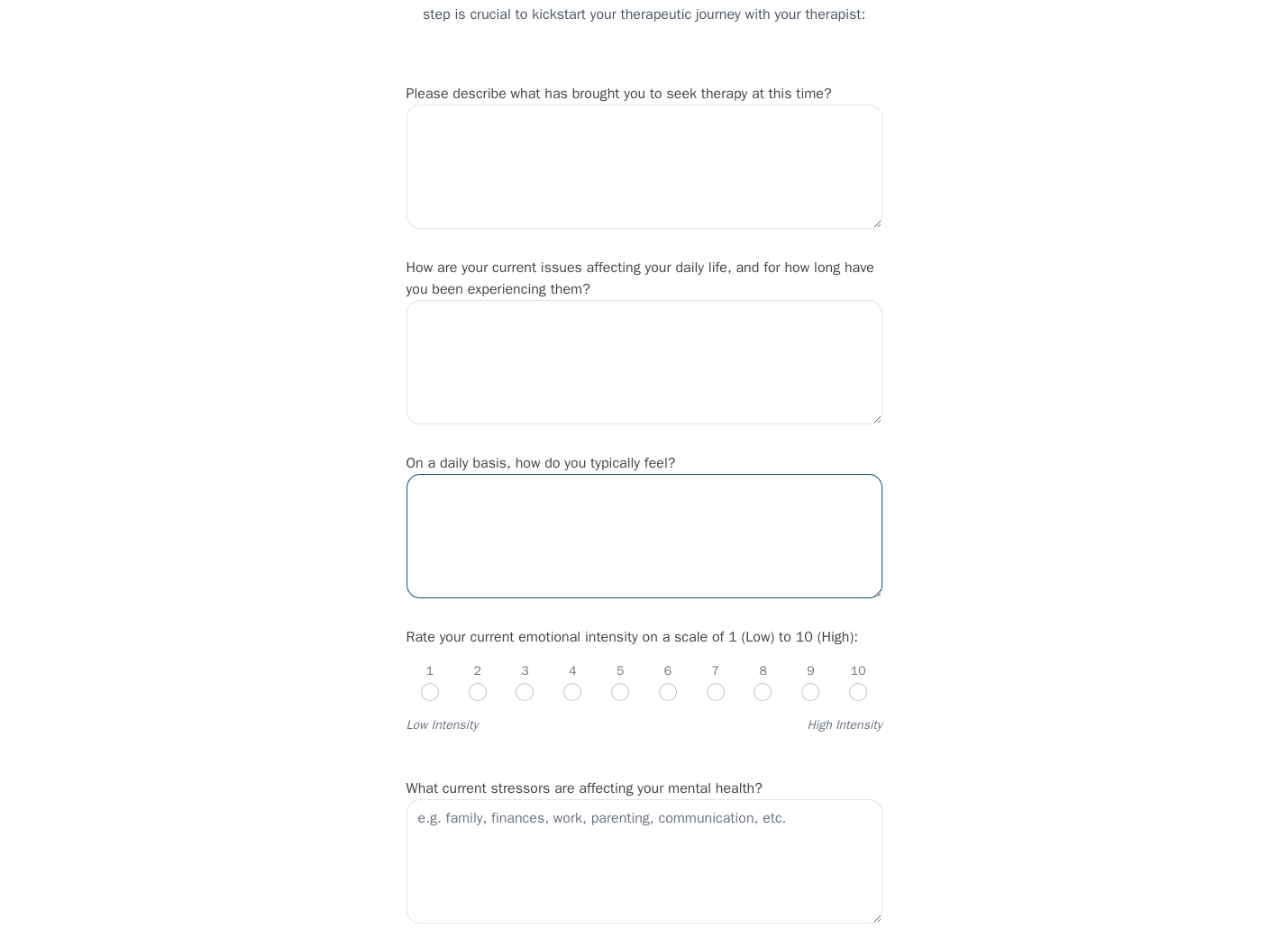 click at bounding box center [644, 536] 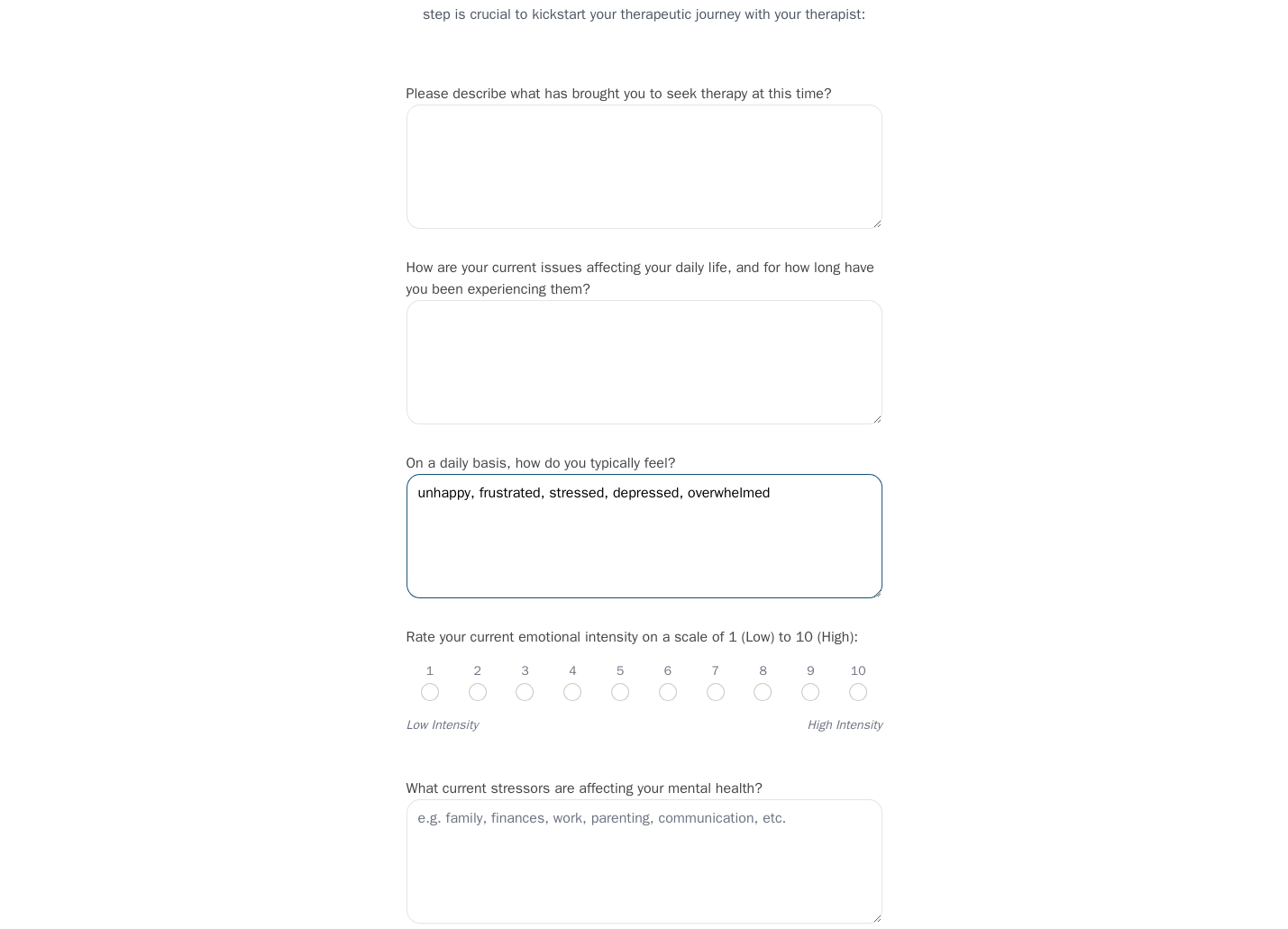 click on "unhappy, frustrated, stressed, depressed, overwhelmed" at bounding box center [644, 536] 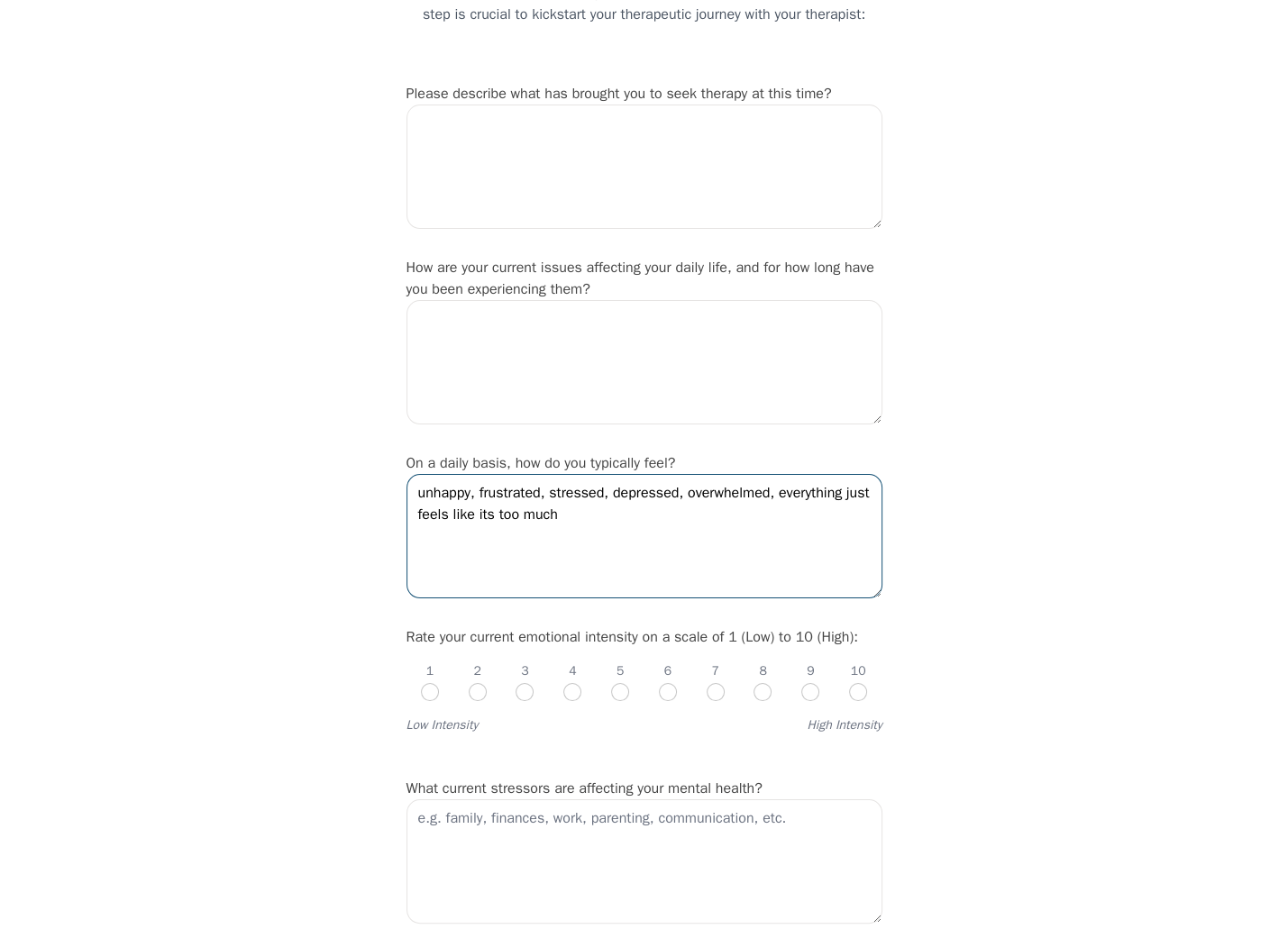 type on "unhappy, frustrated, stressed, depressed, overwhelmed, everything just feels like its too much" 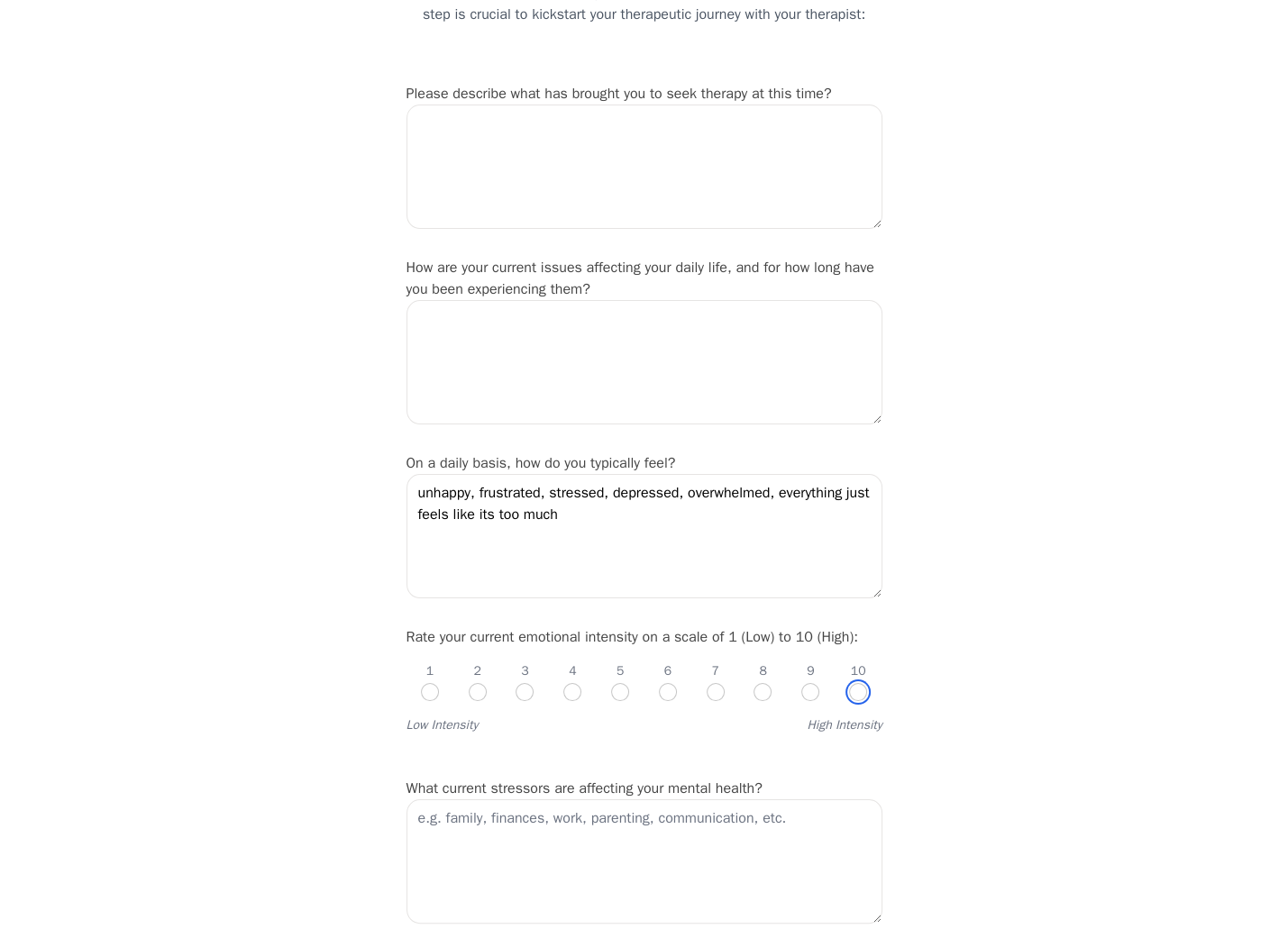 click at bounding box center (858, 692) 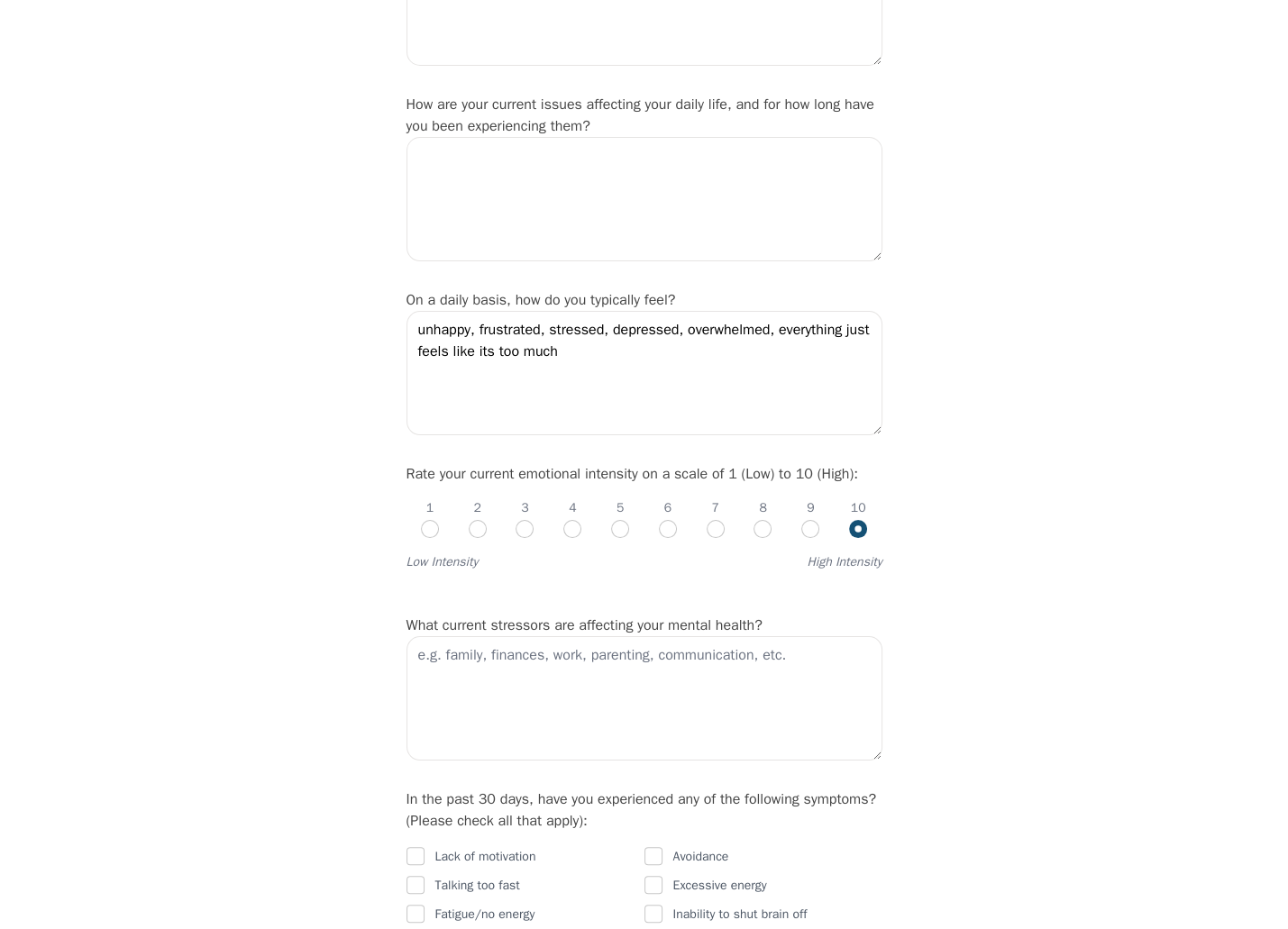 scroll, scrollTop: 360, scrollLeft: 0, axis: vertical 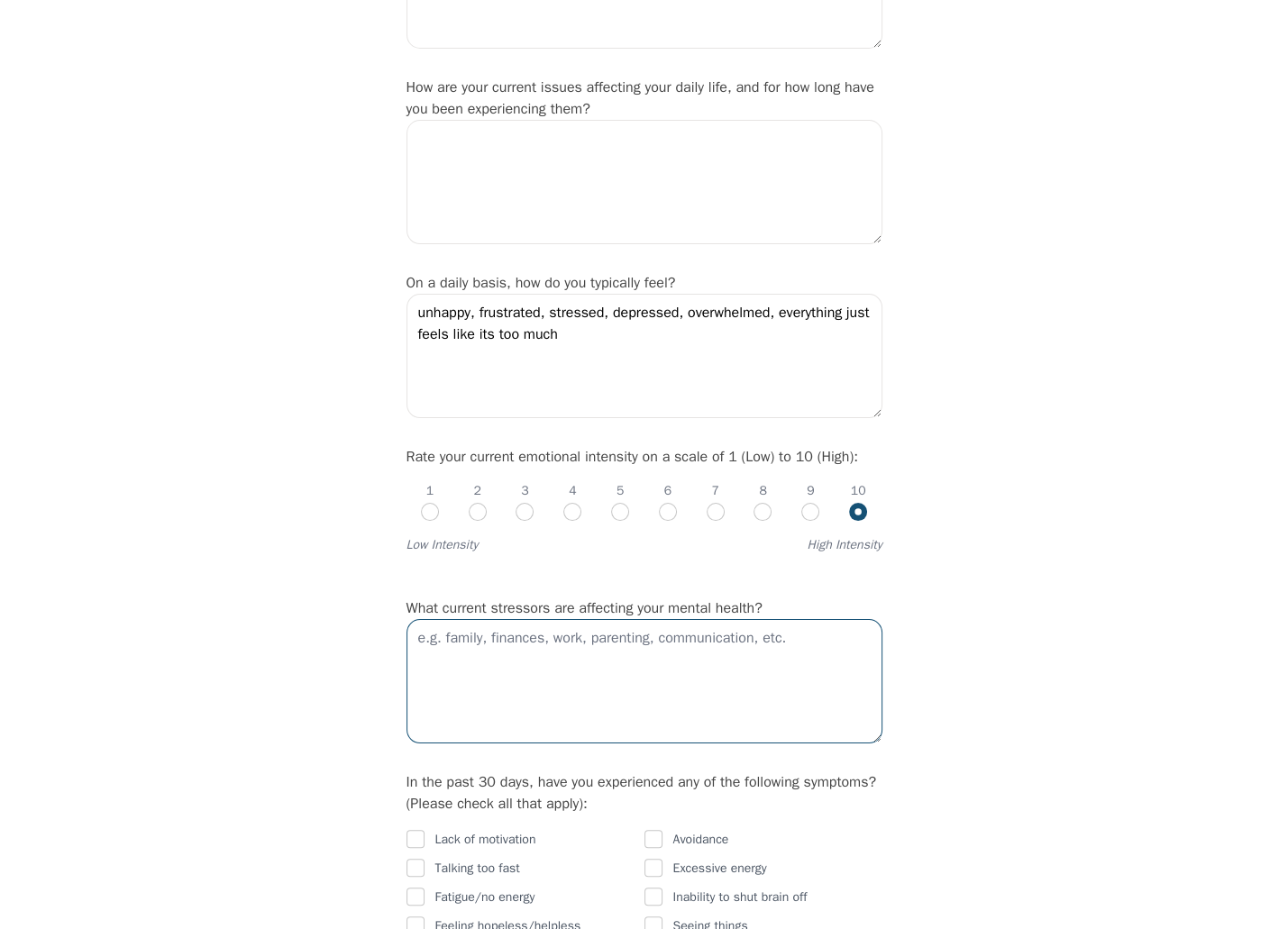 click at bounding box center [644, 681] 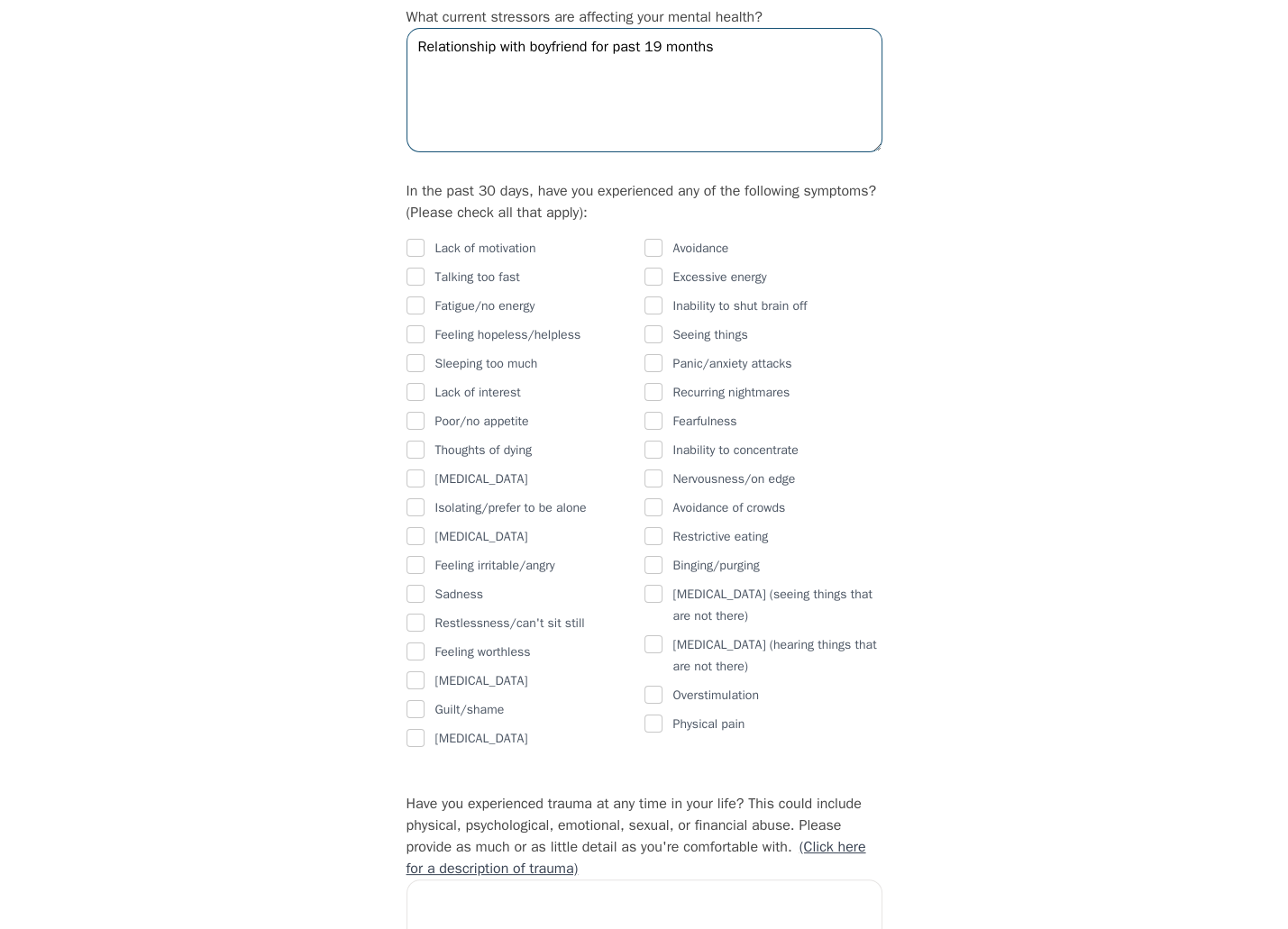 scroll, scrollTop: 991, scrollLeft: 0, axis: vertical 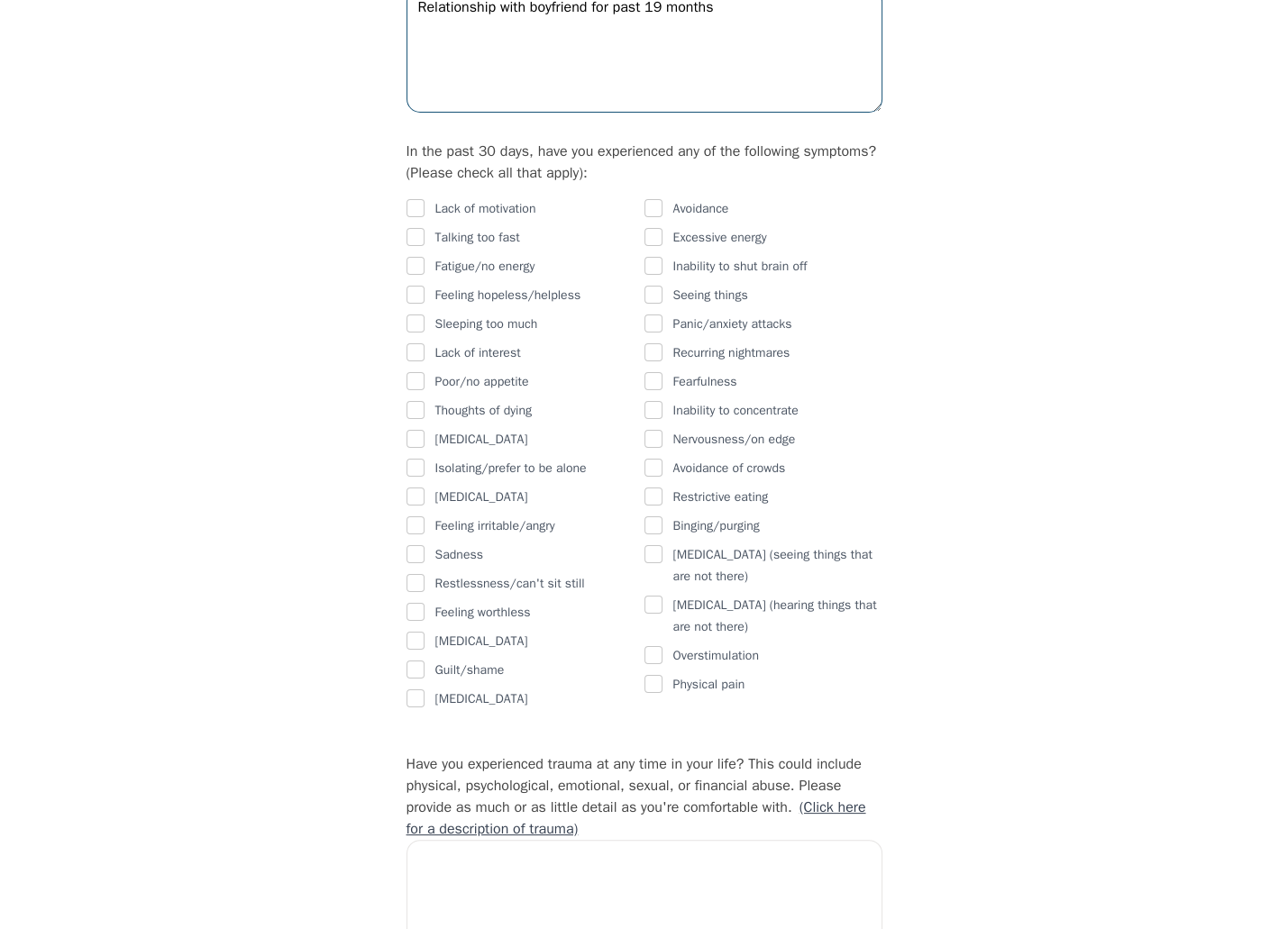 type on "Relationship with boyfriend for past 19 months" 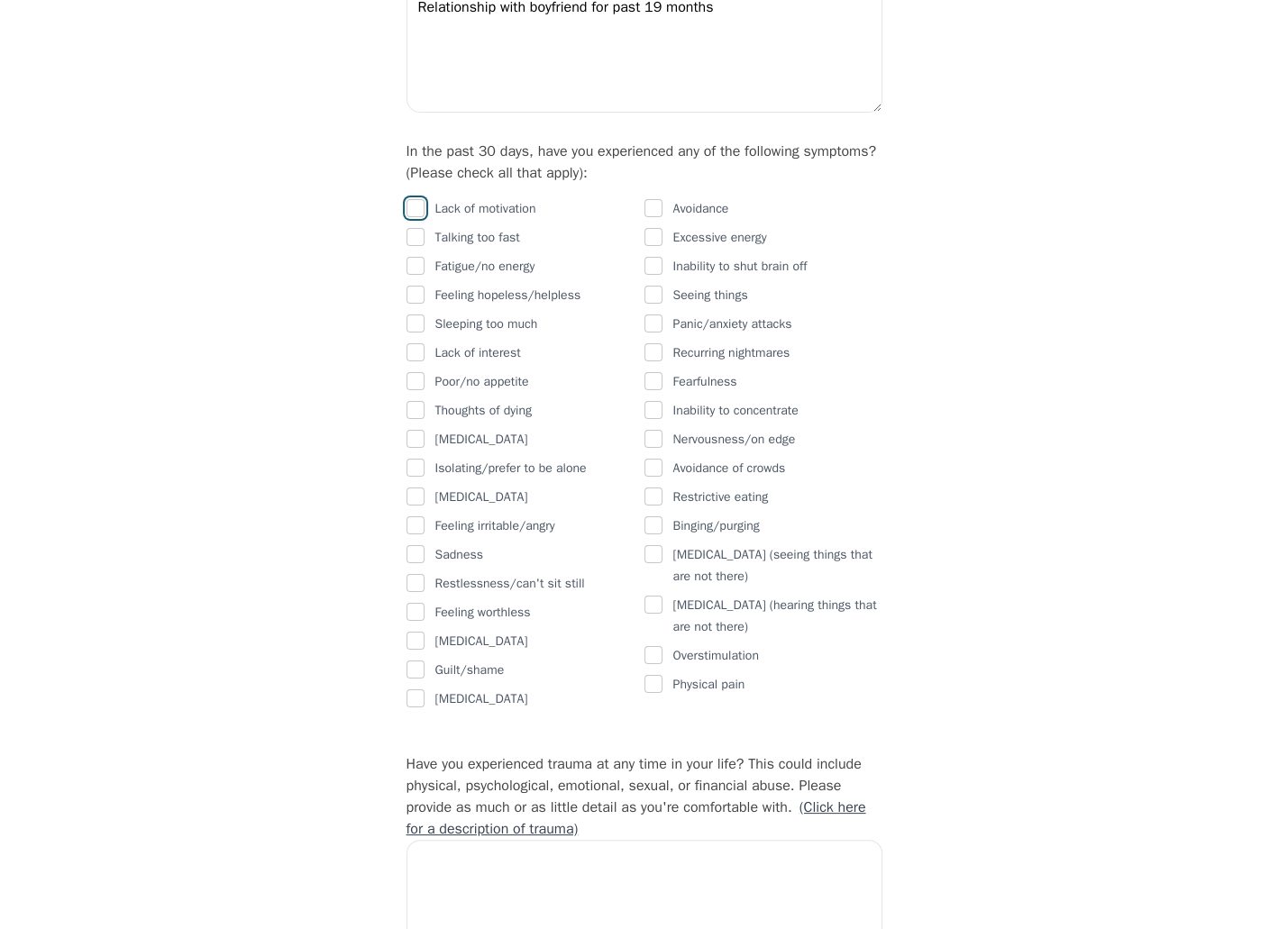click at bounding box center [416, 208] 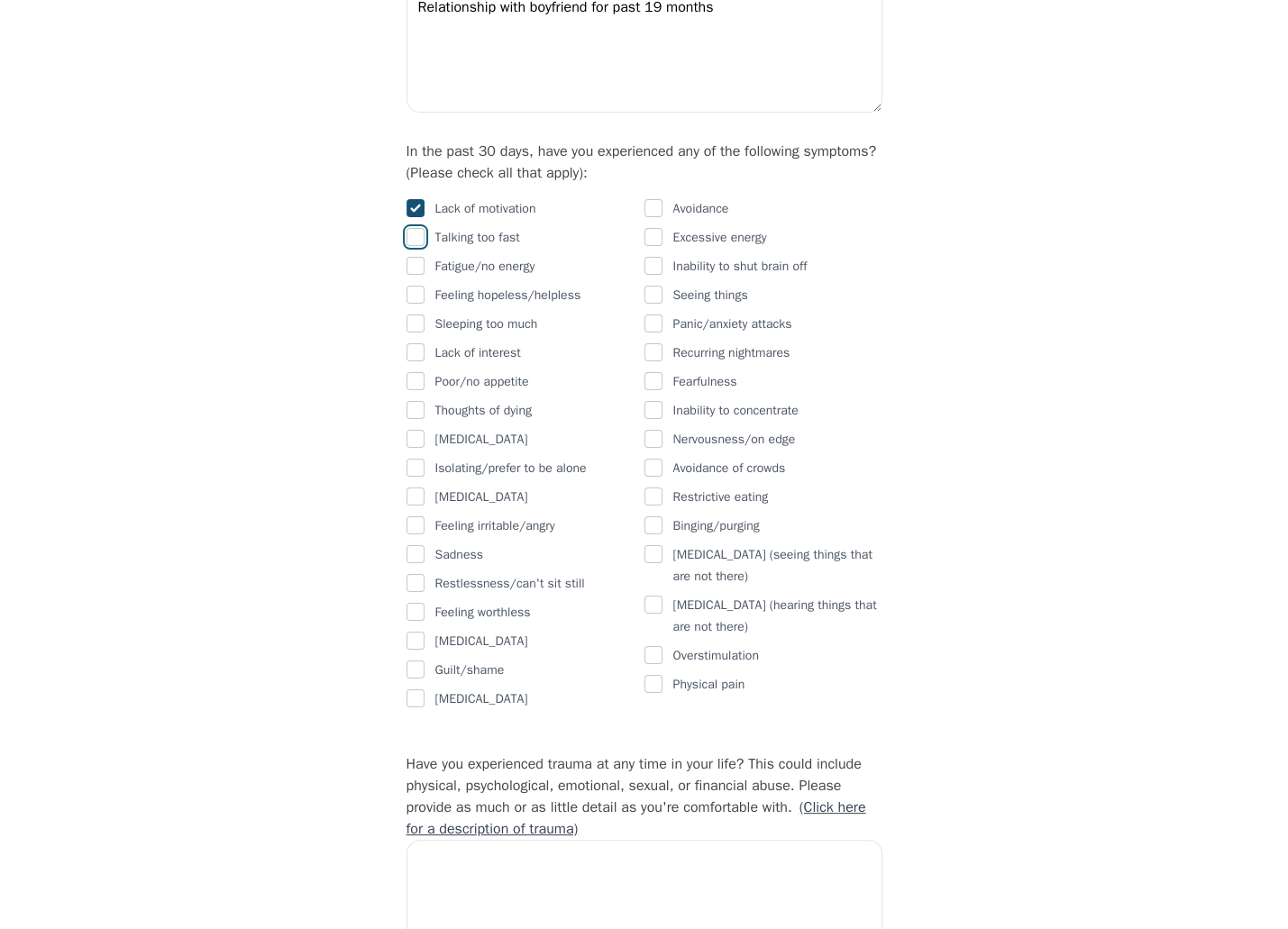 click at bounding box center (416, 237) 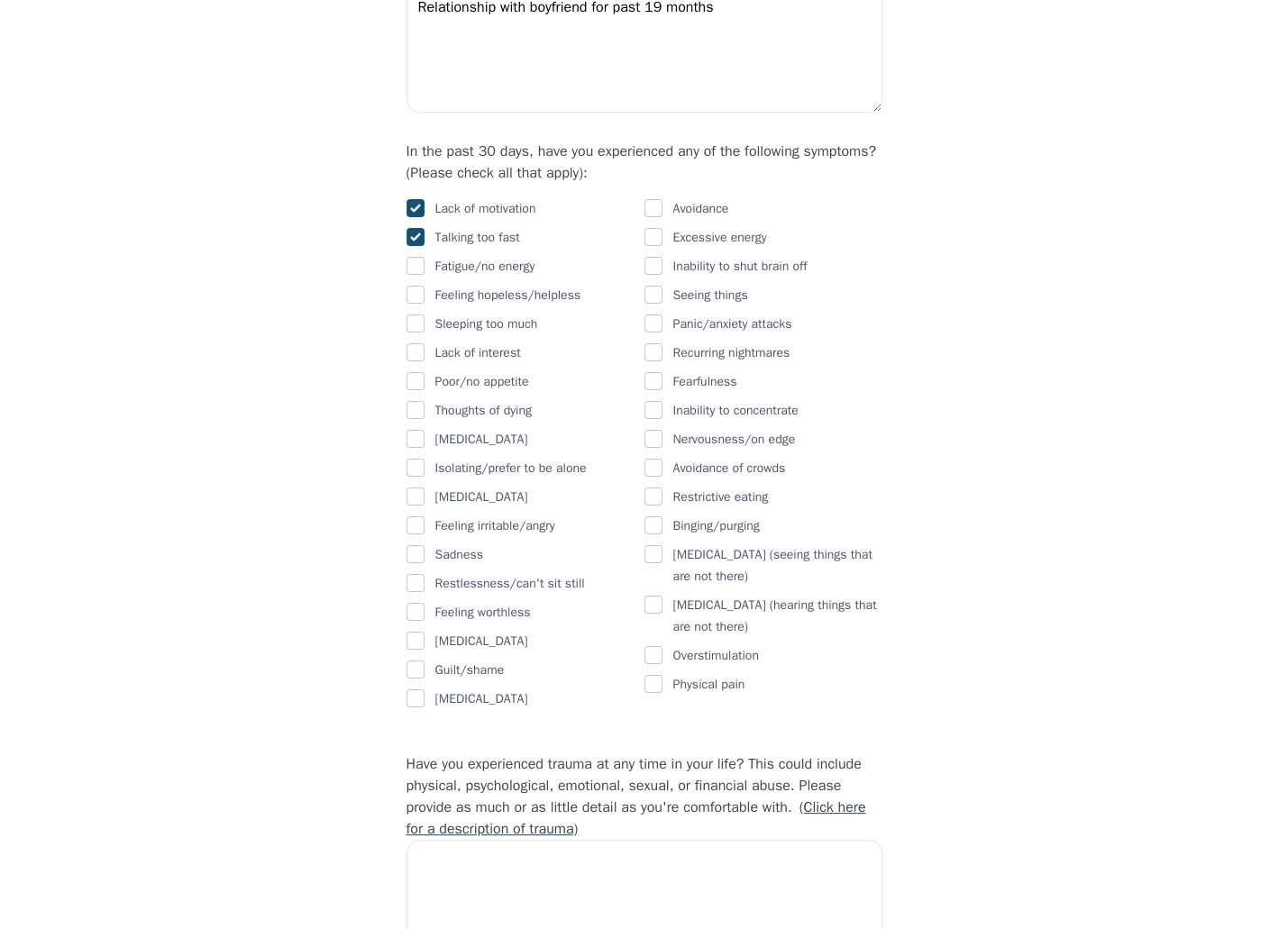 click at bounding box center (416, 237) 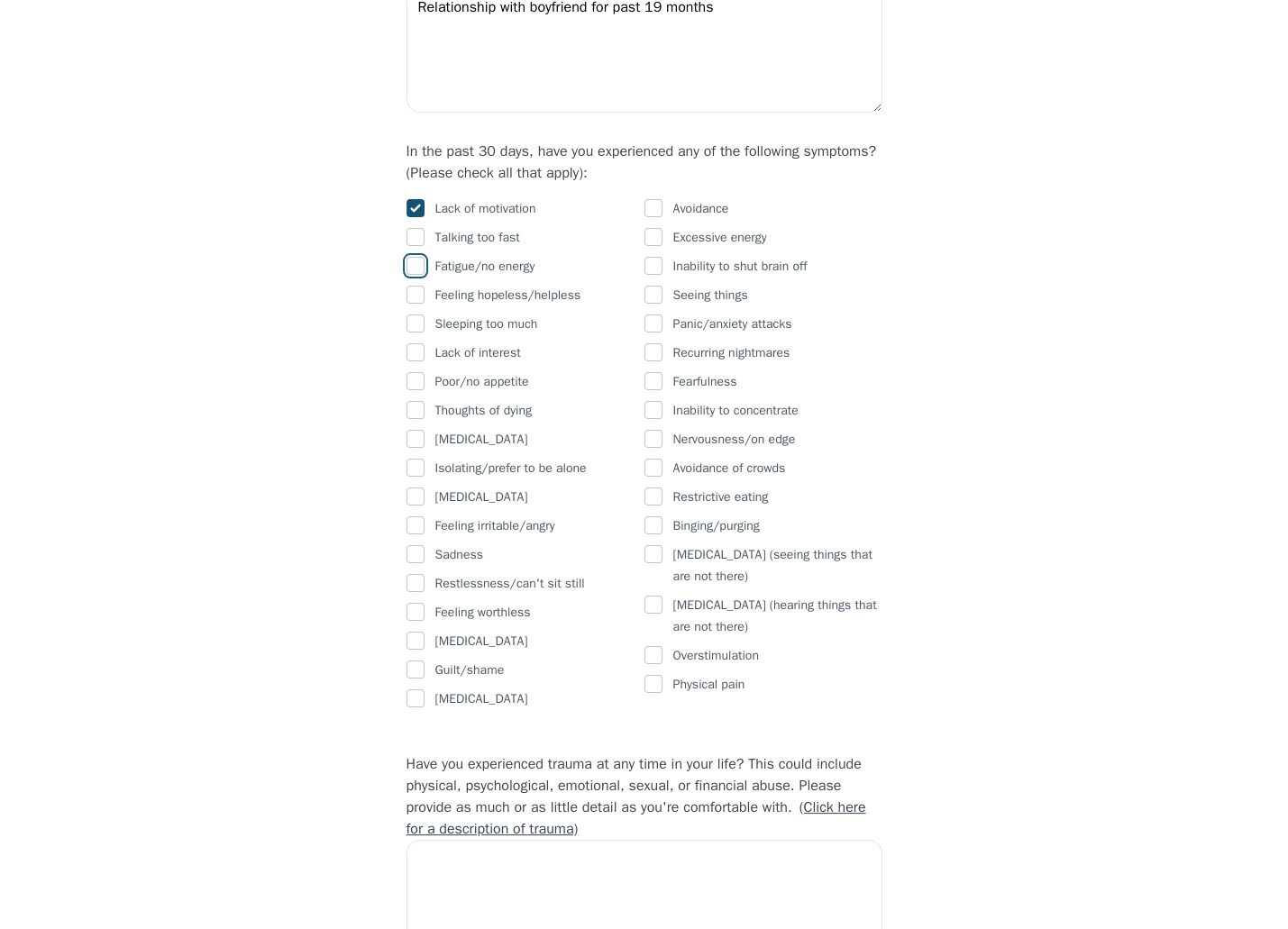 click at bounding box center (416, 266) 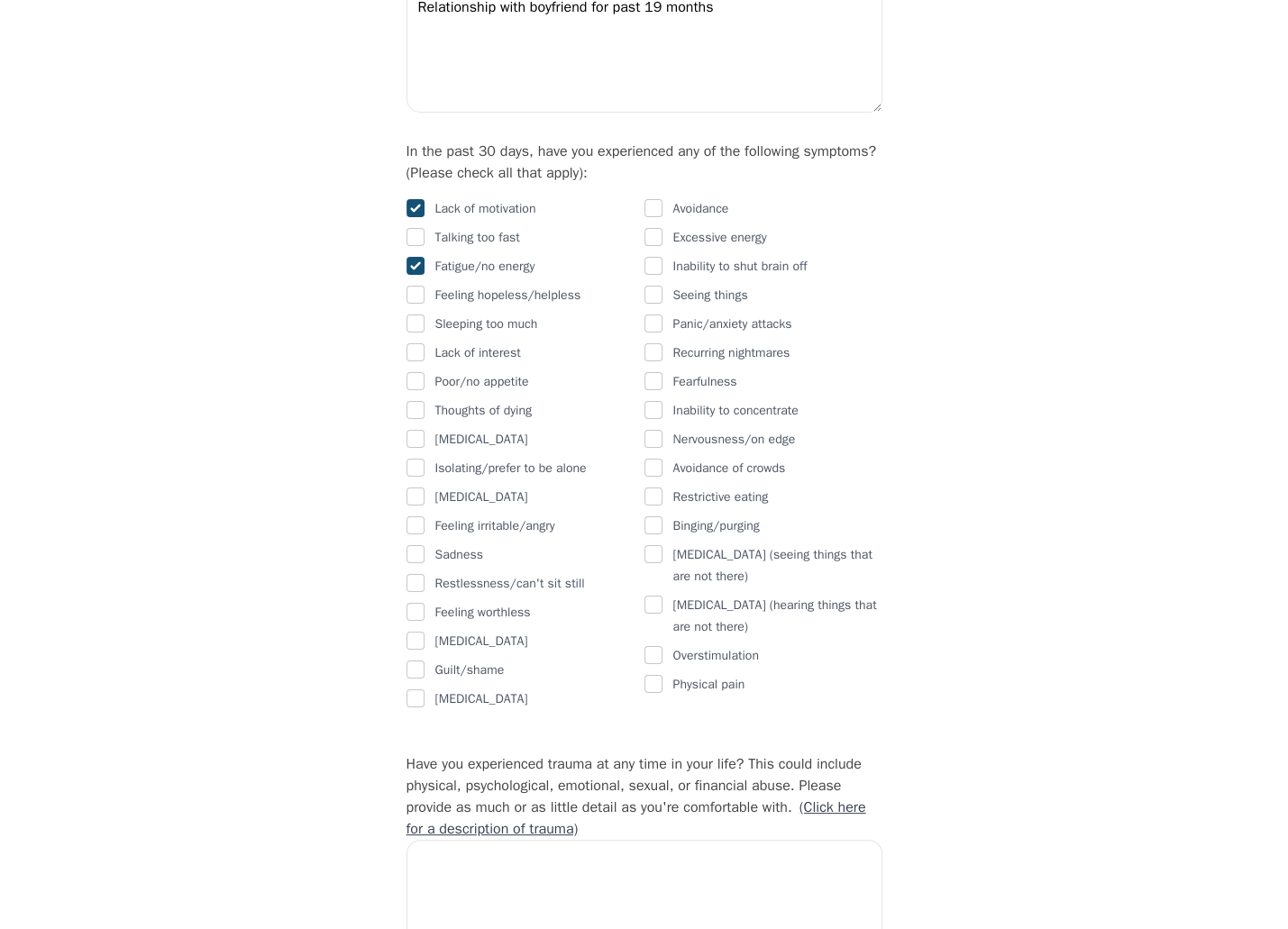 checkbox on "true" 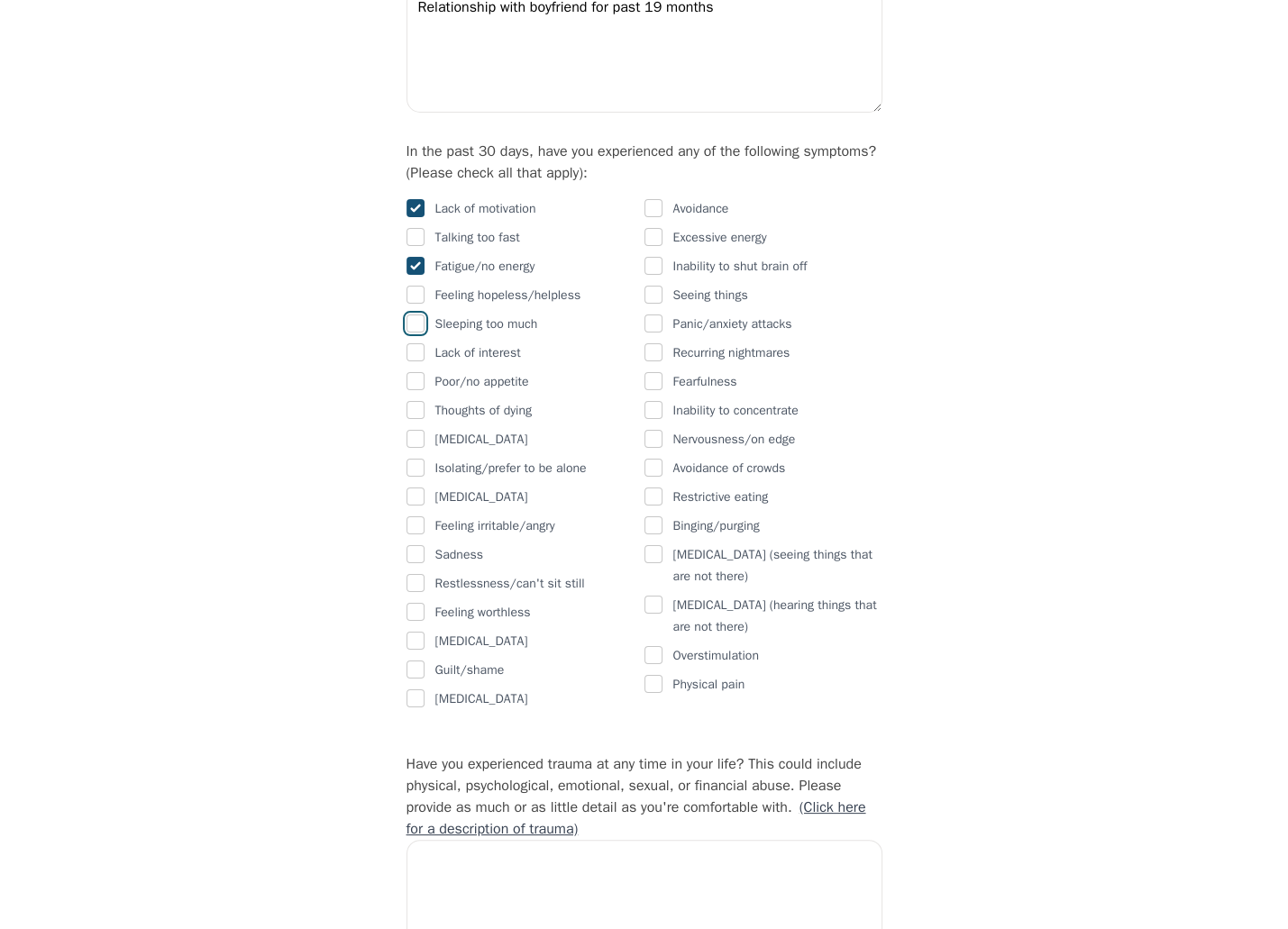 click at bounding box center (416, 323) 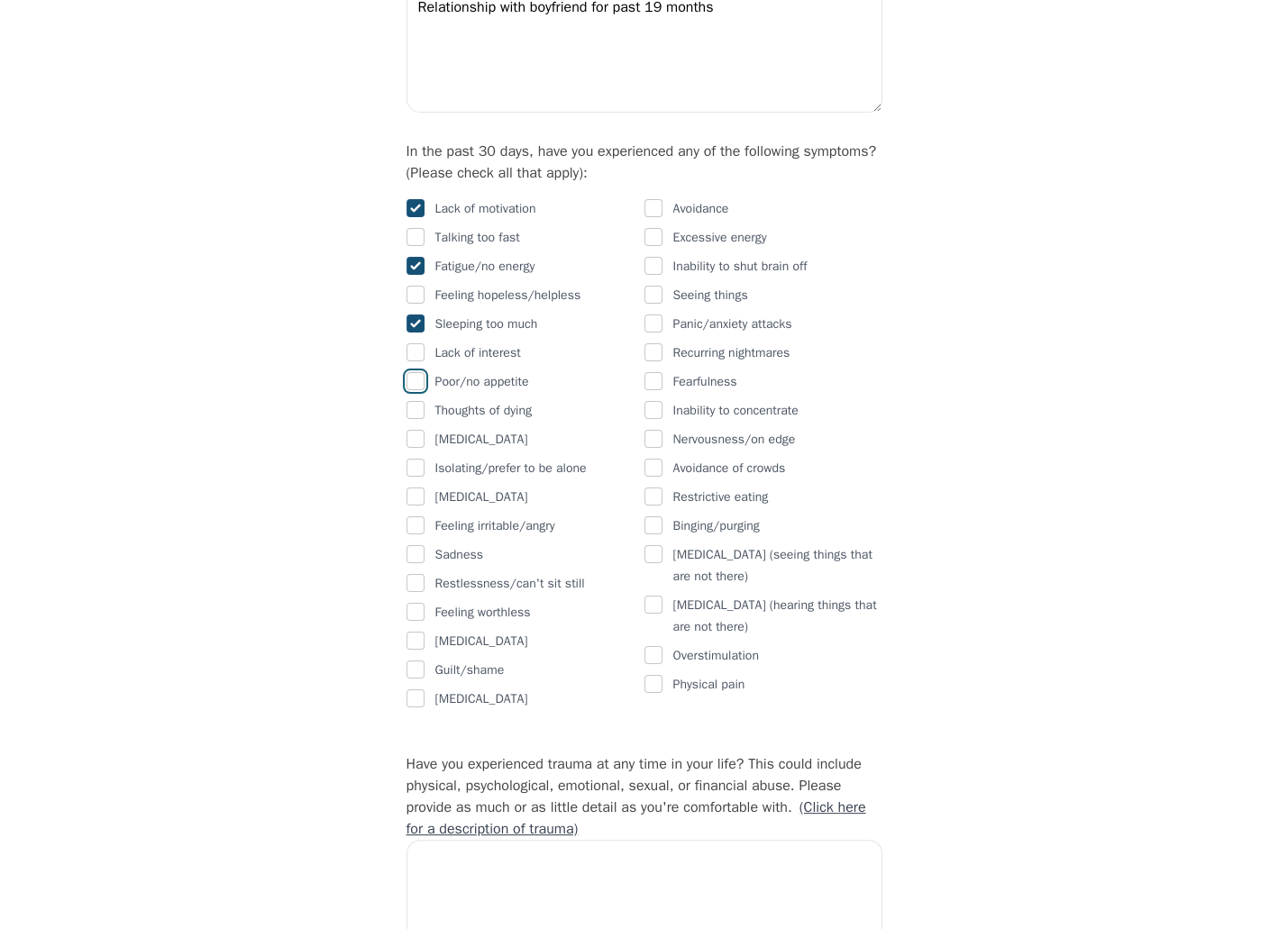 click at bounding box center [416, 381] 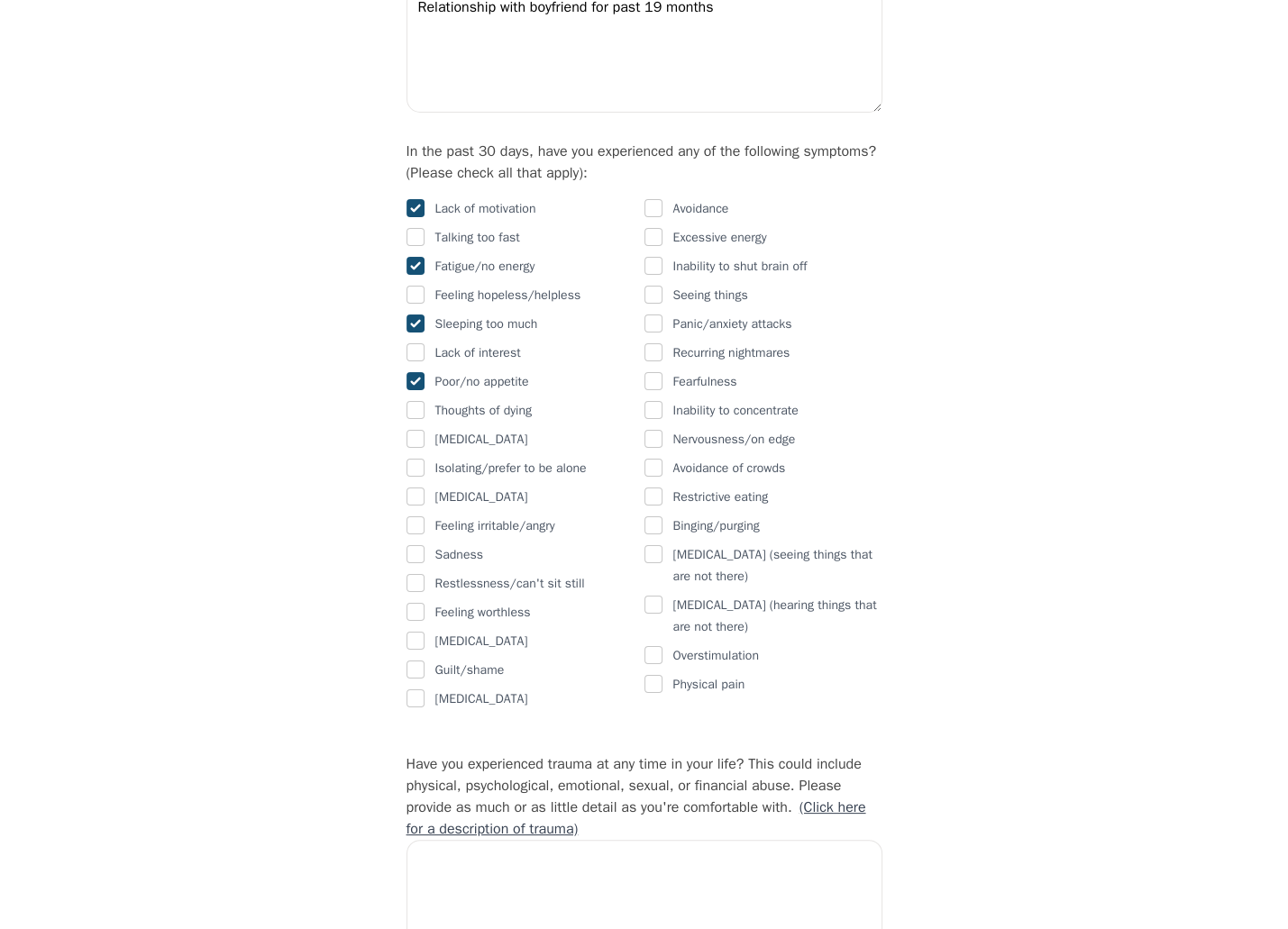 checkbox on "true" 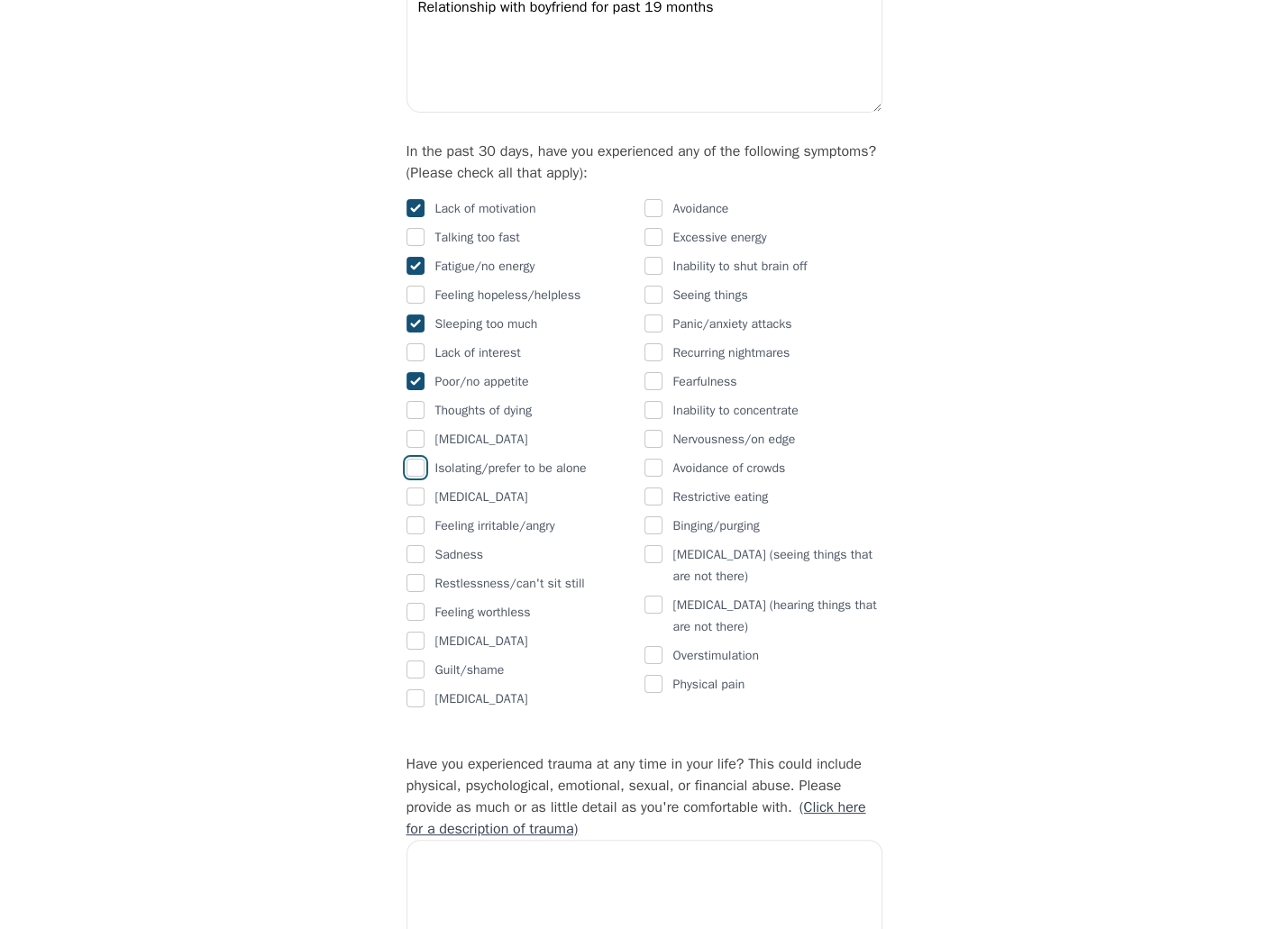 click at bounding box center [416, 468] 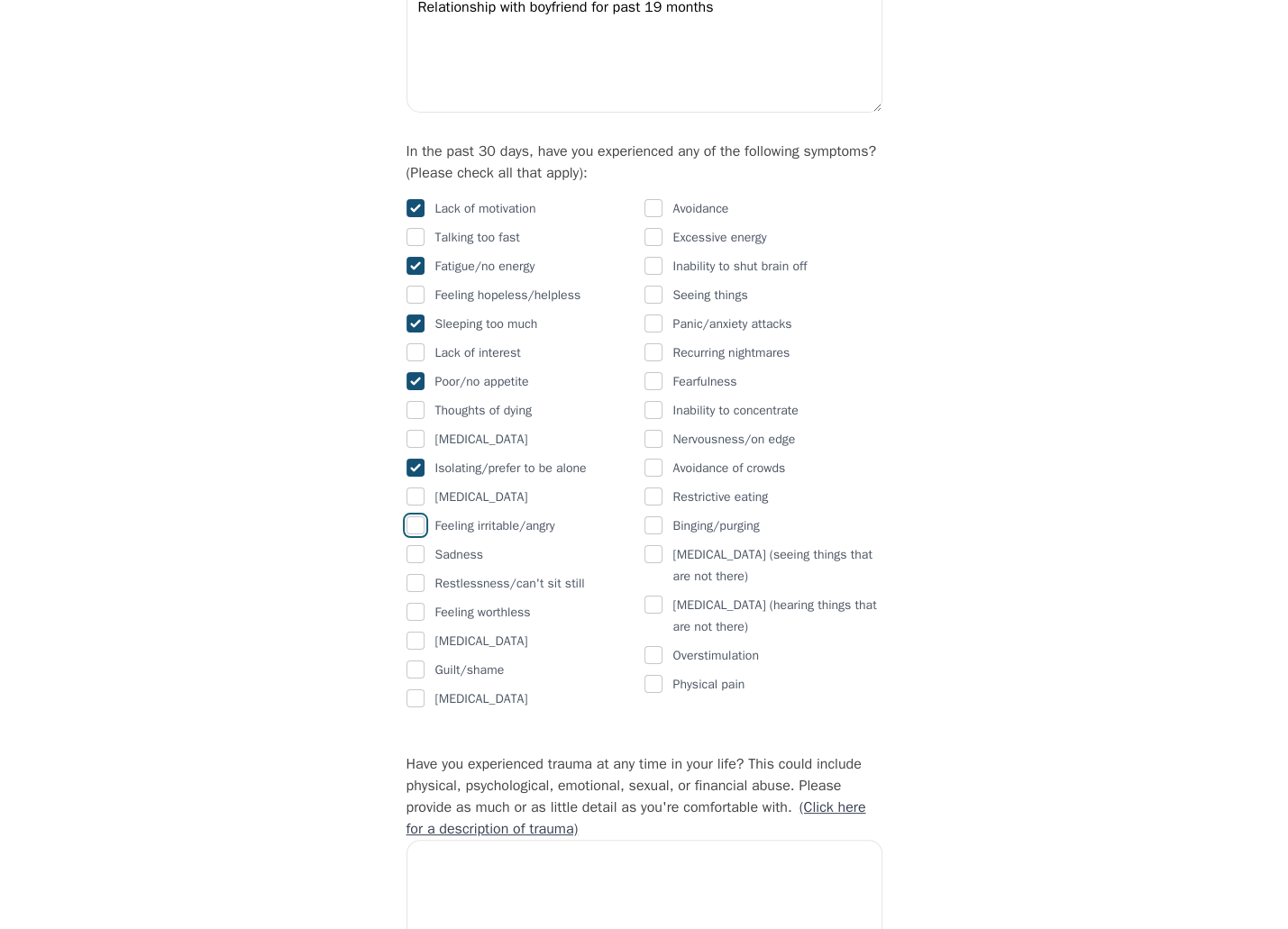 click at bounding box center [416, 525] 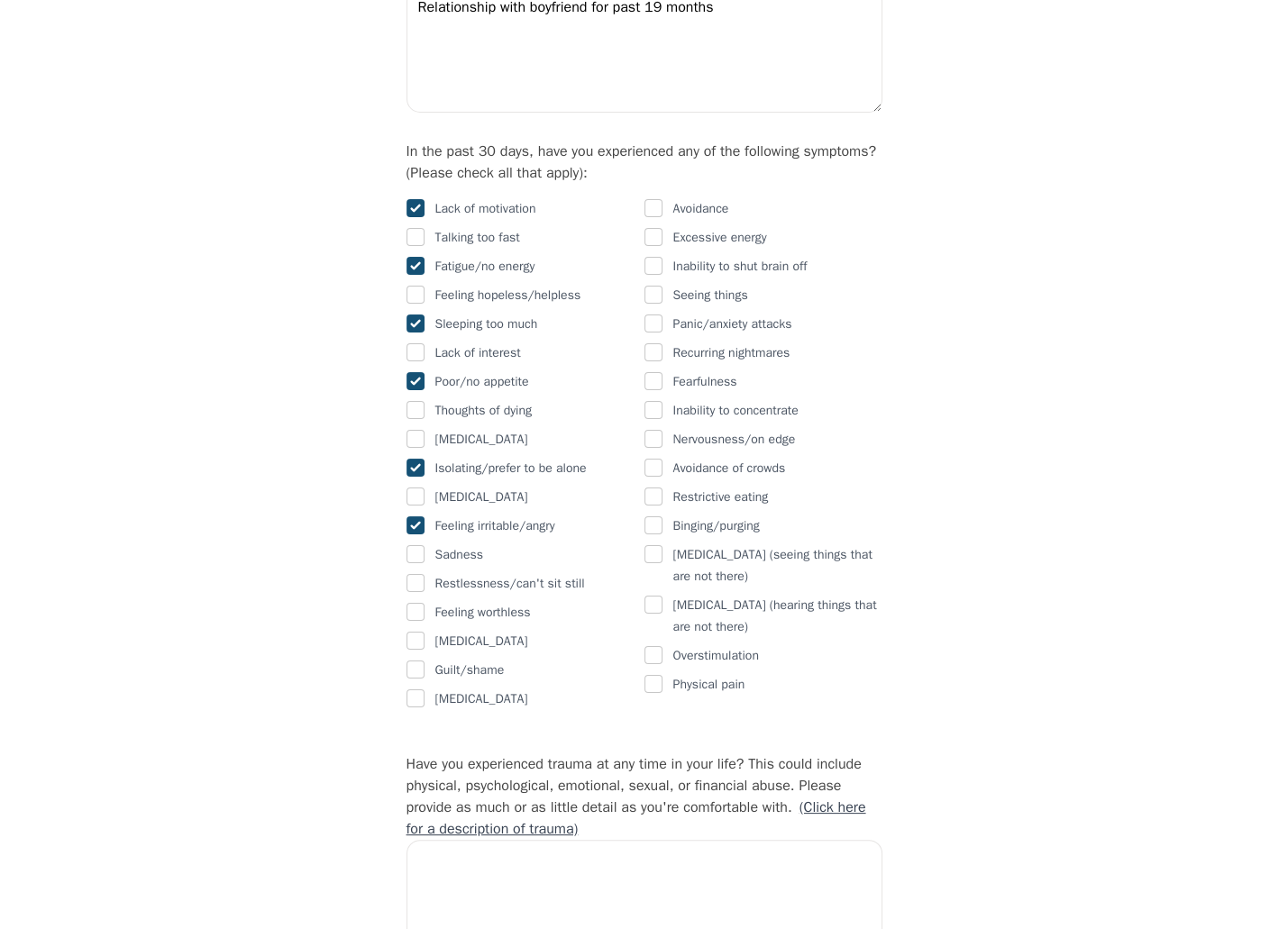 click on "Sadness" at bounding box center (525, 555) 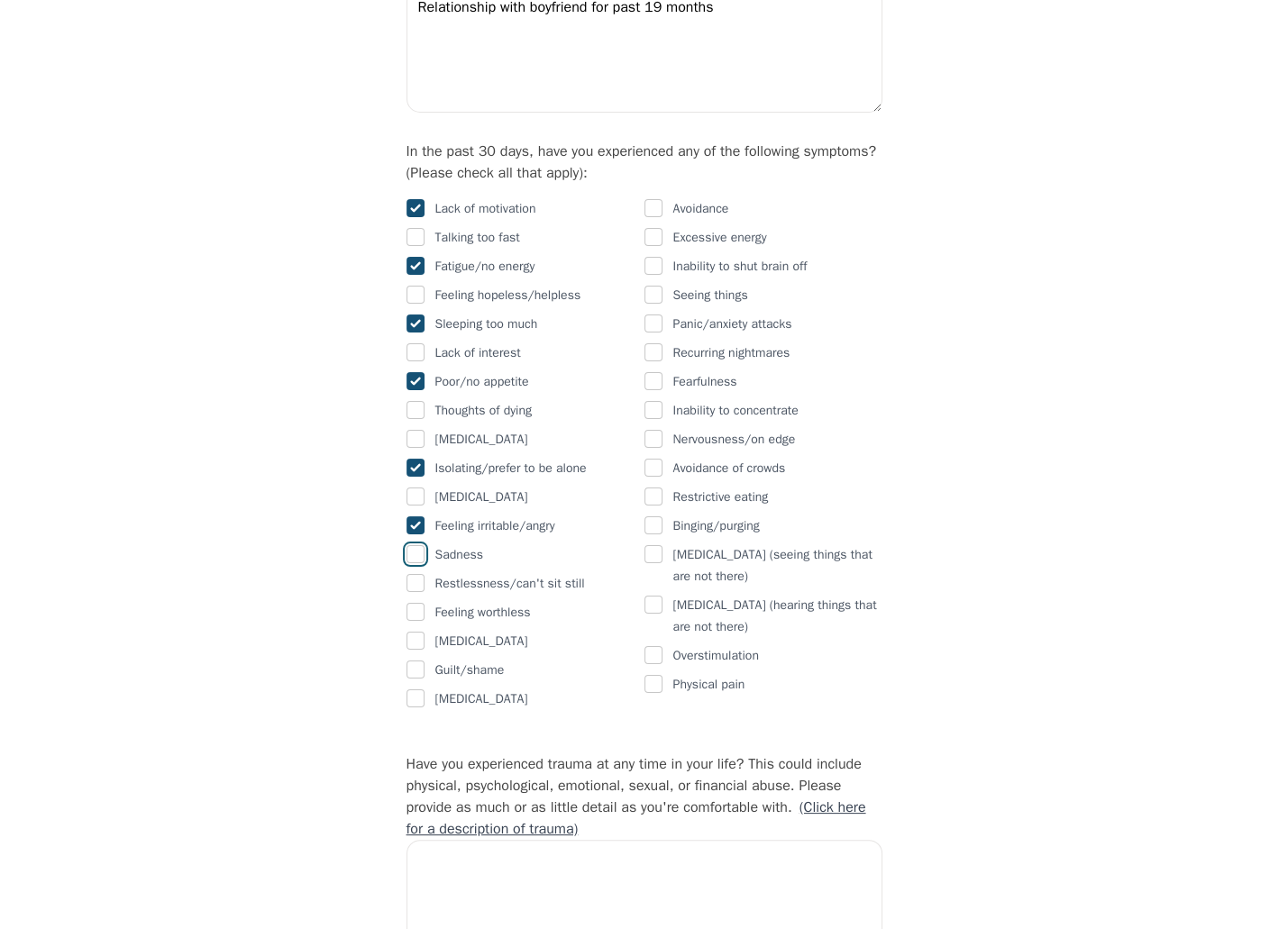 click at bounding box center (416, 554) 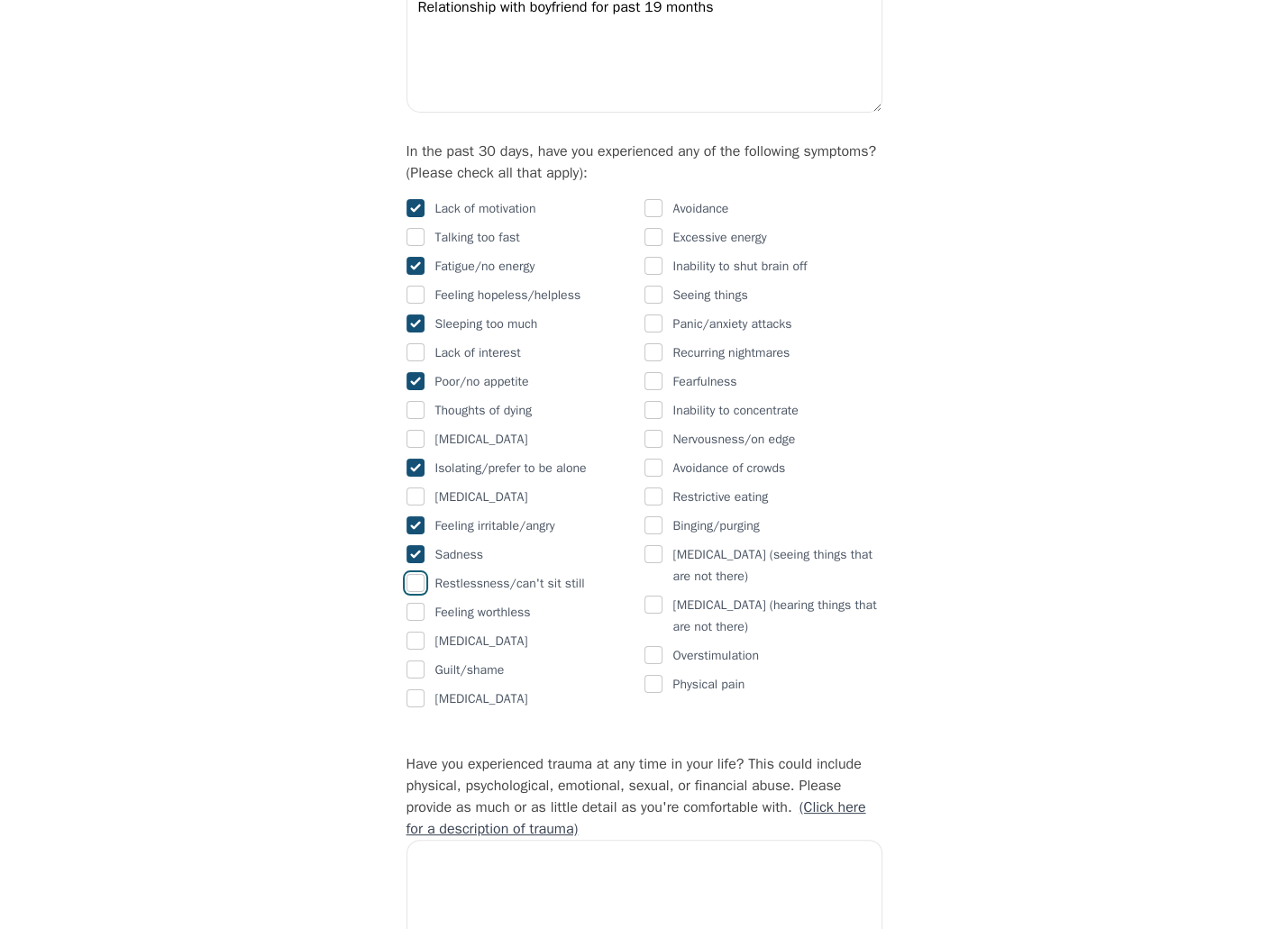 click at bounding box center [416, 583] 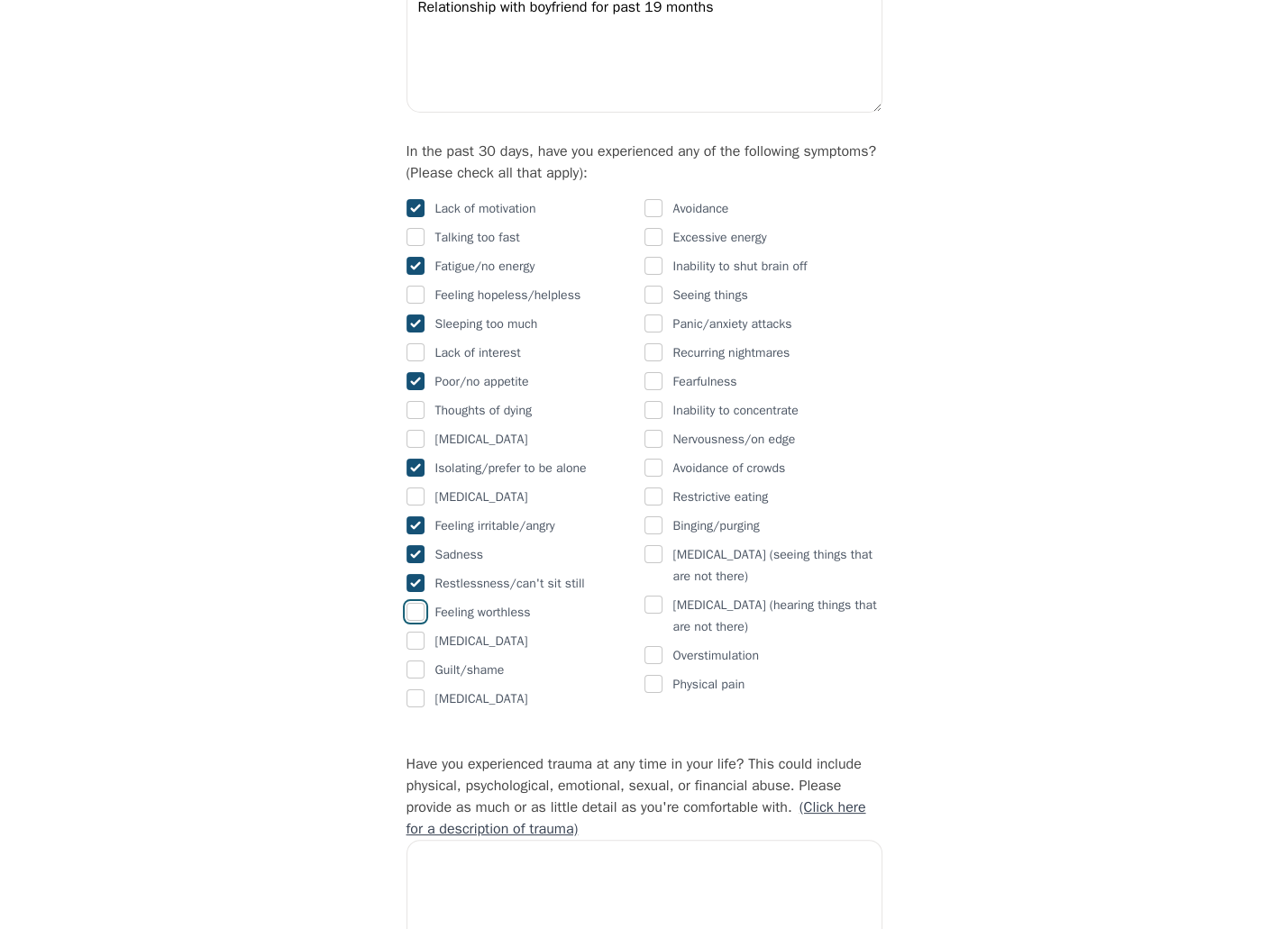 click at bounding box center (416, 612) 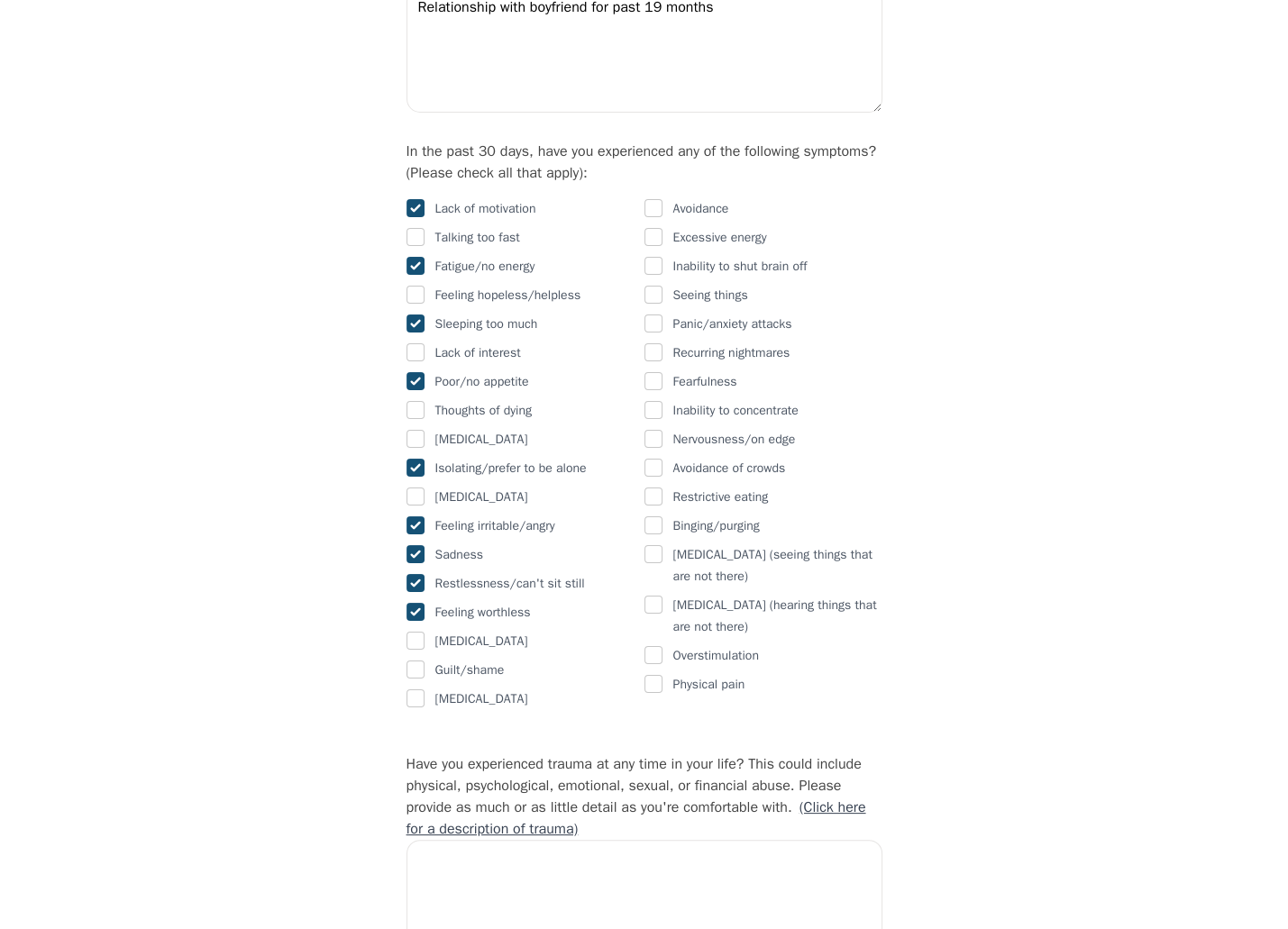 checkbox on "true" 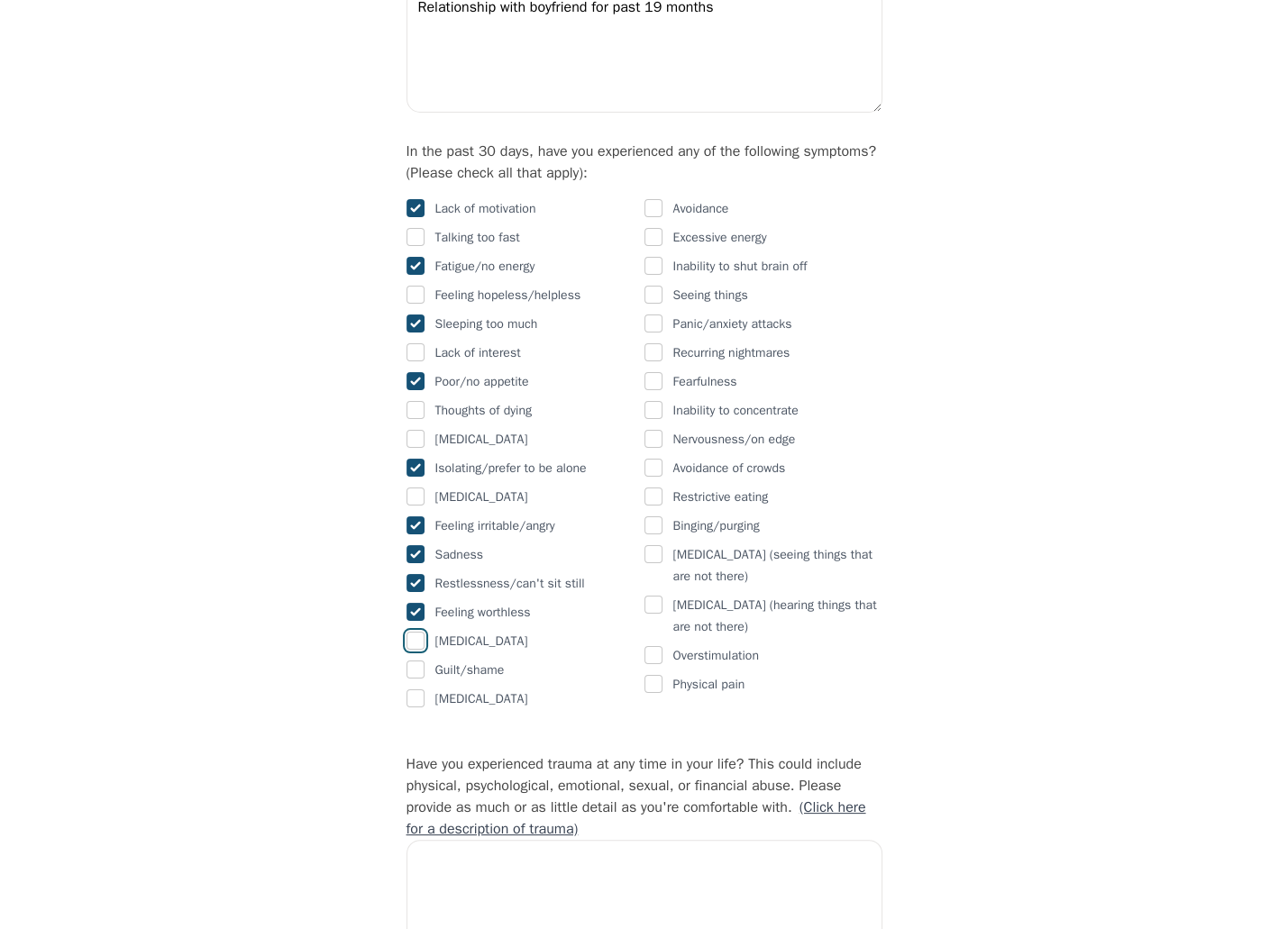 click at bounding box center [416, 641] 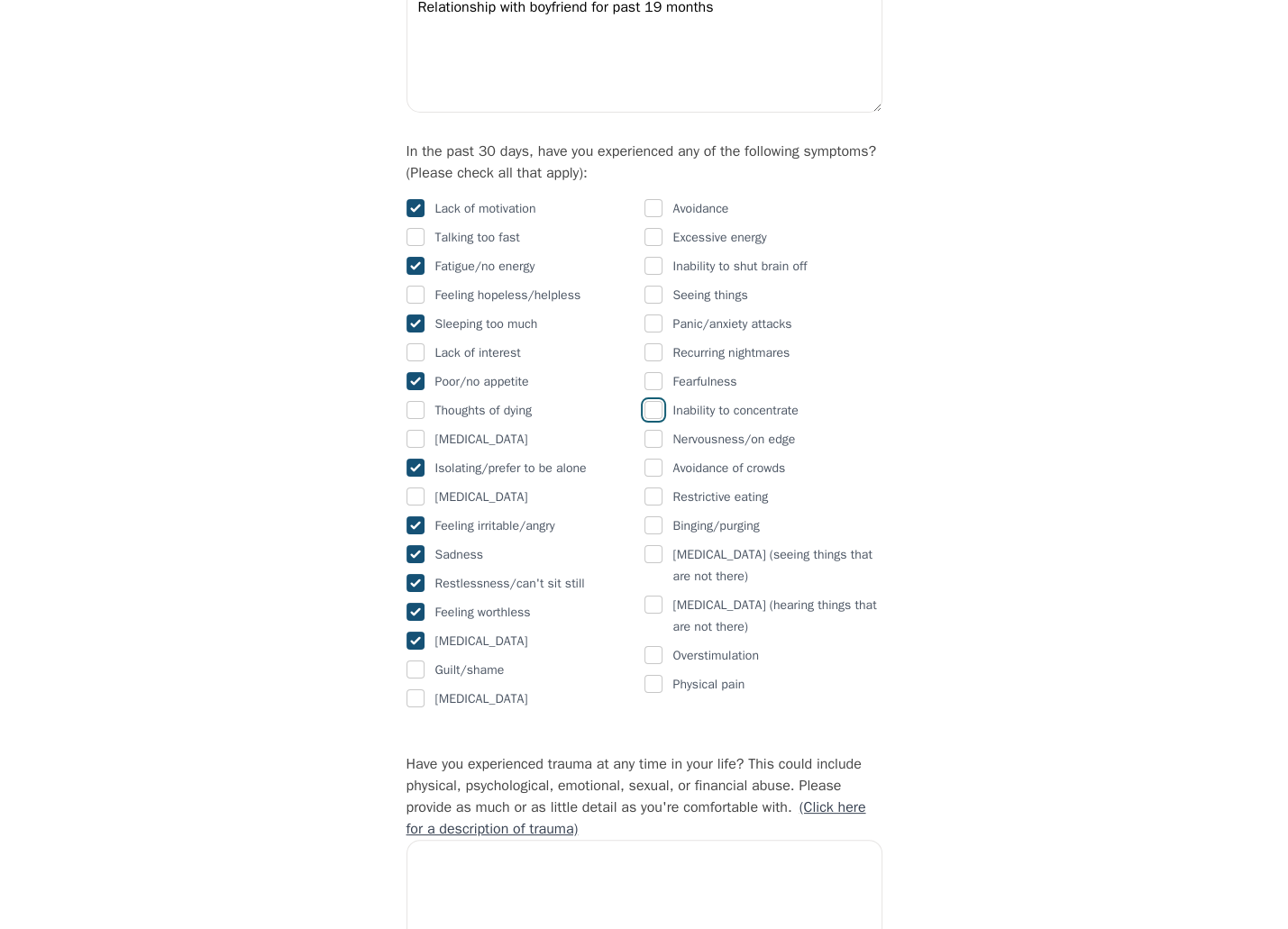 click at bounding box center [653, 410] 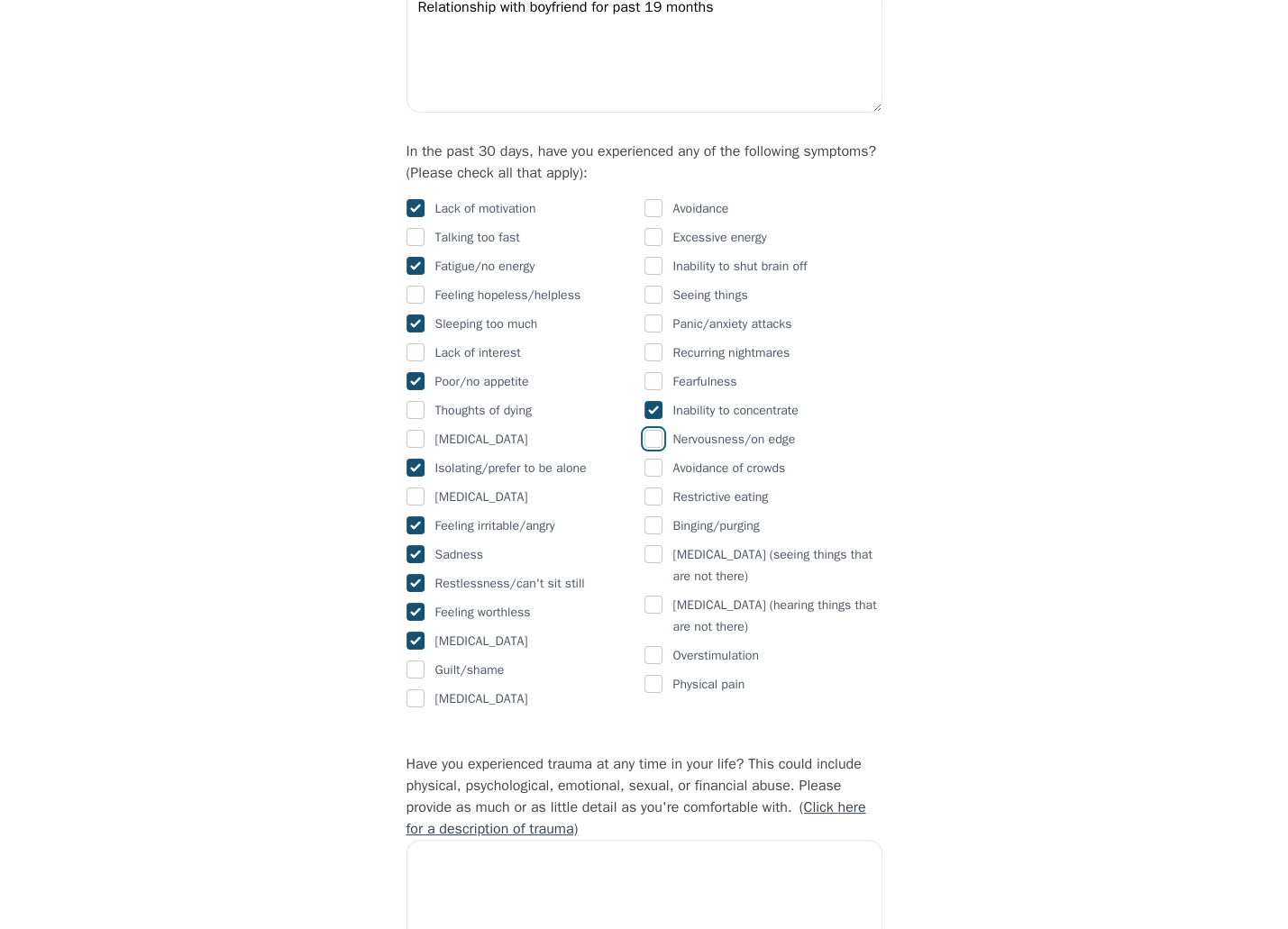 click at bounding box center (653, 439) 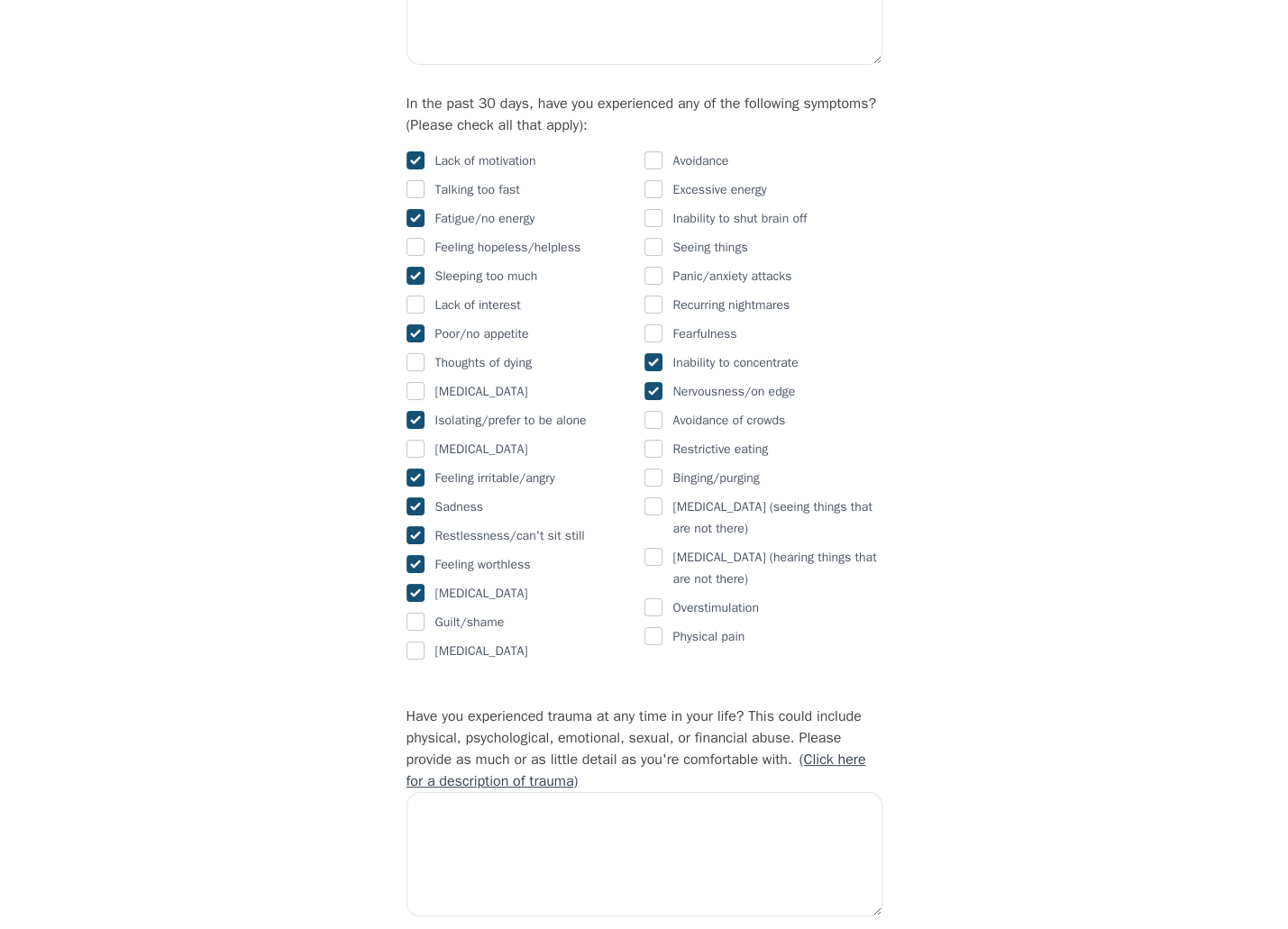 scroll, scrollTop: 1081, scrollLeft: 0, axis: vertical 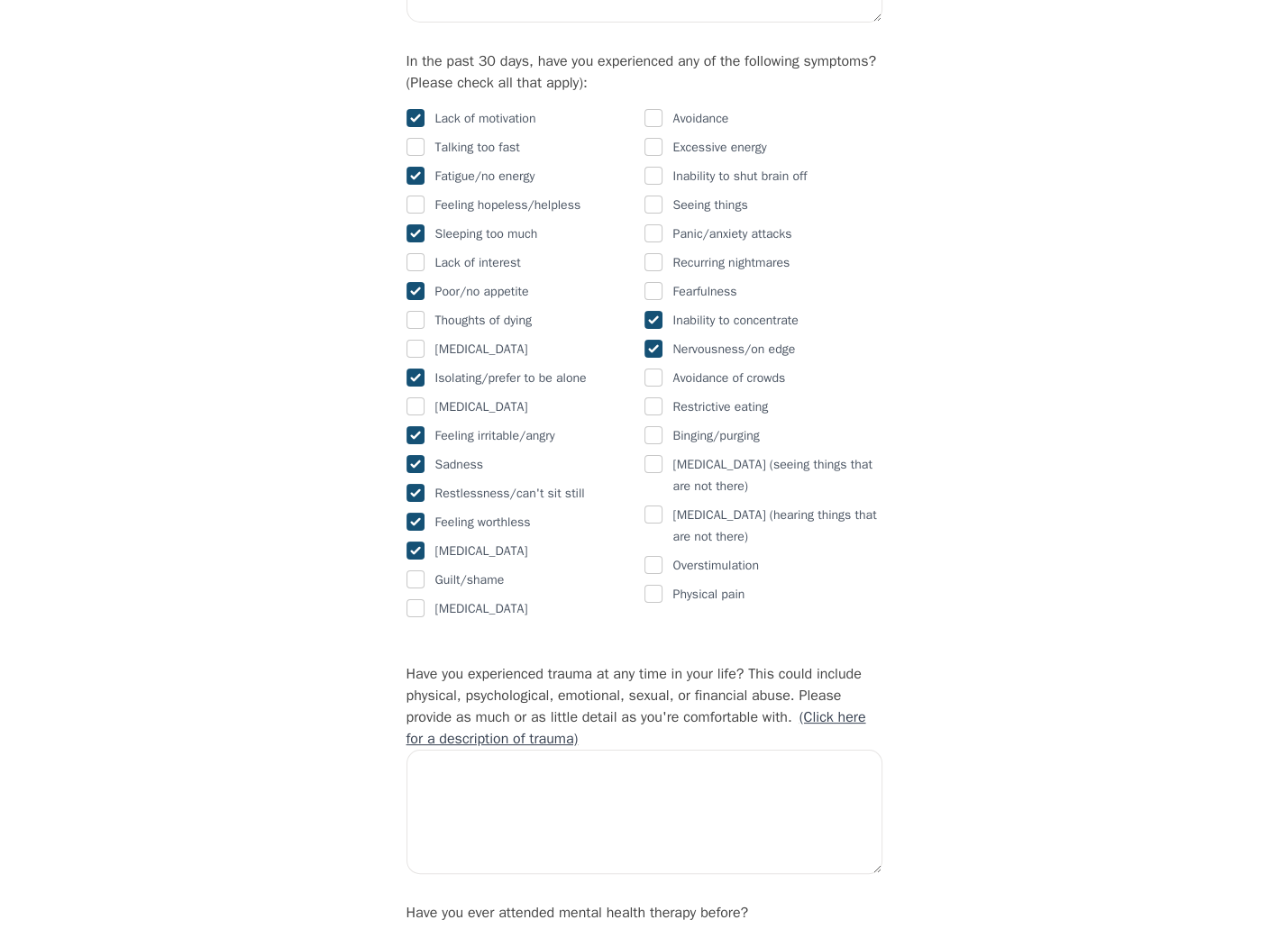 click at bounding box center (653, 349) 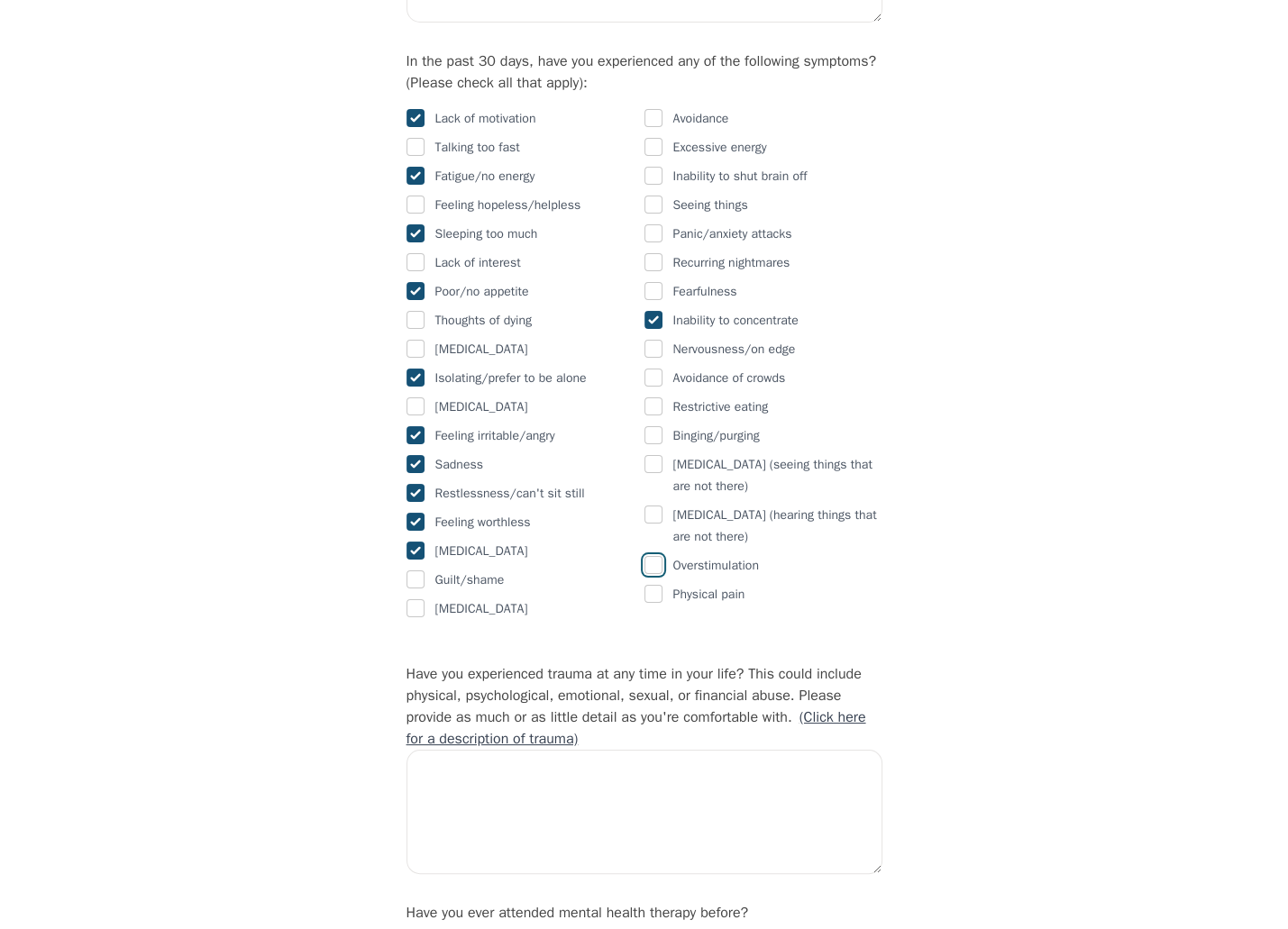 click at bounding box center [653, 565] 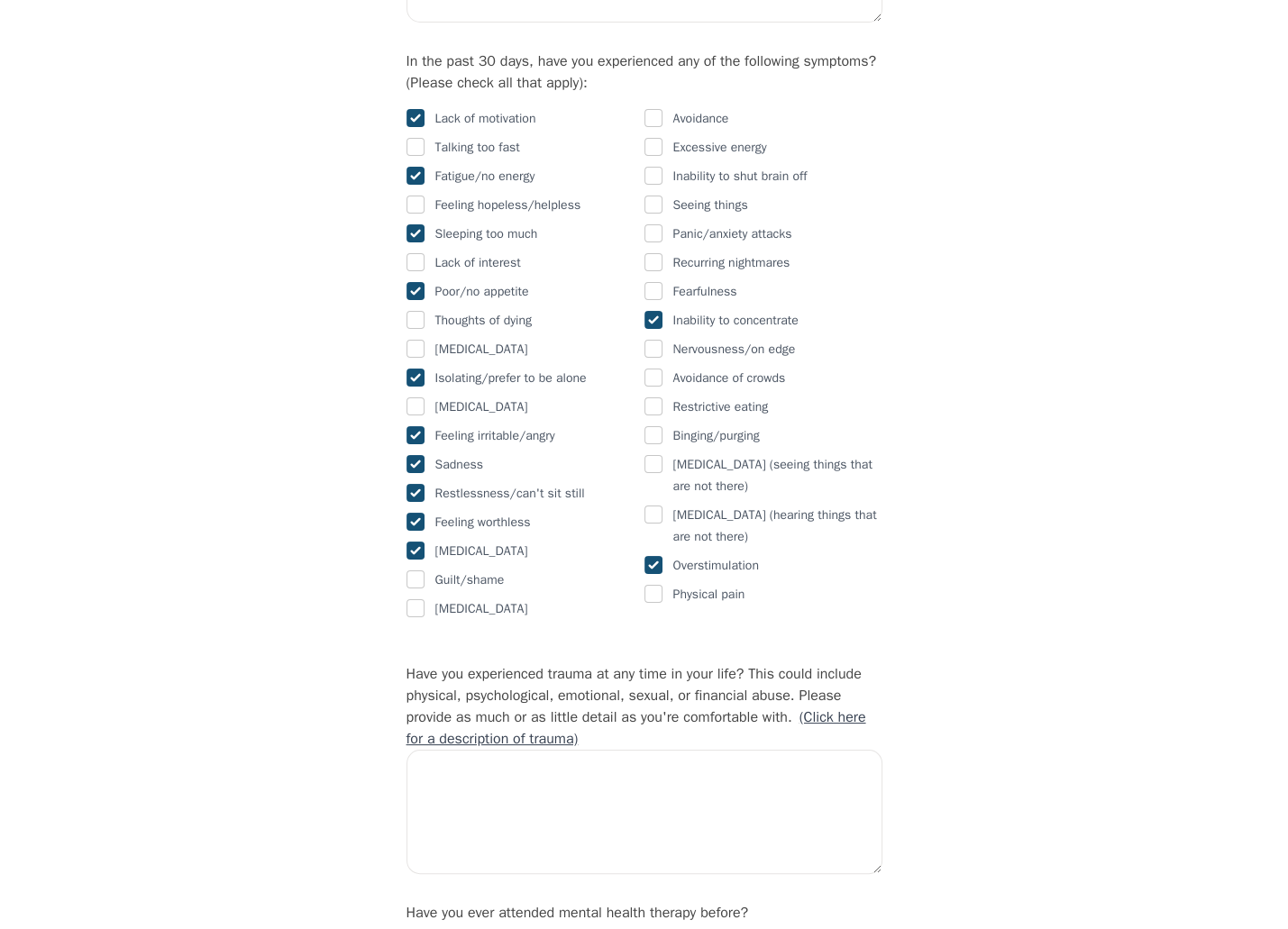 checkbox on "true" 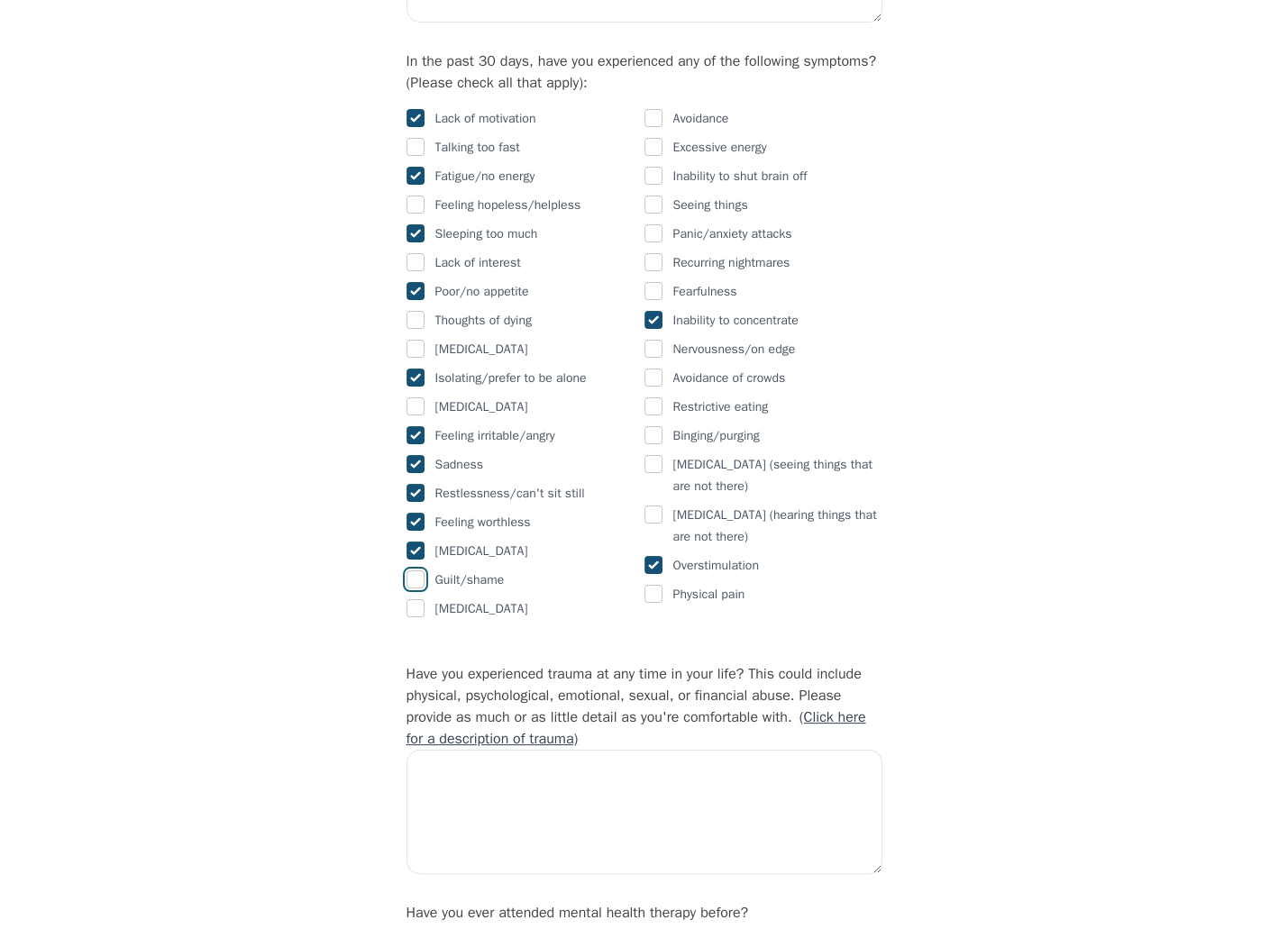 click at bounding box center (416, 579) 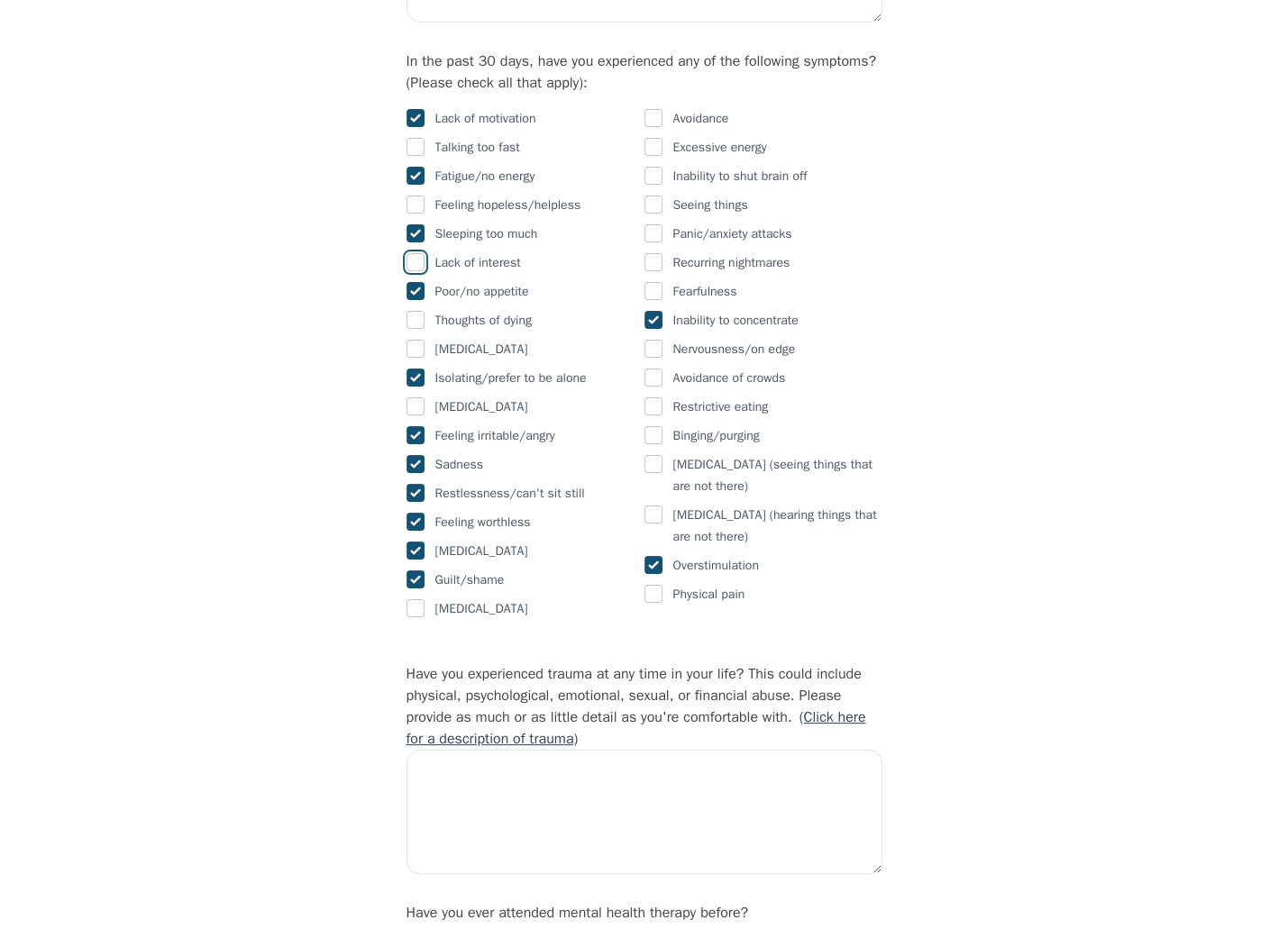 click at bounding box center (416, 262) 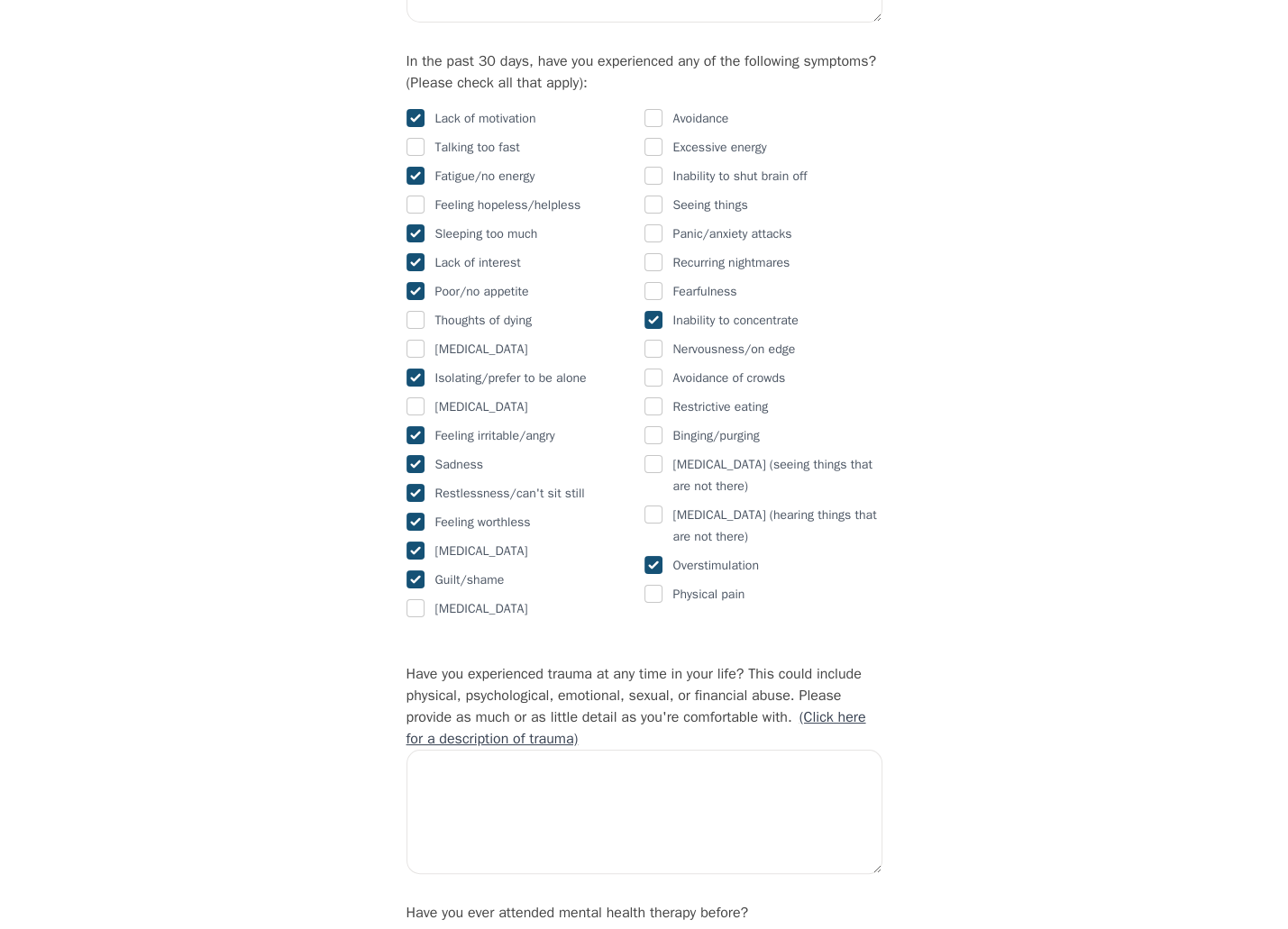 click on "Lack of motivation Talking too fast Fatigue/no energy Feeling hopeless/helpless Sleeping too much Lack of interest Poor/no appetite Thoughts of dying Overeating Isolating/prefer to be alone Poor memory Feeling irritable/angry Sadness Restlessness/can't sit still Feeling worthless Impulsiveness Guilt/shame Paranoia" at bounding box center [525, 364] 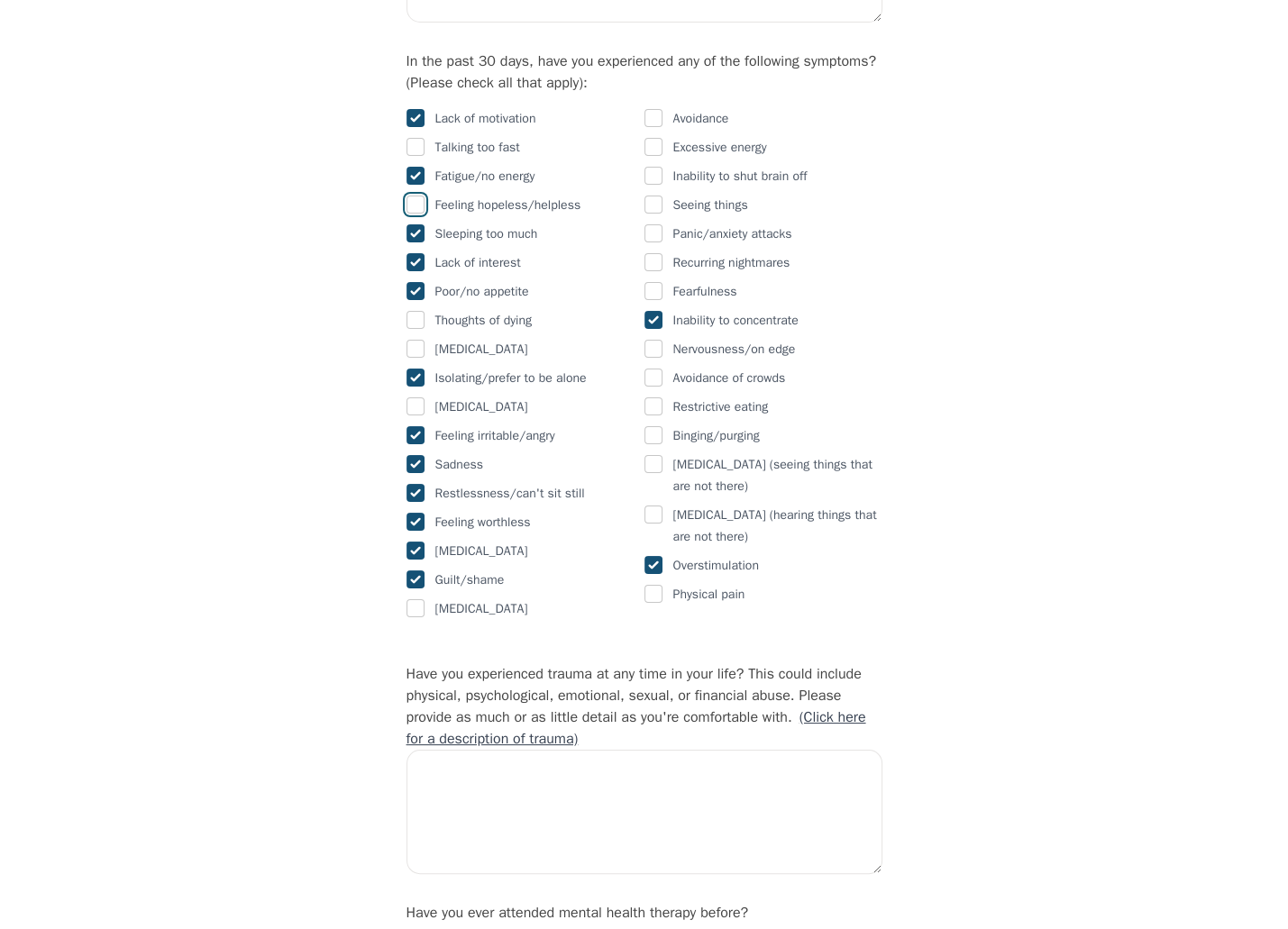 click at bounding box center [416, 205] 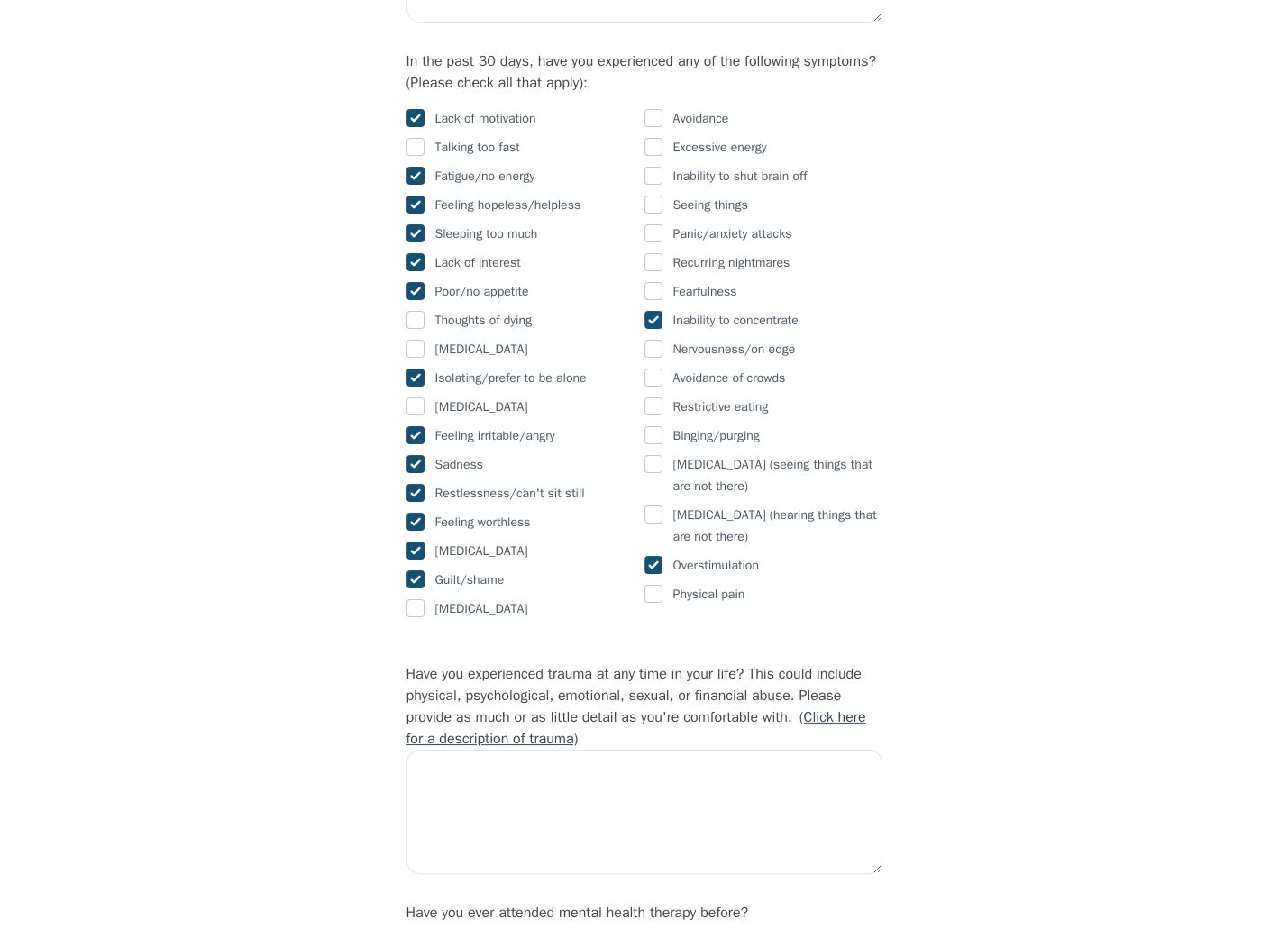 checkbox on "true" 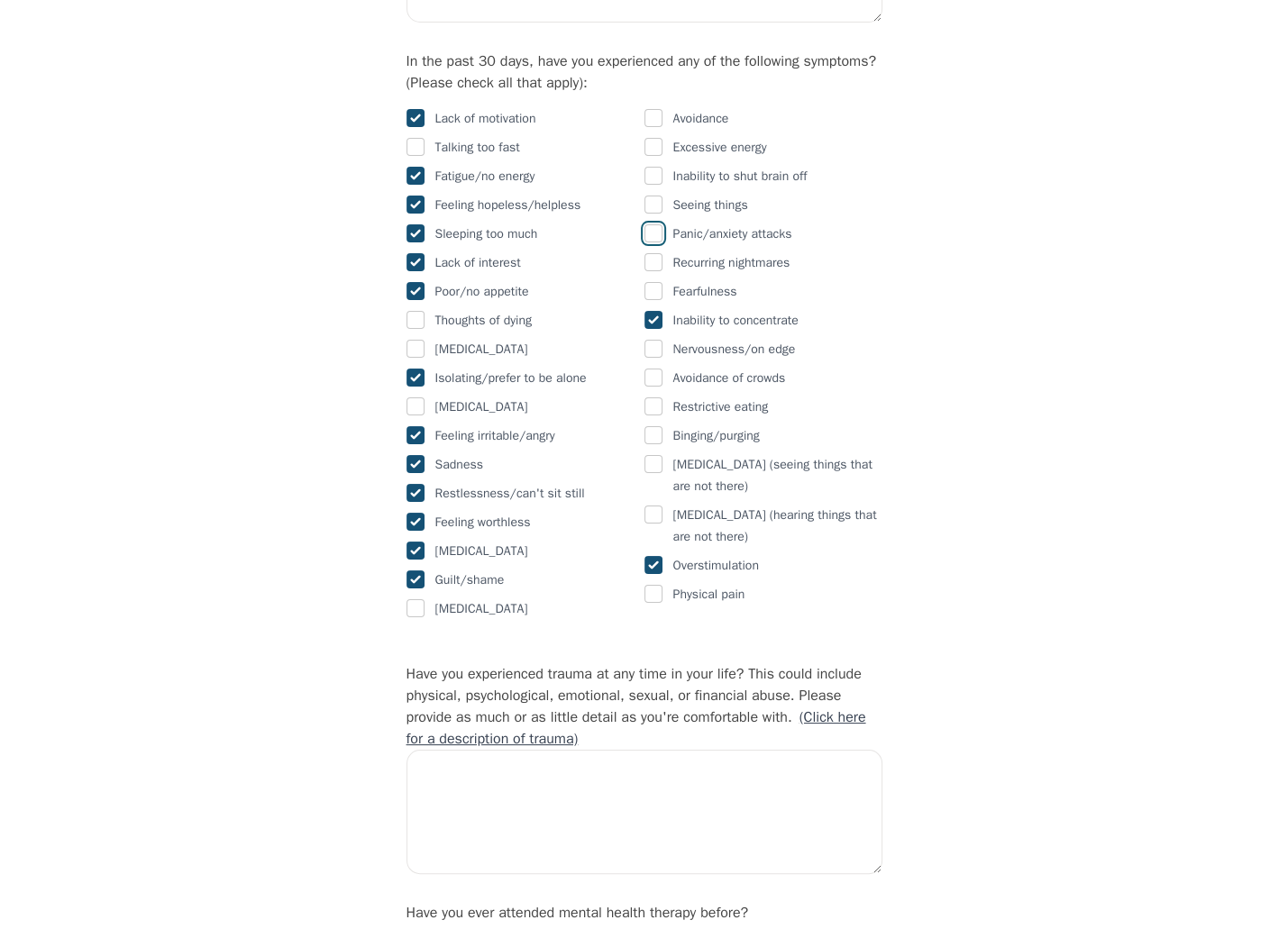 click at bounding box center [653, 233] 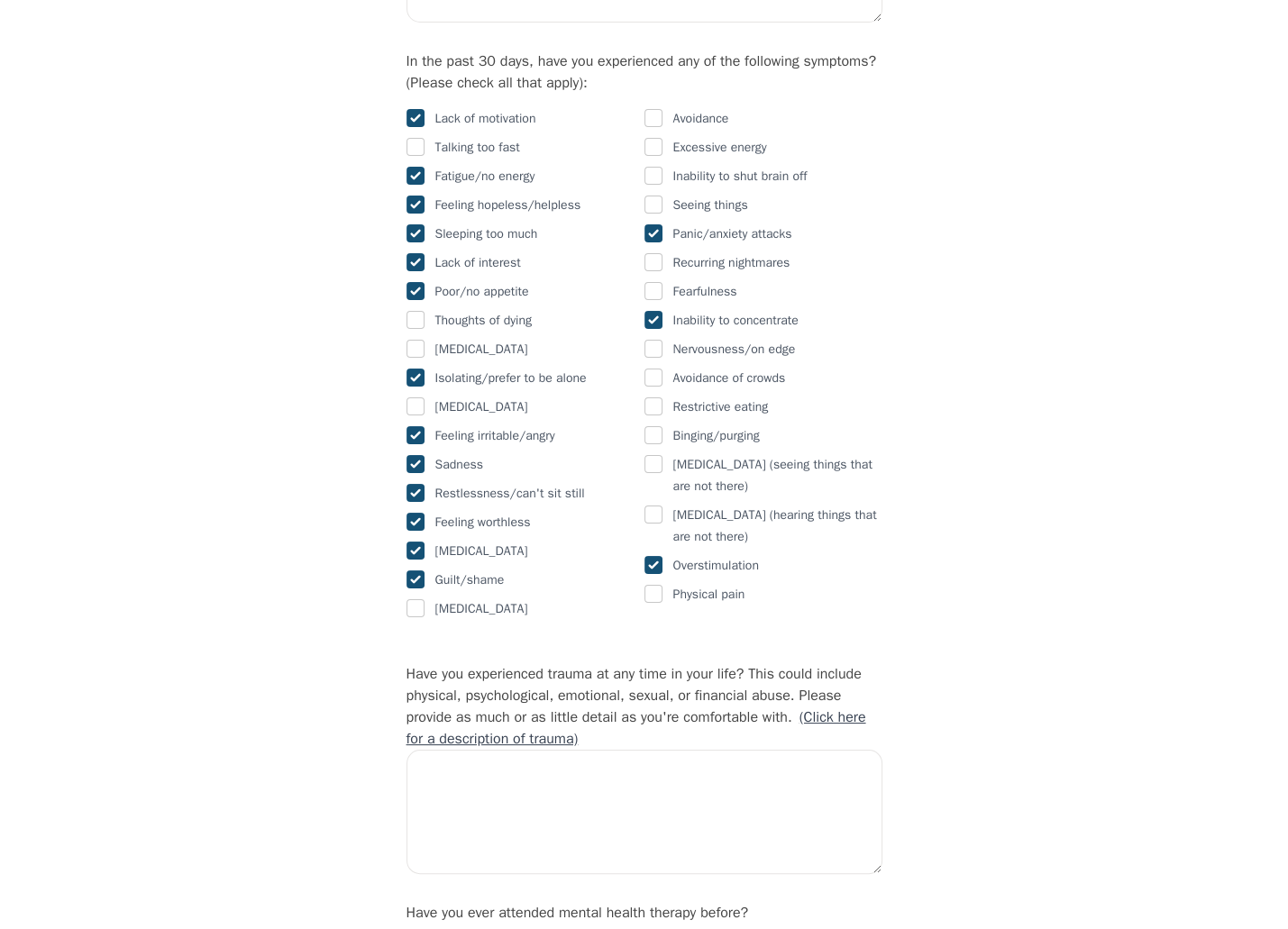 checkbox on "true" 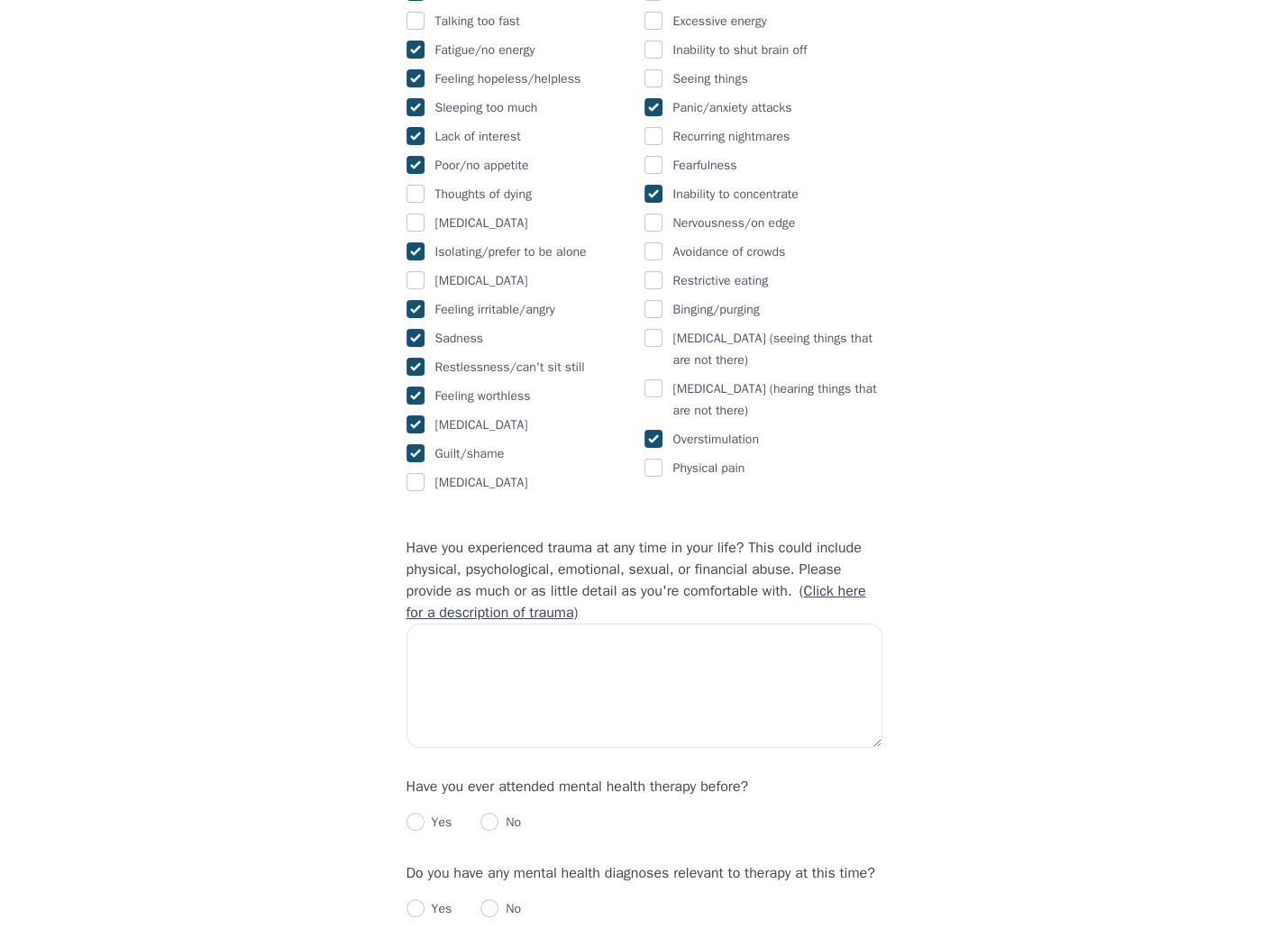 scroll, scrollTop: 1261, scrollLeft: 0, axis: vertical 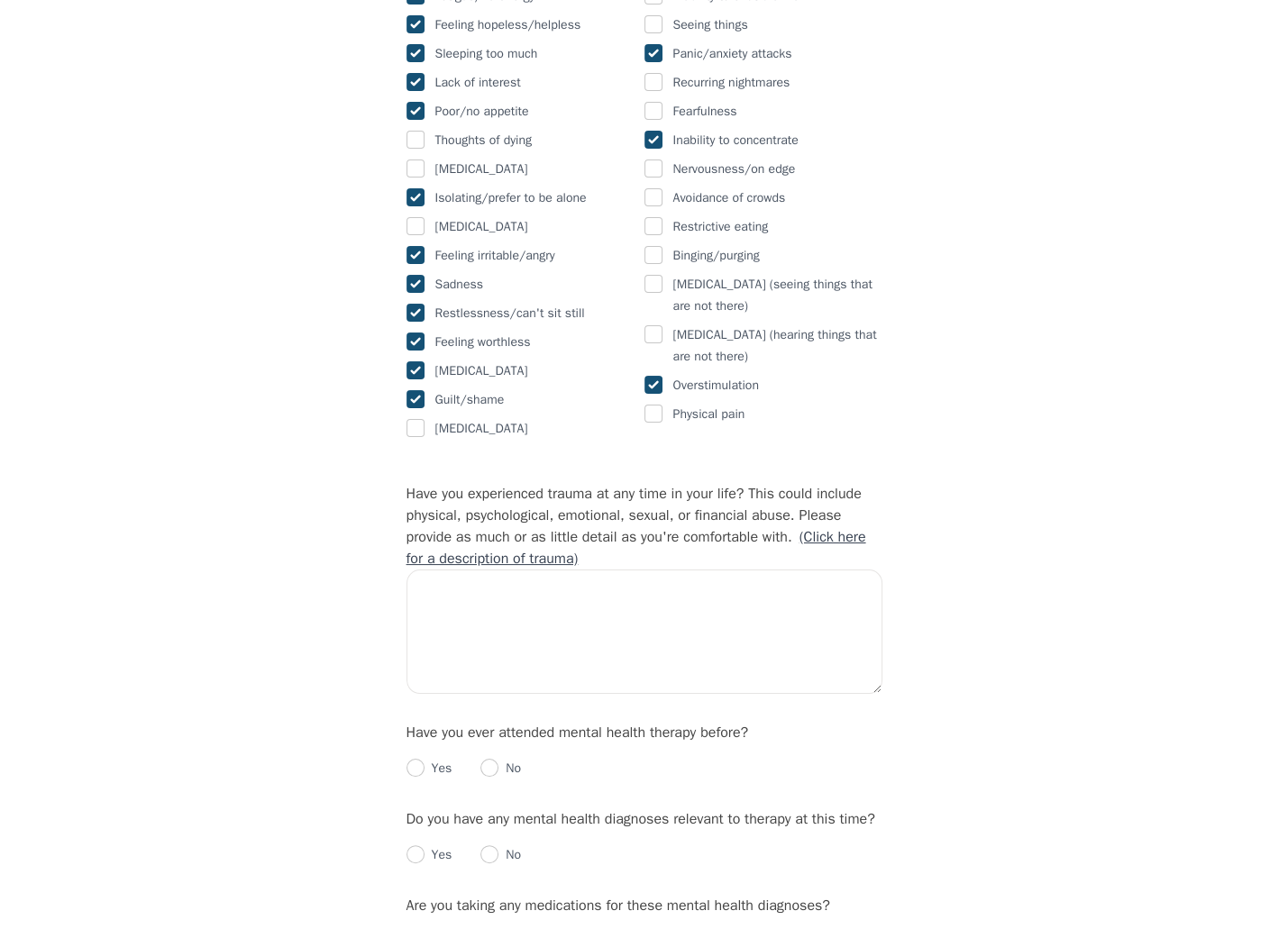 click on "(Click here for a description of trauma)" at bounding box center (636, 548) 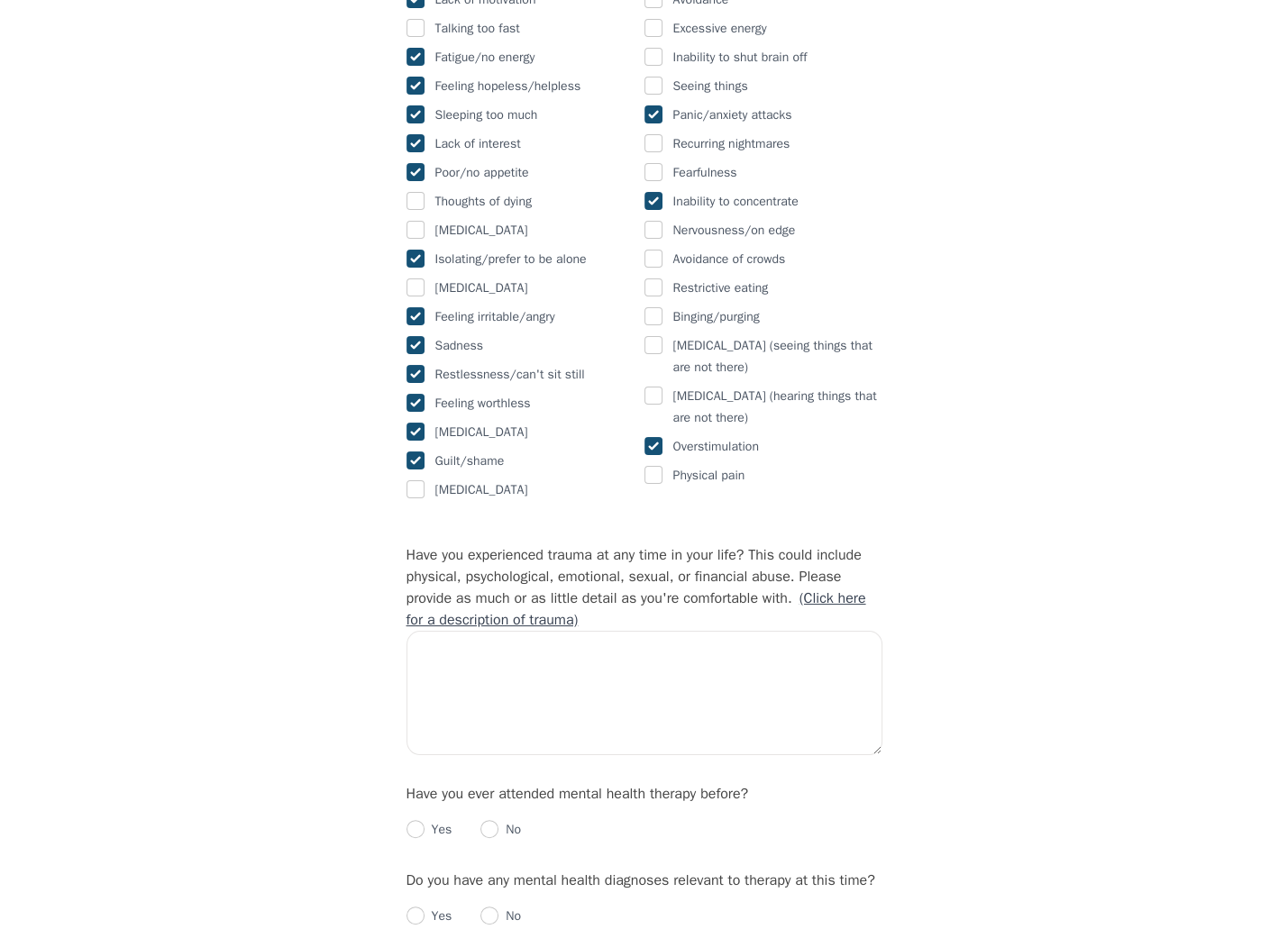 scroll, scrollTop: 991, scrollLeft: 0, axis: vertical 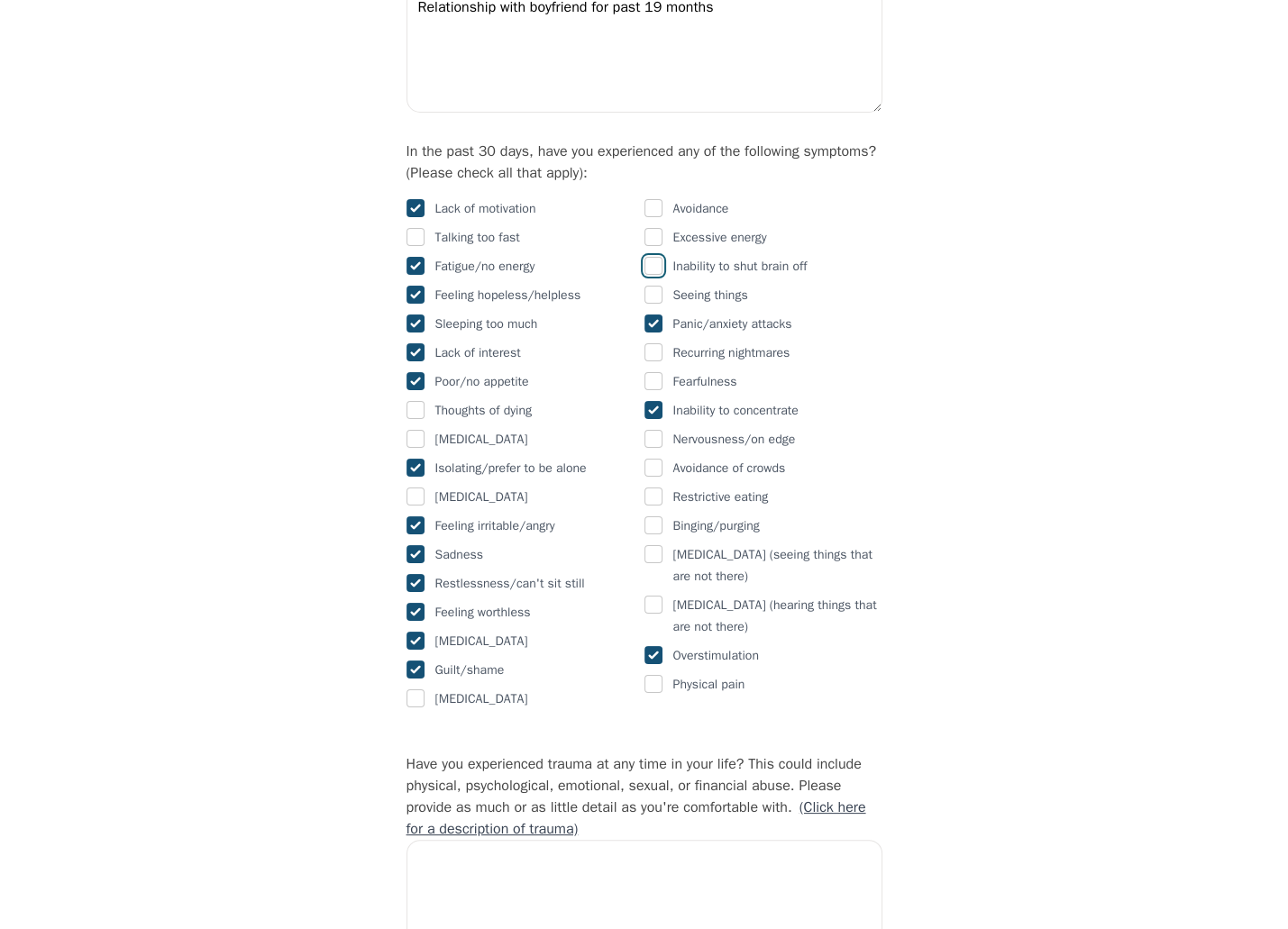 click at bounding box center (653, 266) 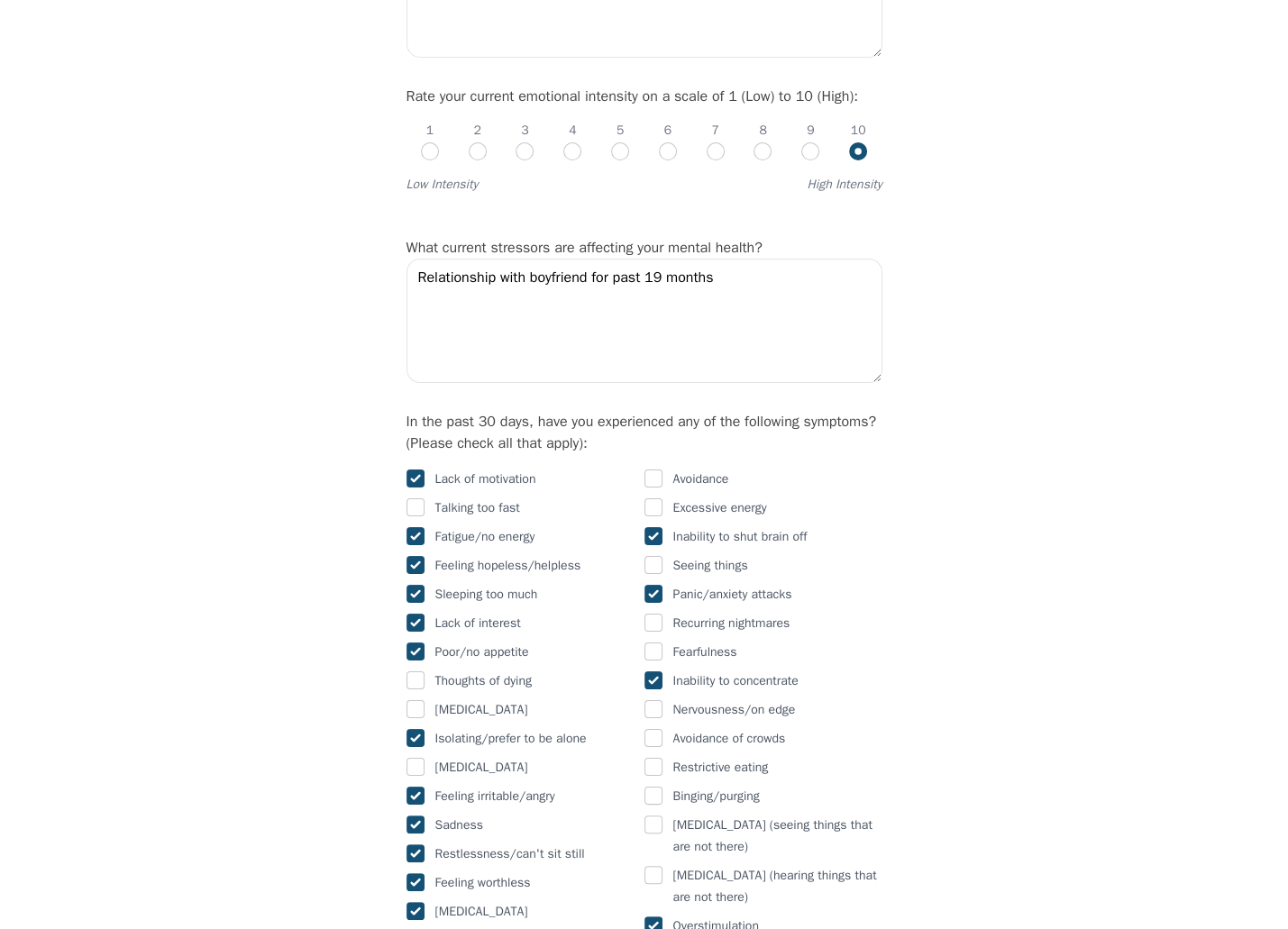 scroll, scrollTop: 721, scrollLeft: 0, axis: vertical 